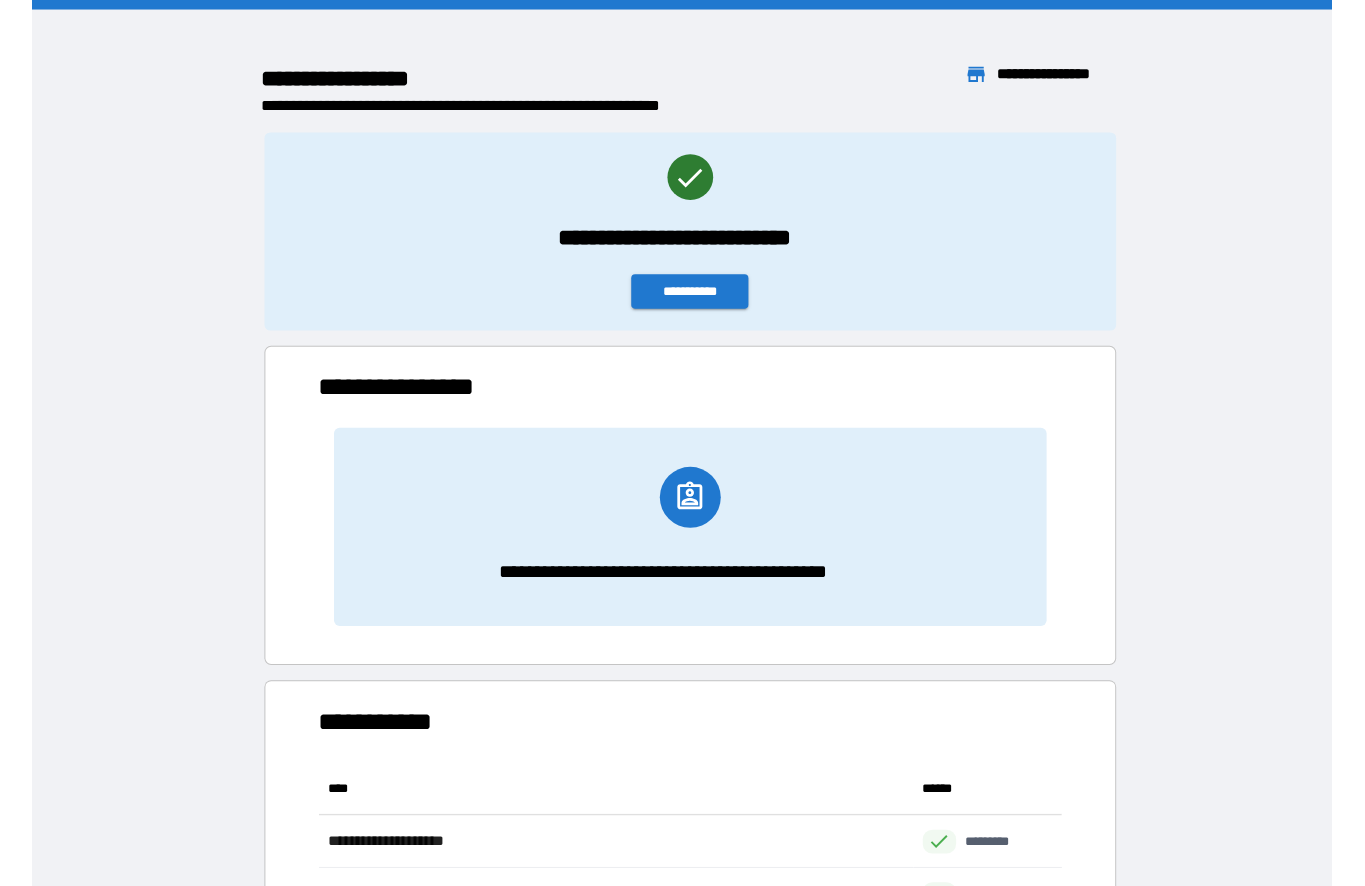 scroll, scrollTop: 42, scrollLeft: 0, axis: vertical 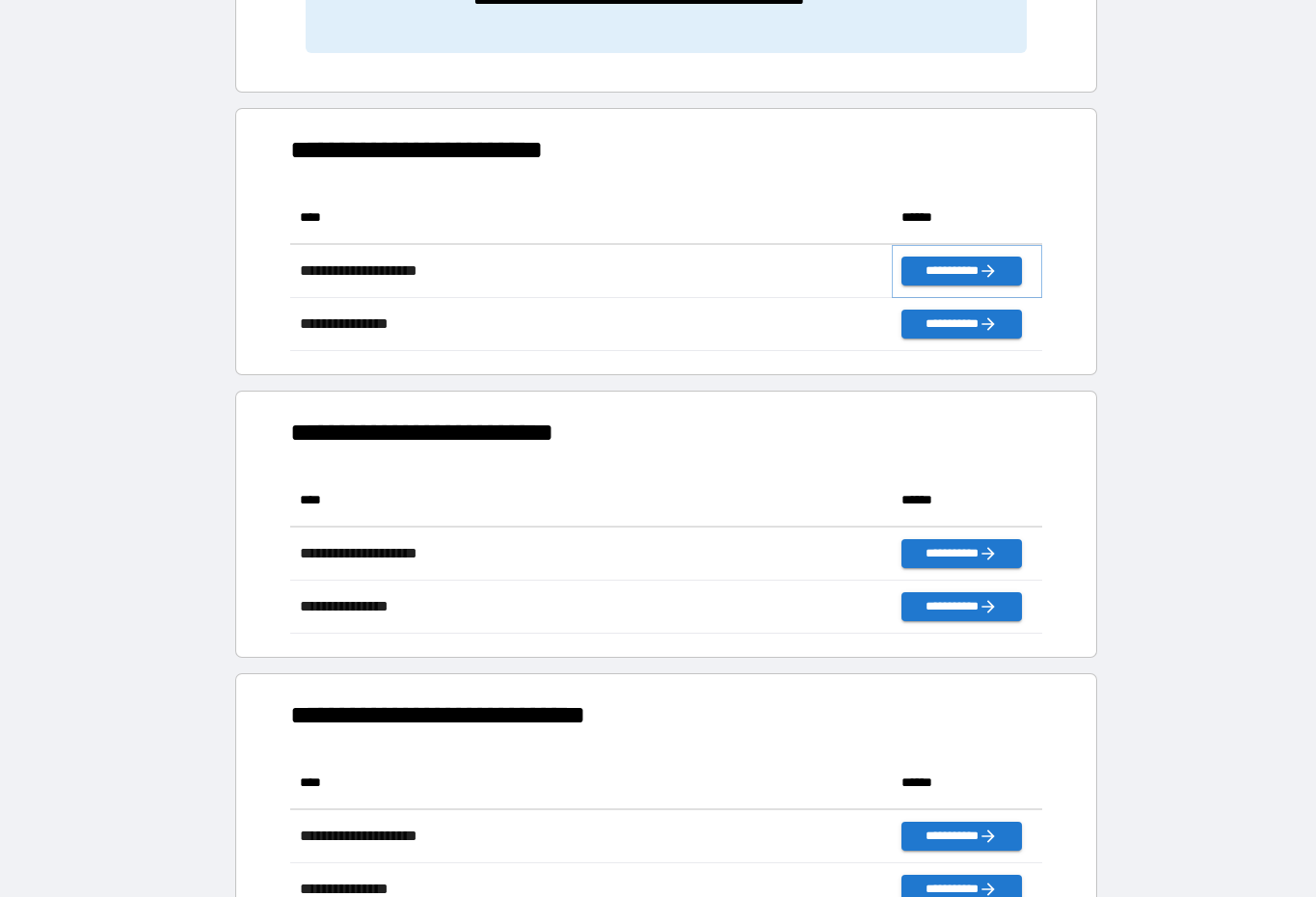 click on "**********" at bounding box center (961, 271) 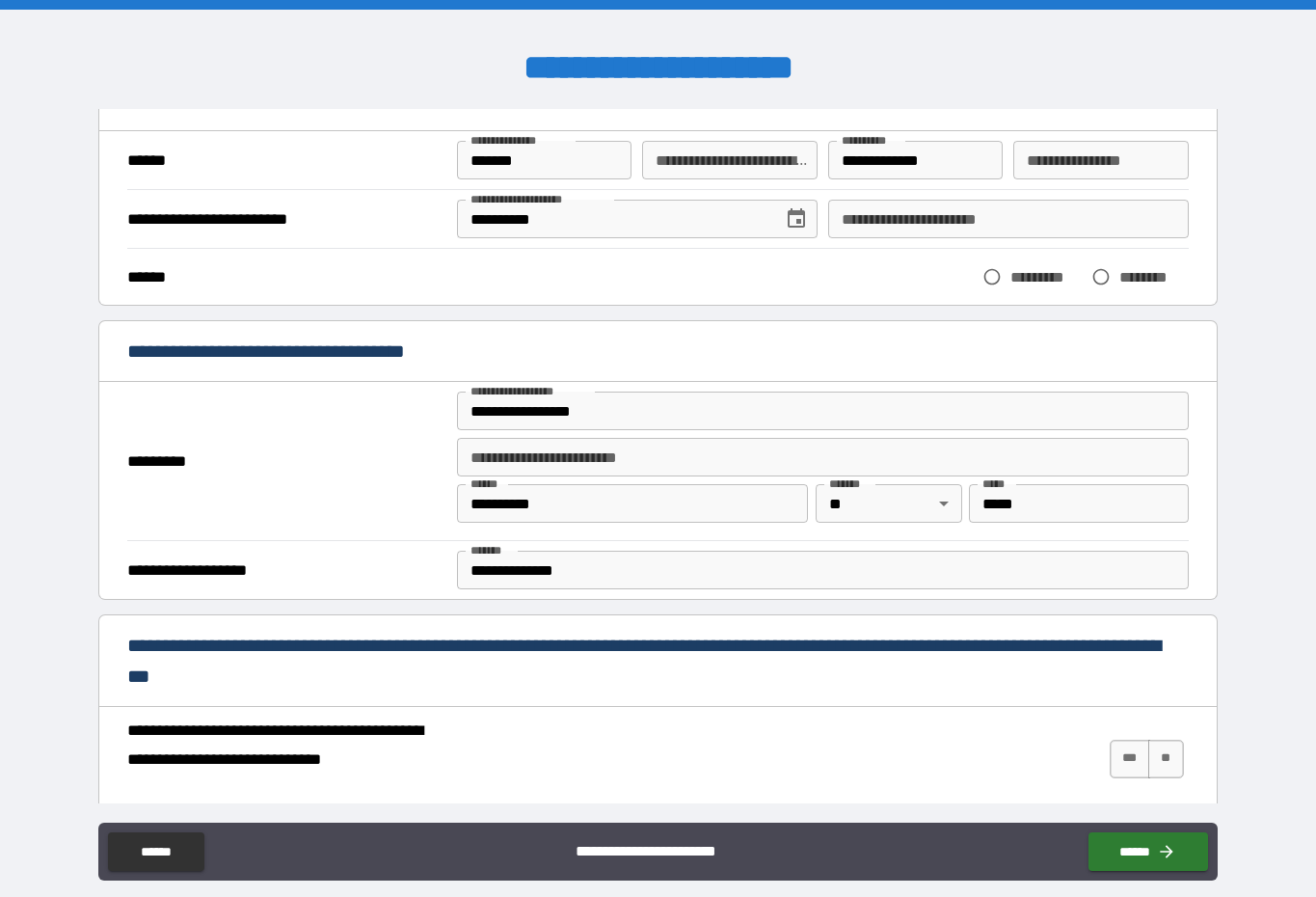 scroll, scrollTop: 114, scrollLeft: 0, axis: vertical 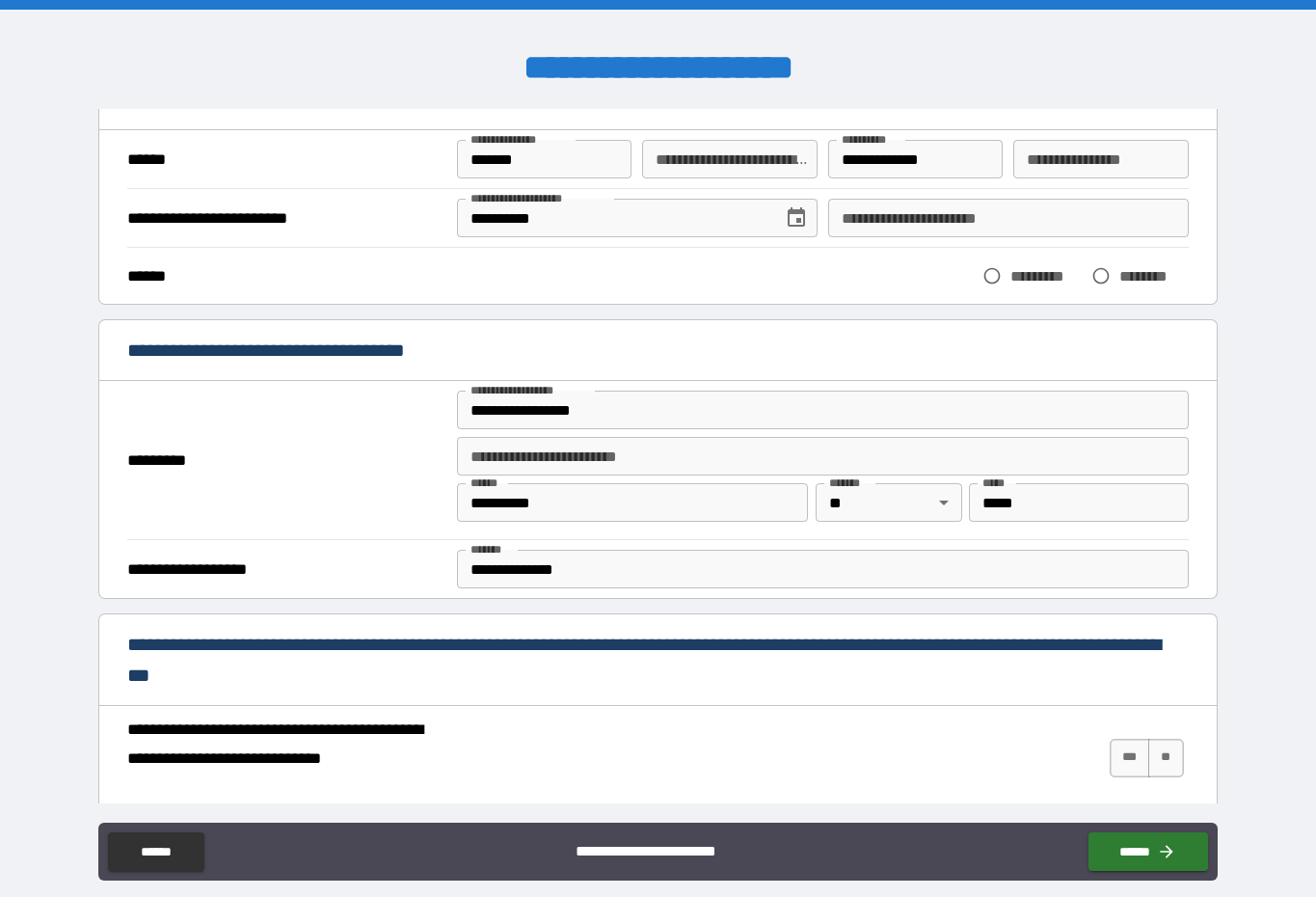 click on "**********" at bounding box center (730, 159) 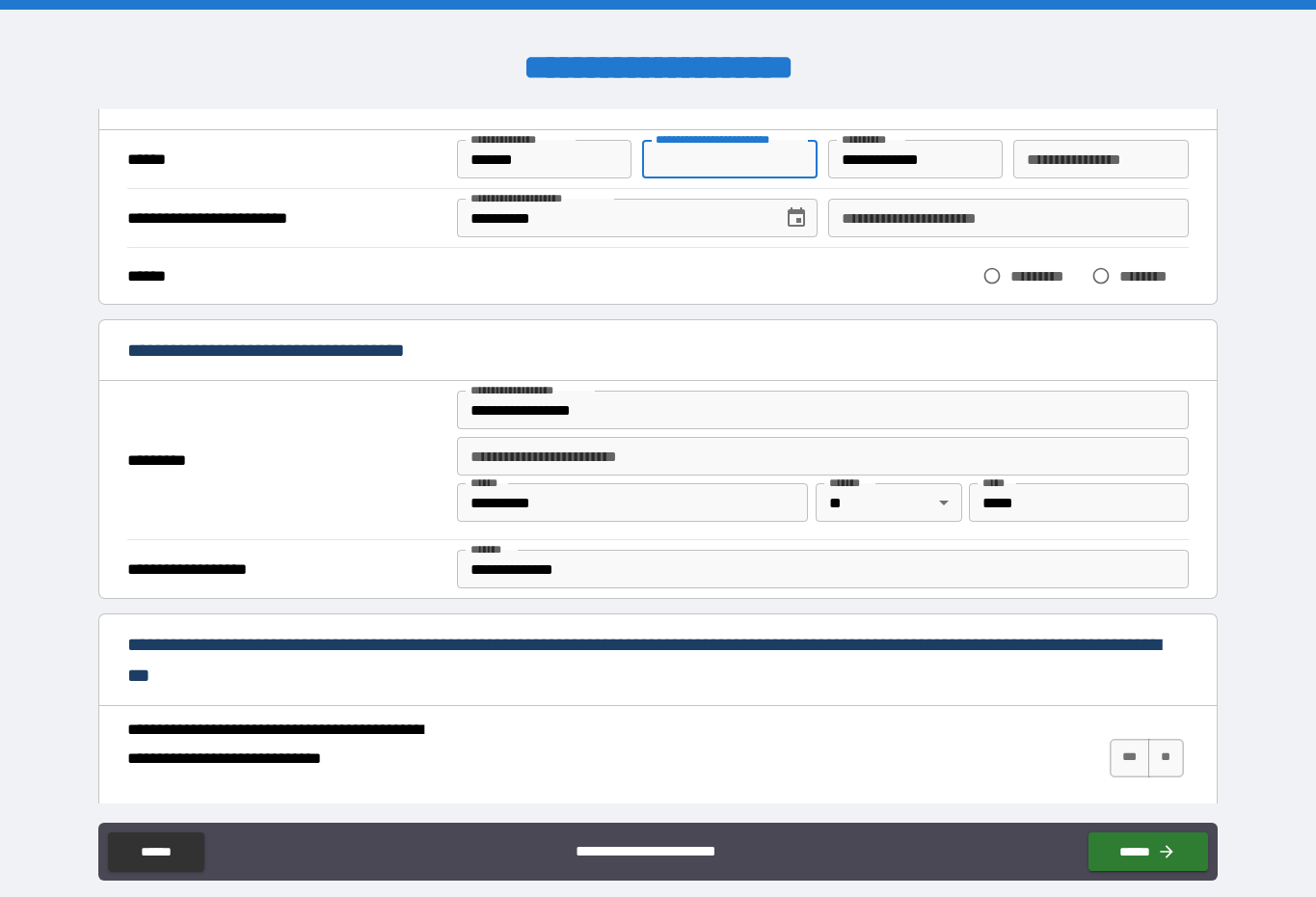 type on "*" 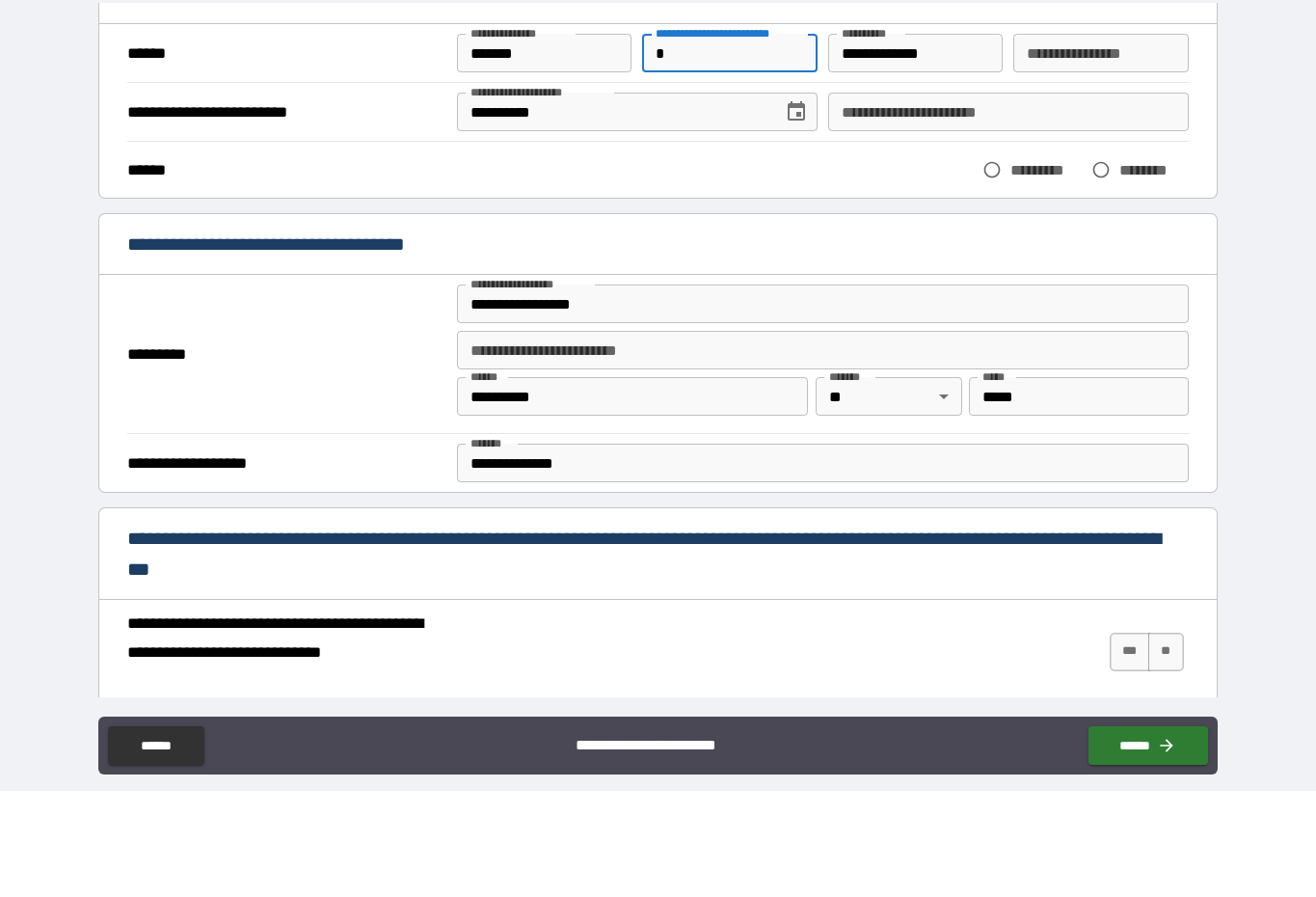 type on "*" 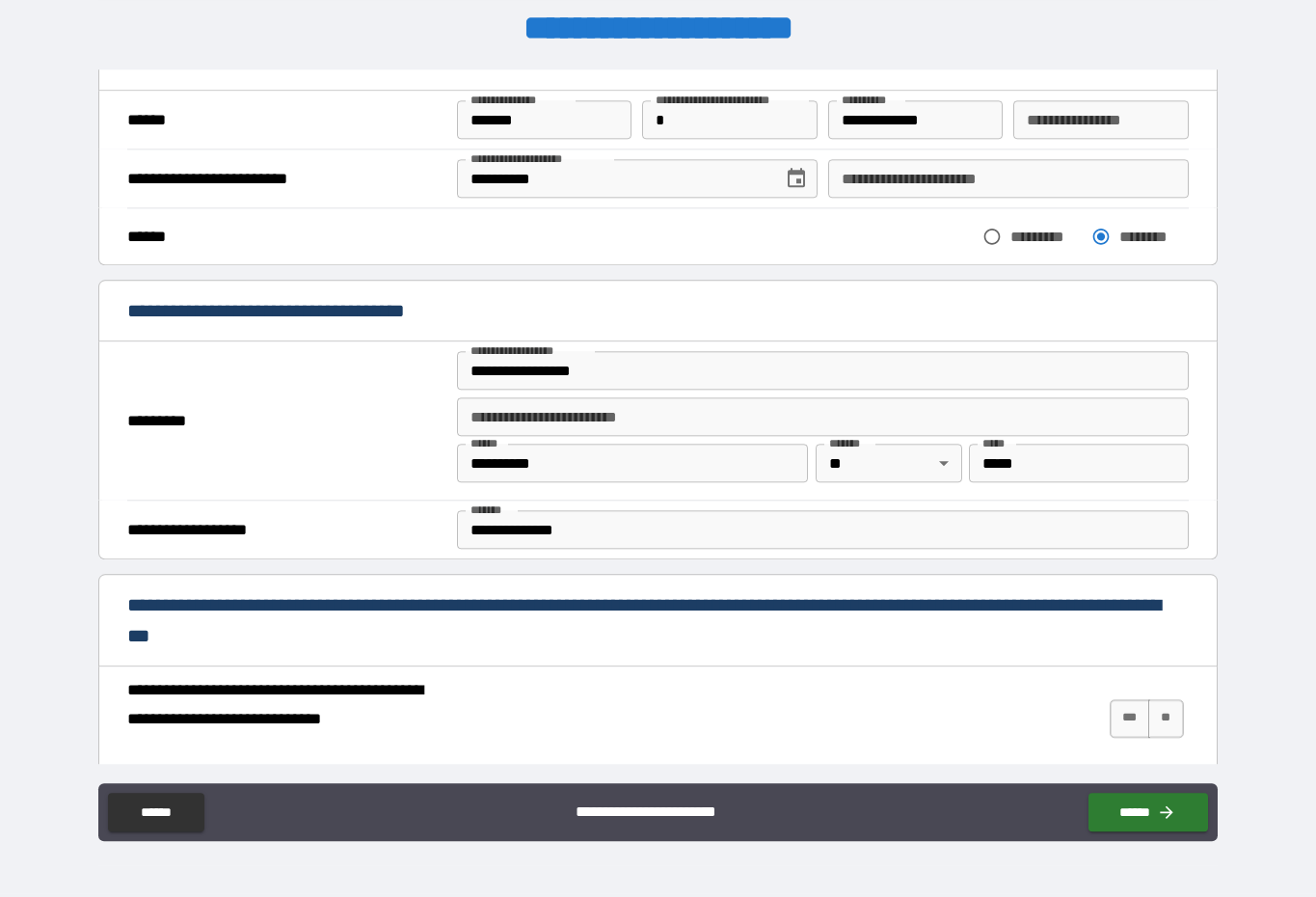 scroll, scrollTop: 40, scrollLeft: 0, axis: vertical 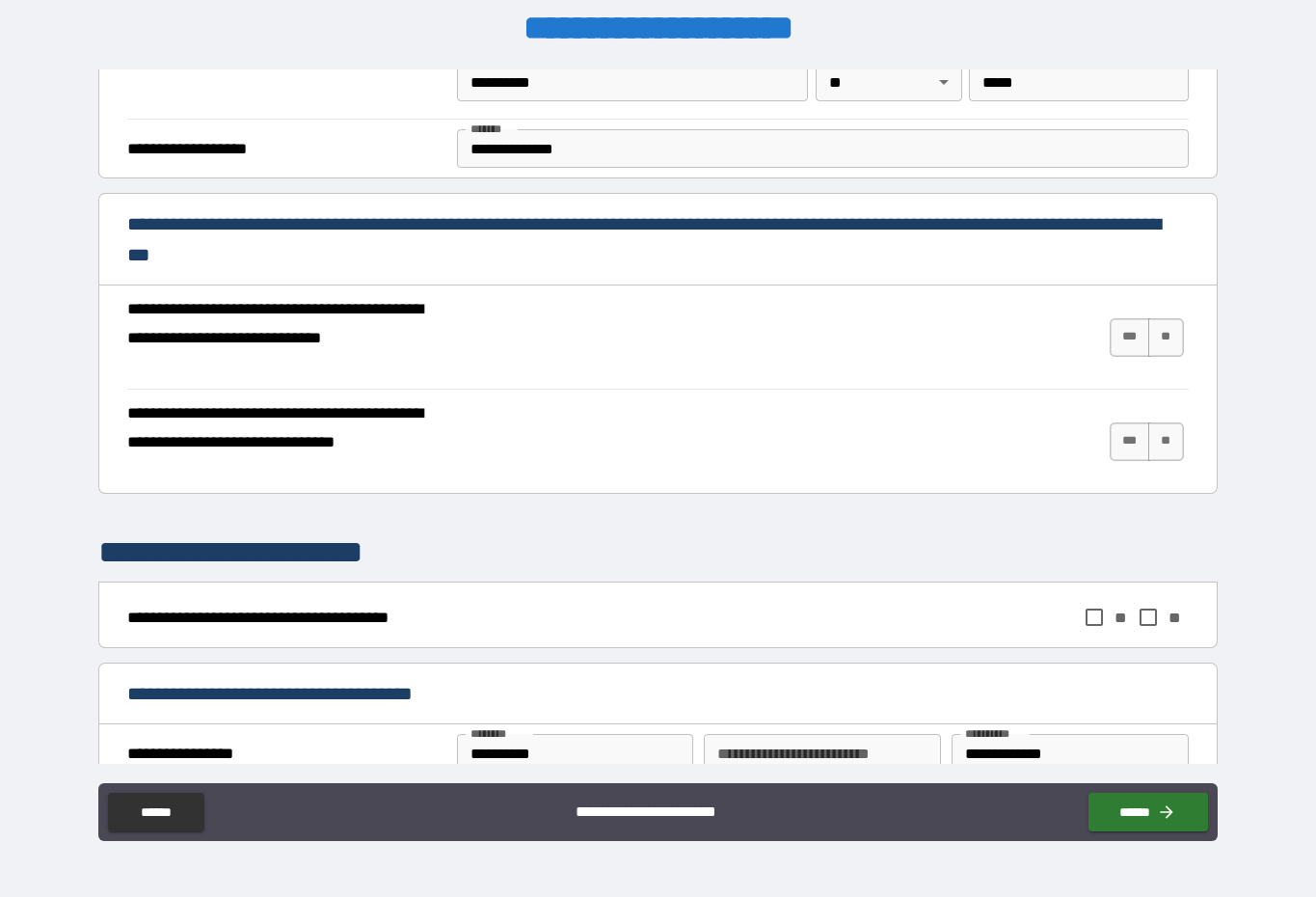 click on "***" at bounding box center [1130, 338] 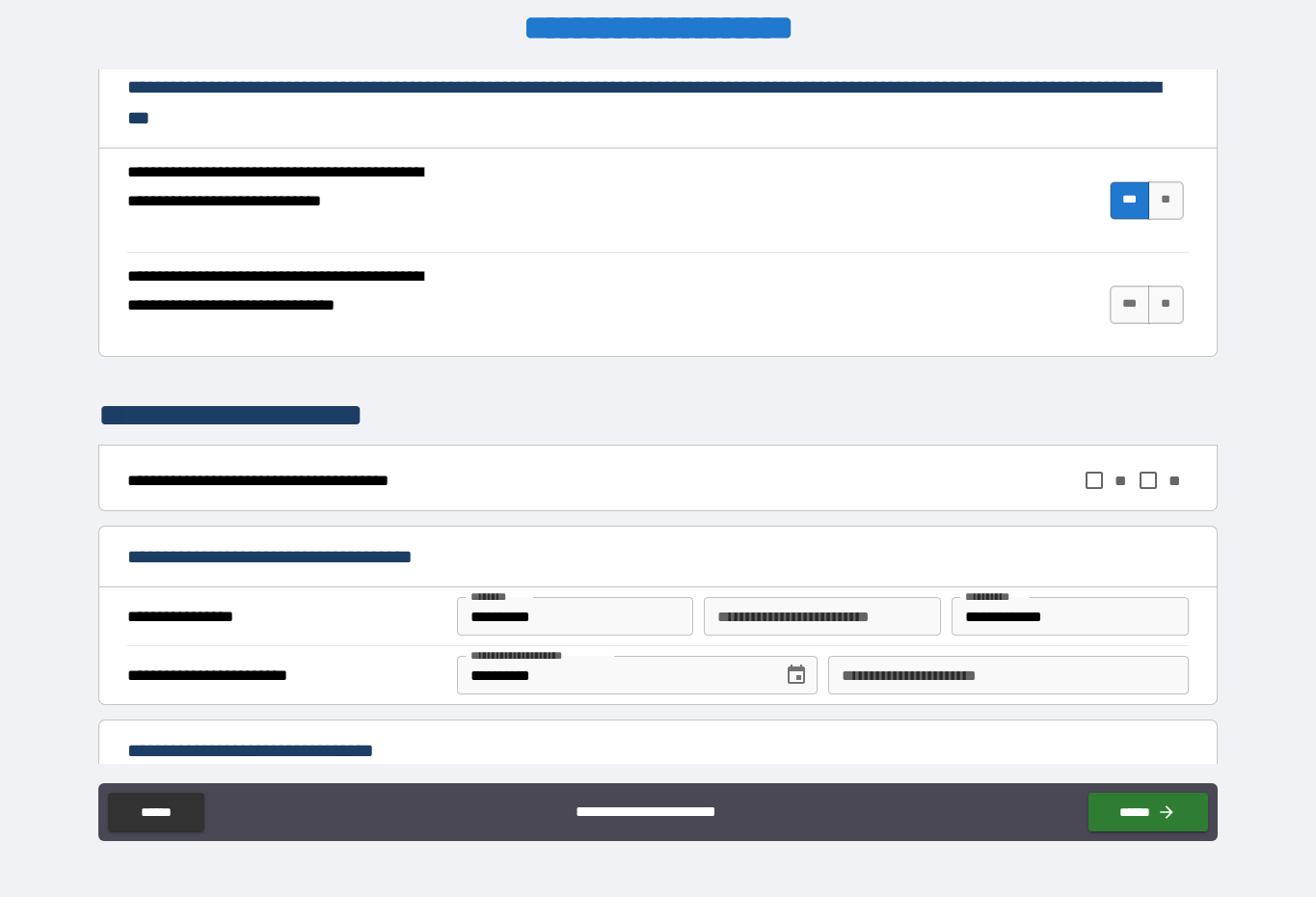 scroll, scrollTop: 634, scrollLeft: 0, axis: vertical 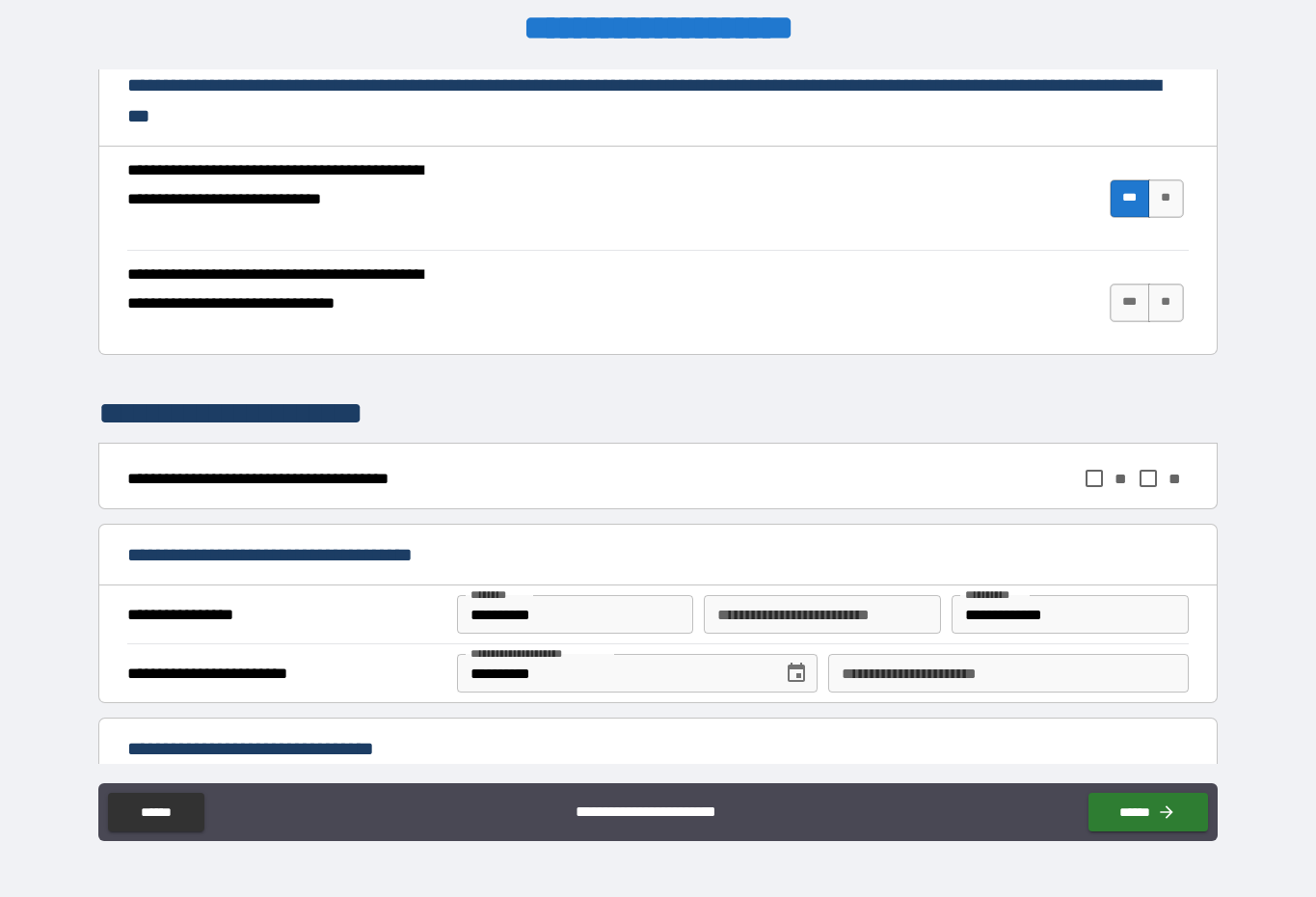 click on "***" at bounding box center (1130, 303) 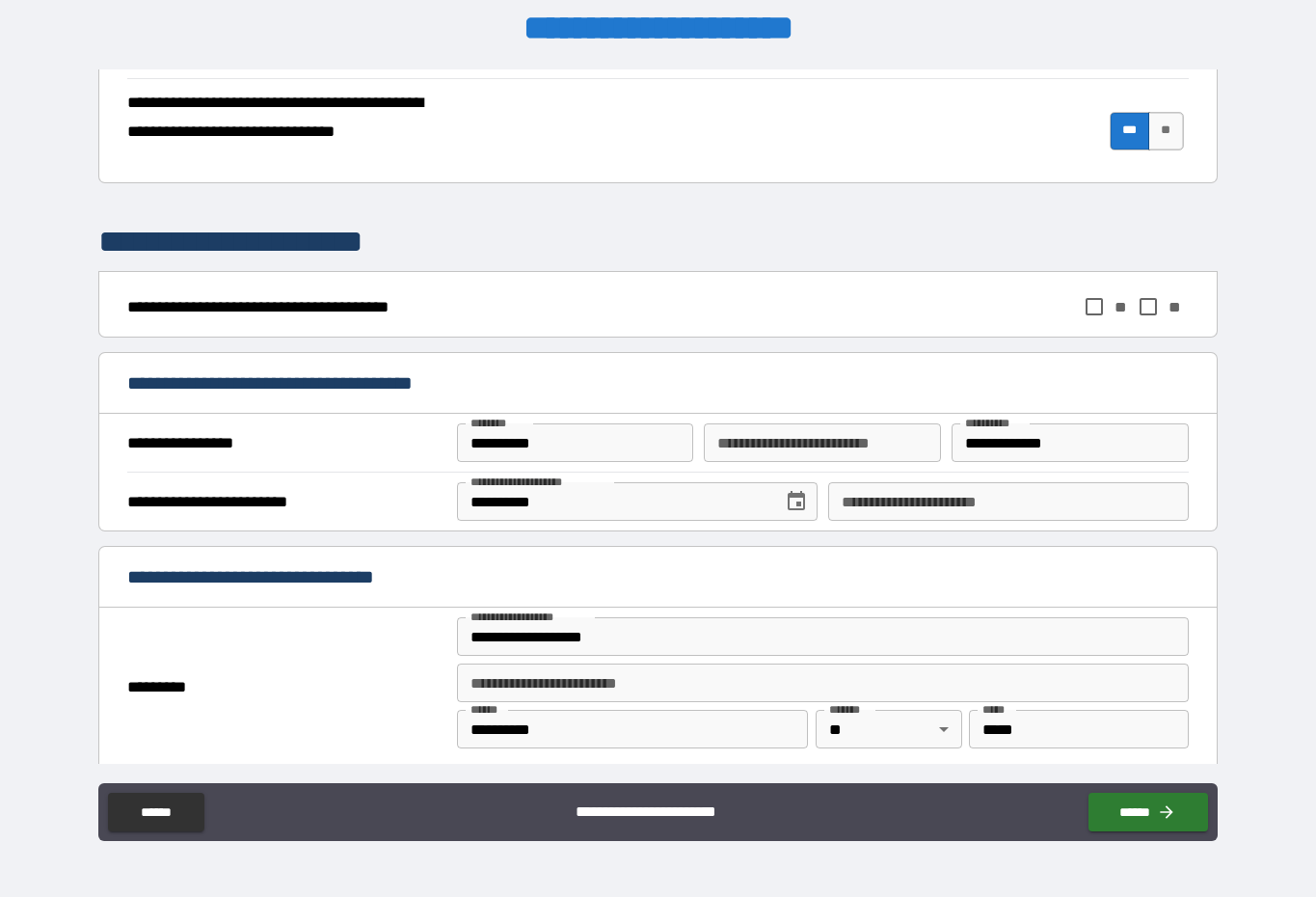 scroll, scrollTop: 845, scrollLeft: 0, axis: vertical 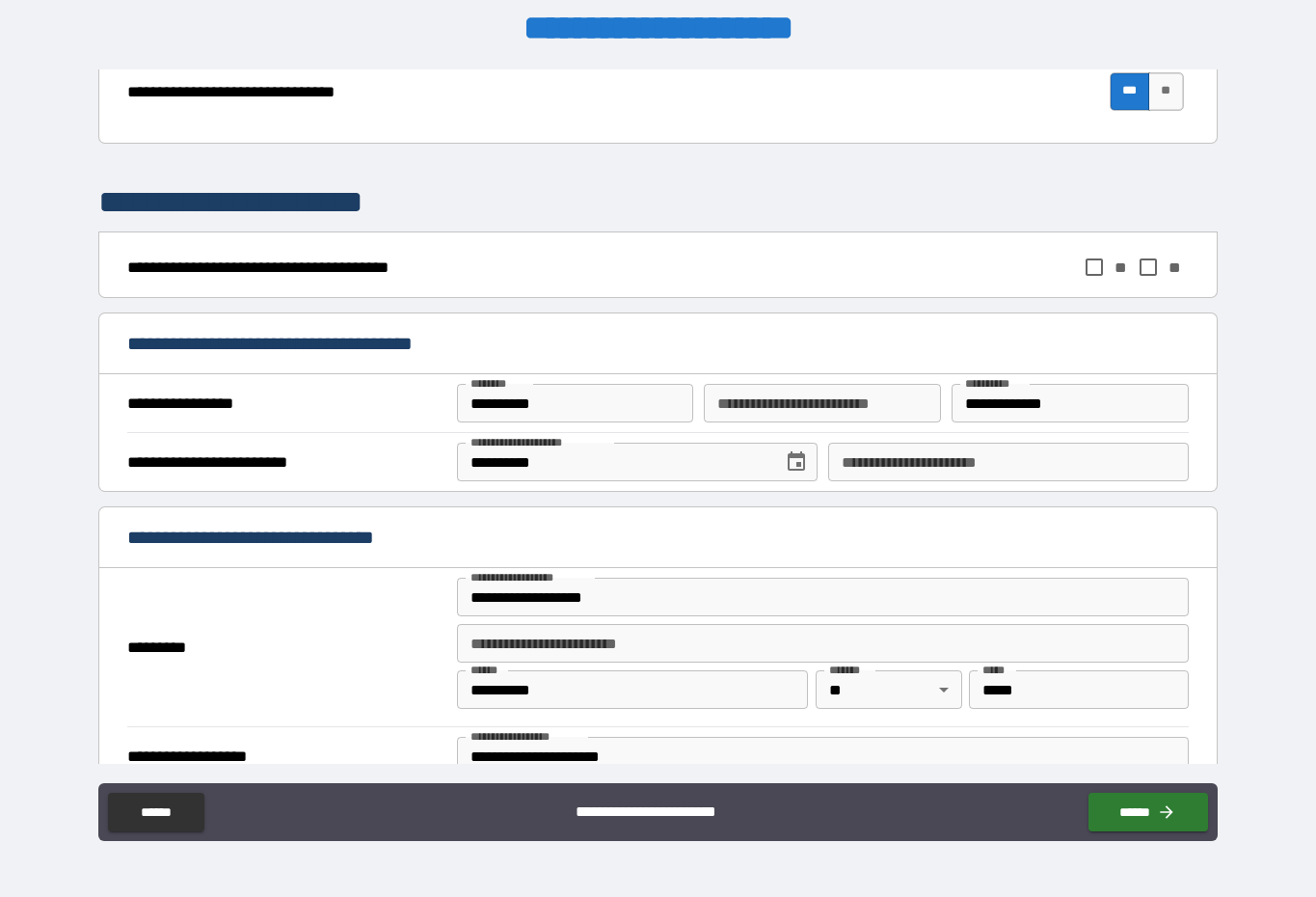 click on "**********" at bounding box center (658, 267) 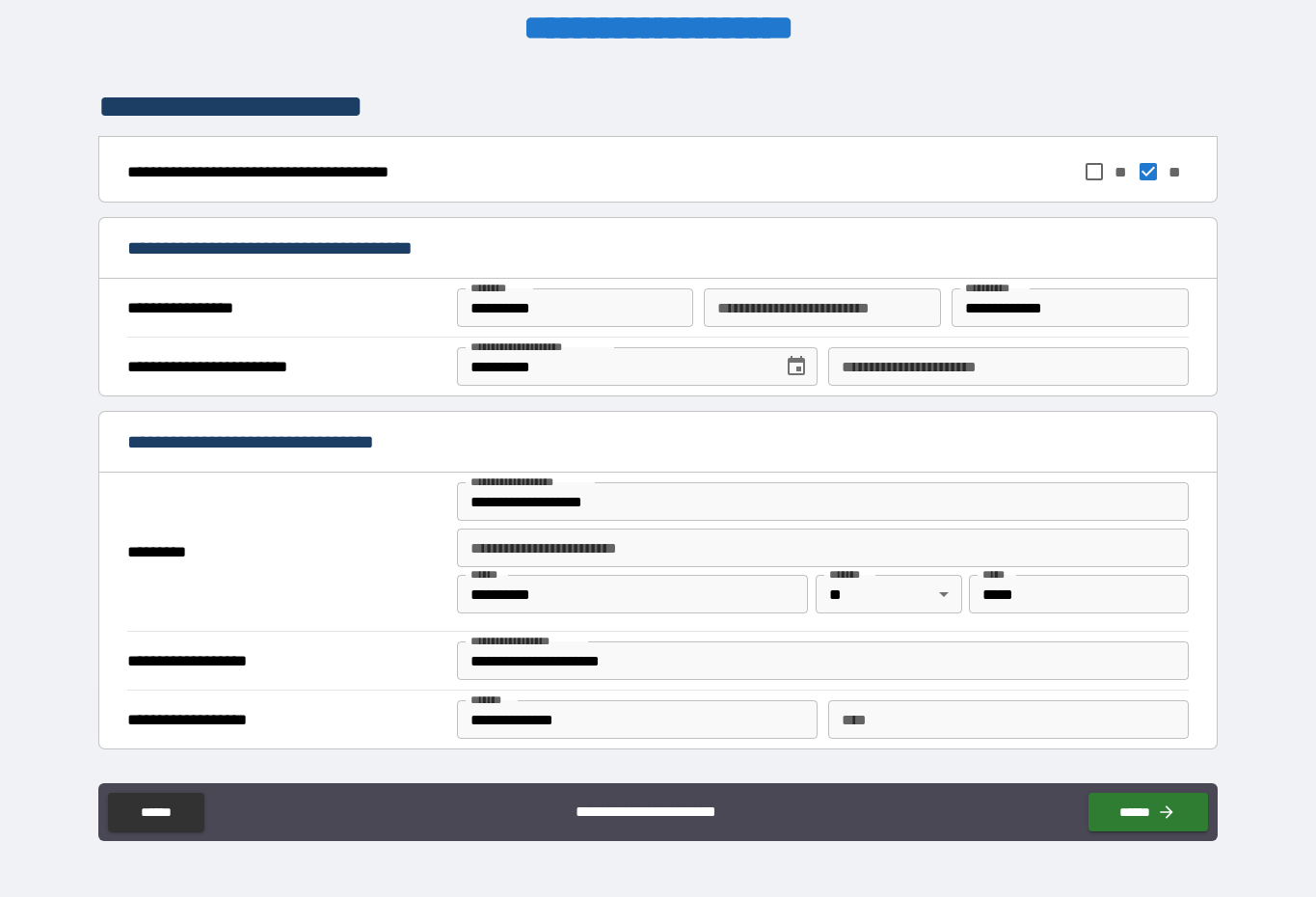 scroll, scrollTop: 939, scrollLeft: 0, axis: vertical 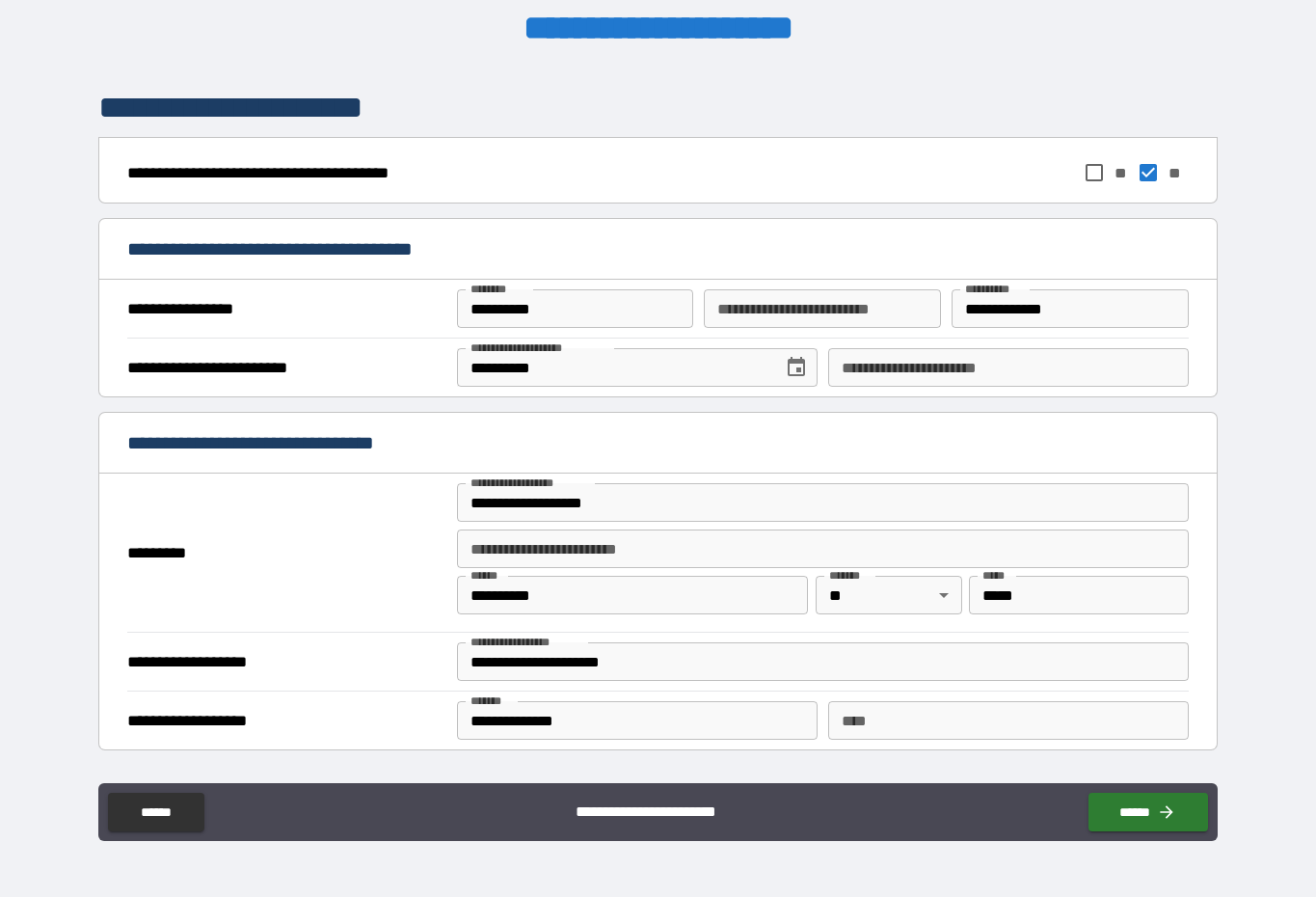 click on "**********" at bounding box center [822, 309] 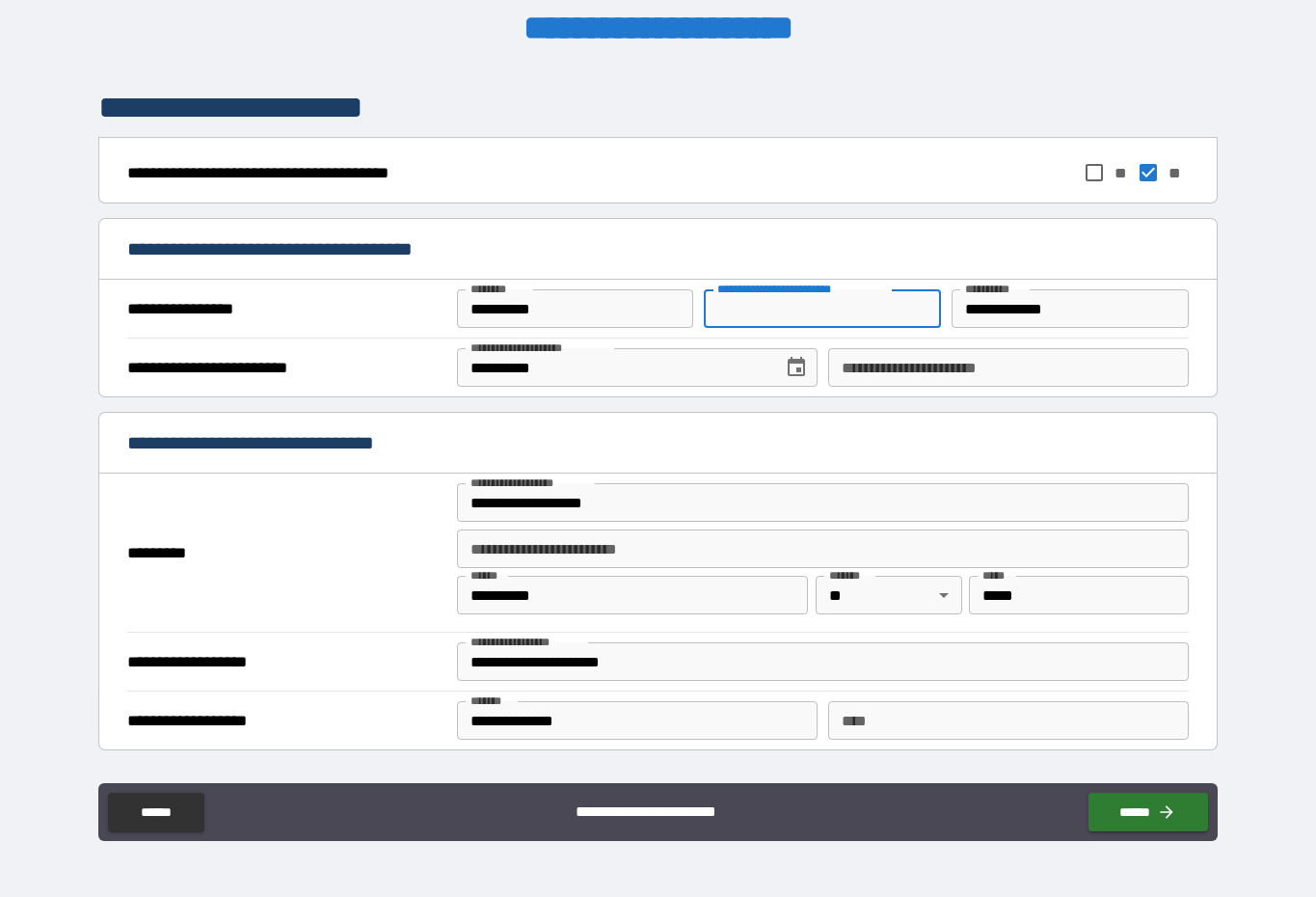 scroll, scrollTop: 40, scrollLeft: 0, axis: vertical 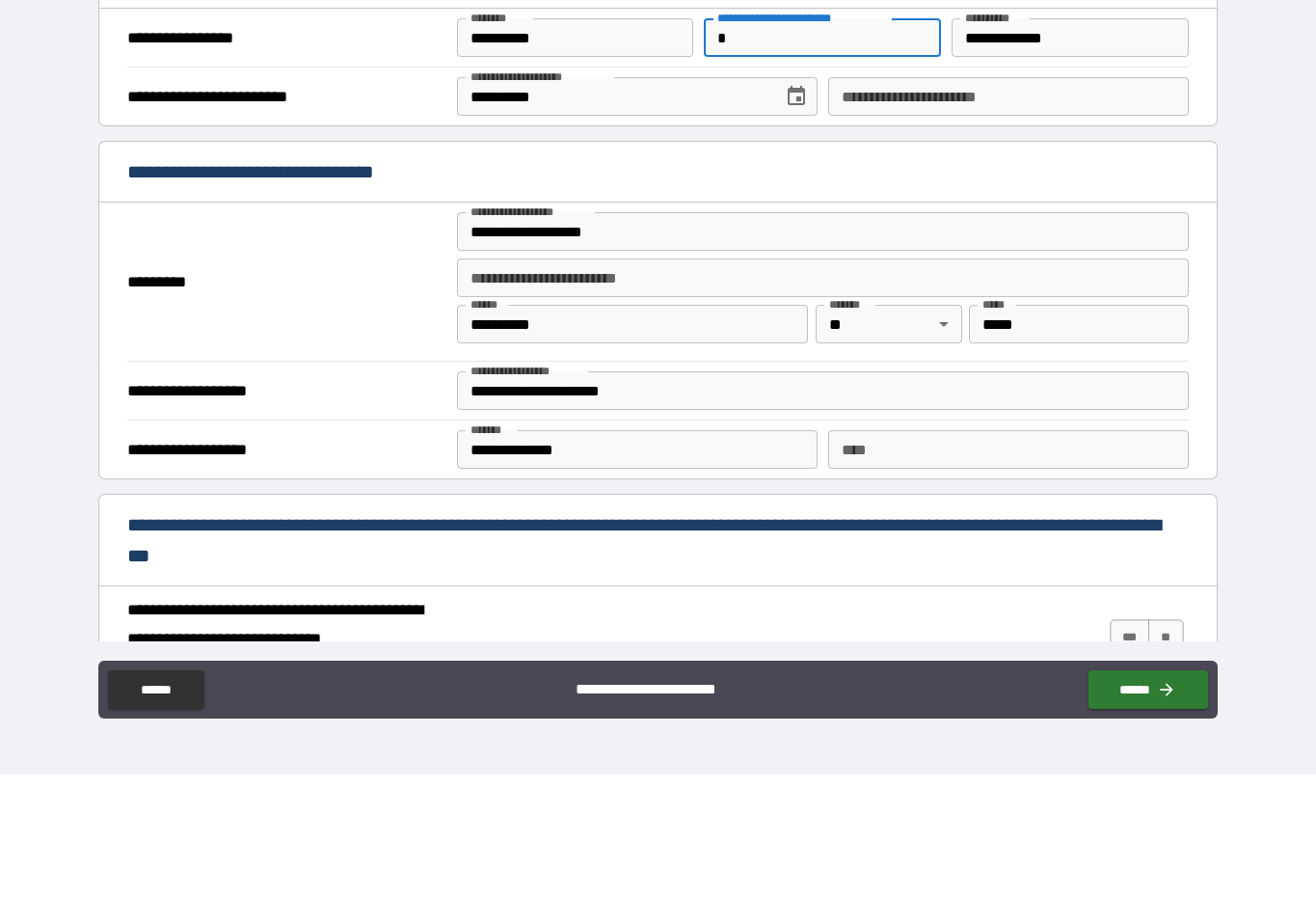type on "*" 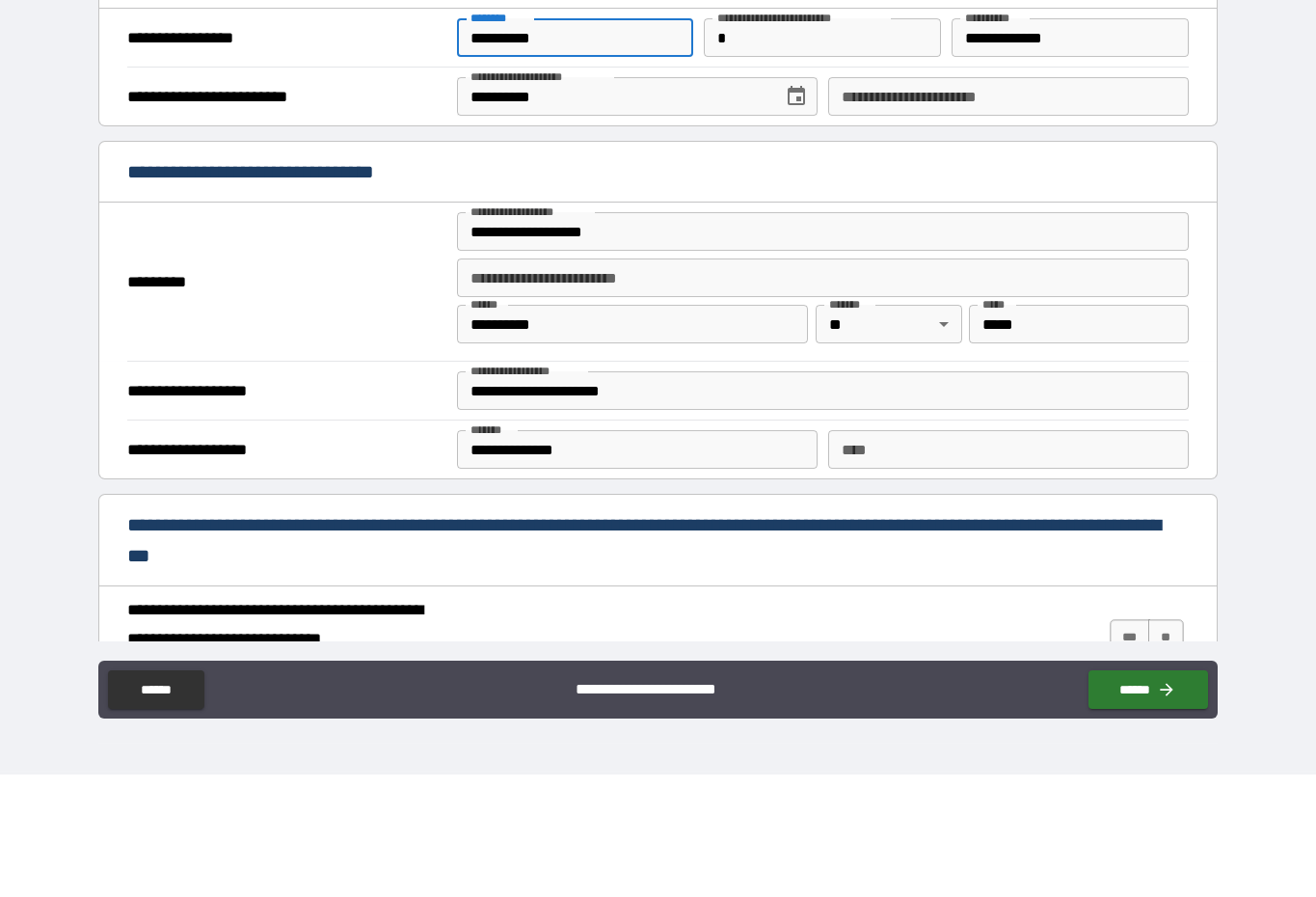 click on "**********" at bounding box center [576, 160] 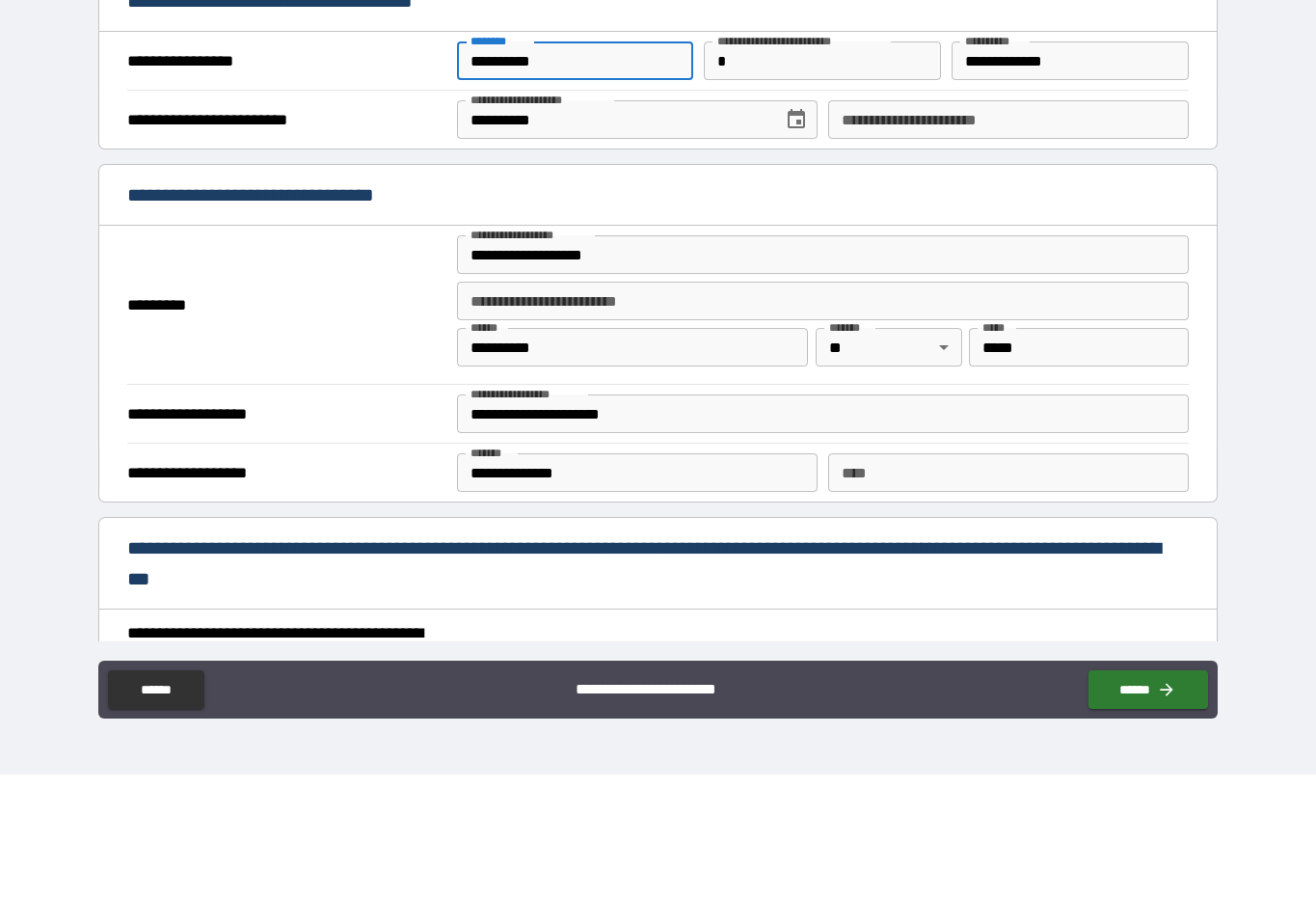 scroll, scrollTop: 1066, scrollLeft: 0, axis: vertical 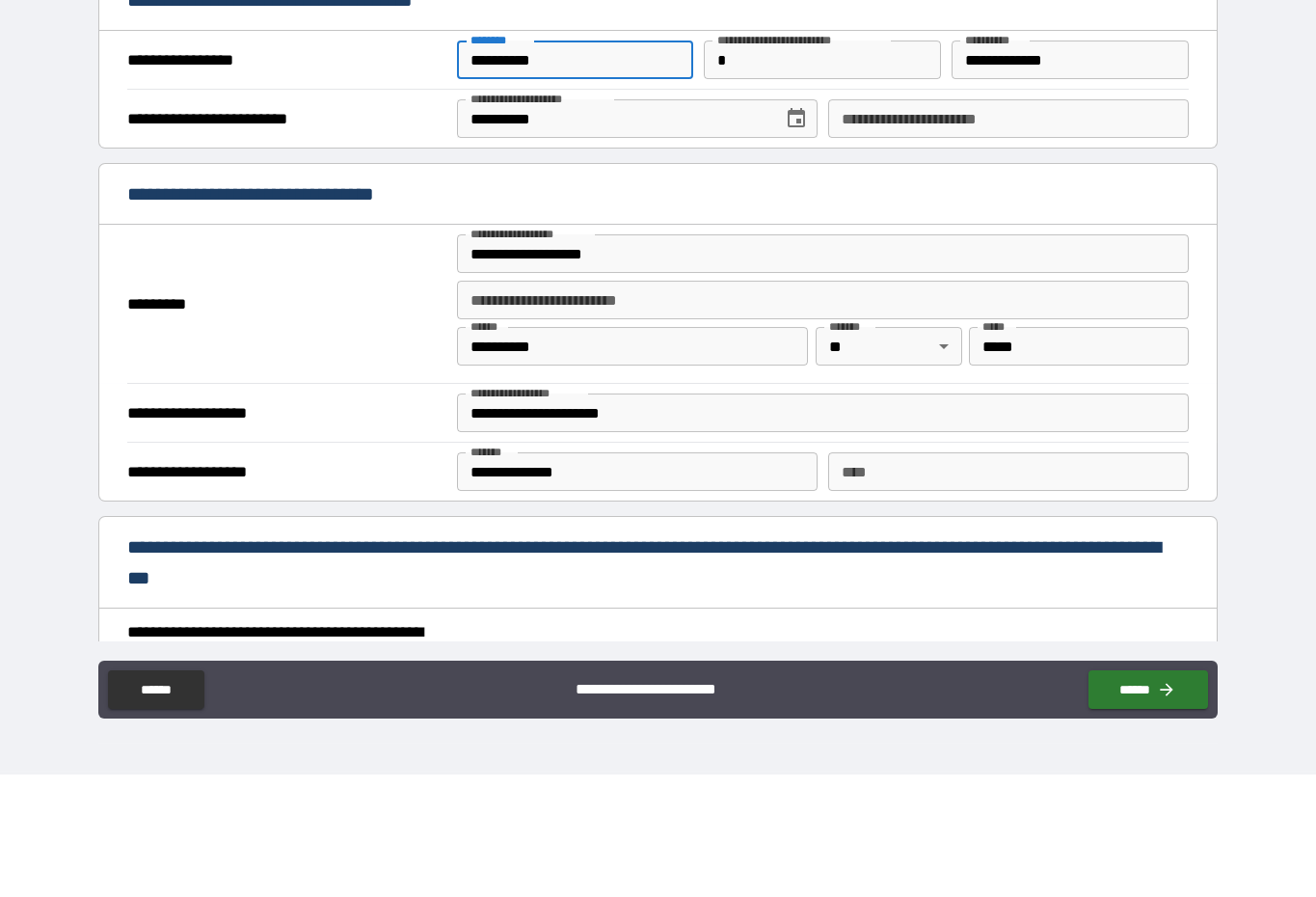 type on "**********" 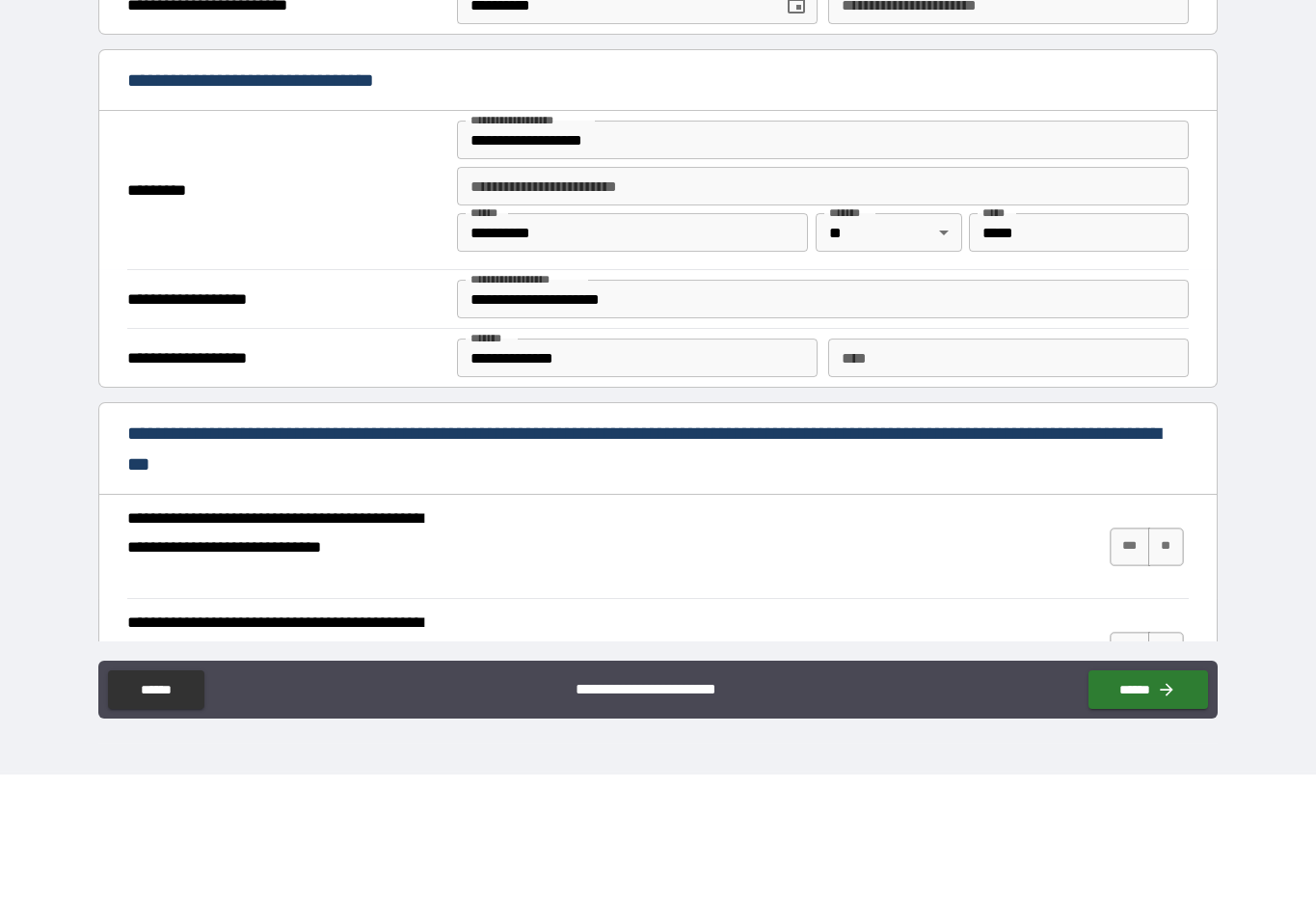 scroll, scrollTop: 1250, scrollLeft: 0, axis: vertical 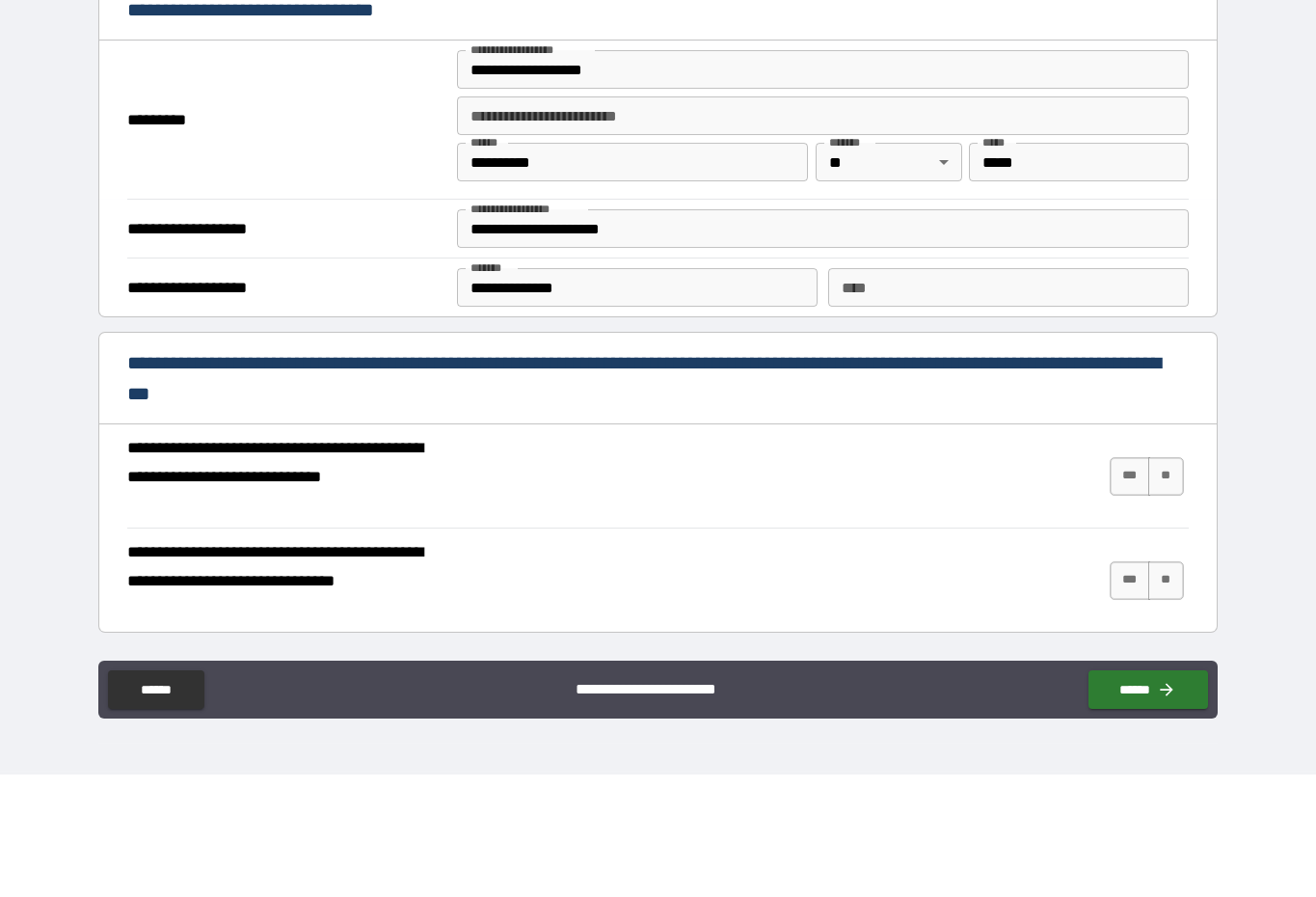 type 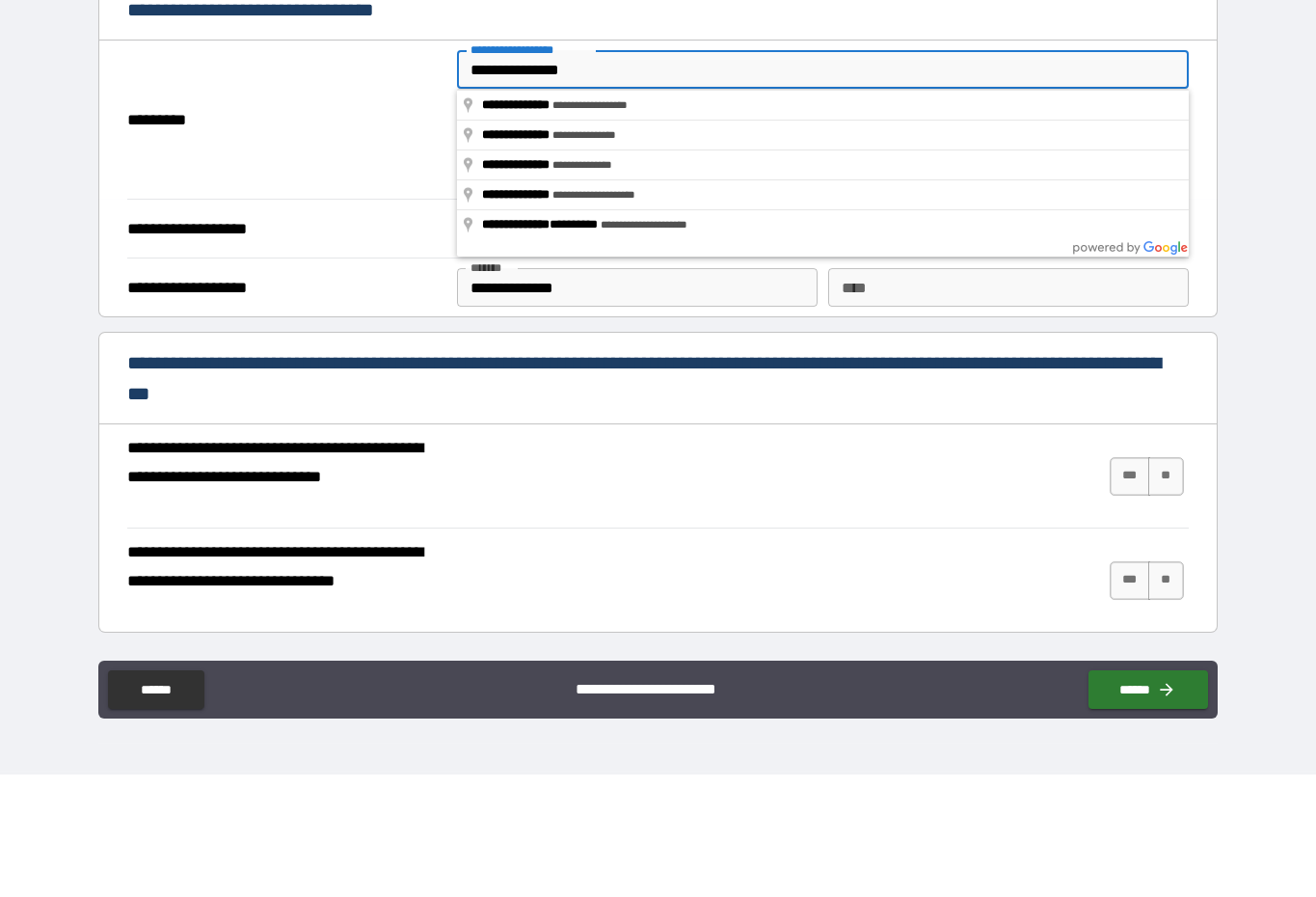 click on "**********" at bounding box center (822, 192) 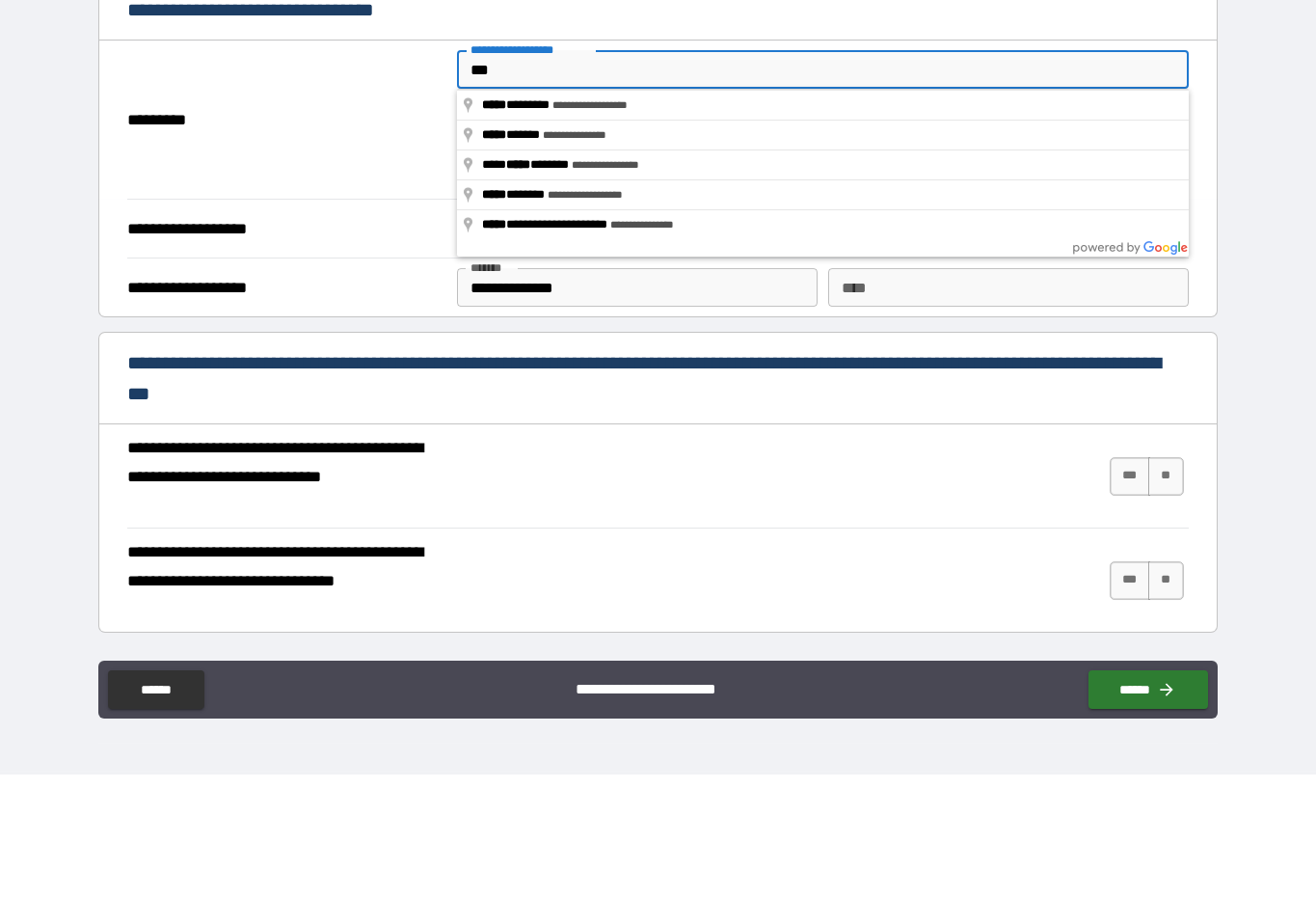 type on "*" 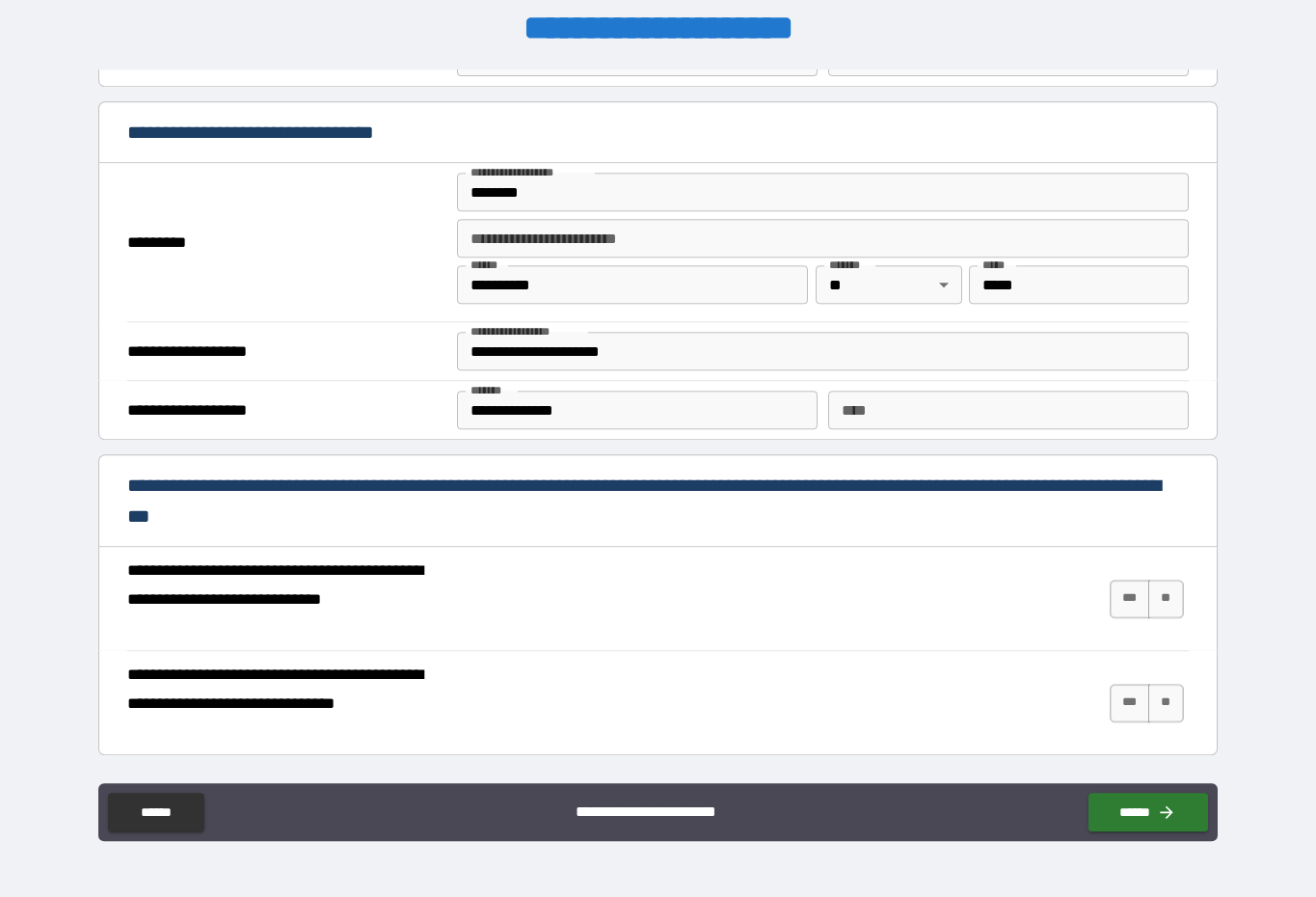 type on "**********" 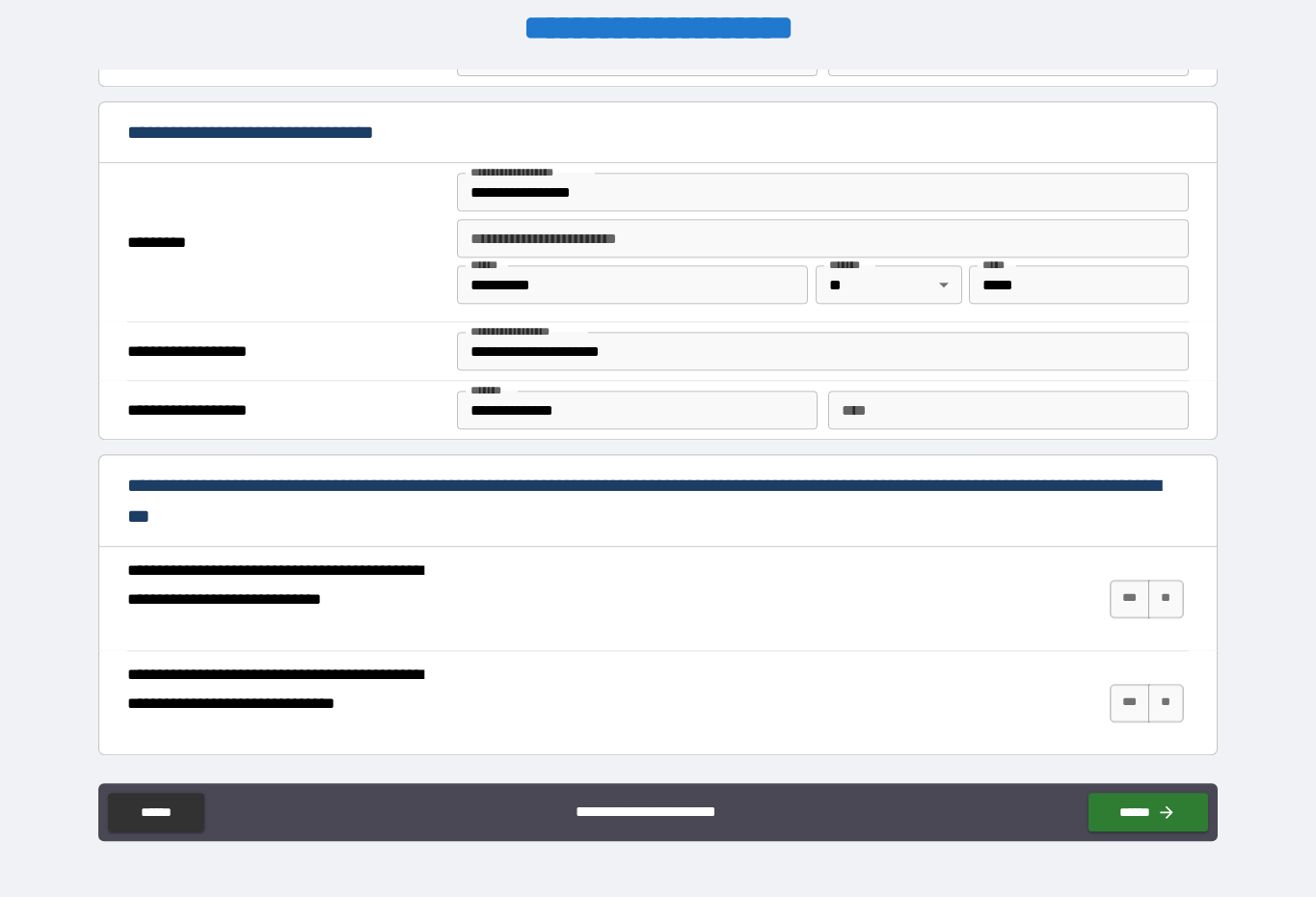 type on "*****" 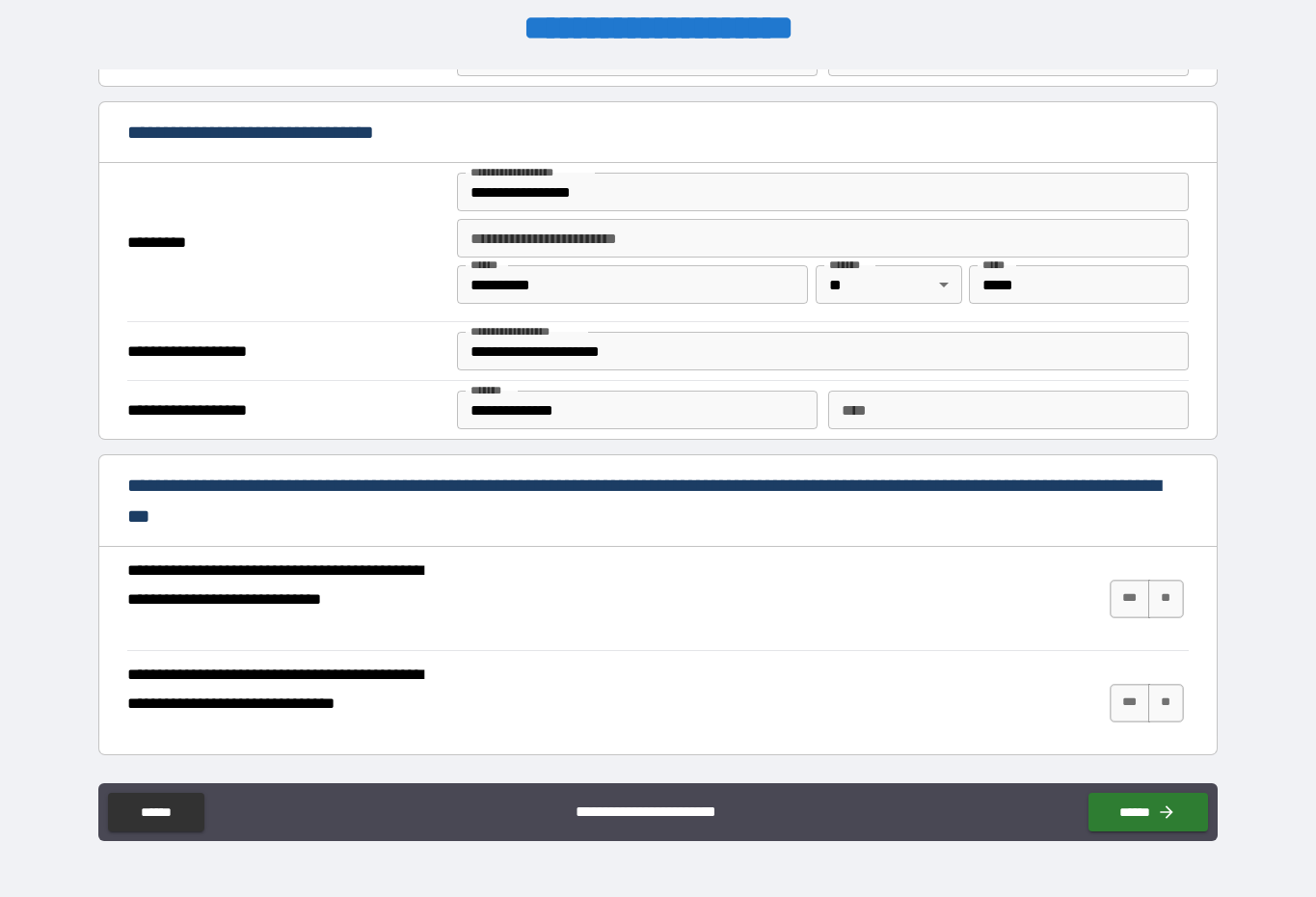 click on "**********" at bounding box center (822, 351) 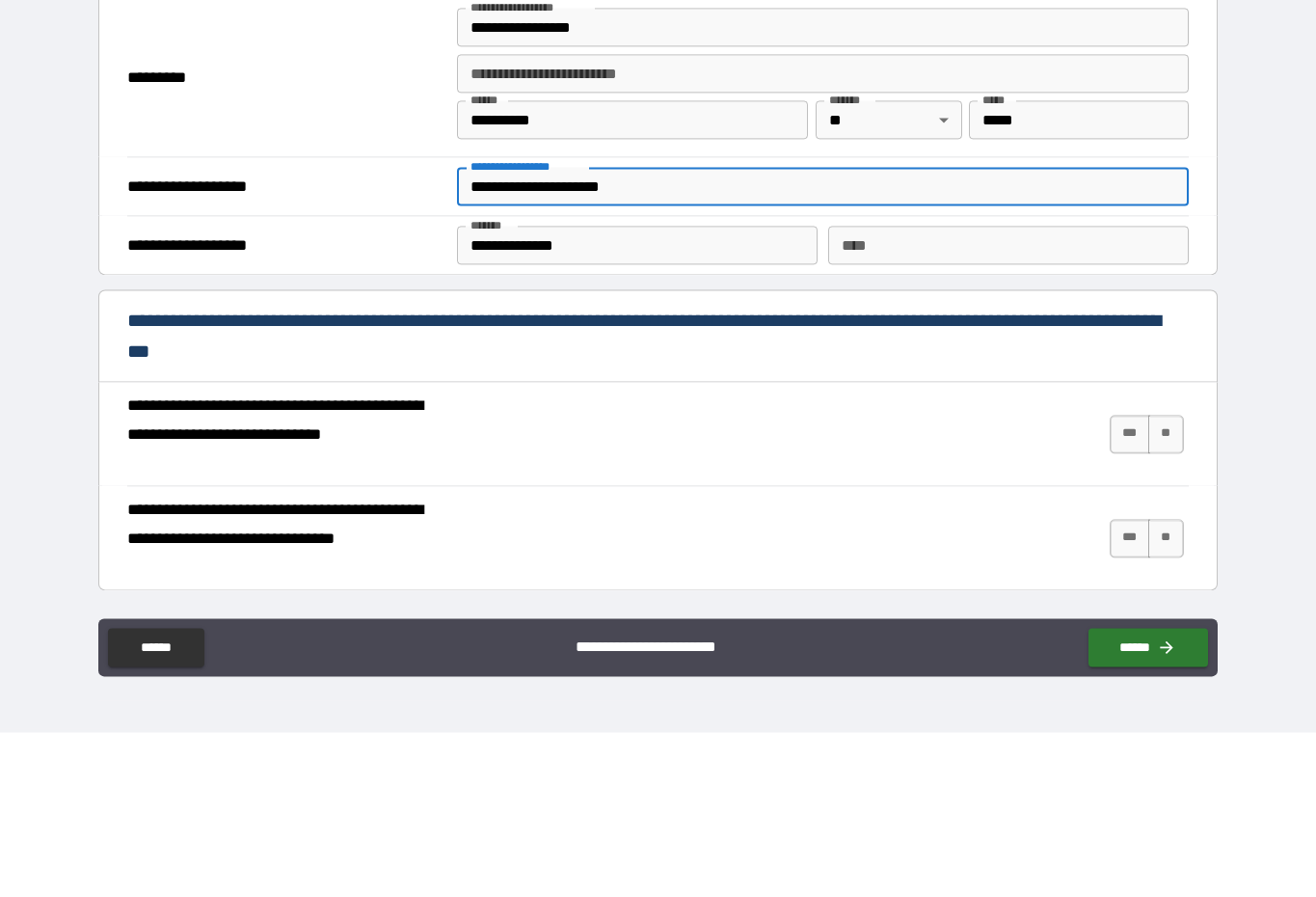click on "**********" at bounding box center (822, 351) 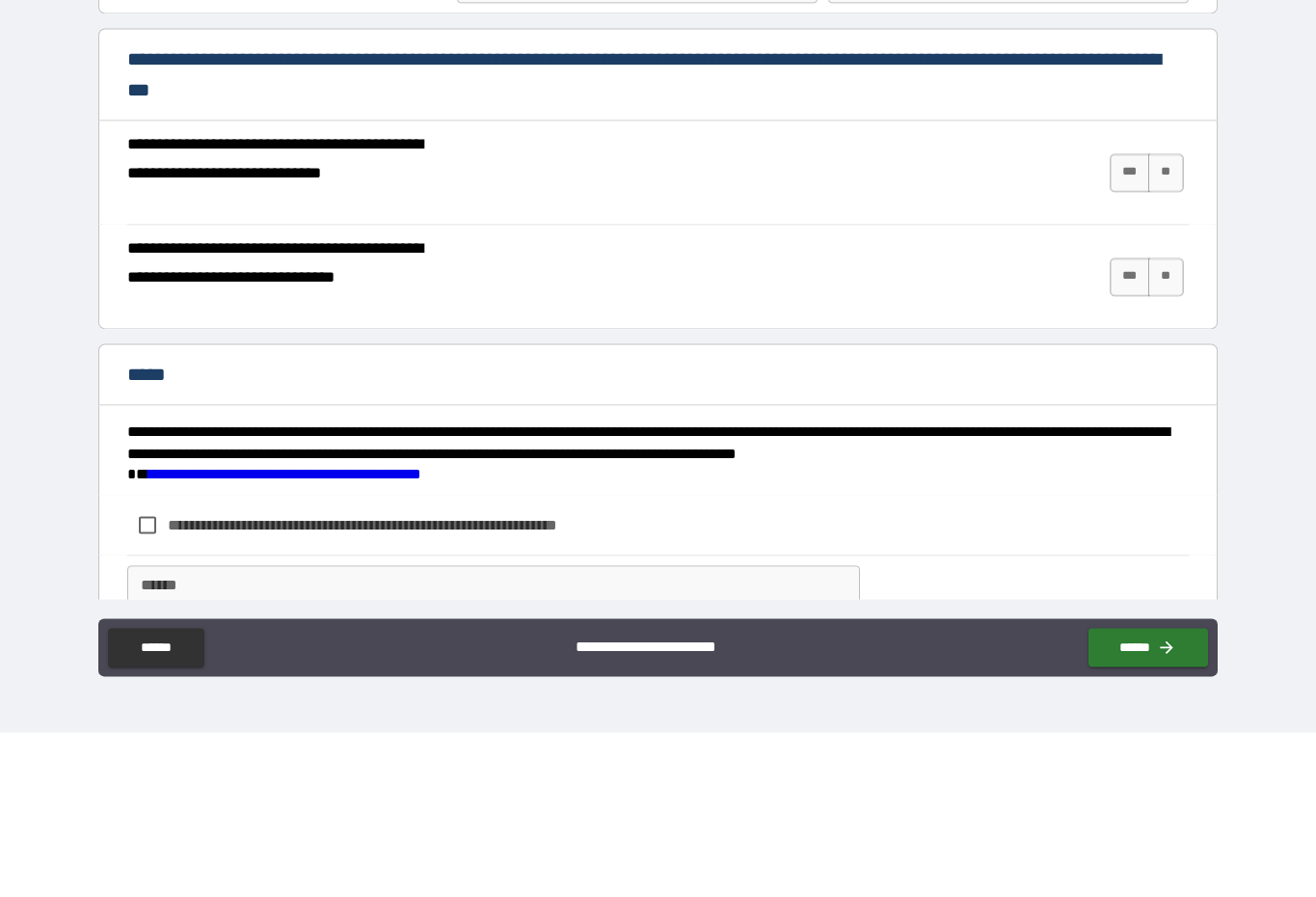 scroll, scrollTop: 1517, scrollLeft: 0, axis: vertical 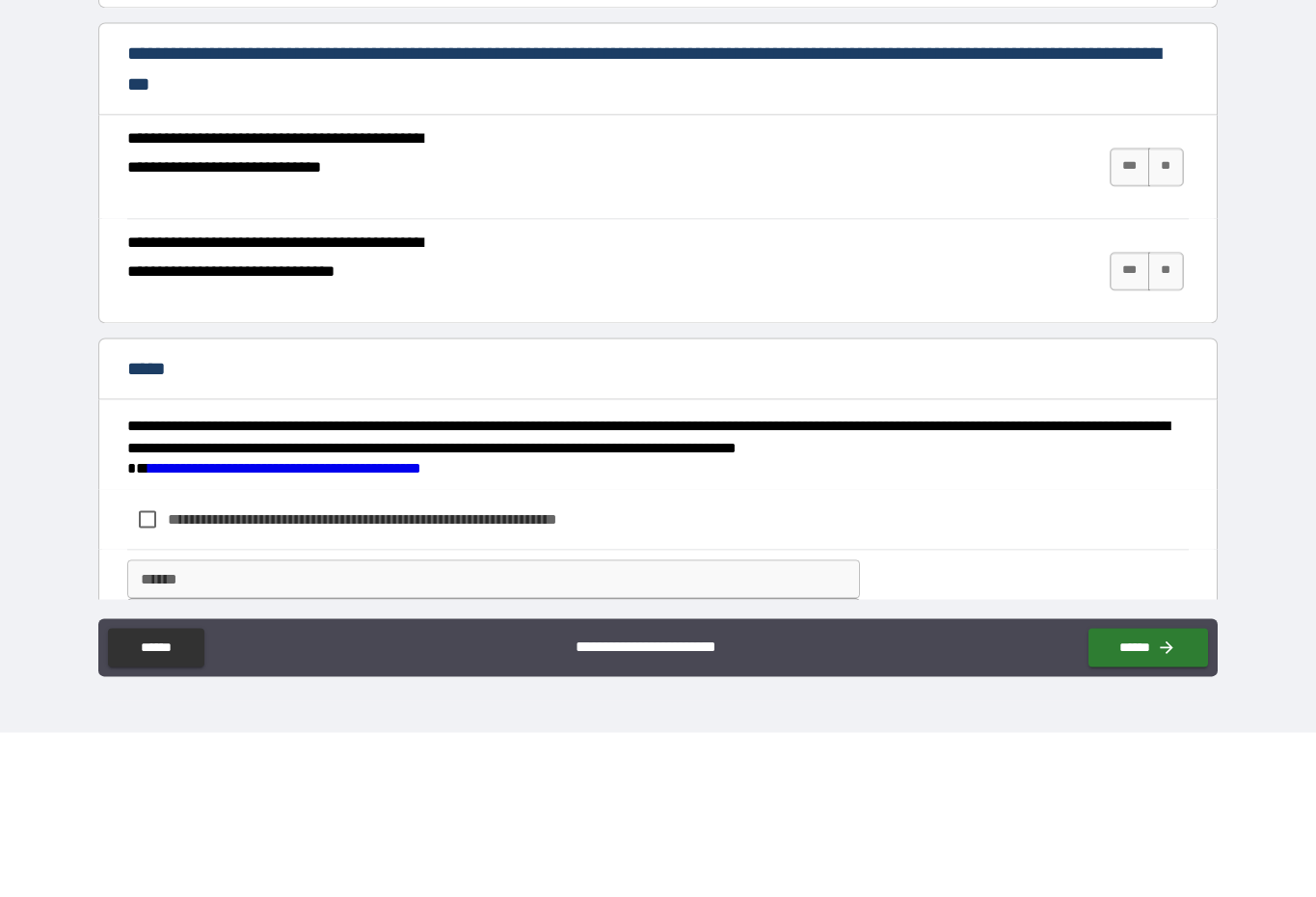 type on "**********" 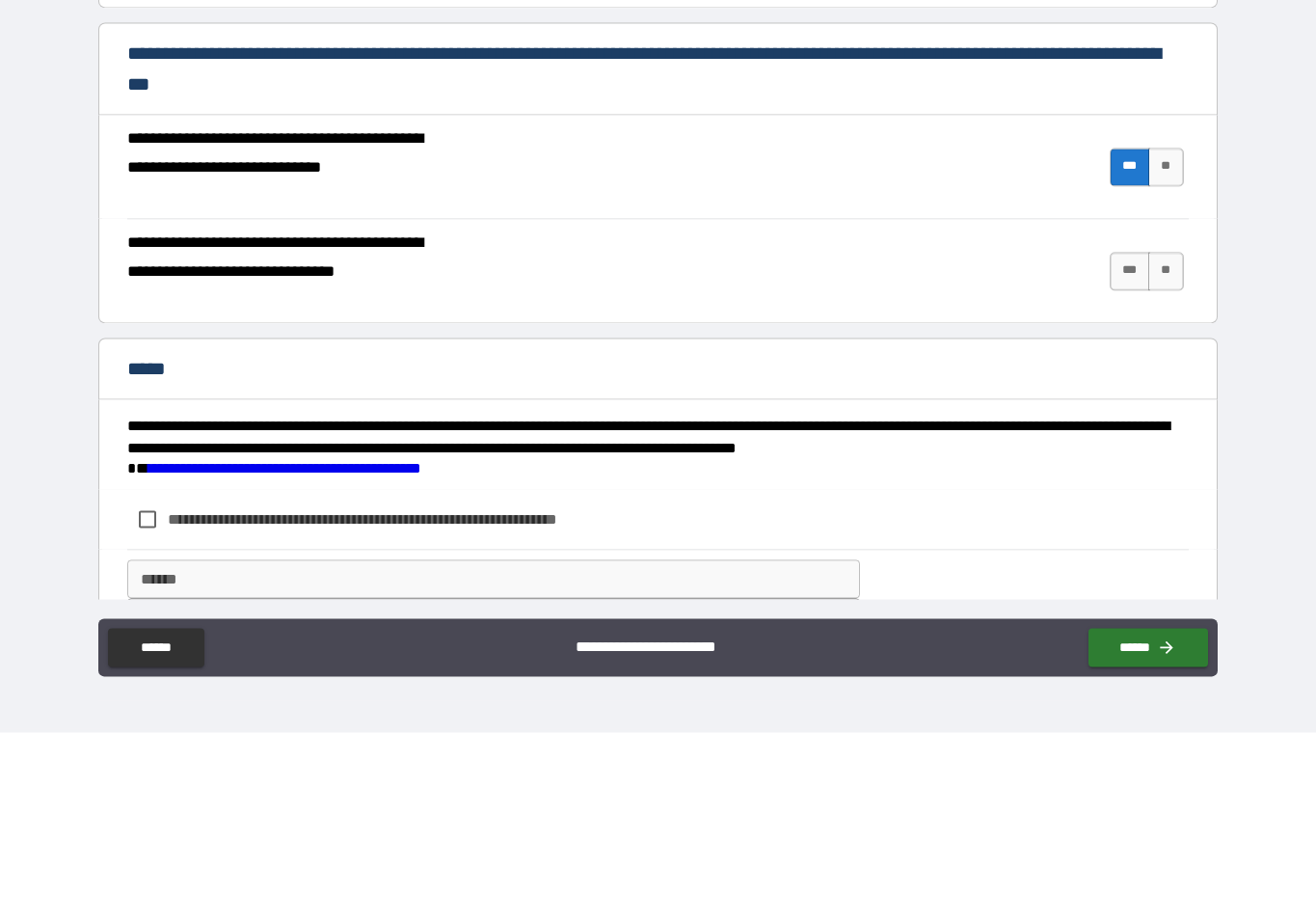 scroll, scrollTop: 40, scrollLeft: 0, axis: vertical 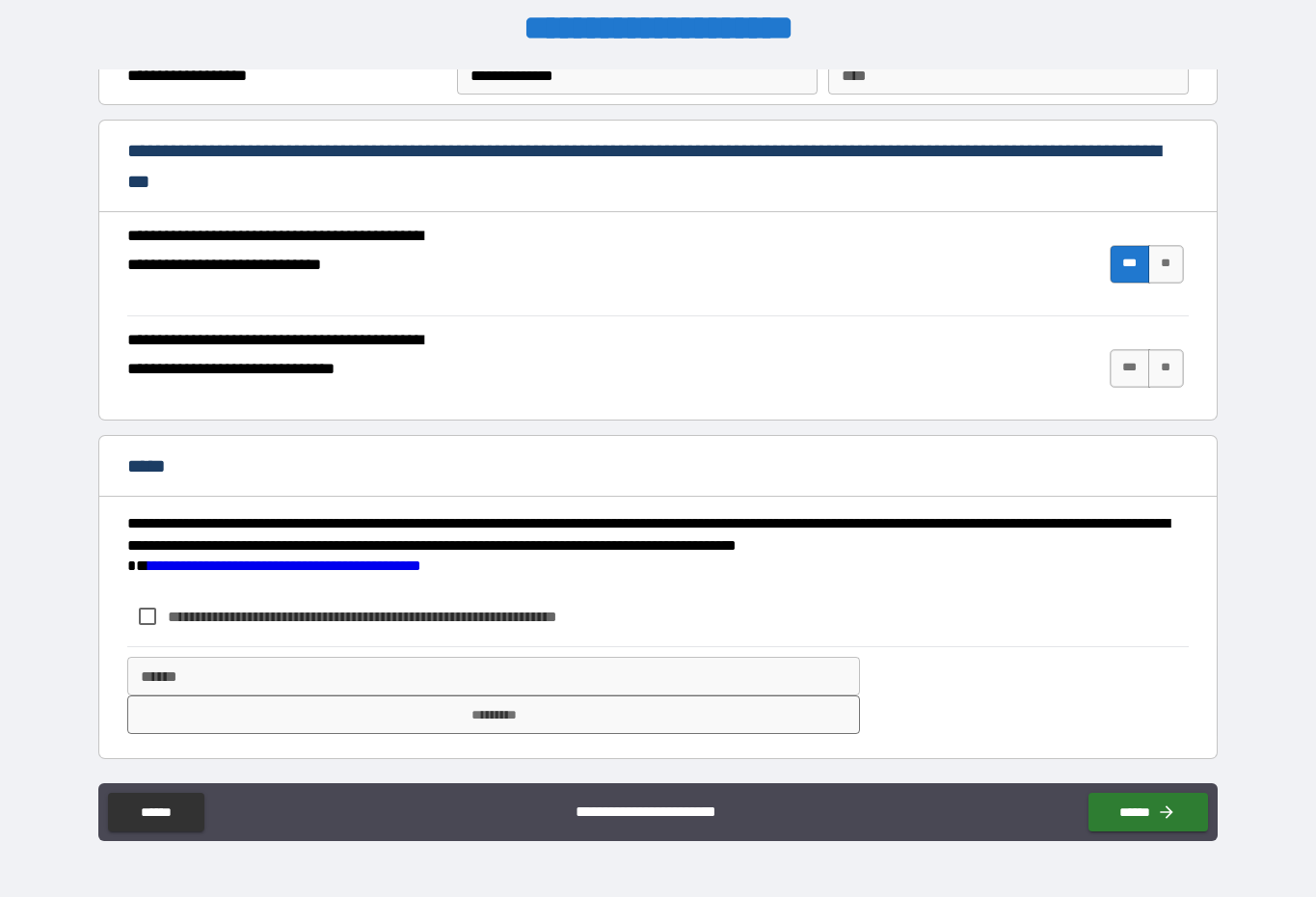 click on "***" at bounding box center [1130, 368] 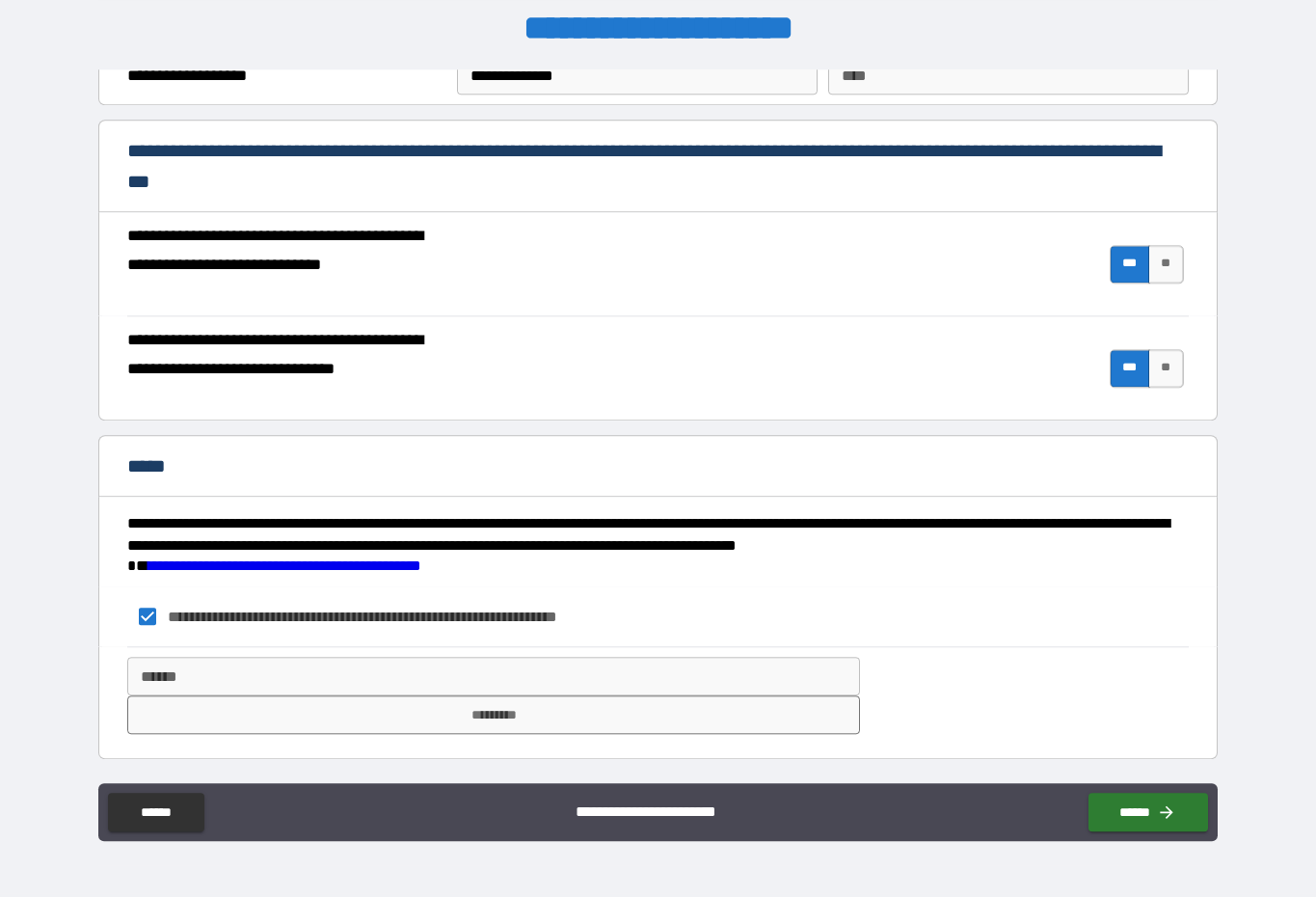 scroll, scrollTop: 40, scrollLeft: 0, axis: vertical 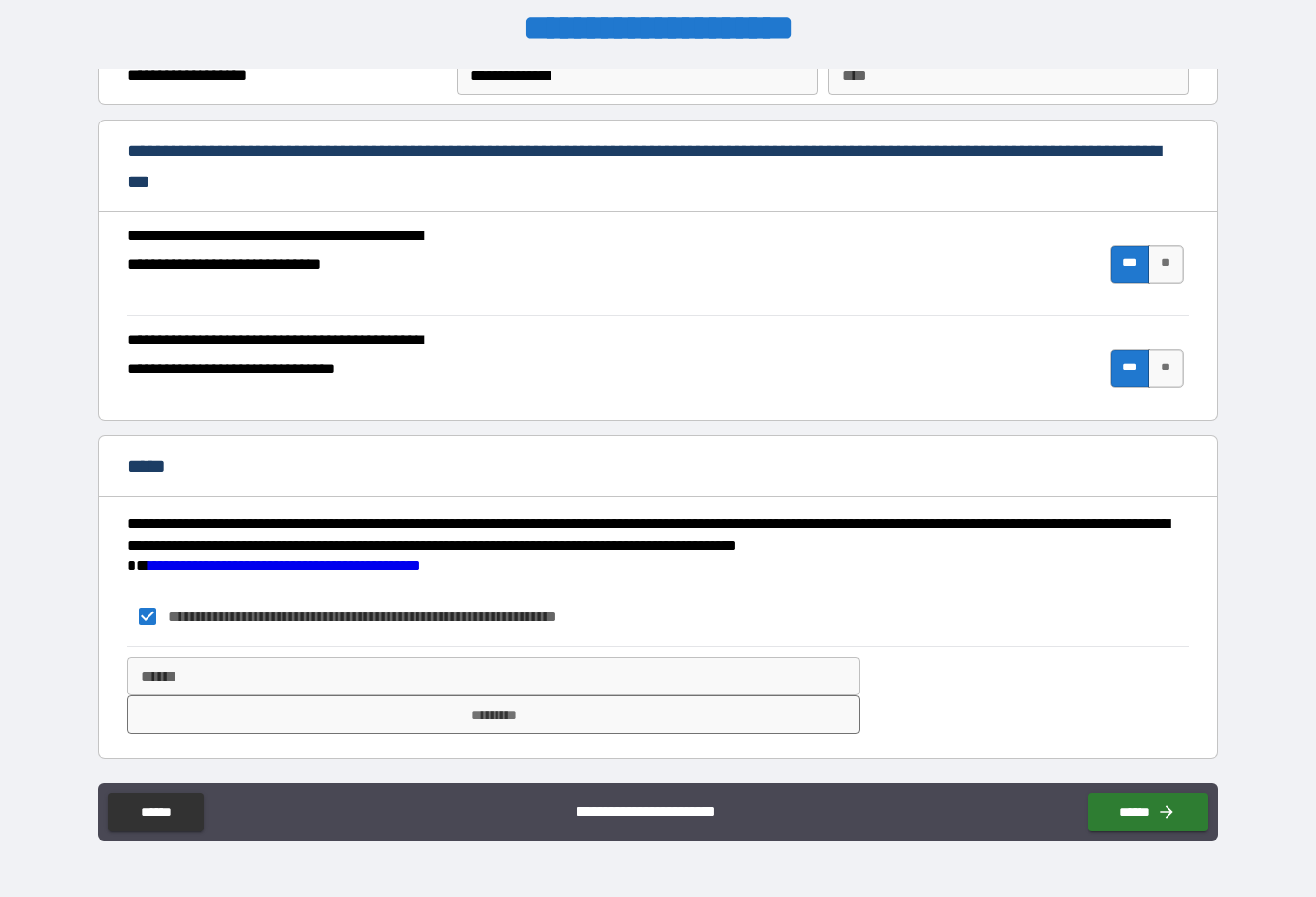 click on "******" at bounding box center [493, 676] 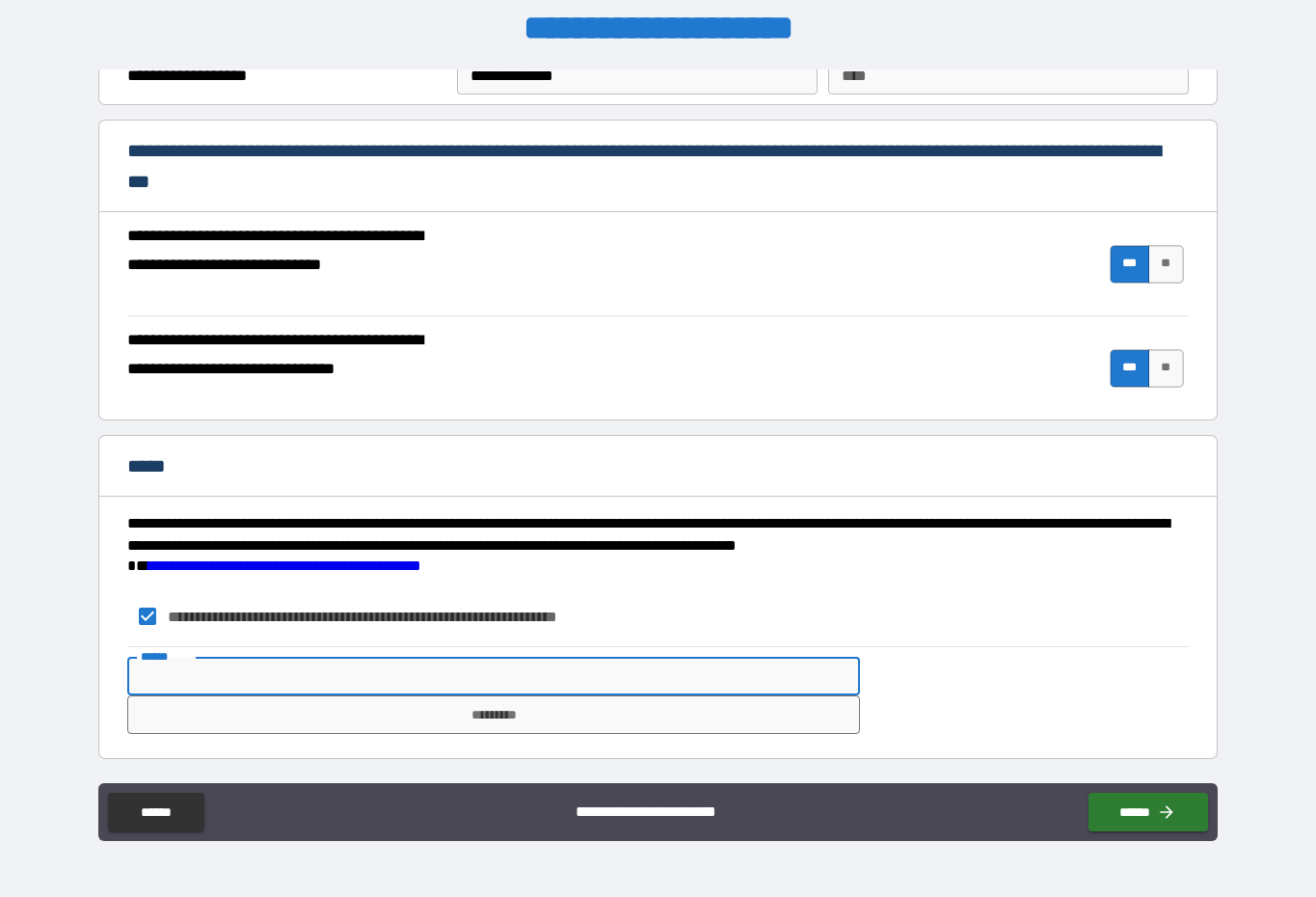 scroll, scrollTop: 40, scrollLeft: 0, axis: vertical 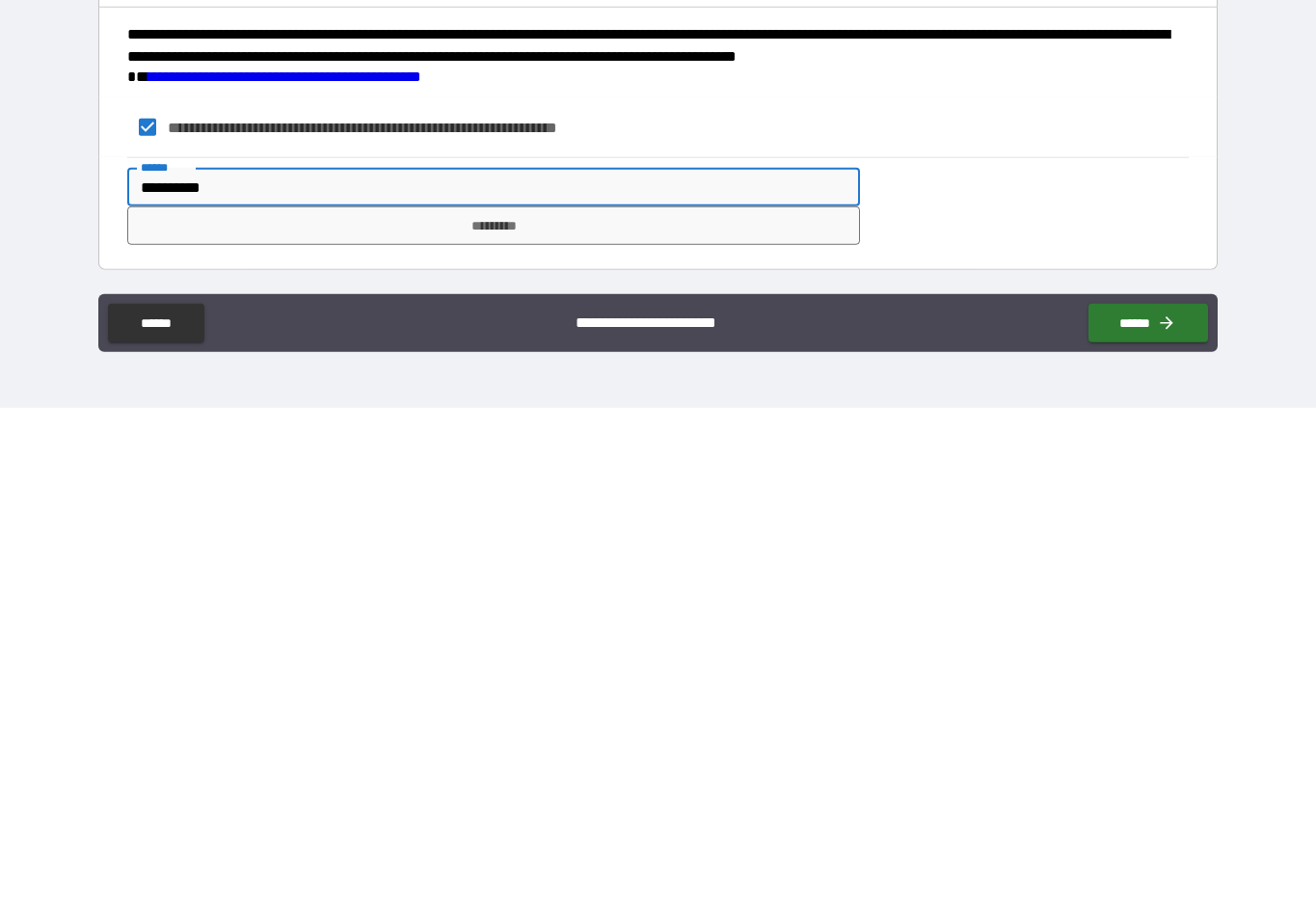 type on "**********" 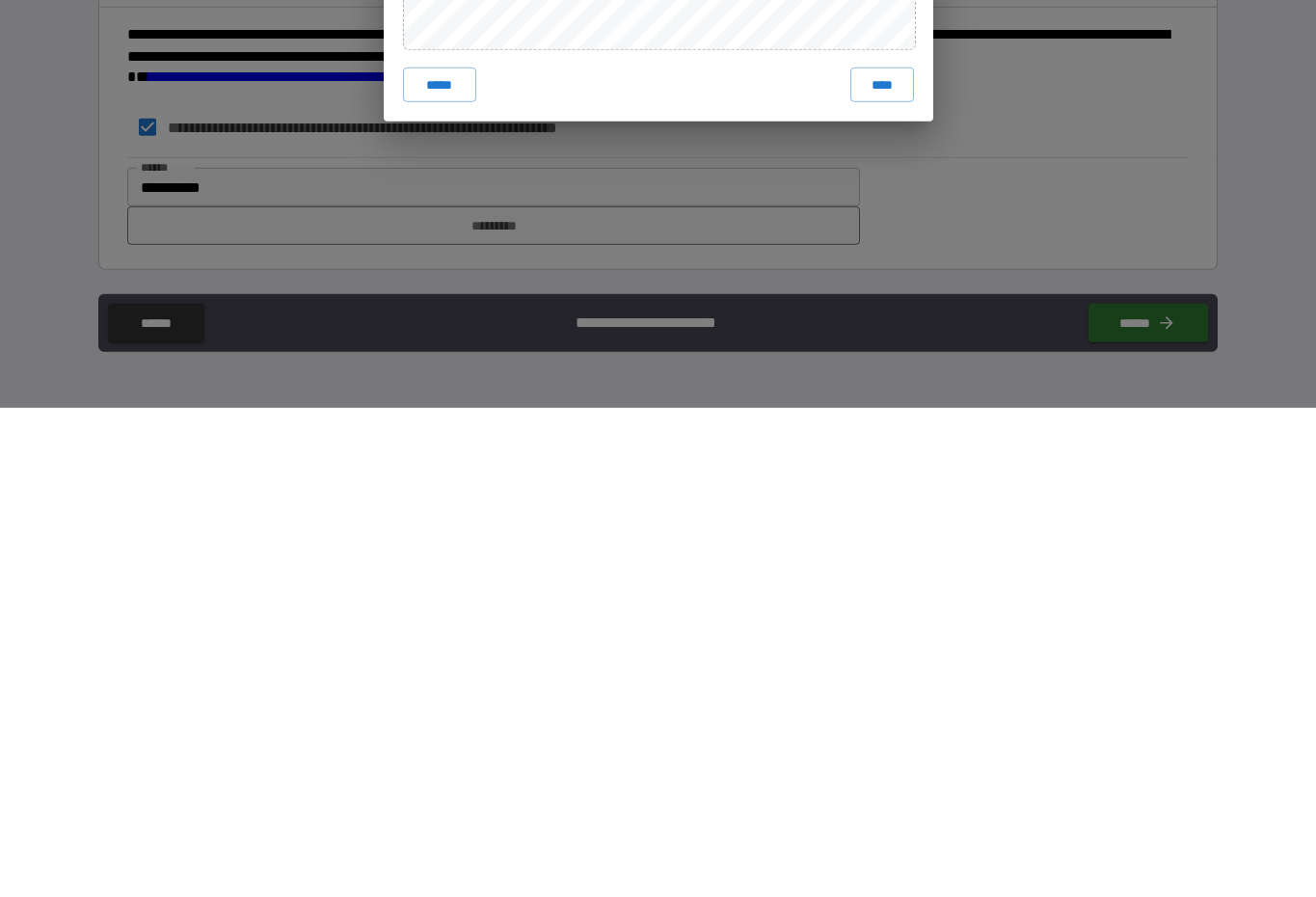 scroll, scrollTop: 40, scrollLeft: 0, axis: vertical 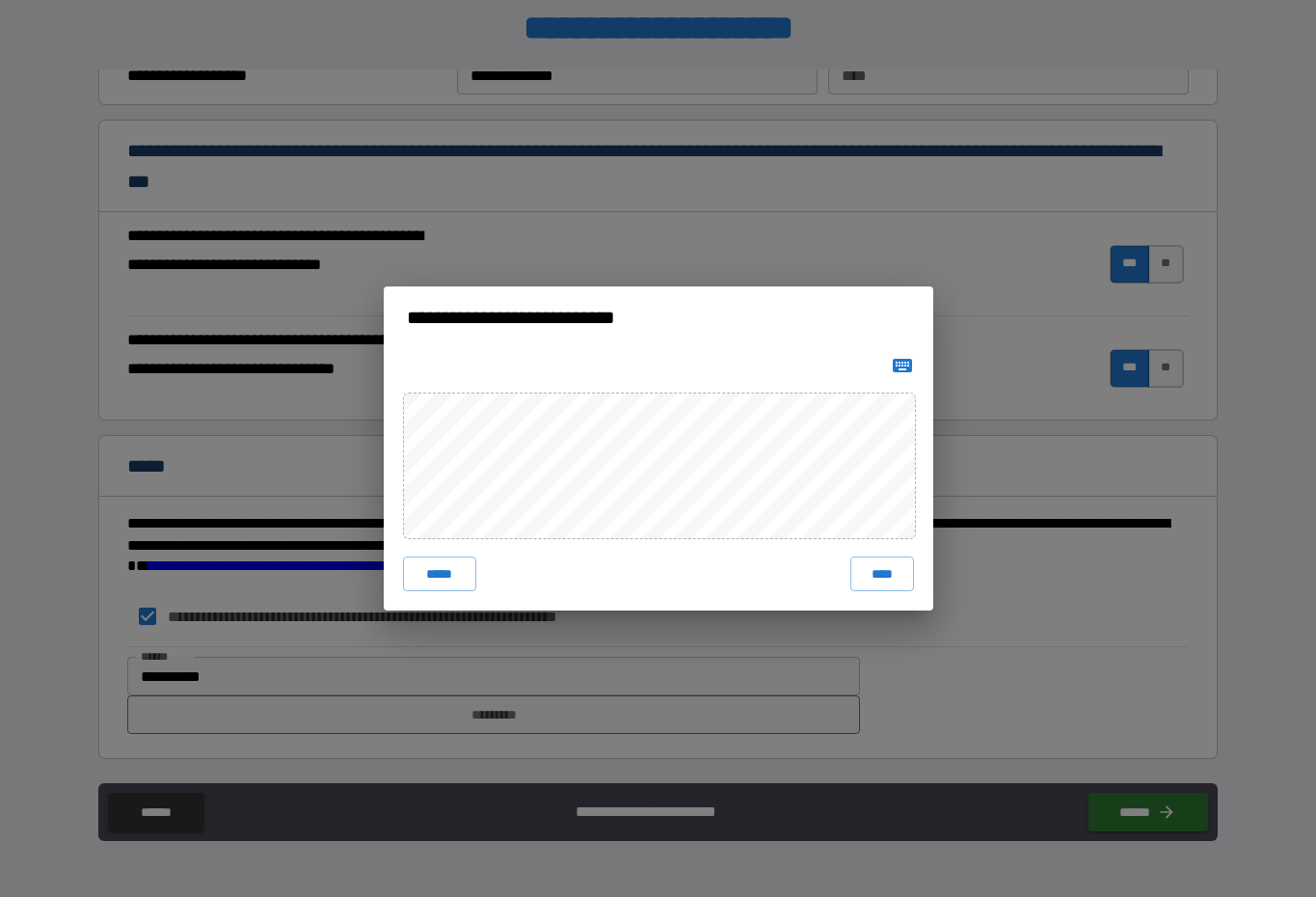 click on "****" at bounding box center (882, 574) 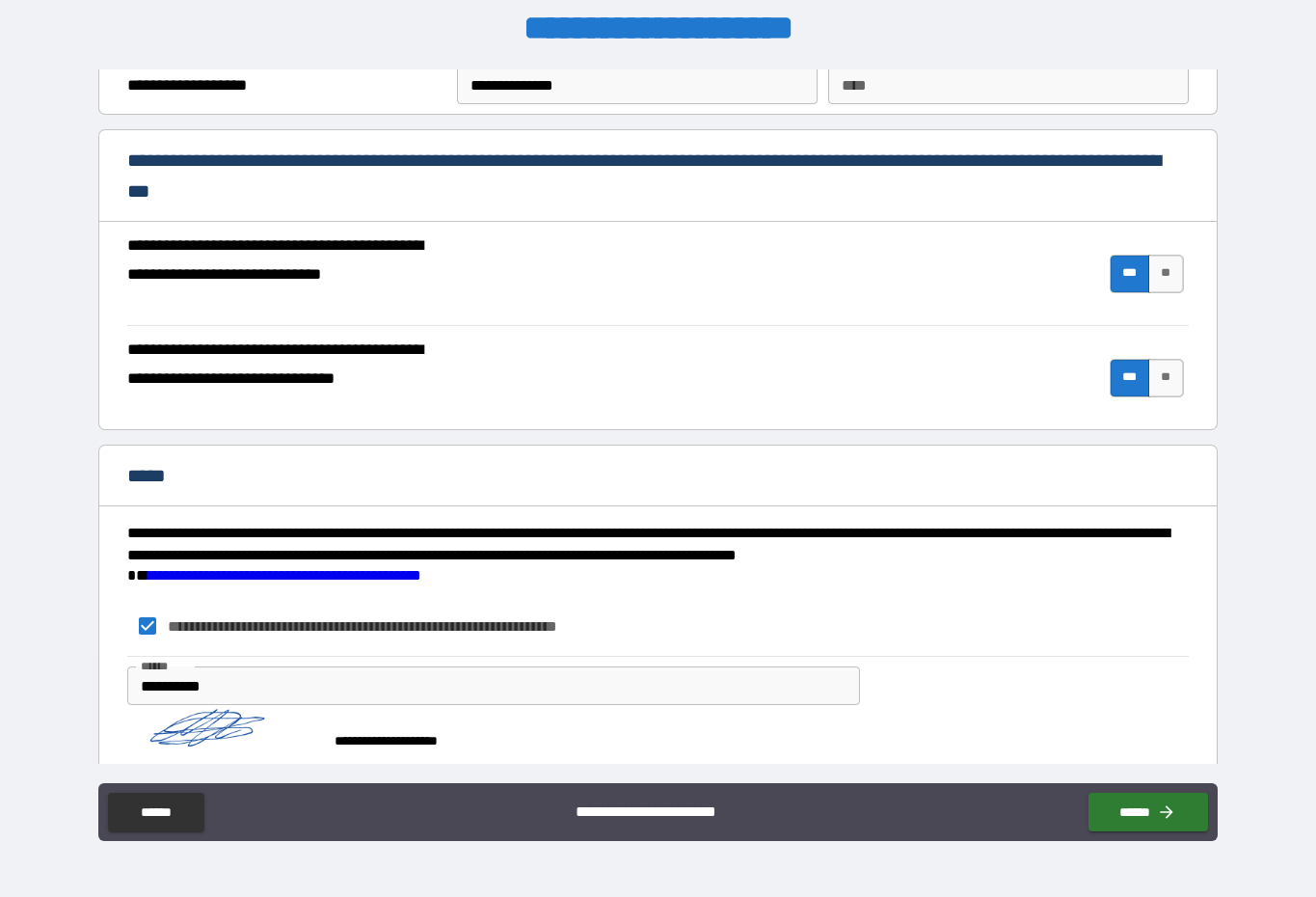 click on "******" at bounding box center (1148, 812) 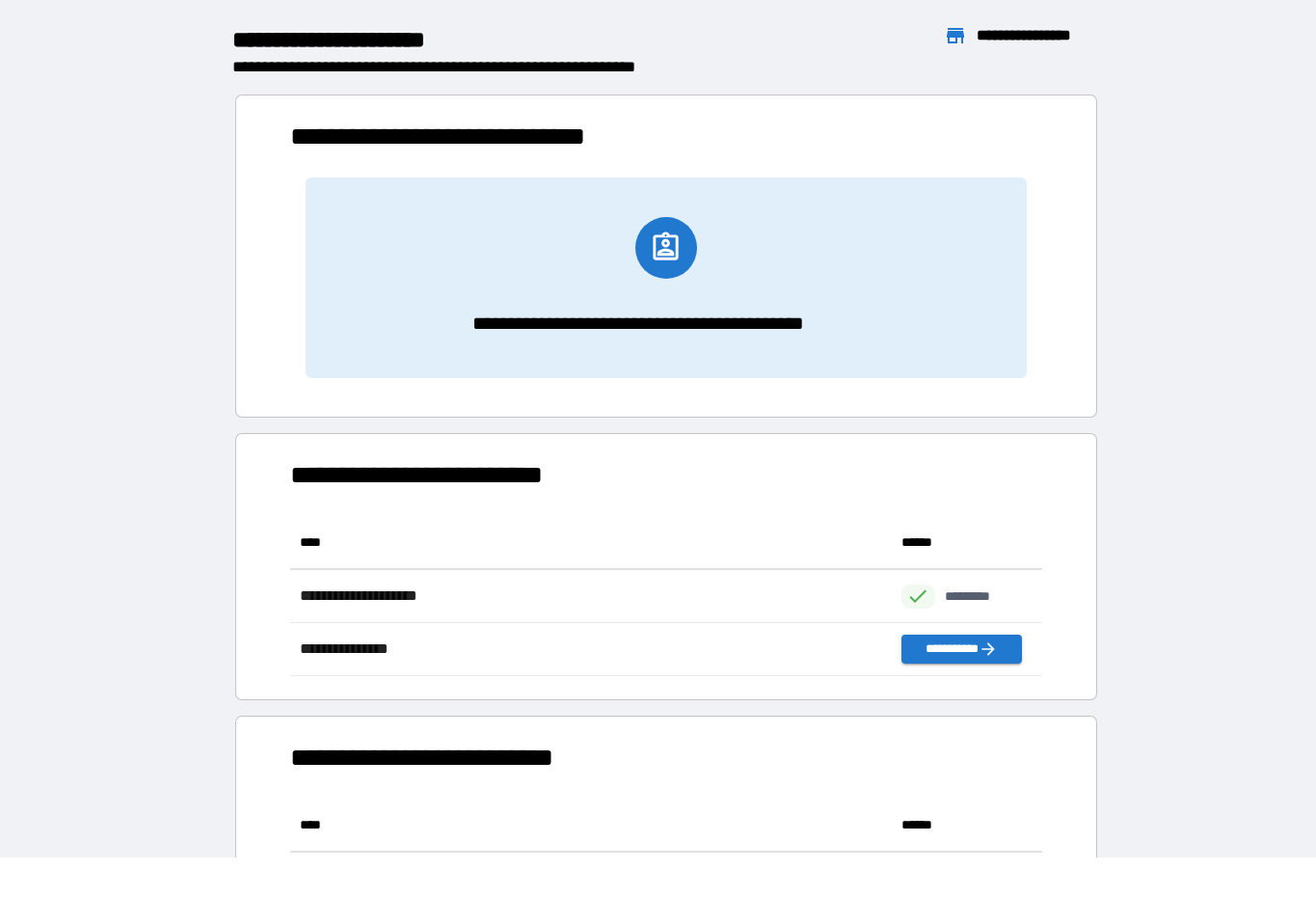 scroll, scrollTop: 160, scrollLeft: 752, axis: both 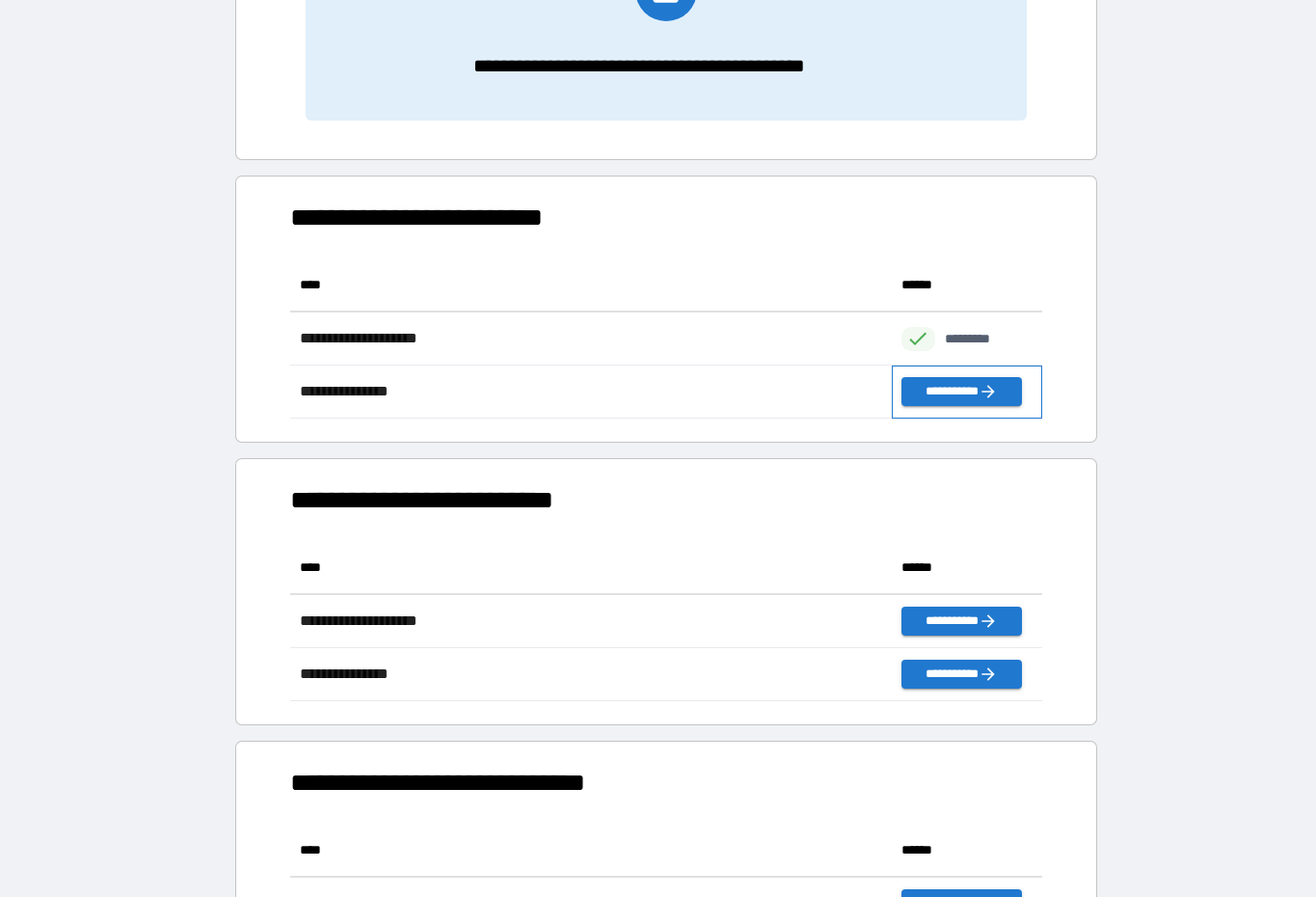 click on "**********" at bounding box center [967, 392] 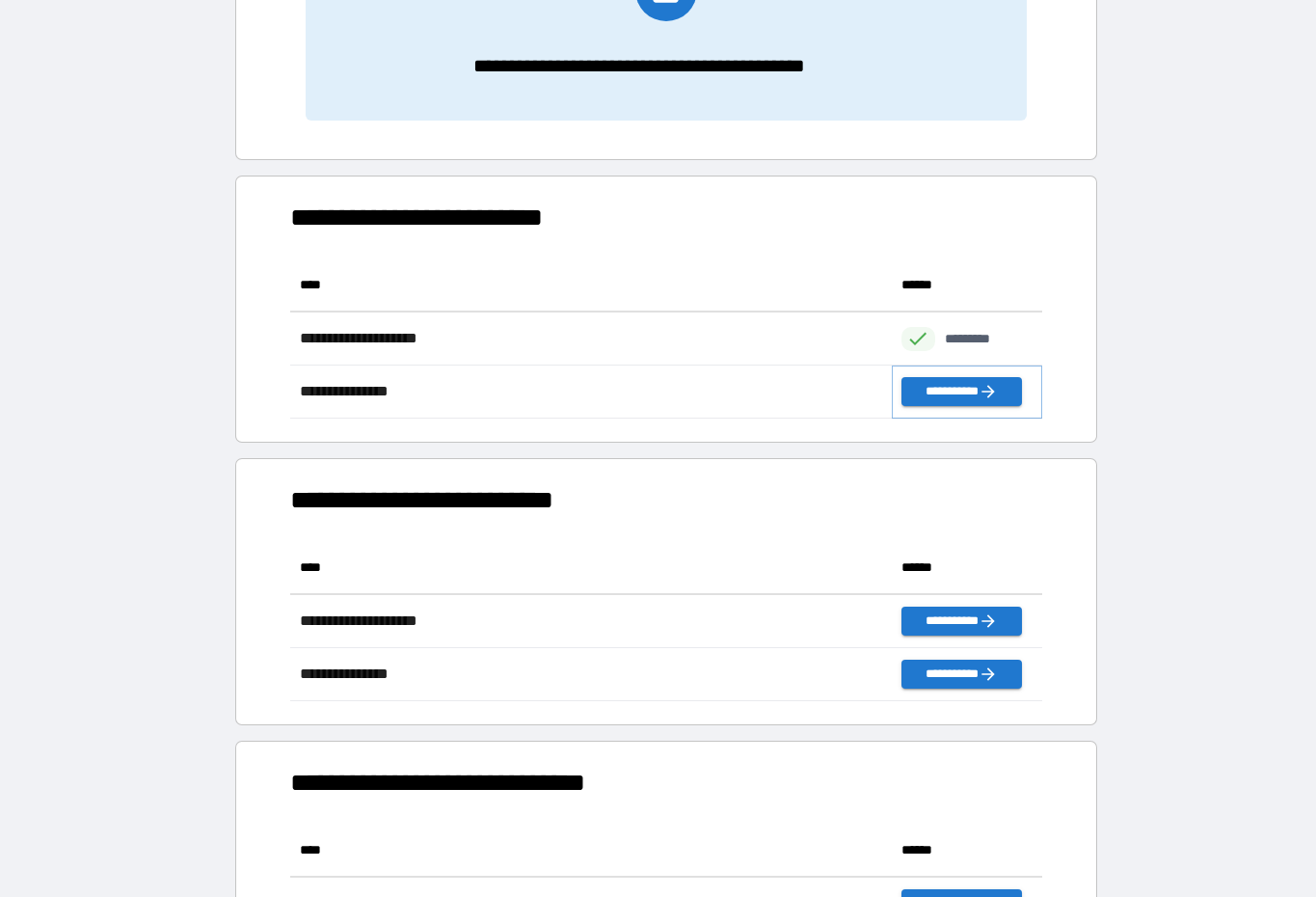 click on "**********" at bounding box center [961, 392] 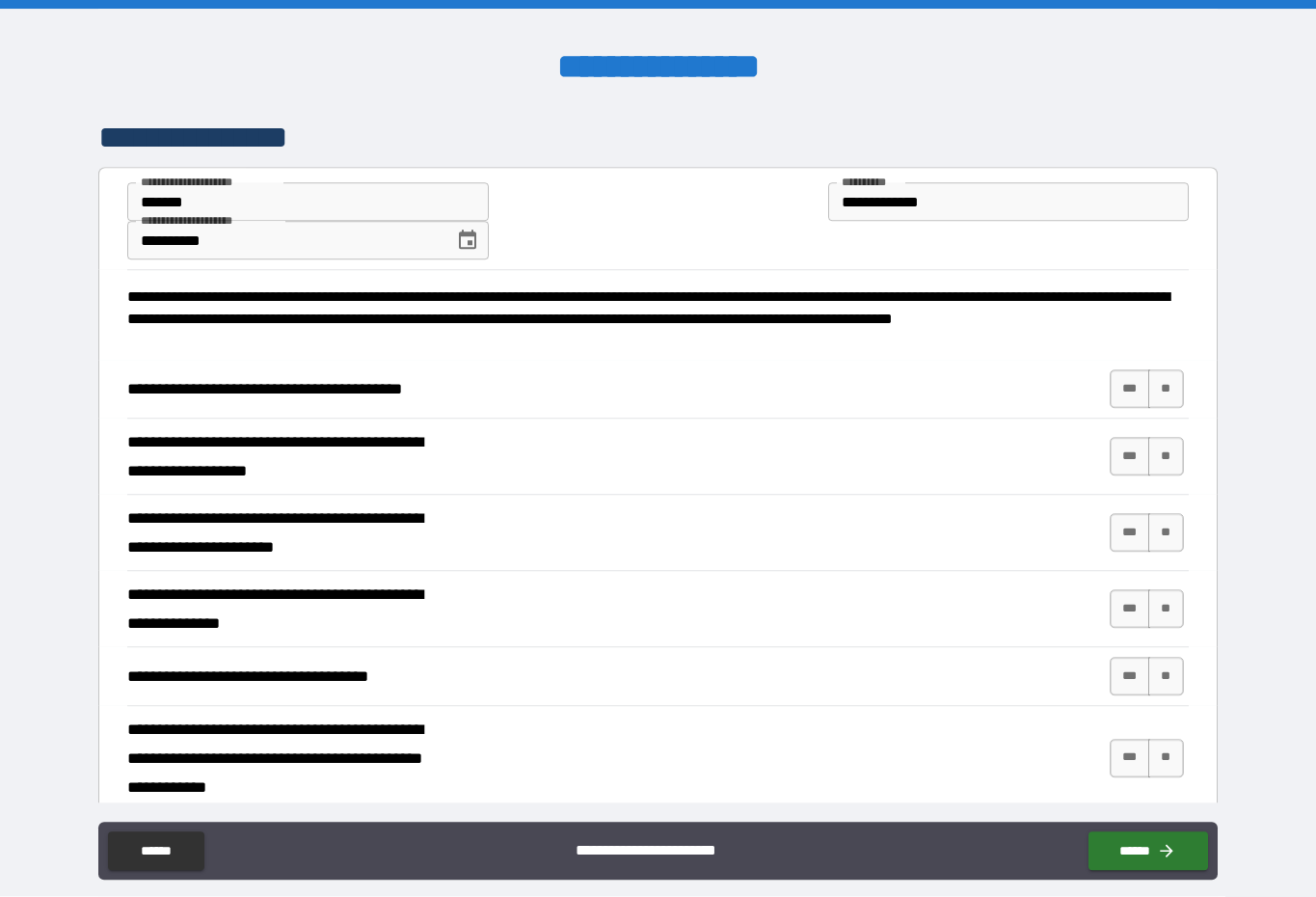 scroll, scrollTop: 0, scrollLeft: 0, axis: both 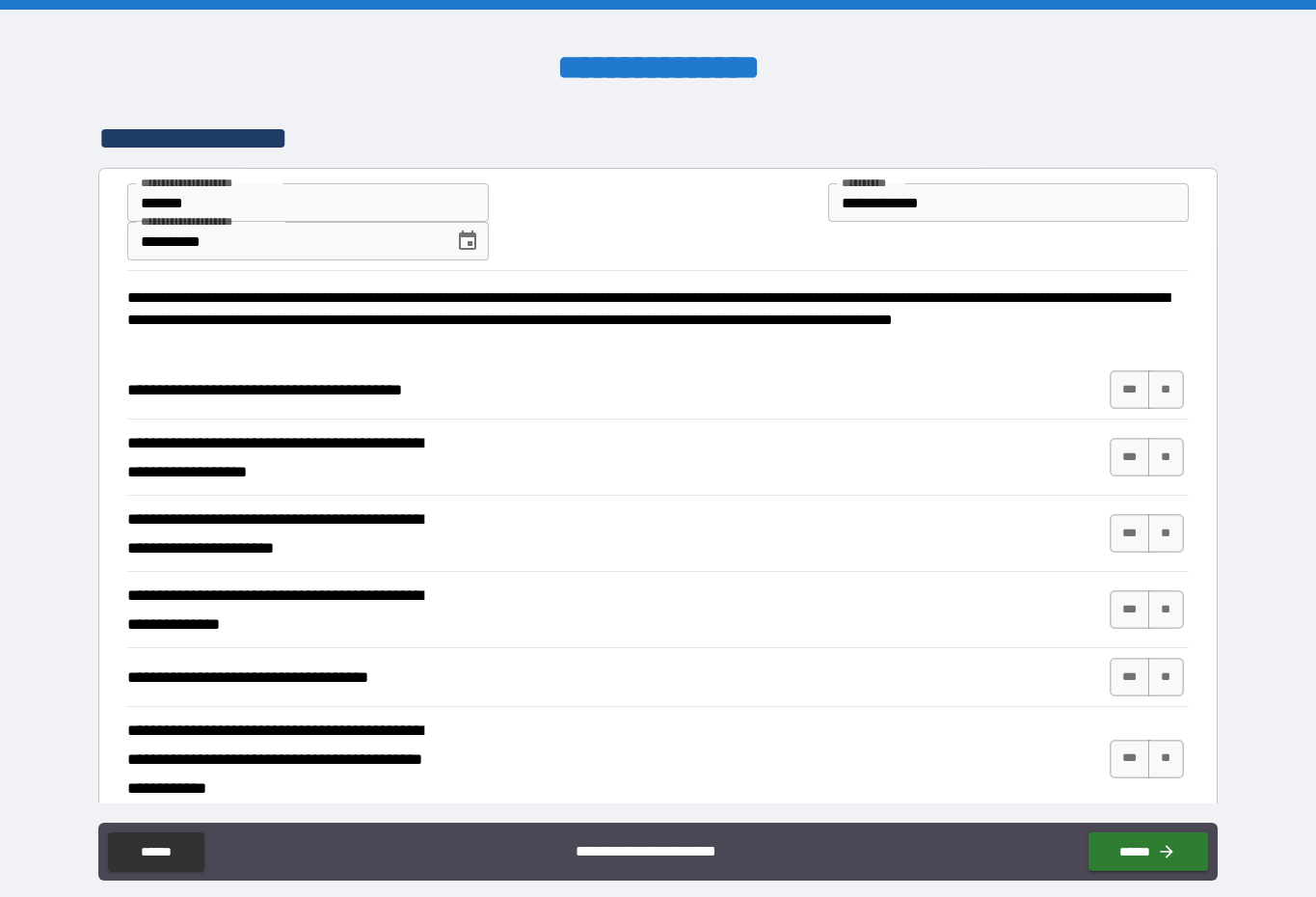 click on "**" at bounding box center (1166, 457) 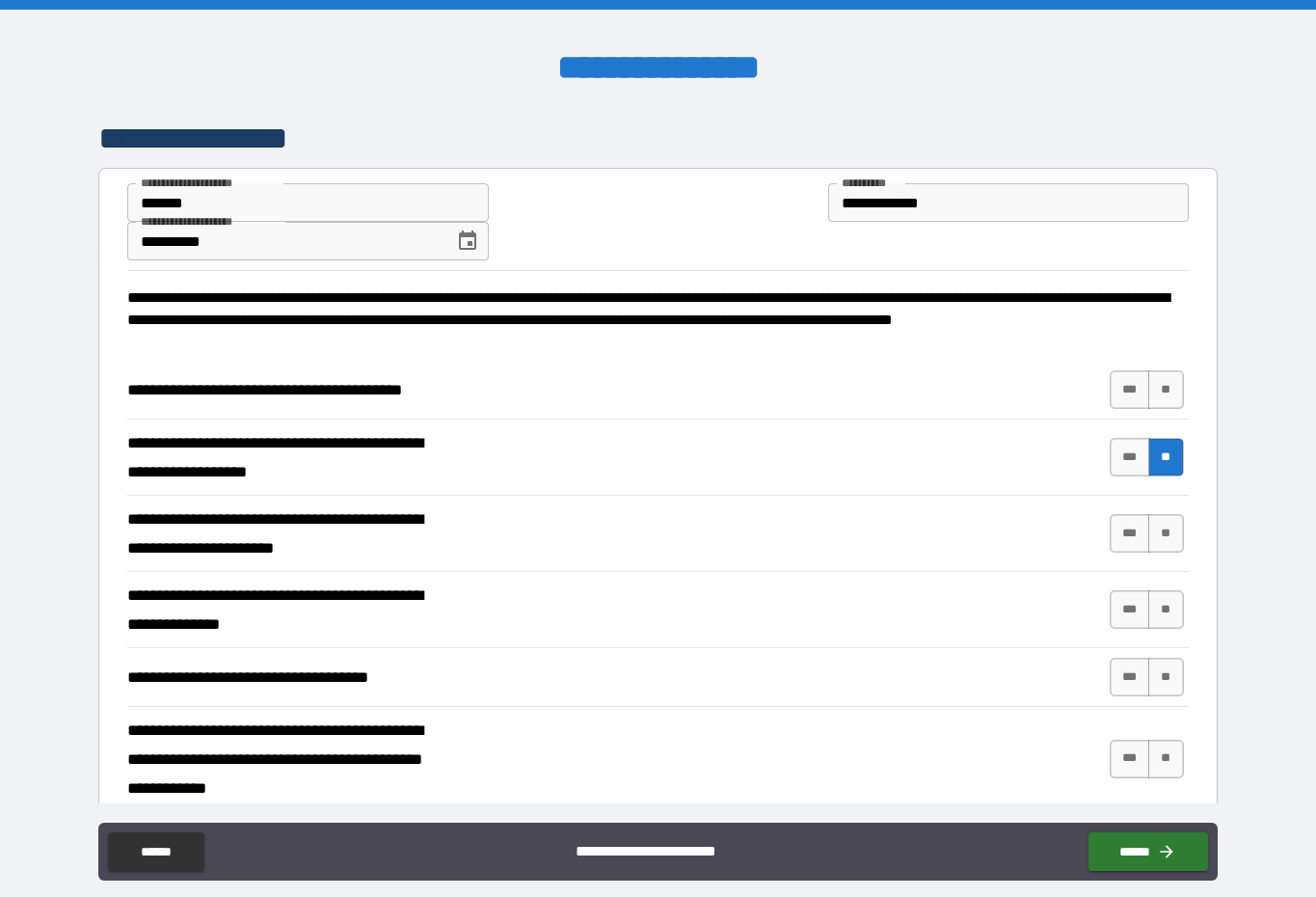 click on "**" at bounding box center [1166, 533] 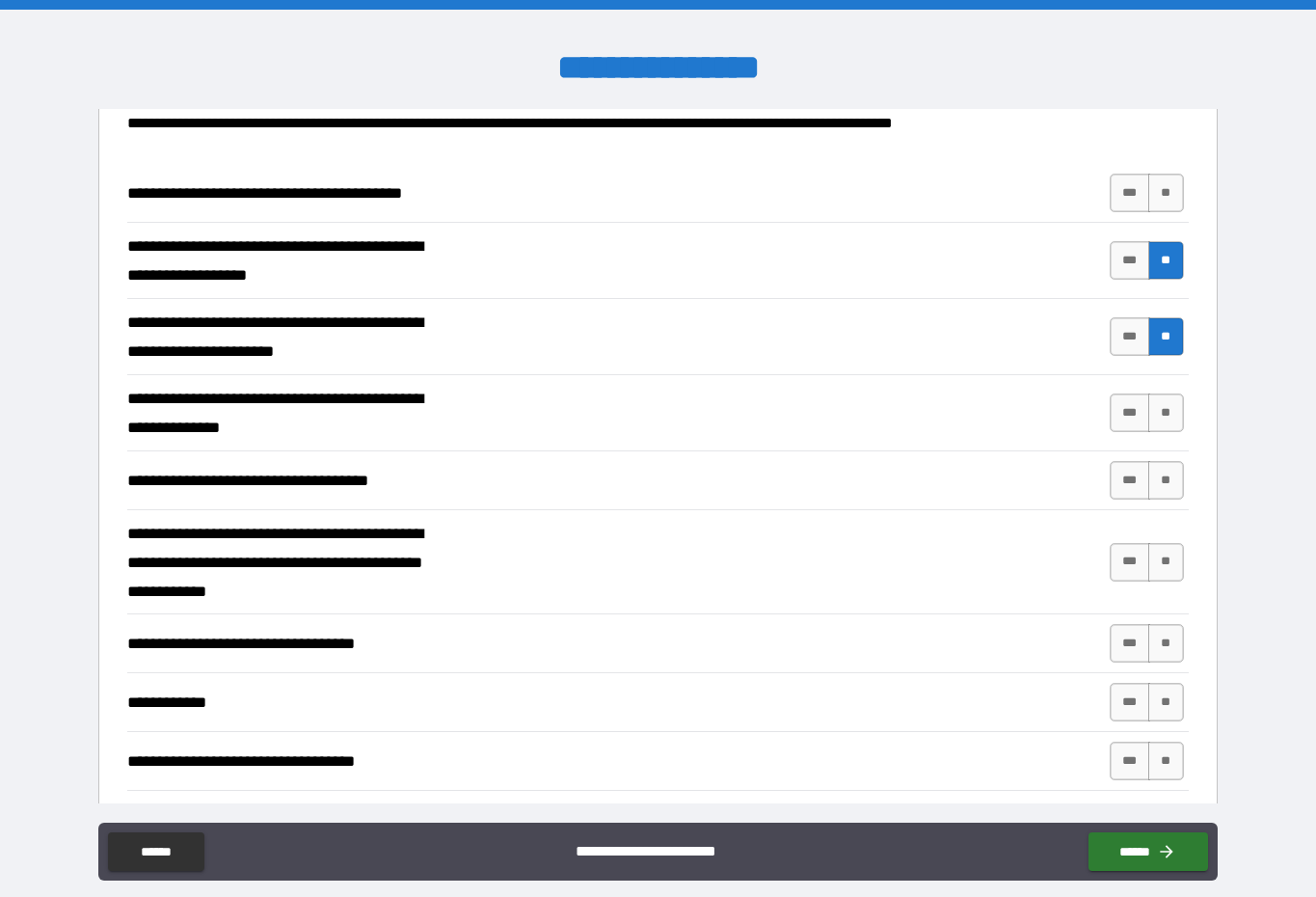 scroll, scrollTop: 206, scrollLeft: 0, axis: vertical 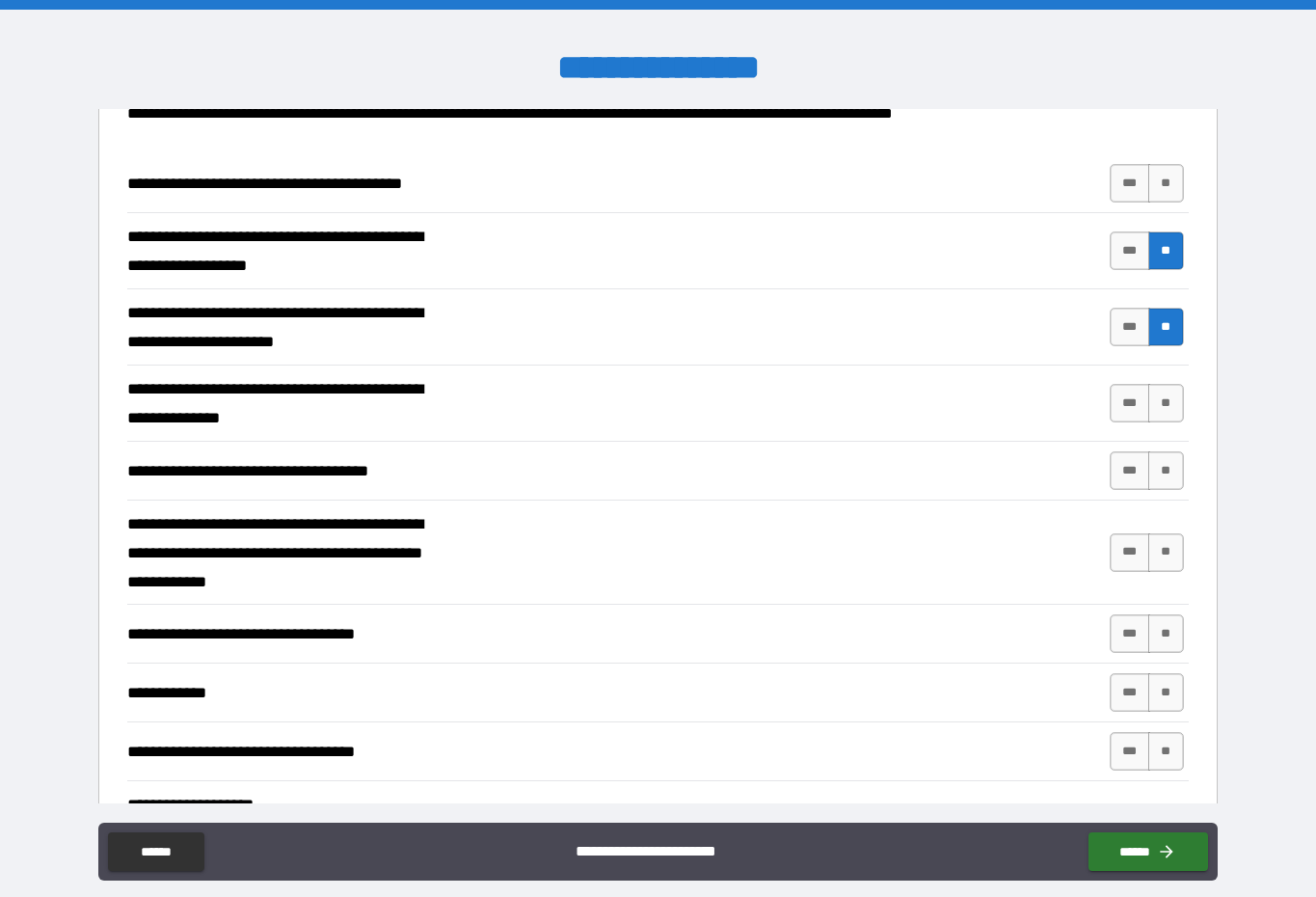 click on "***" at bounding box center (1130, 403) 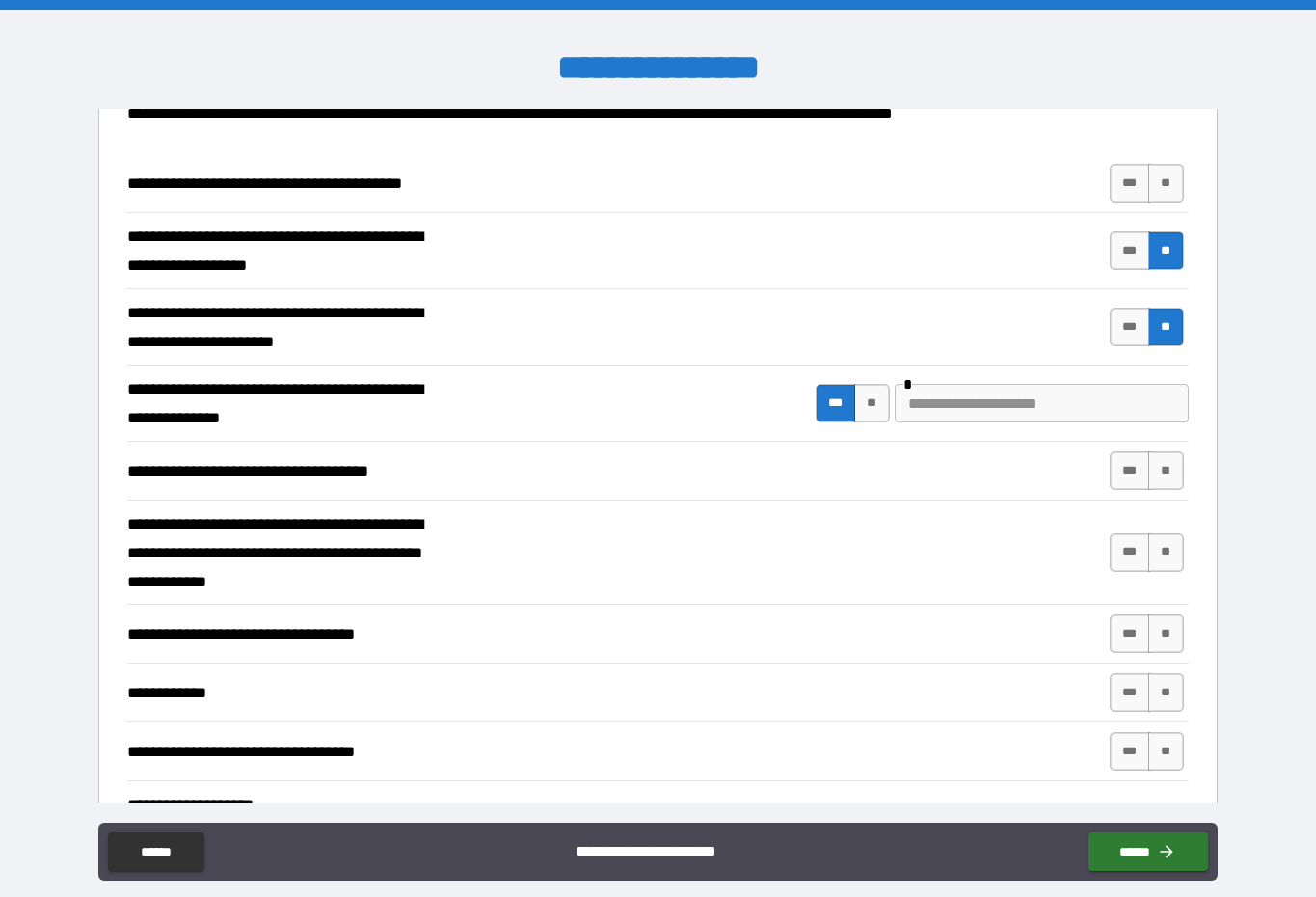 click at bounding box center (1041, 403) 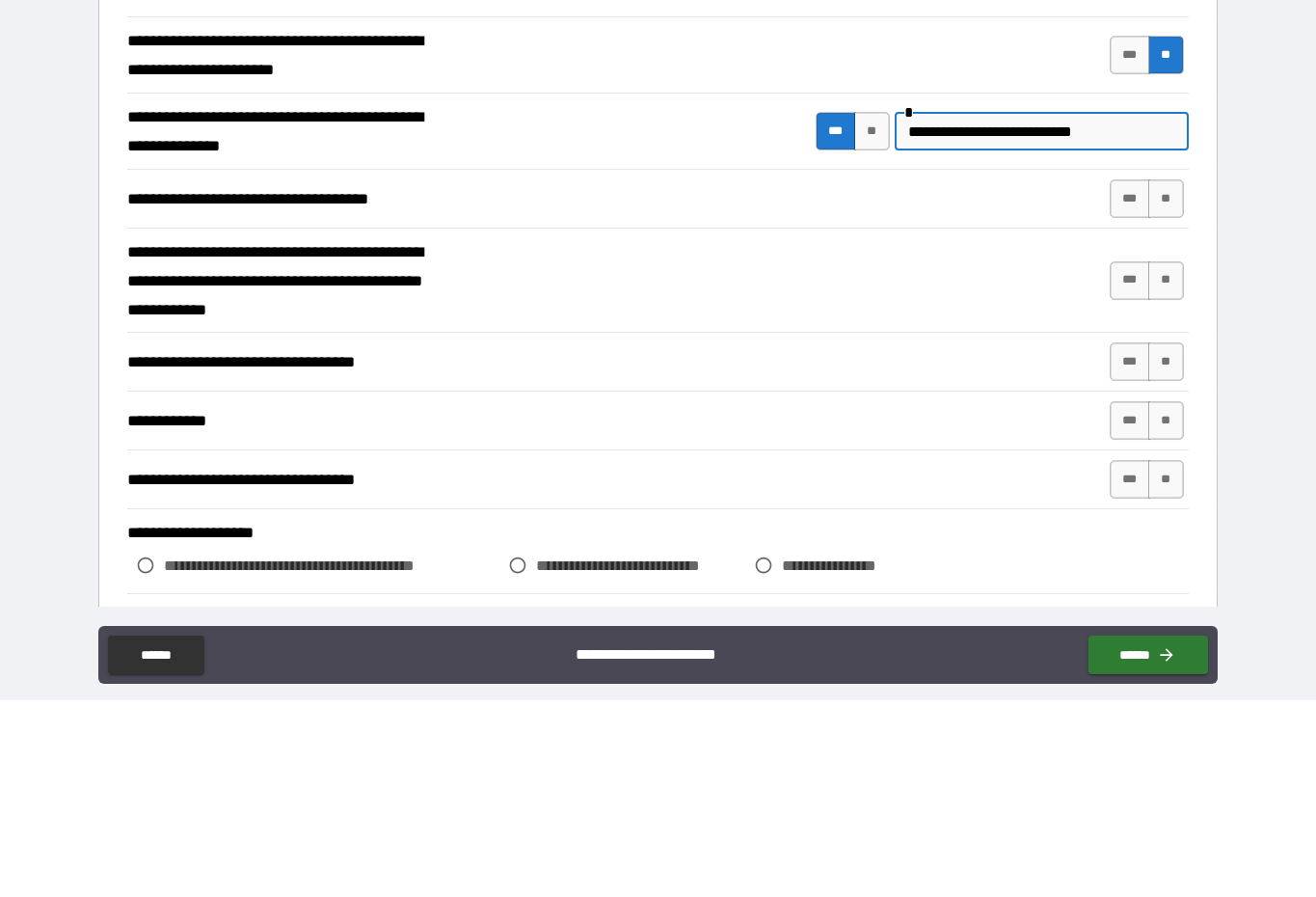 scroll, scrollTop: 287, scrollLeft: 0, axis: vertical 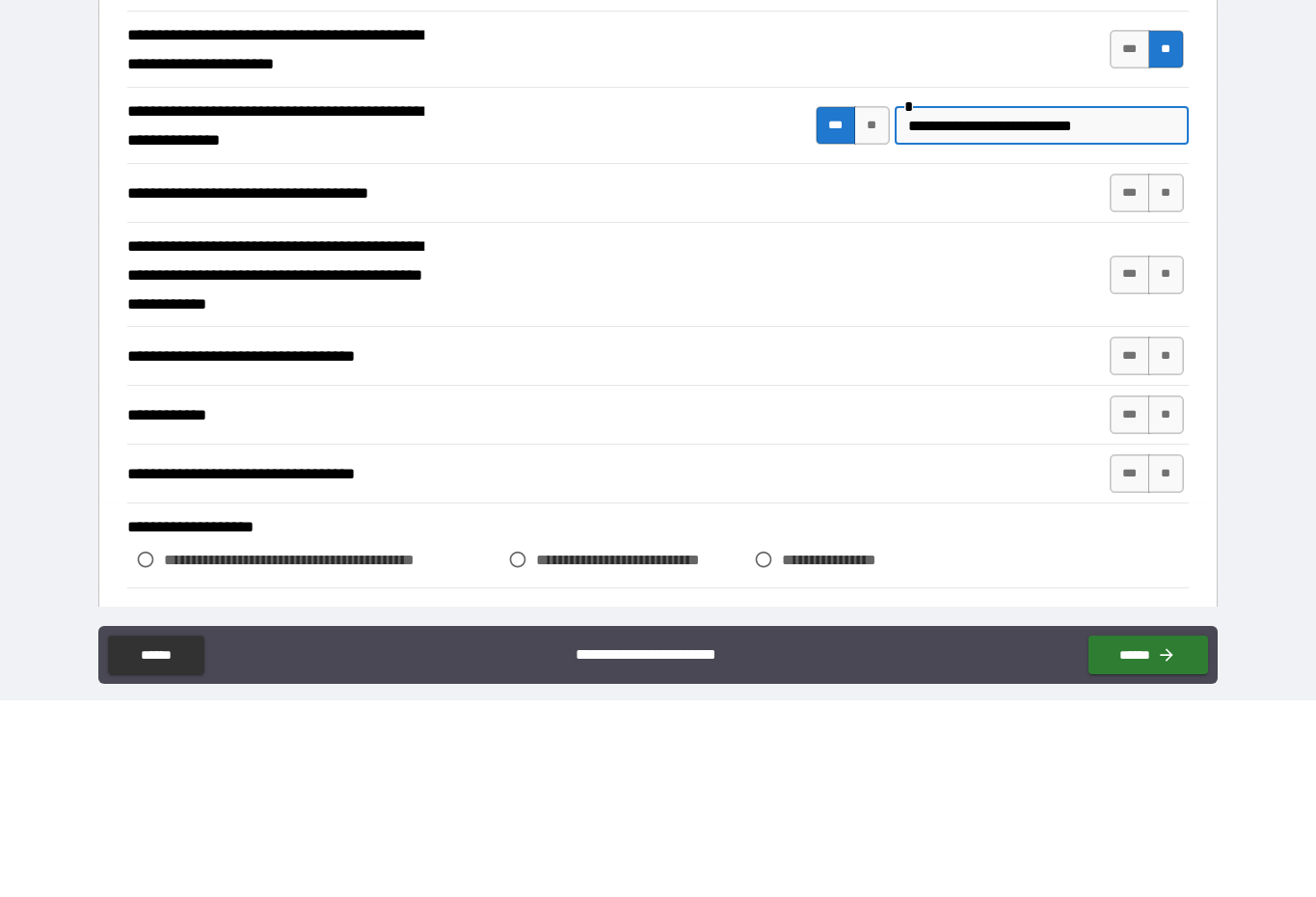 type on "**********" 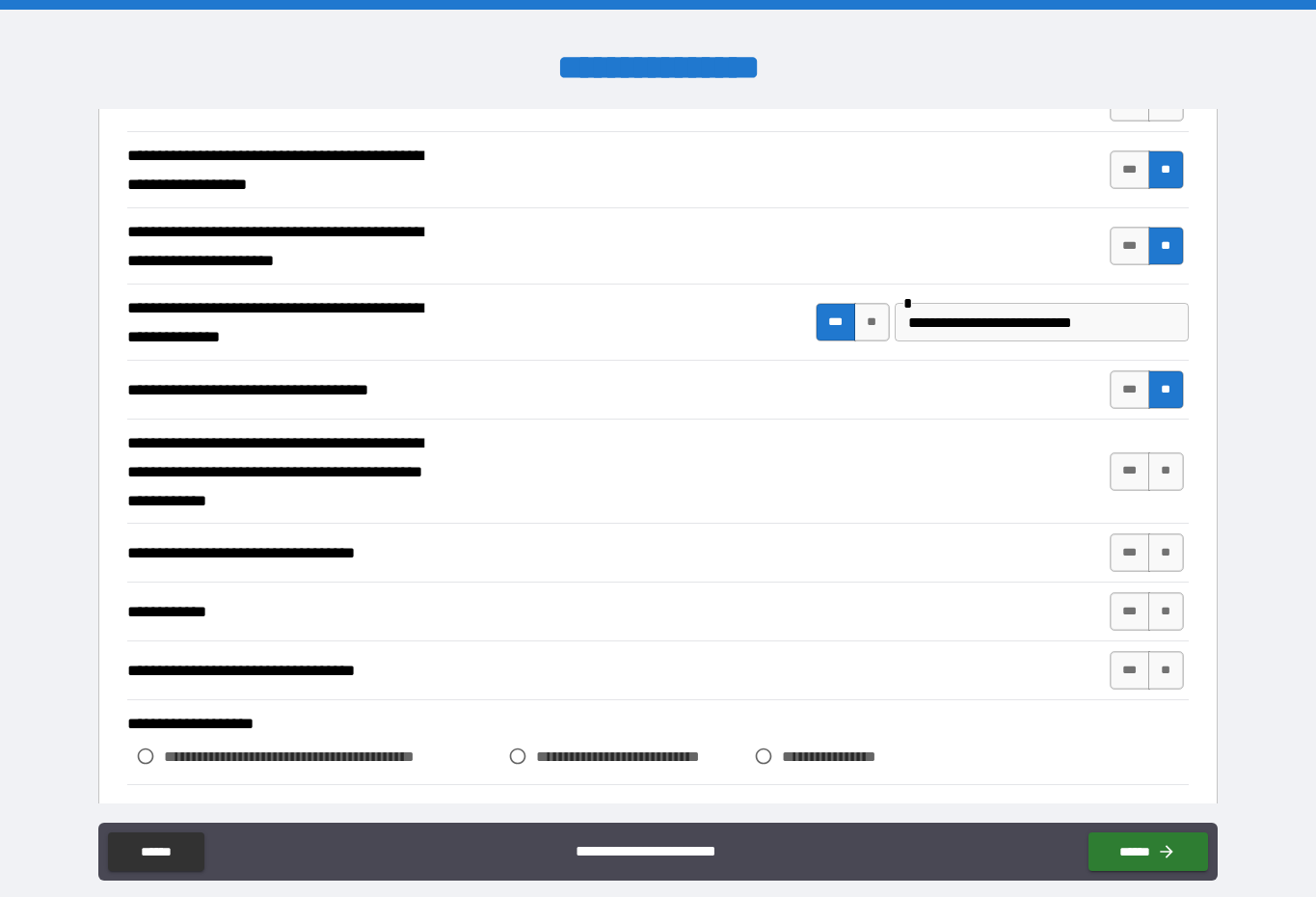 click on "**" at bounding box center [1166, 472] 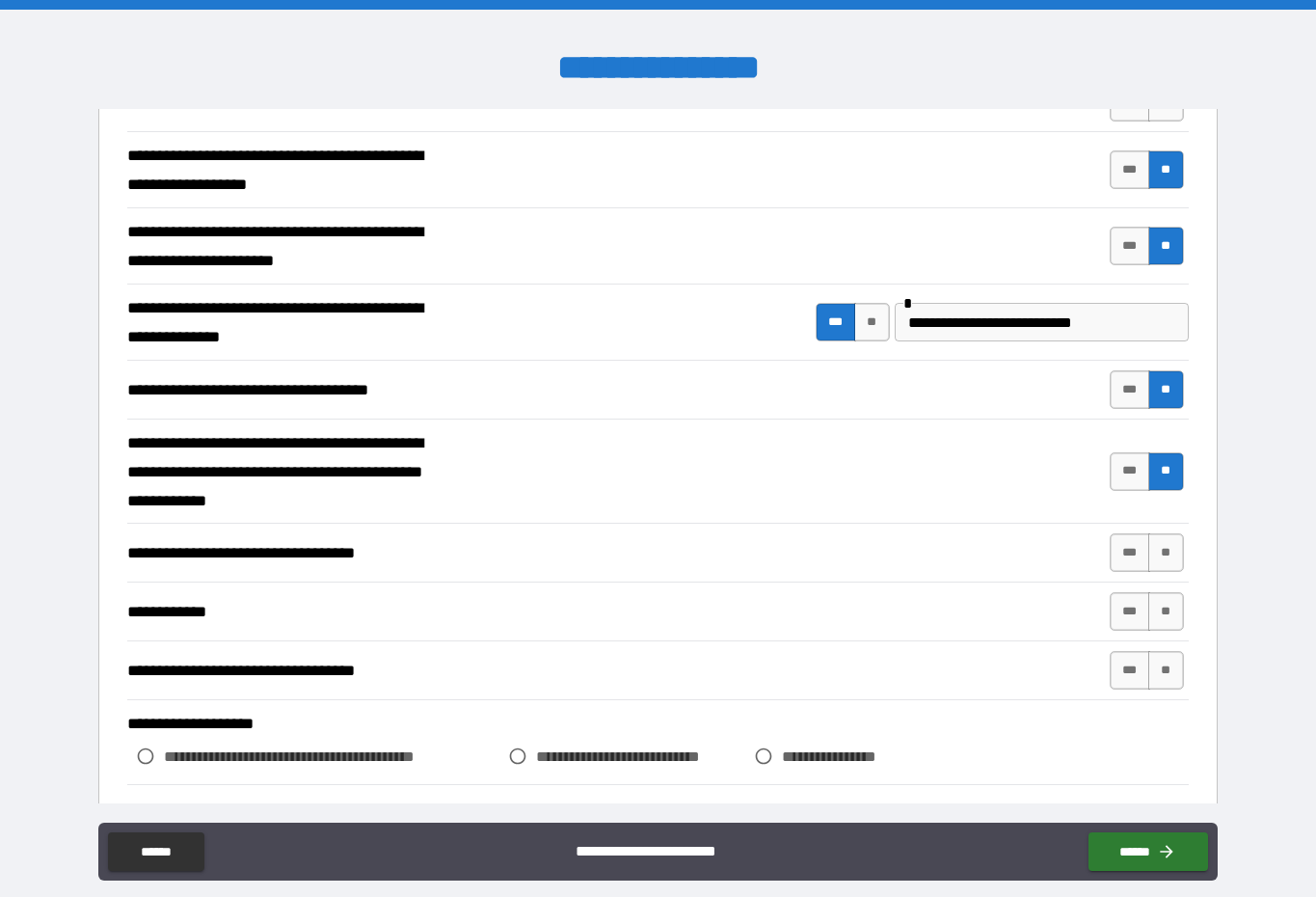 click on "***" at bounding box center [1130, 553] 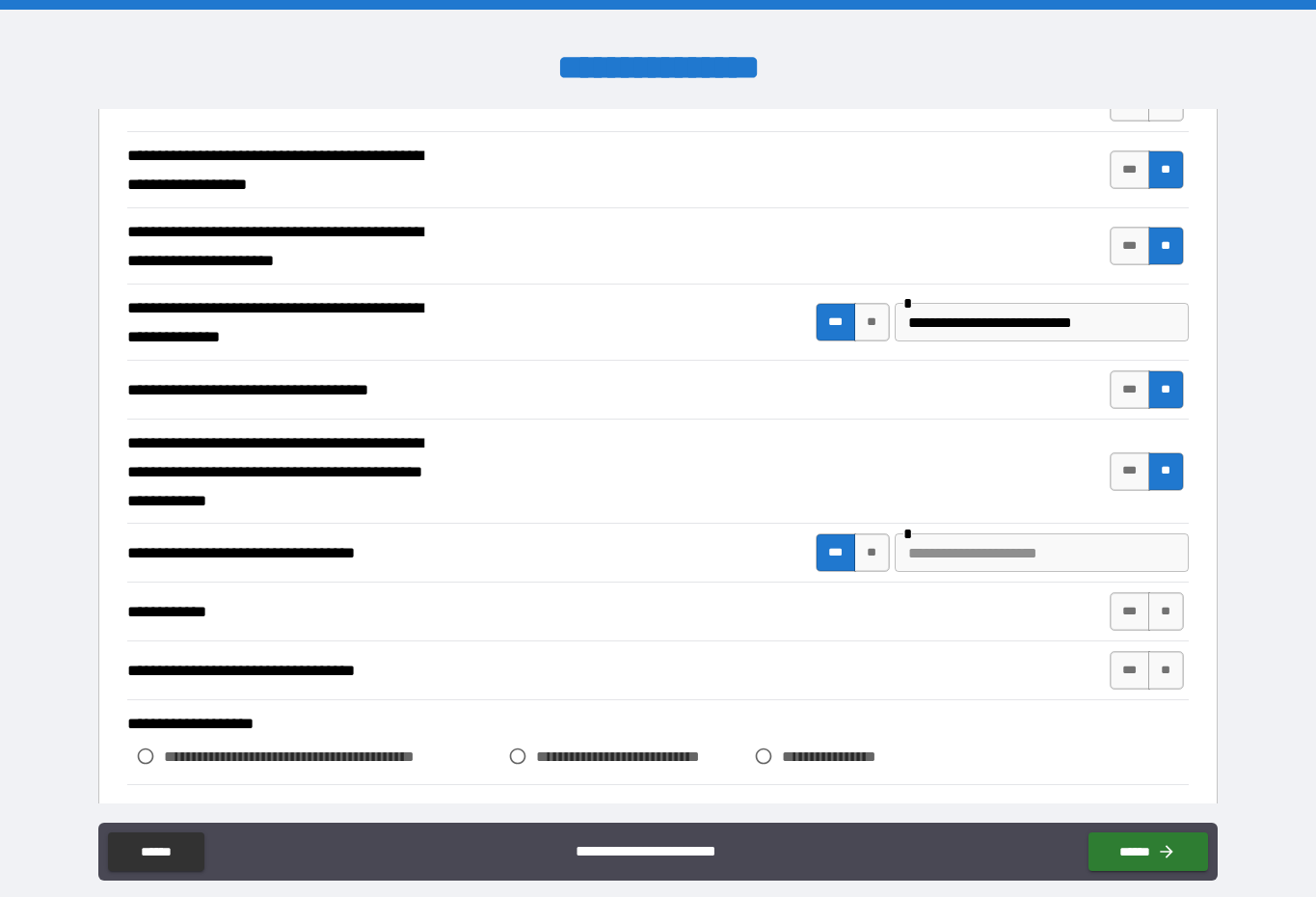 click on "**" at bounding box center [1166, 612] 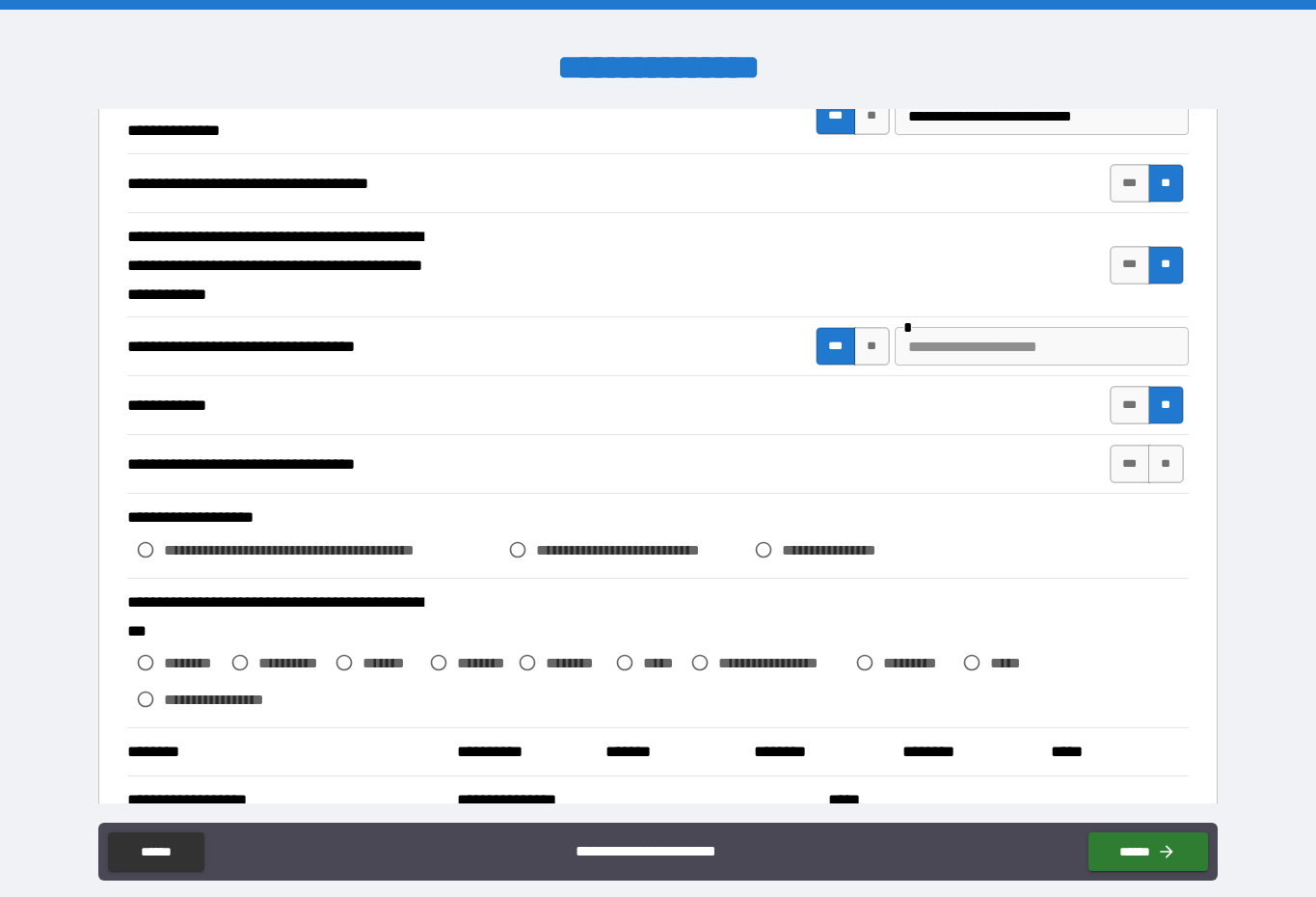 scroll, scrollTop: 511, scrollLeft: 0, axis: vertical 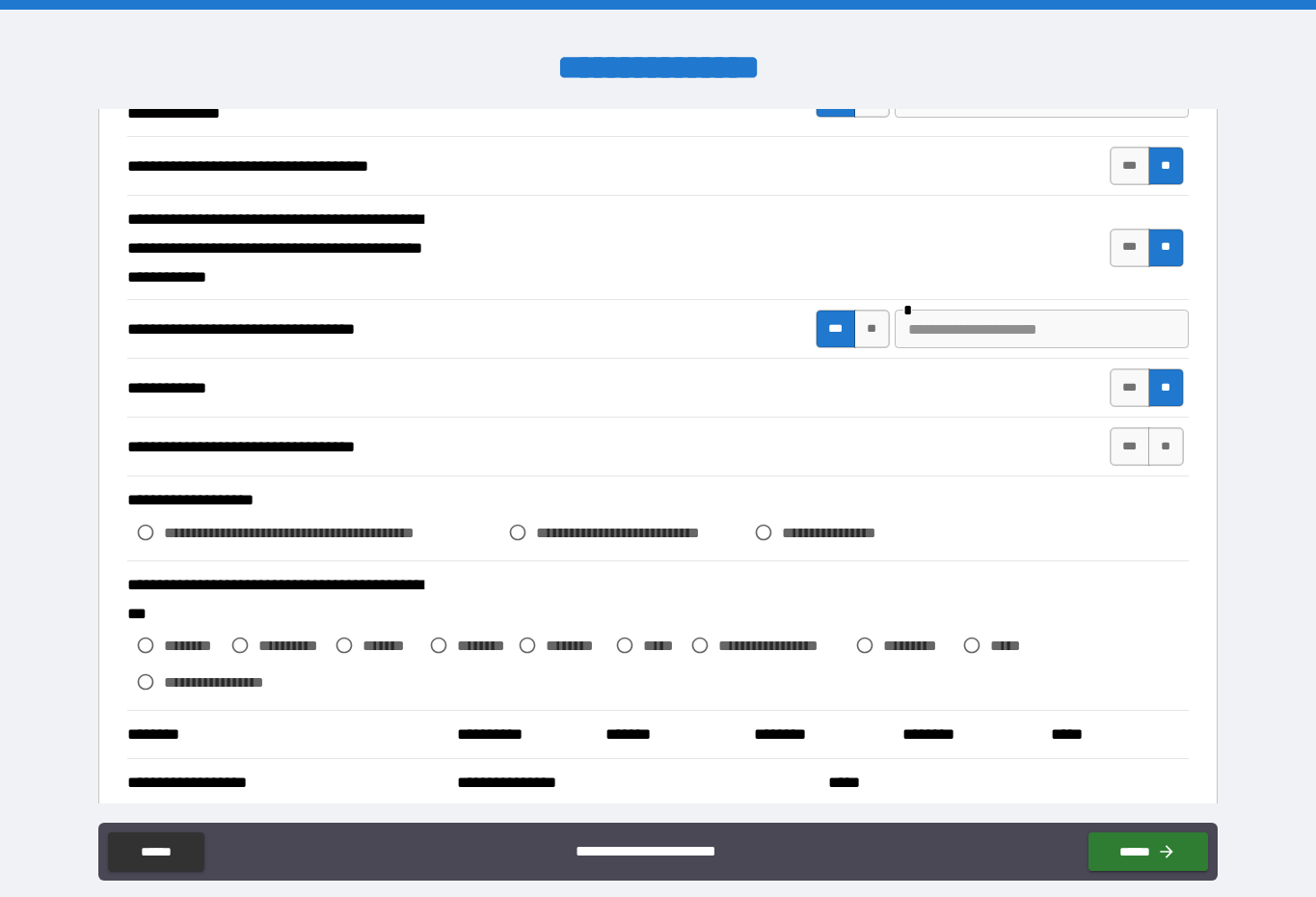 click on "**" at bounding box center [1166, 447] 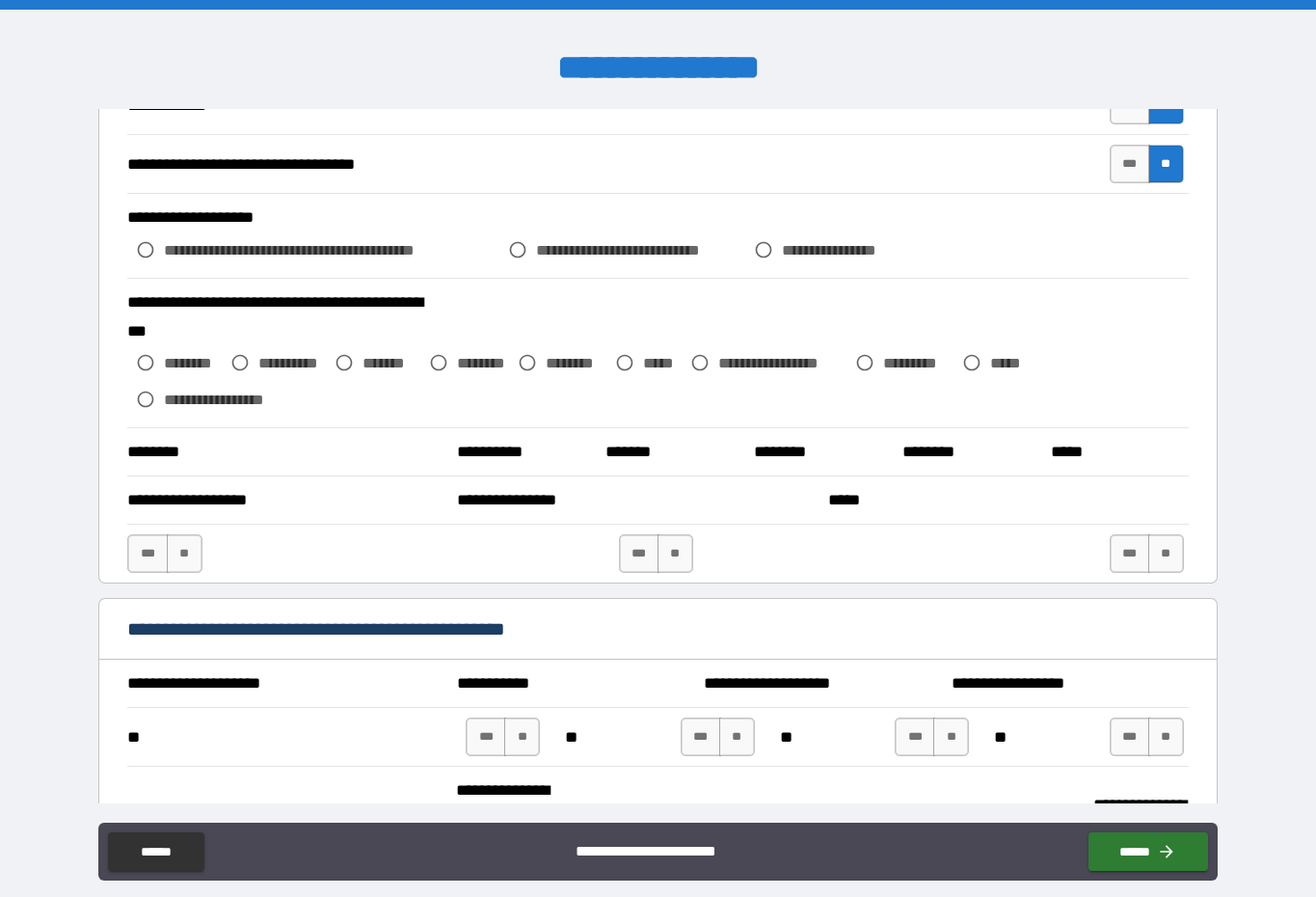 scroll, scrollTop: 797, scrollLeft: 0, axis: vertical 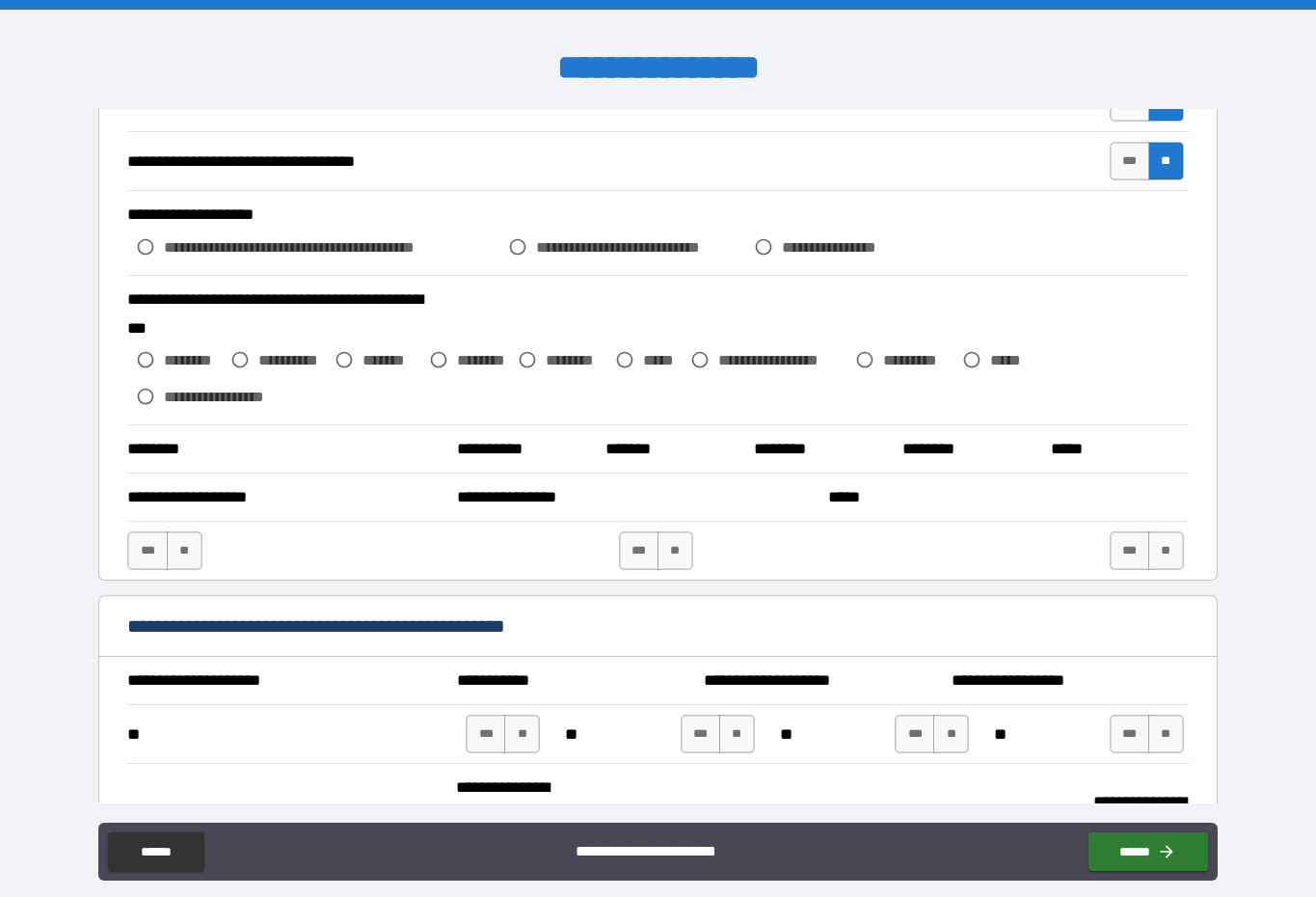 click on "**" at bounding box center [184, 551] 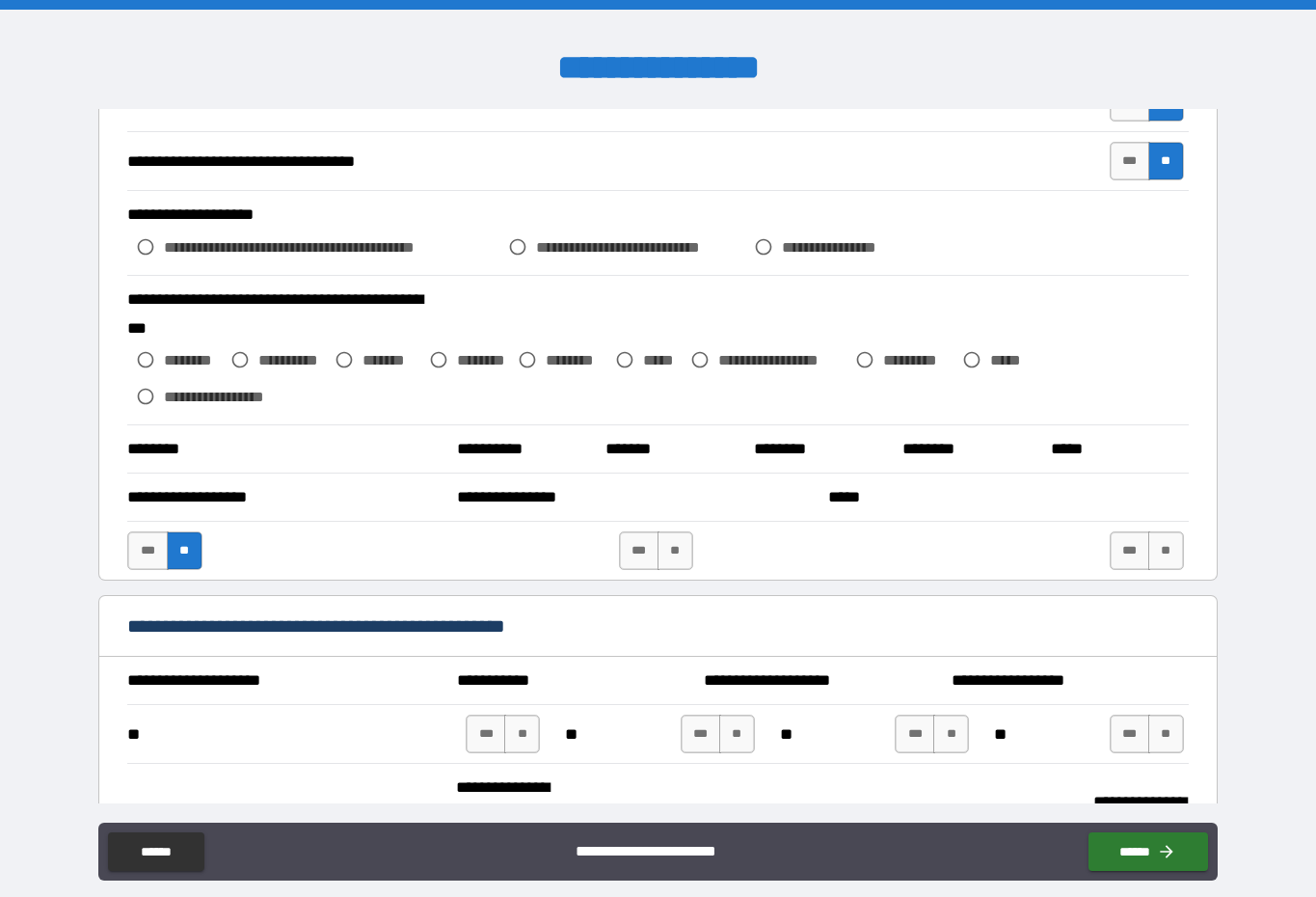 click on "**" at bounding box center [675, 551] 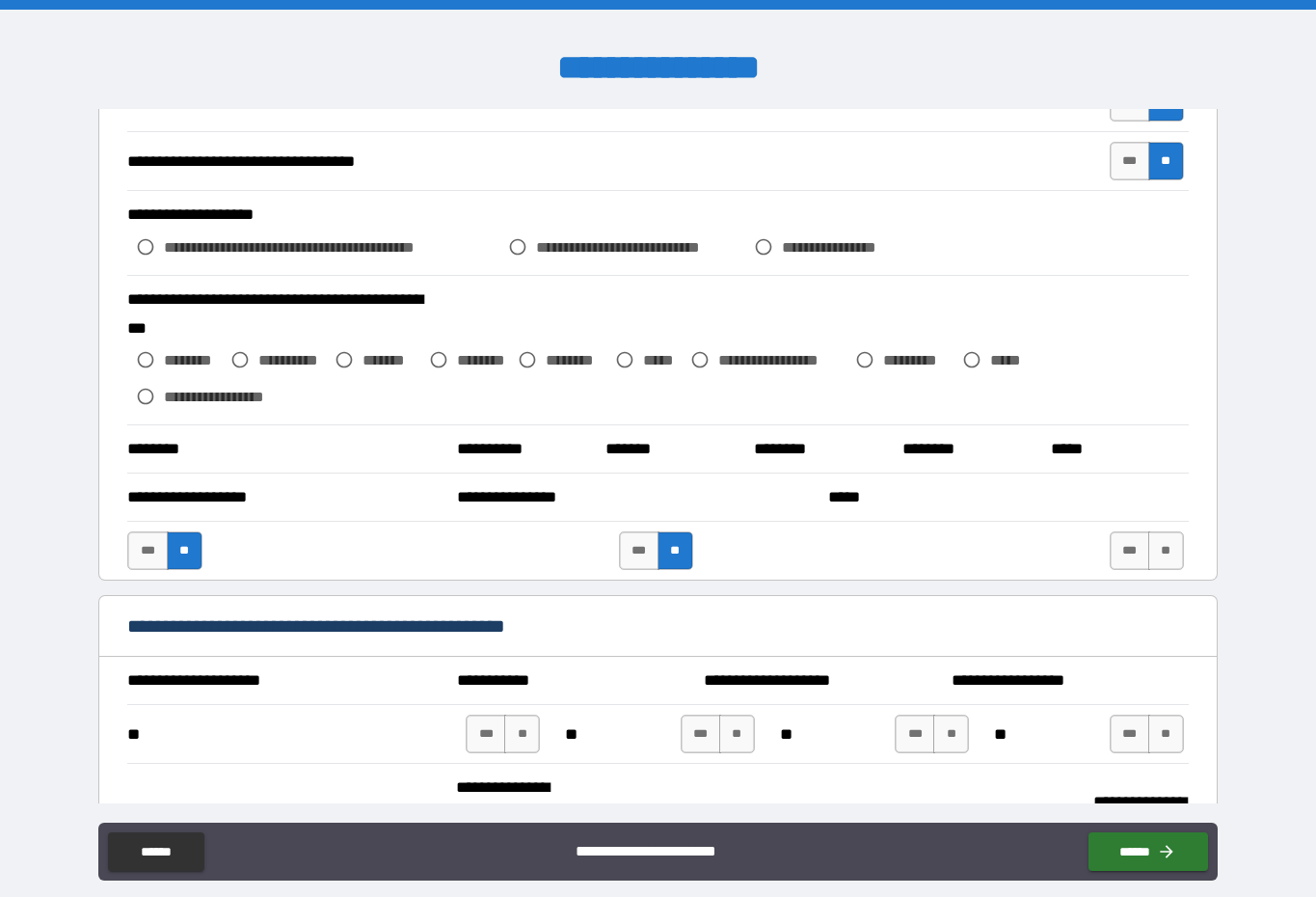 click on "**" at bounding box center (1166, 551) 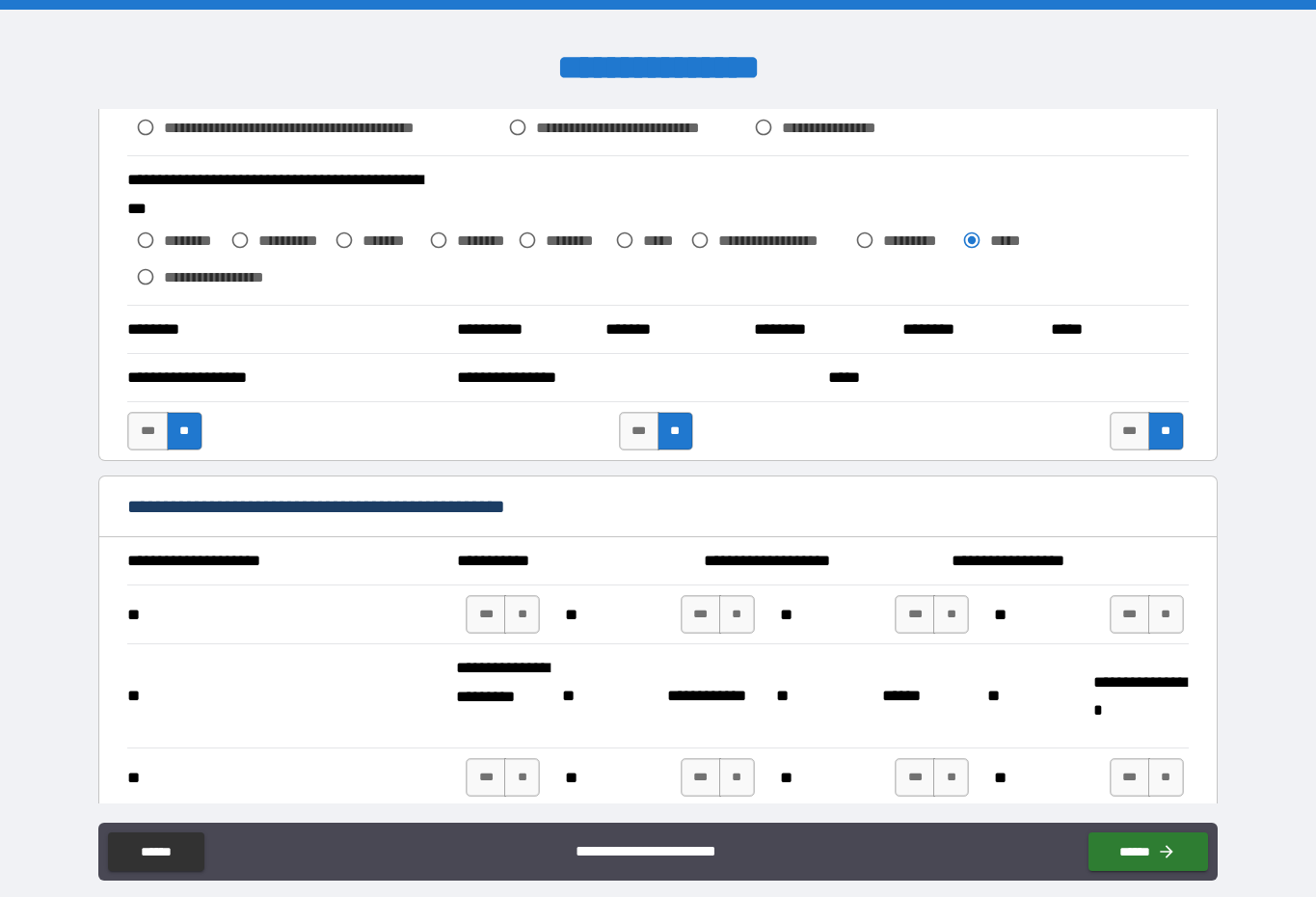 scroll, scrollTop: 913, scrollLeft: 0, axis: vertical 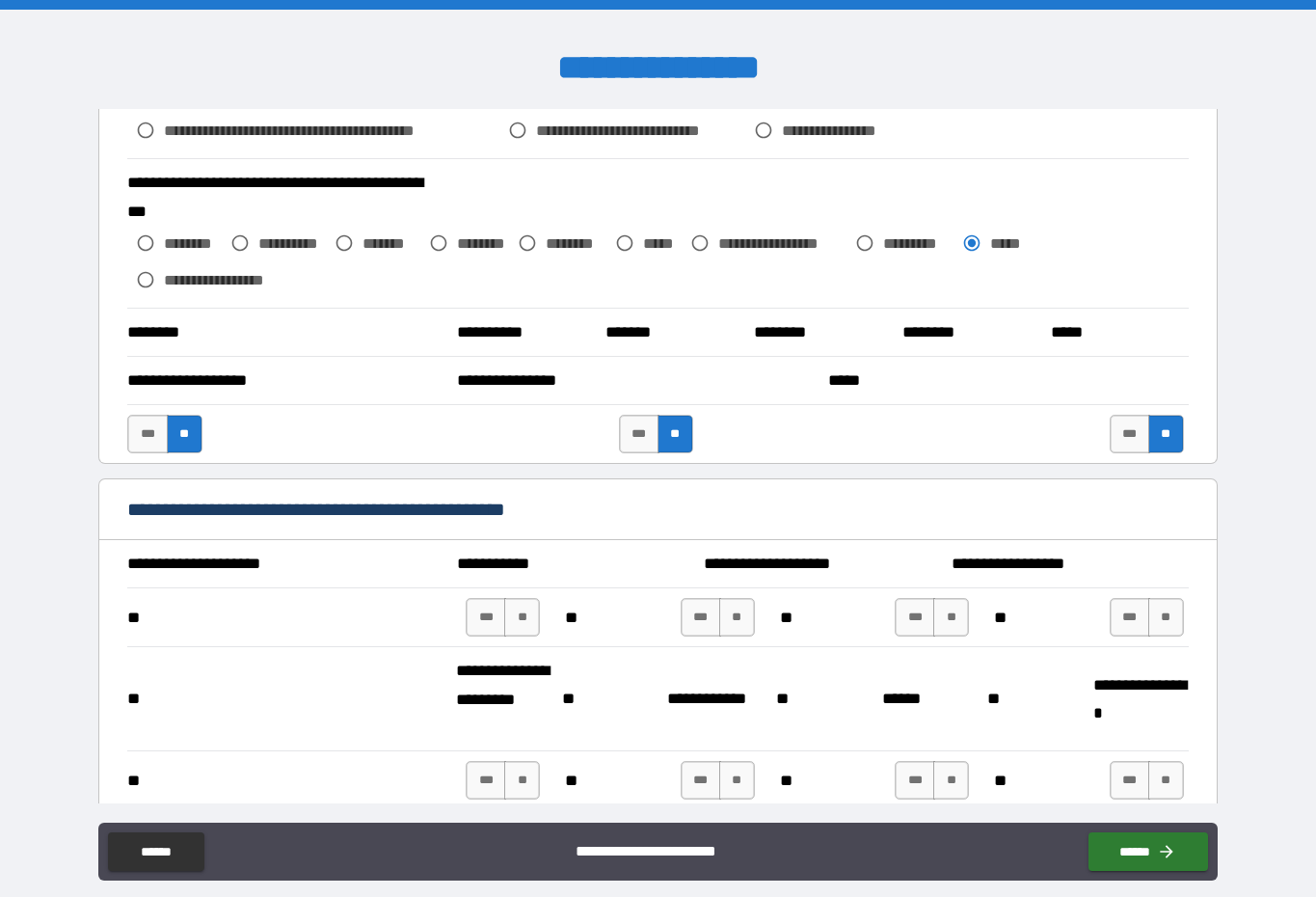 click on "**********" at bounding box center [658, 233] 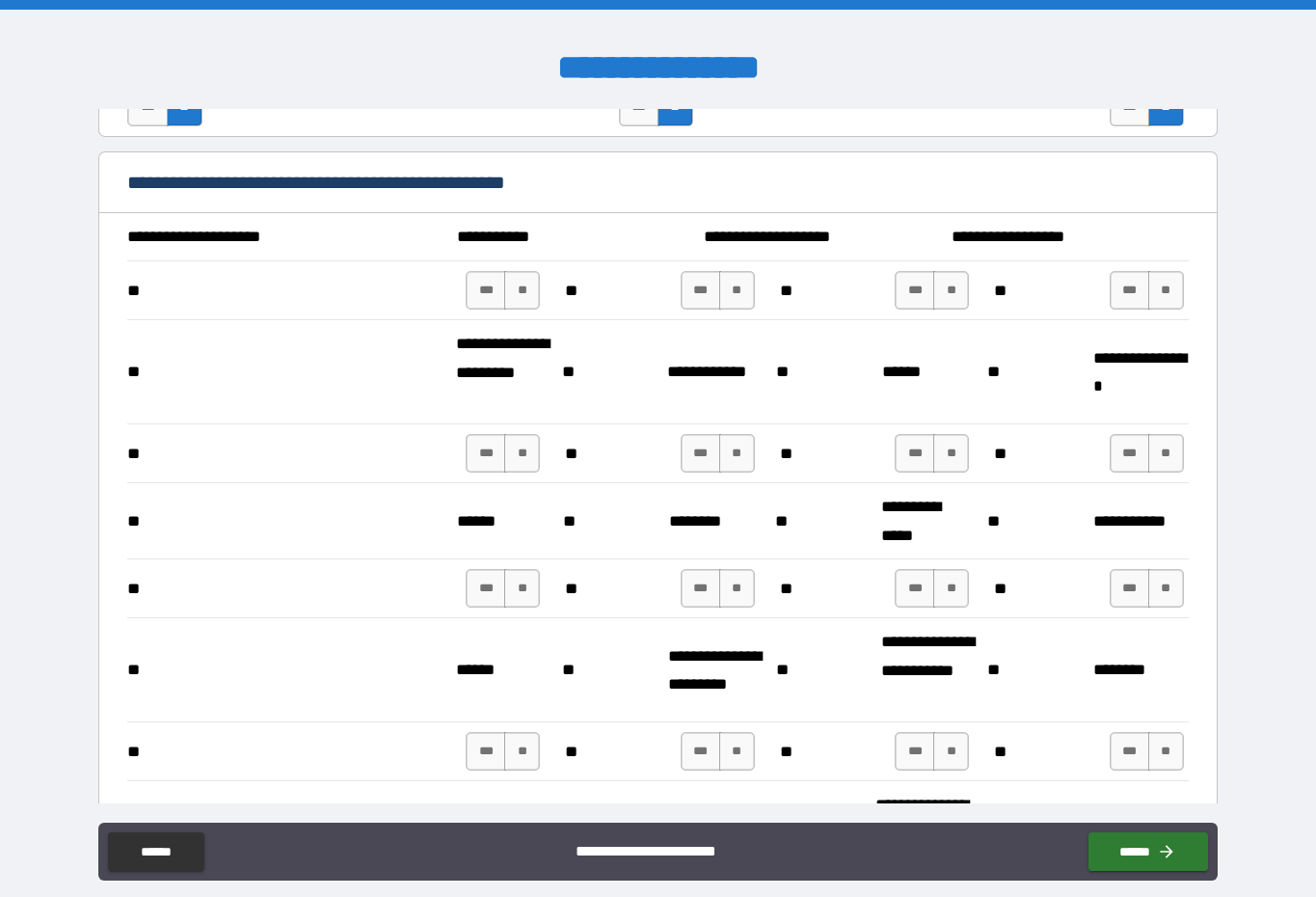 scroll, scrollTop: 1273, scrollLeft: 0, axis: vertical 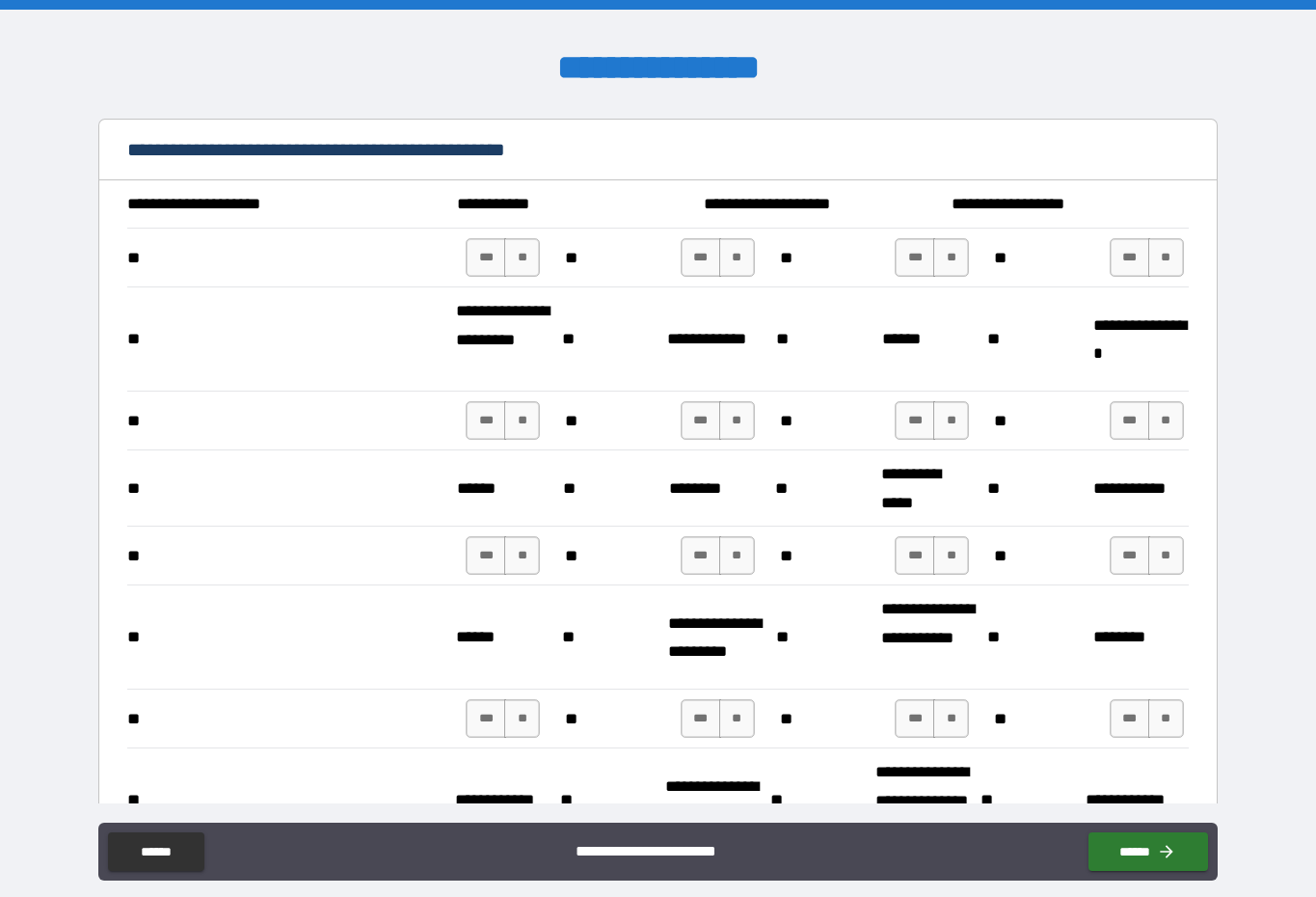 click on "**" at bounding box center (522, 258) 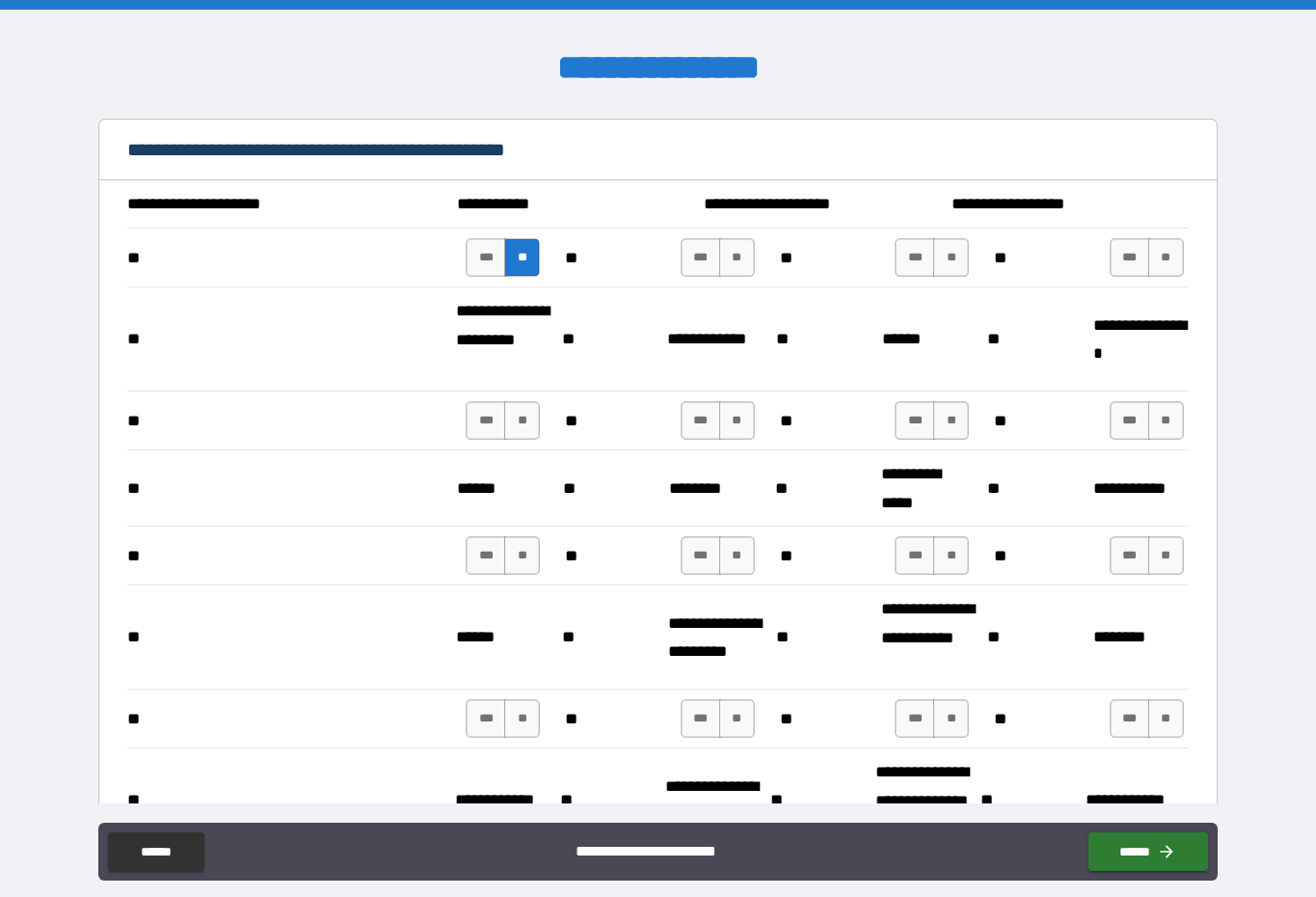 click on "**" at bounding box center (737, 258) 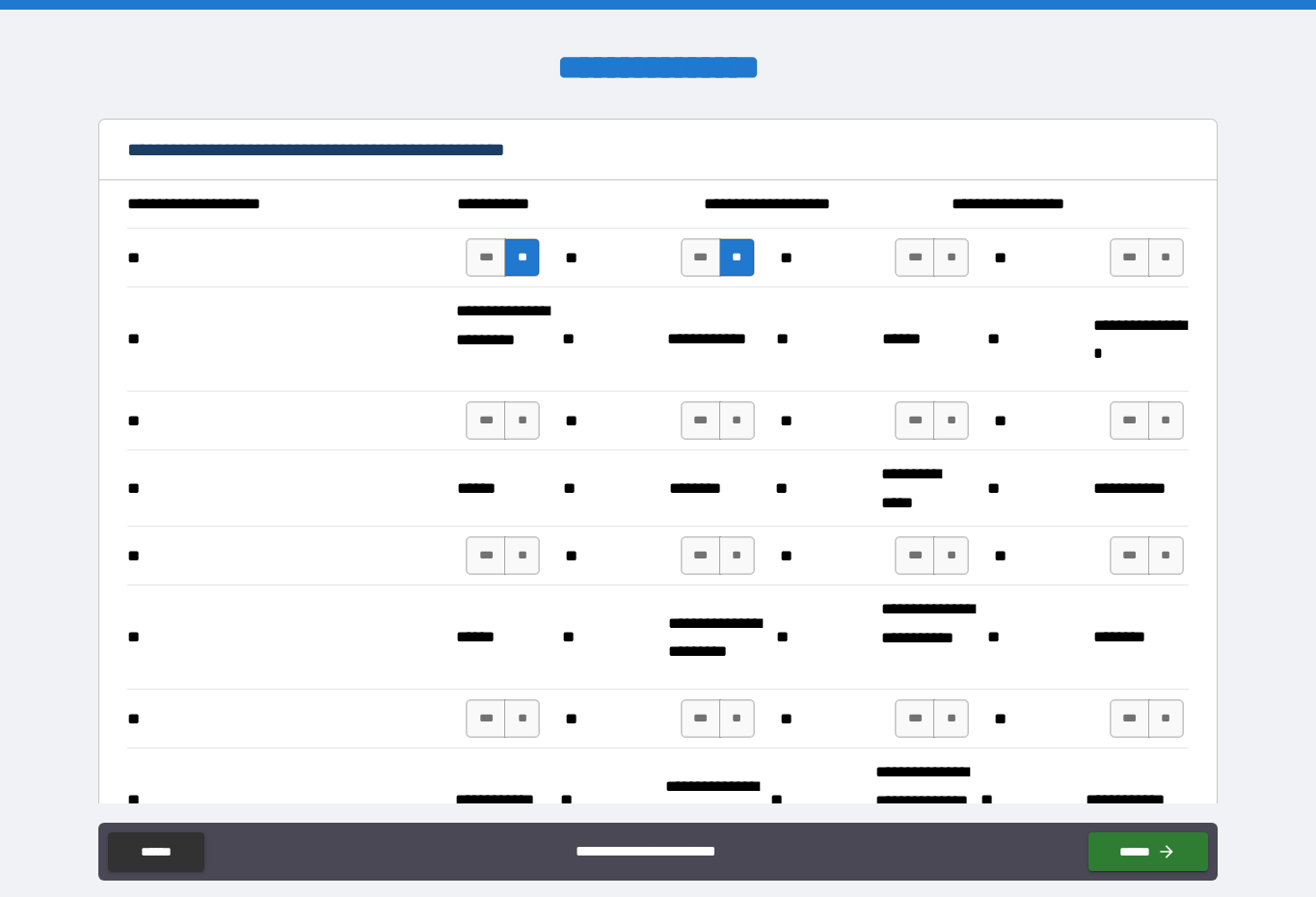 click on "**" at bounding box center [951, 258] 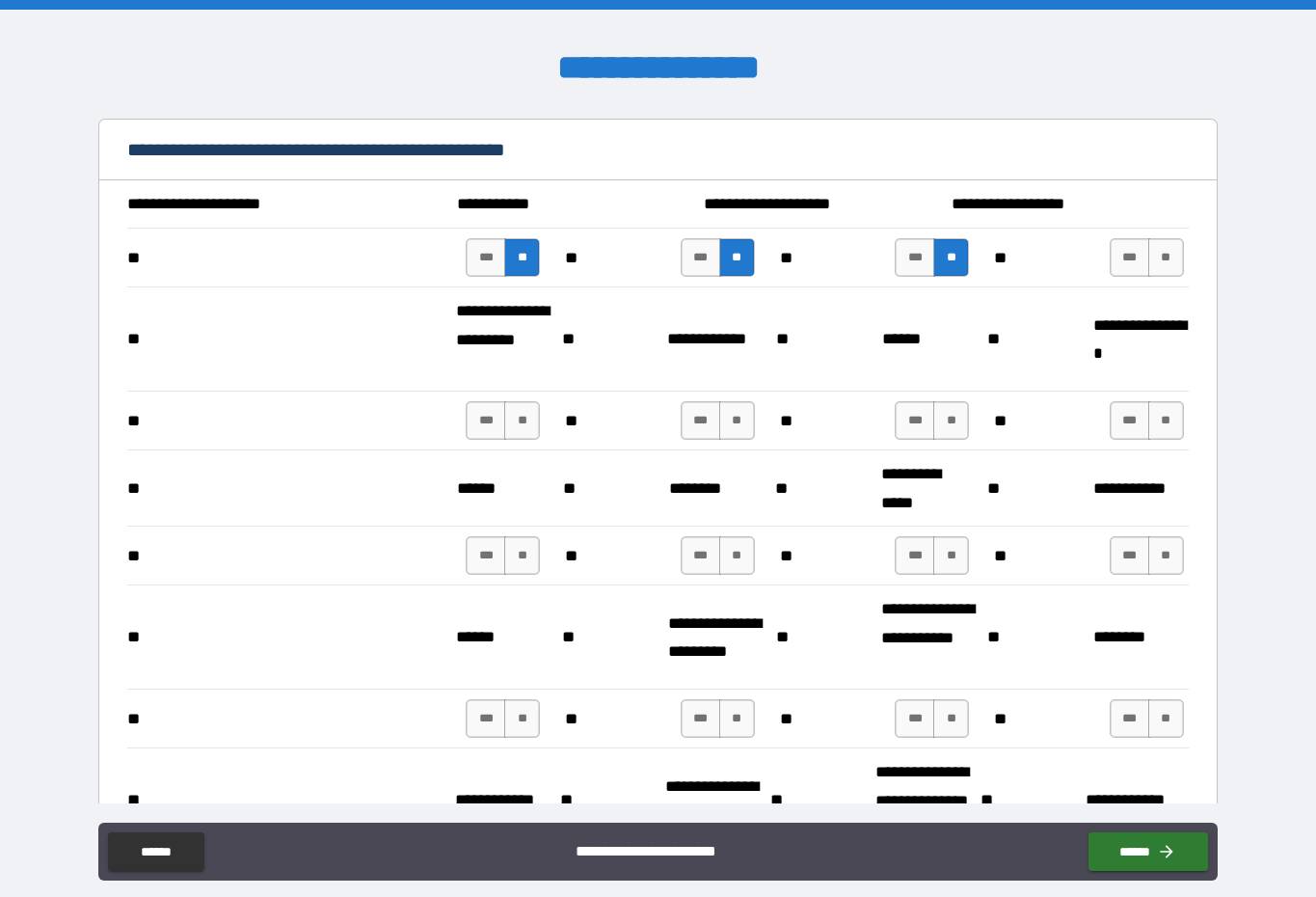 click on "**" at bounding box center [1166, 258] 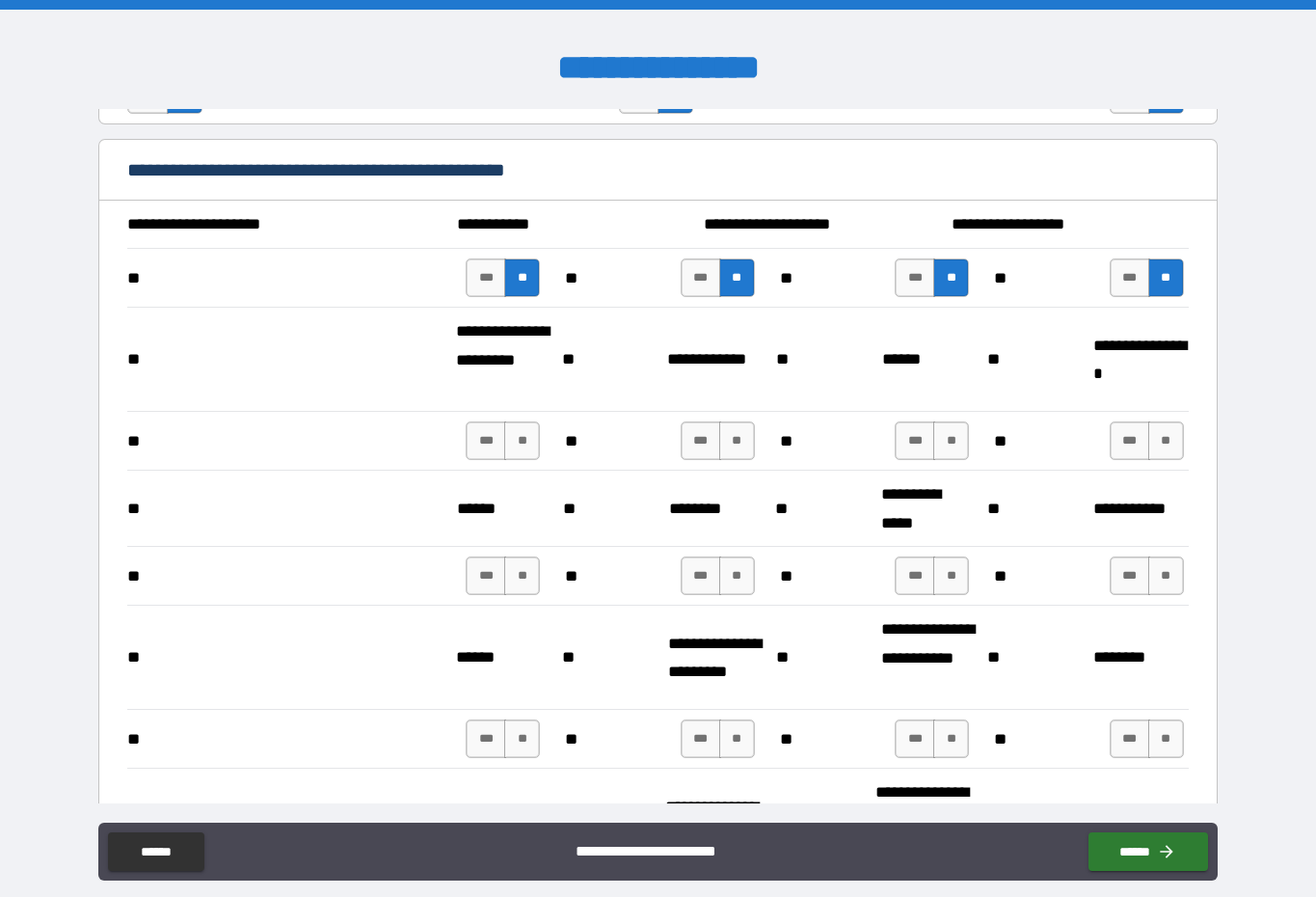 scroll, scrollTop: 1254, scrollLeft: 0, axis: vertical 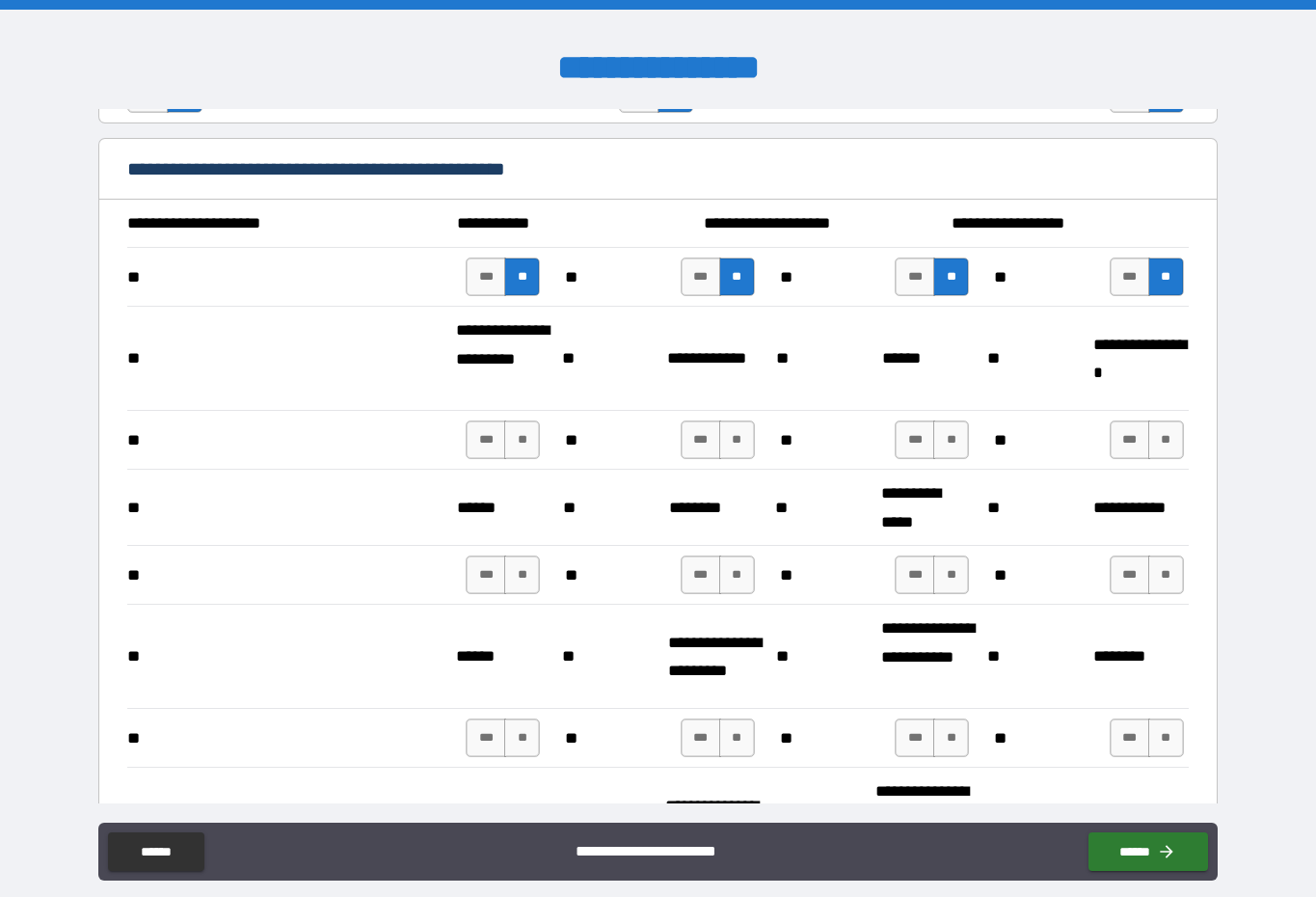 click on "**" at bounding box center [1166, 440] 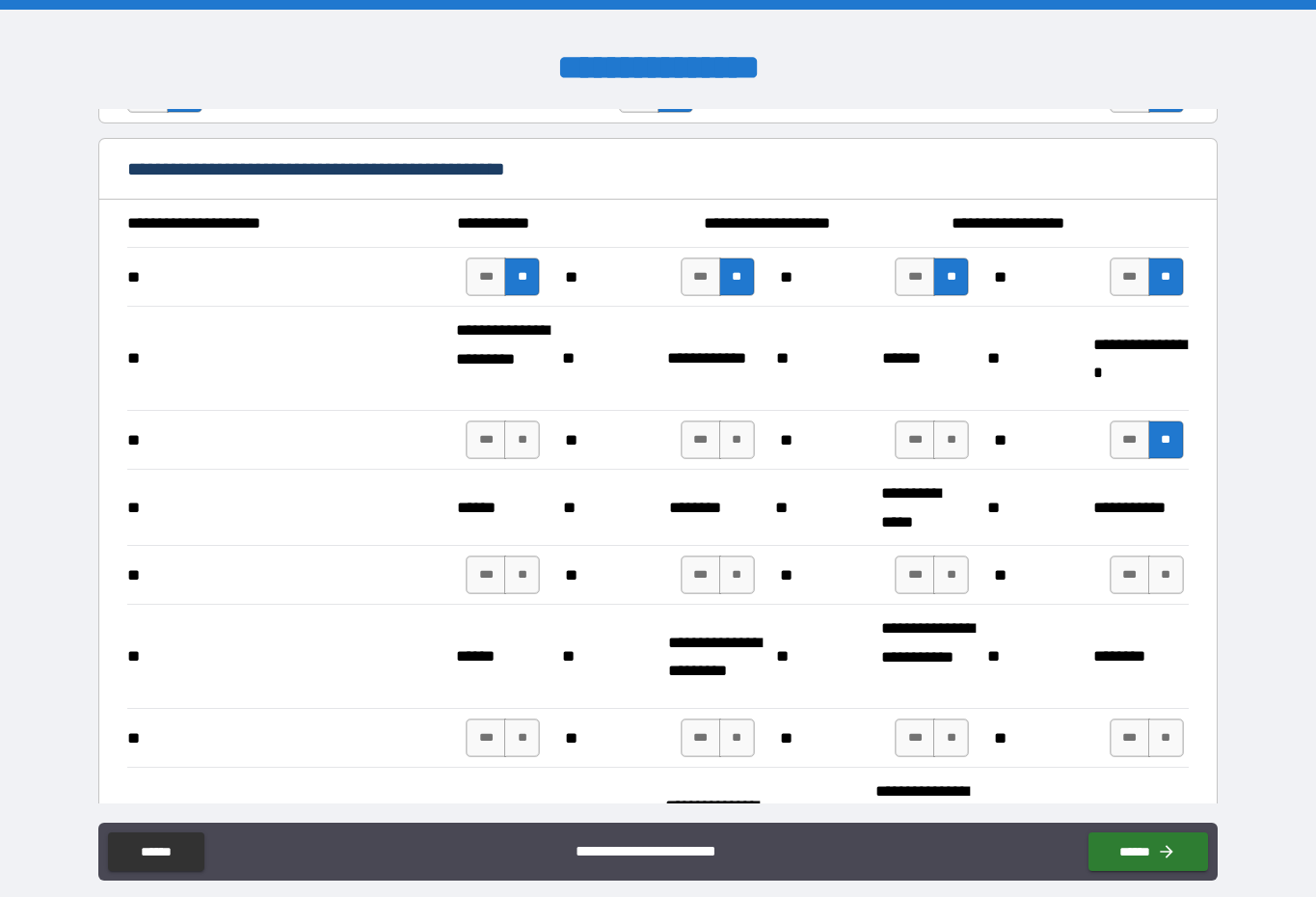 click on "**" at bounding box center [951, 440] 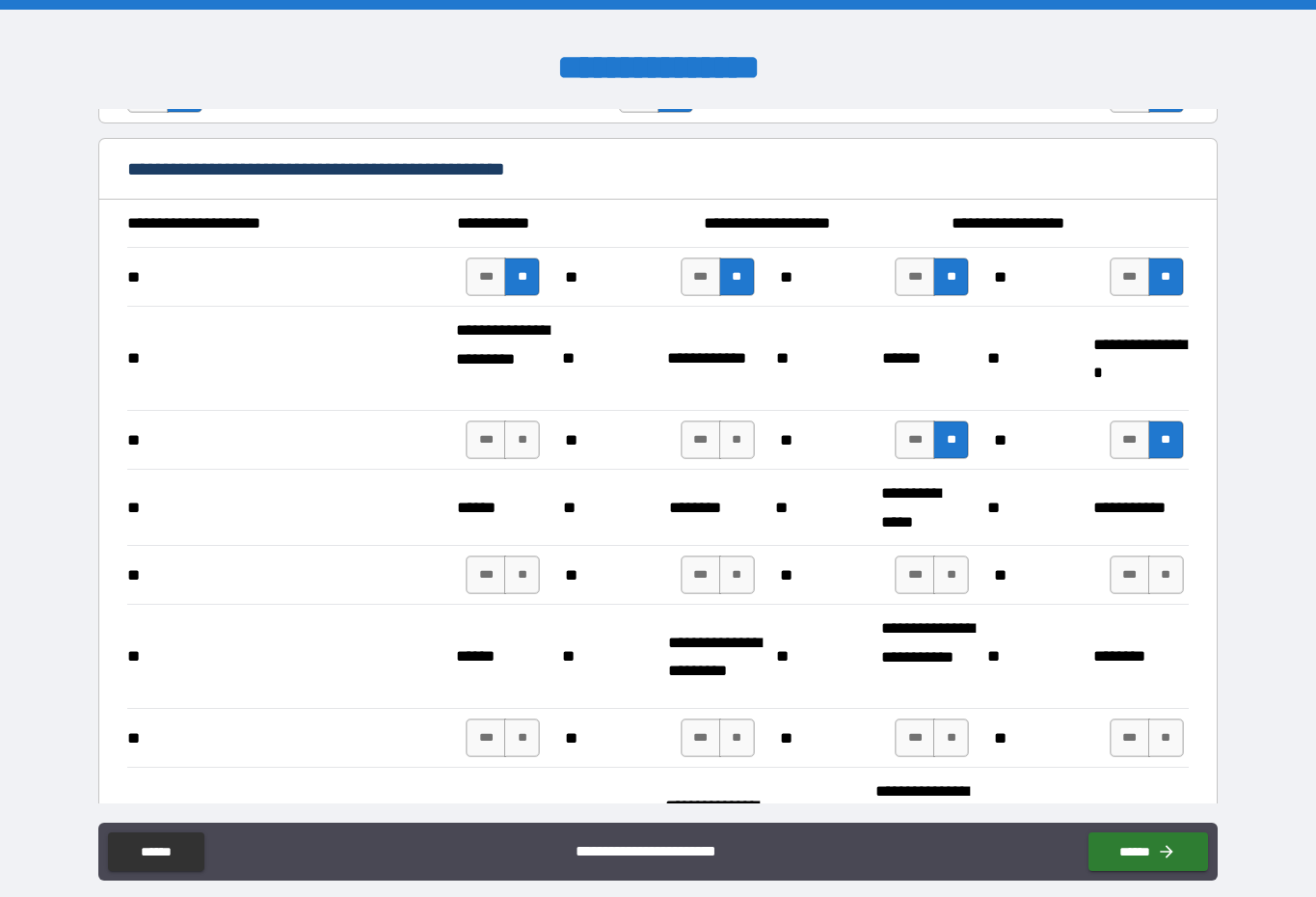 click on "**" at bounding box center (737, 440) 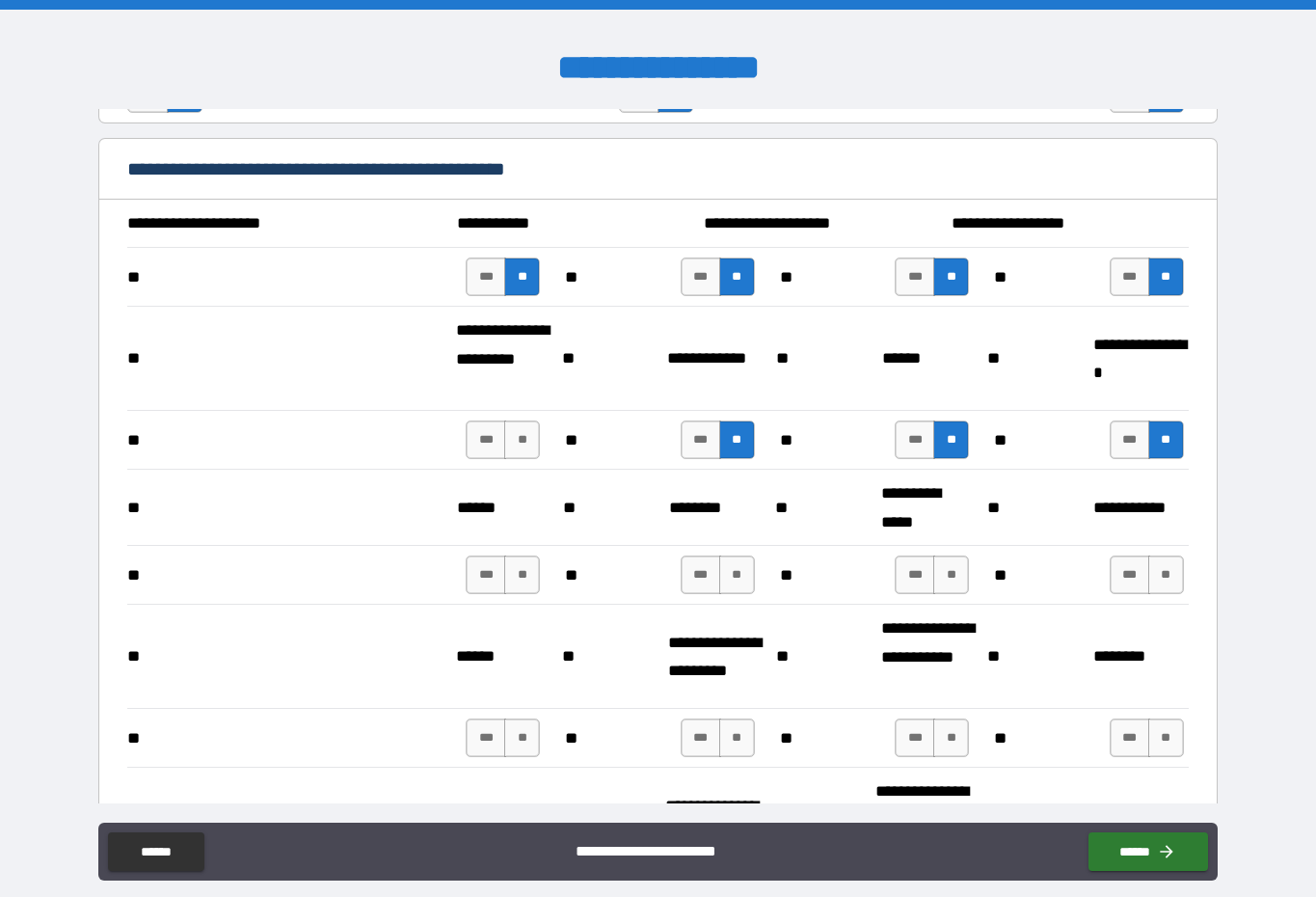 click on "**" at bounding box center (522, 440) 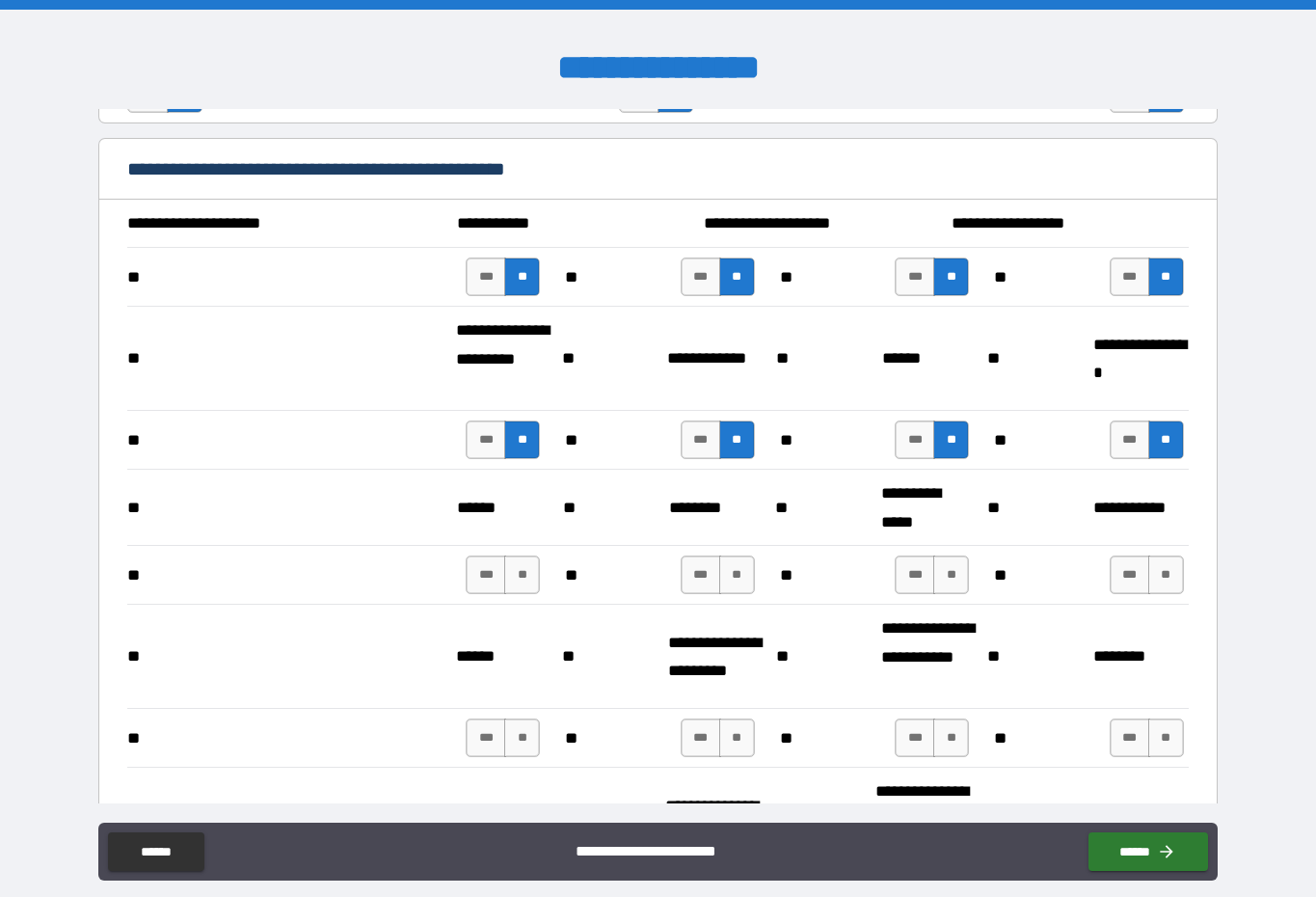 click on "**" at bounding box center [522, 575] 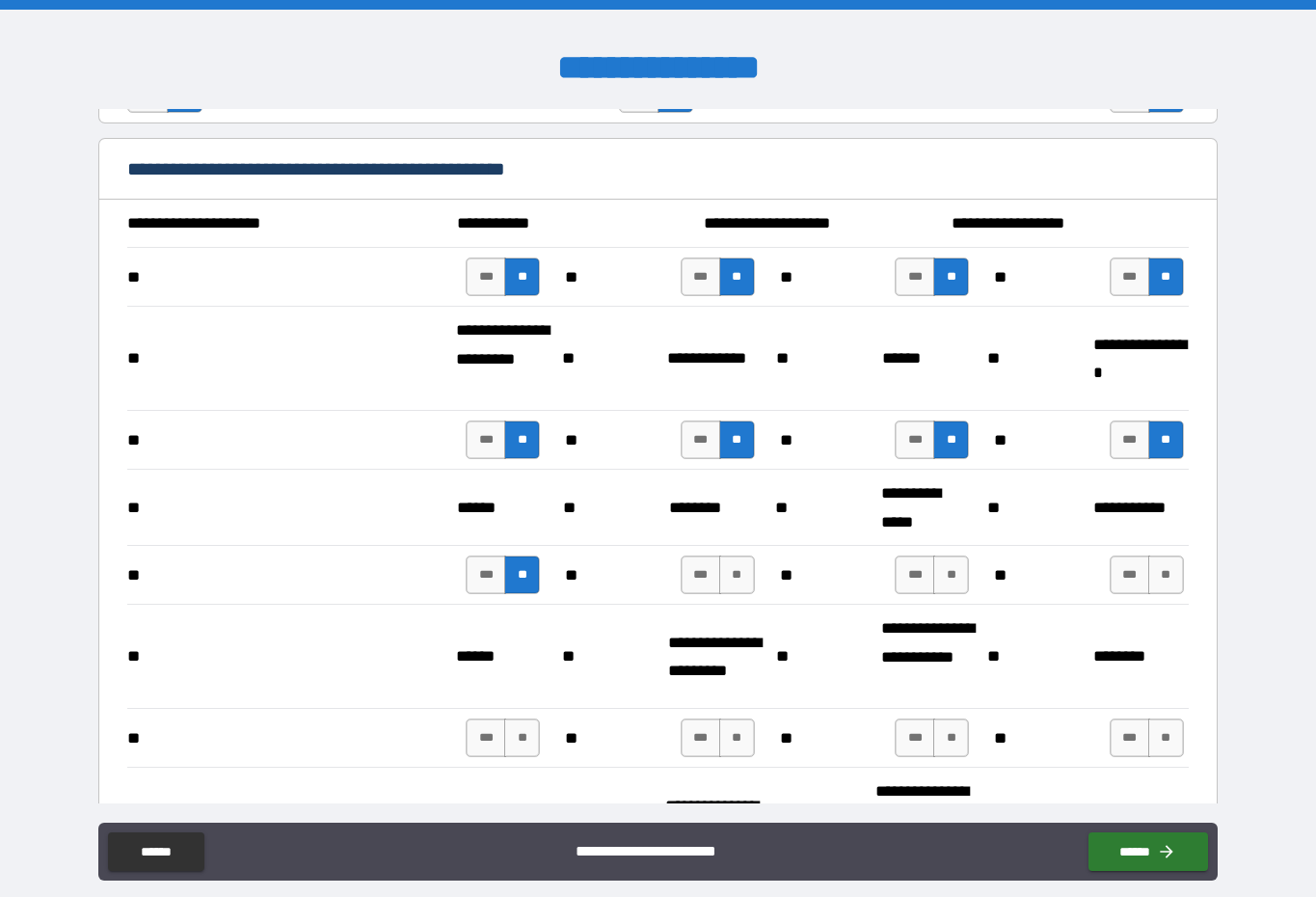 click on "**" at bounding box center [737, 575] 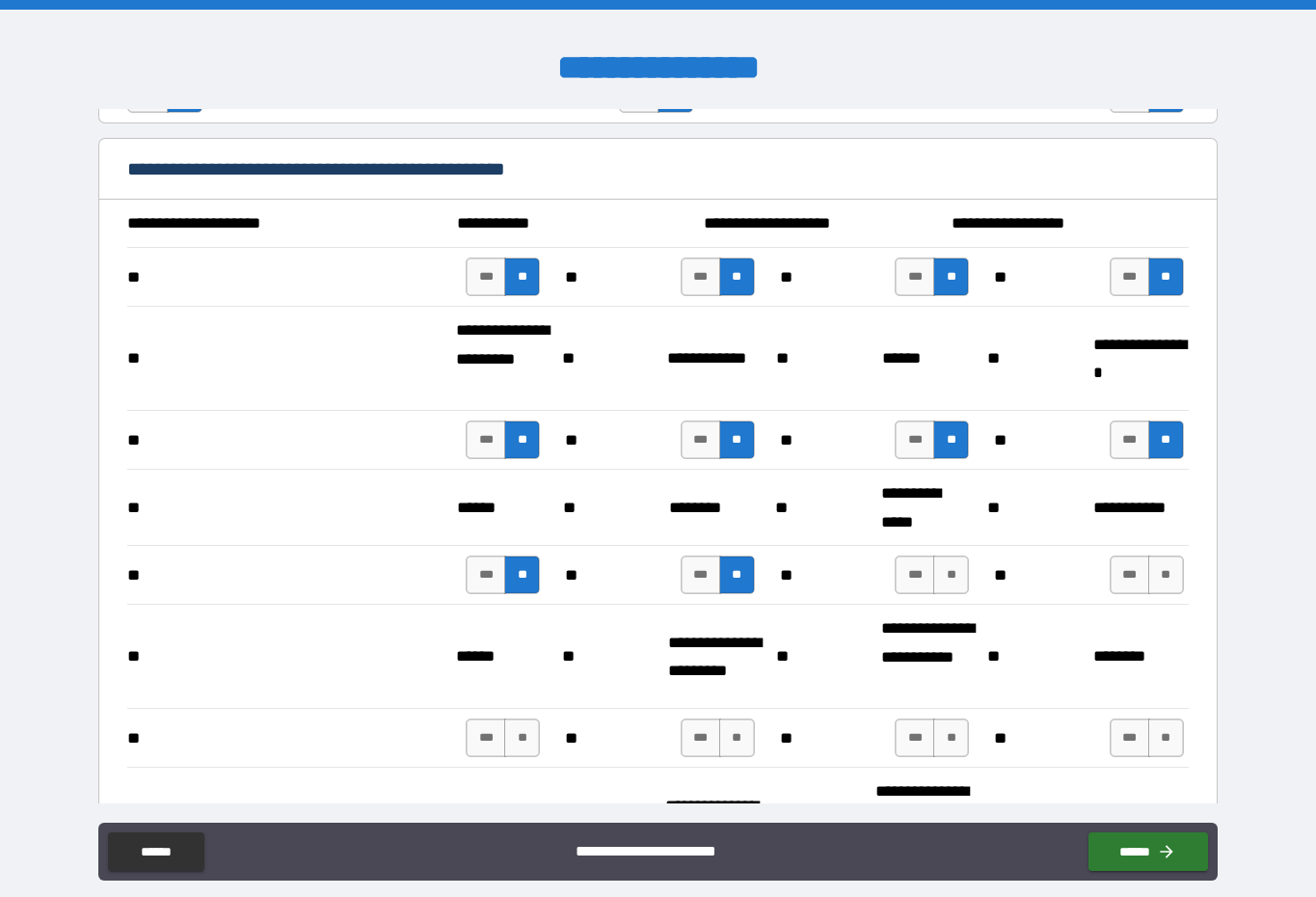 click on "**" at bounding box center (951, 575) 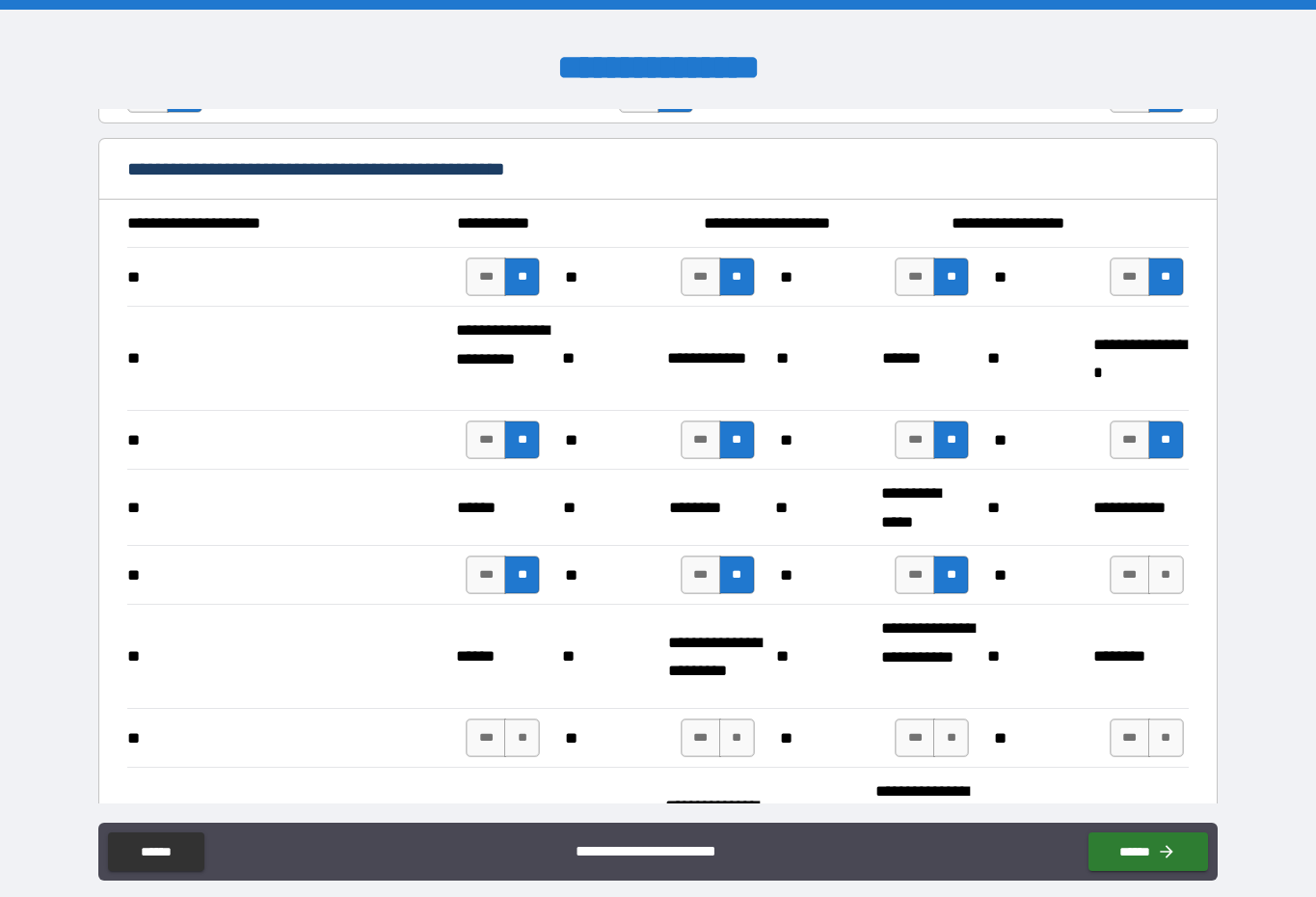 click on "**" at bounding box center (1166, 575) 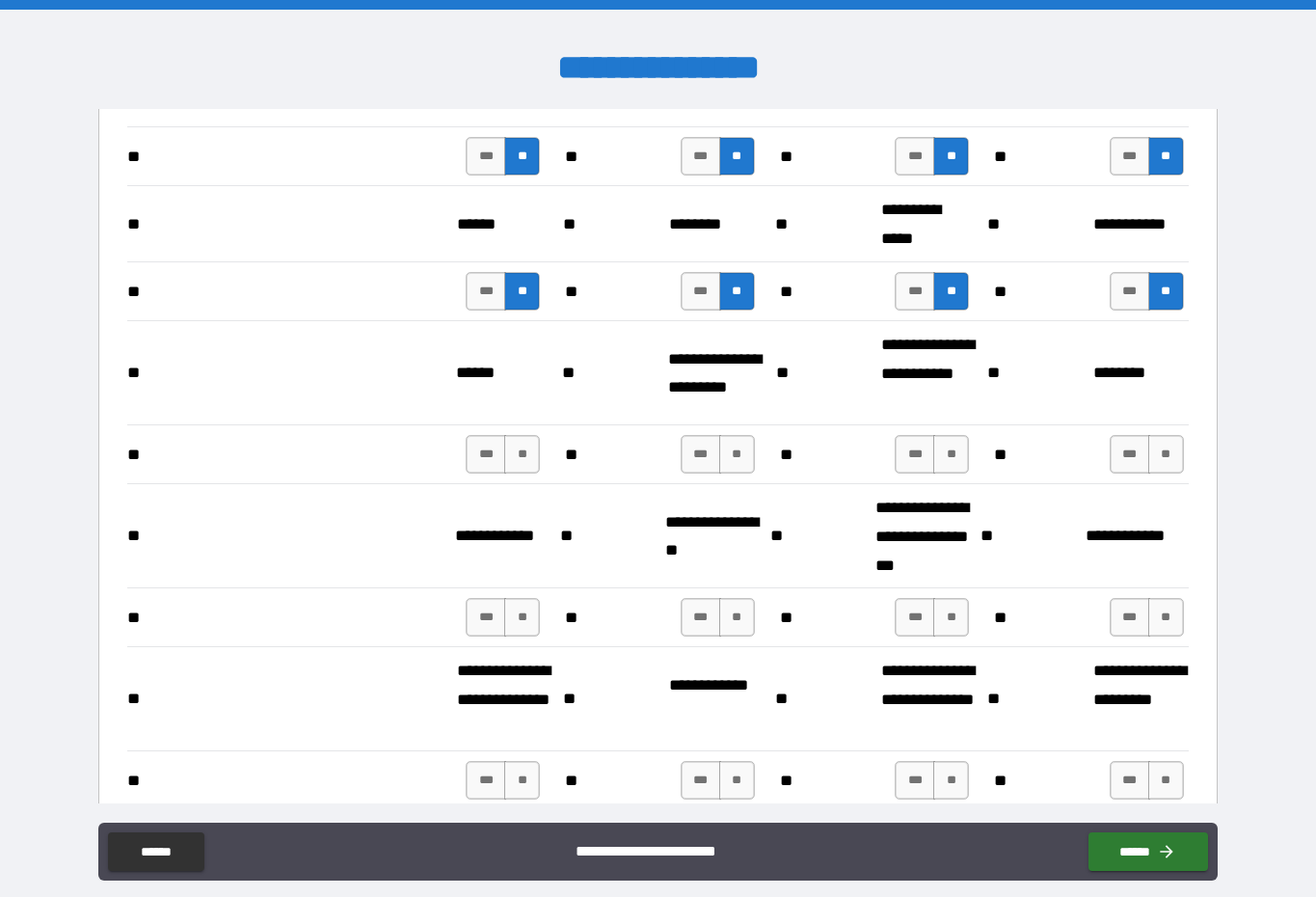 scroll, scrollTop: 1561, scrollLeft: 0, axis: vertical 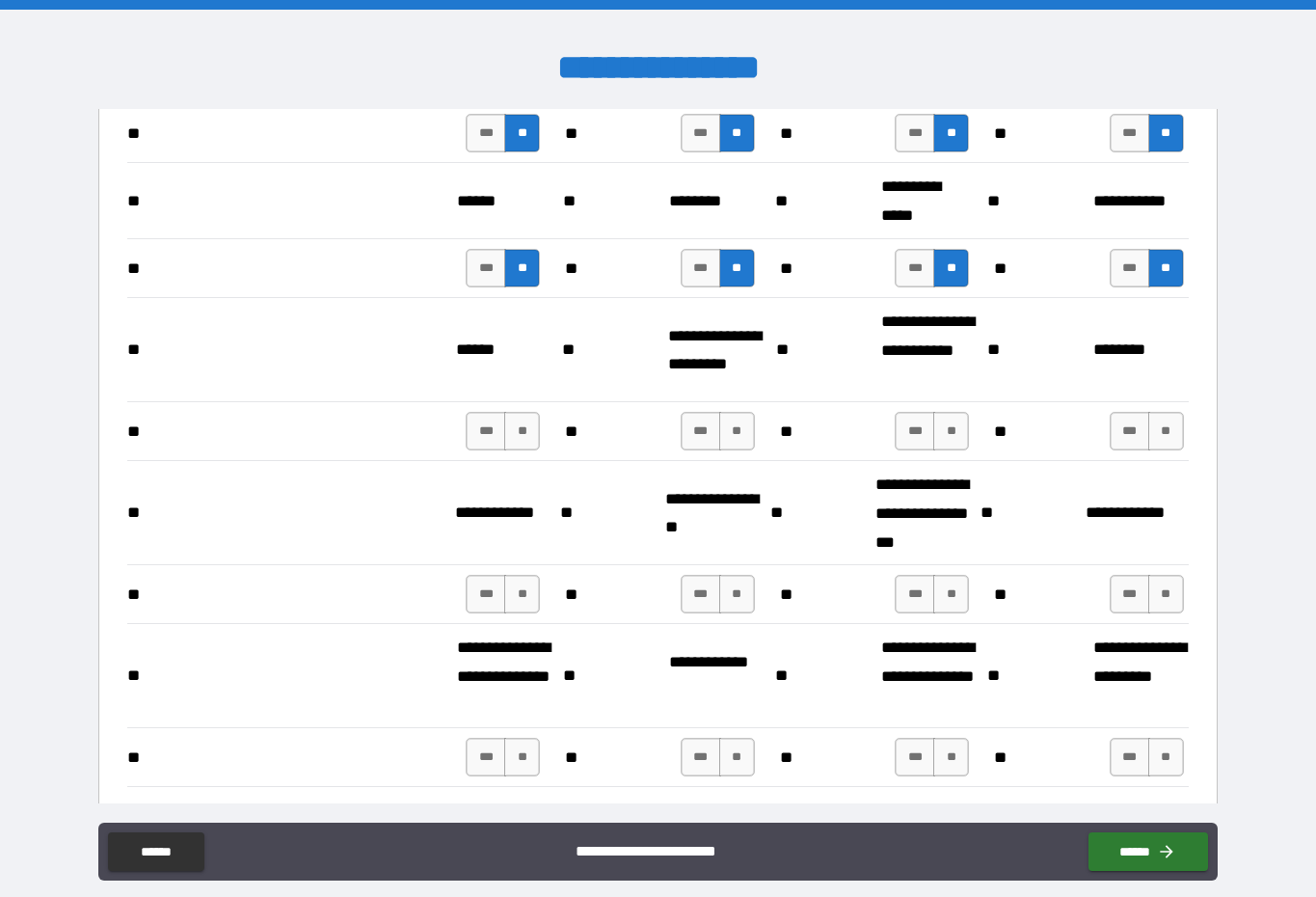 click on "**" at bounding box center (522, 431) 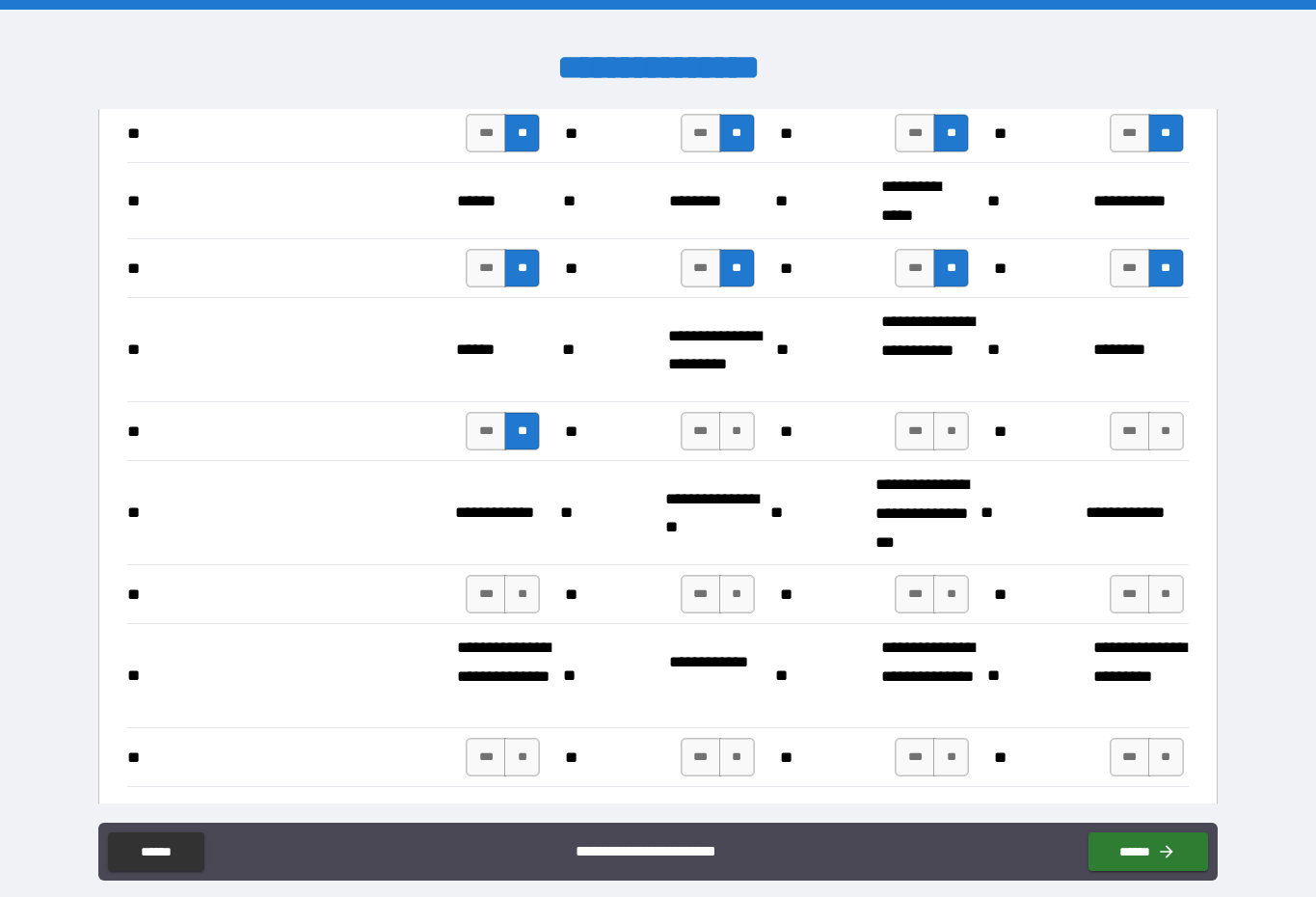 click on "**" at bounding box center [737, 431] 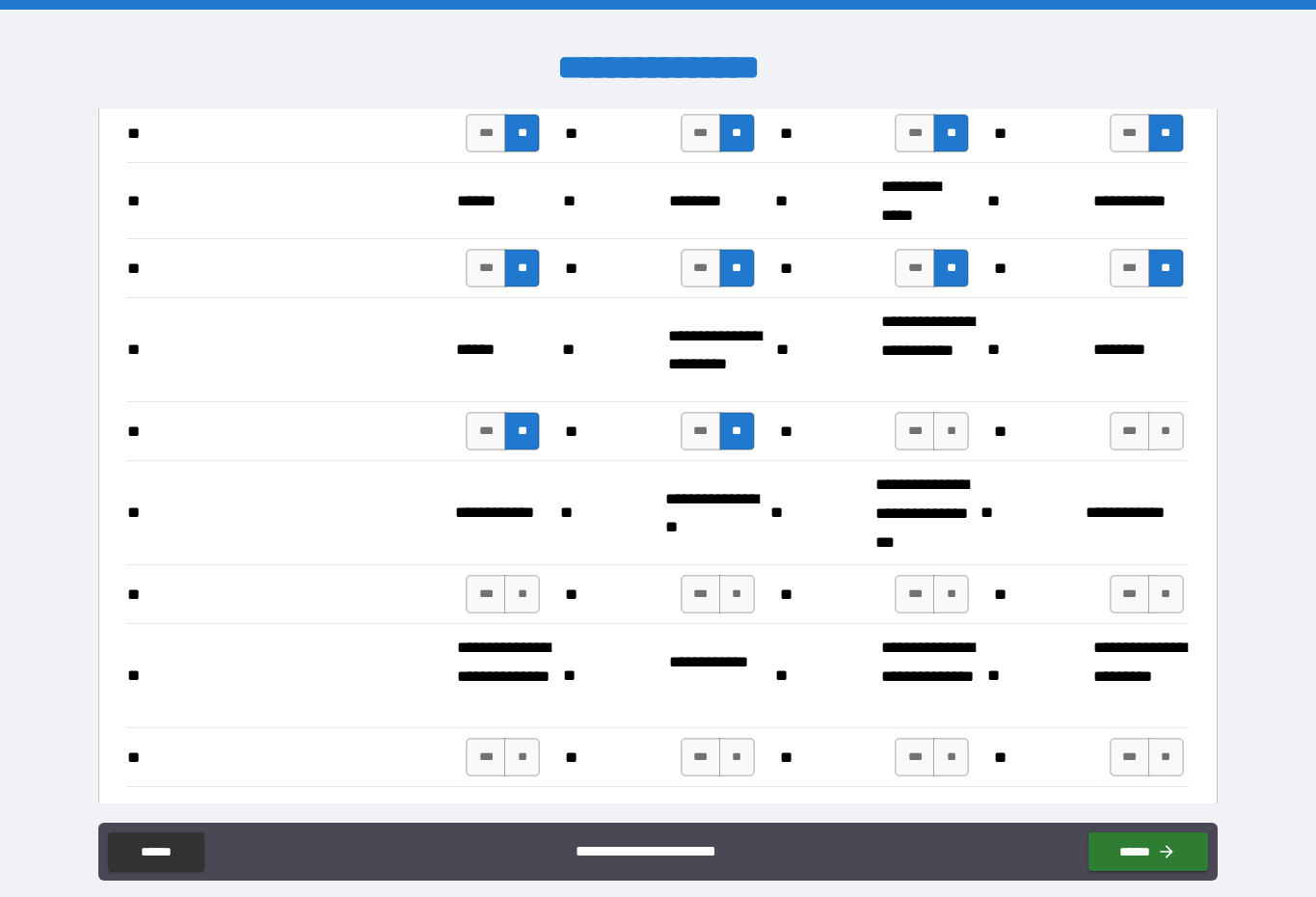 click on "**" at bounding box center [951, 431] 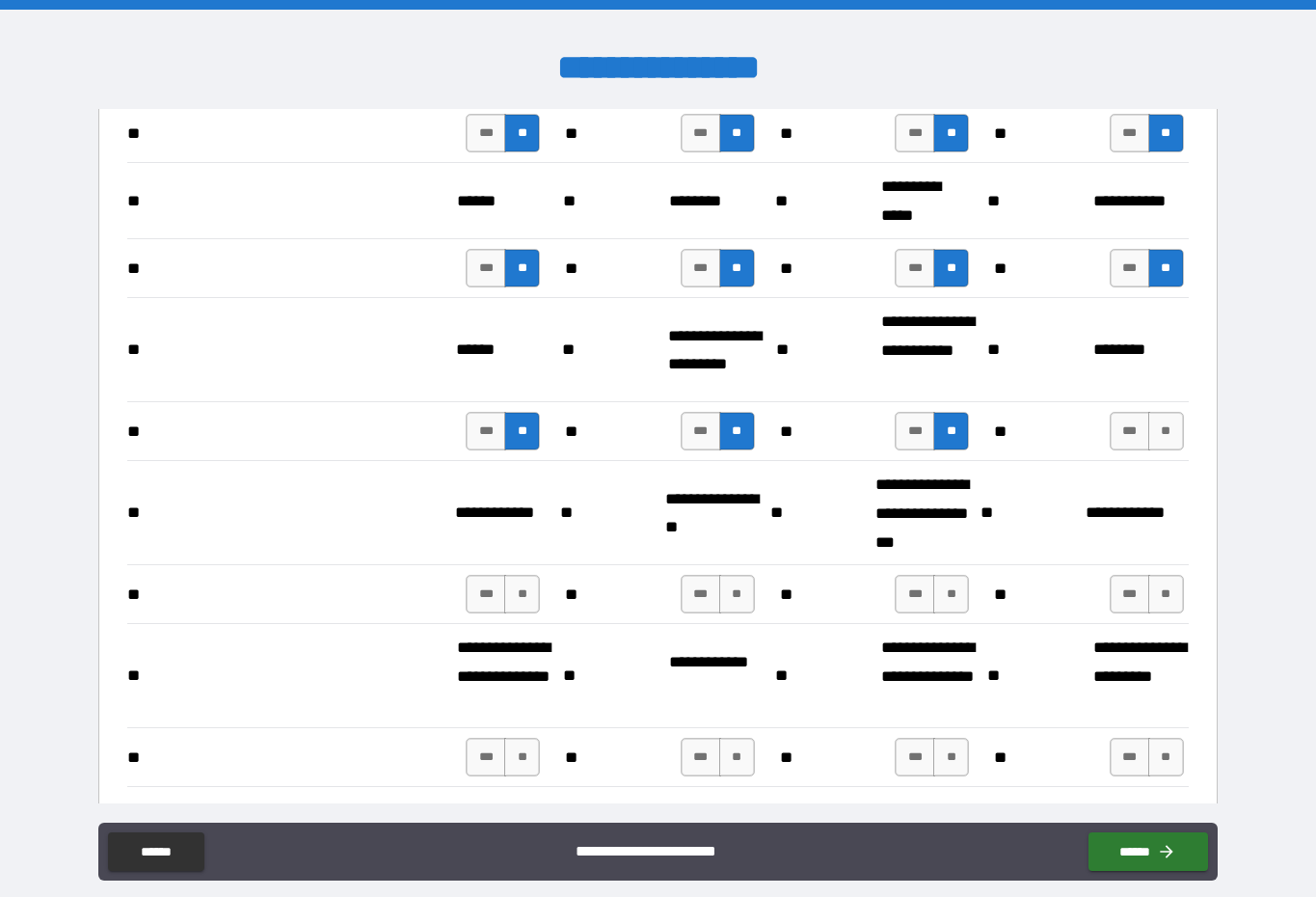 click on "**" at bounding box center (1166, 431) 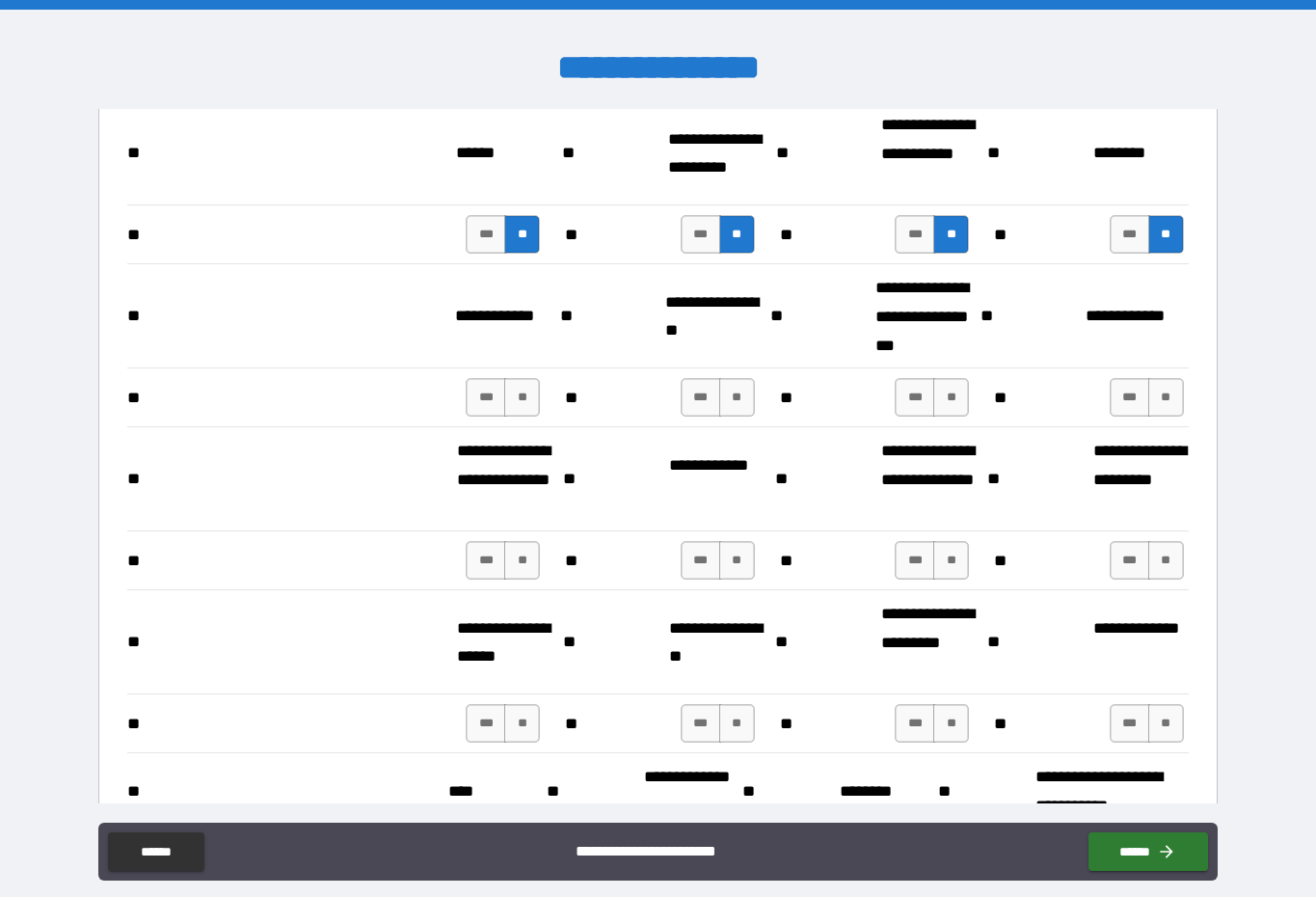 scroll, scrollTop: 1754, scrollLeft: 0, axis: vertical 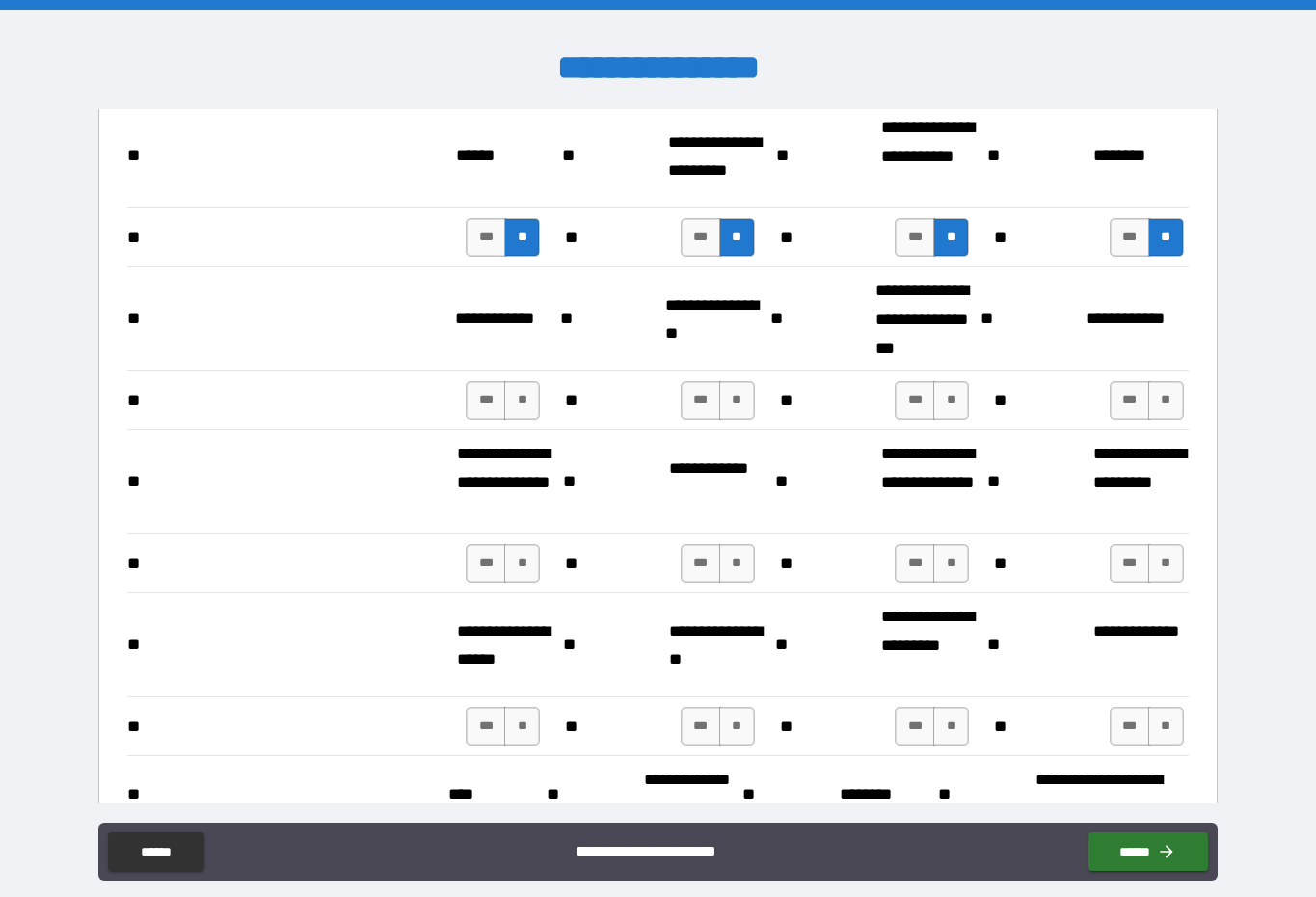 click on "**" at bounding box center [1166, 400] 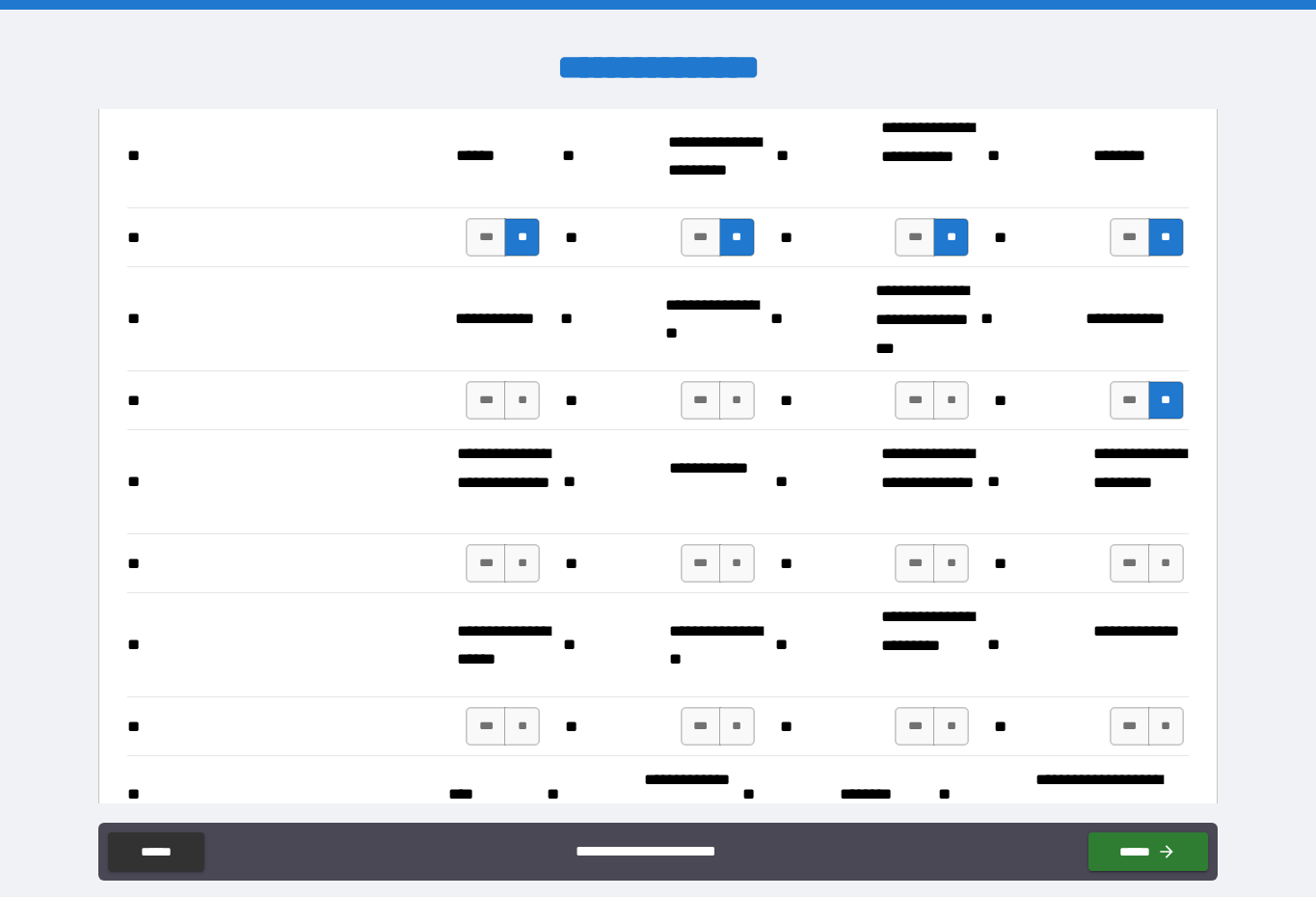 click on "**" at bounding box center (951, 400) 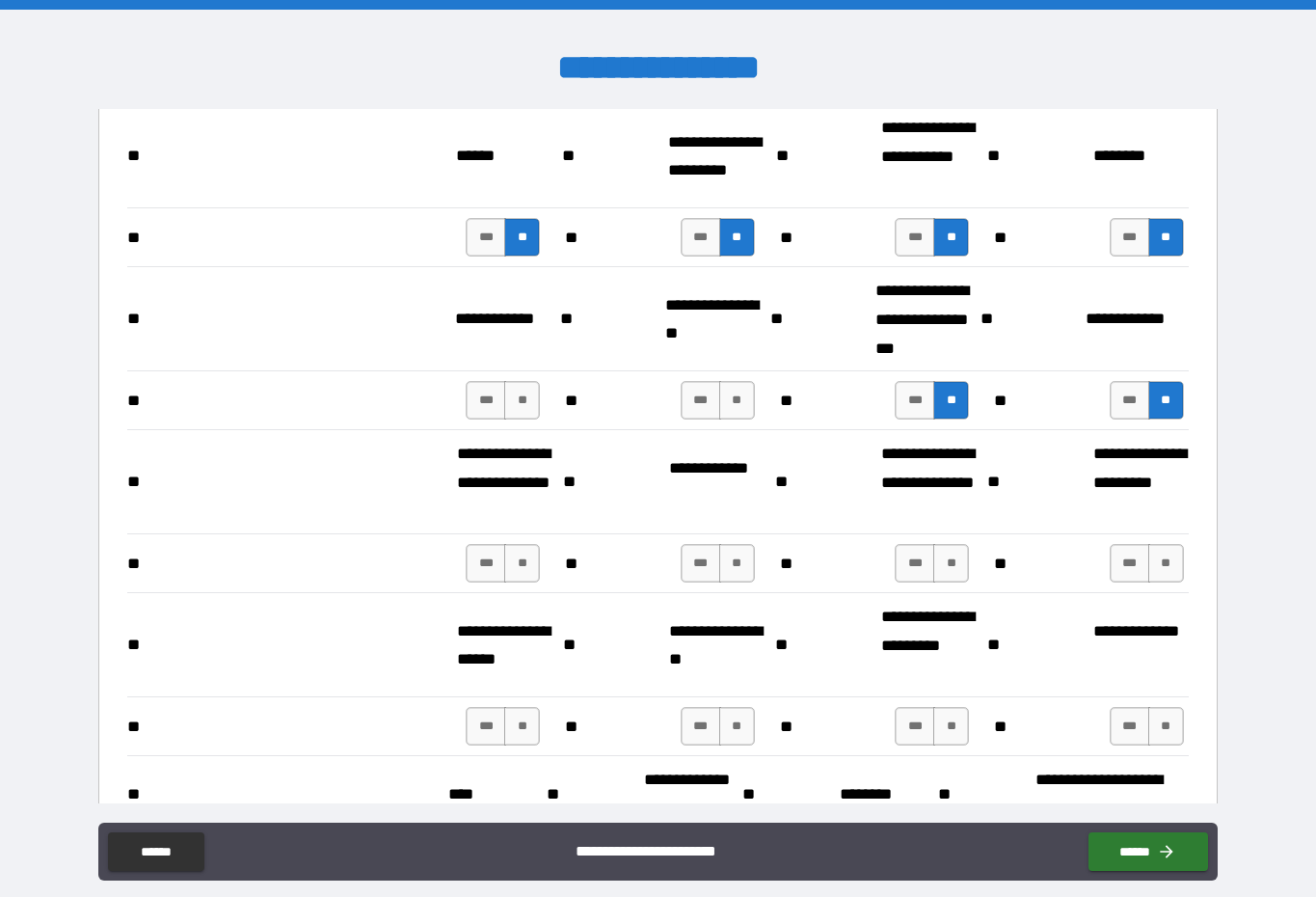 click on "**" at bounding box center (737, 400) 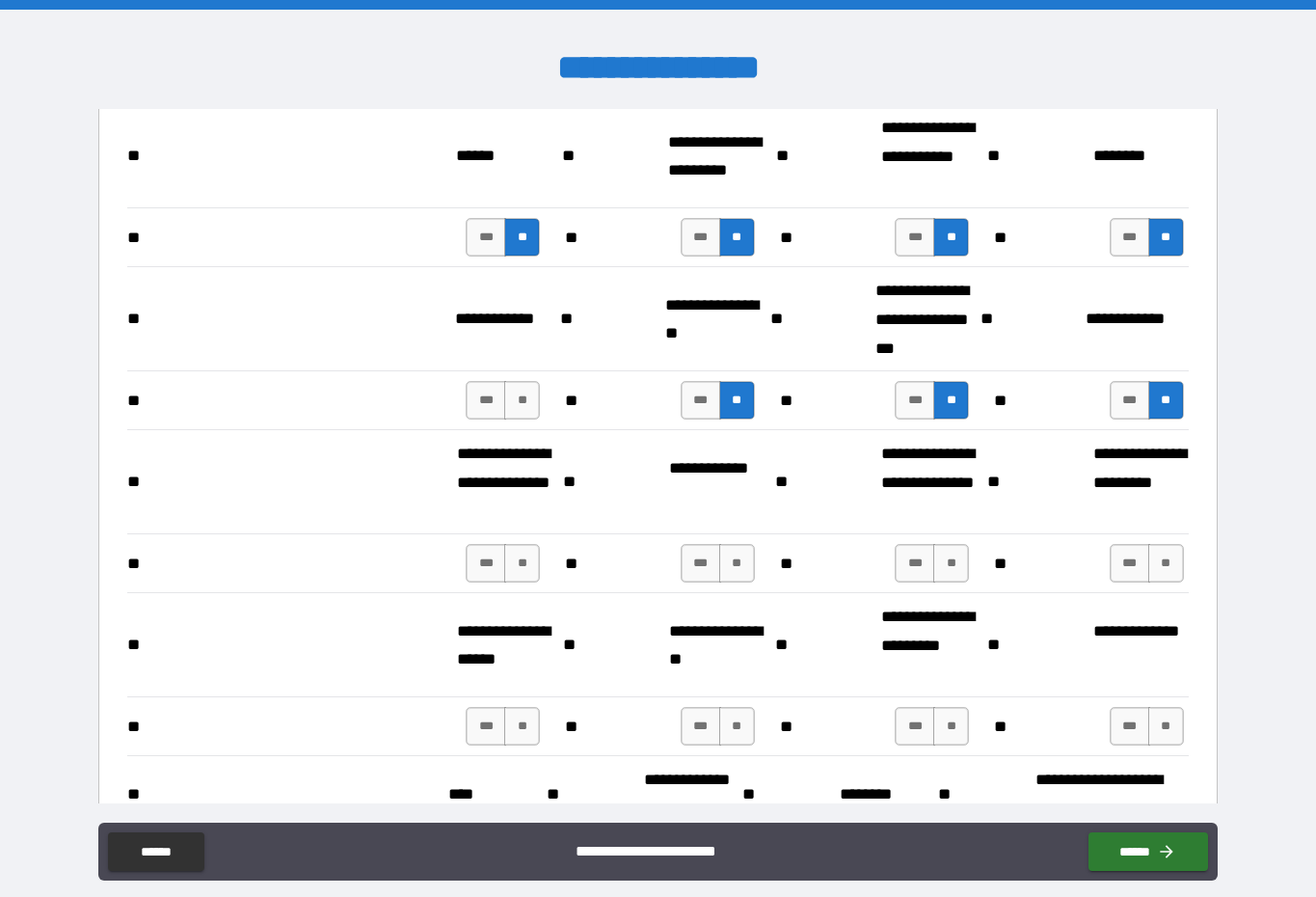 click on "**" at bounding box center (522, 400) 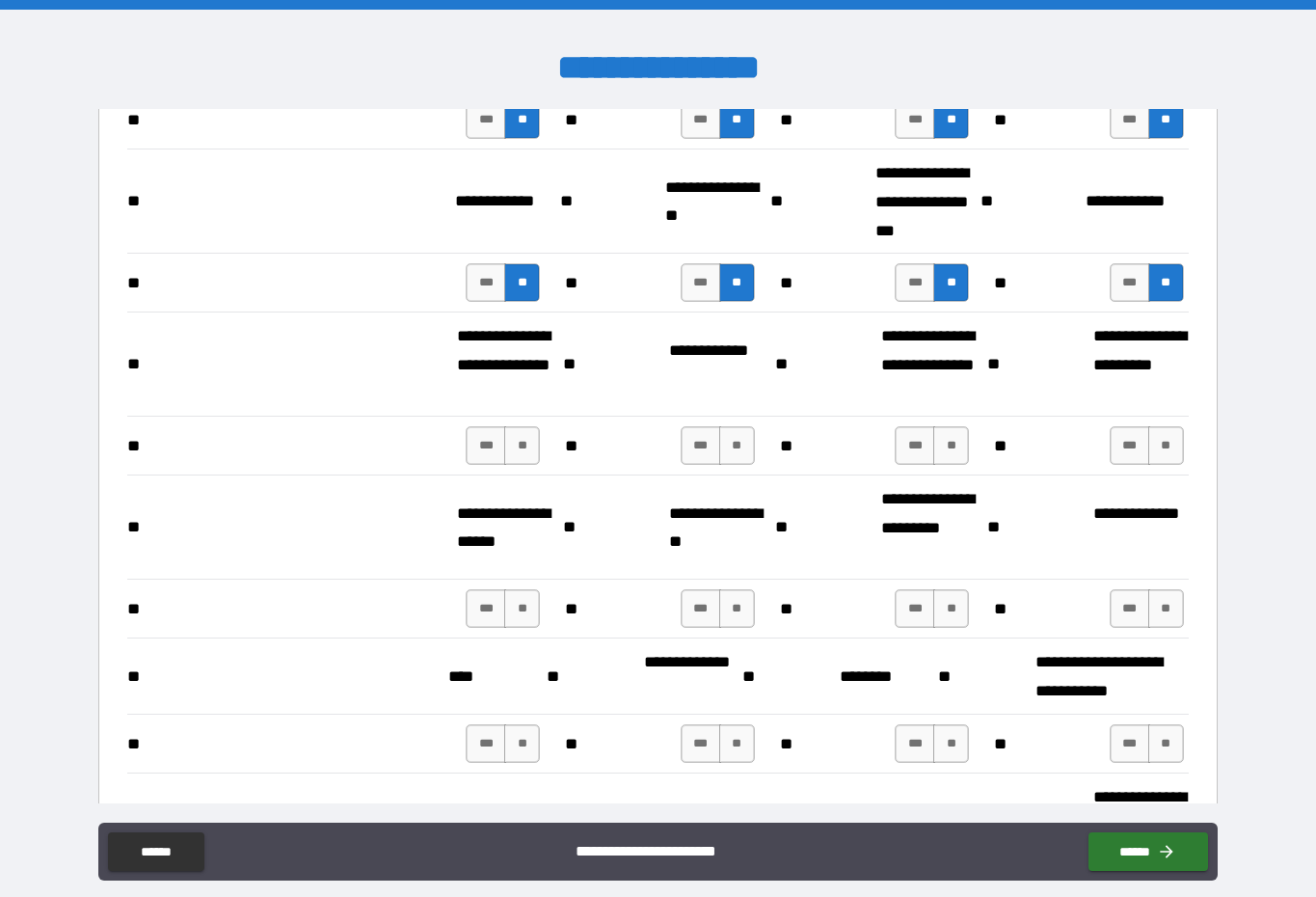 scroll, scrollTop: 1882, scrollLeft: 0, axis: vertical 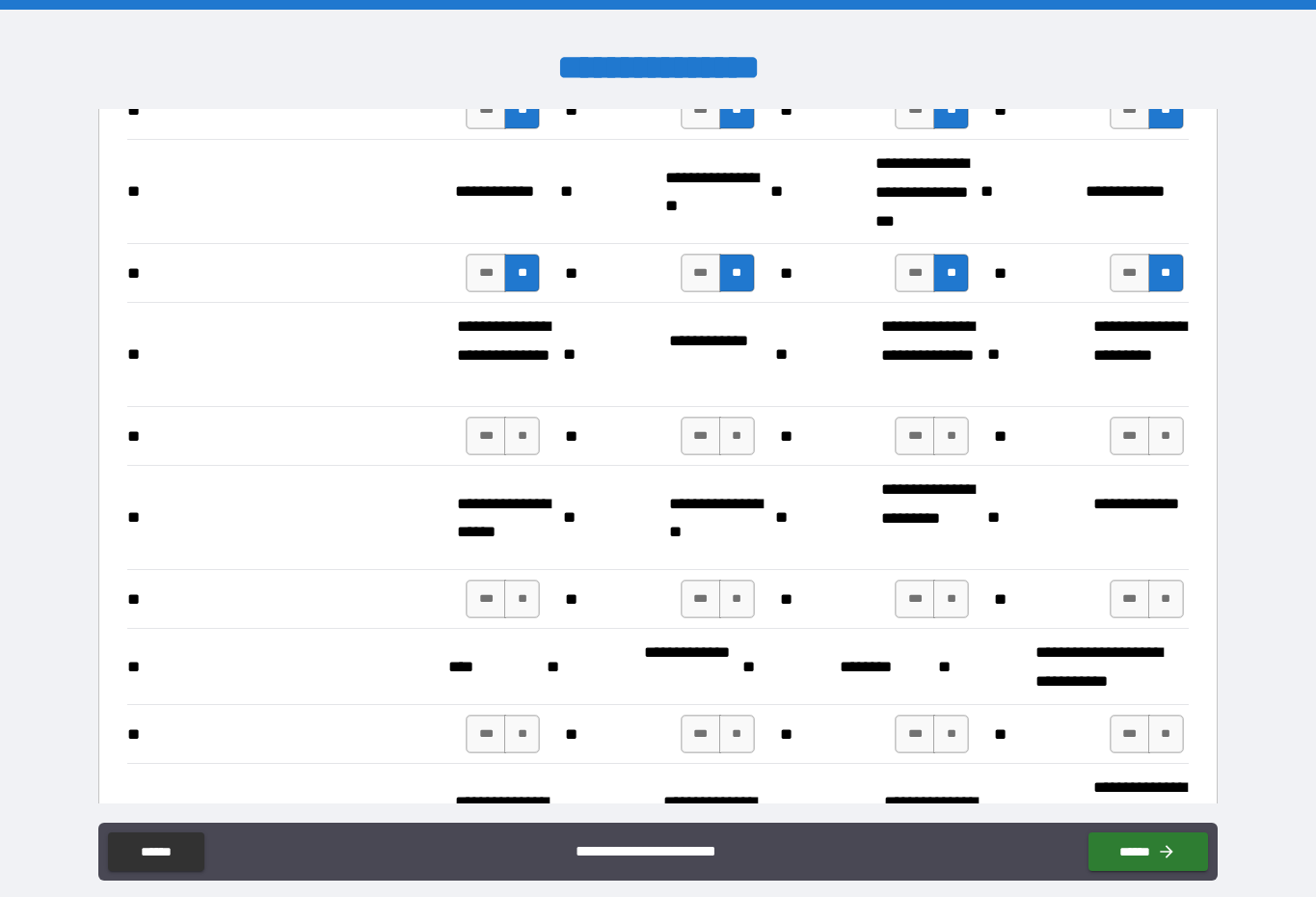 click on "**" at bounding box center [522, 436] 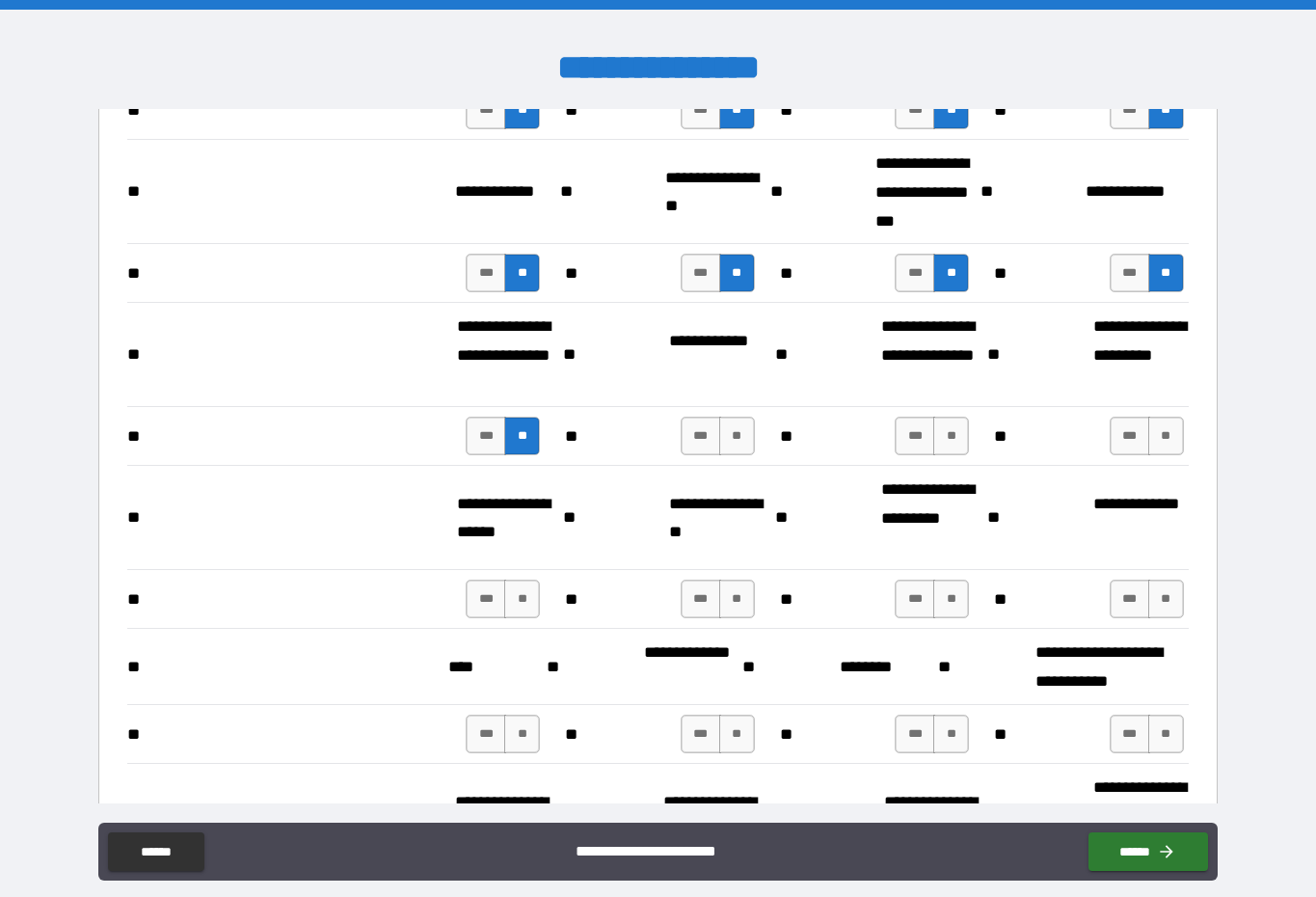 click on "**" at bounding box center [737, 436] 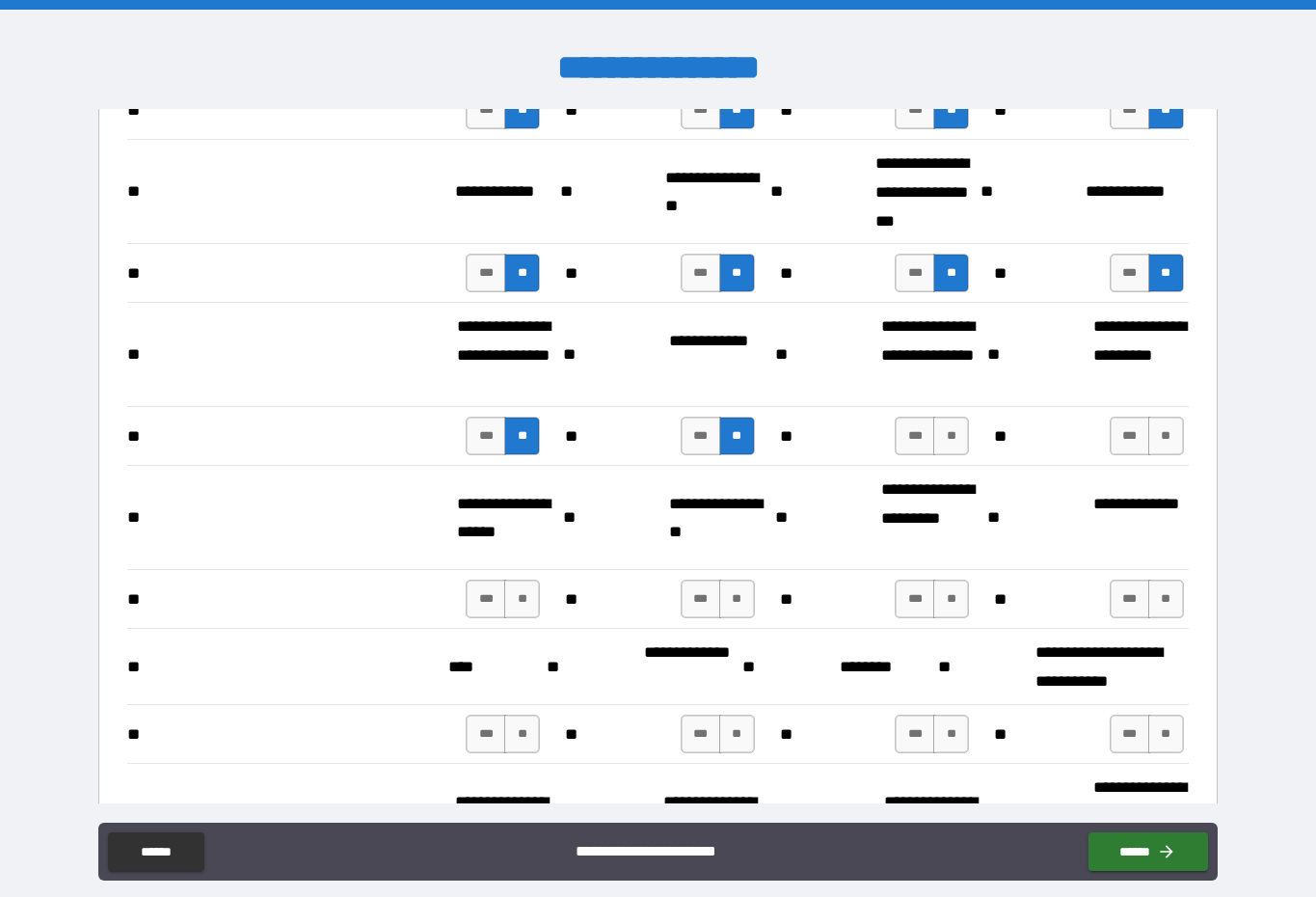click on "**" at bounding box center [951, 436] 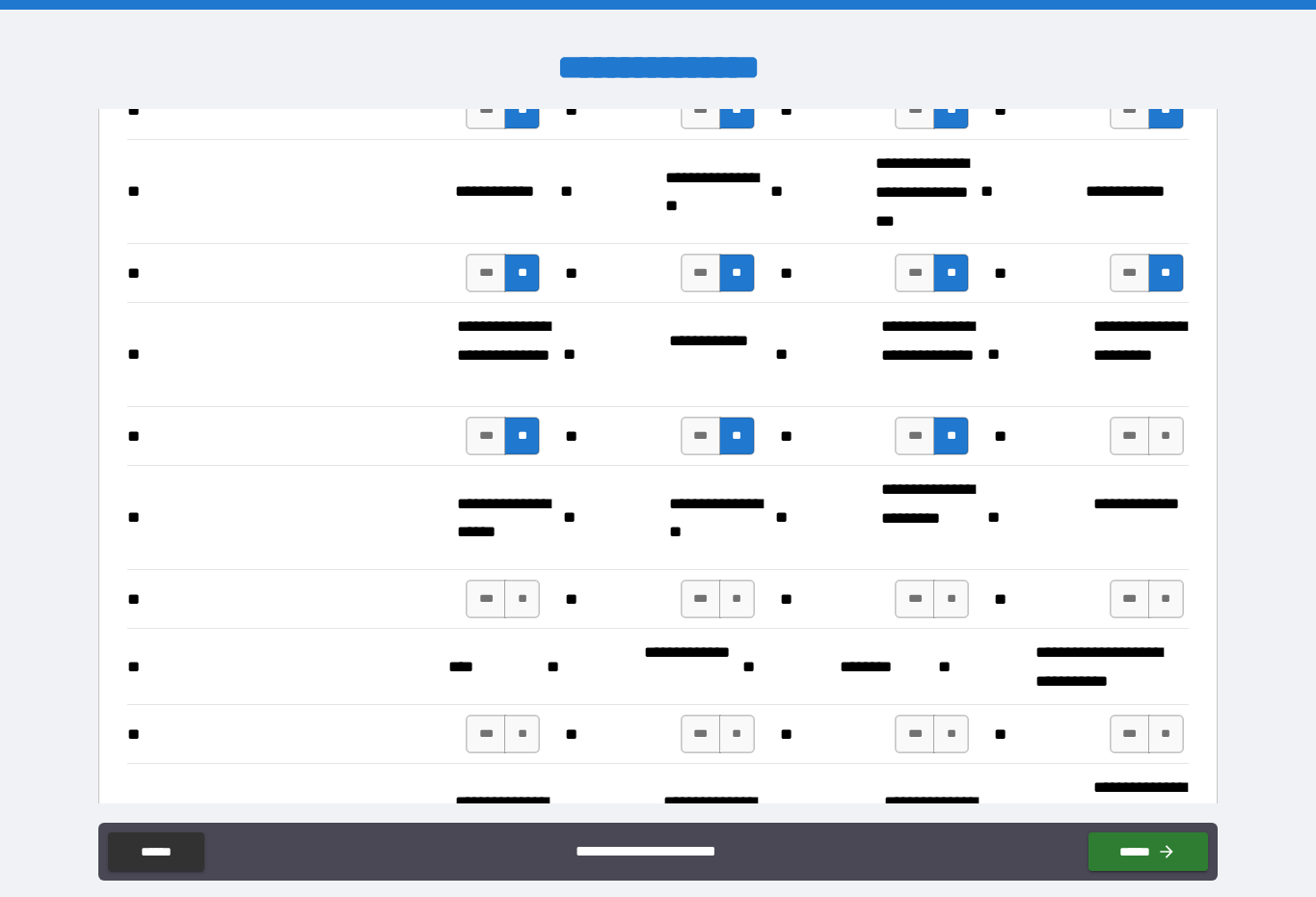 click on "**" at bounding box center [1166, 436] 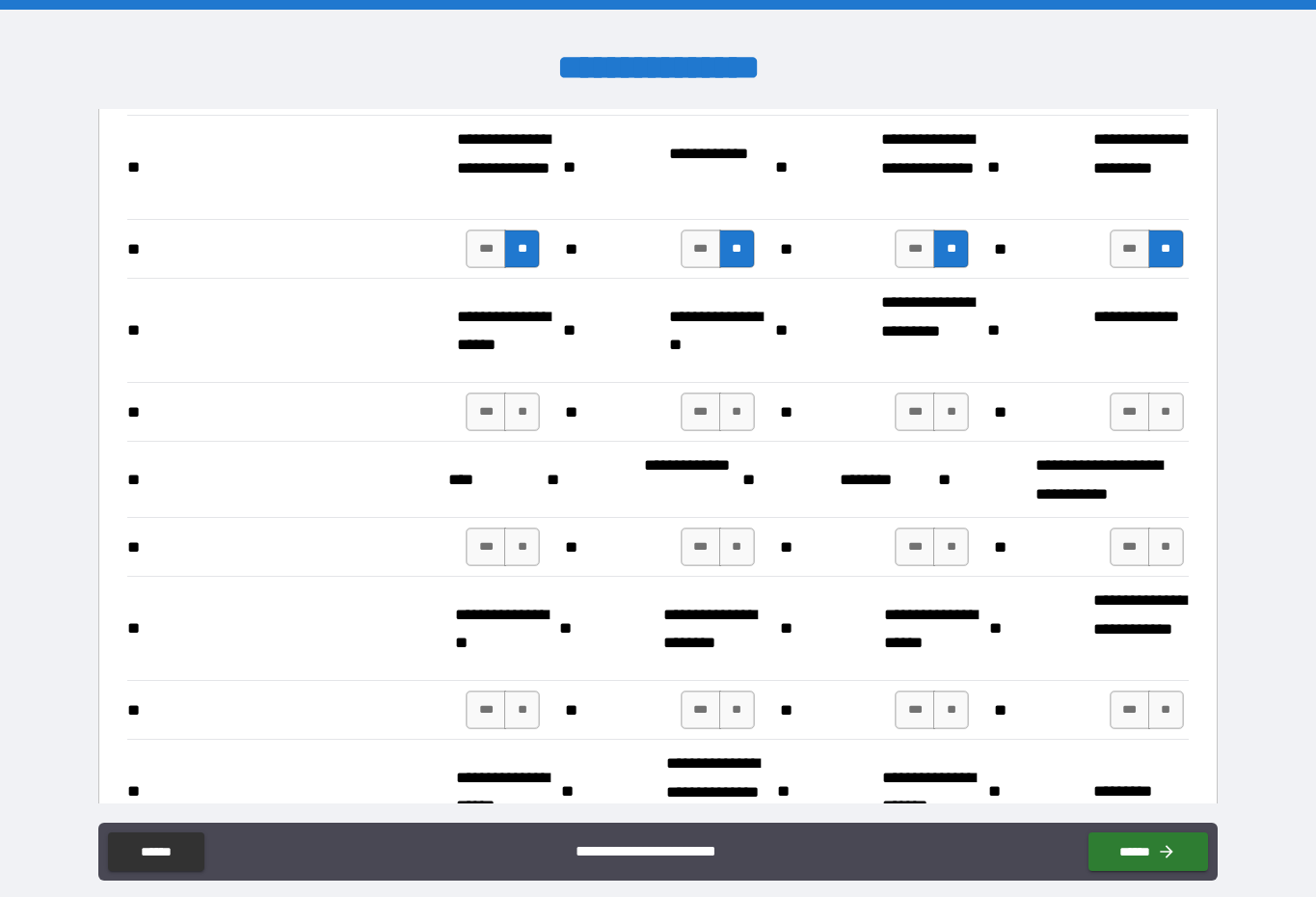 scroll, scrollTop: 2073, scrollLeft: 0, axis: vertical 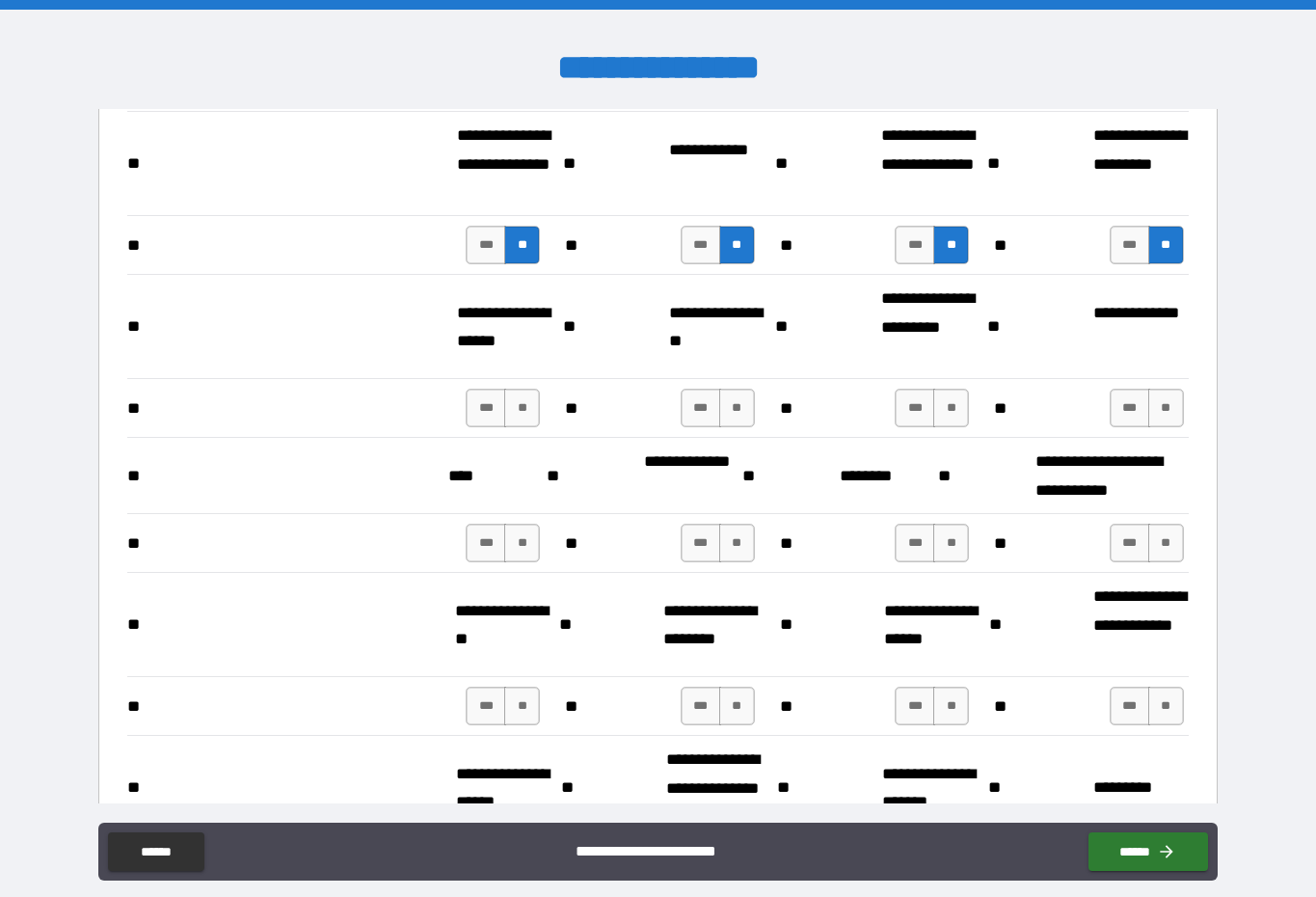 click on "**" at bounding box center [522, 408] 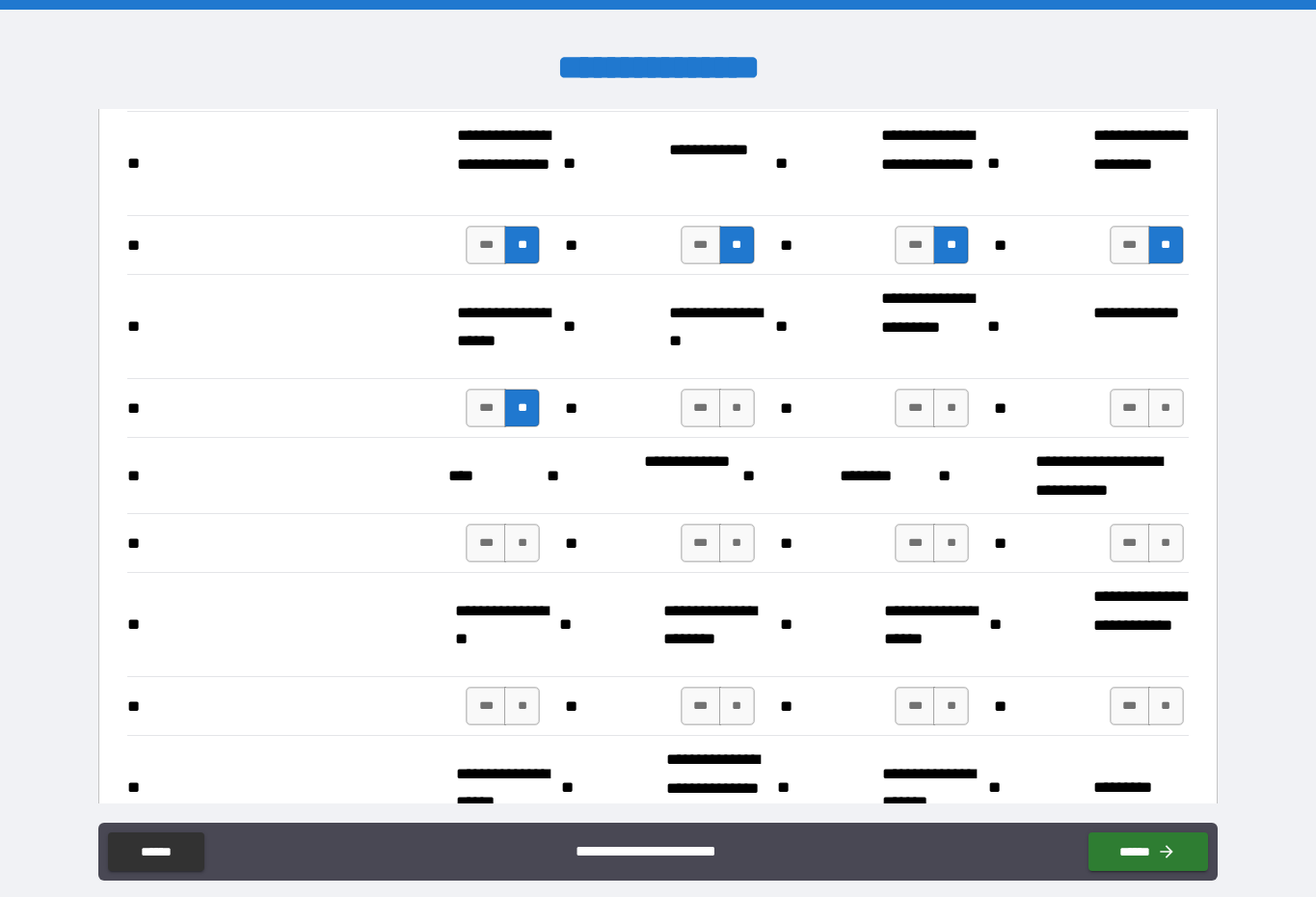 click on "**" at bounding box center [737, 408] 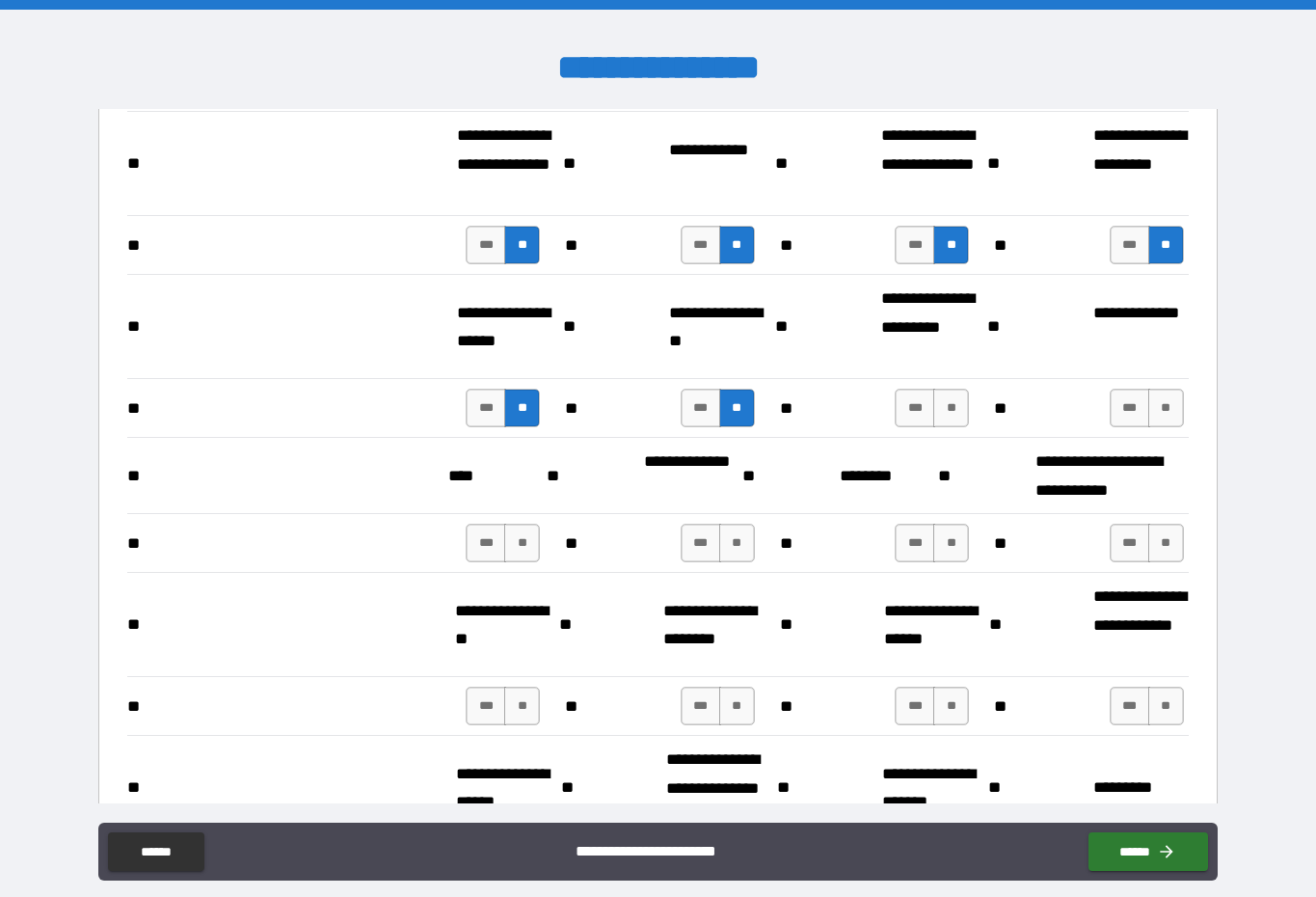 click on "**" at bounding box center [951, 408] 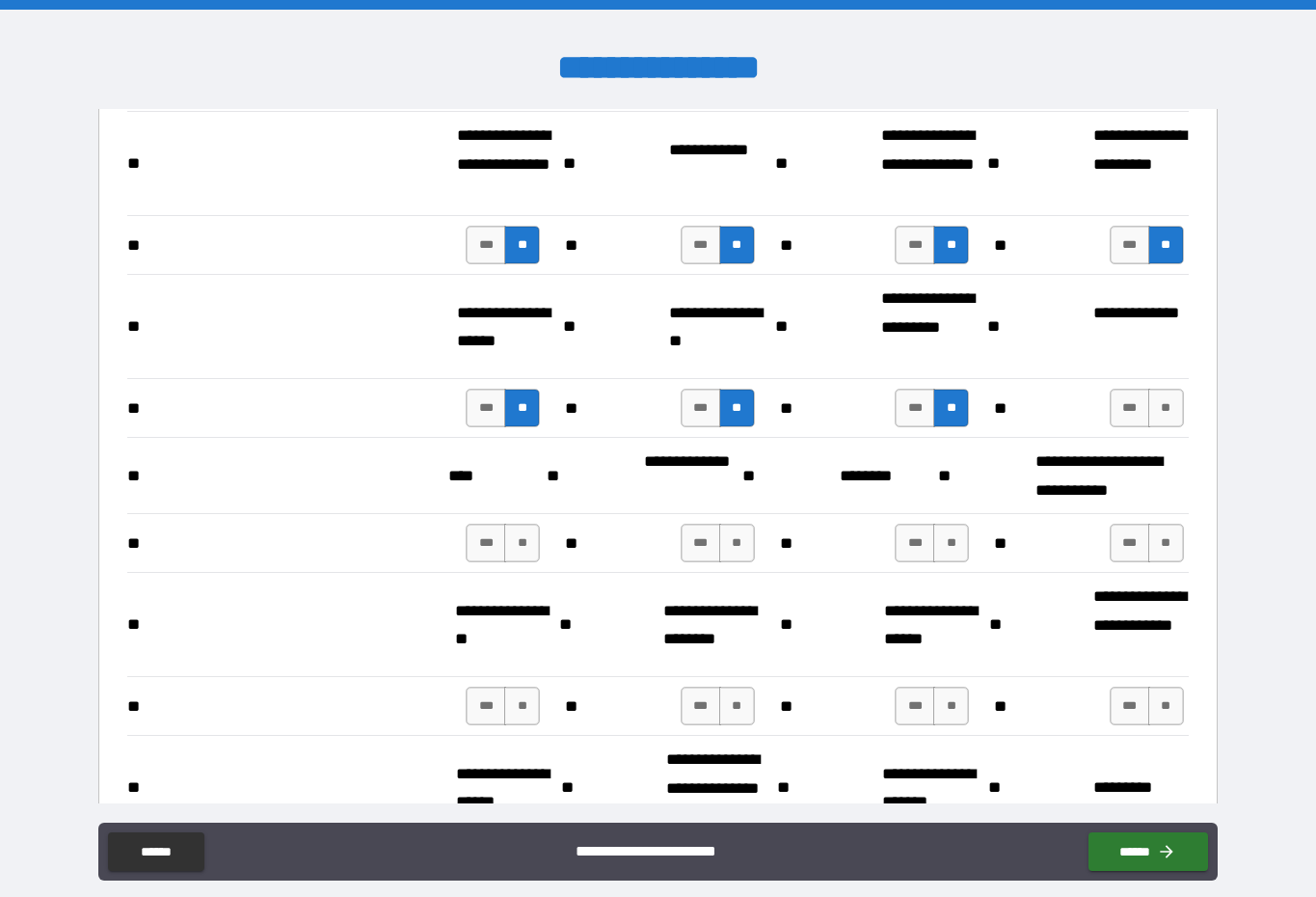 click on "**" at bounding box center (1166, 408) 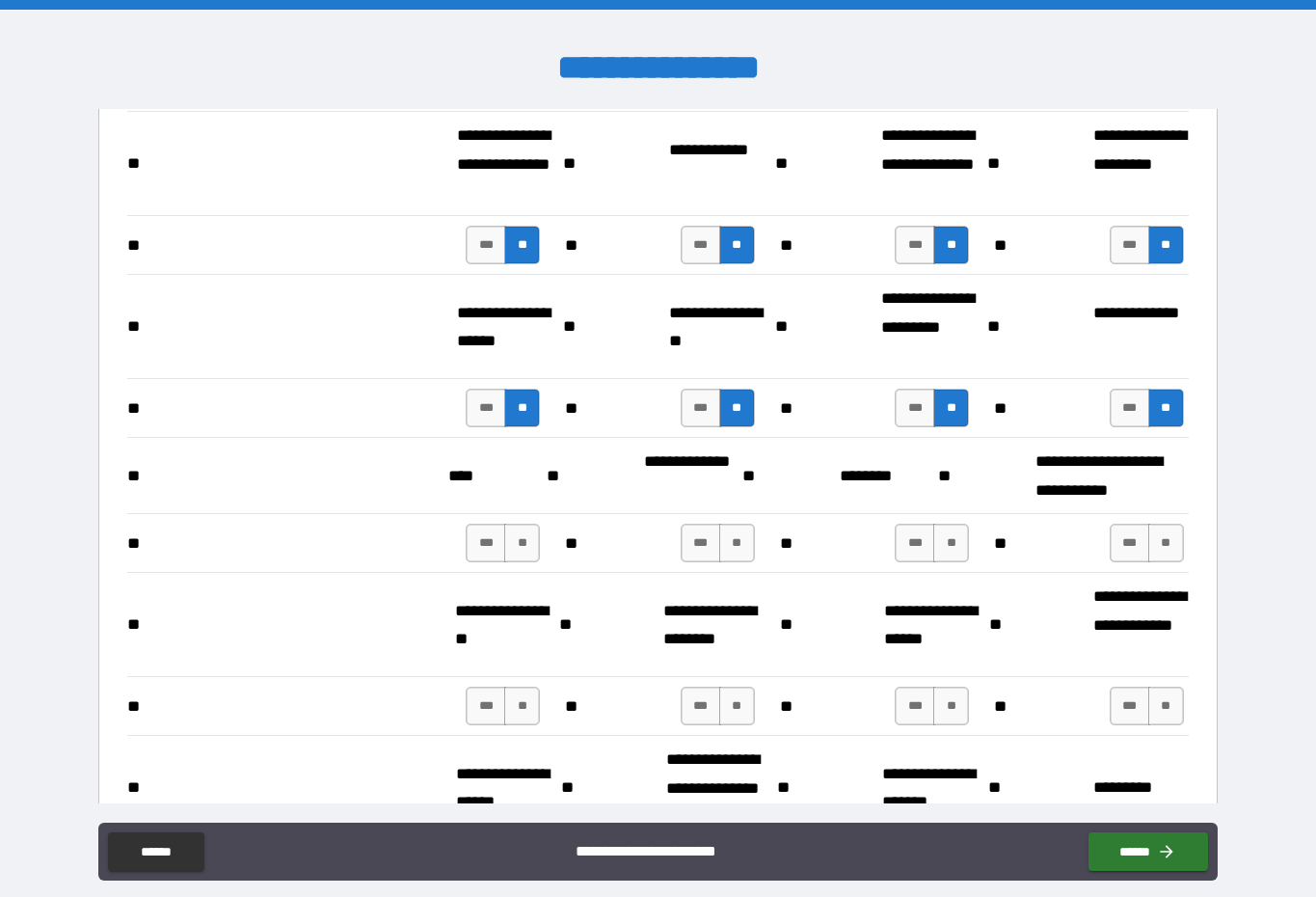 click on "**" at bounding box center (1166, 408) 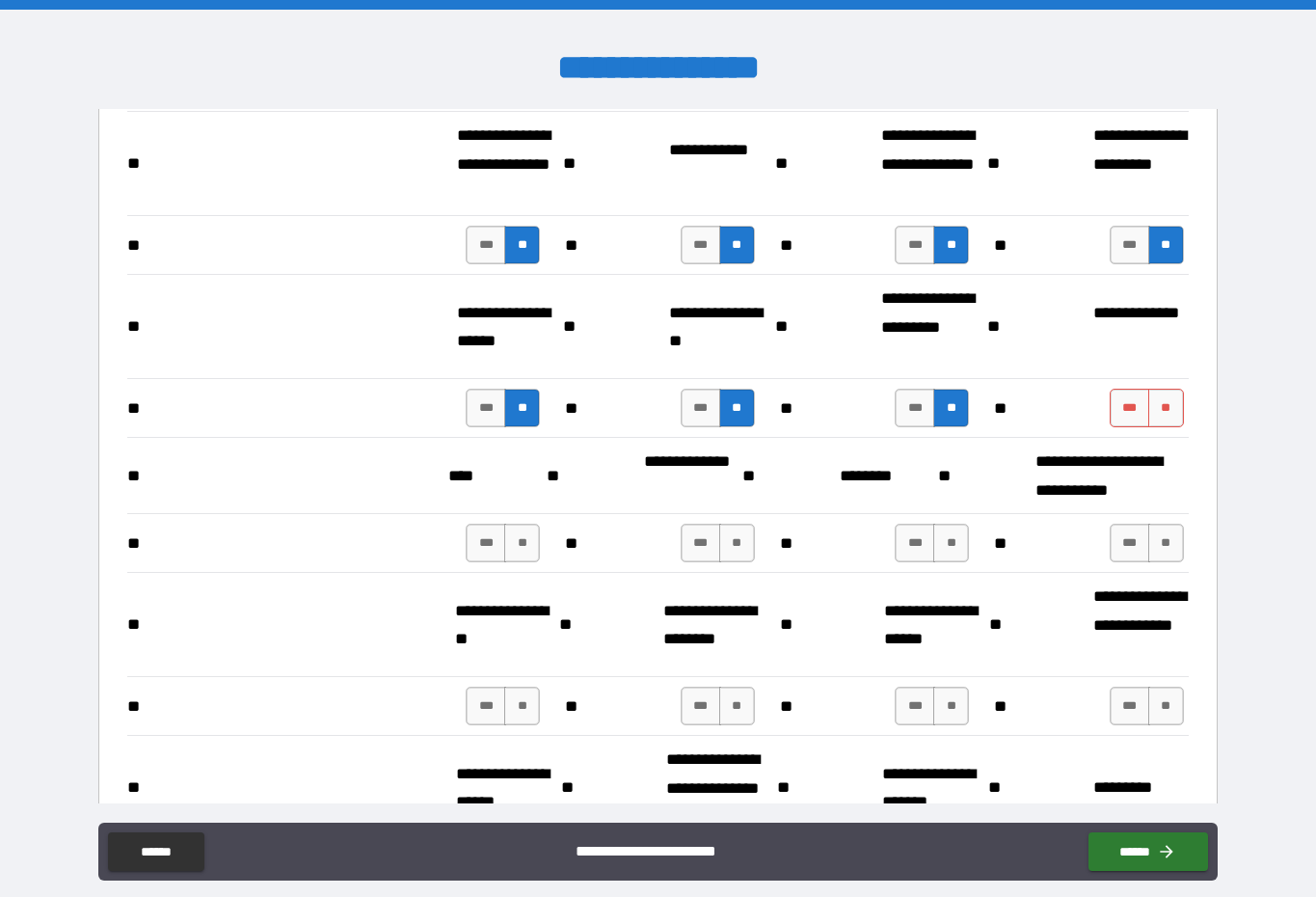 click on "**" at bounding box center (1166, 408) 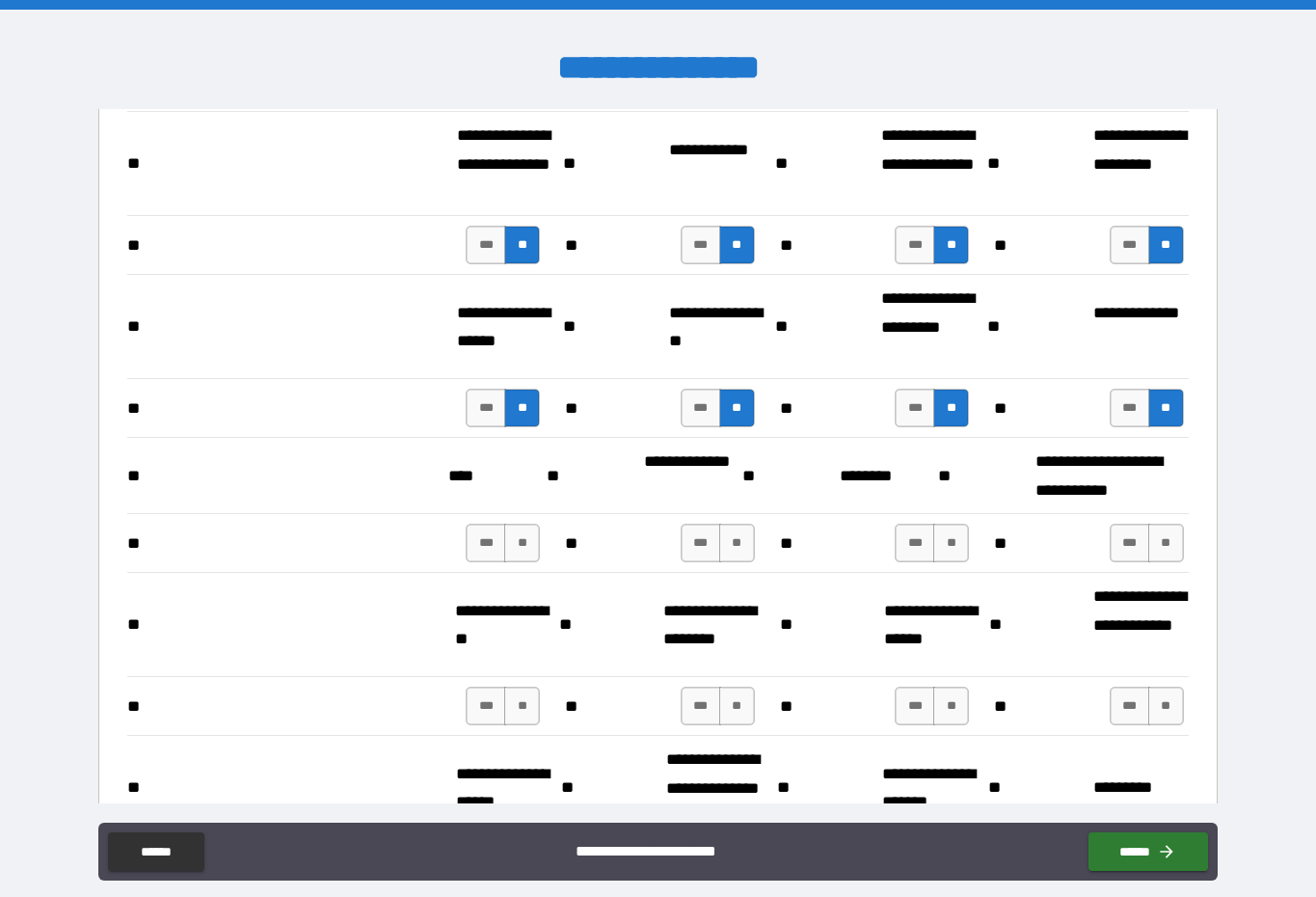click on "**" at bounding box center [1166, 543] 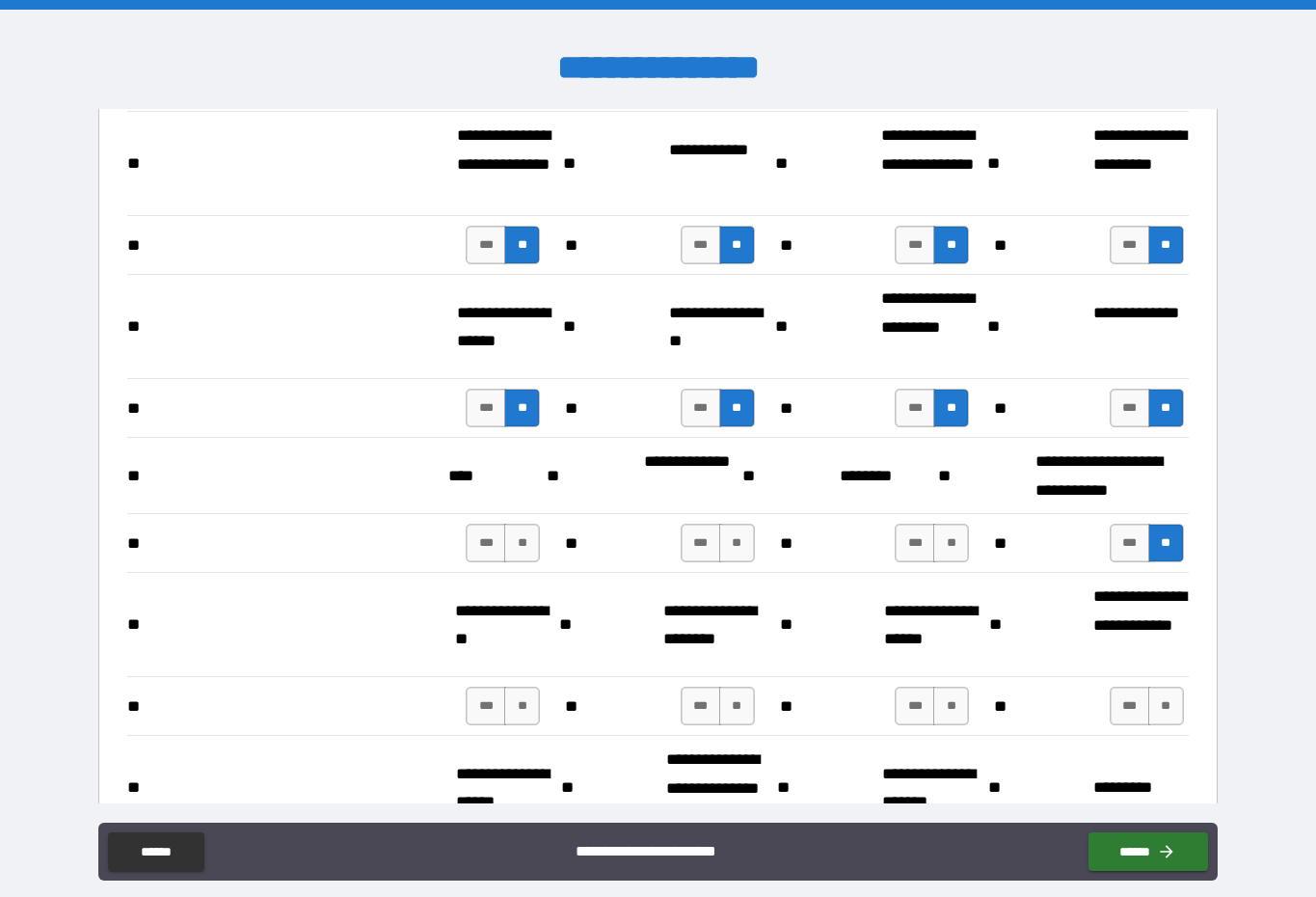 click on "**" at bounding box center [951, 543] 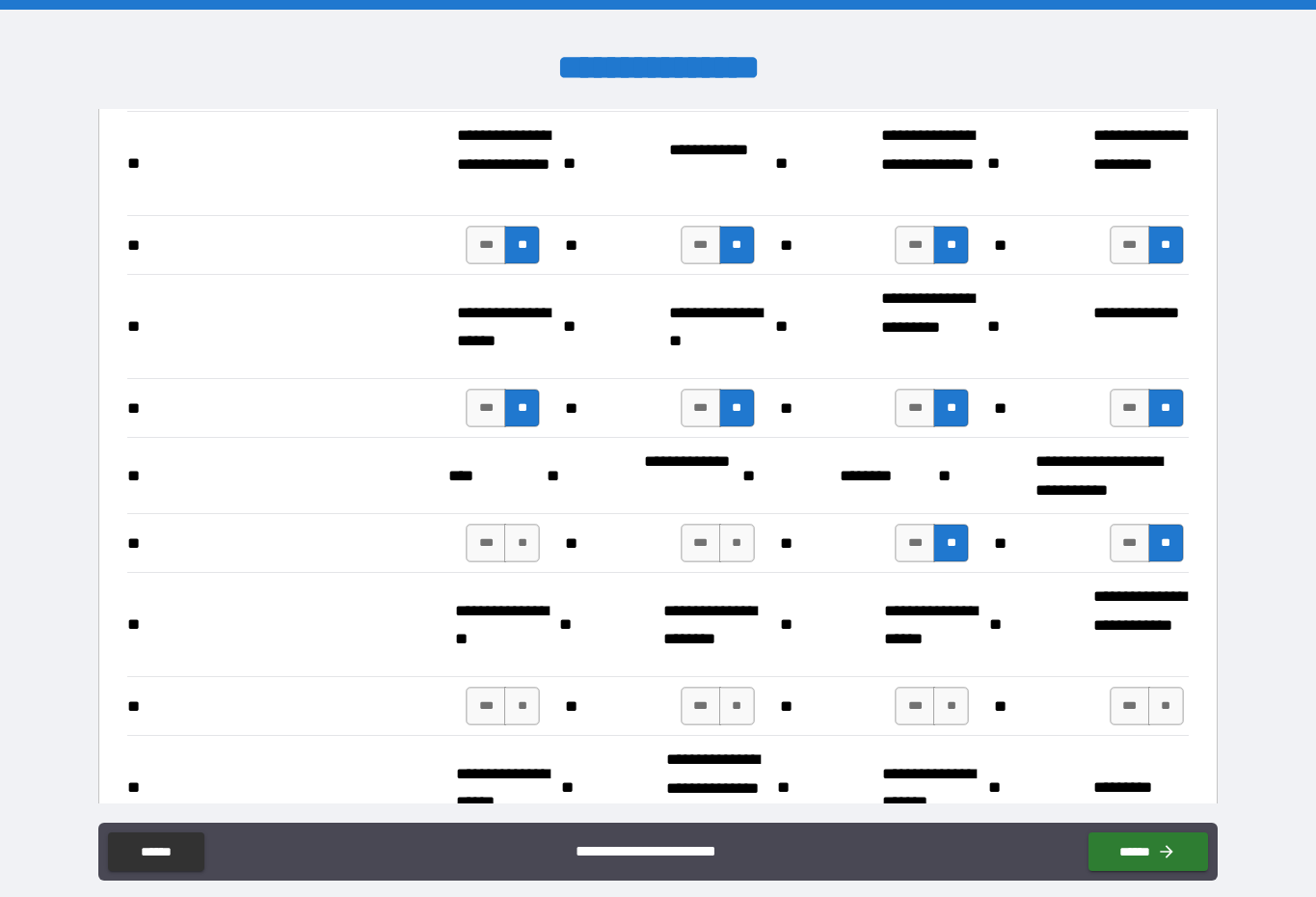 click on "**" at bounding box center [737, 543] 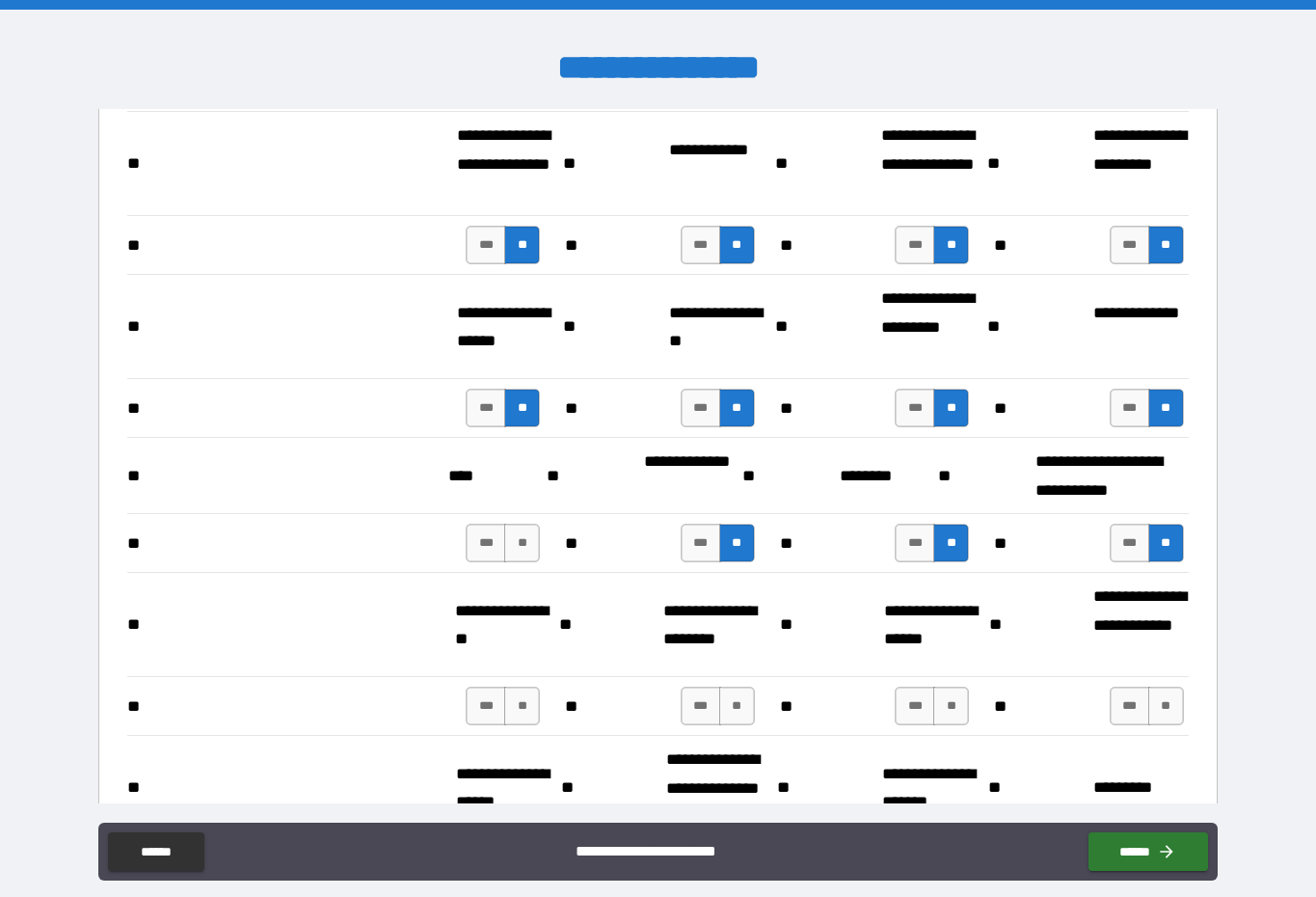 click on "**" at bounding box center (522, 543) 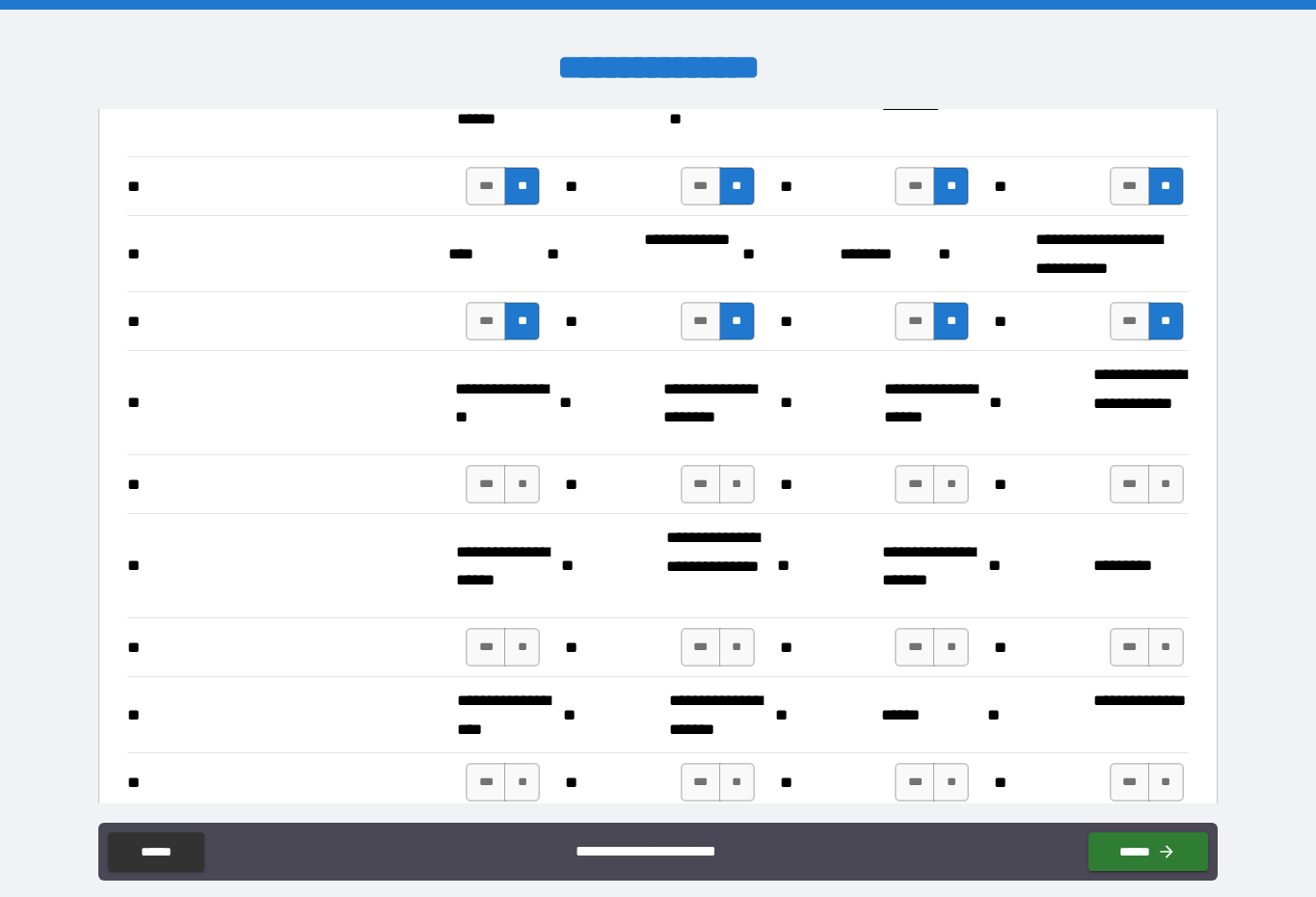 scroll, scrollTop: 2359, scrollLeft: 0, axis: vertical 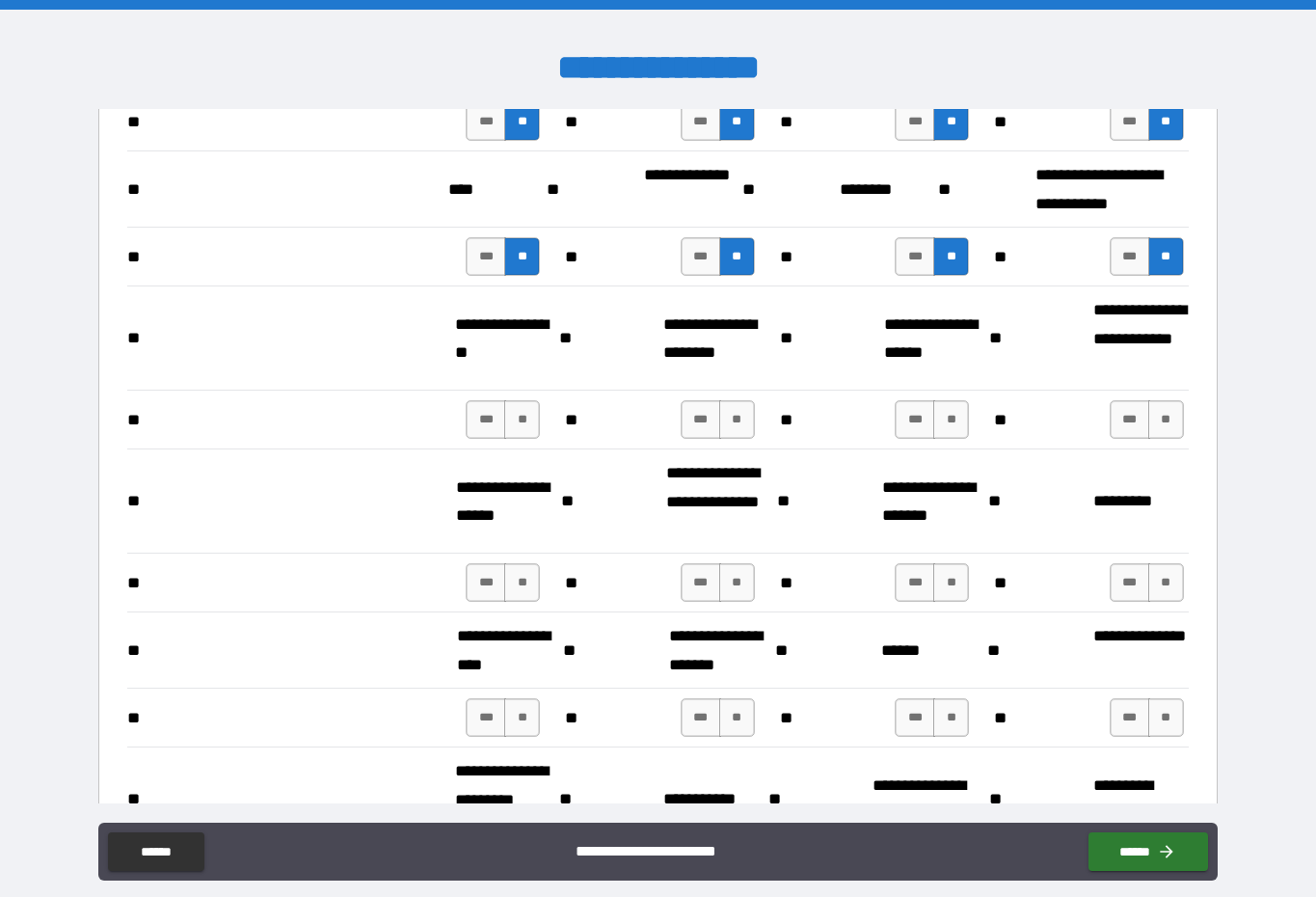click on "**" at bounding box center [522, 420] 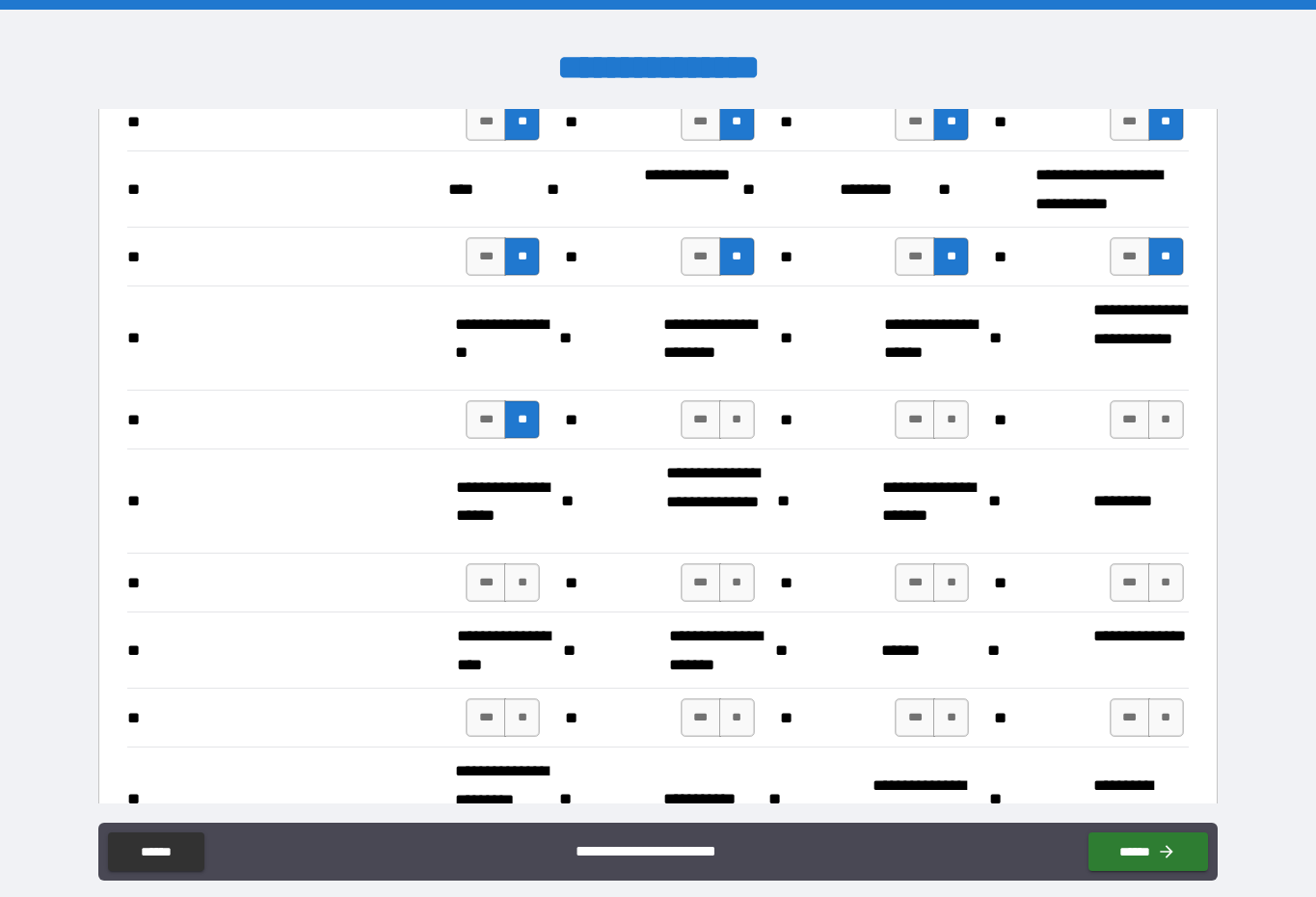 click on "**" at bounding box center [737, 420] 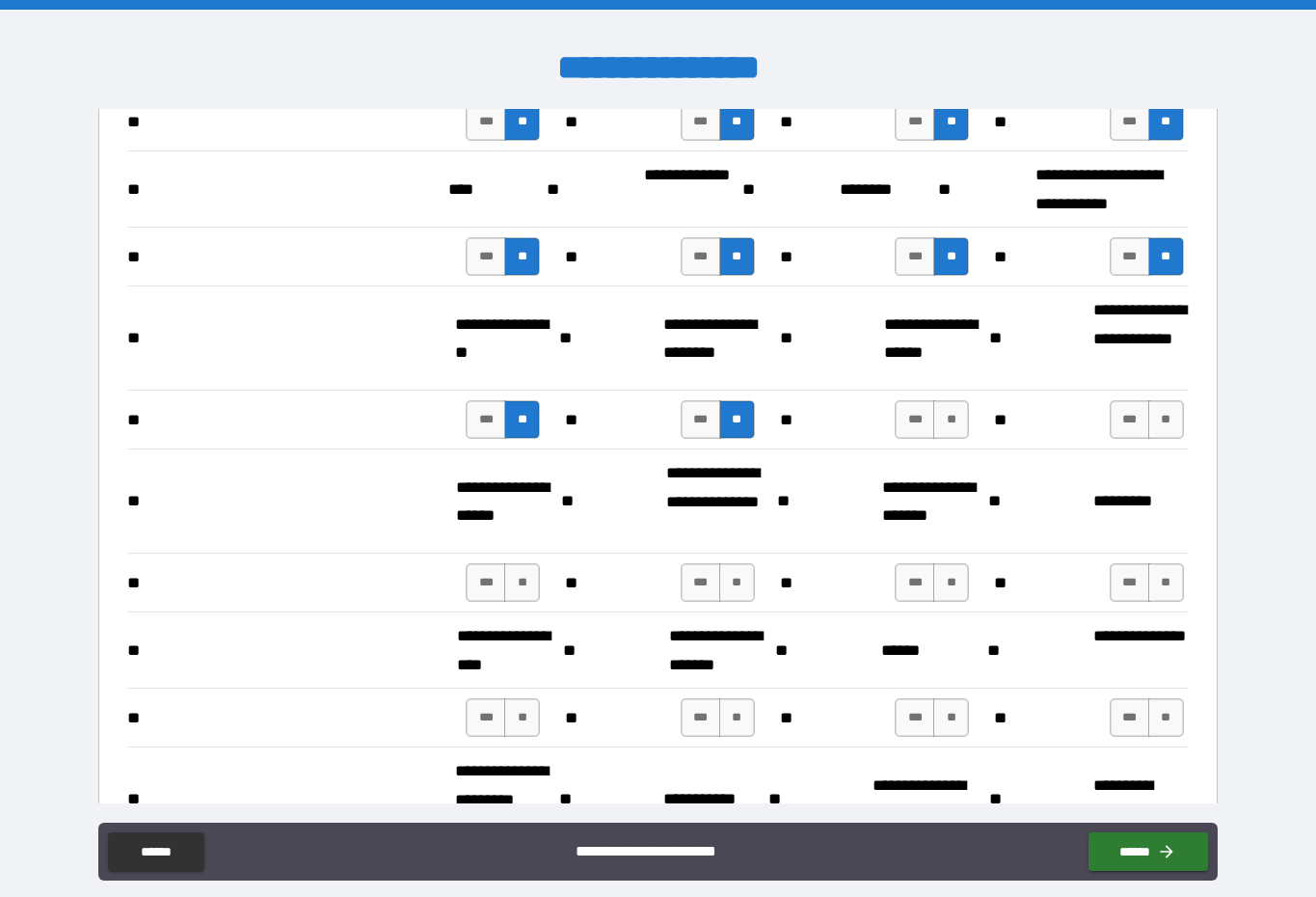 click on "**" at bounding box center [951, 420] 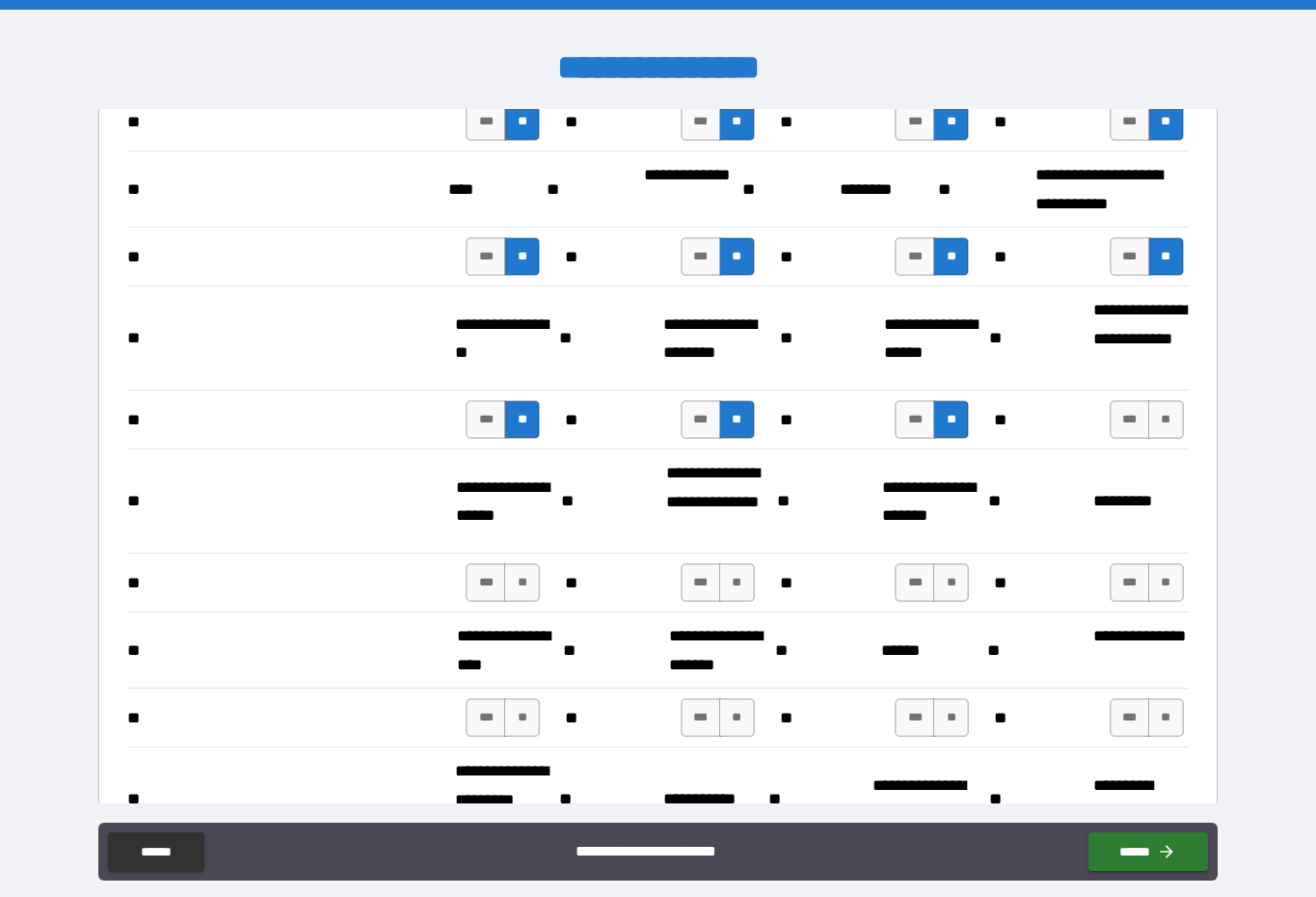 click on "**" at bounding box center [1166, 420] 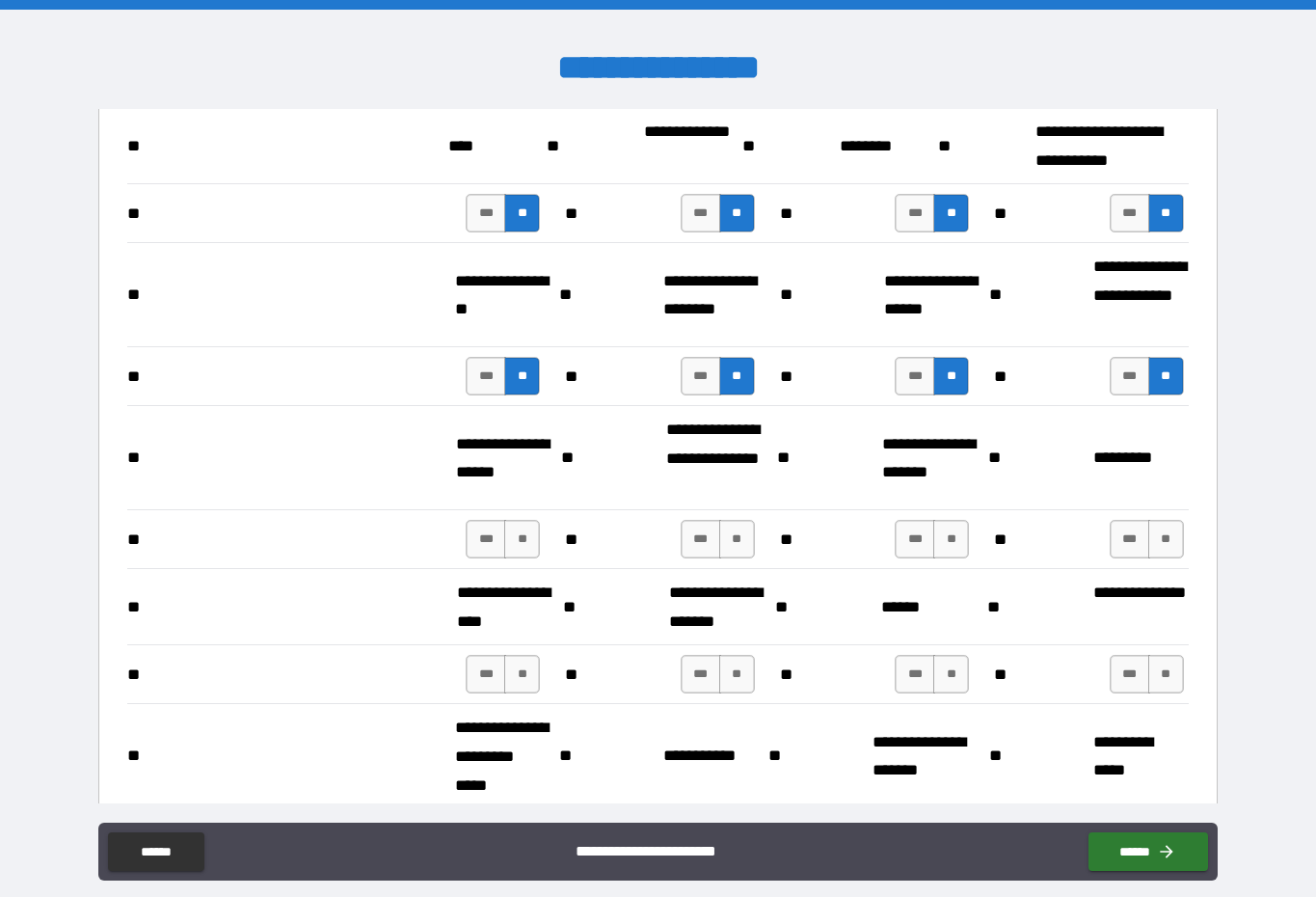 scroll, scrollTop: 2408, scrollLeft: 0, axis: vertical 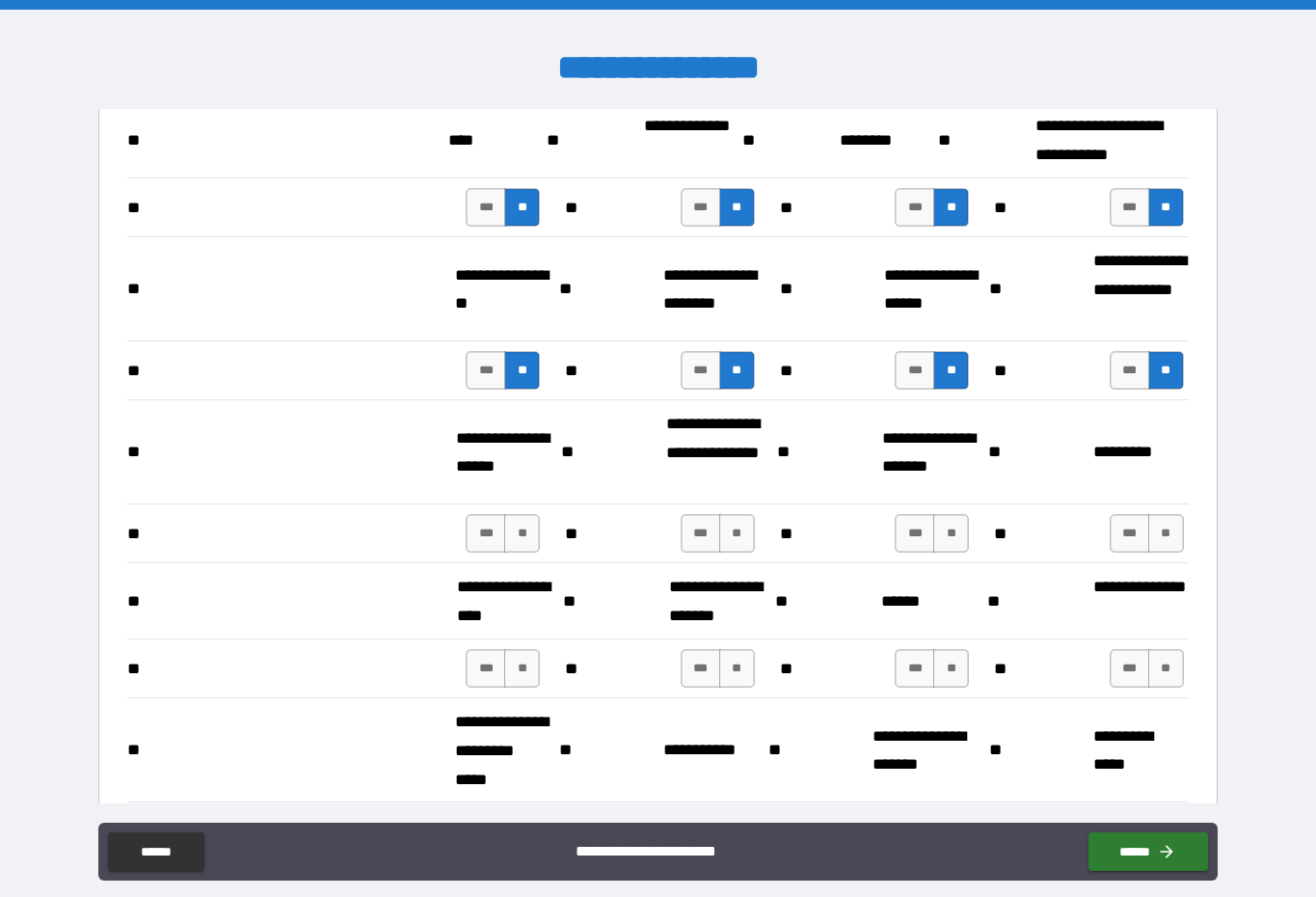 click on "**" at bounding box center [522, 533] 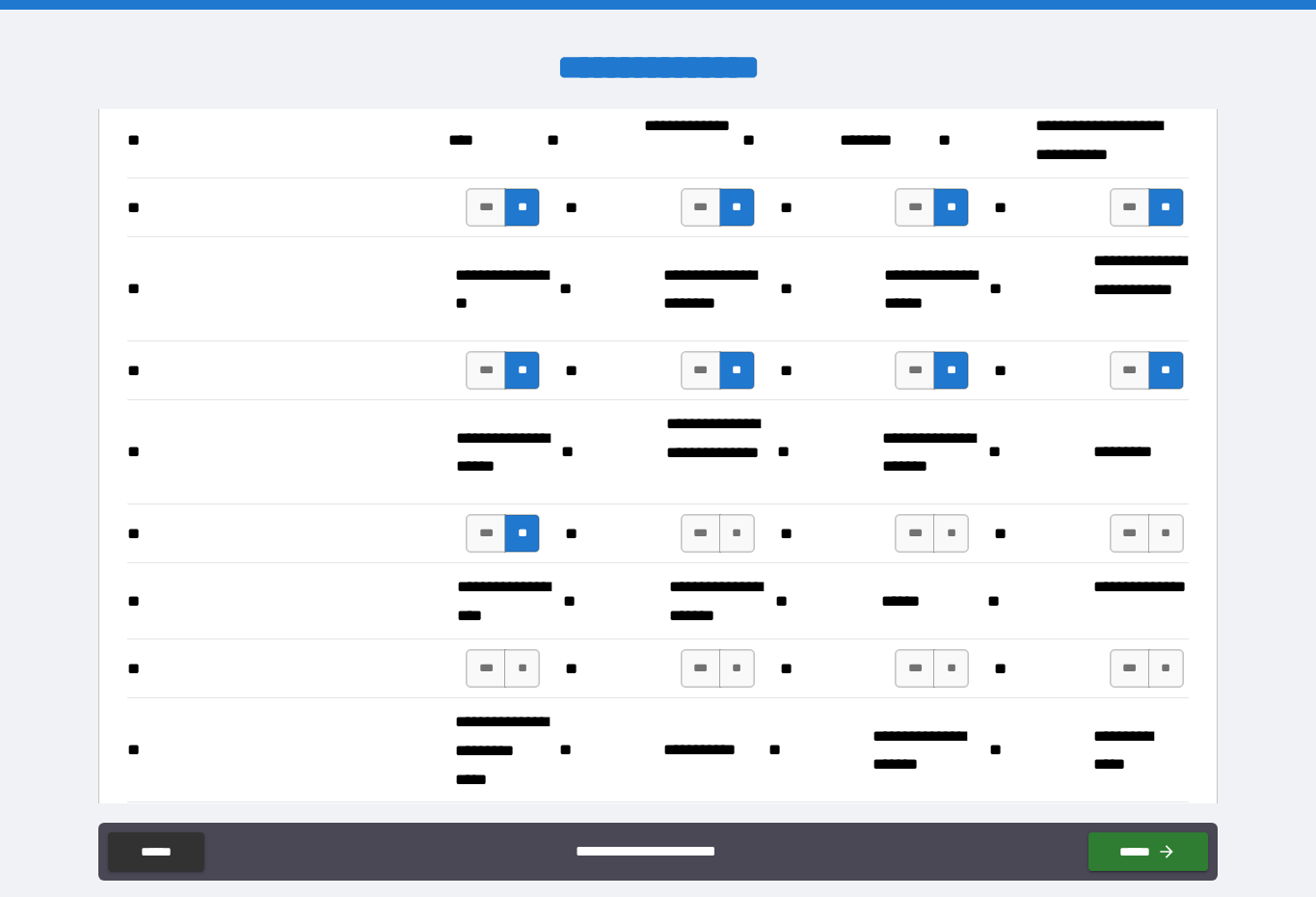 click on "**" at bounding box center [737, 533] 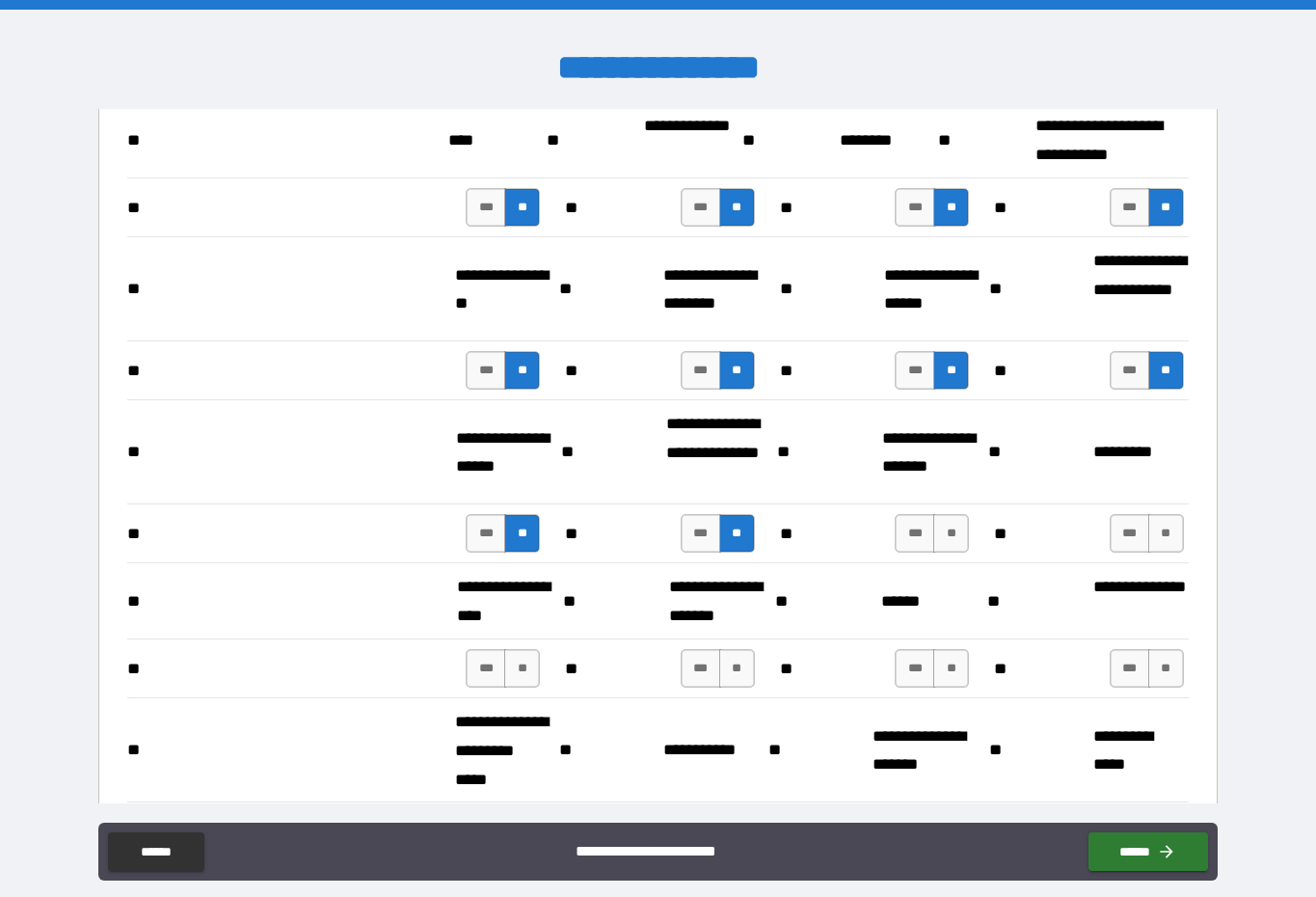 click on "**" at bounding box center (951, 533) 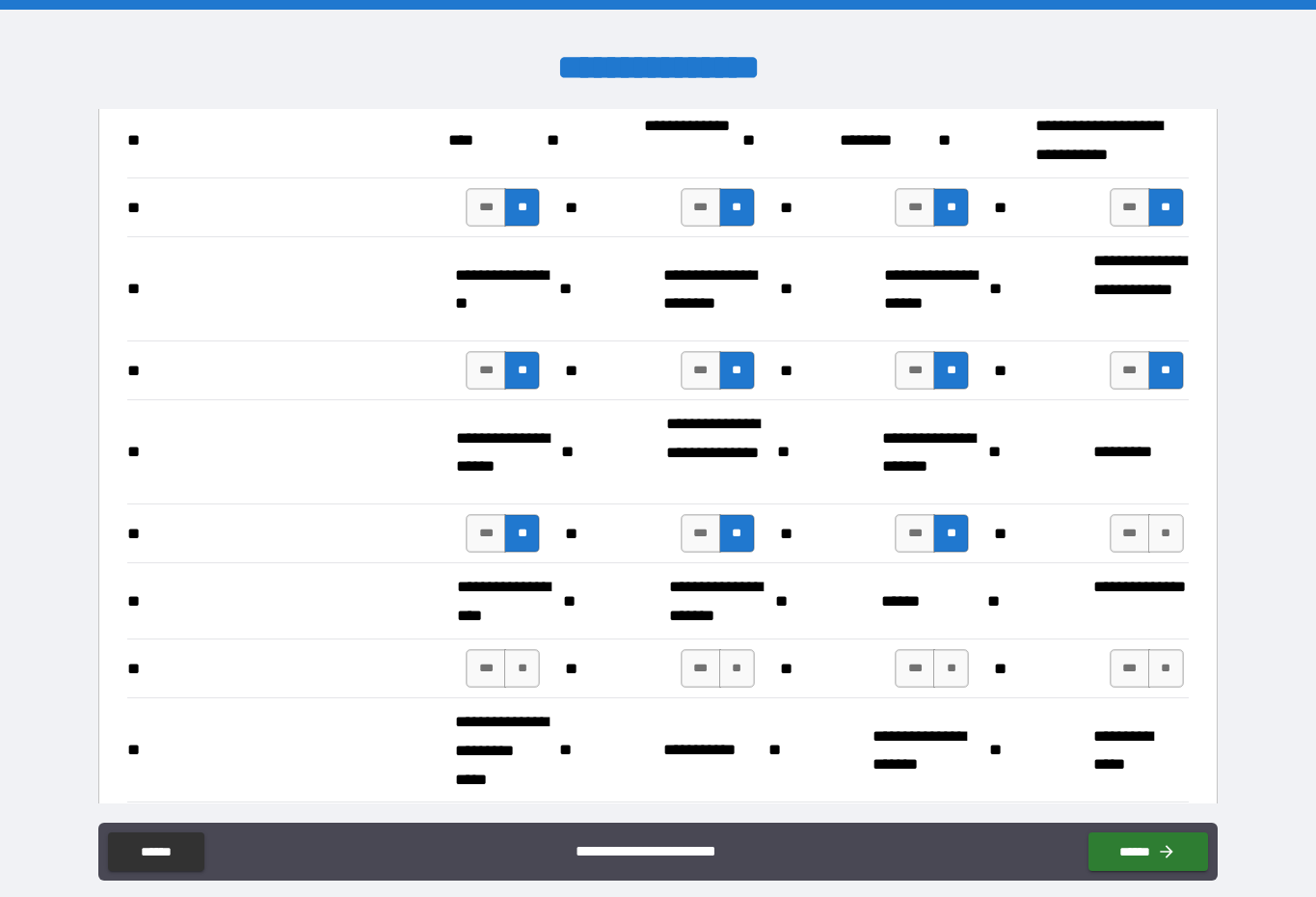 click on "**" at bounding box center (1166, 533) 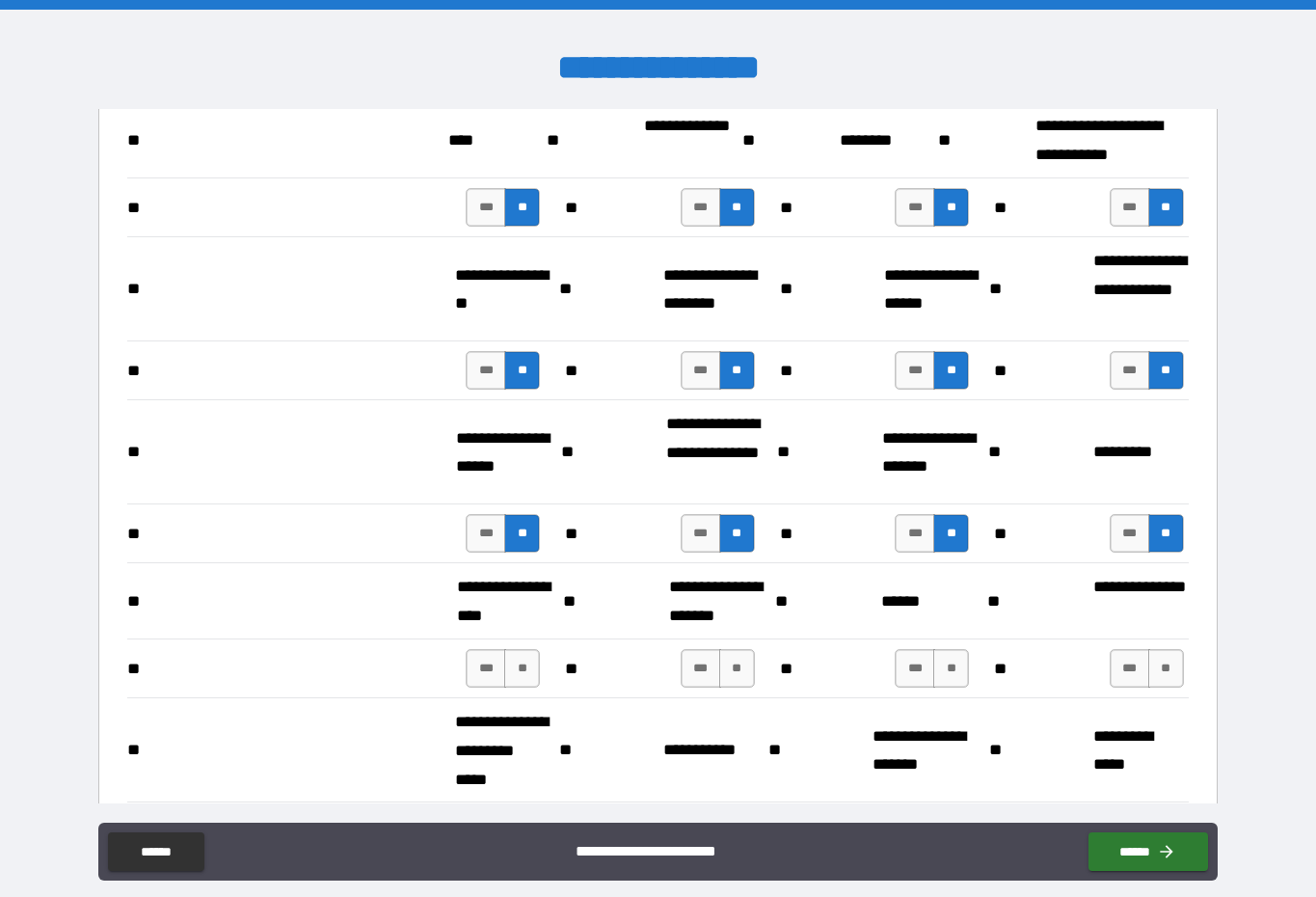 click on "**" at bounding box center [522, 668] 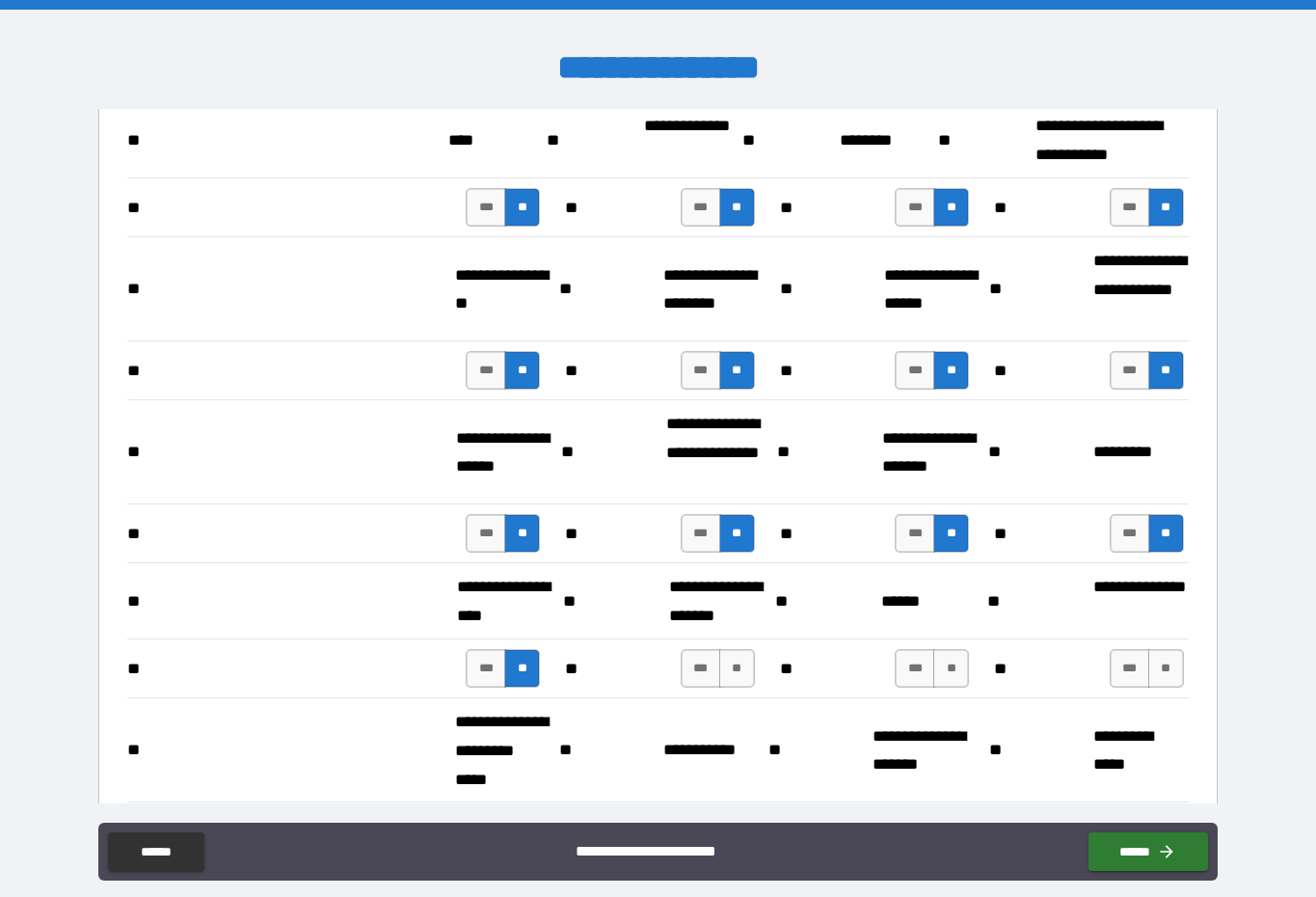 click on "**" at bounding box center (737, 668) 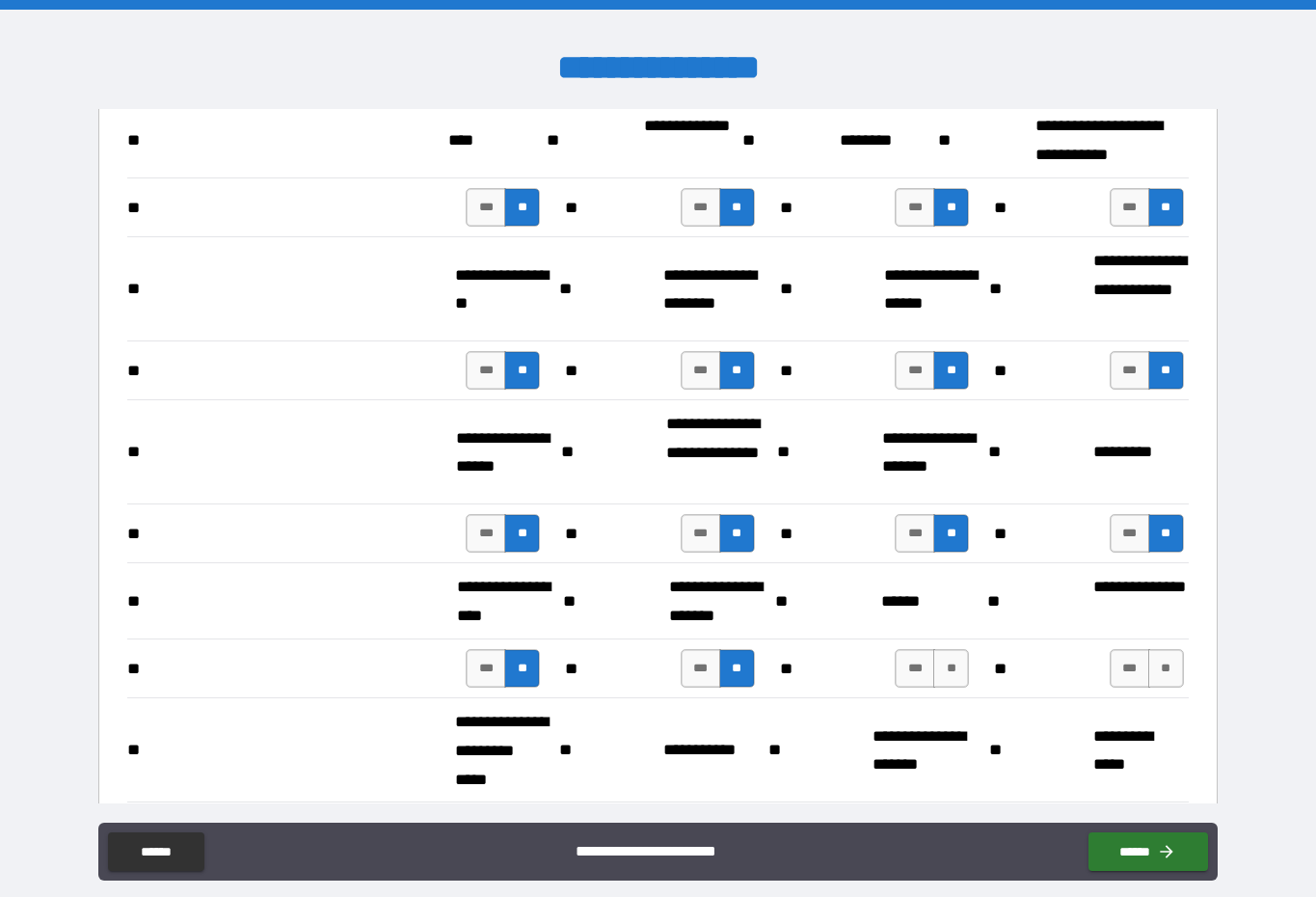 click on "**" at bounding box center [951, 668] 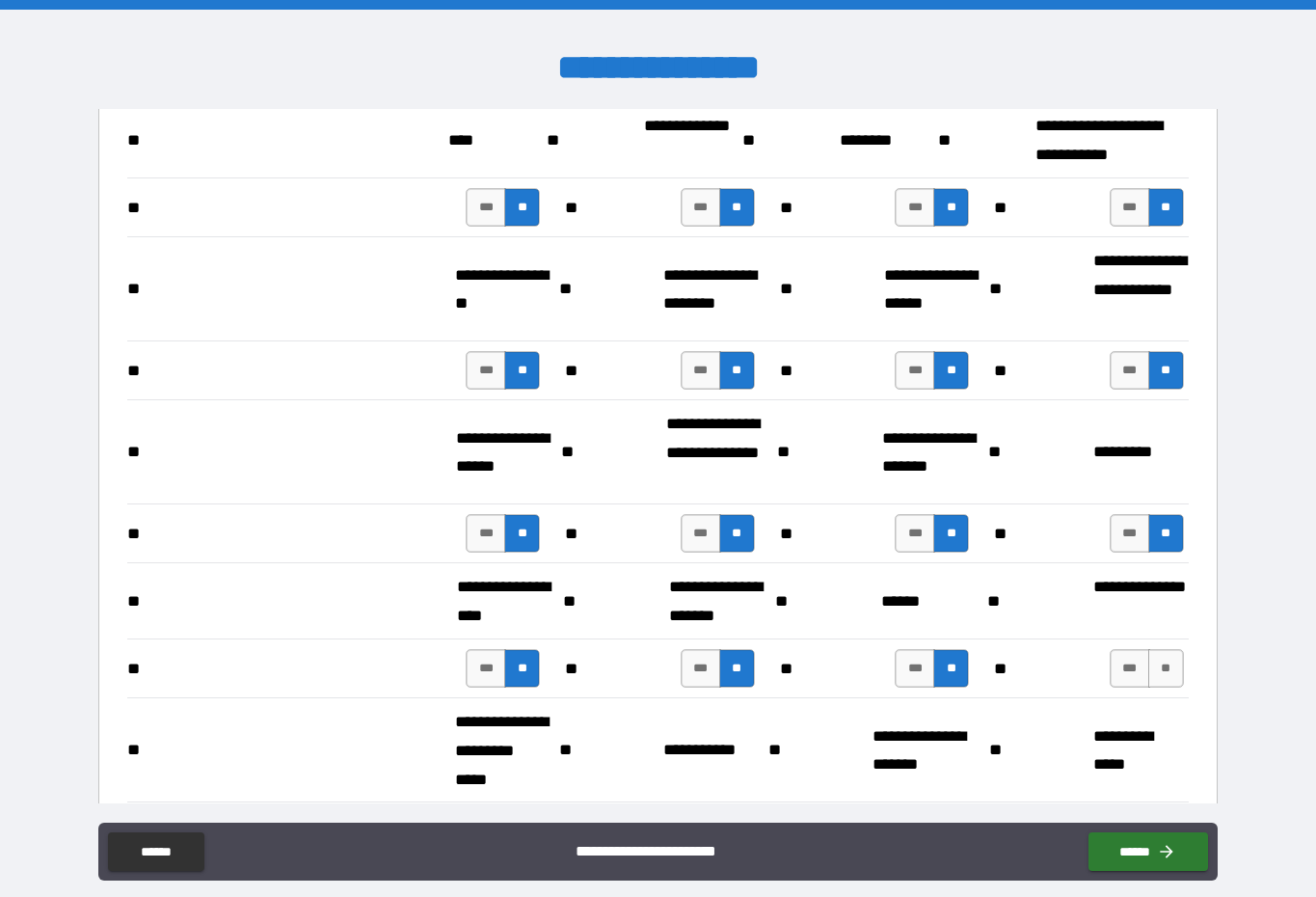 click on "**" at bounding box center (1166, 668) 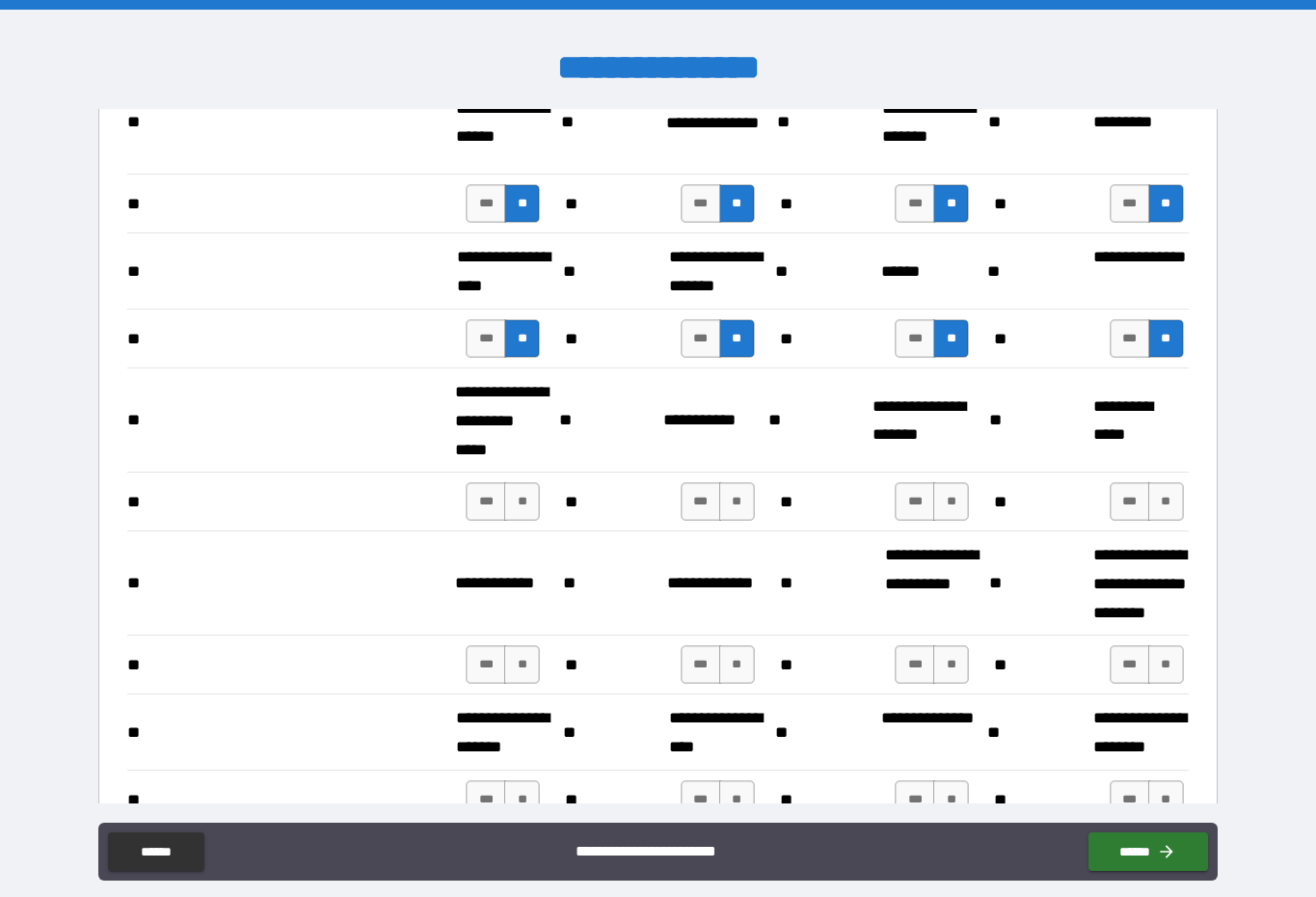 scroll, scrollTop: 2759, scrollLeft: 0, axis: vertical 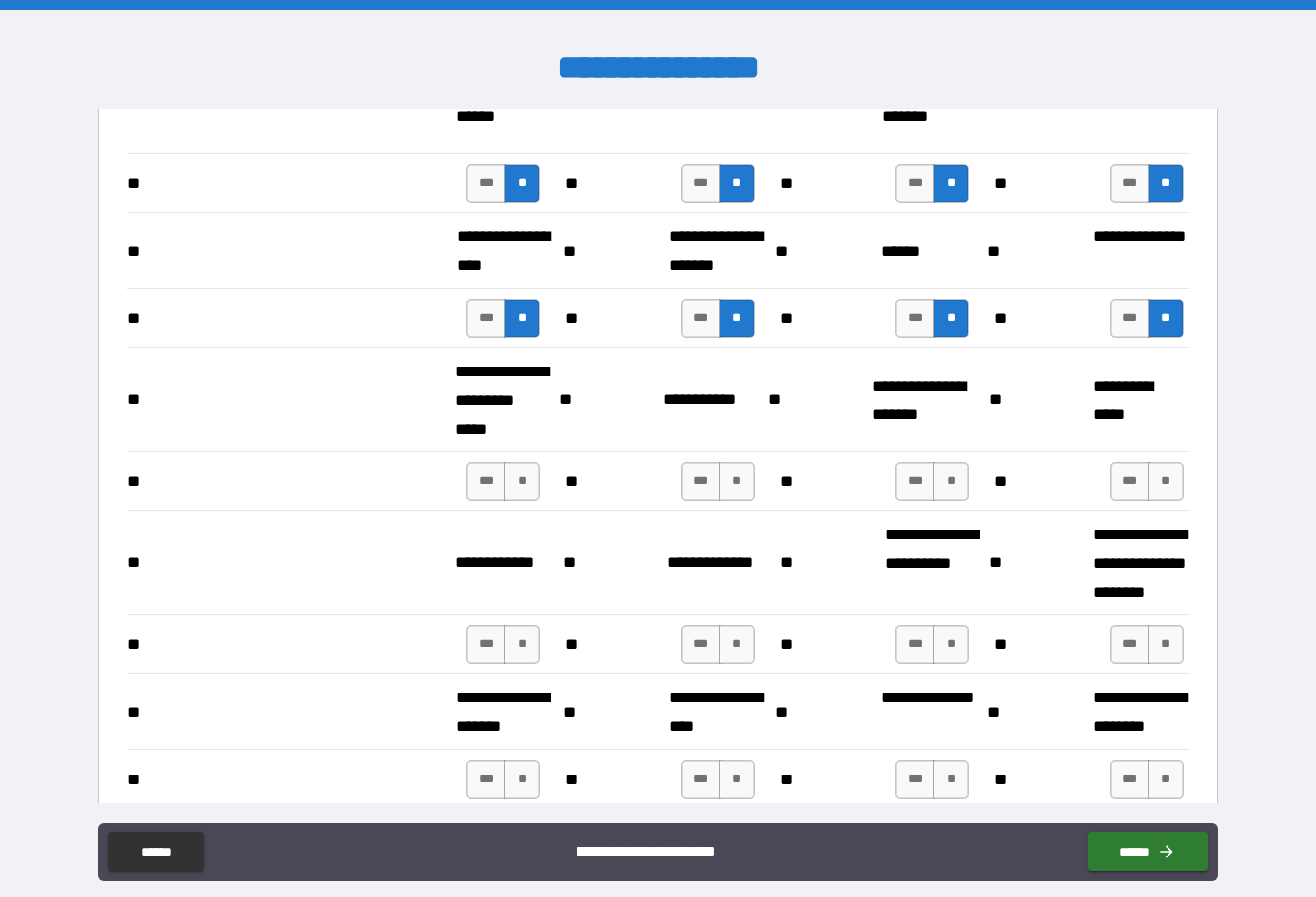 click on "**" at bounding box center (522, 481) 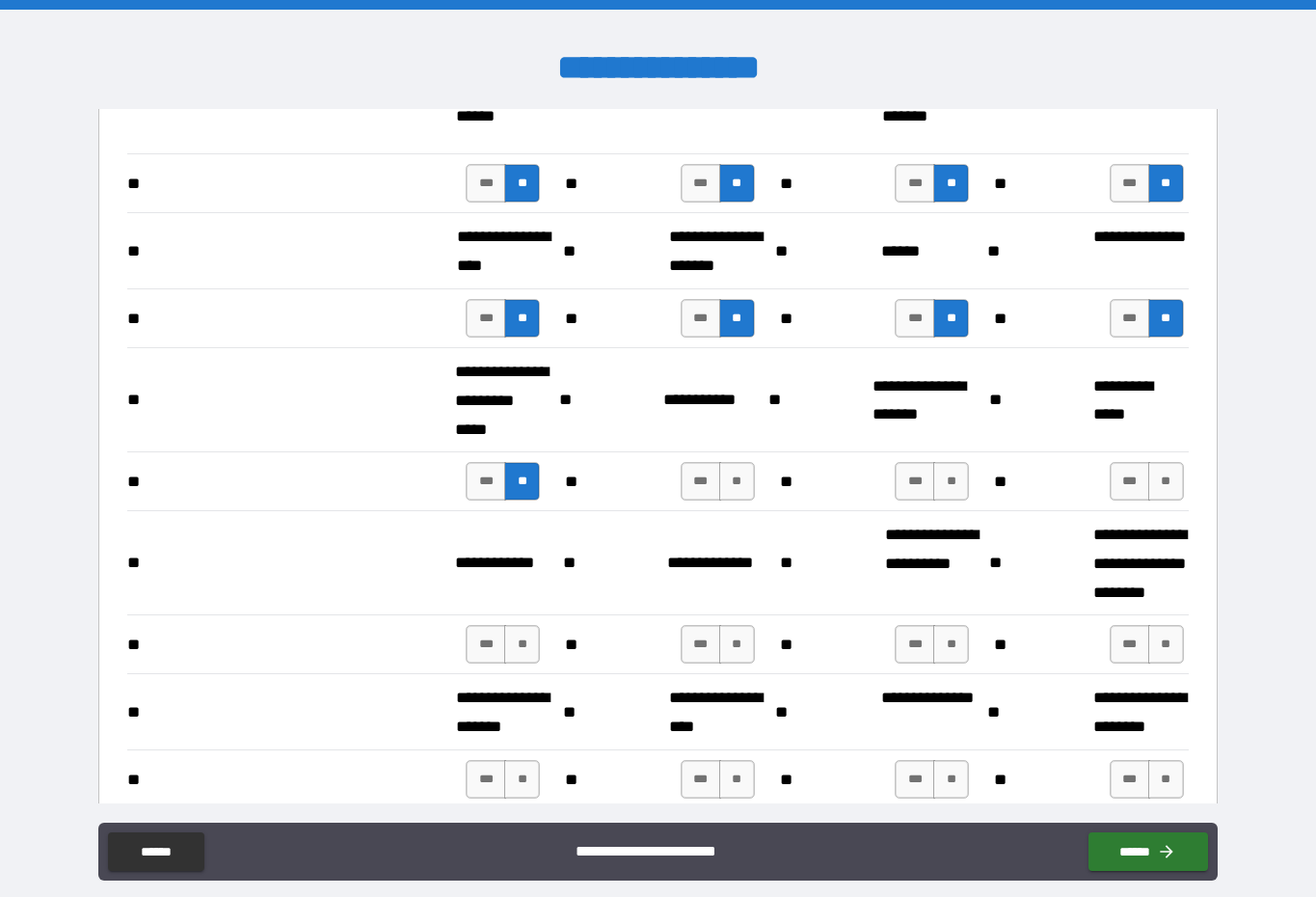 click on "**" at bounding box center [737, 481] 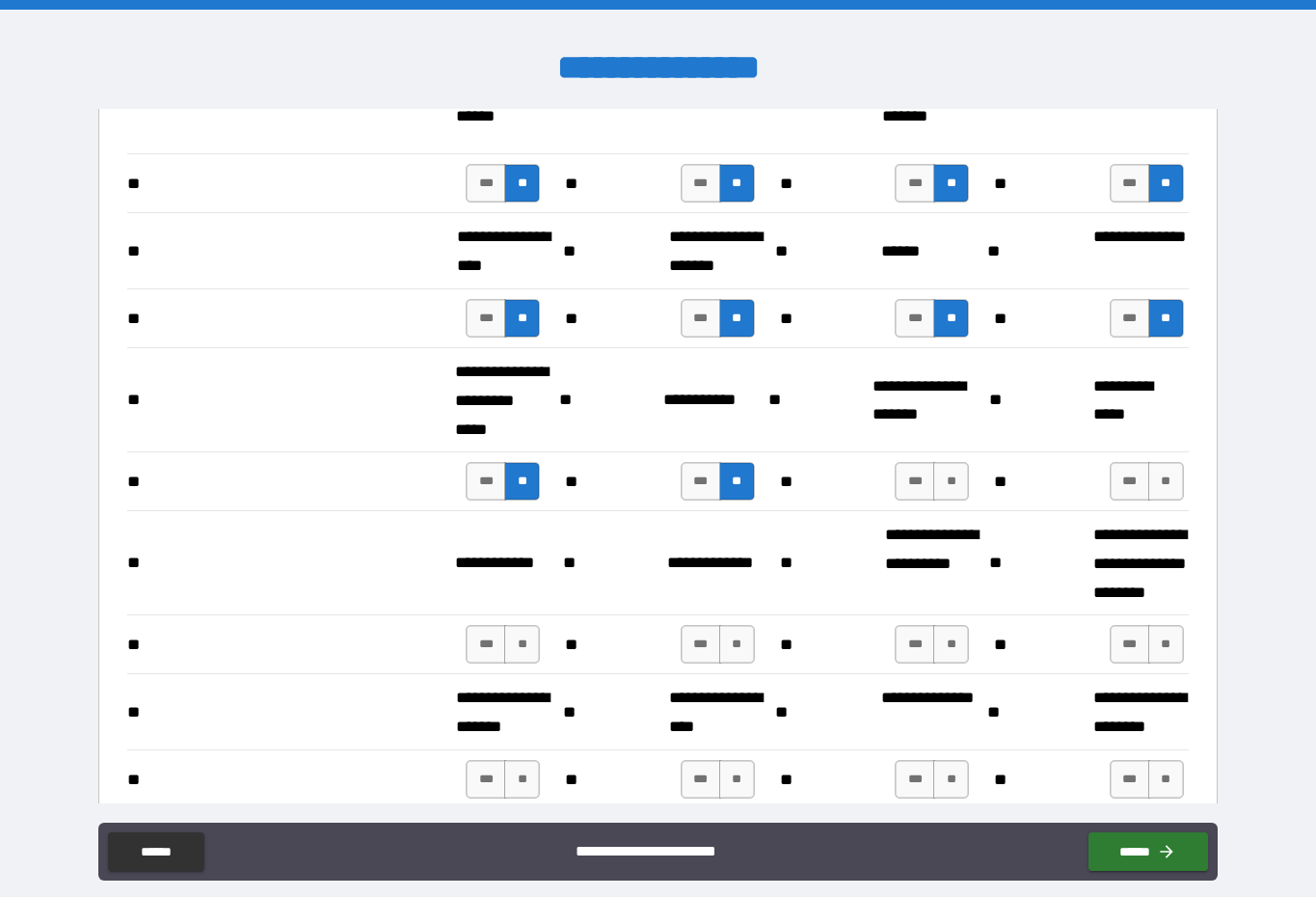 click on "**" at bounding box center [951, 481] 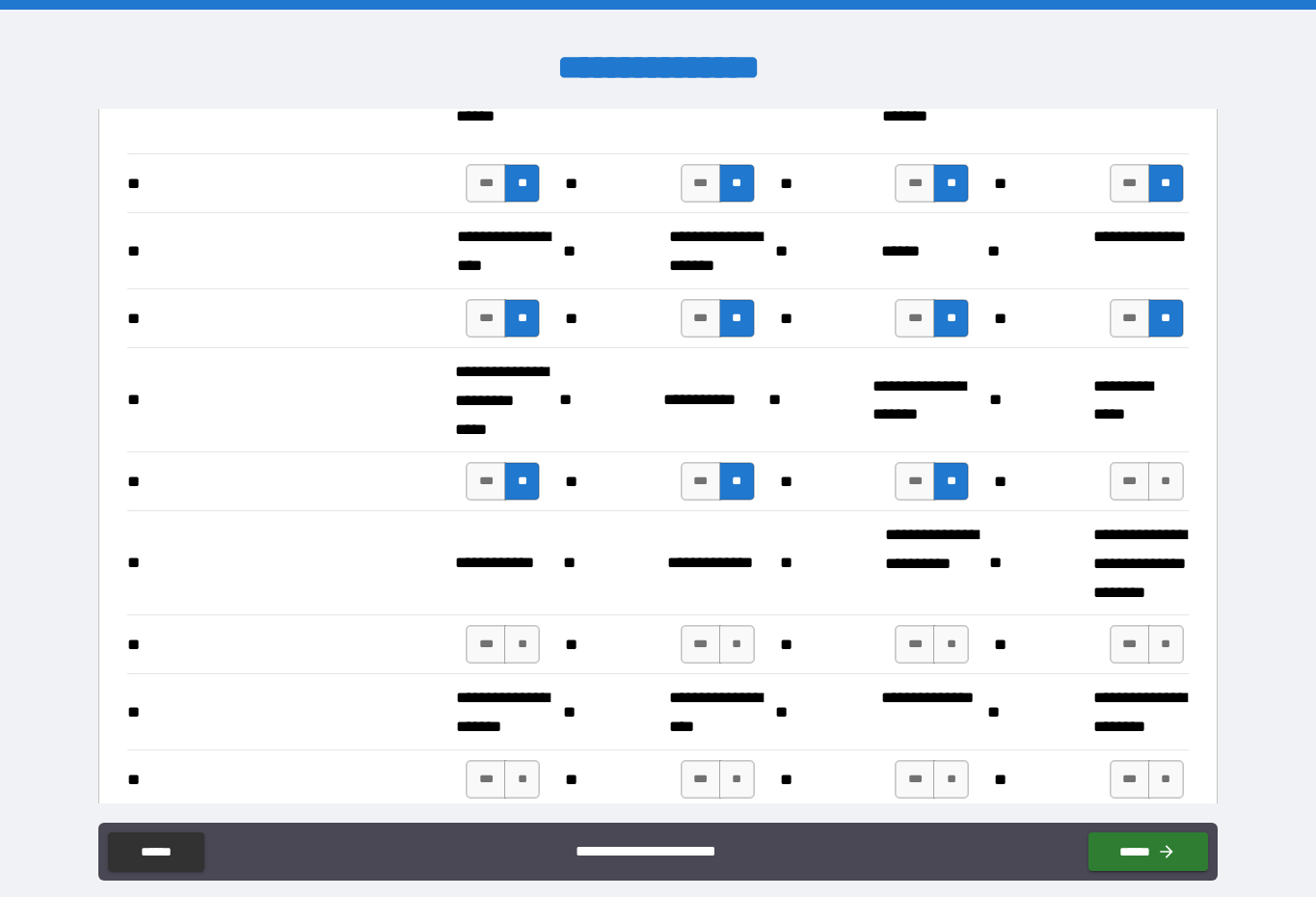 click on "**" at bounding box center [1166, 481] 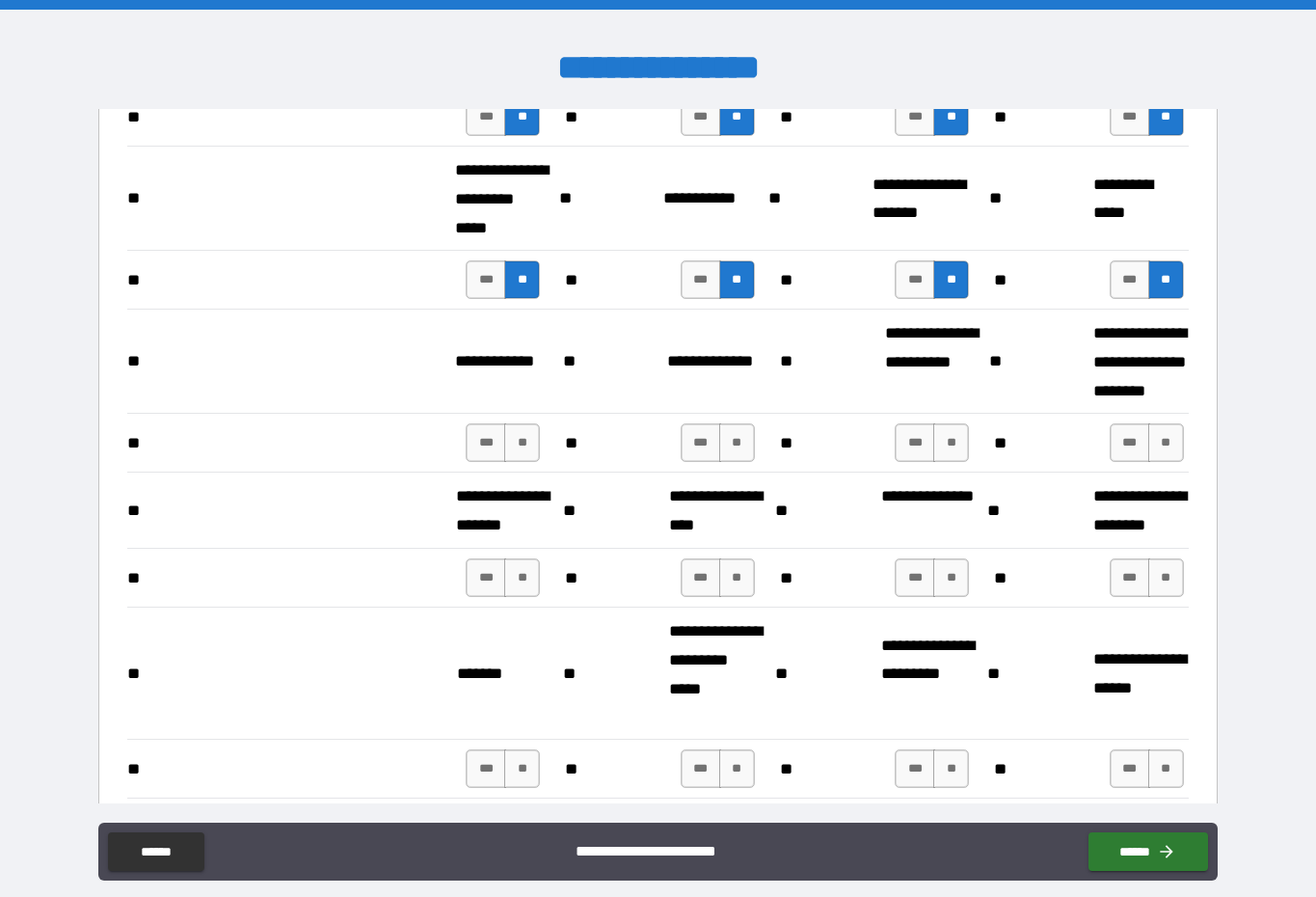 scroll, scrollTop: 2976, scrollLeft: 0, axis: vertical 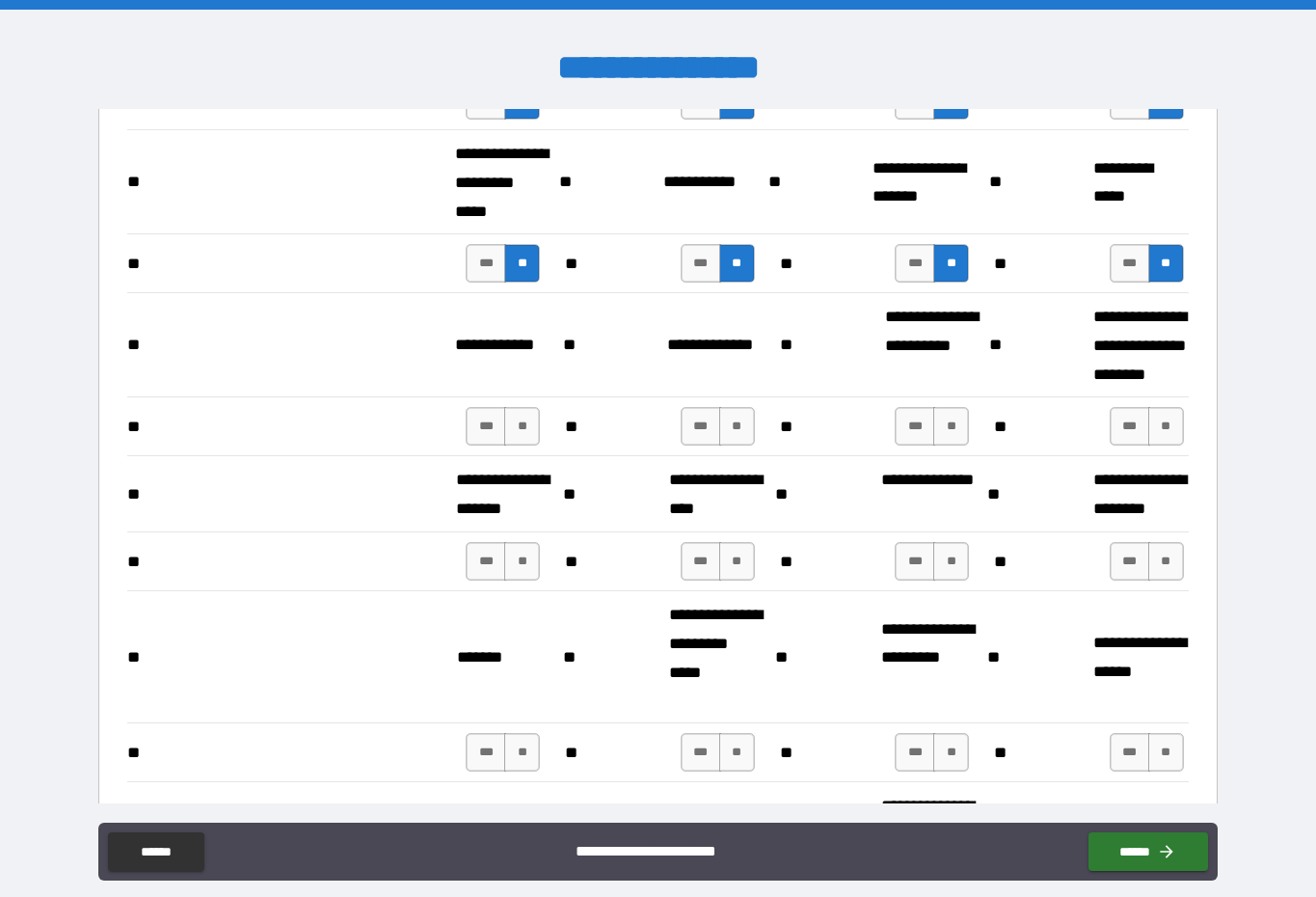 click on "**" at bounding box center (522, 426) 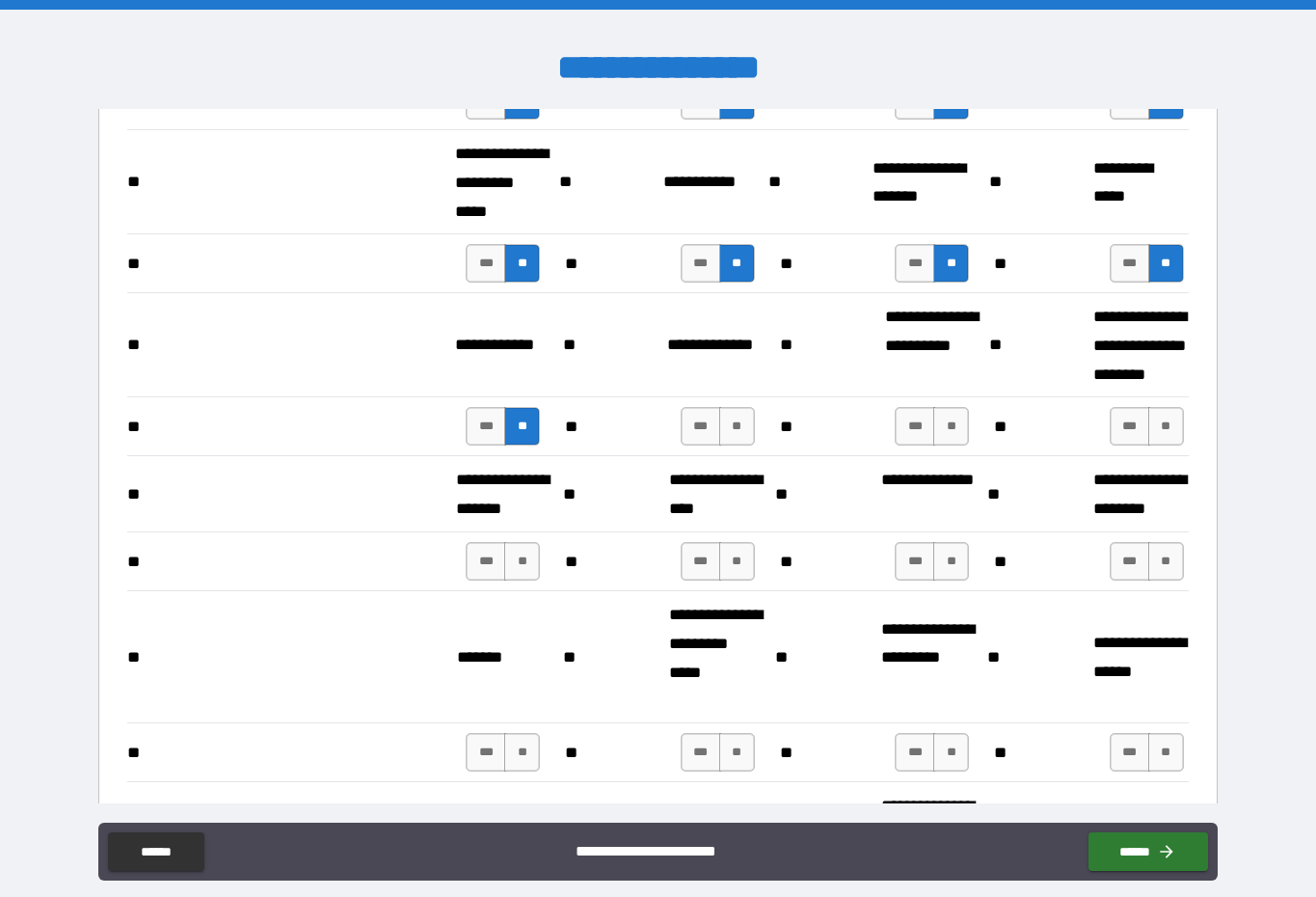 click on "** *** ** ** *** ** ** *** ** ** *** **" at bounding box center (658, 425) 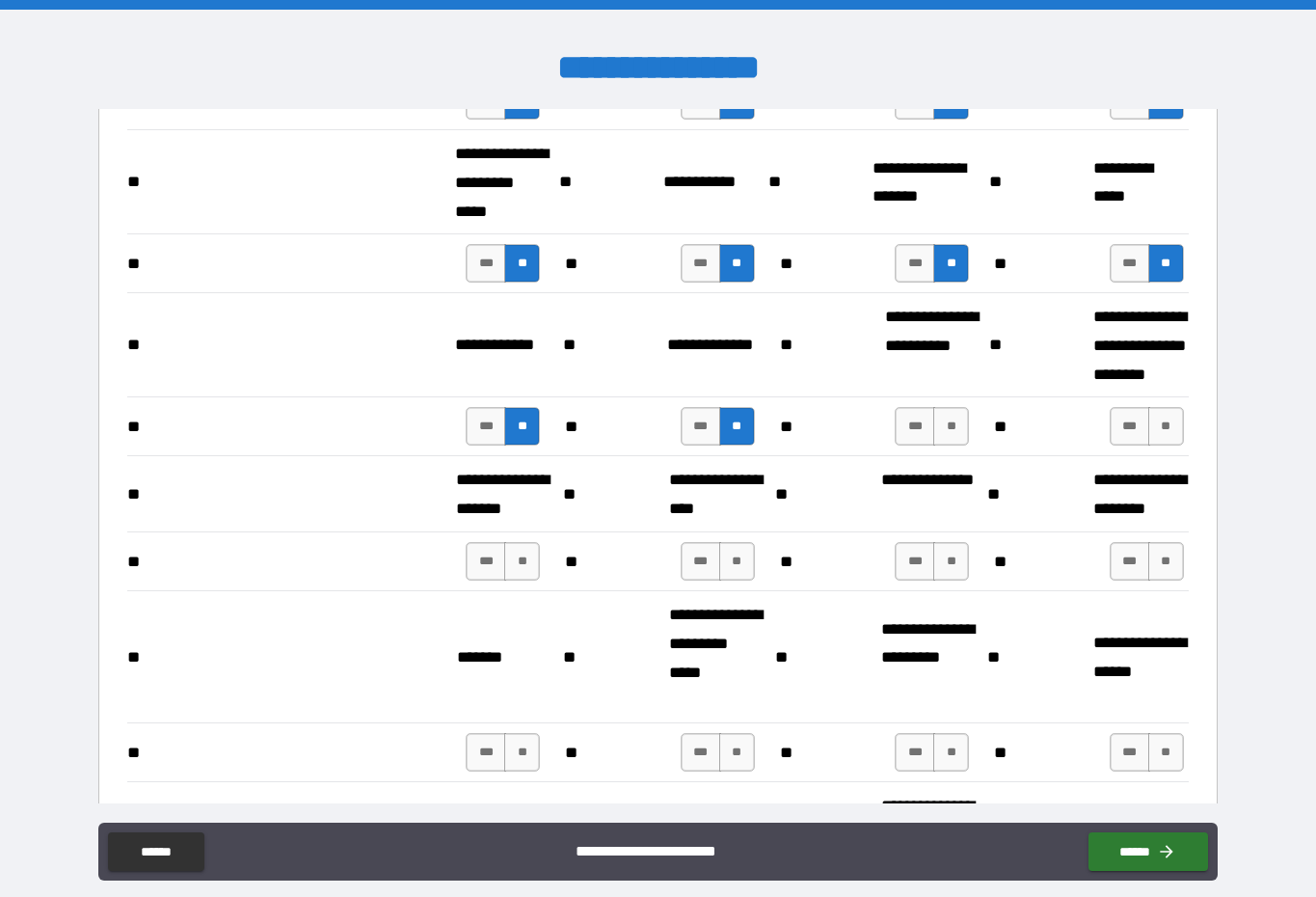 click on "**" at bounding box center [951, 426] 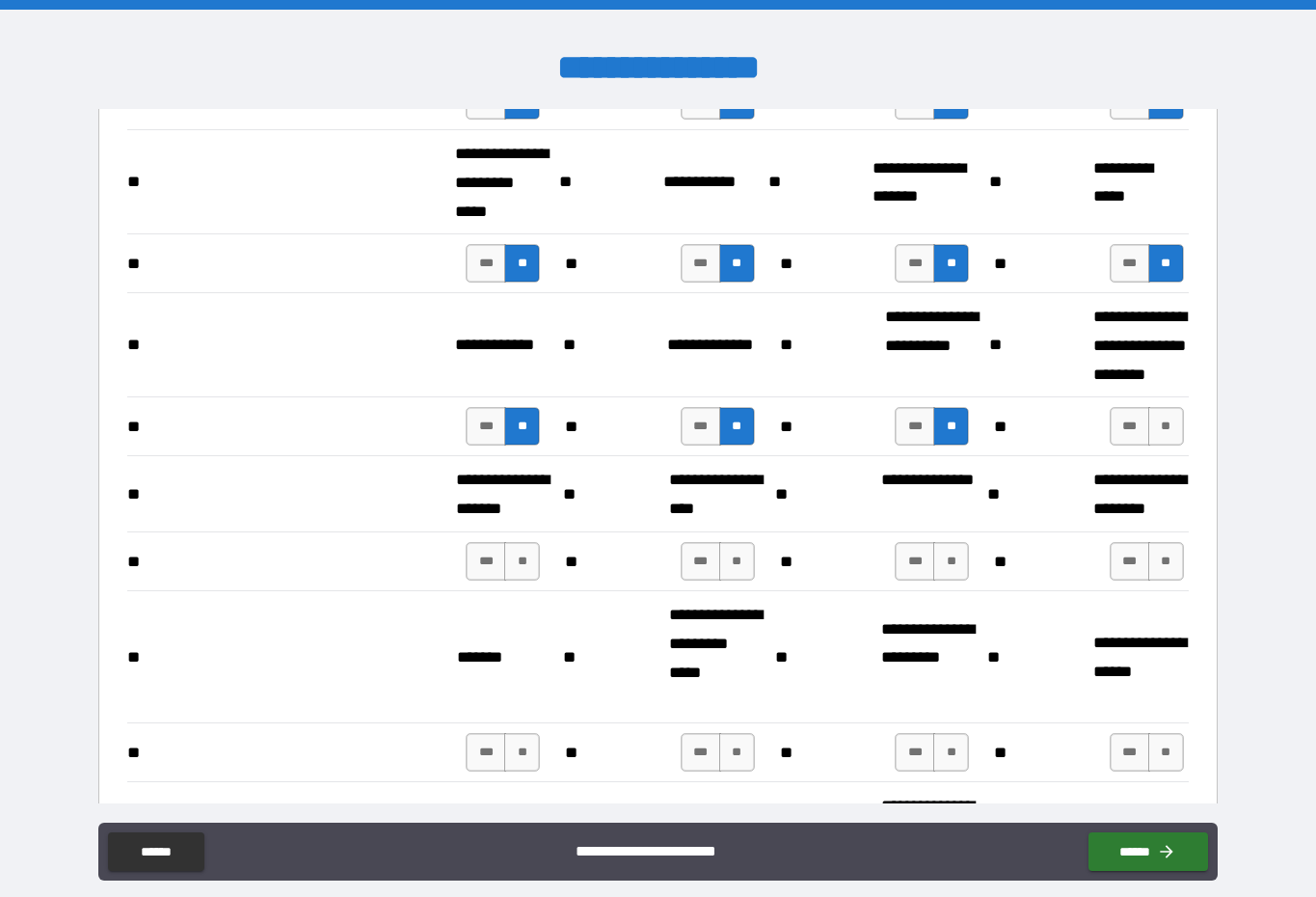 click on "**" at bounding box center (1166, 426) 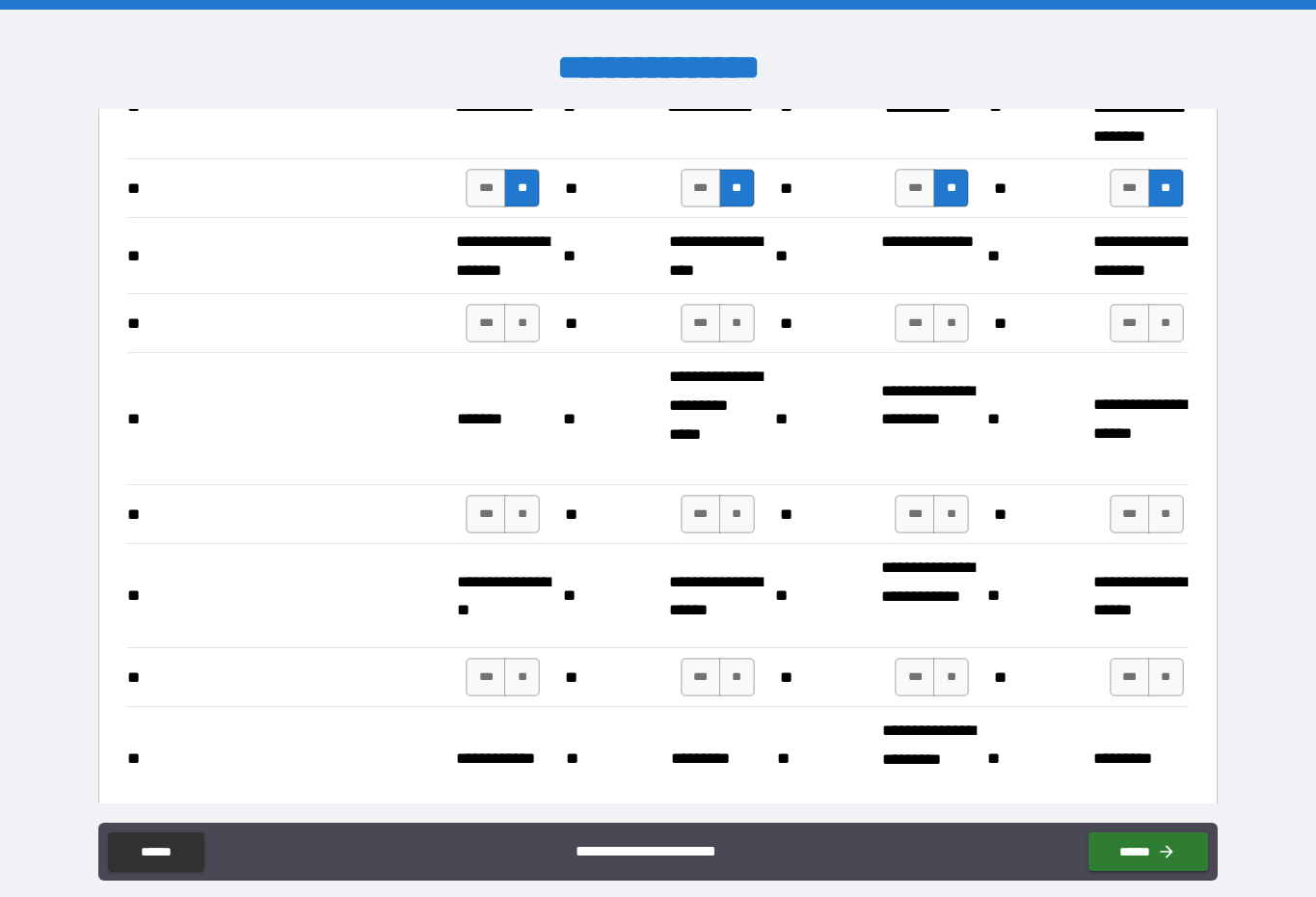 scroll, scrollTop: 3237, scrollLeft: 0, axis: vertical 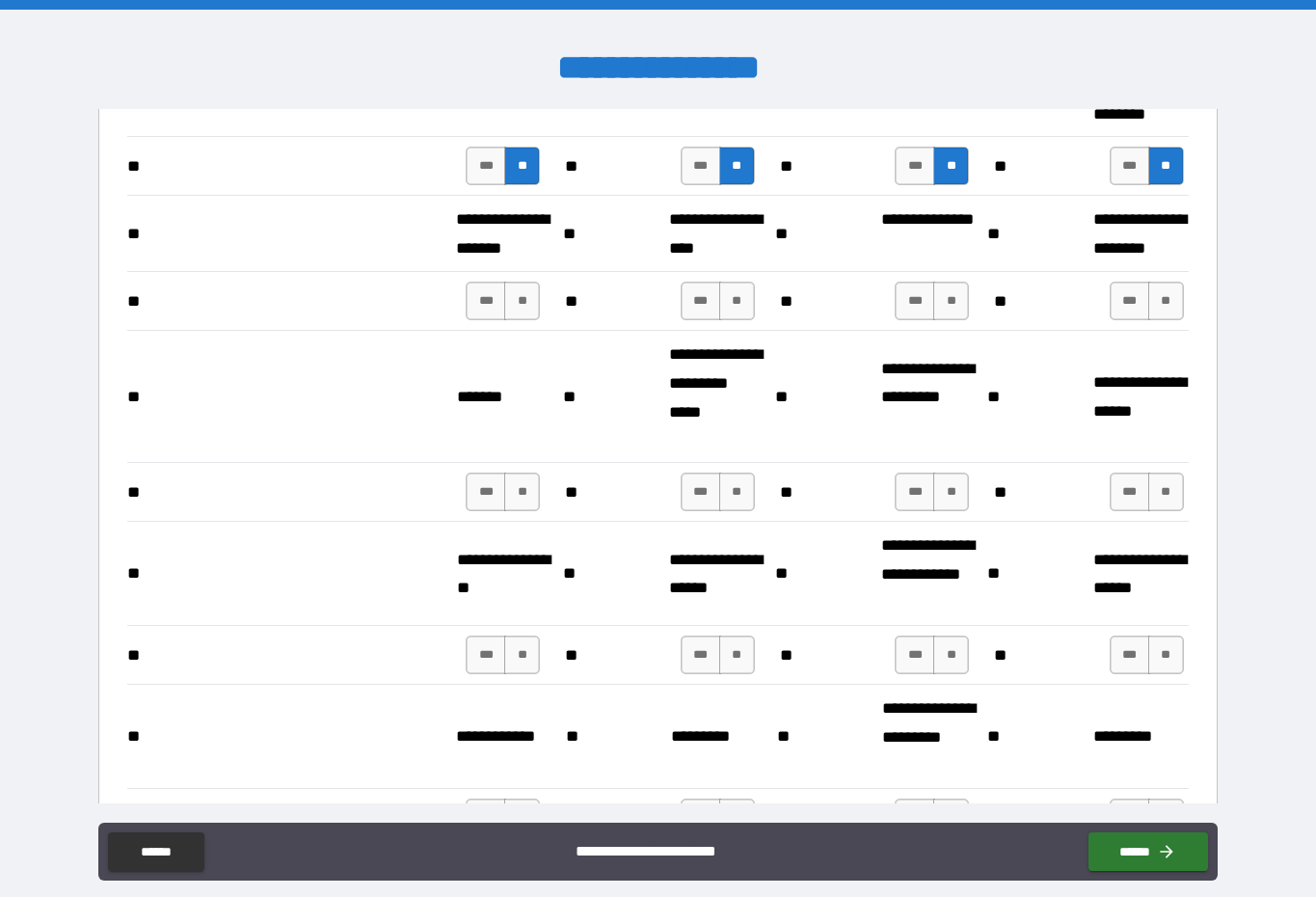 click on "**" at bounding box center (522, 301) 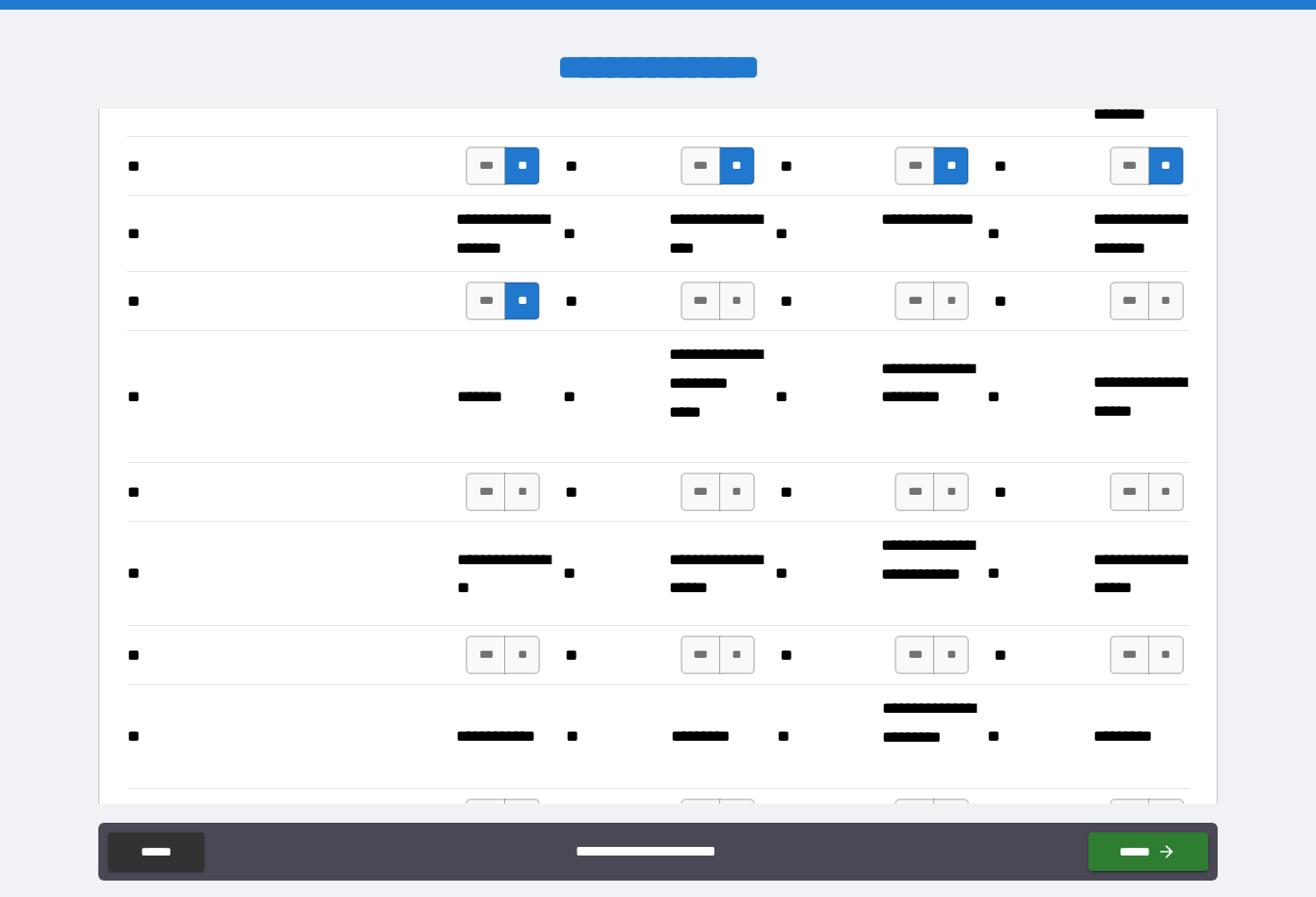 click on "**" at bounding box center (737, 301) 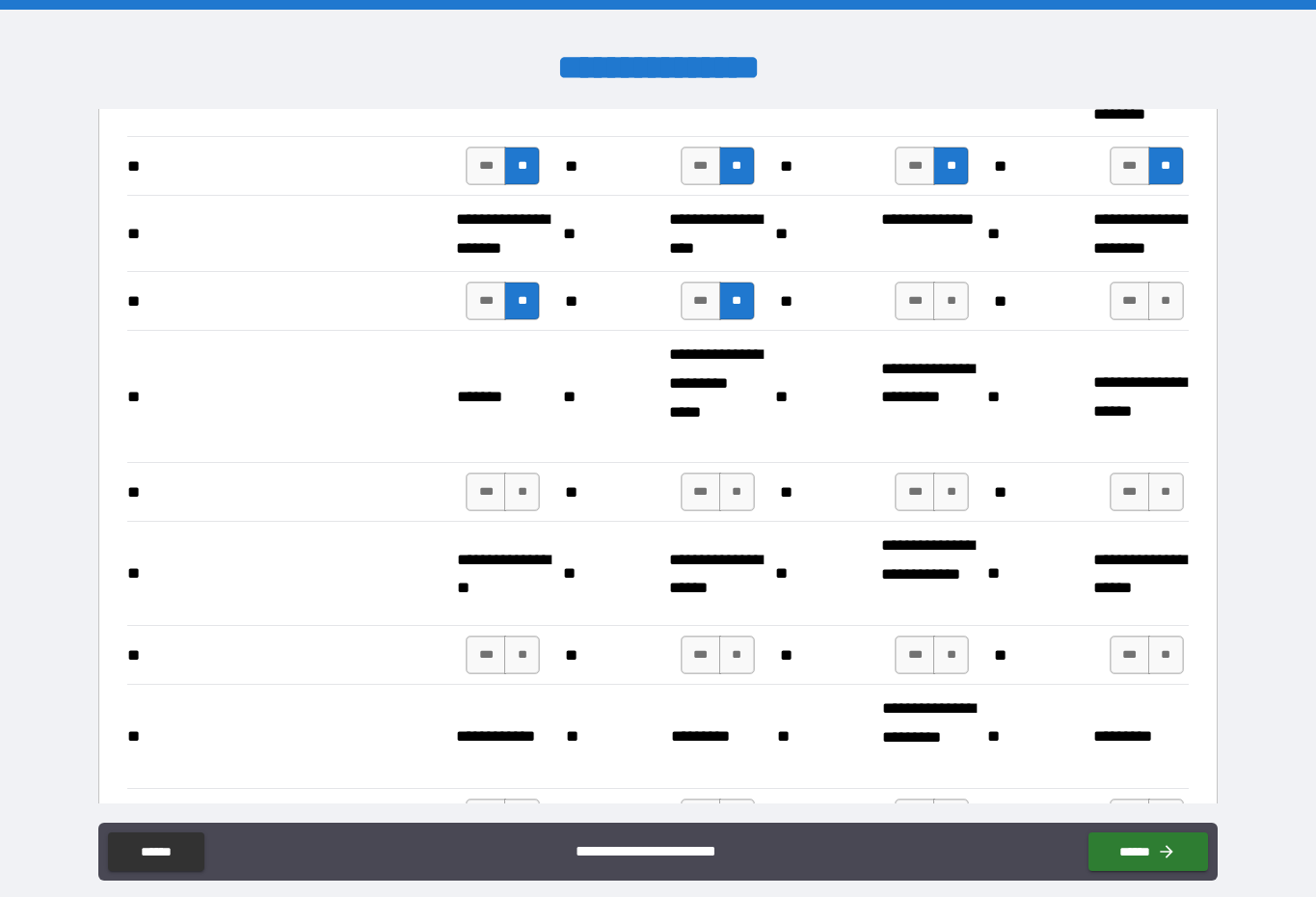 click on "**" at bounding box center [951, 301] 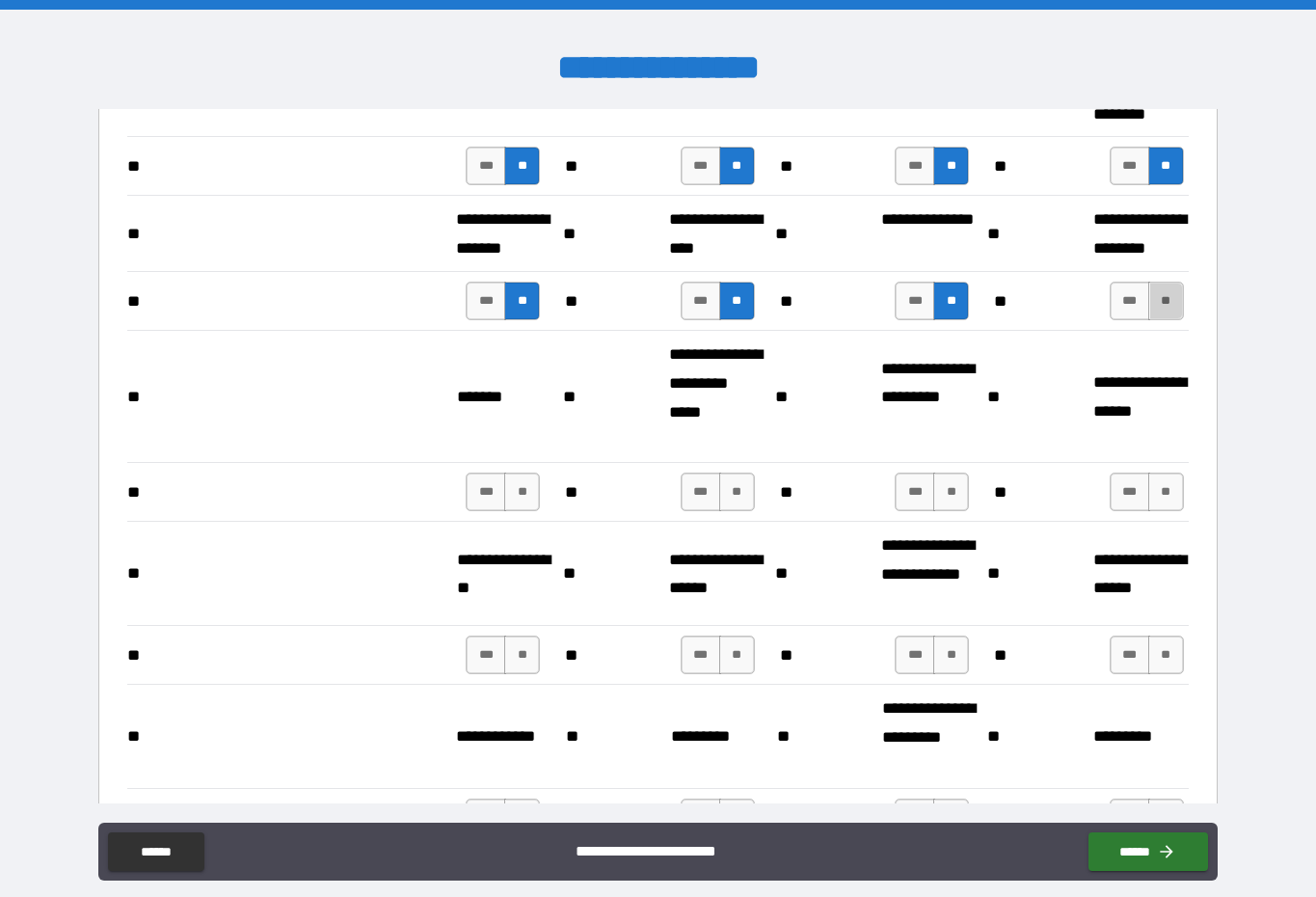 click on "**" at bounding box center (1166, 301) 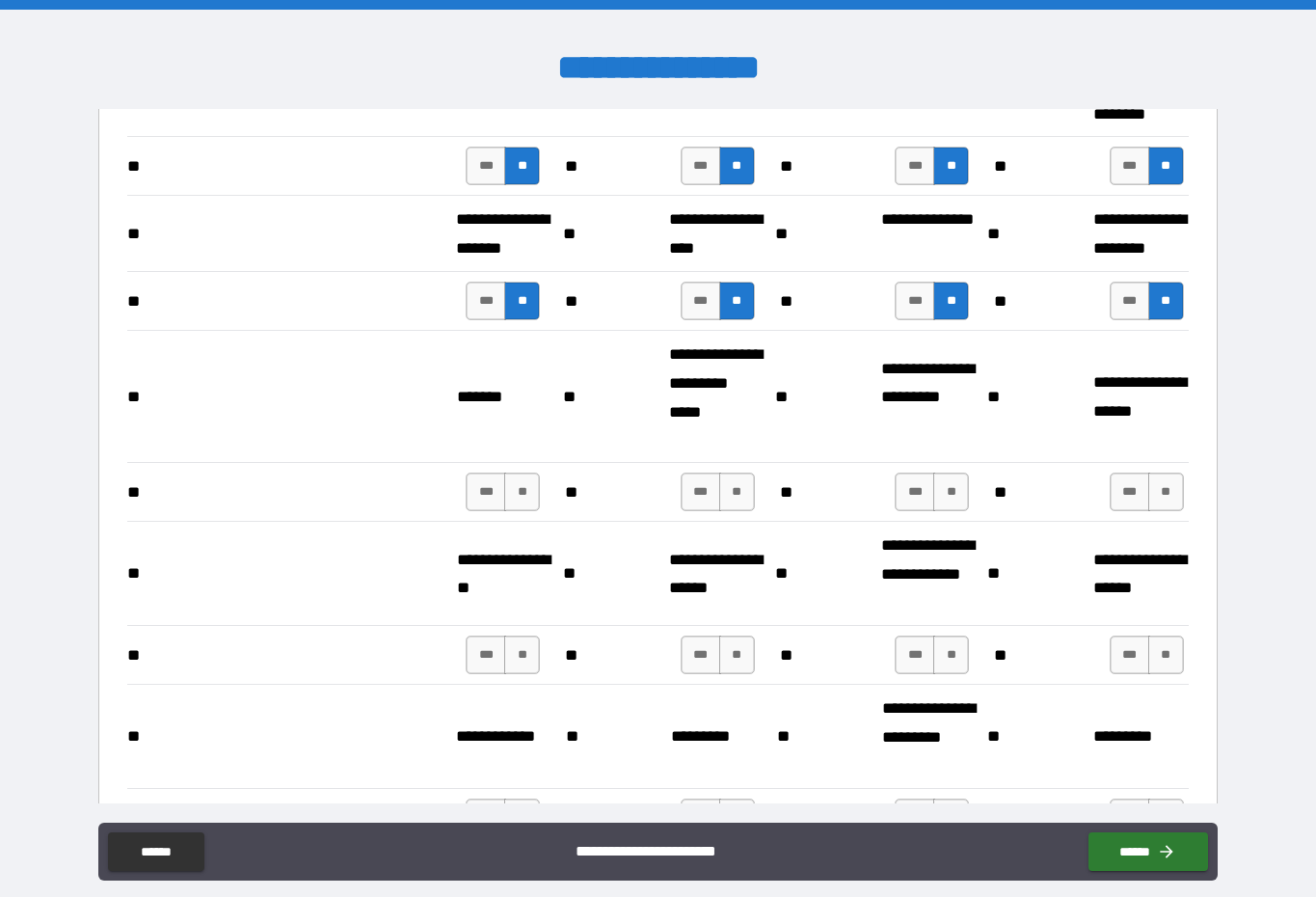 click on "**" at bounding box center (522, 492) 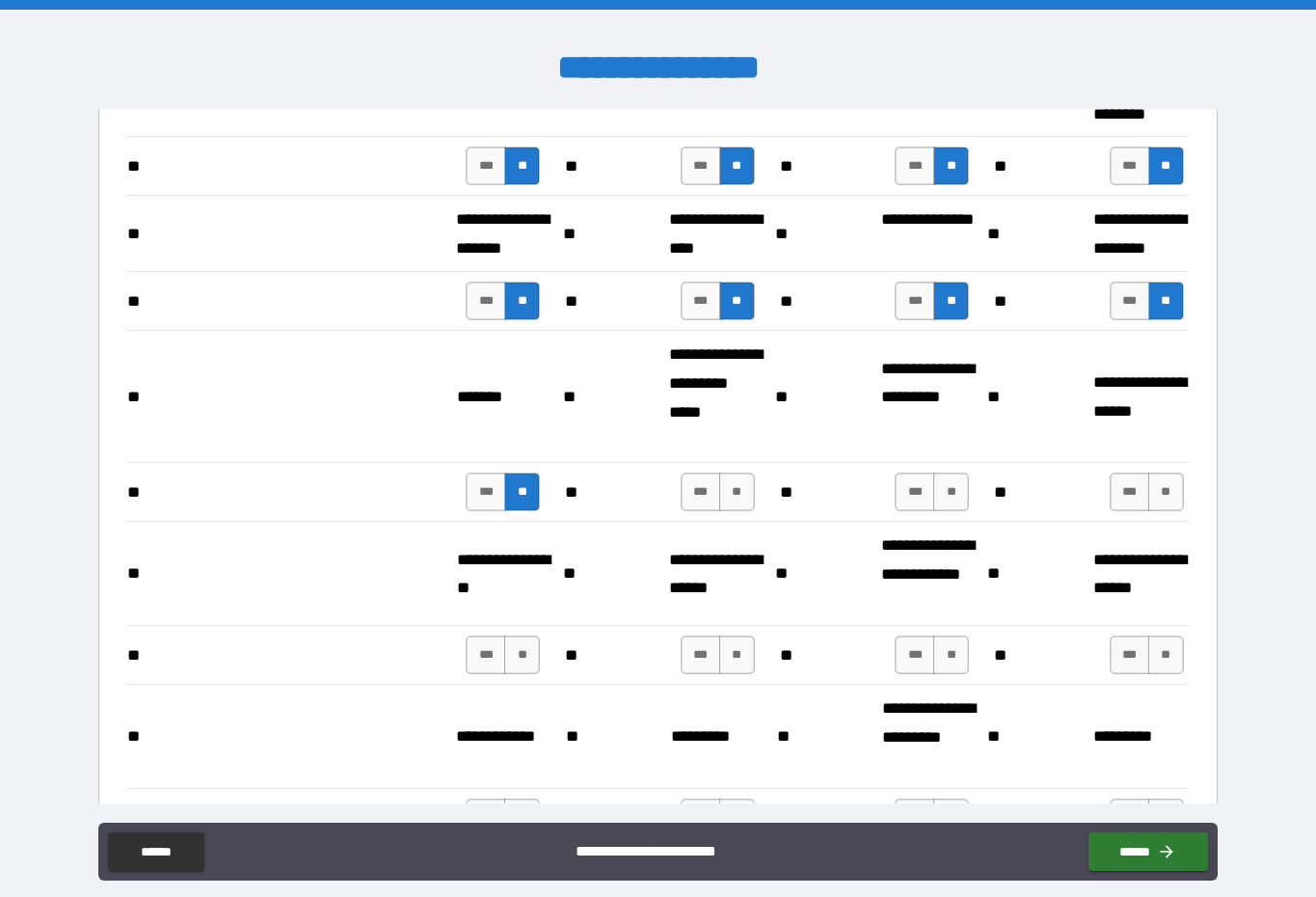 click on "**" at bounding box center [737, 492] 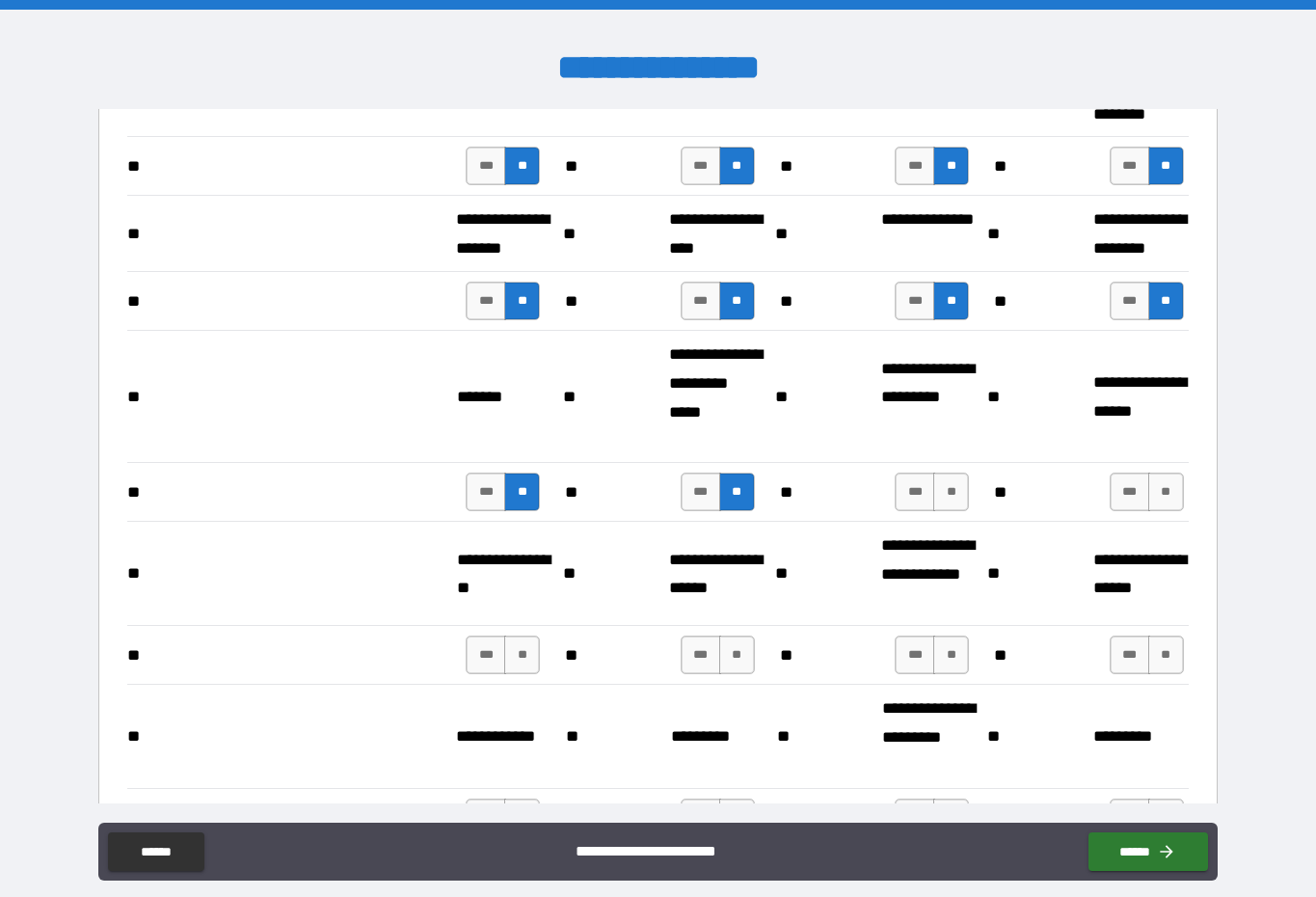 click on "**" at bounding box center (951, 492) 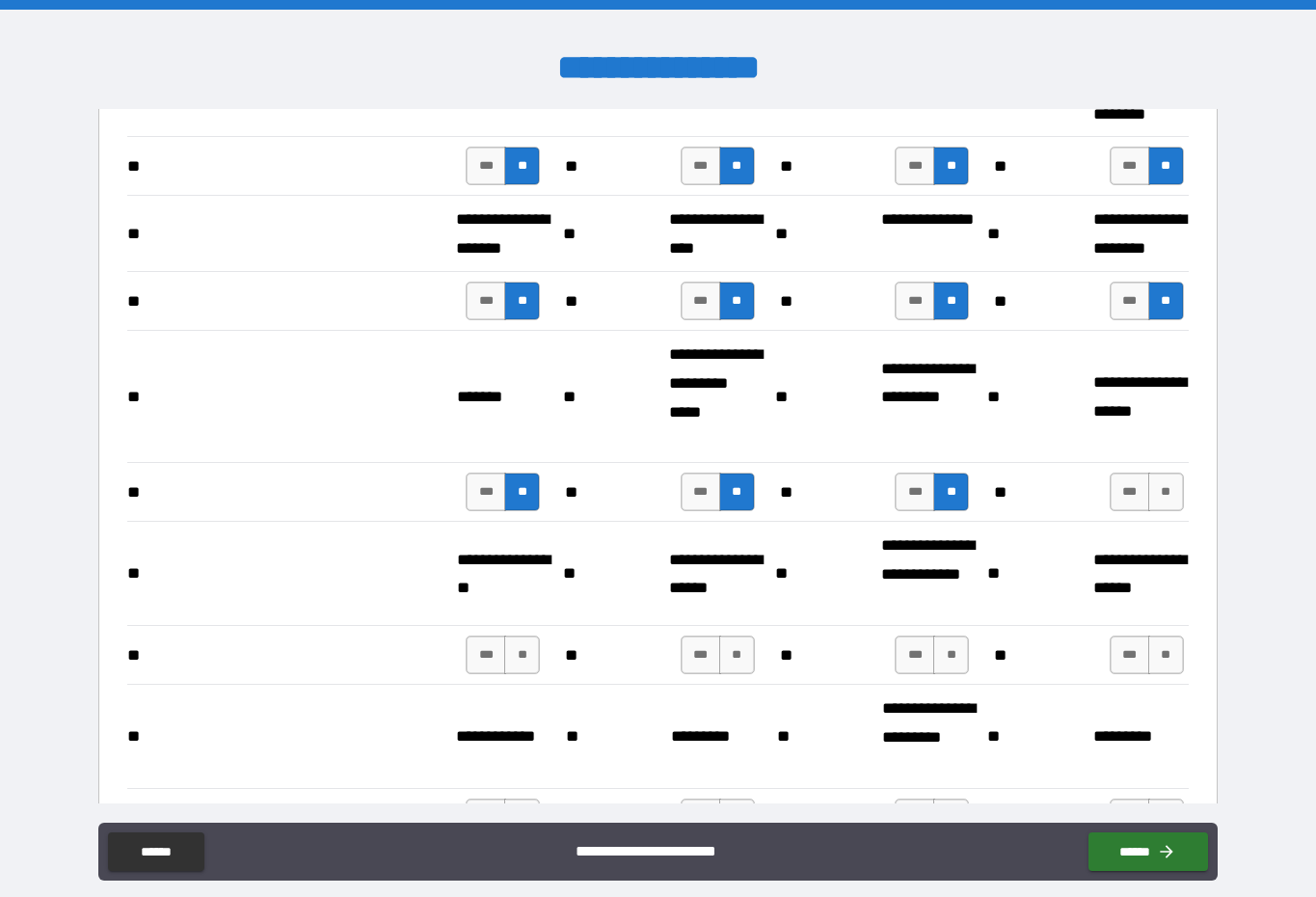 click on "**" at bounding box center (1166, 492) 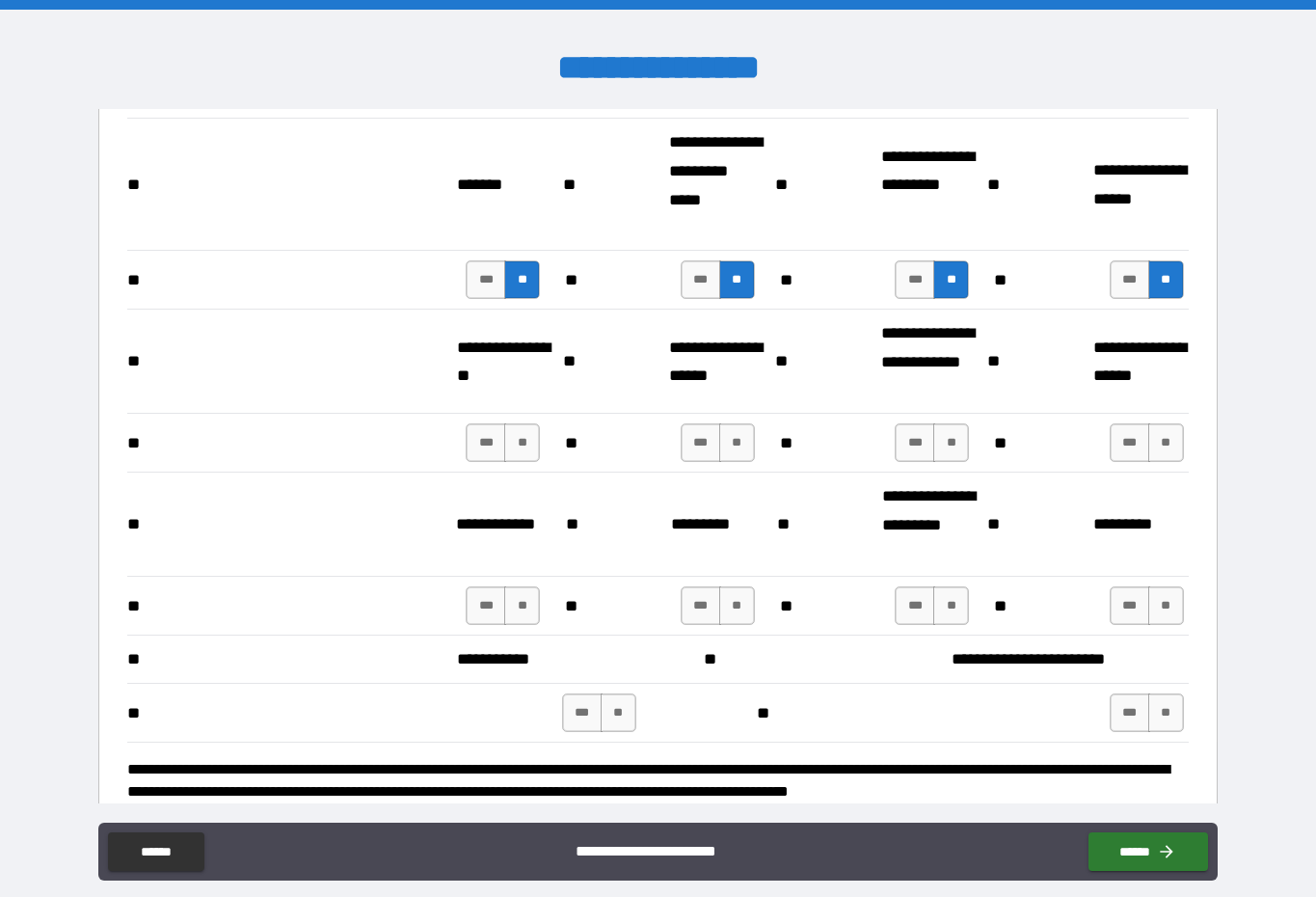 scroll, scrollTop: 3538, scrollLeft: 0, axis: vertical 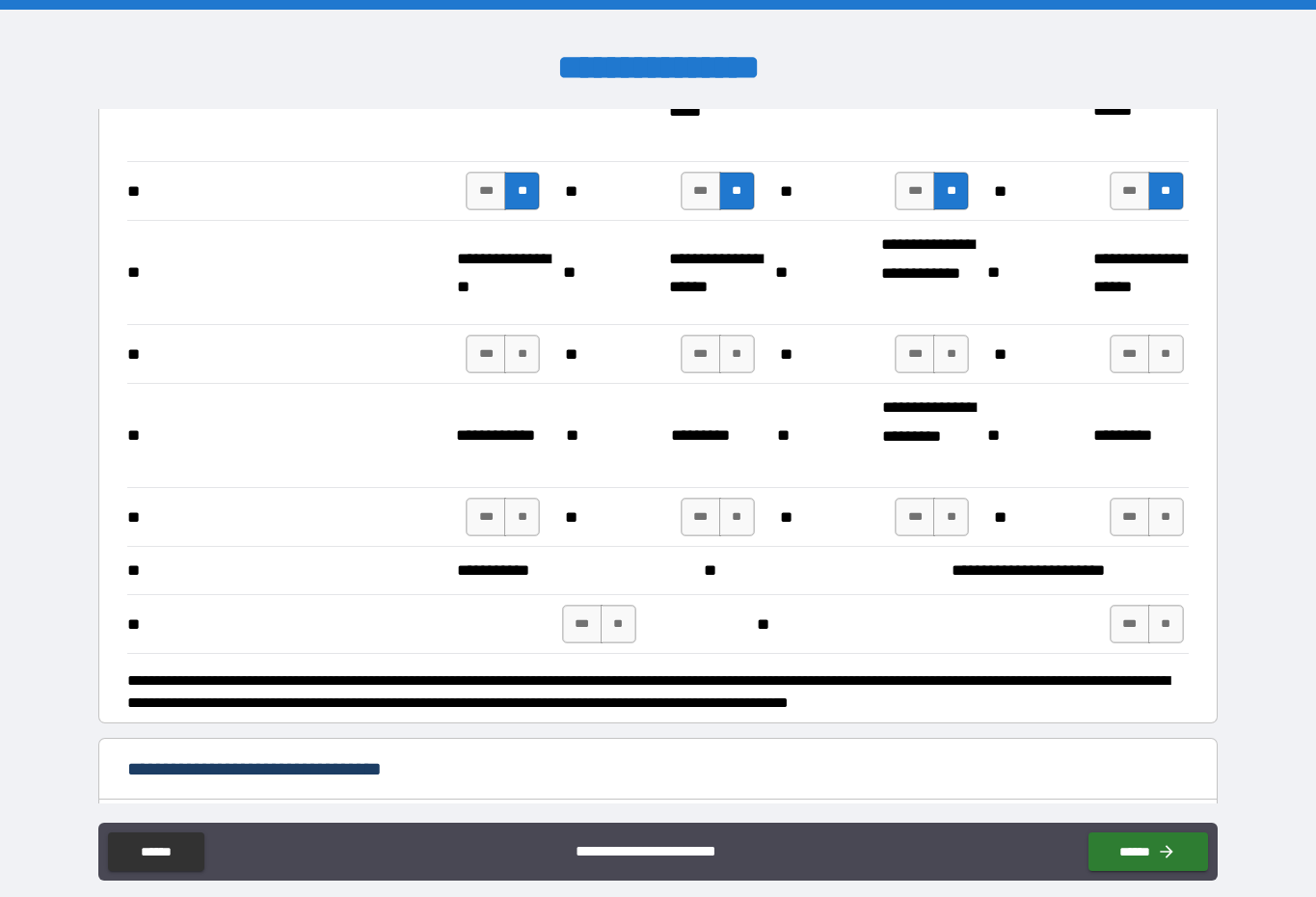 click on "**" at bounding box center [522, 354] 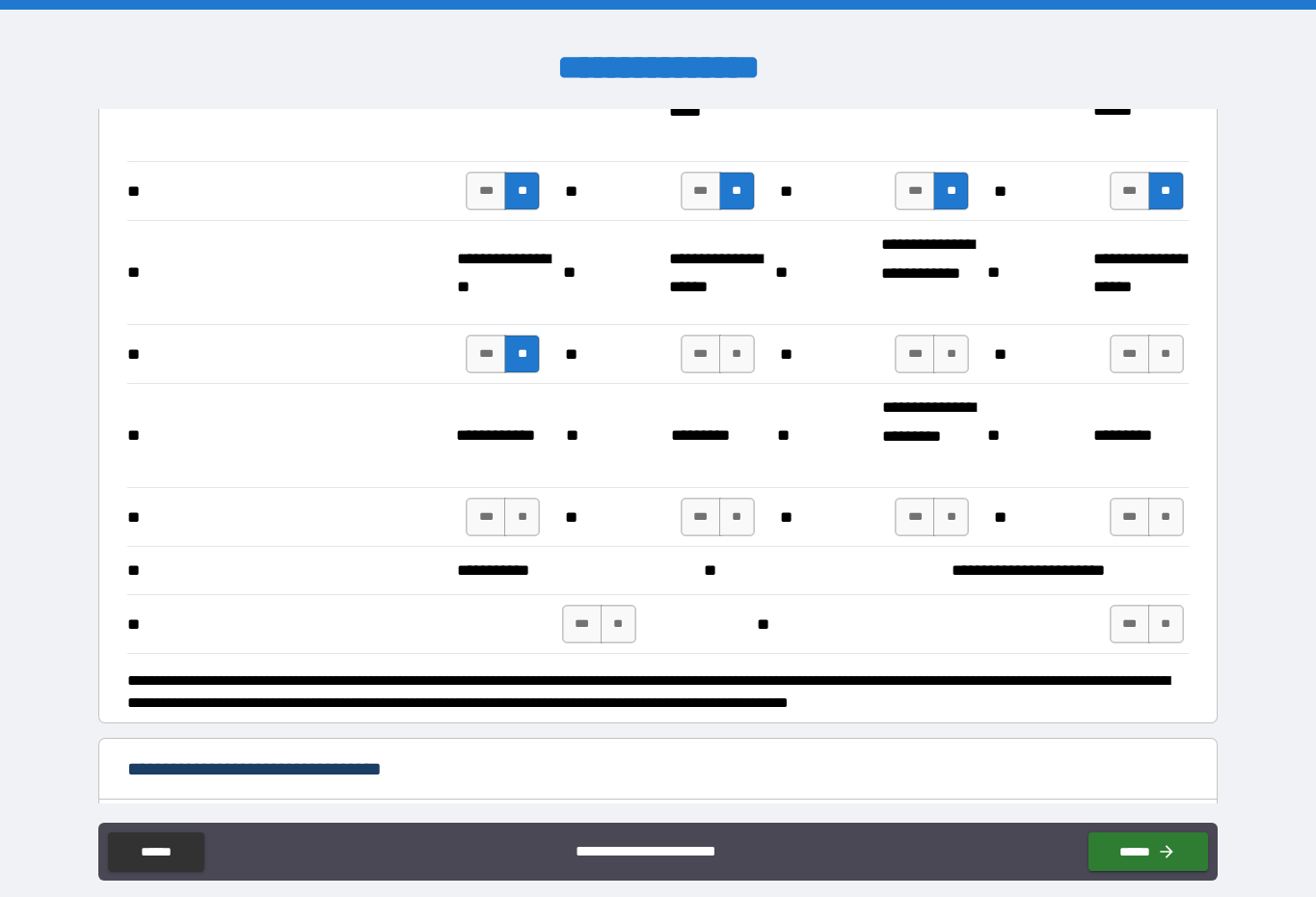 click on "**" at bounding box center [737, 354] 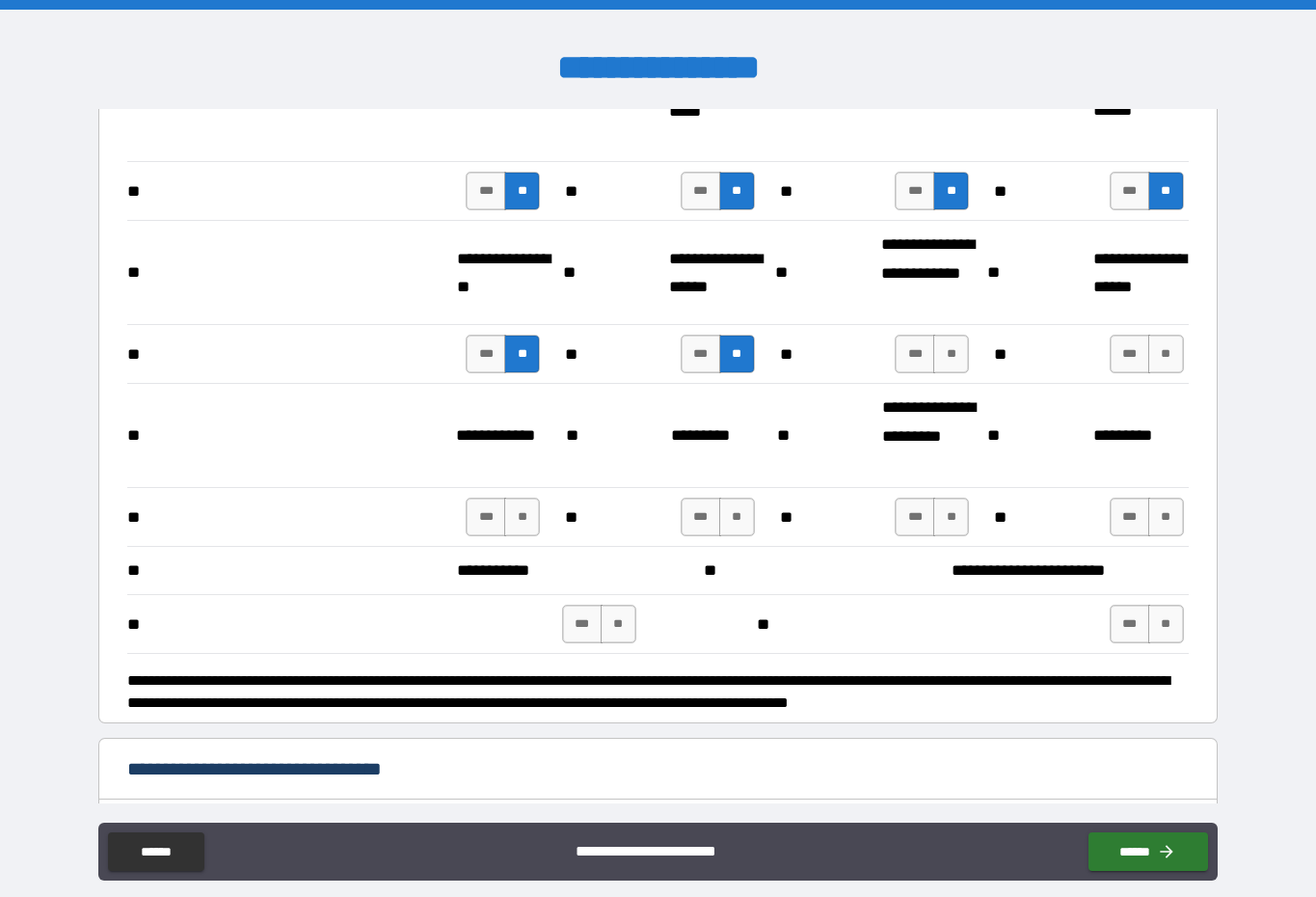 click on "**" at bounding box center [951, 354] 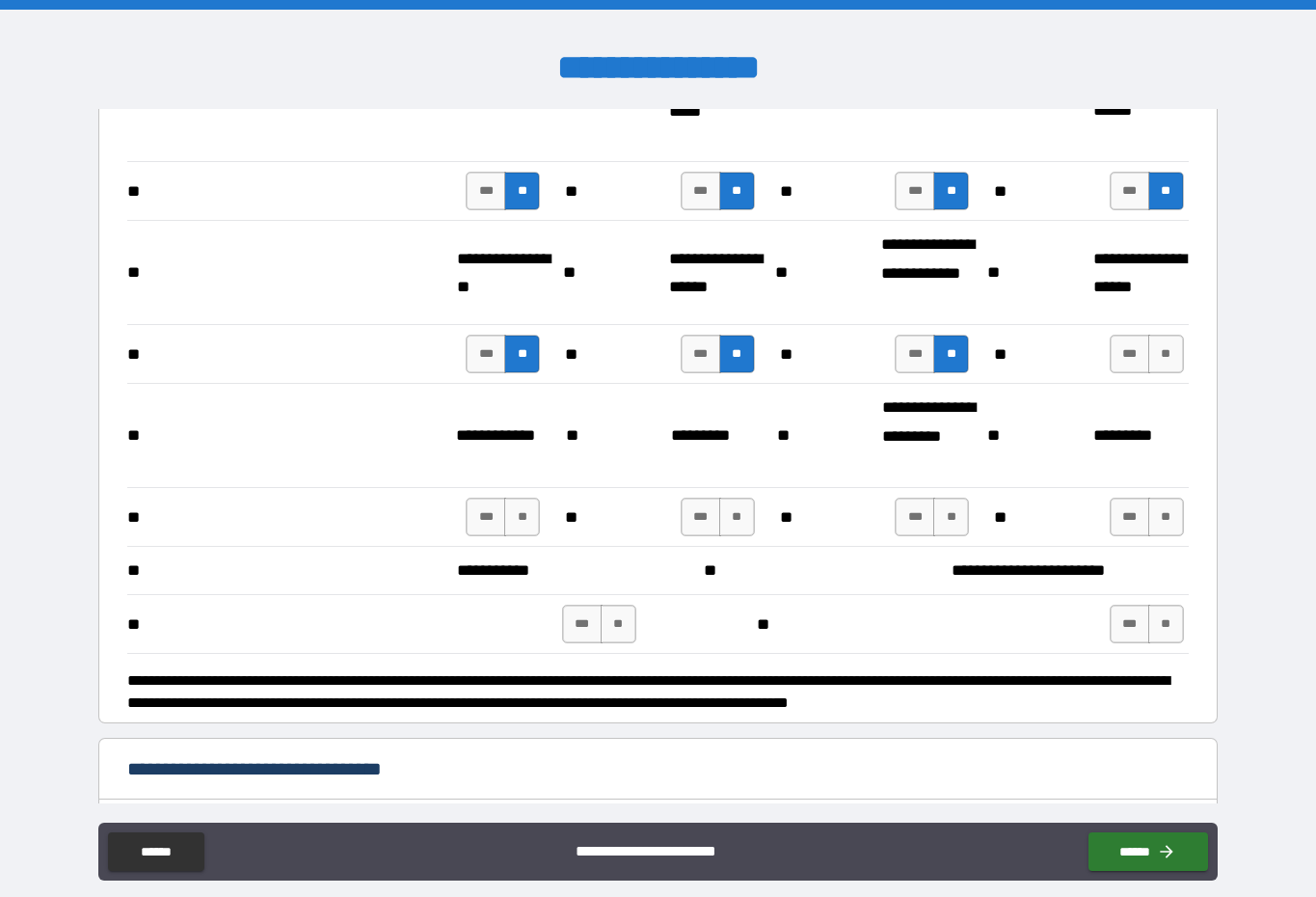 click on "**" at bounding box center [1166, 354] 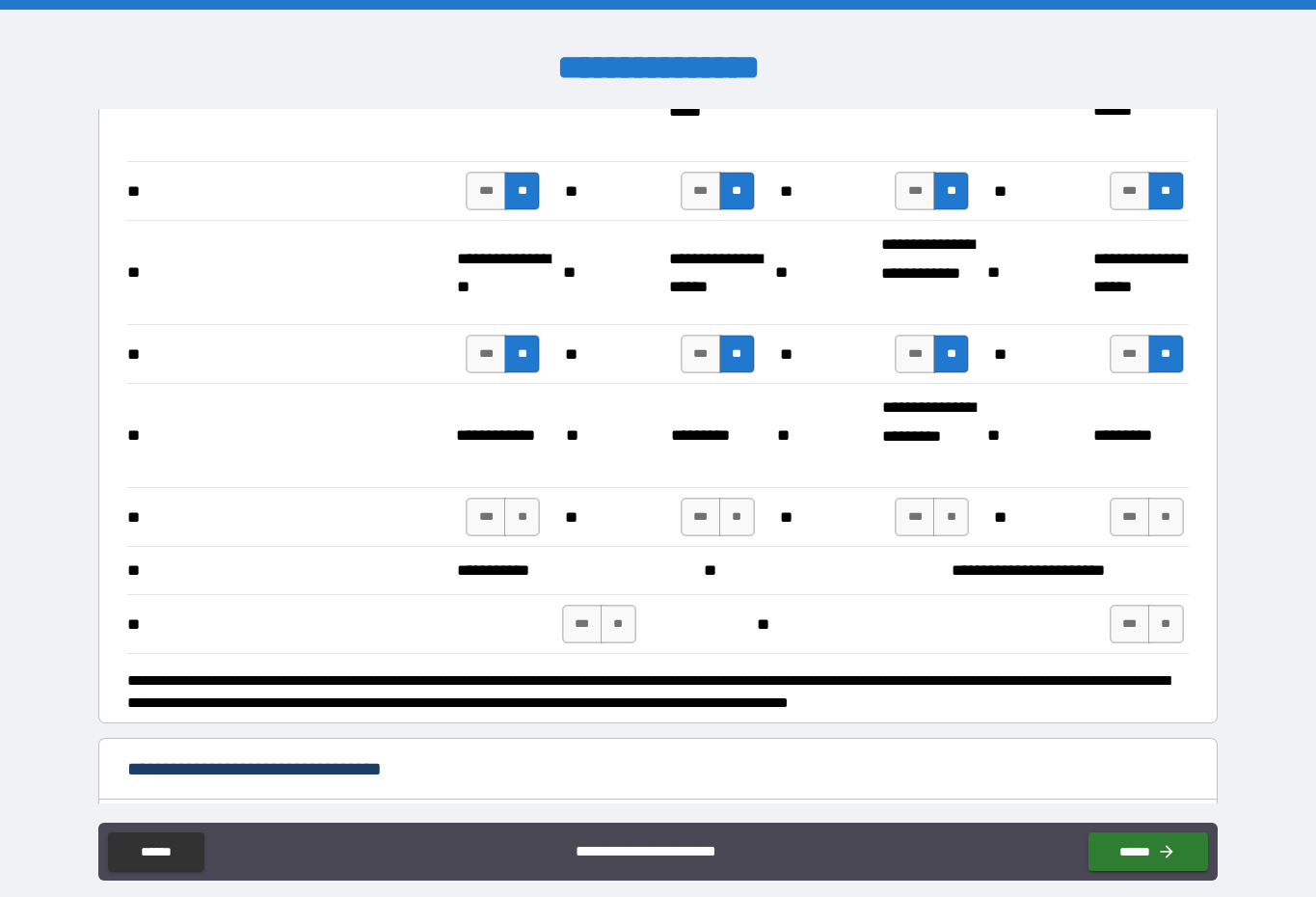 click on "**" at bounding box center [522, 517] 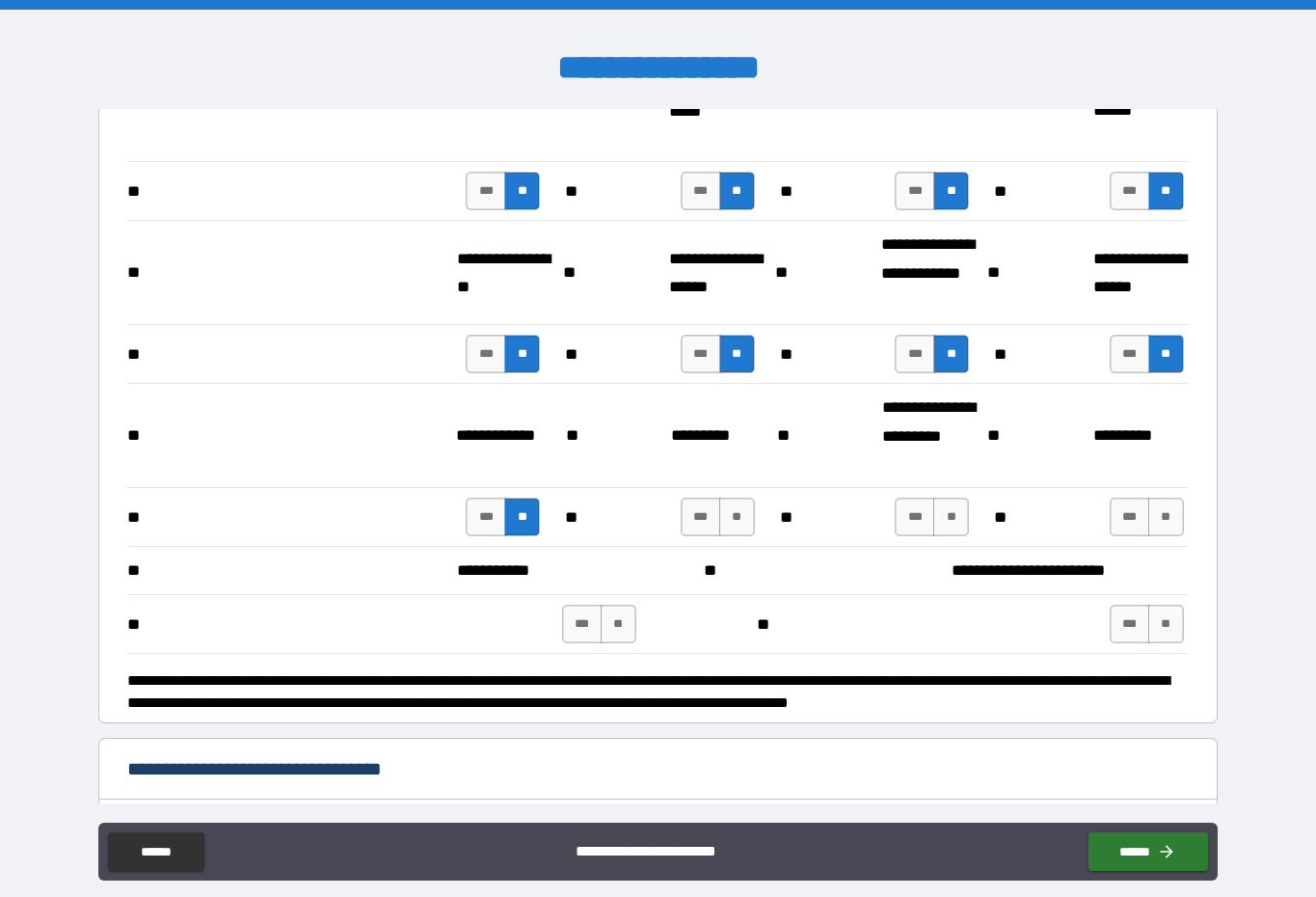 click on "**" at bounding box center [737, 517] 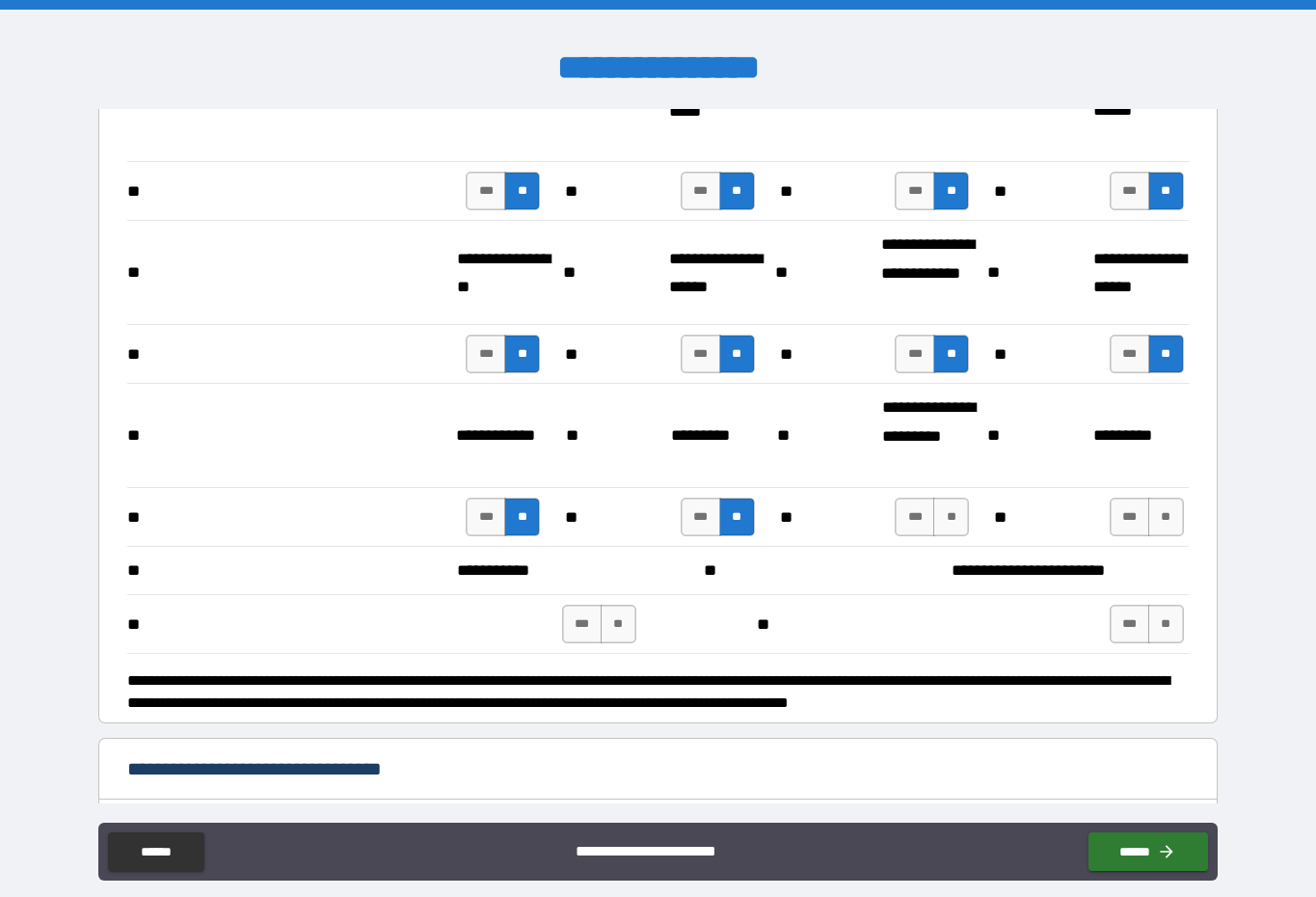 click on "**" at bounding box center (951, 517) 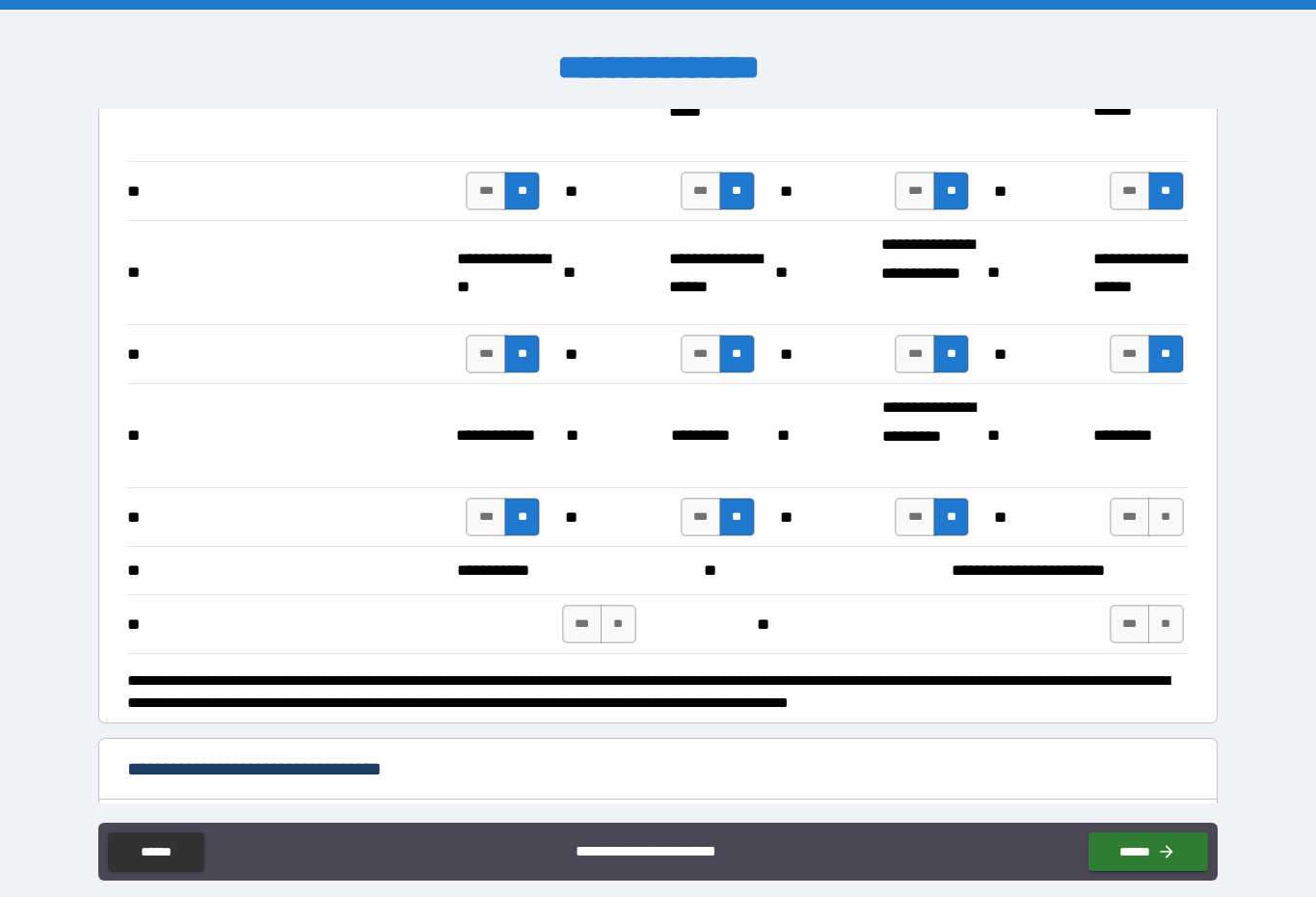 click on "**" at bounding box center (1166, 517) 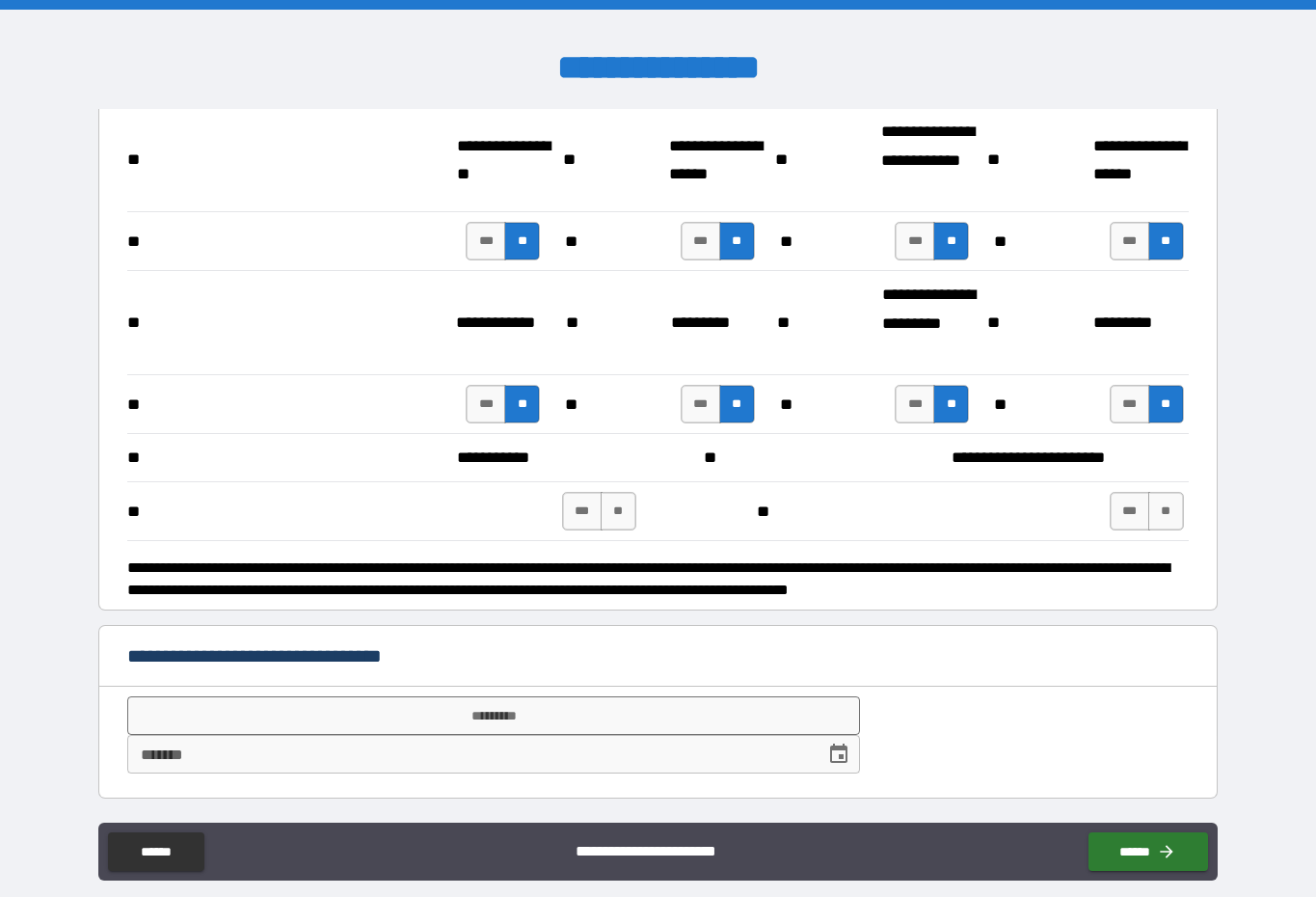 scroll, scrollTop: 3651, scrollLeft: 0, axis: vertical 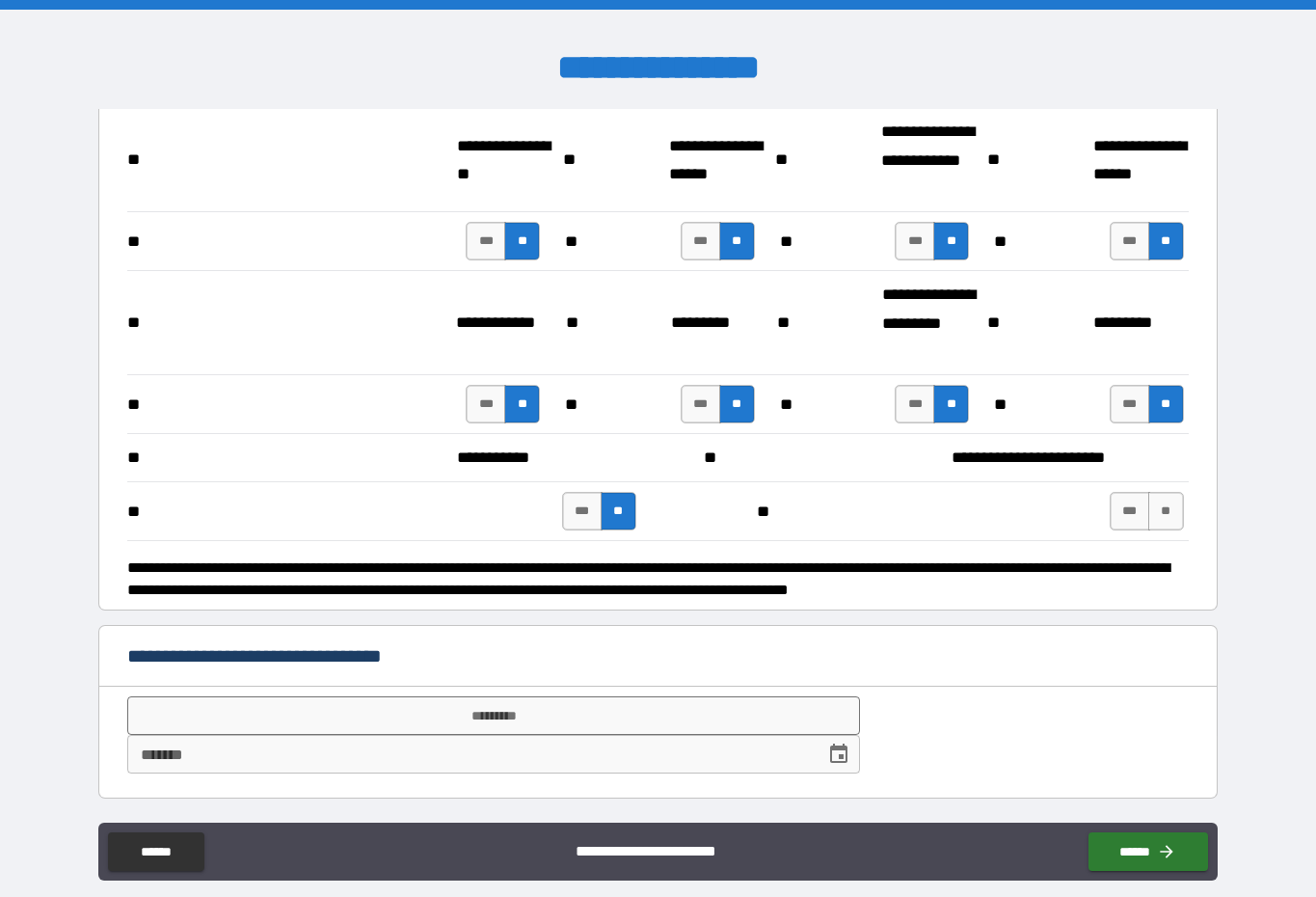 click on "**" at bounding box center [1166, 511] 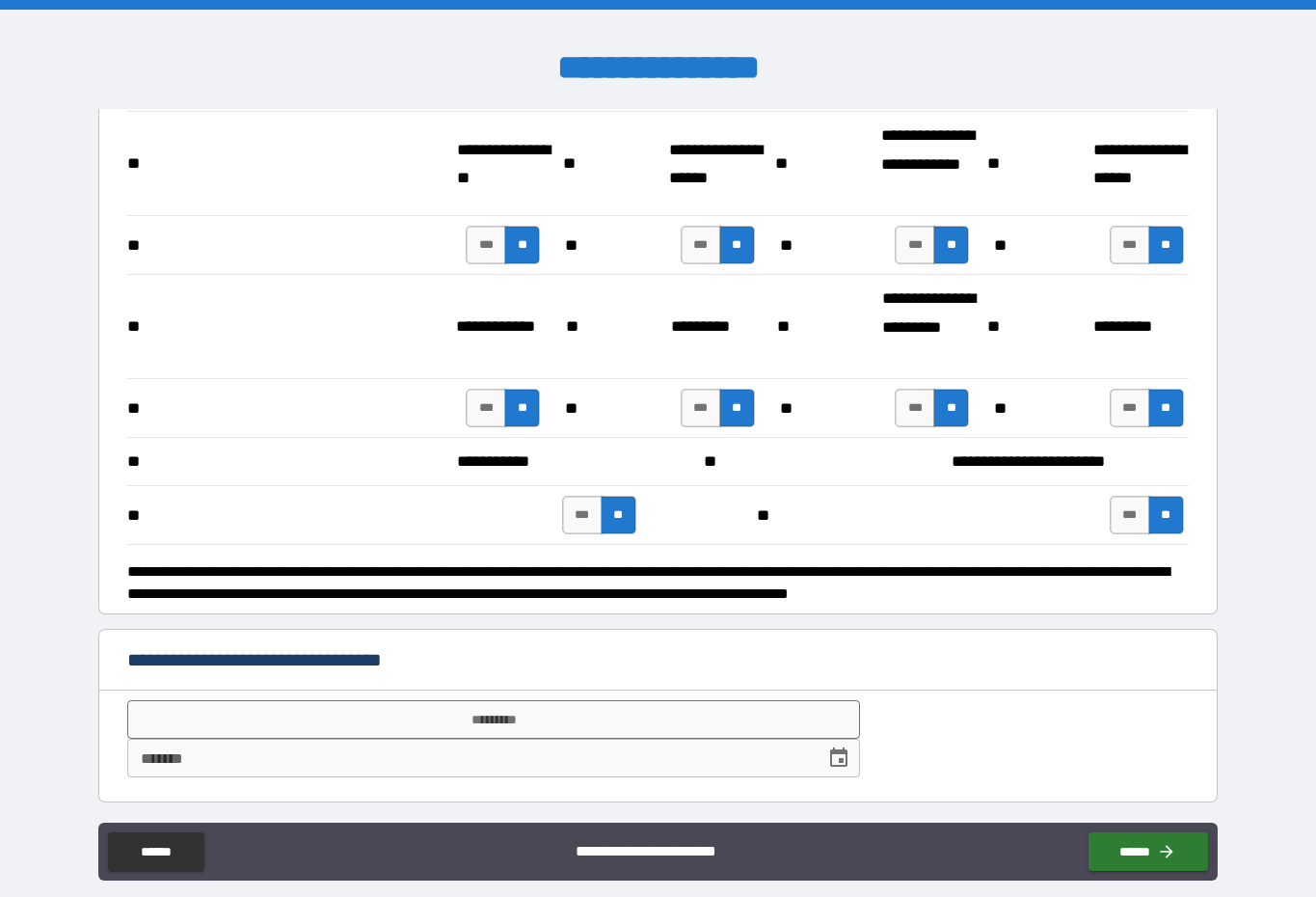 scroll, scrollTop: 3646, scrollLeft: 0, axis: vertical 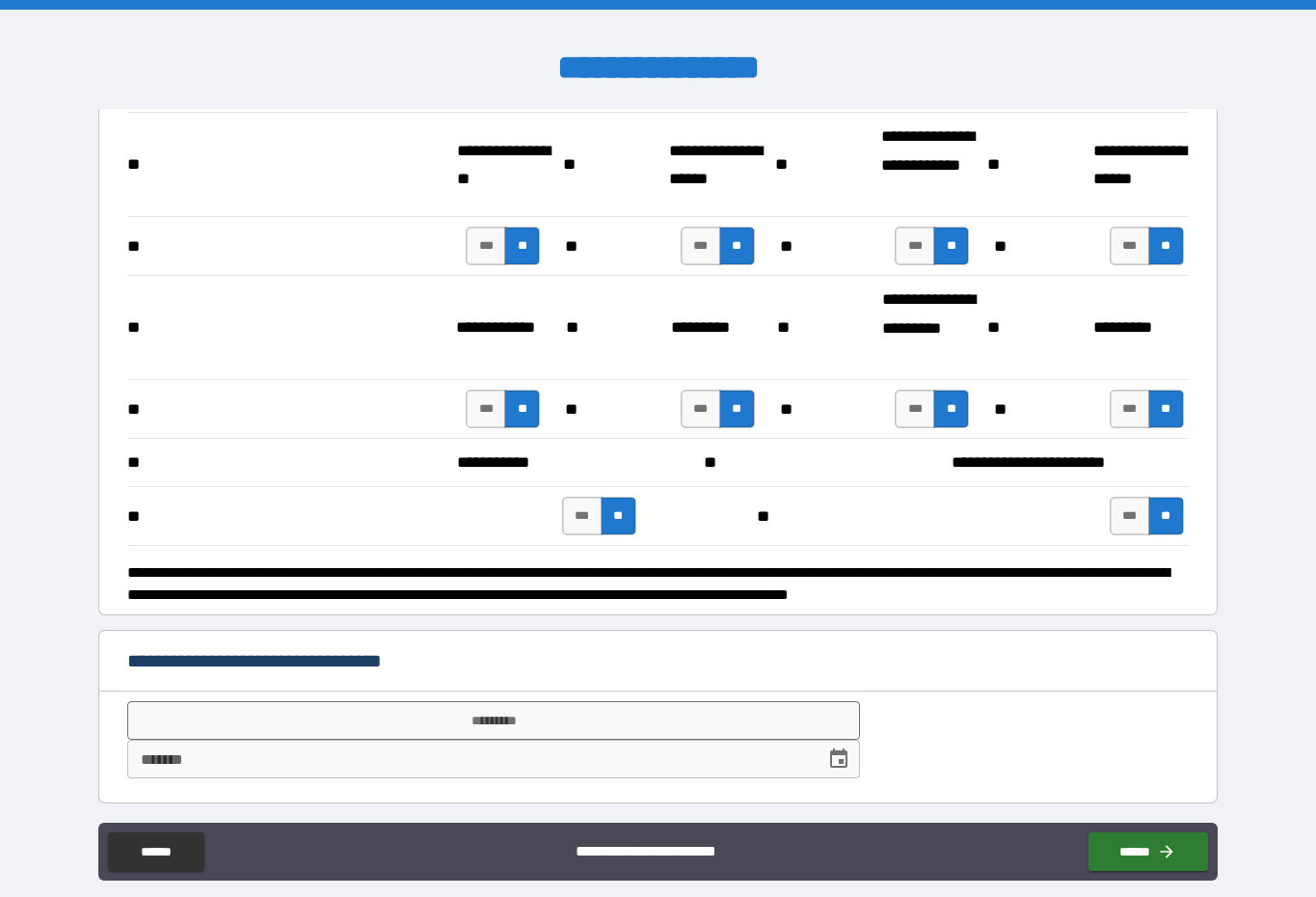 click on "*********" at bounding box center [493, 720] 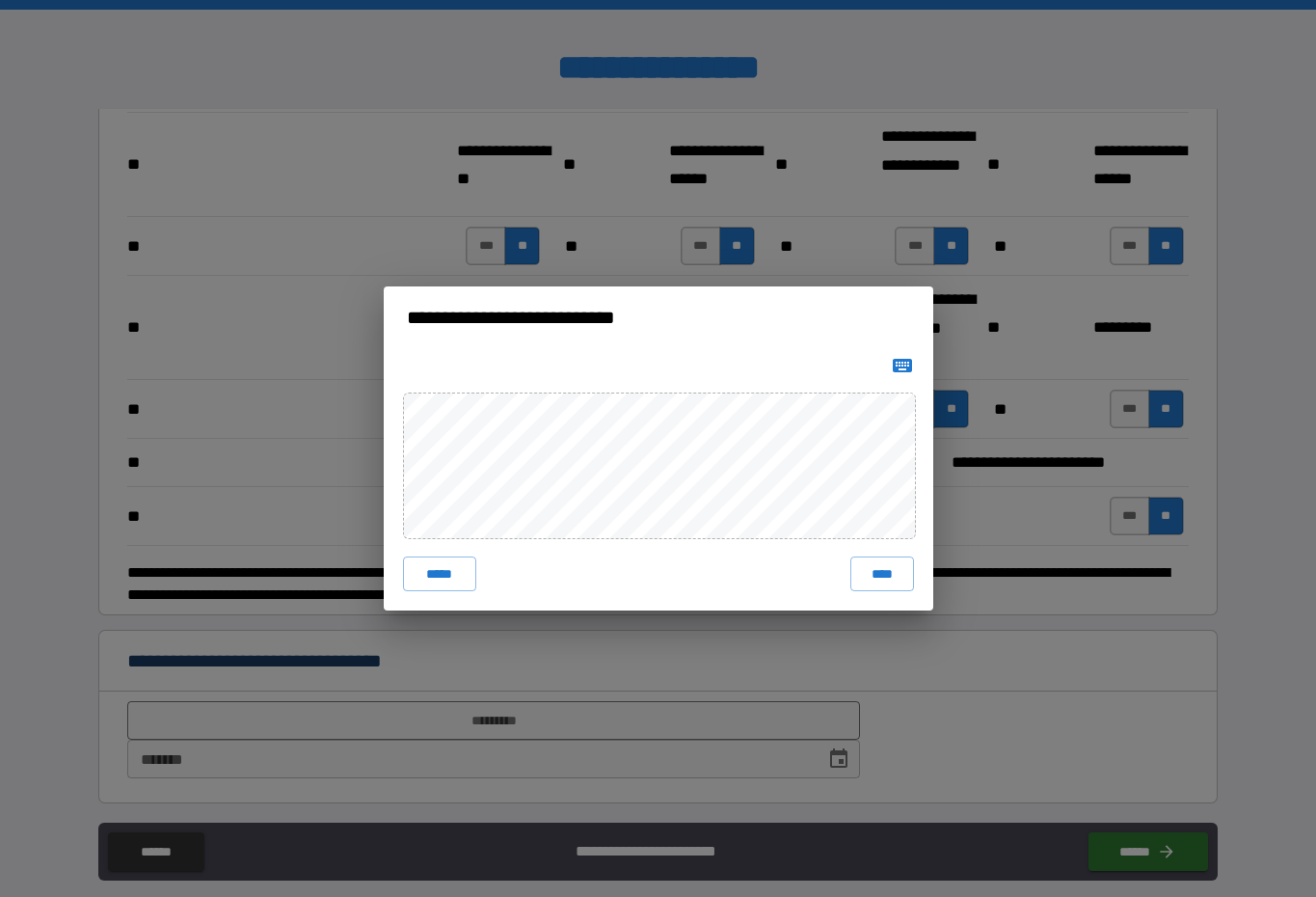 click on "****" at bounding box center [882, 574] 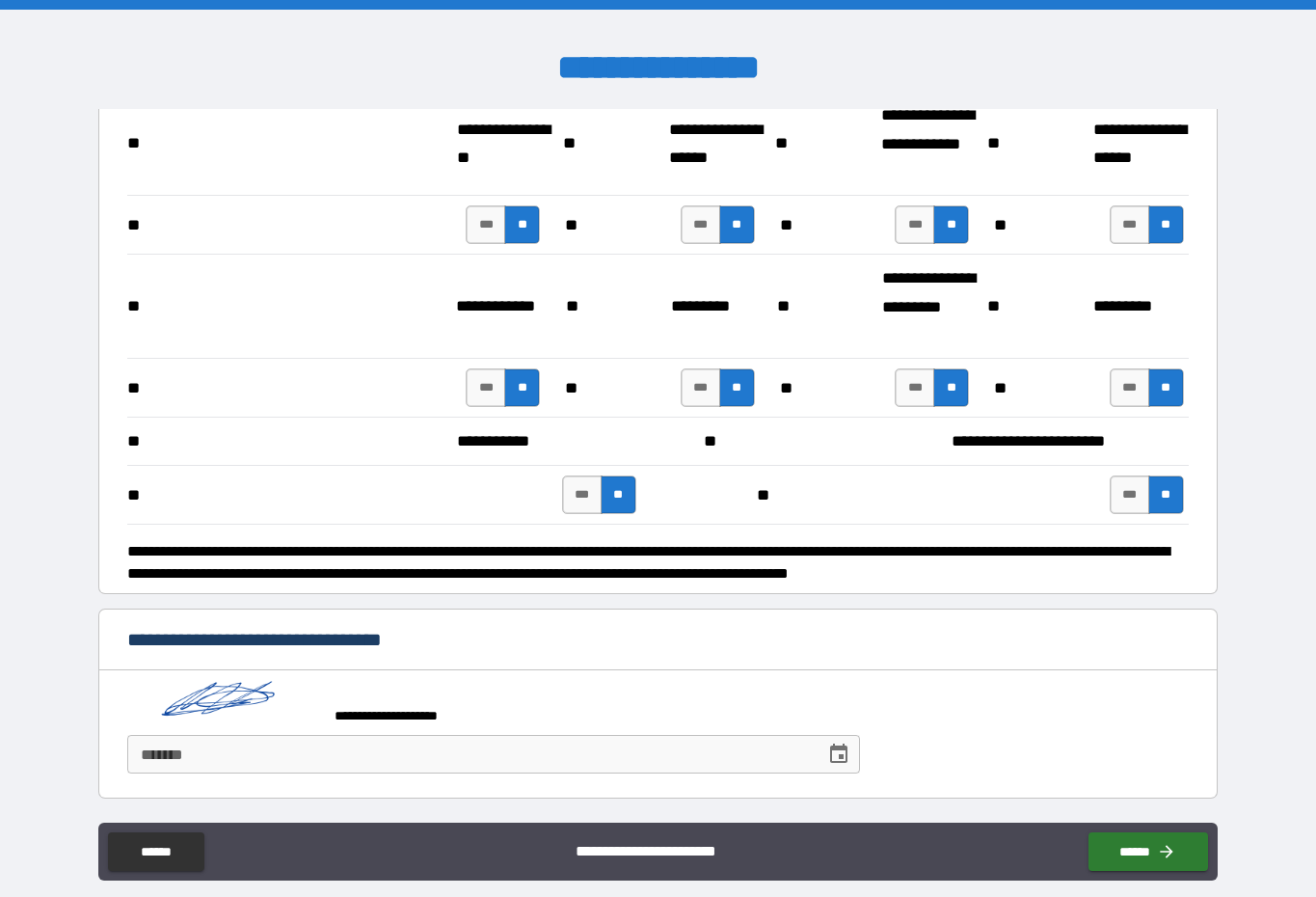 scroll, scrollTop: 3667, scrollLeft: 0, axis: vertical 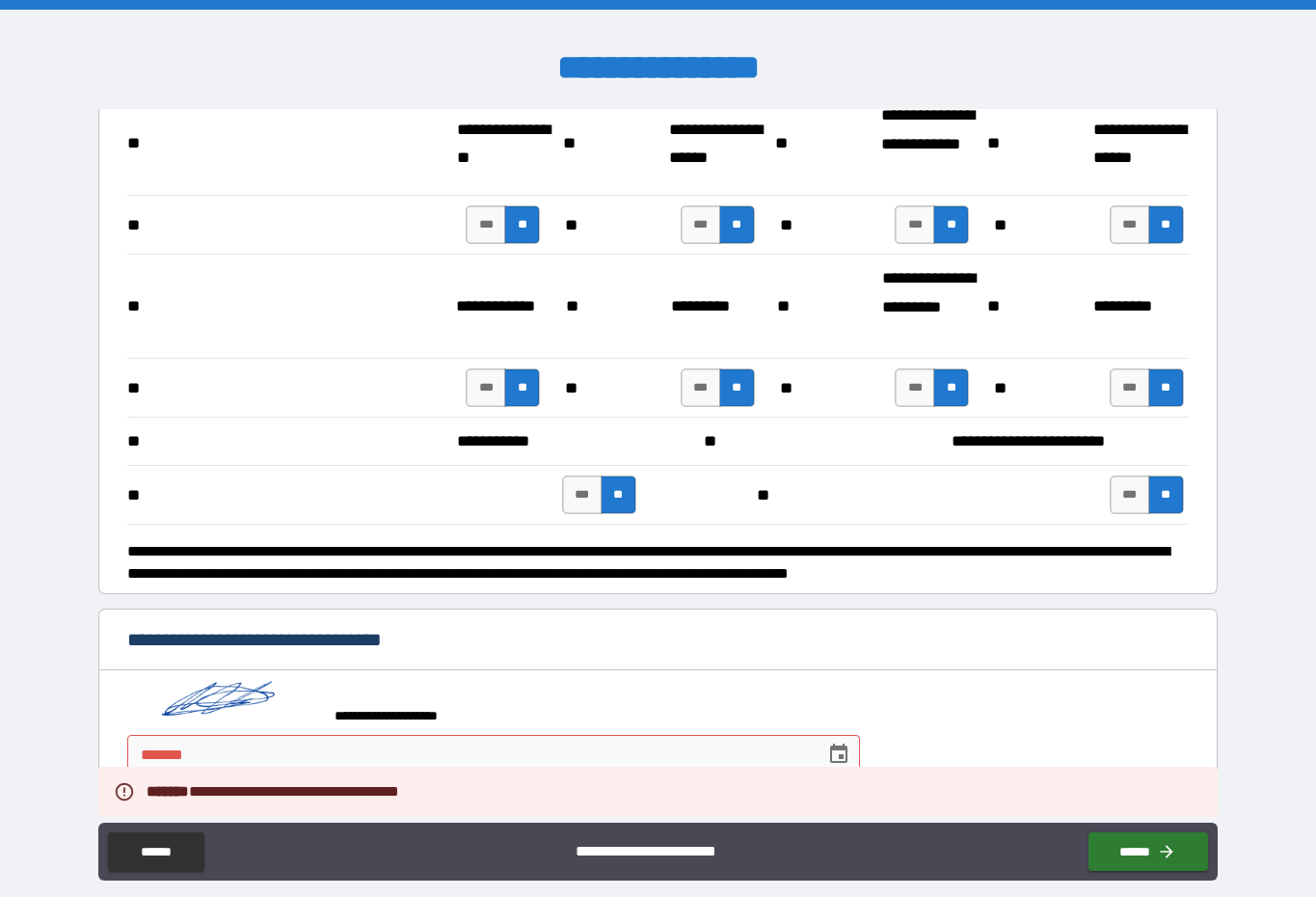 click on "*****   *" at bounding box center (469, 754) 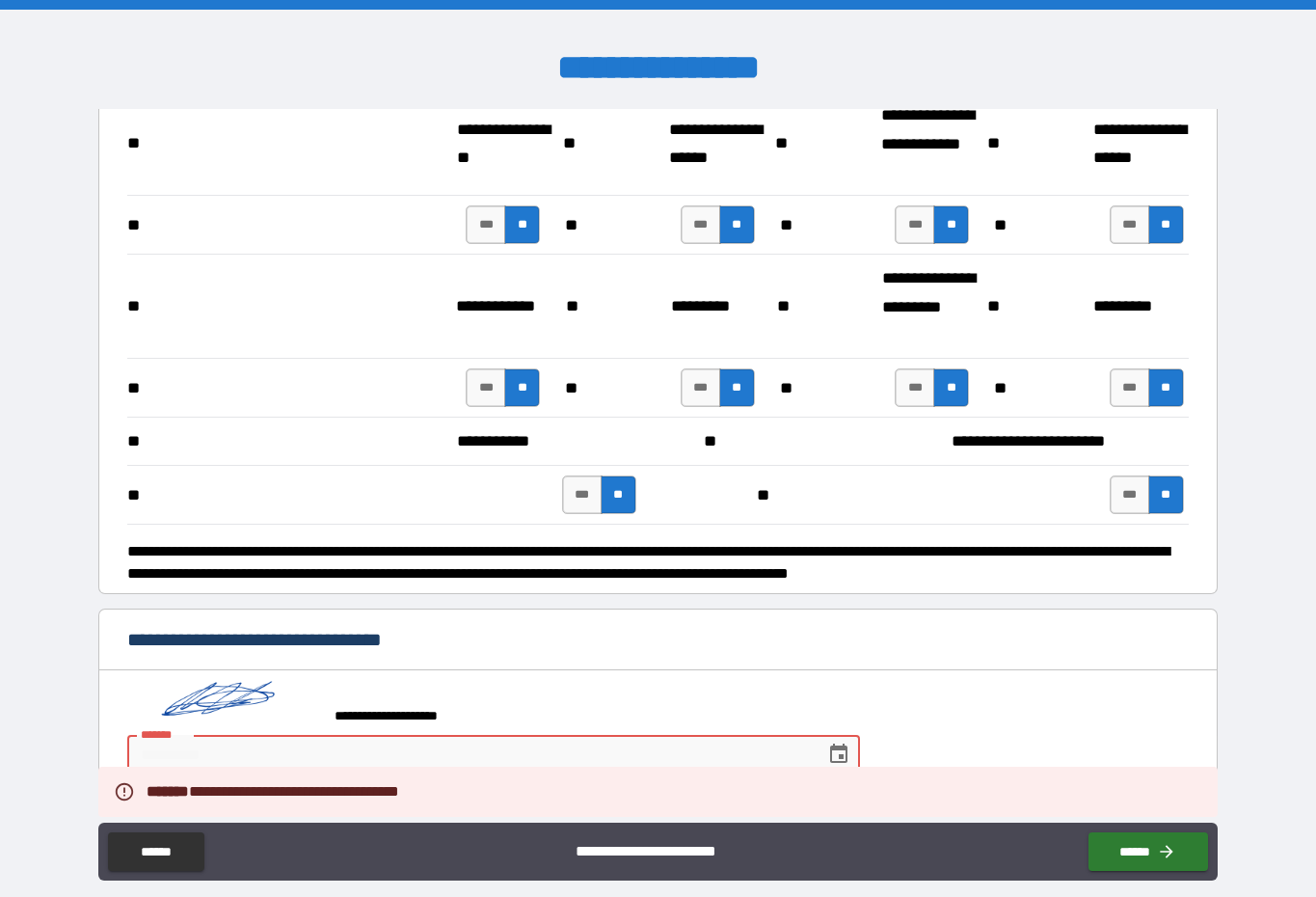 scroll, scrollTop: 40, scrollLeft: 0, axis: vertical 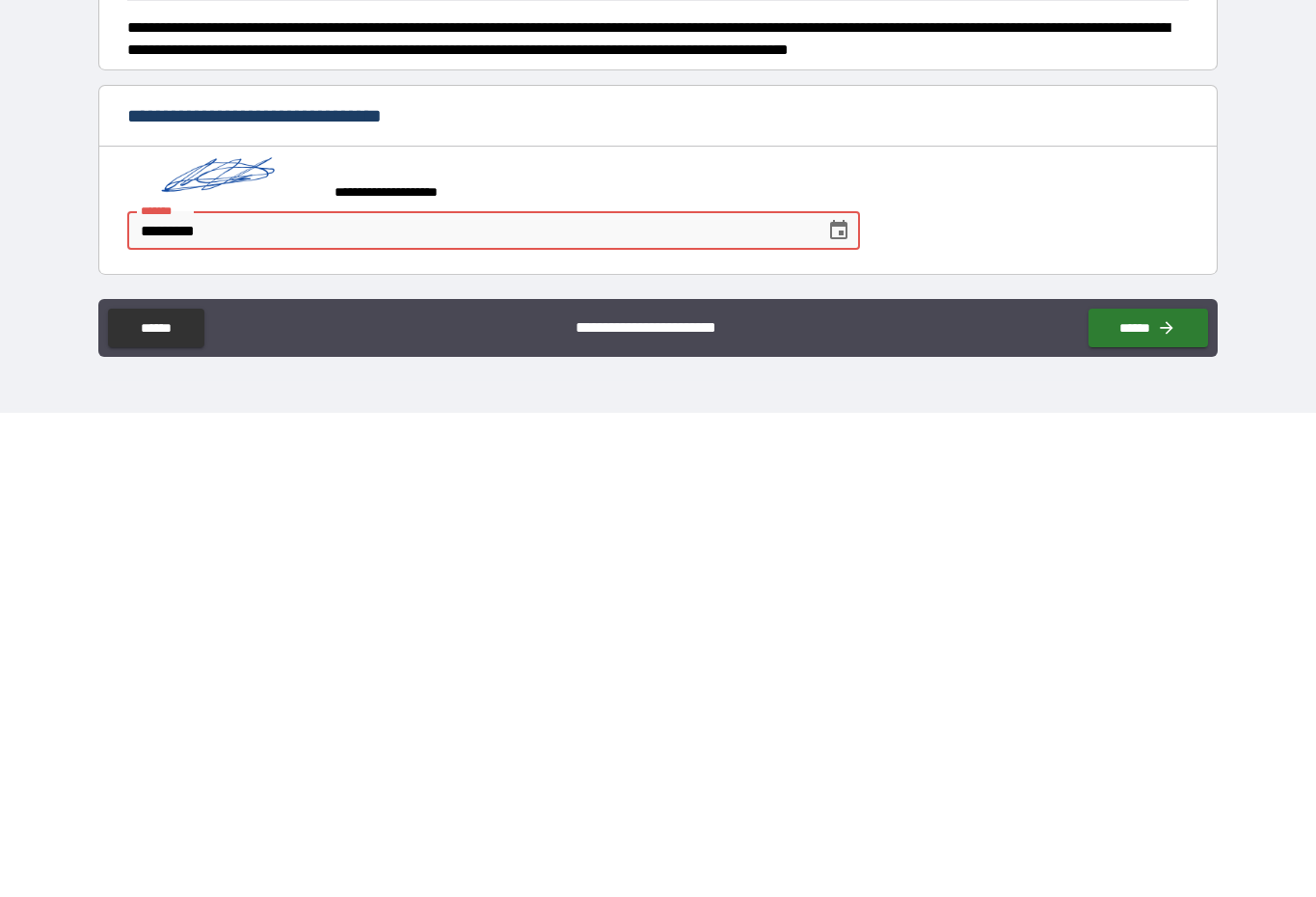 click on "******" at bounding box center [1148, 812] 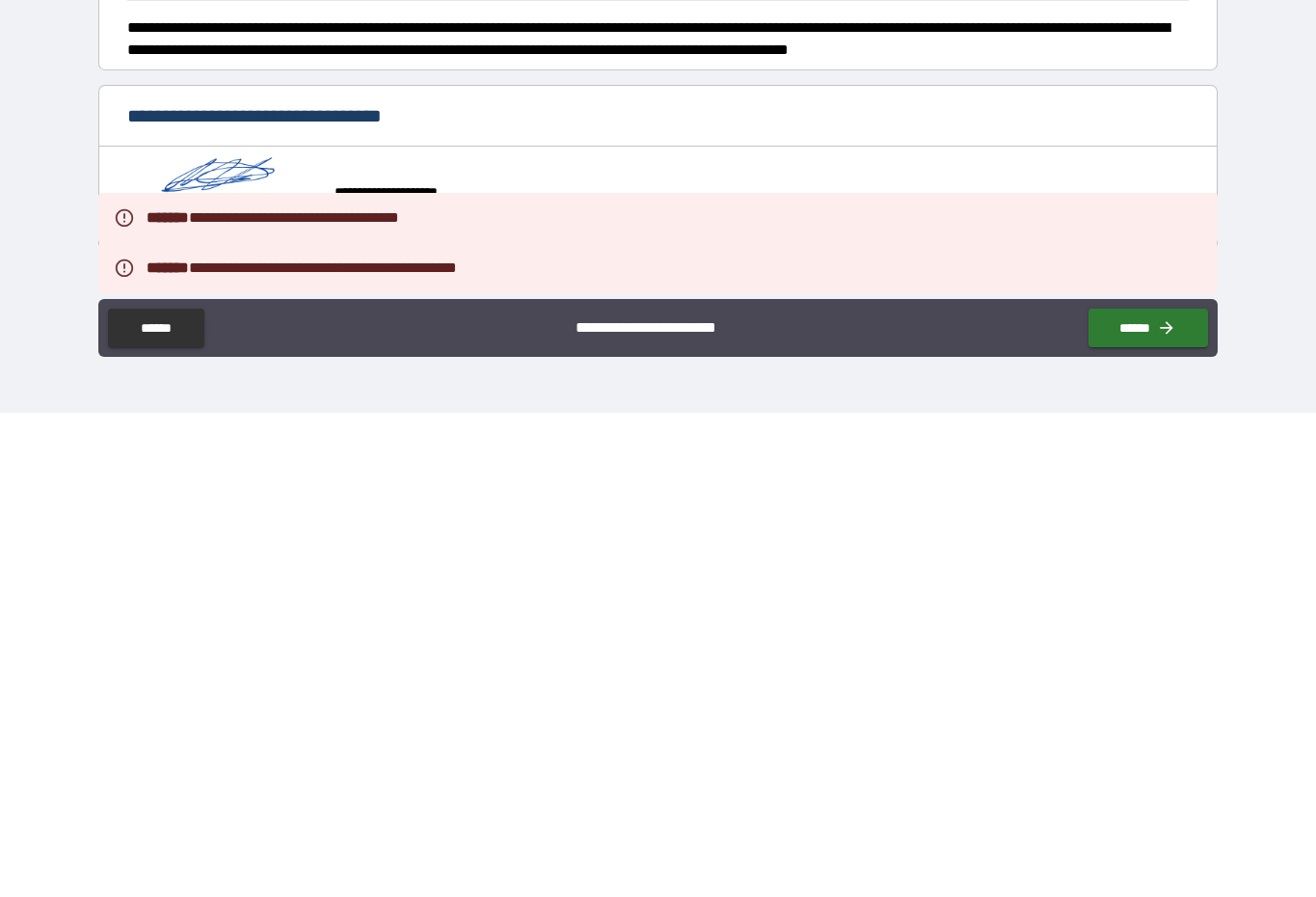 scroll, scrollTop: 0, scrollLeft: 0, axis: both 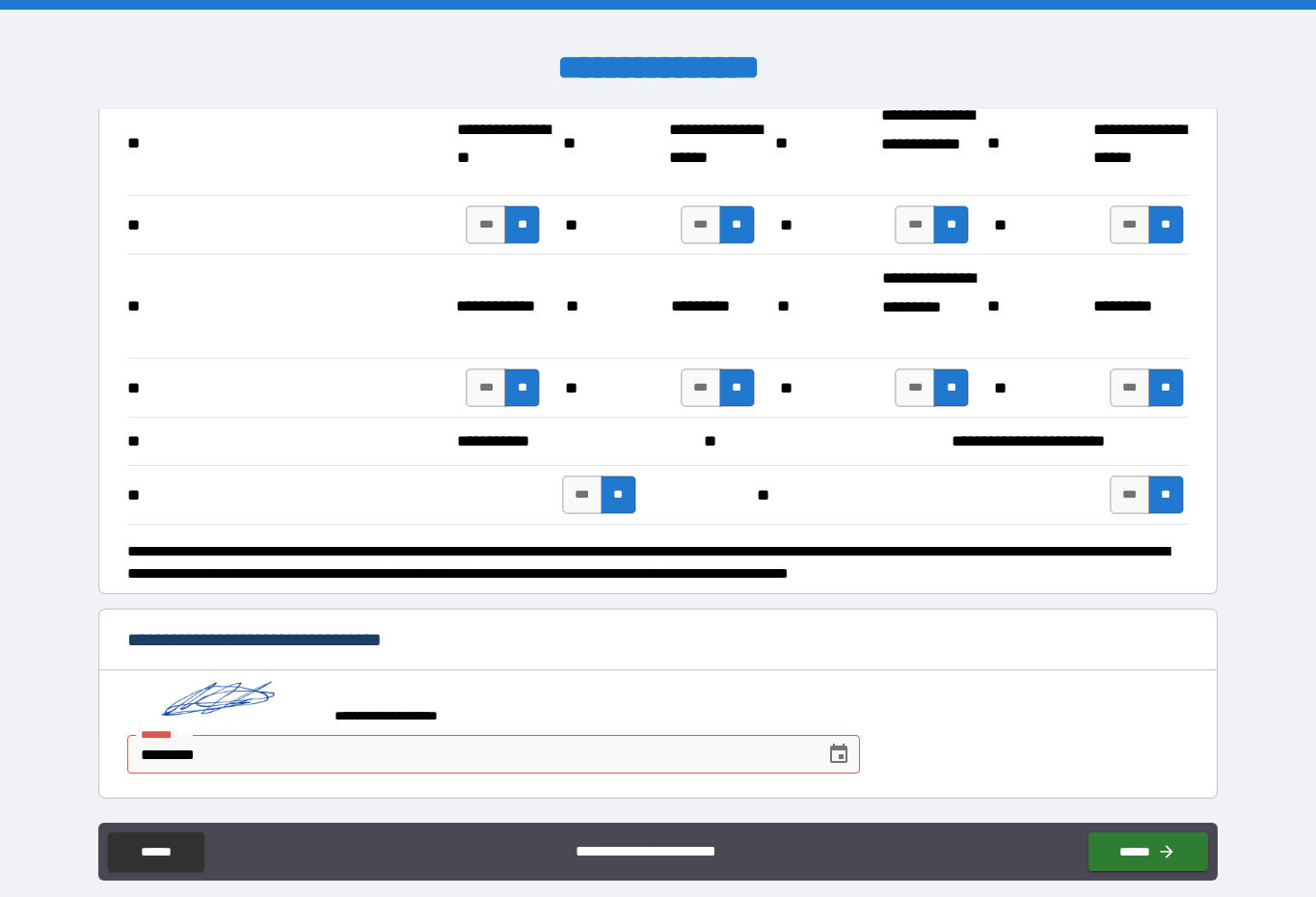 click on "*********" at bounding box center [469, 754] 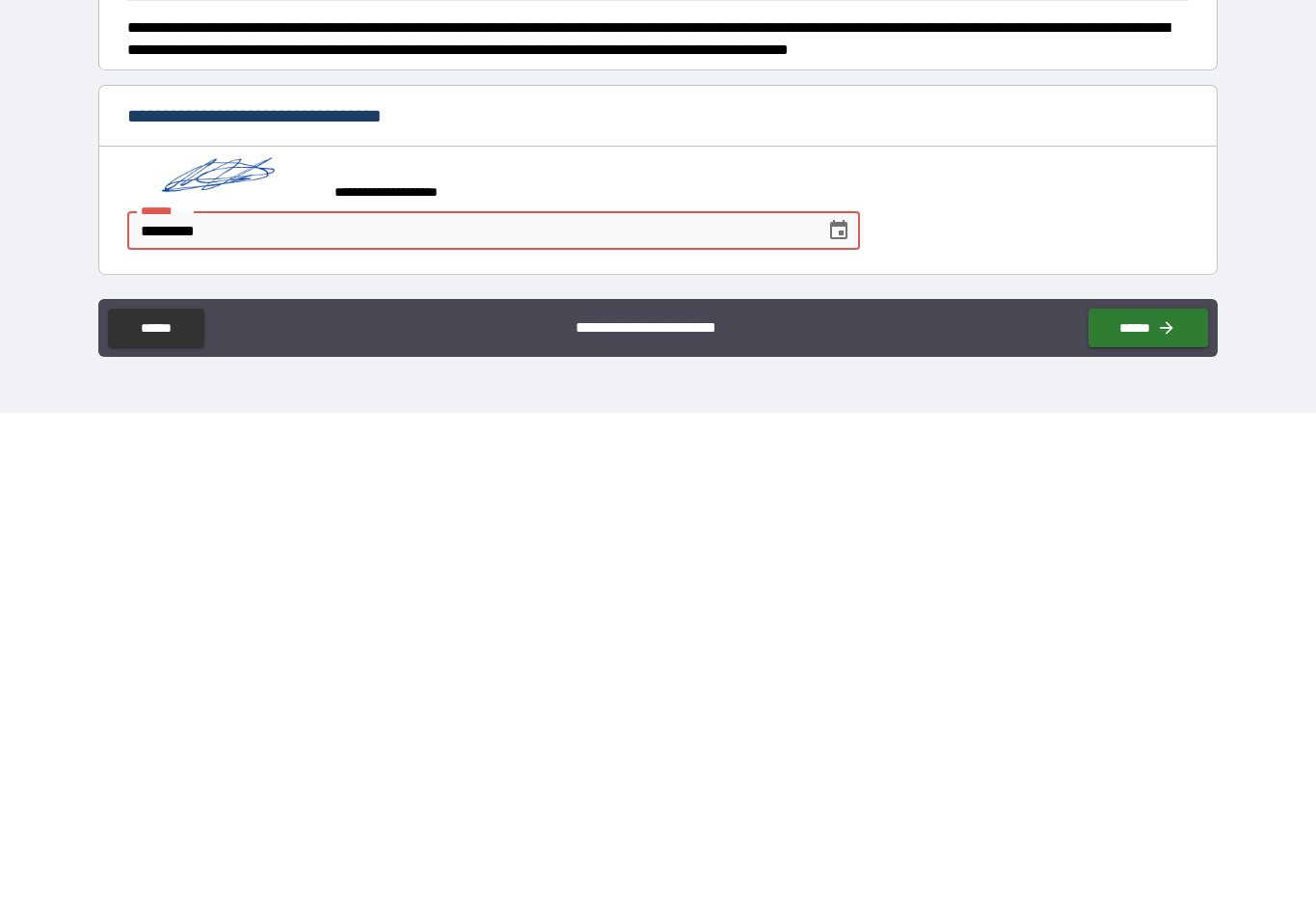 click on "*********" at bounding box center (469, 715) 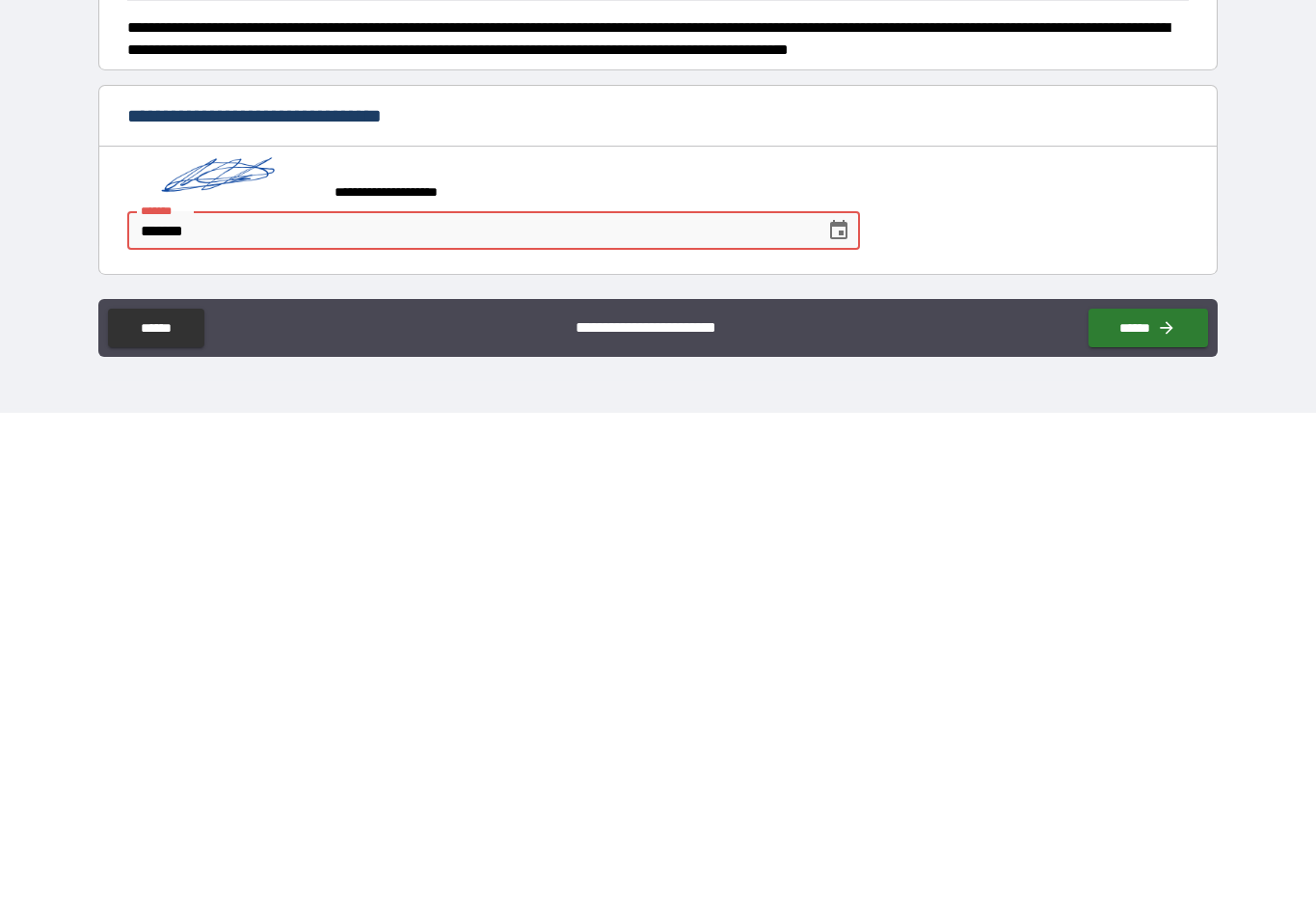 click on "*******" at bounding box center [469, 715] 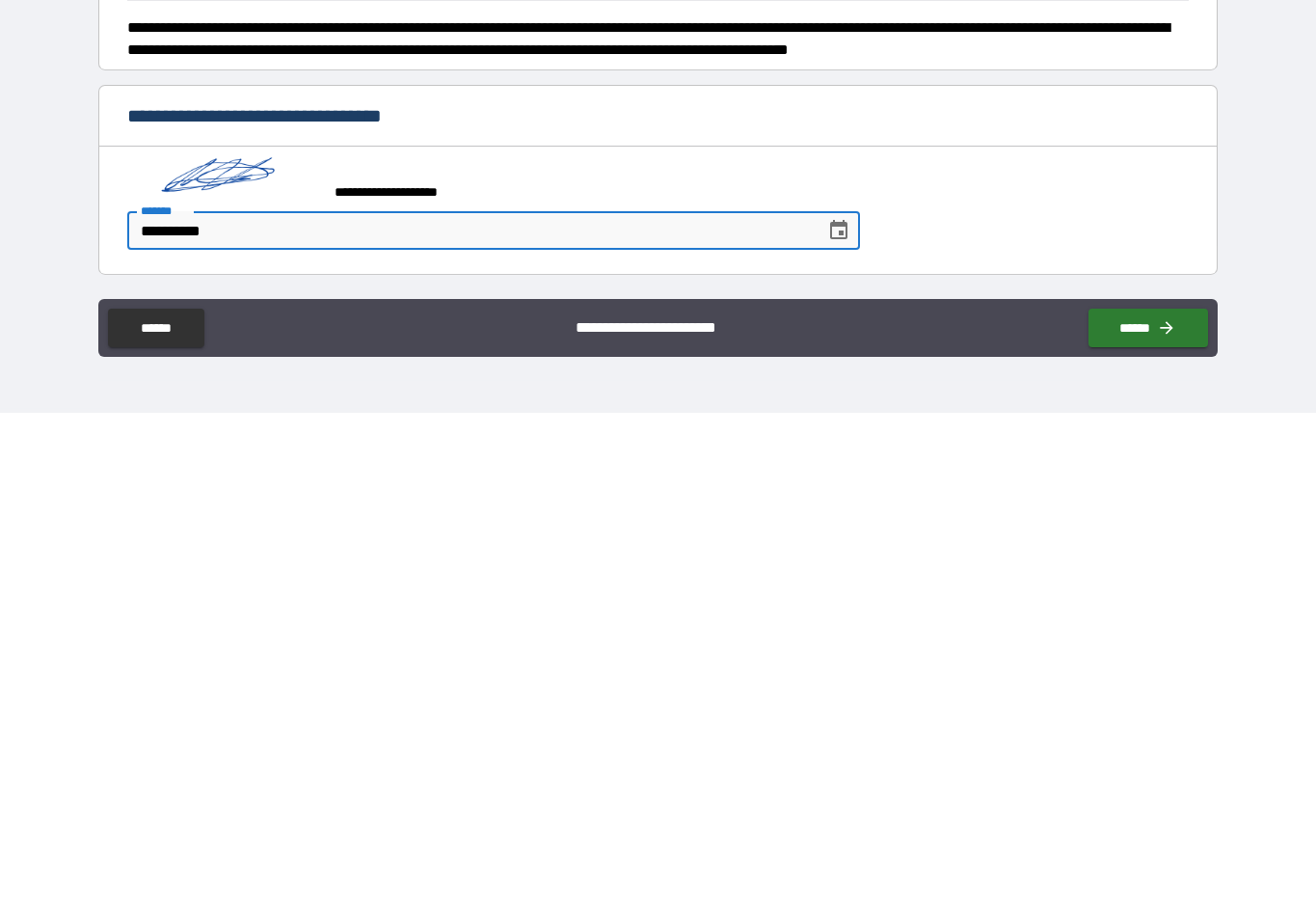 type on "**********" 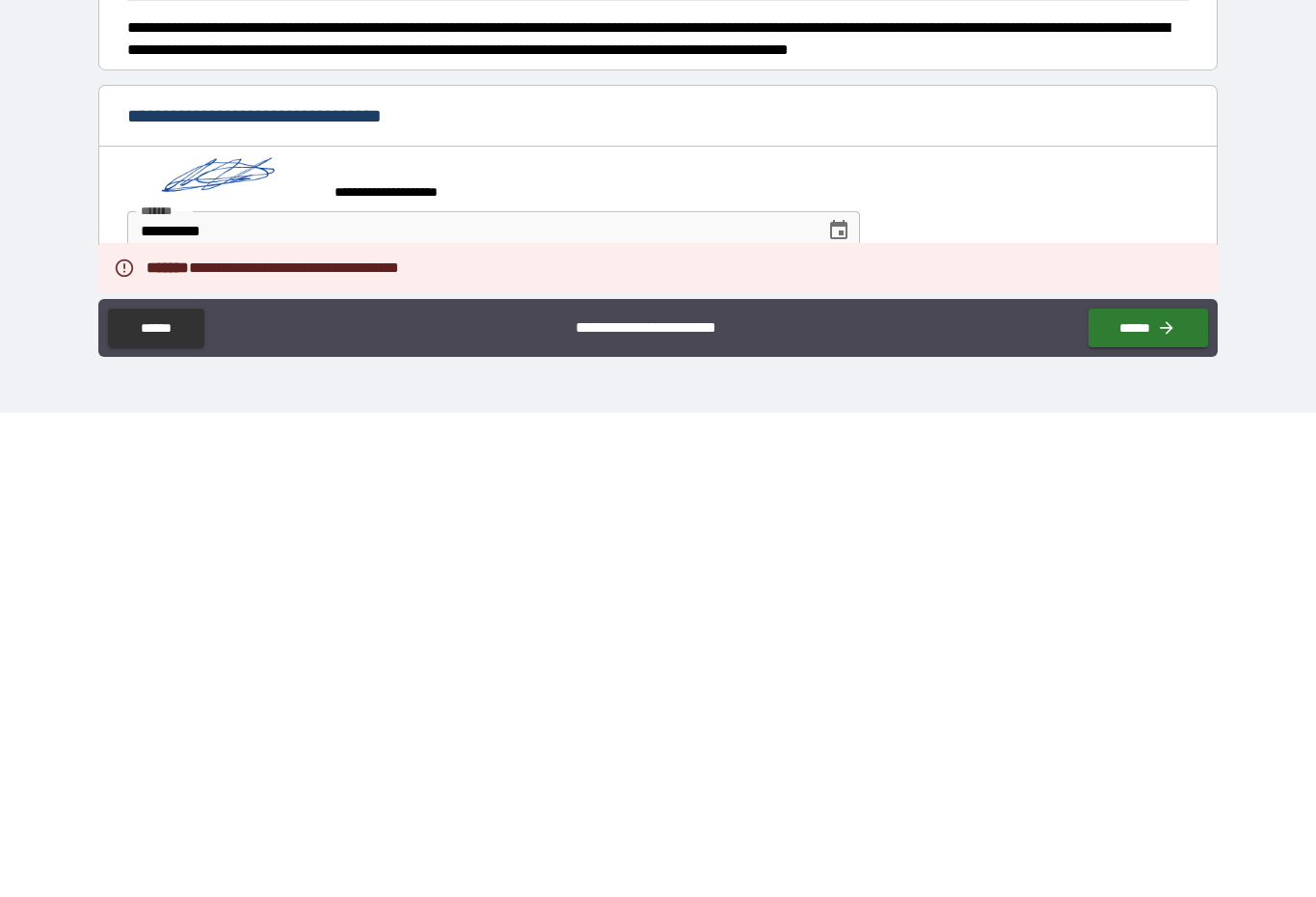 scroll, scrollTop: 0, scrollLeft: 0, axis: both 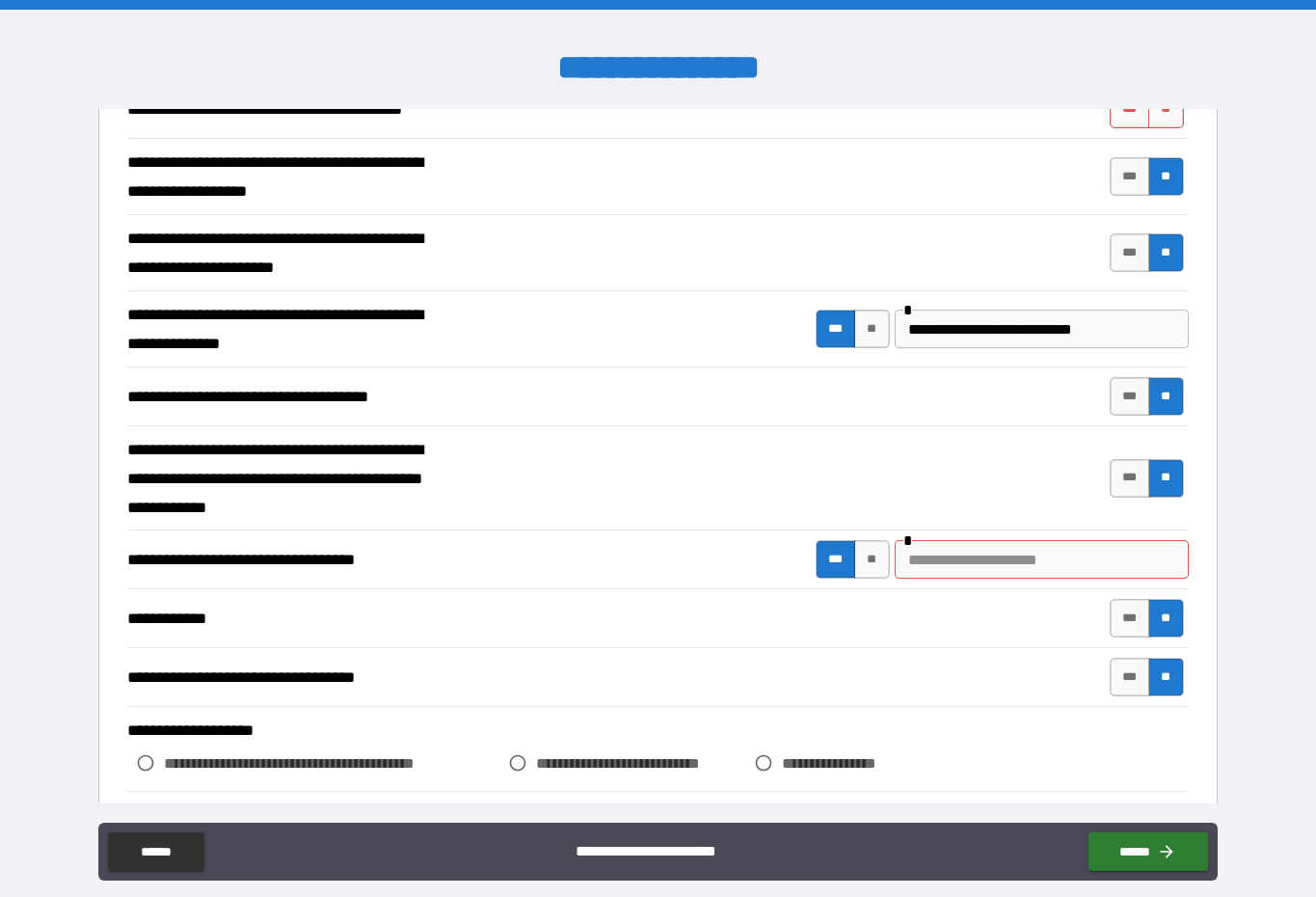 click at bounding box center [1041, 559] 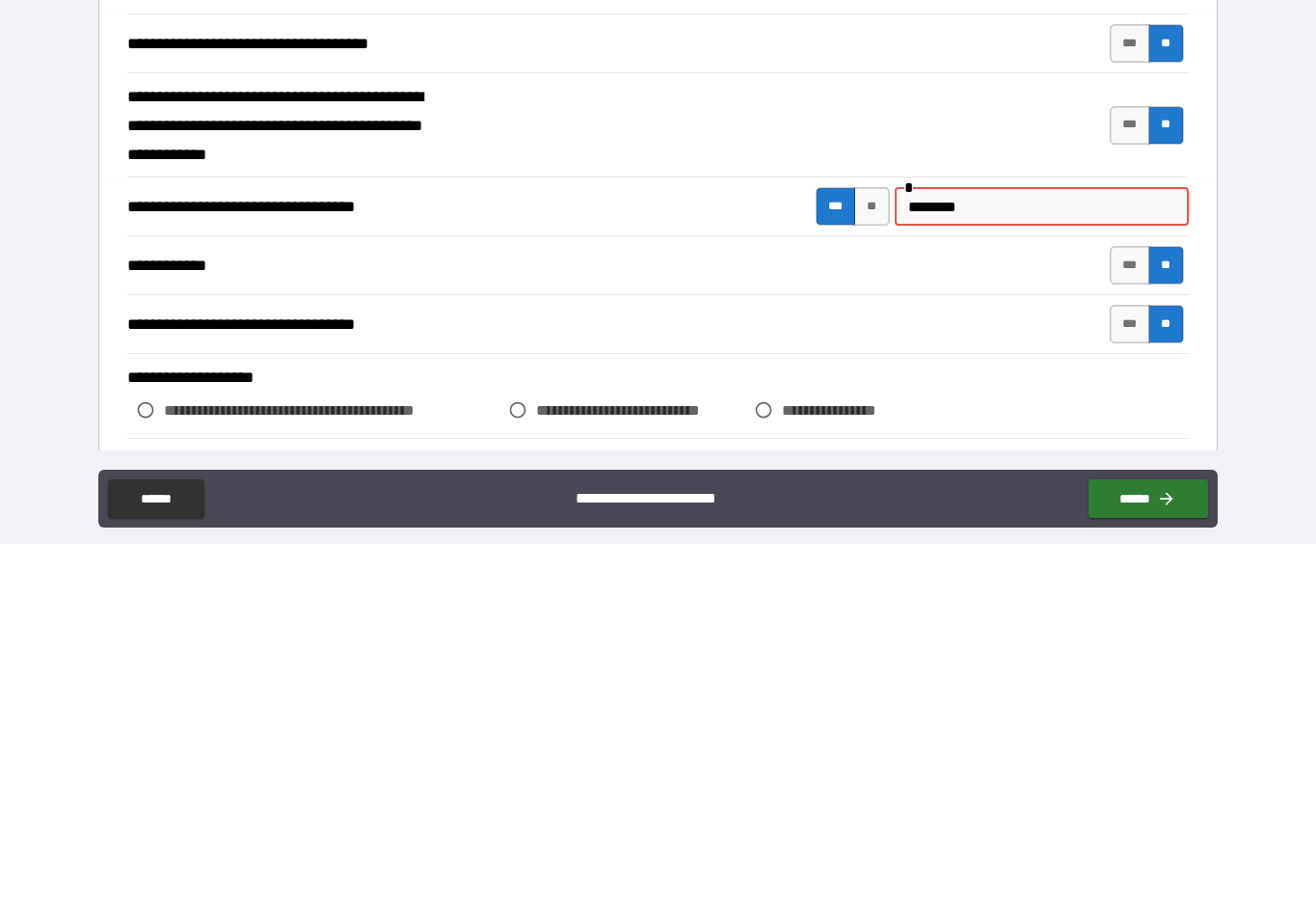 click on "********" at bounding box center [1041, 559] 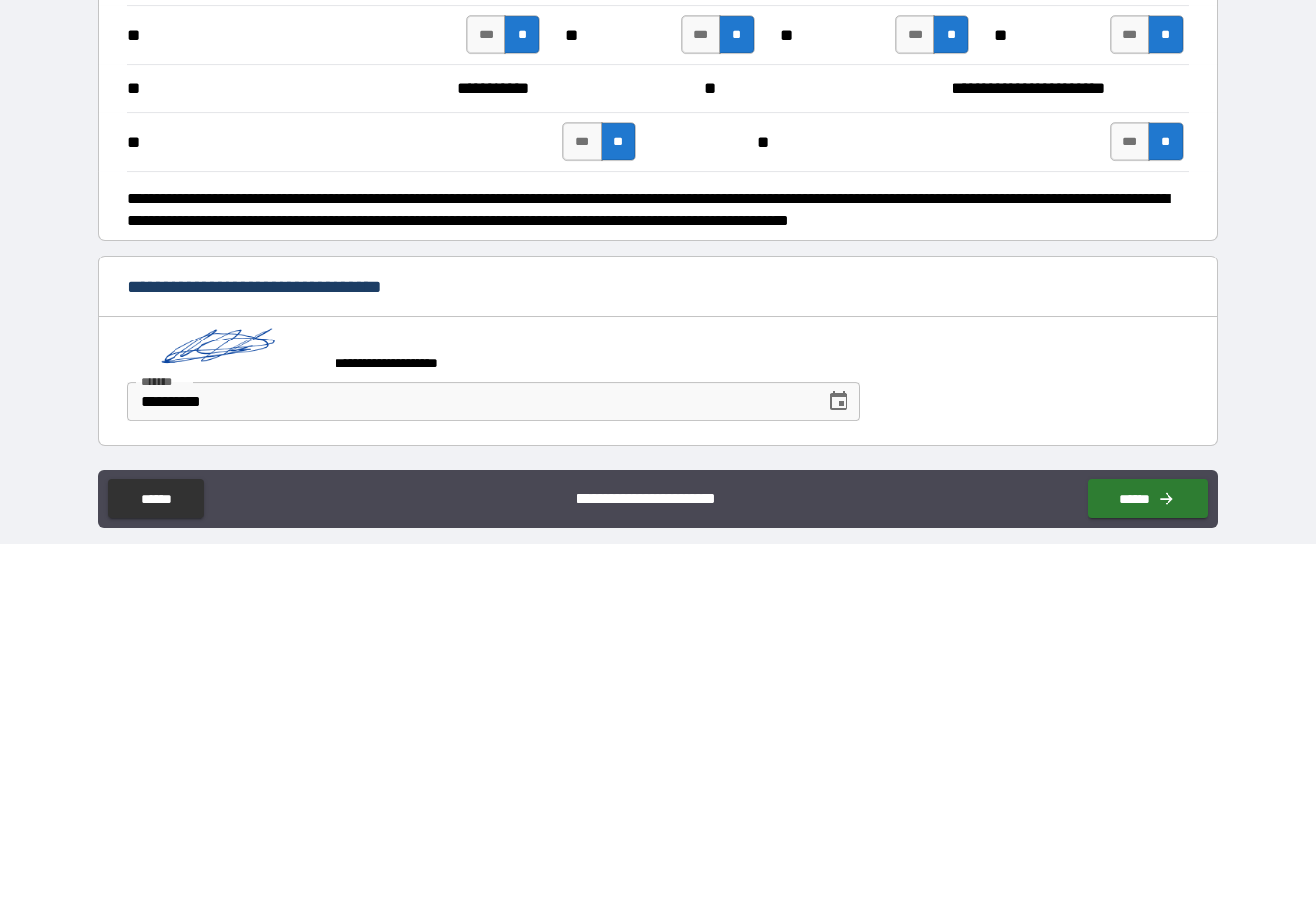 scroll, scrollTop: 3667, scrollLeft: 0, axis: vertical 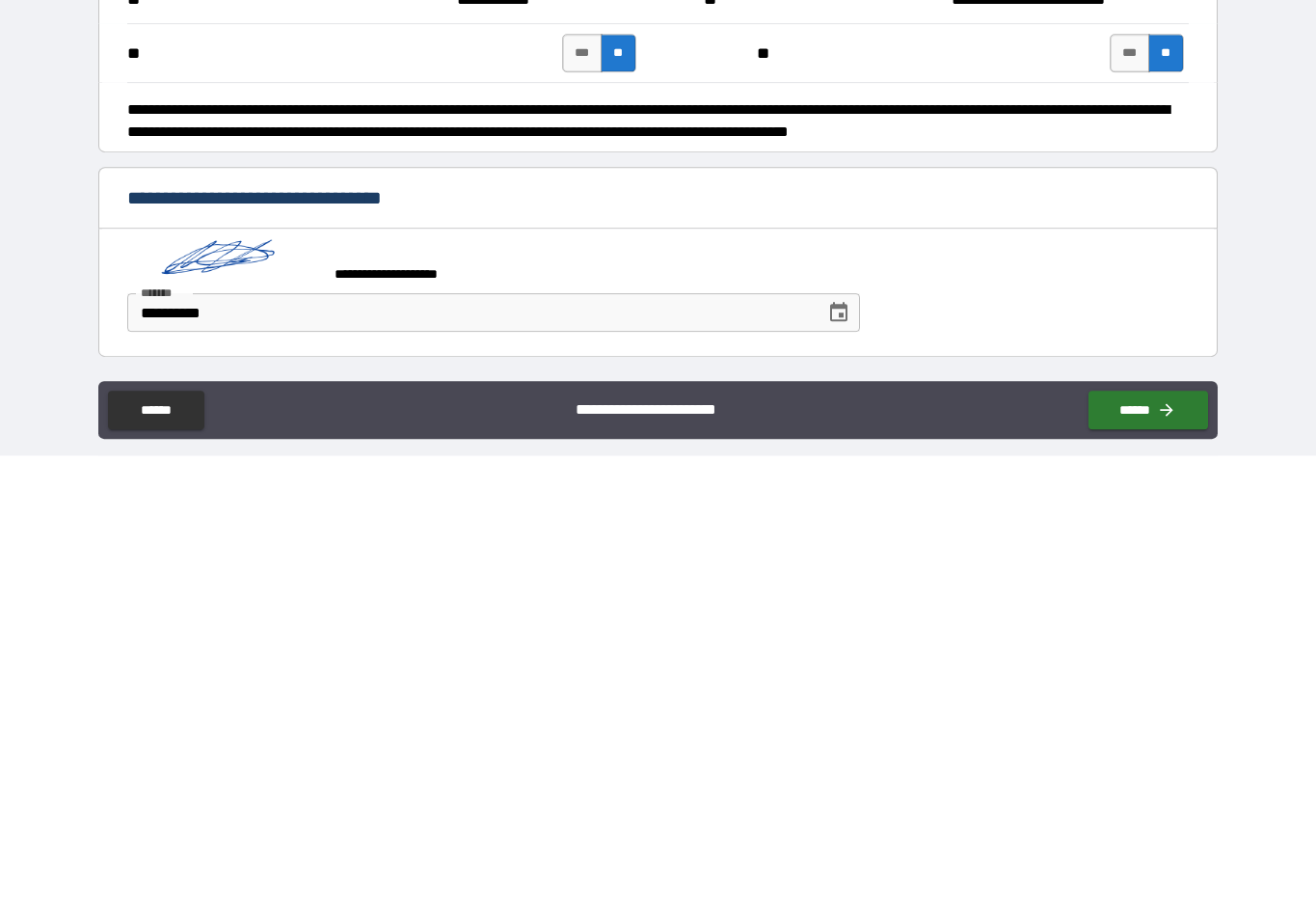 type on "**********" 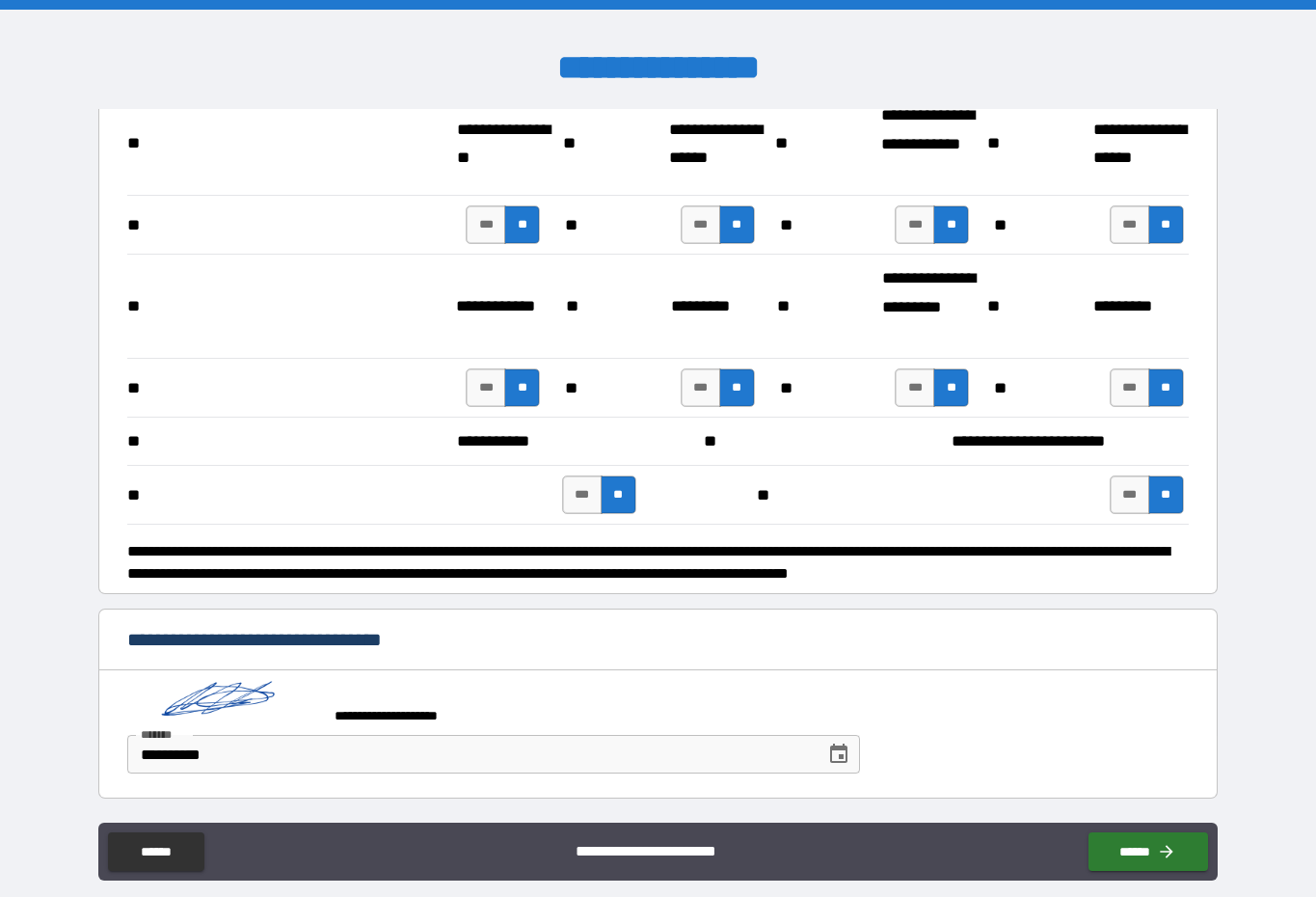 click on "******" at bounding box center (1148, 852) 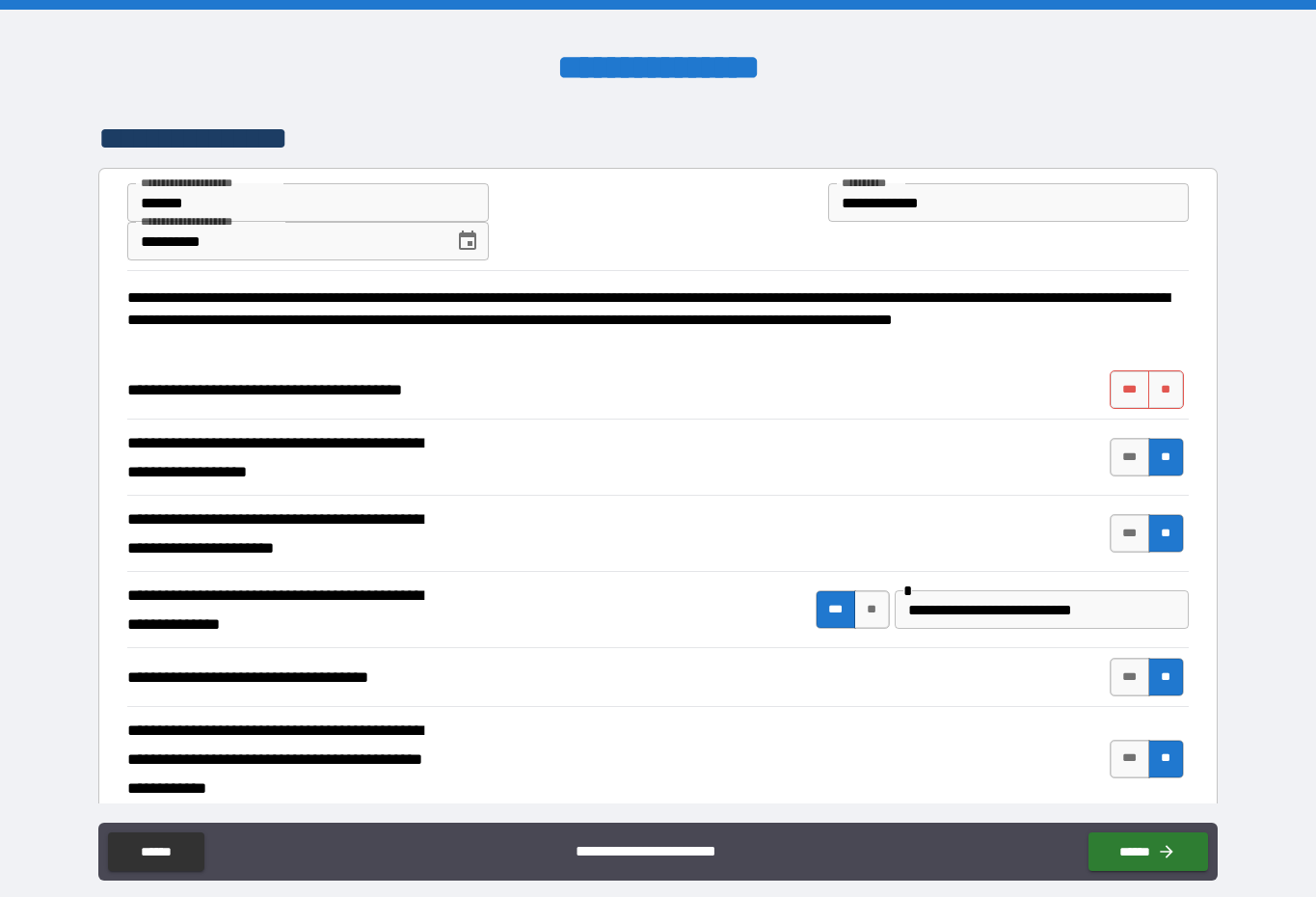 scroll, scrollTop: 0, scrollLeft: 0, axis: both 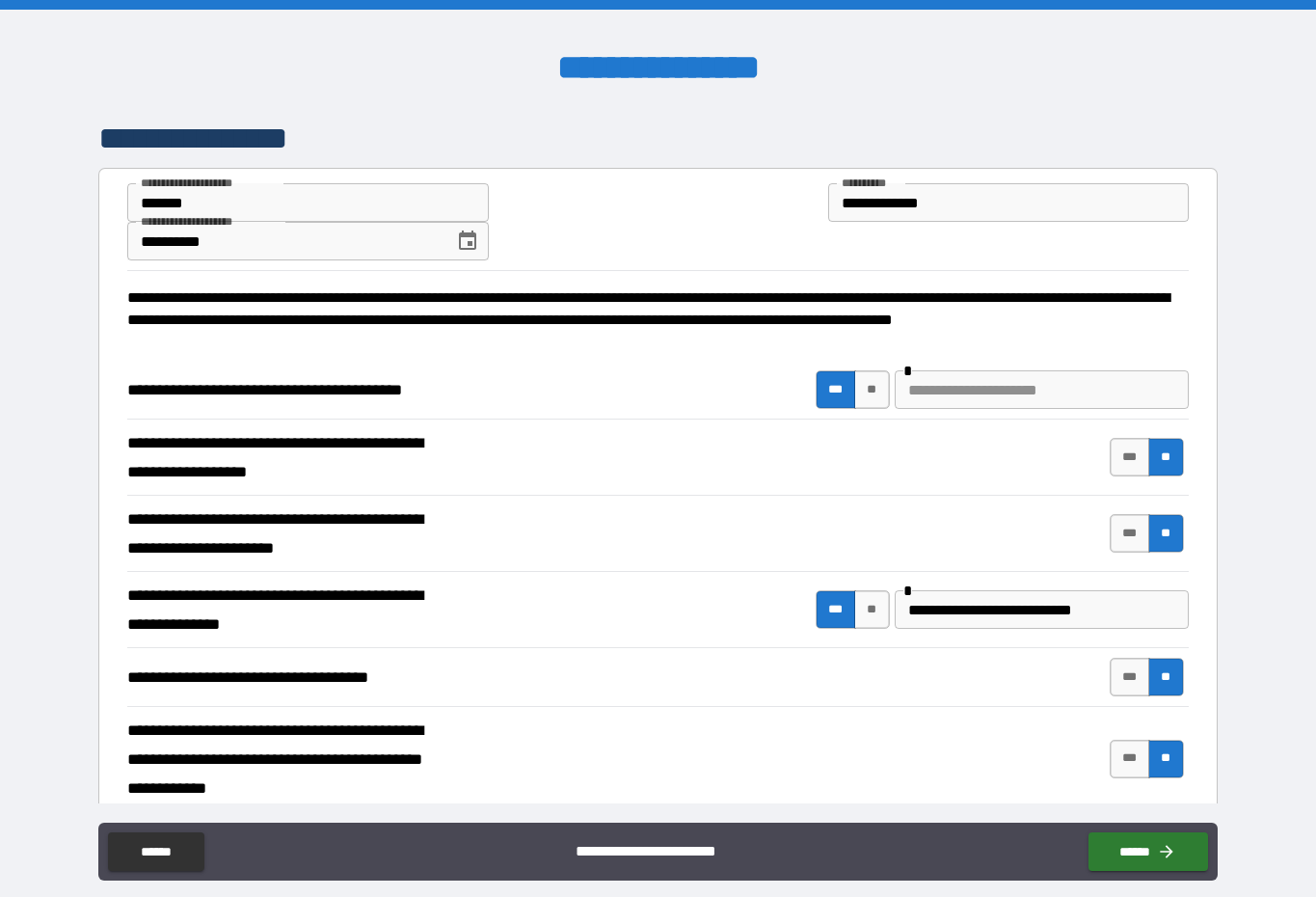 click at bounding box center (1041, 390) 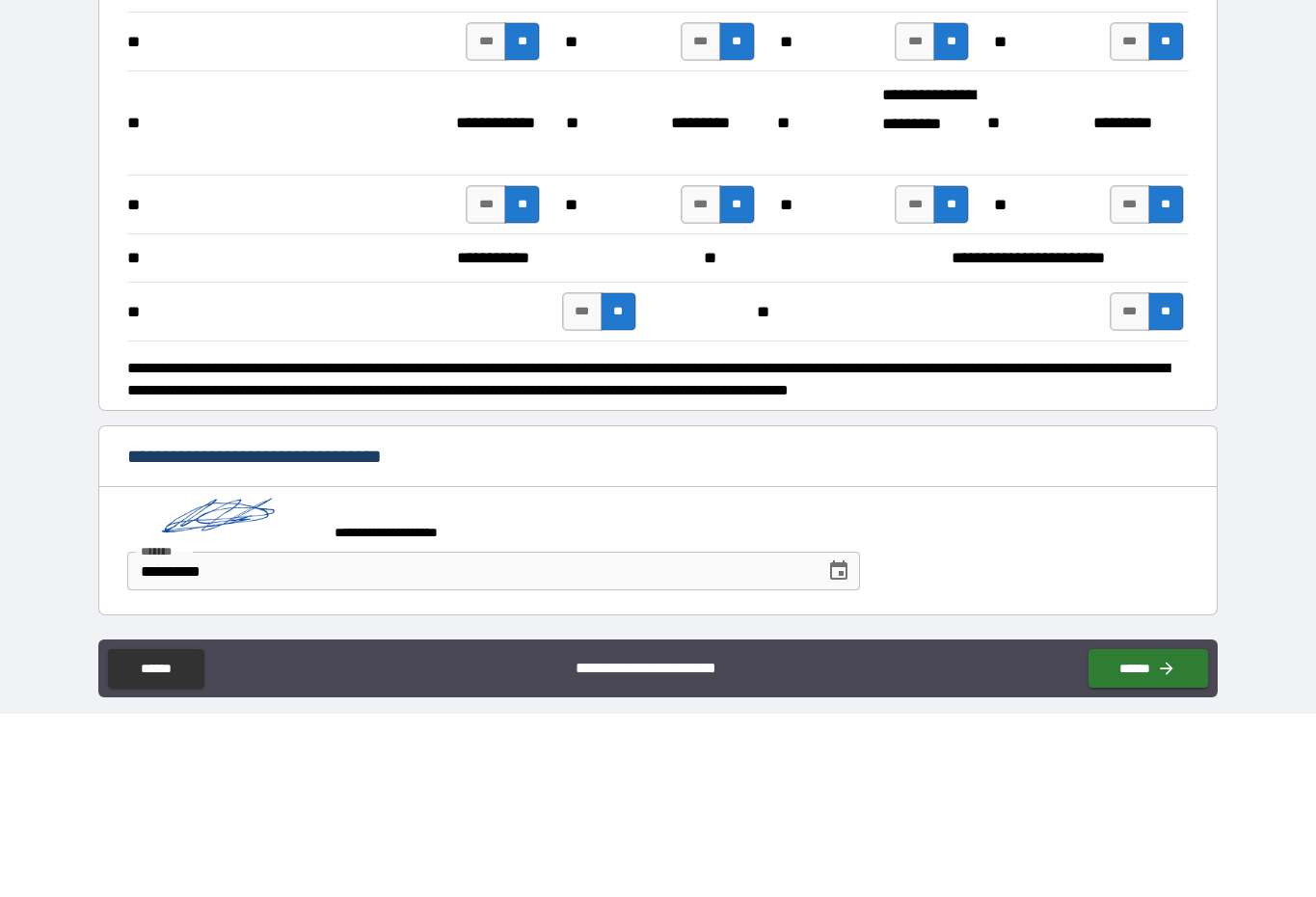 scroll, scrollTop: 3667, scrollLeft: 0, axis: vertical 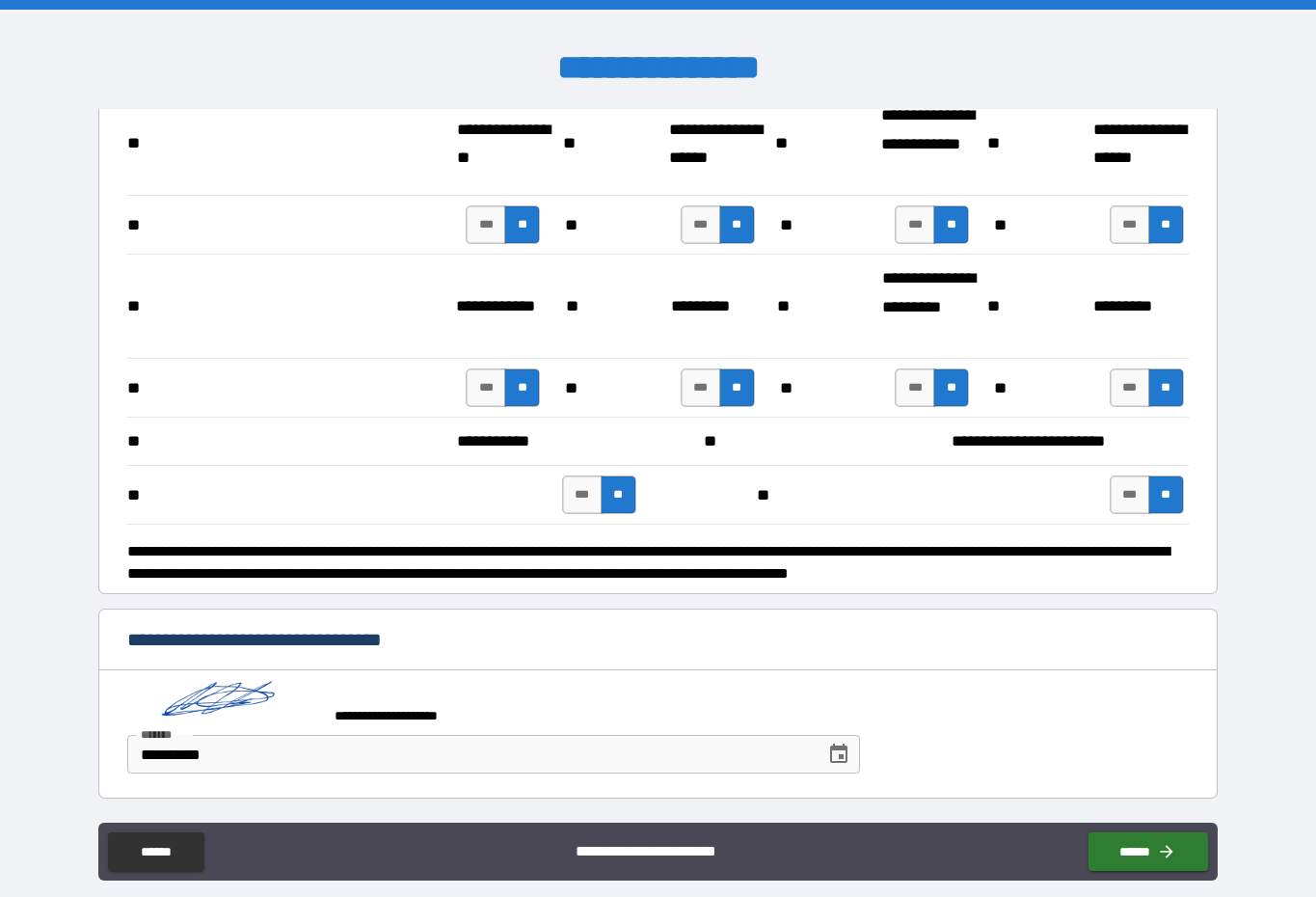 click on "******" at bounding box center [1148, 852] 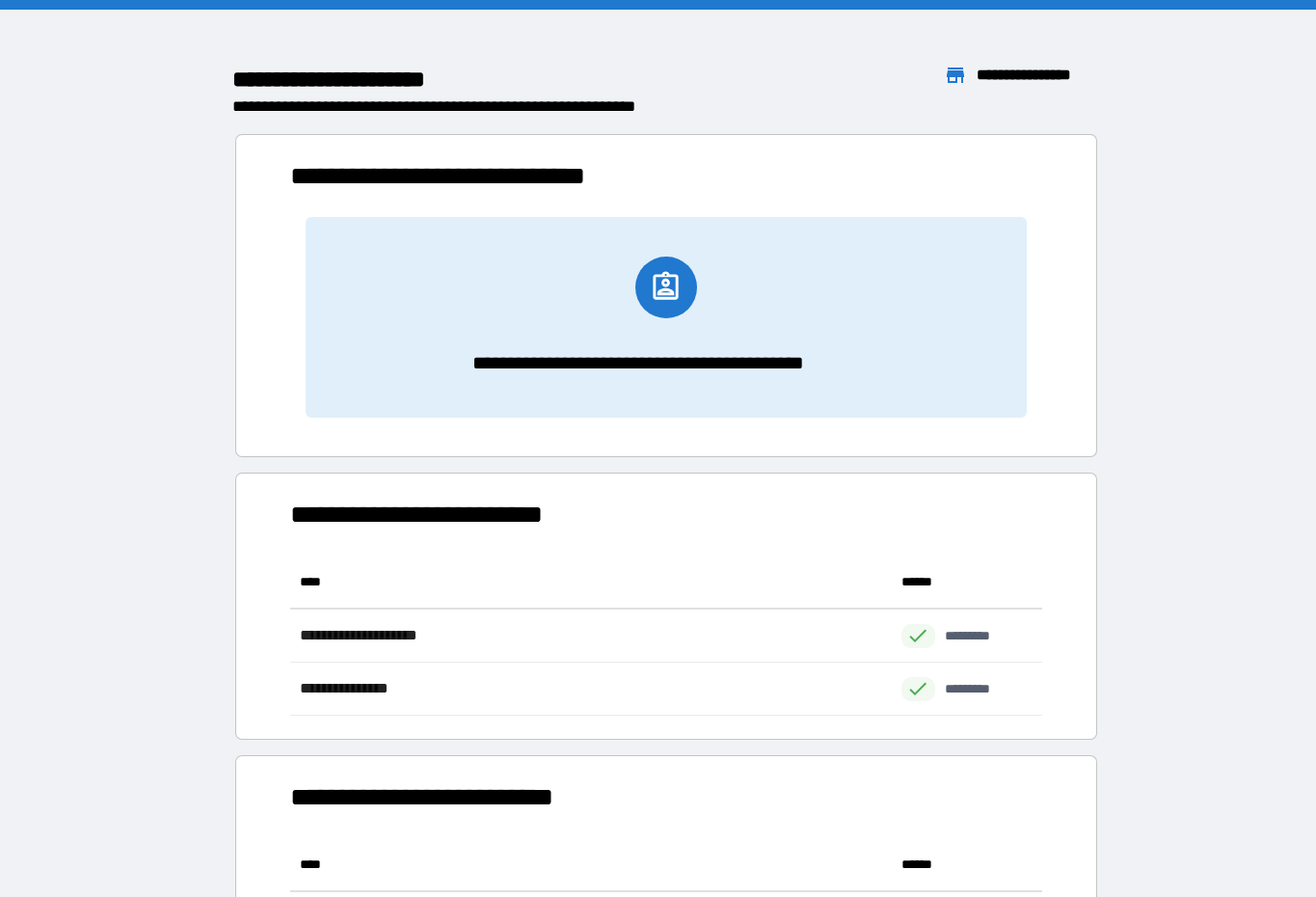 scroll, scrollTop: 160, scrollLeft: 752, axis: both 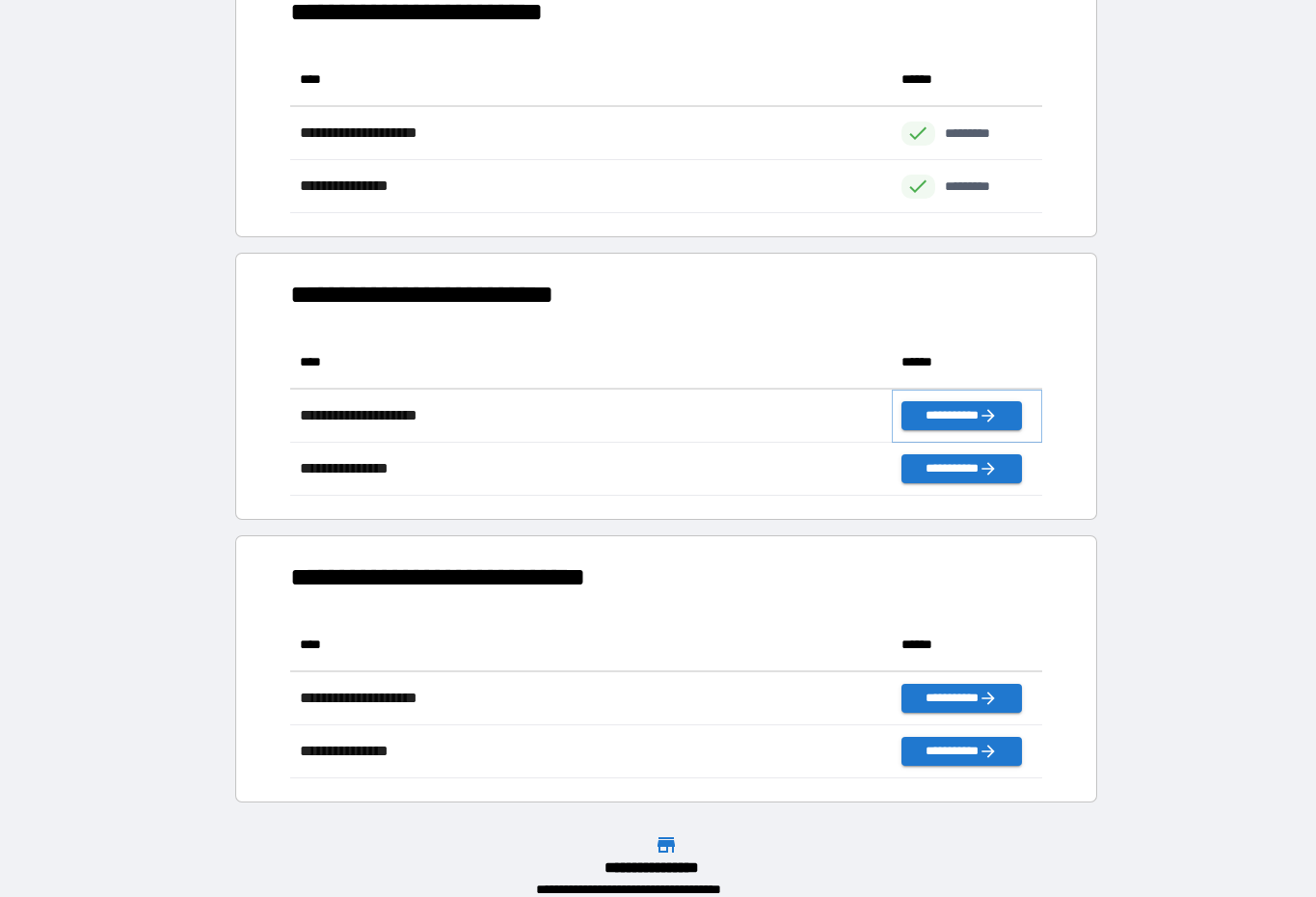 click on "**********" at bounding box center [961, 416] 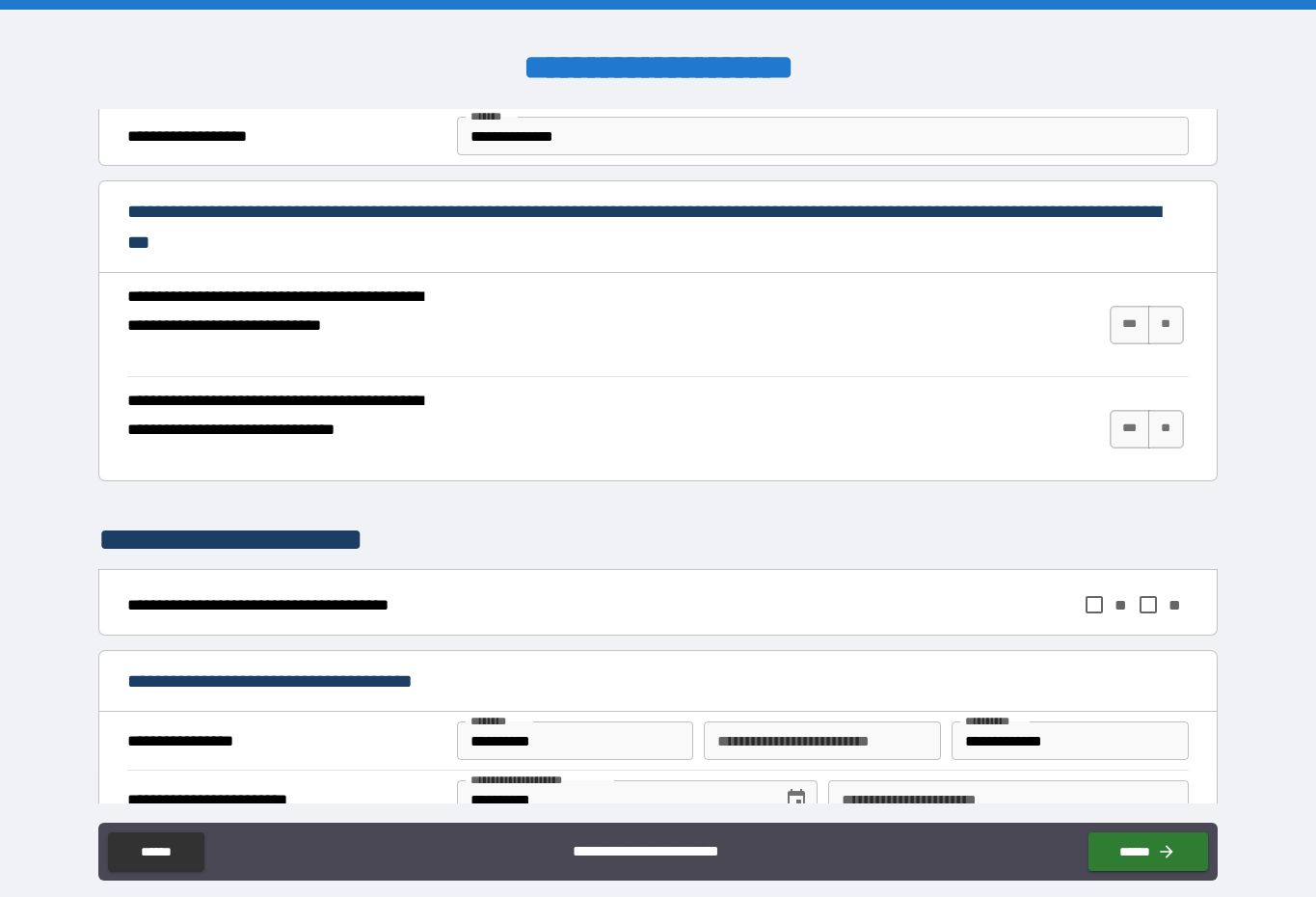 scroll, scrollTop: 548, scrollLeft: 0, axis: vertical 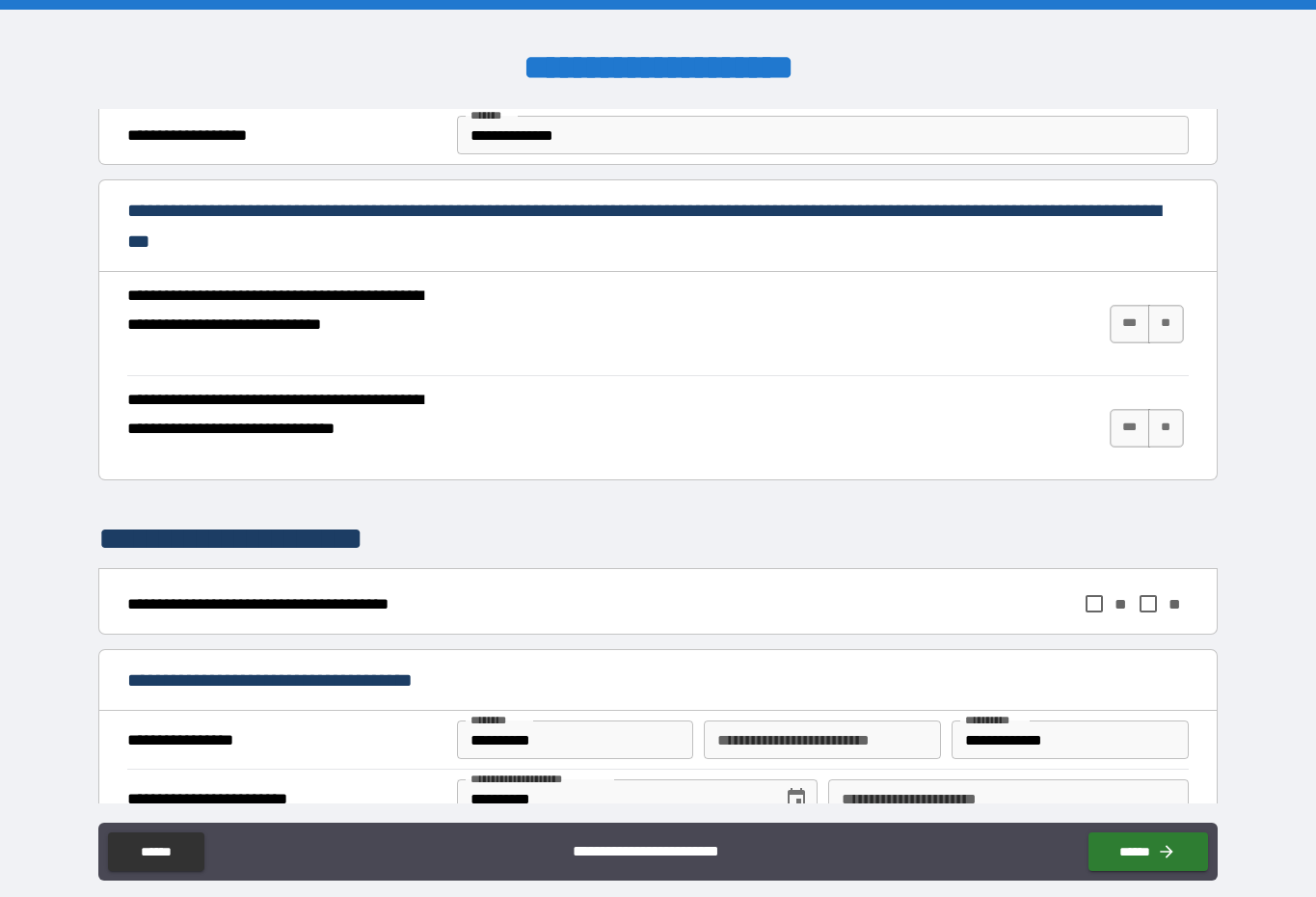 click on "***" at bounding box center (1130, 324) 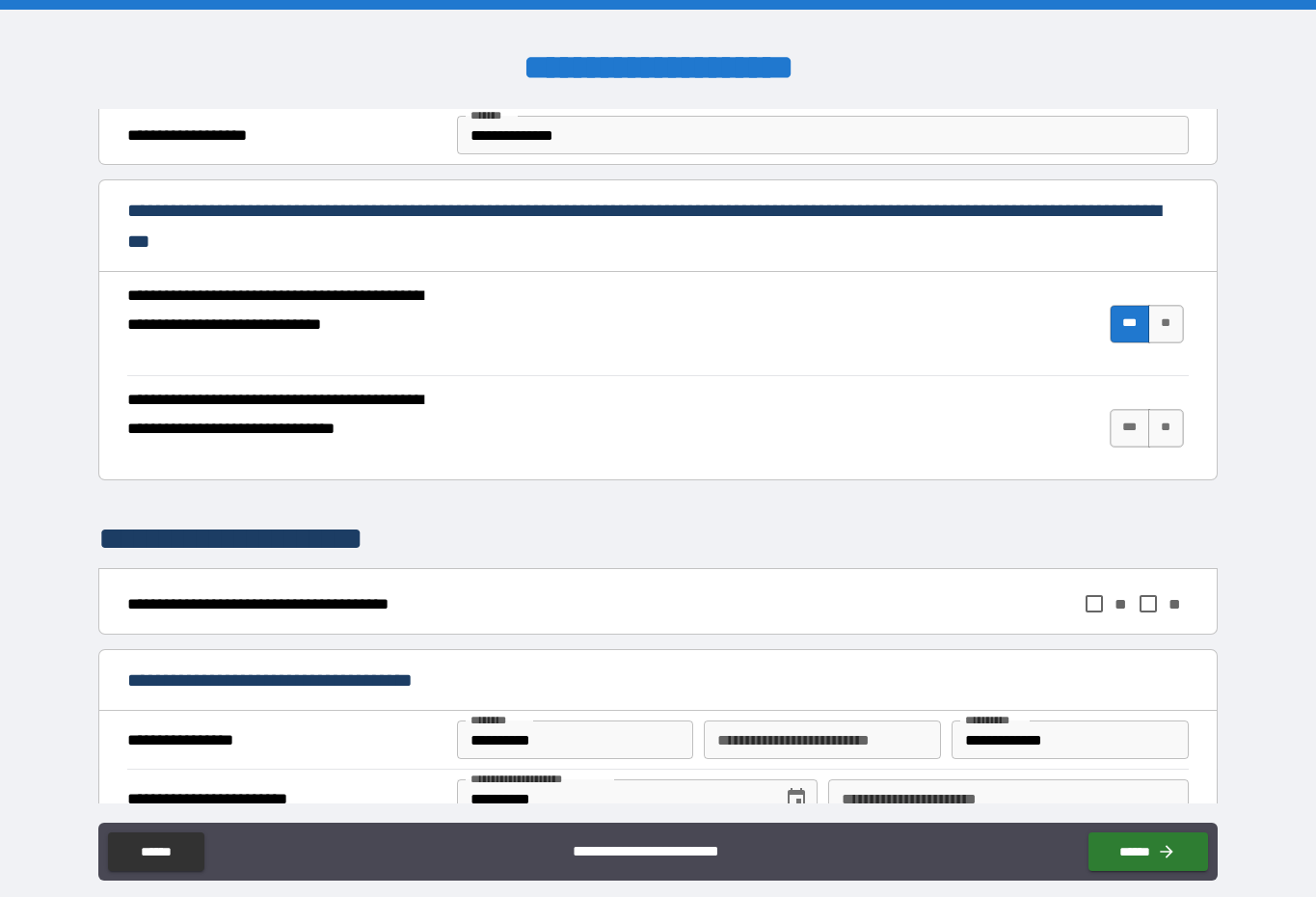 click on "***" at bounding box center (1130, 428) 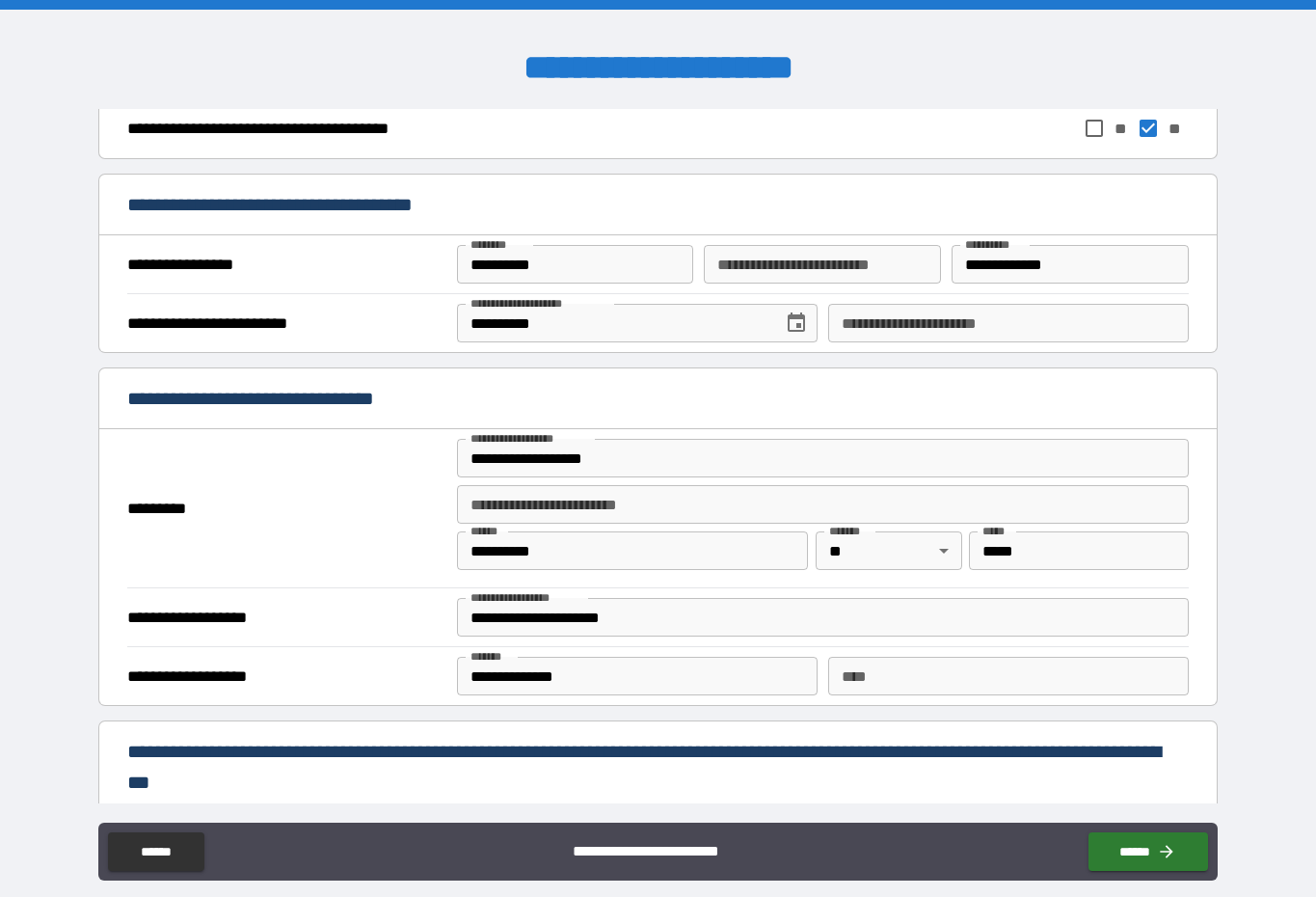scroll, scrollTop: 1025, scrollLeft: 0, axis: vertical 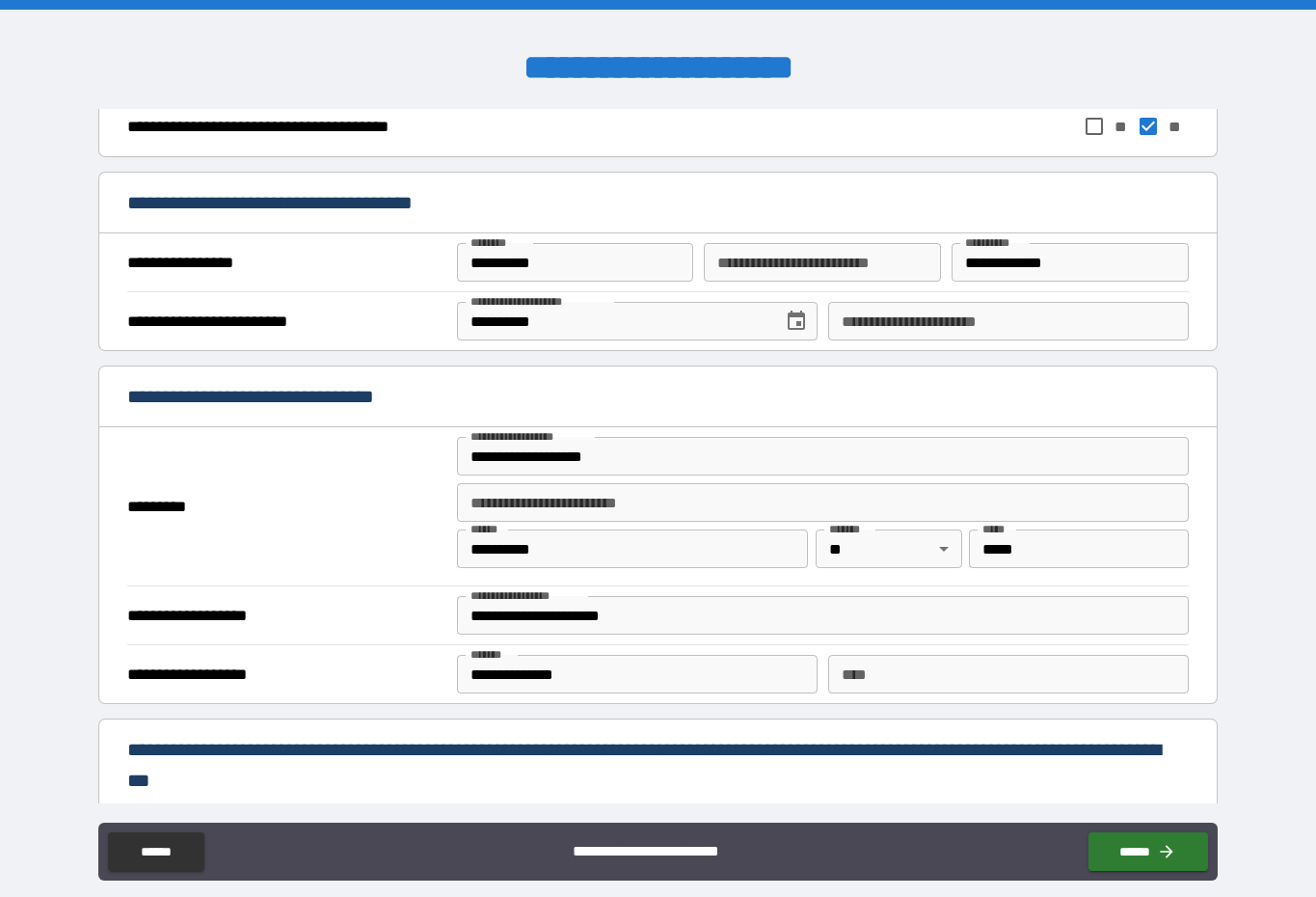 click on "**********" at bounding box center (576, 262) 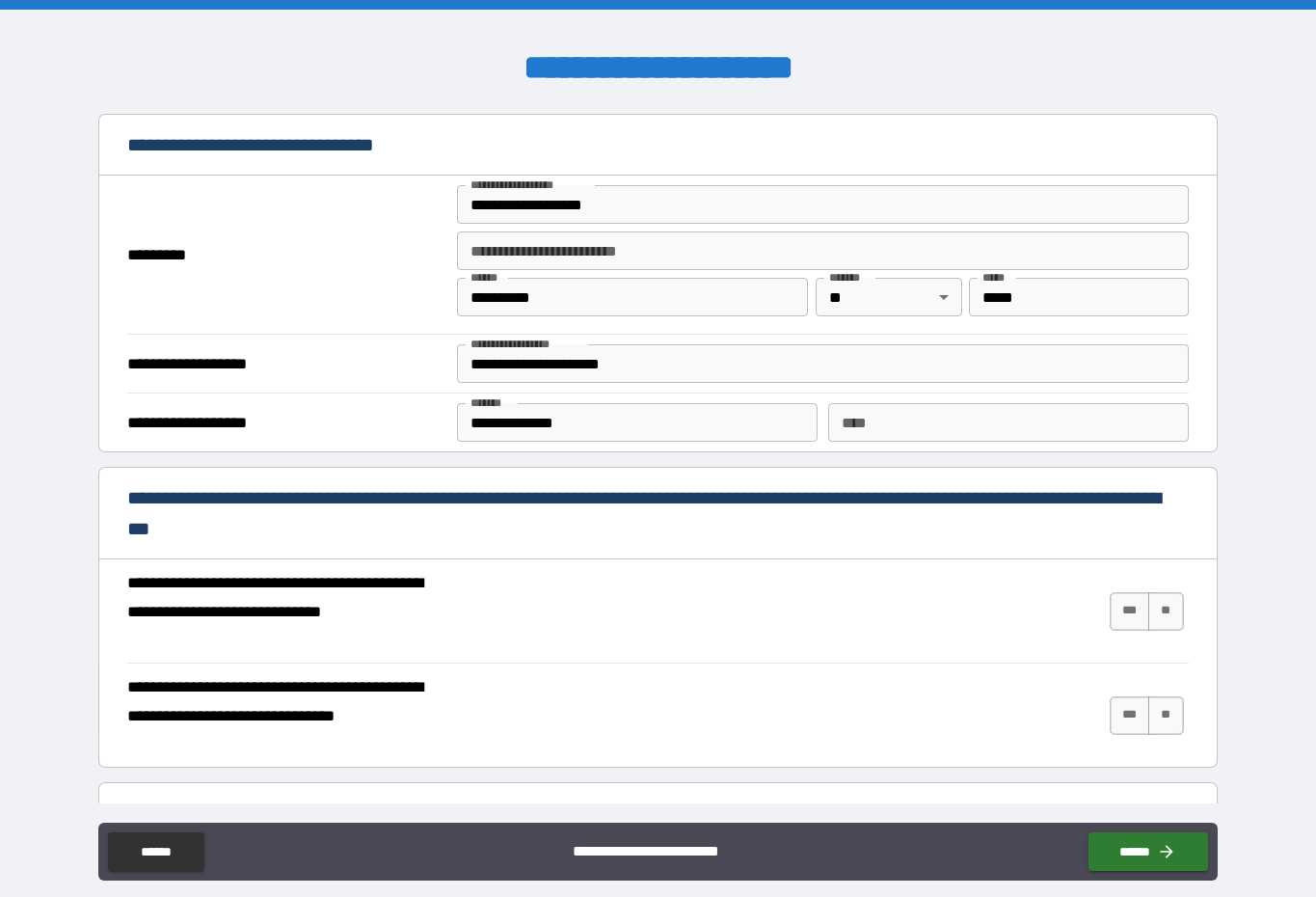 scroll, scrollTop: 1282, scrollLeft: 0, axis: vertical 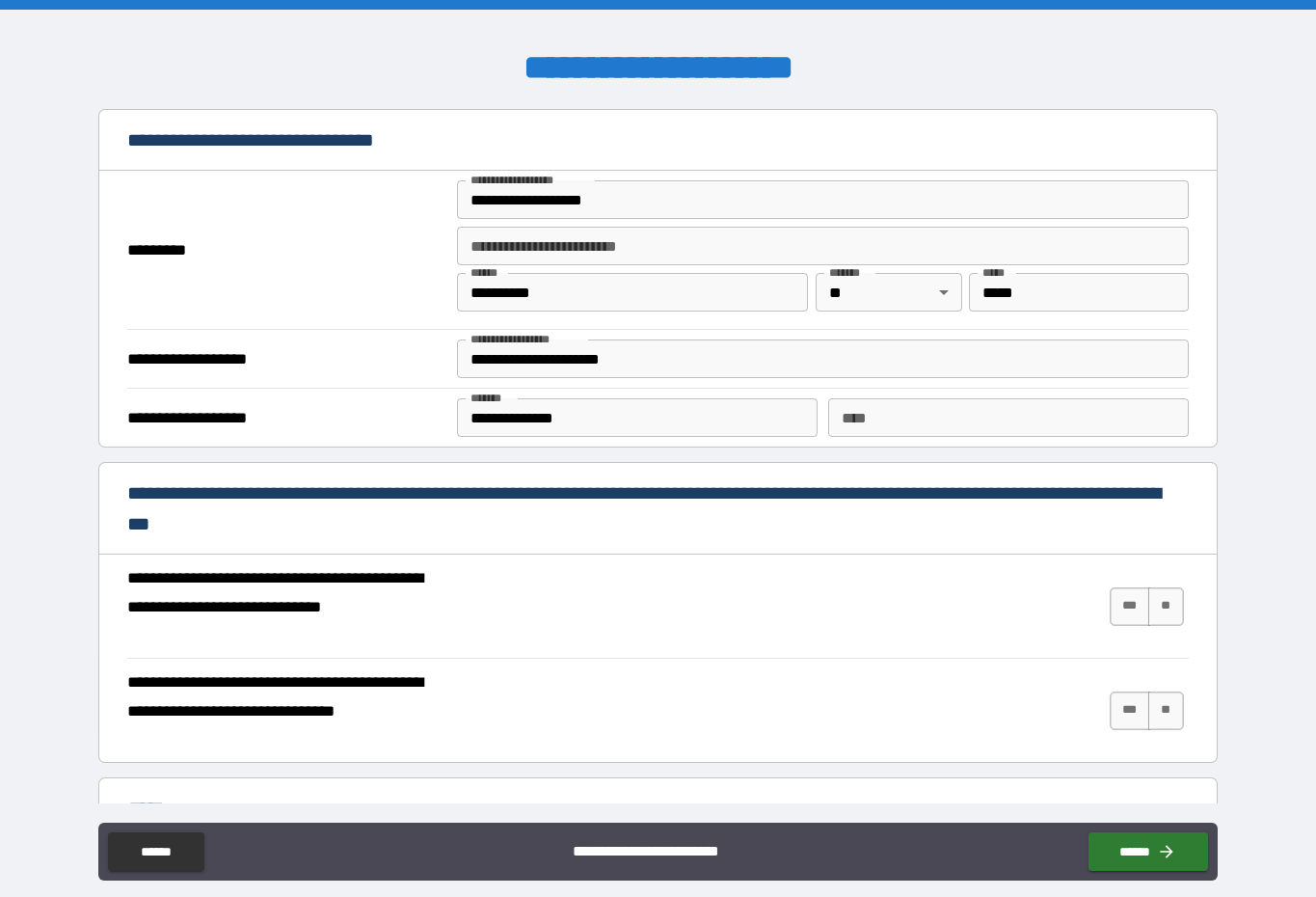 type on "**********" 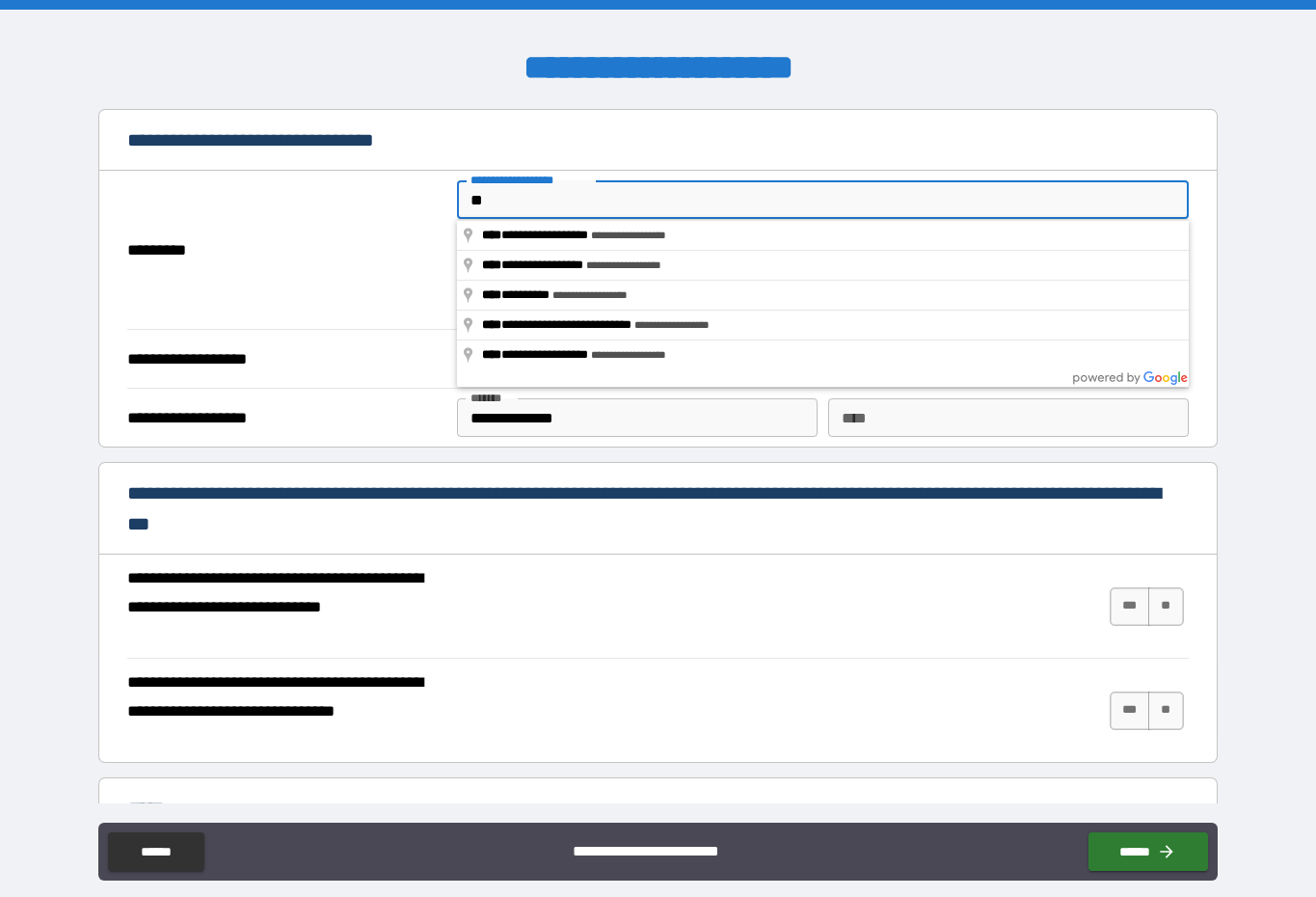type on "*" 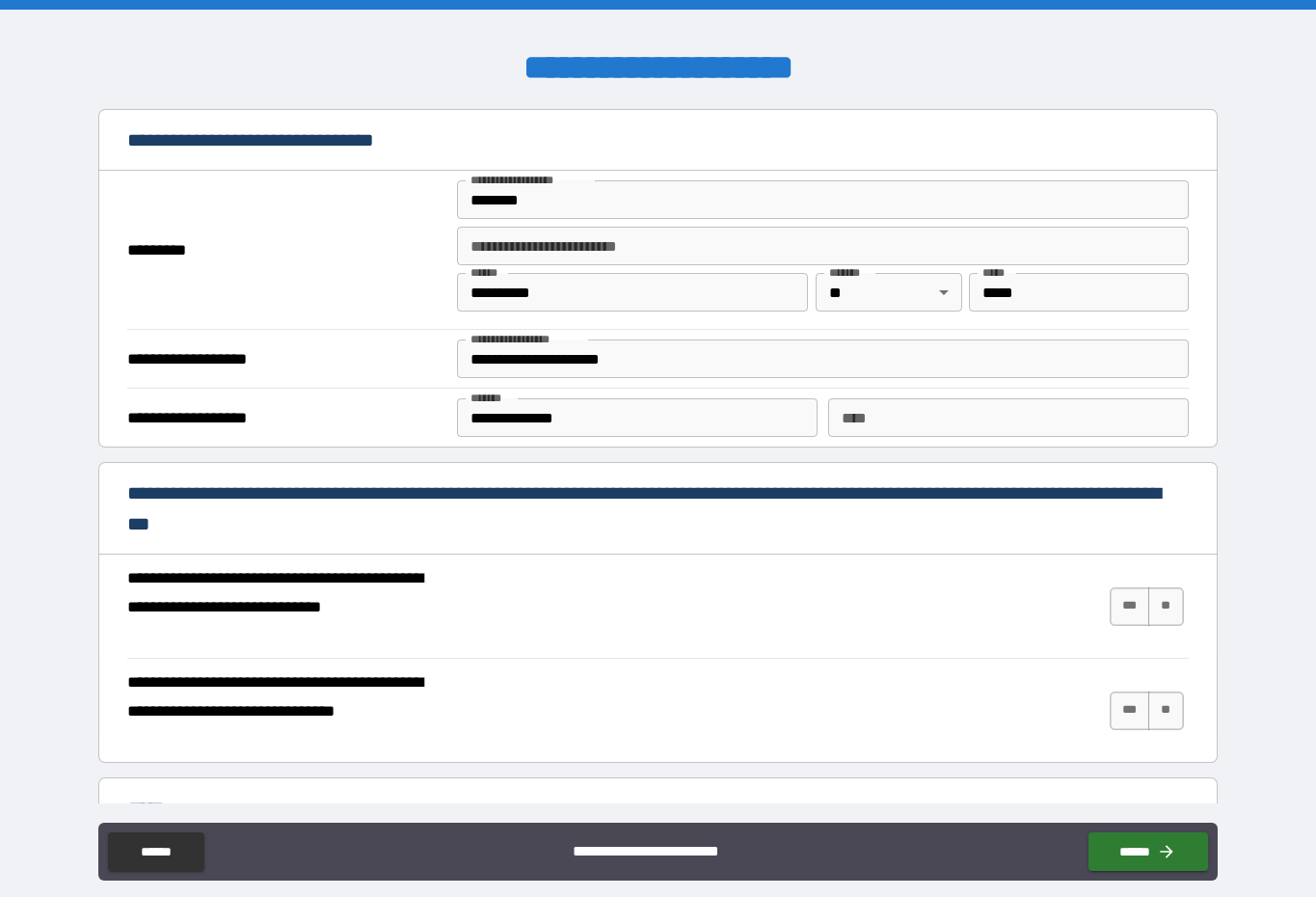 type on "**********" 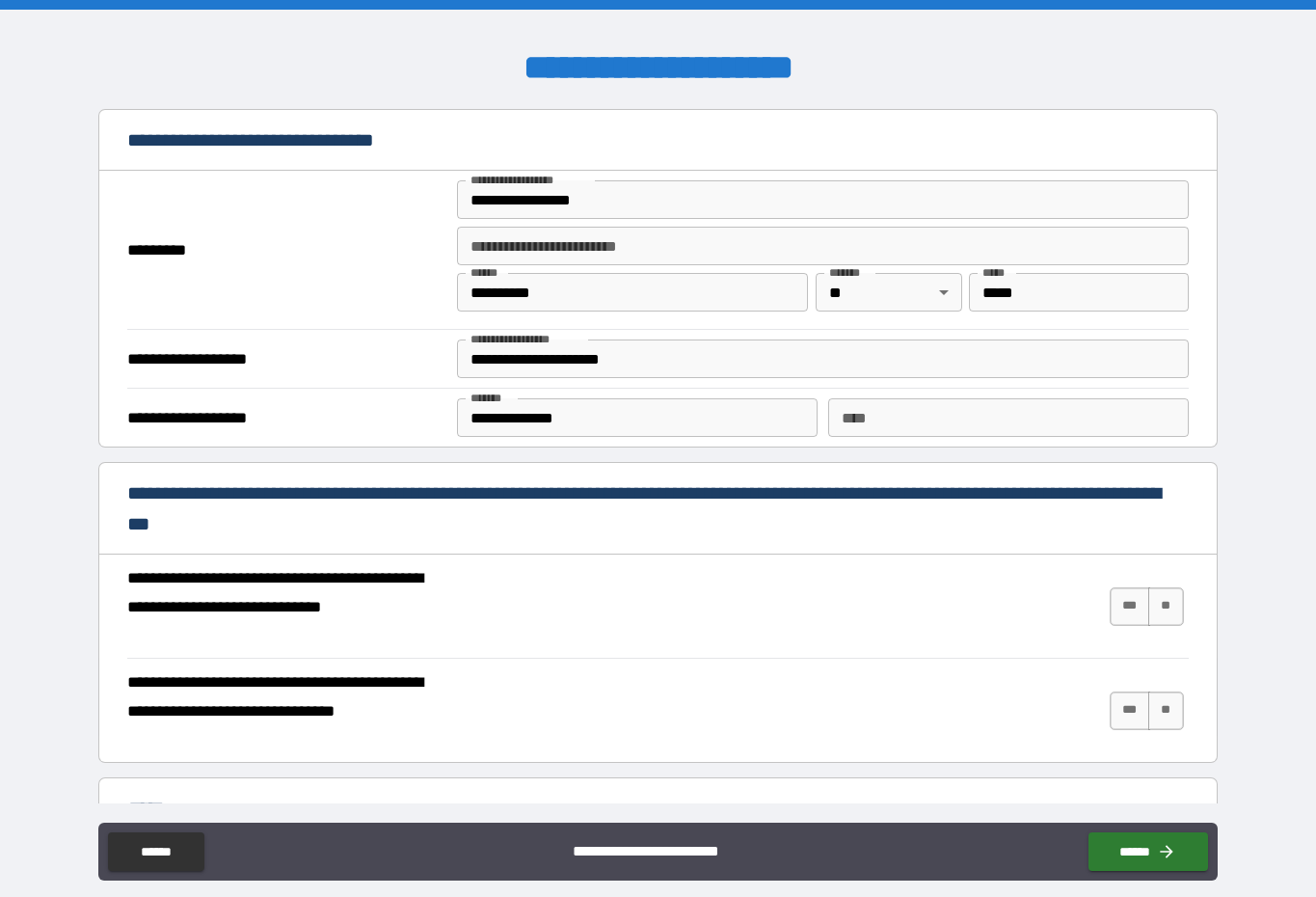click on "**********" at bounding box center (822, 359) 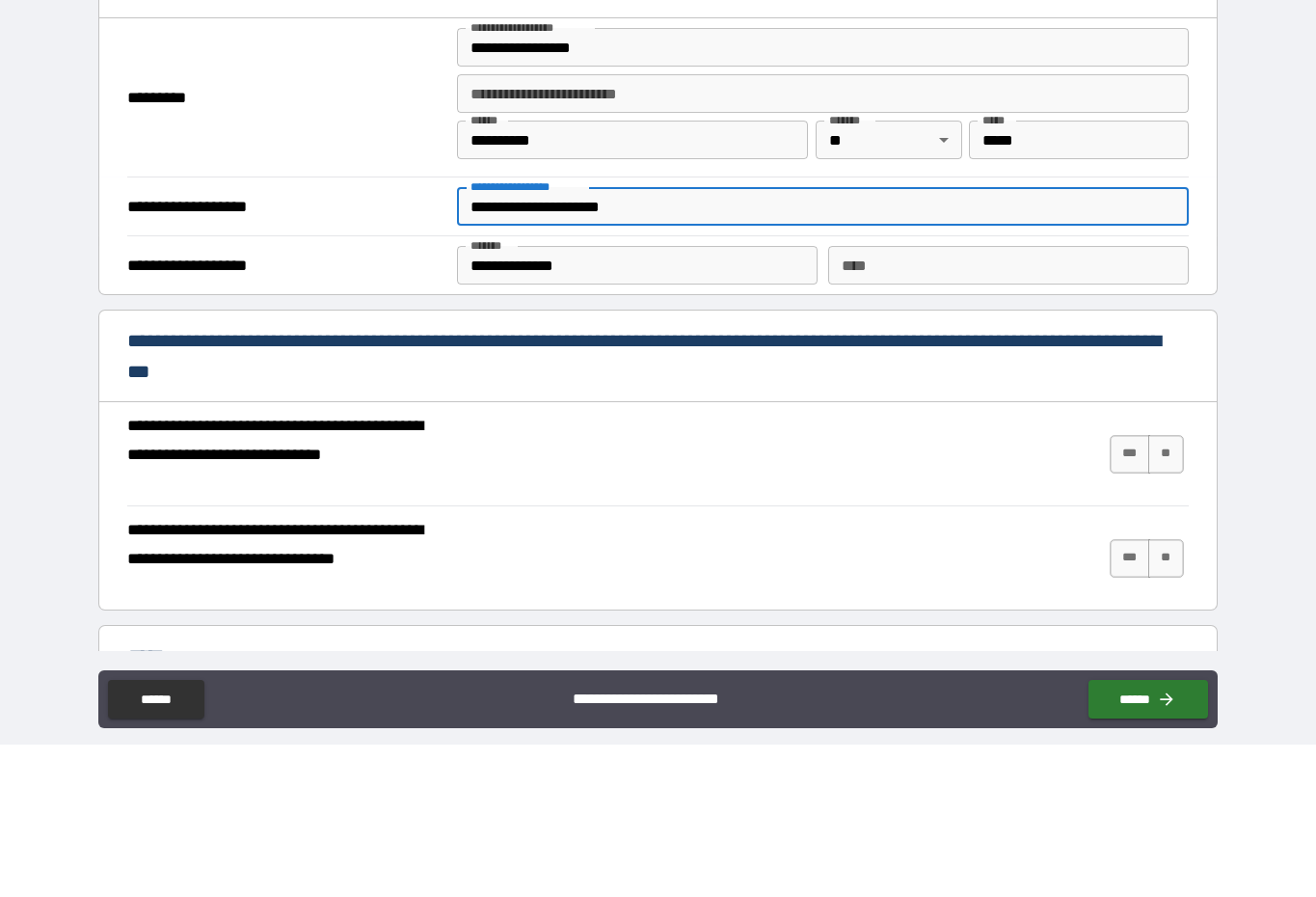 click on "**********" at bounding box center (822, 359) 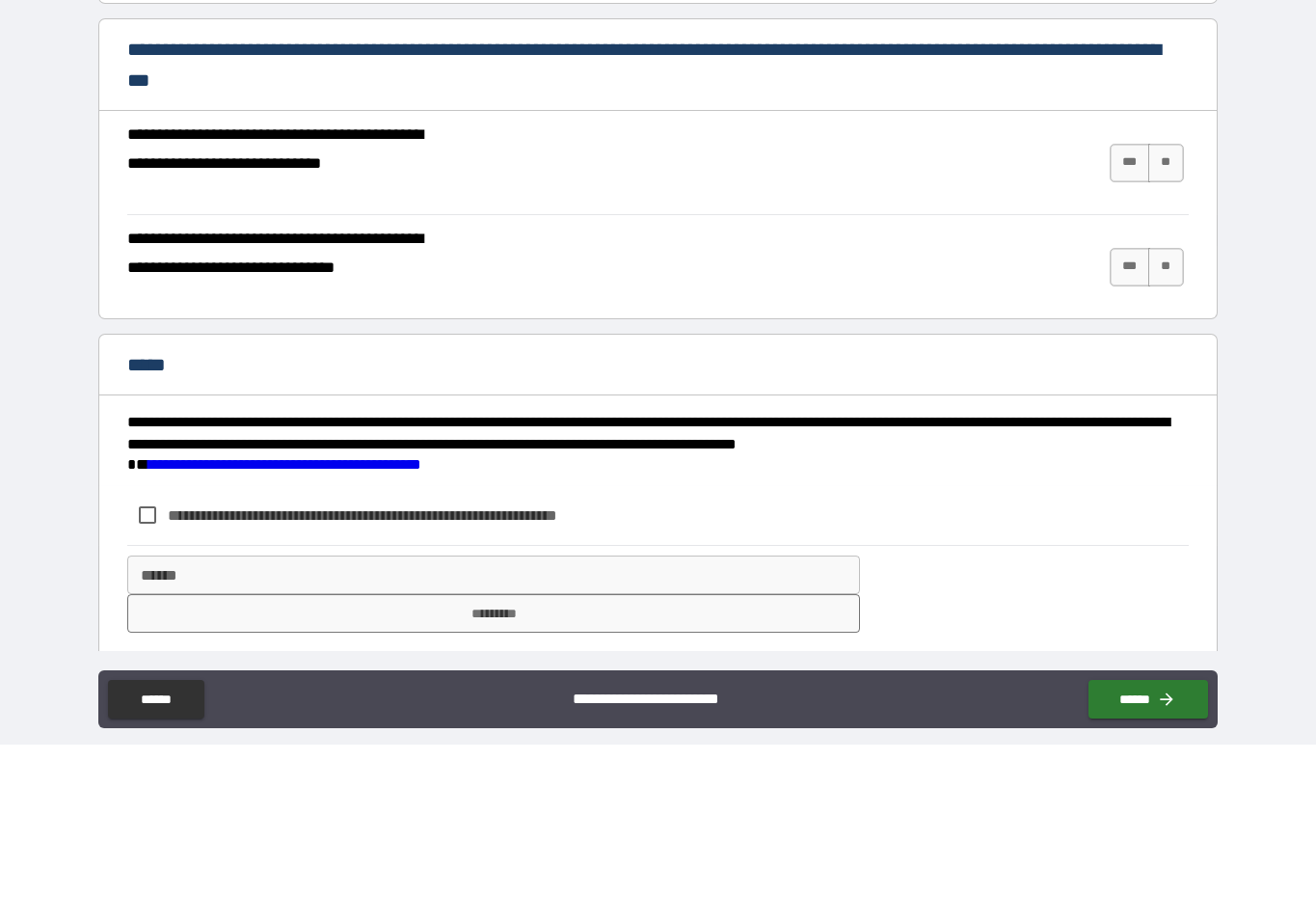scroll, scrollTop: 1575, scrollLeft: 0, axis: vertical 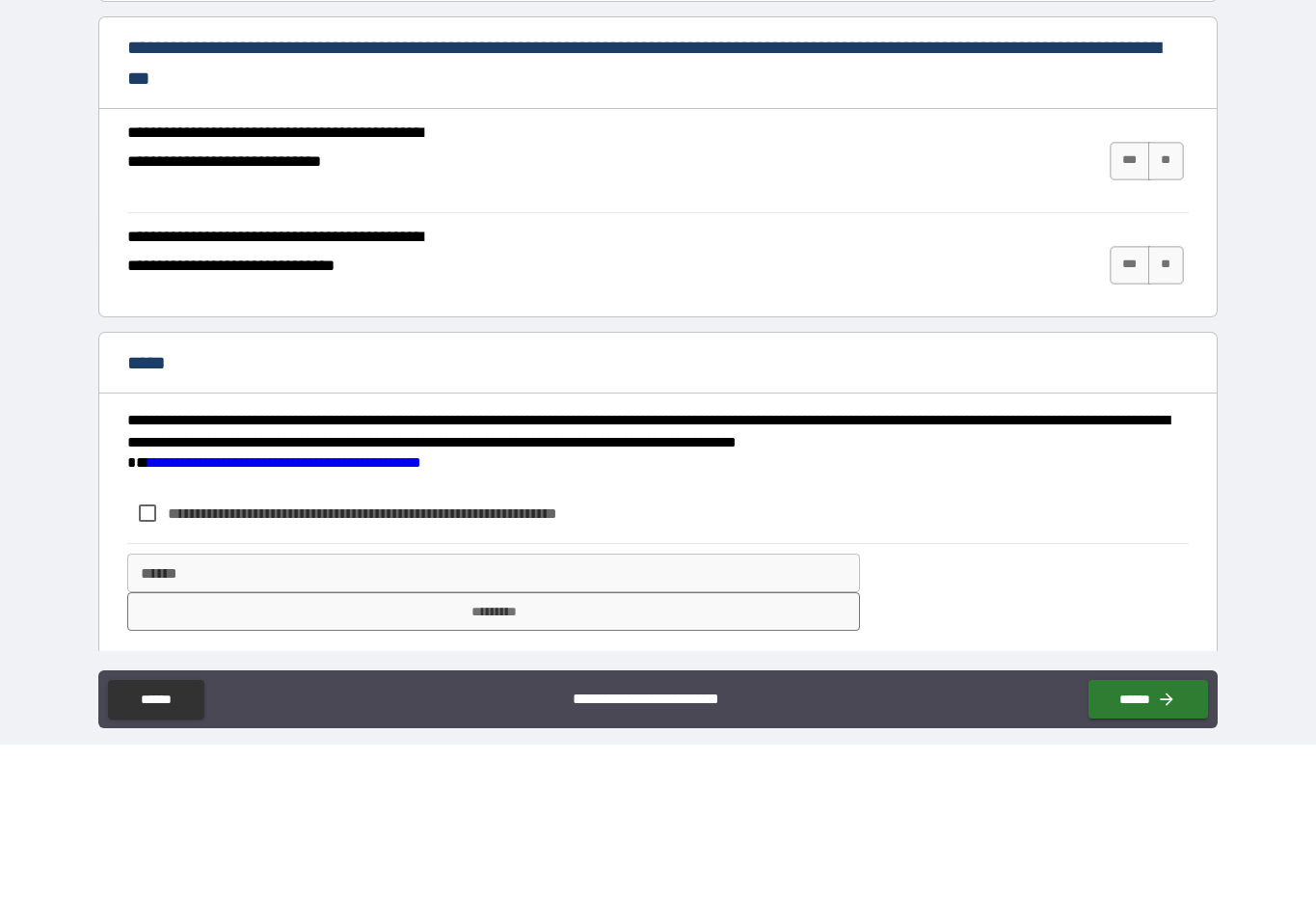 type on "**********" 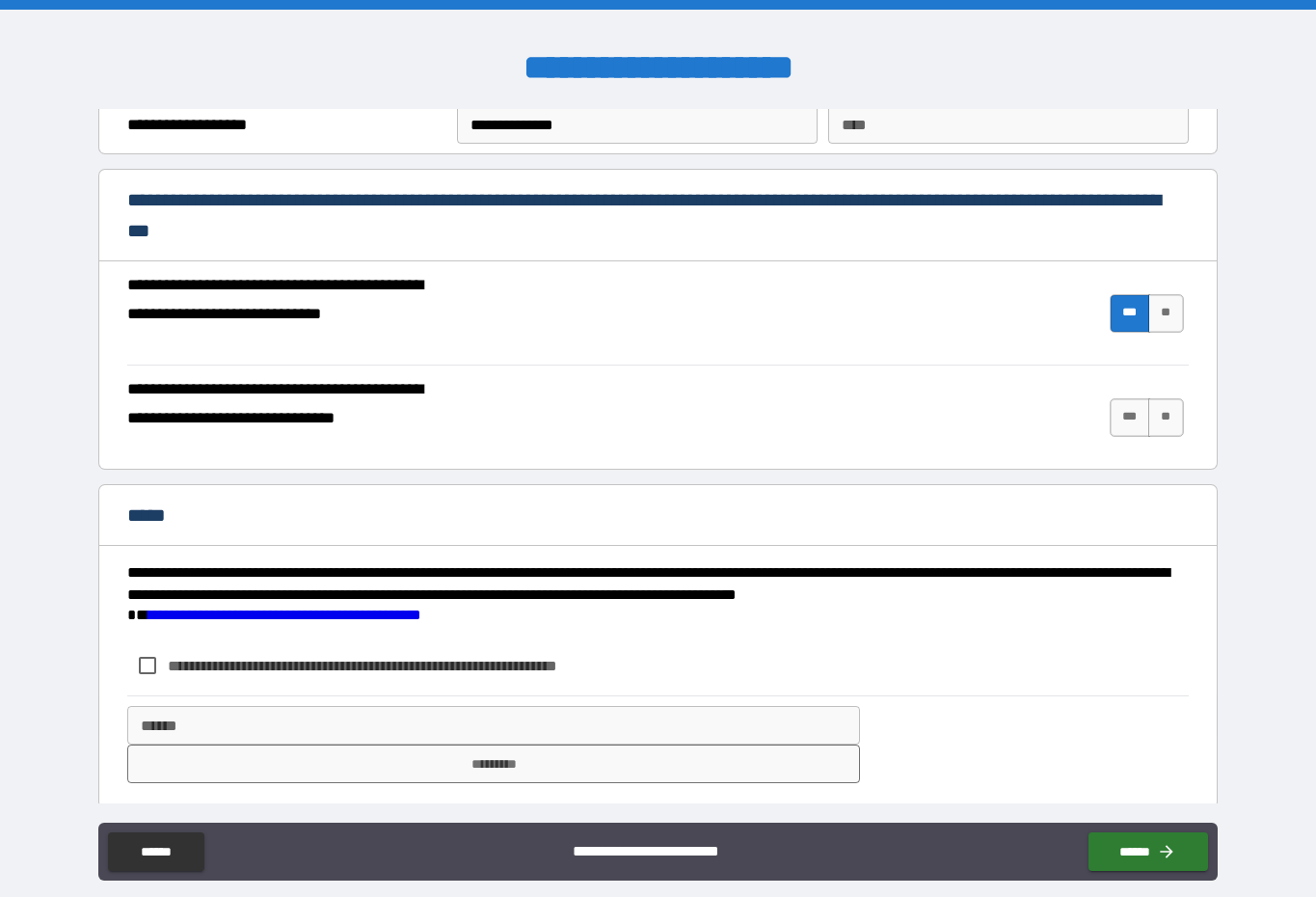 click on "***" at bounding box center [1130, 418] 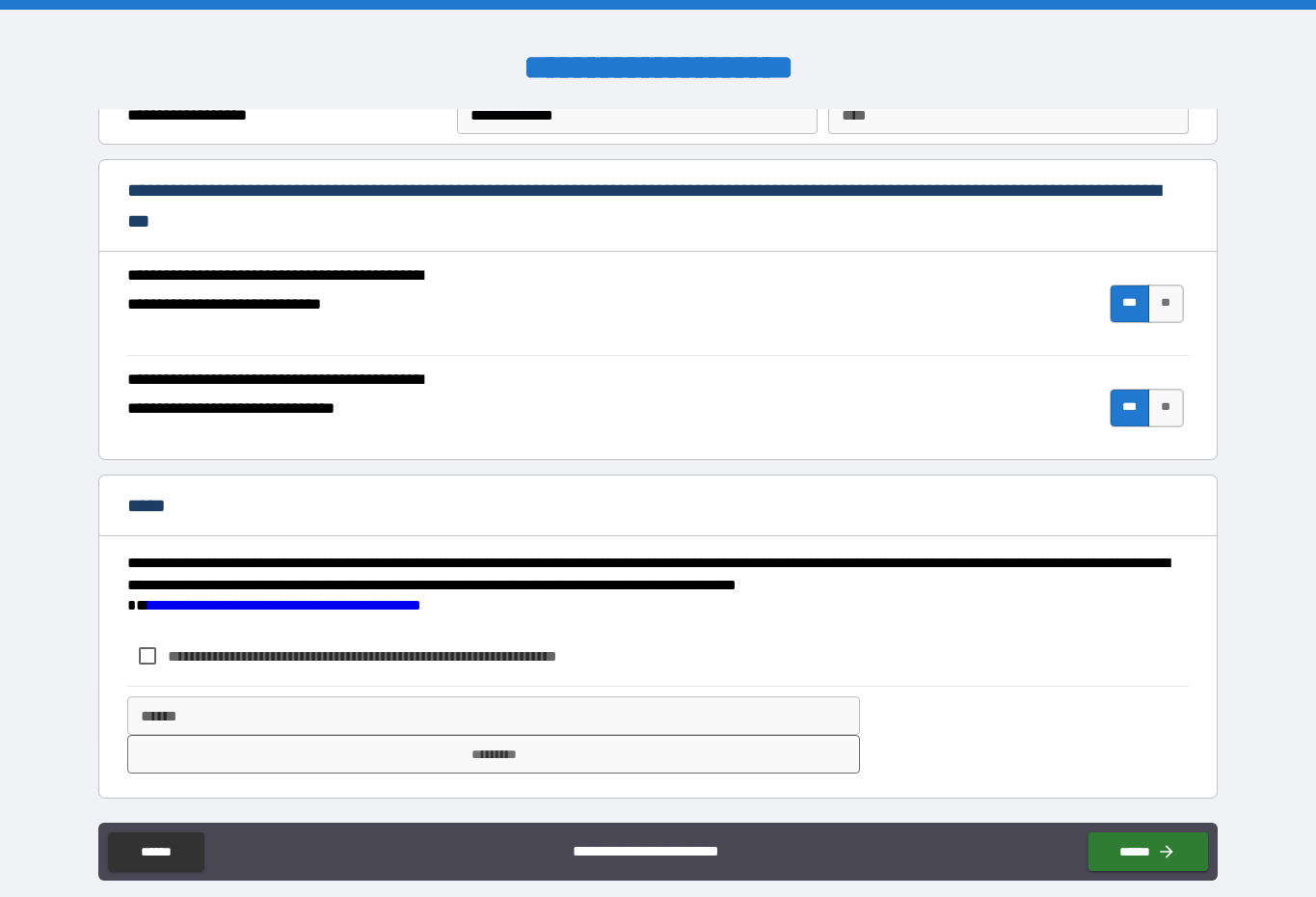 scroll, scrollTop: 1585, scrollLeft: 0, axis: vertical 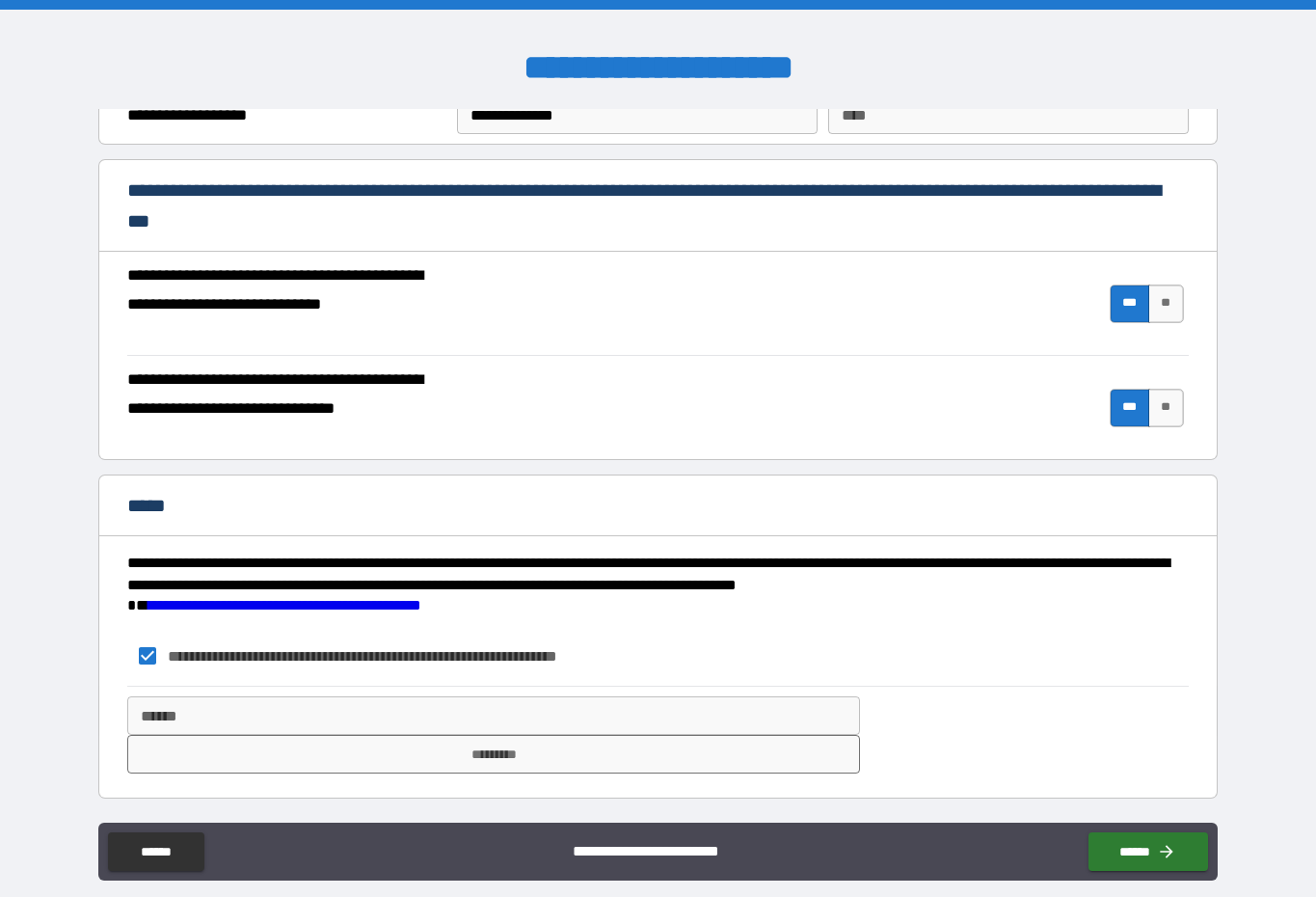 click on "******" at bounding box center [493, 716] 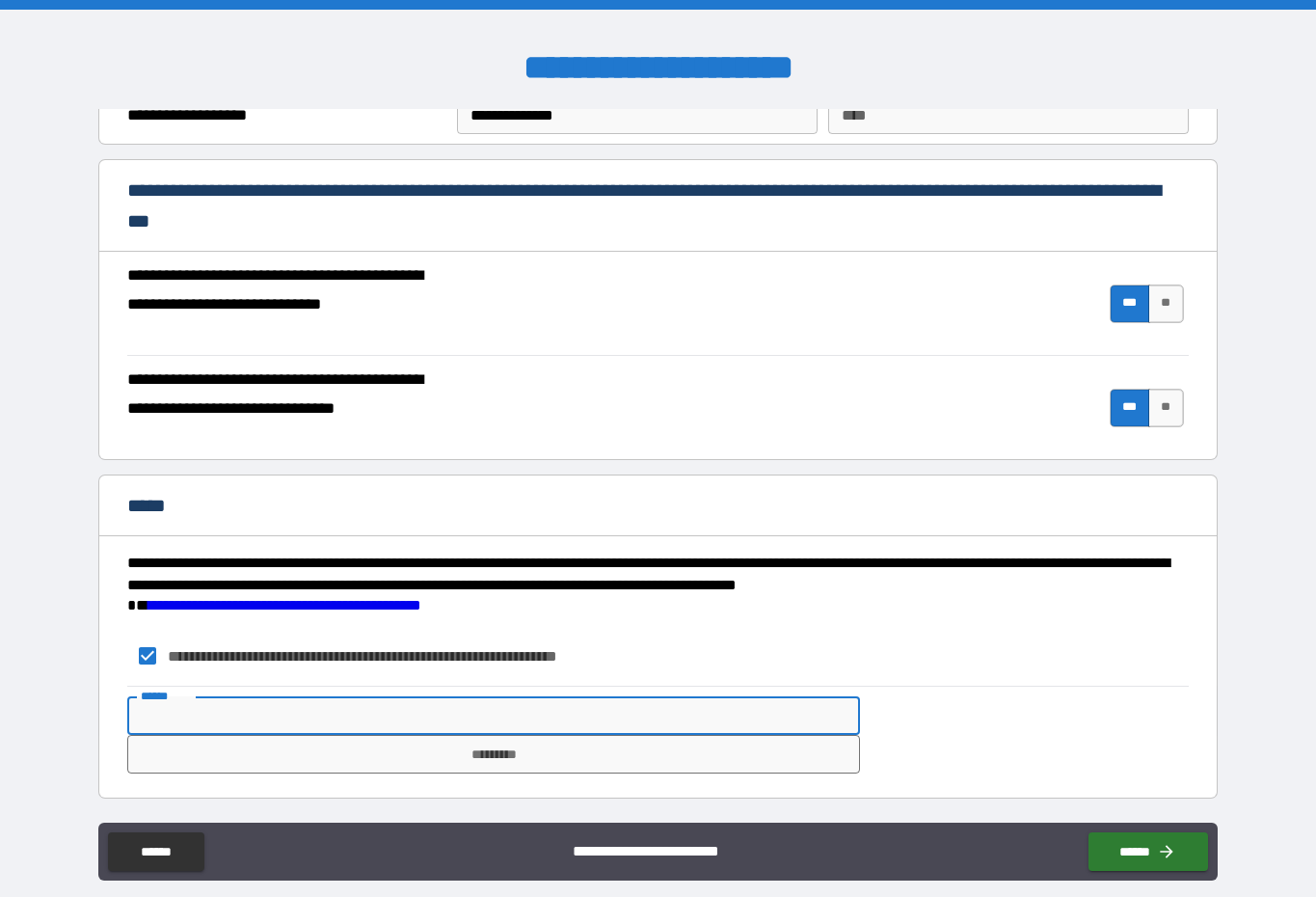 scroll, scrollTop: 24, scrollLeft: 0, axis: vertical 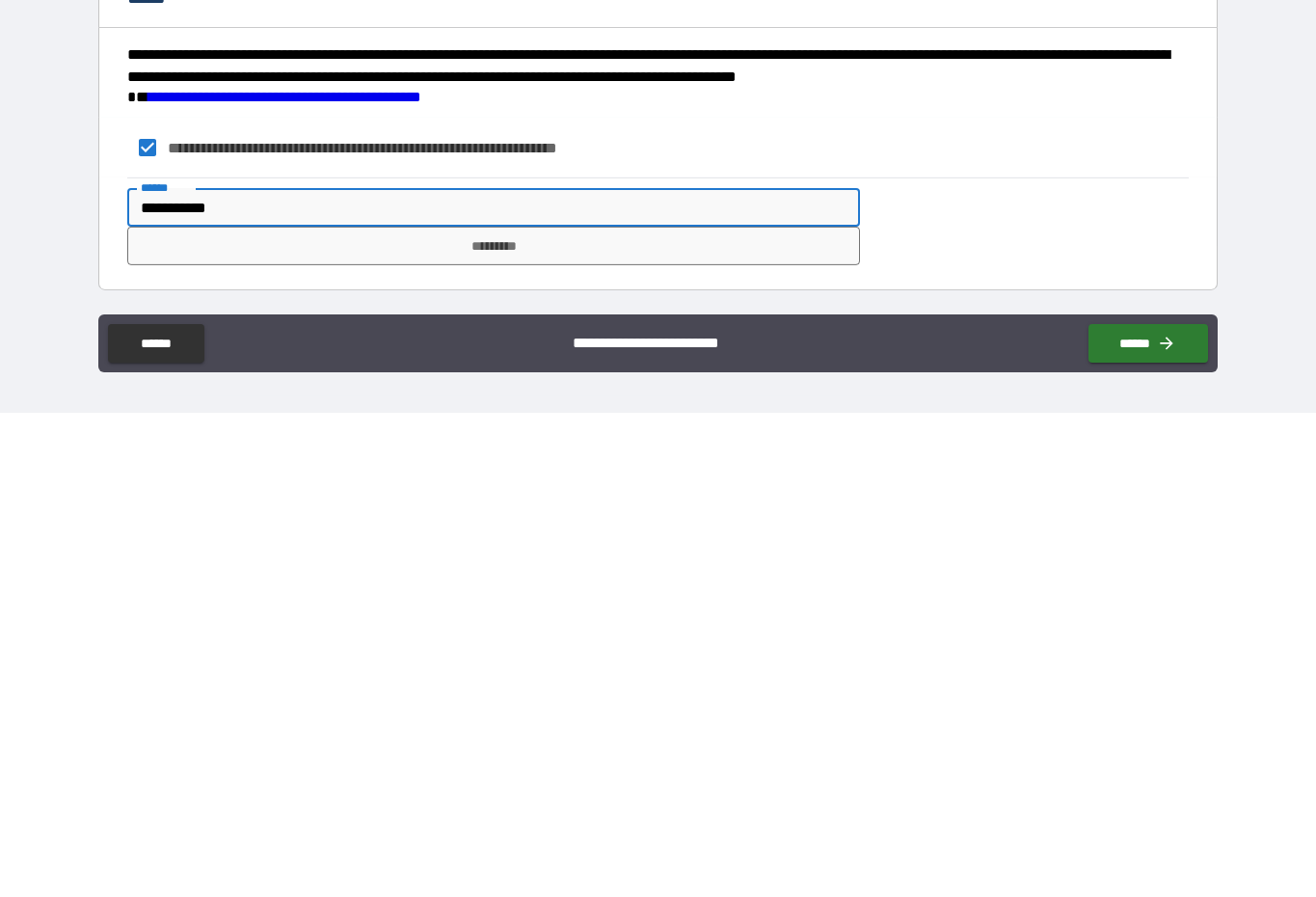 type on "**********" 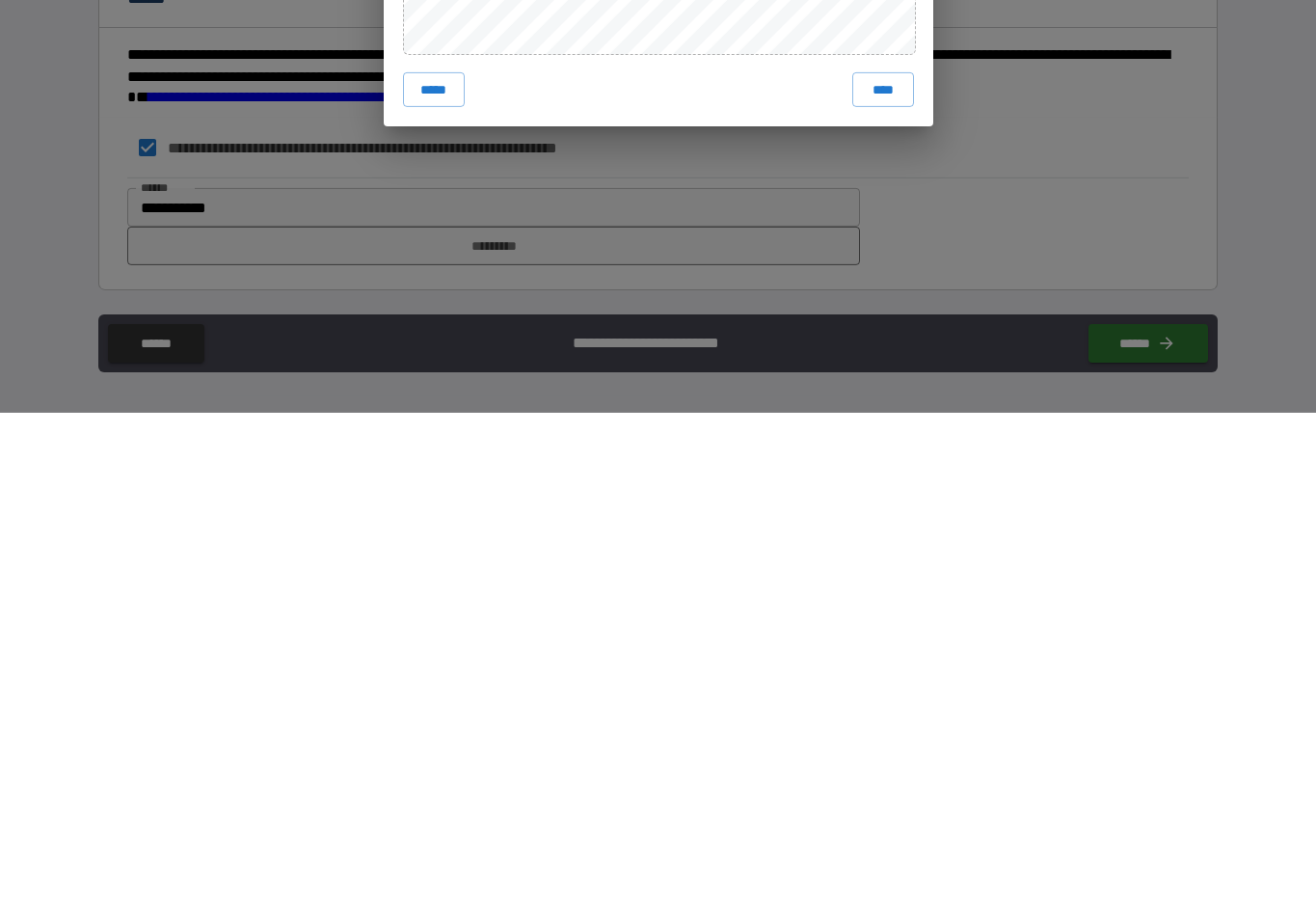 scroll, scrollTop: 0, scrollLeft: 0, axis: both 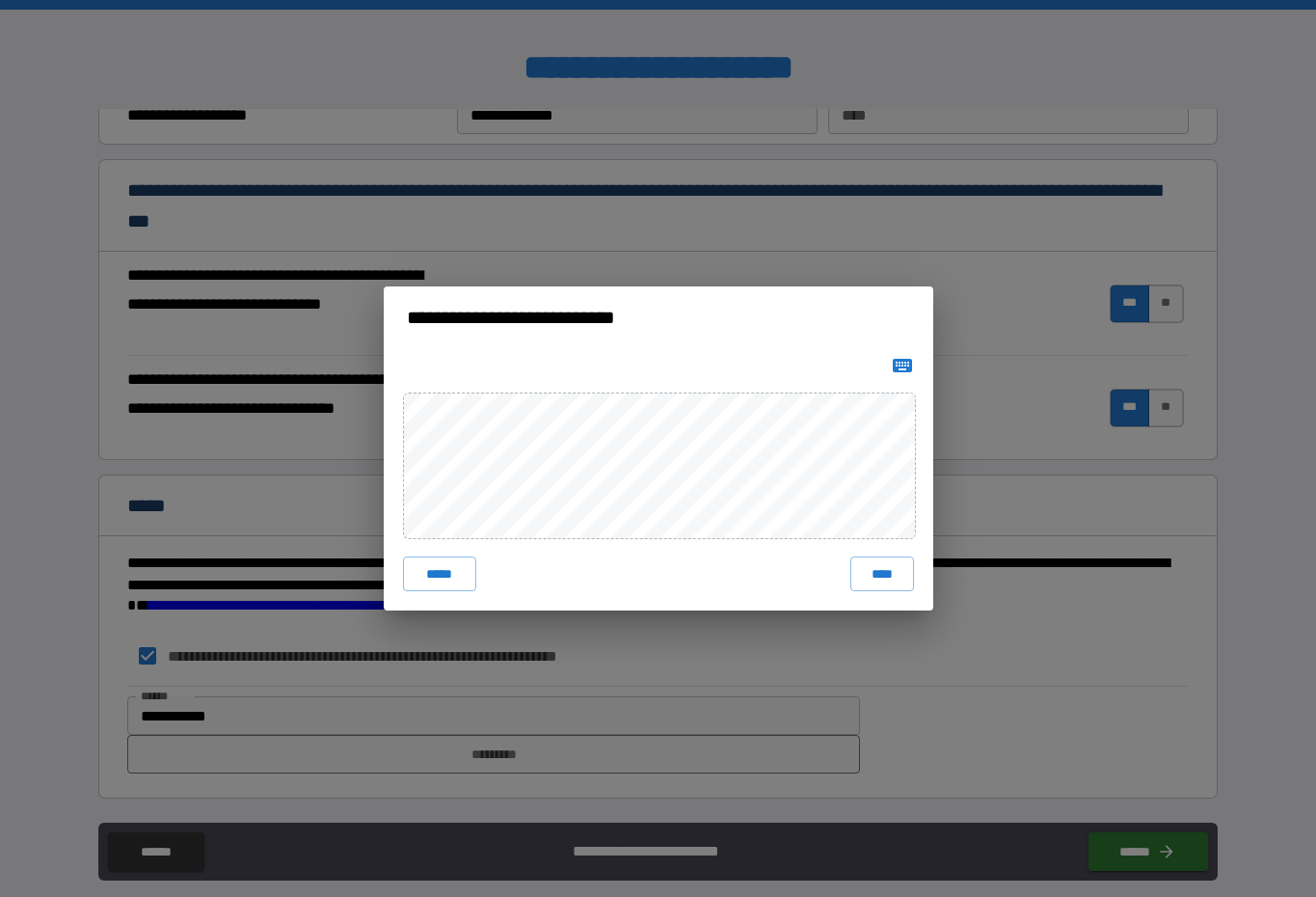 click on "****" at bounding box center (882, 574) 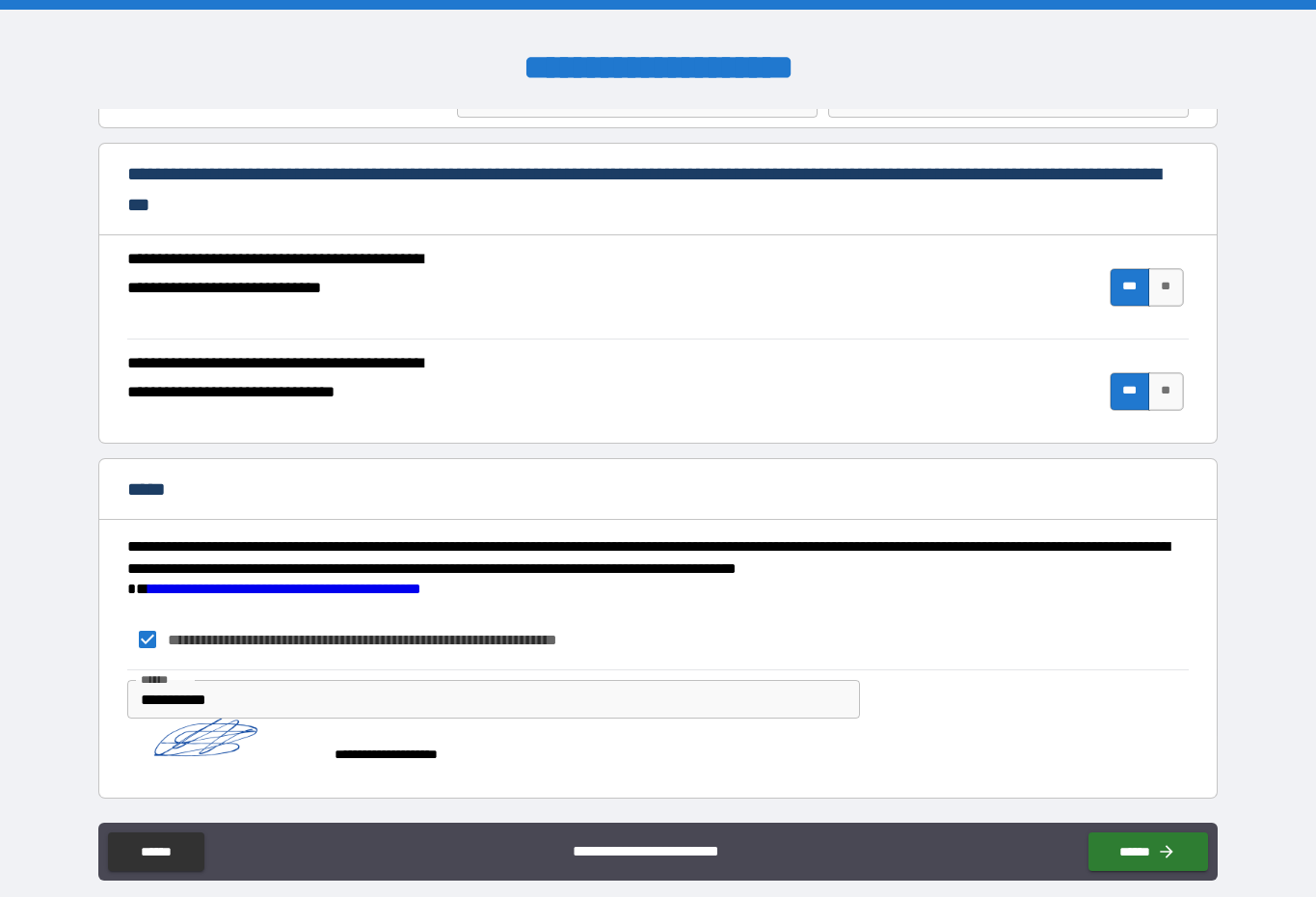 scroll, scrollTop: 1601, scrollLeft: 0, axis: vertical 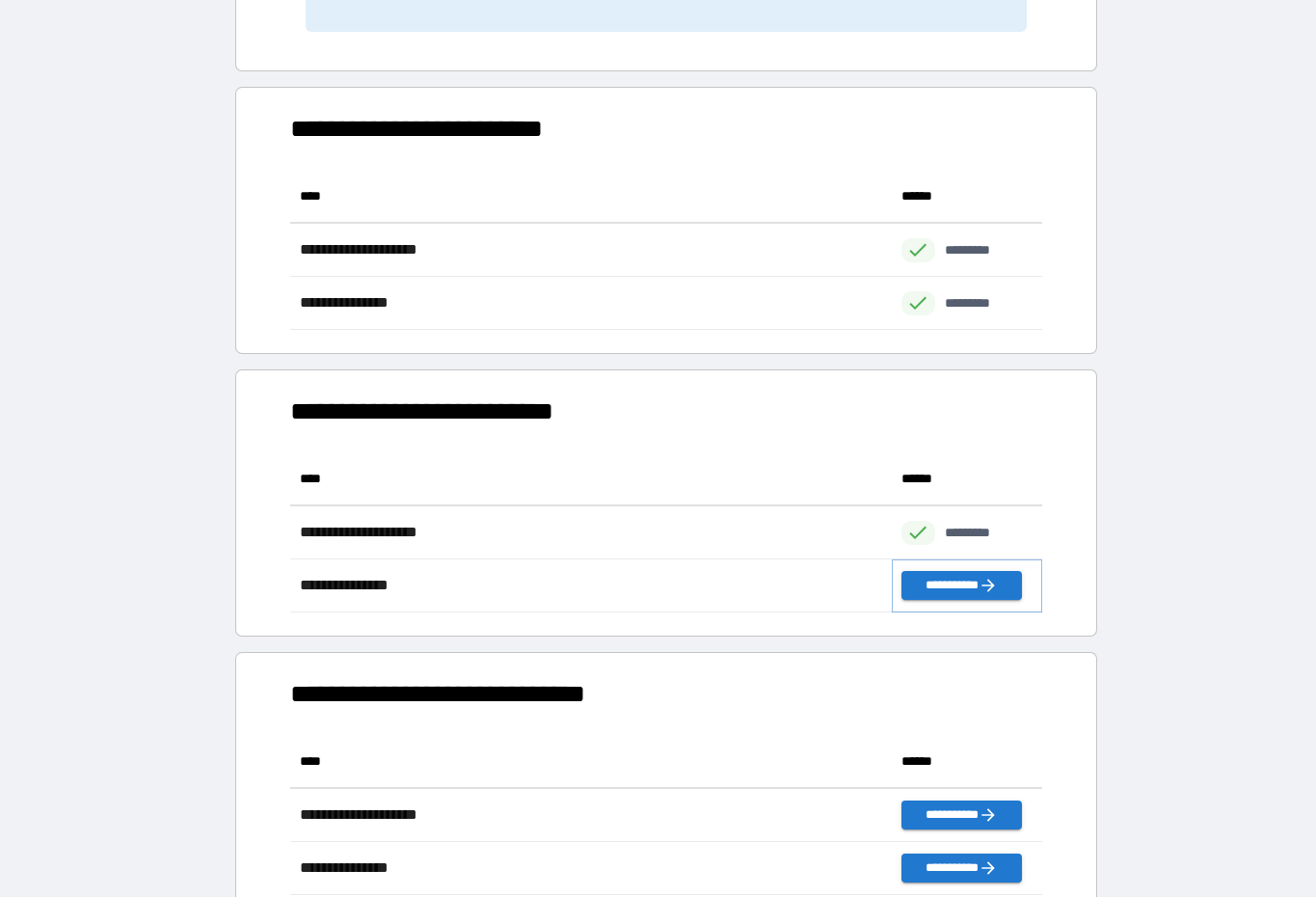 click on "**********" at bounding box center [961, 585] 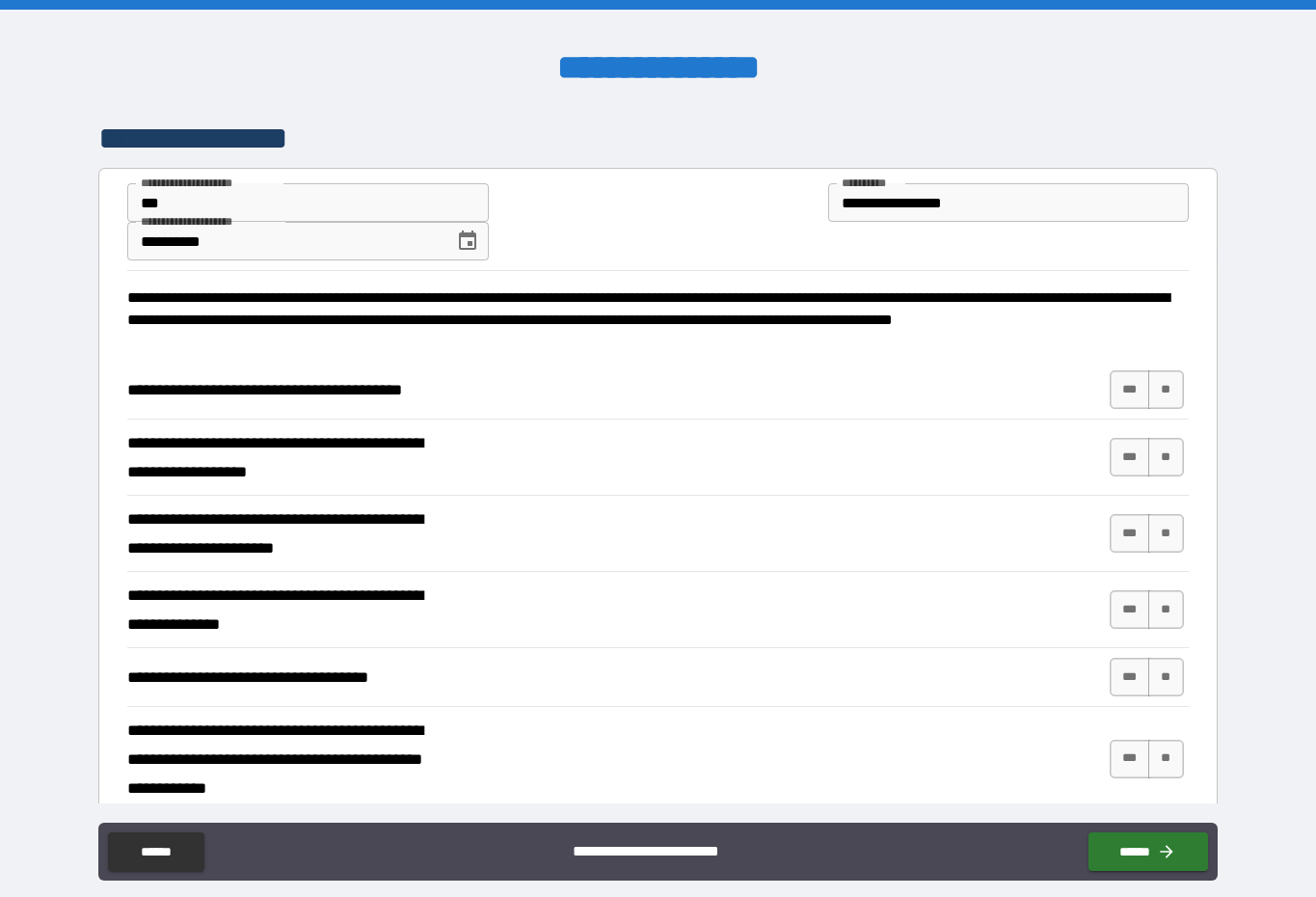 click on "**" at bounding box center [1166, 390] 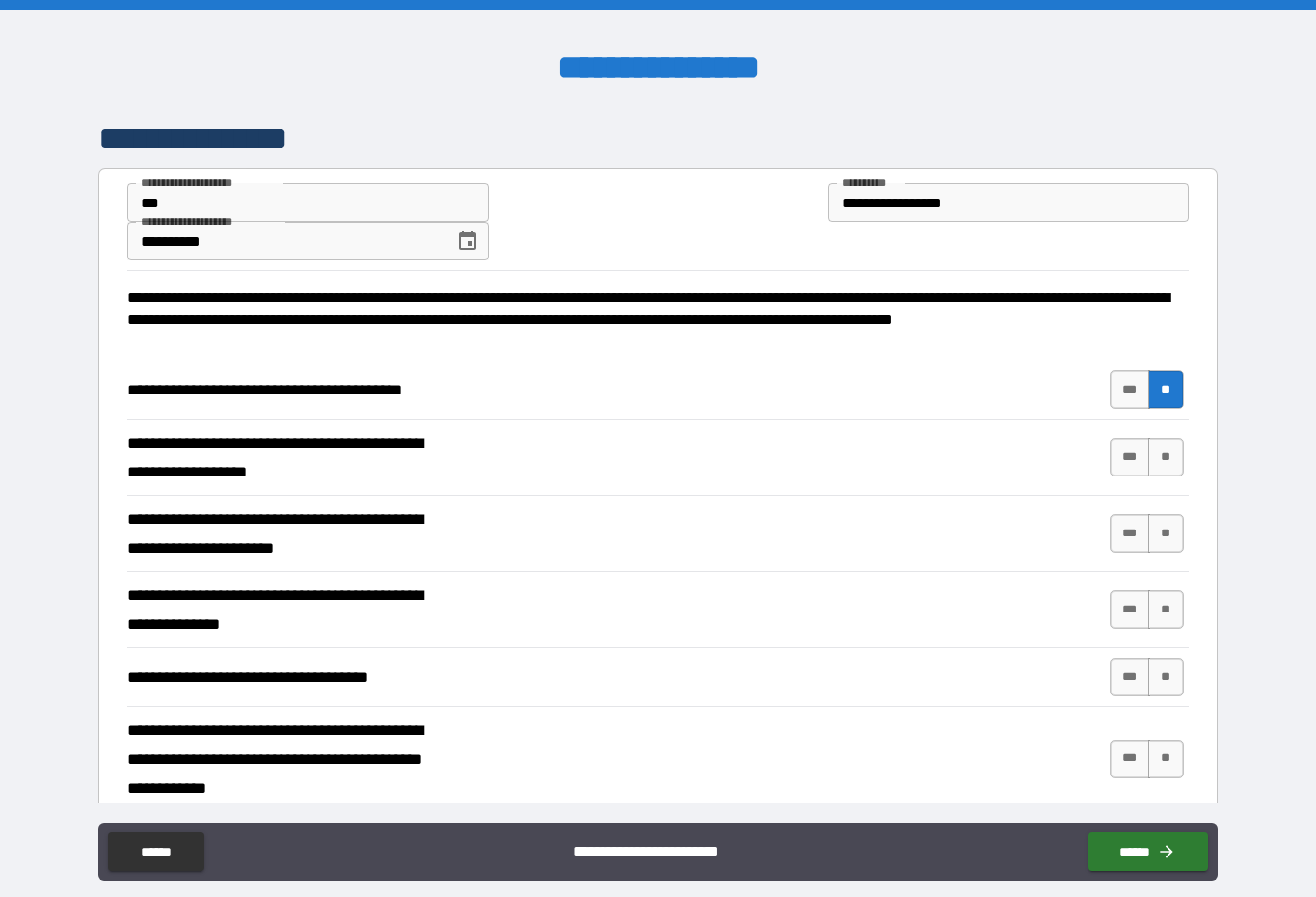 click on "**" at bounding box center (1166, 390) 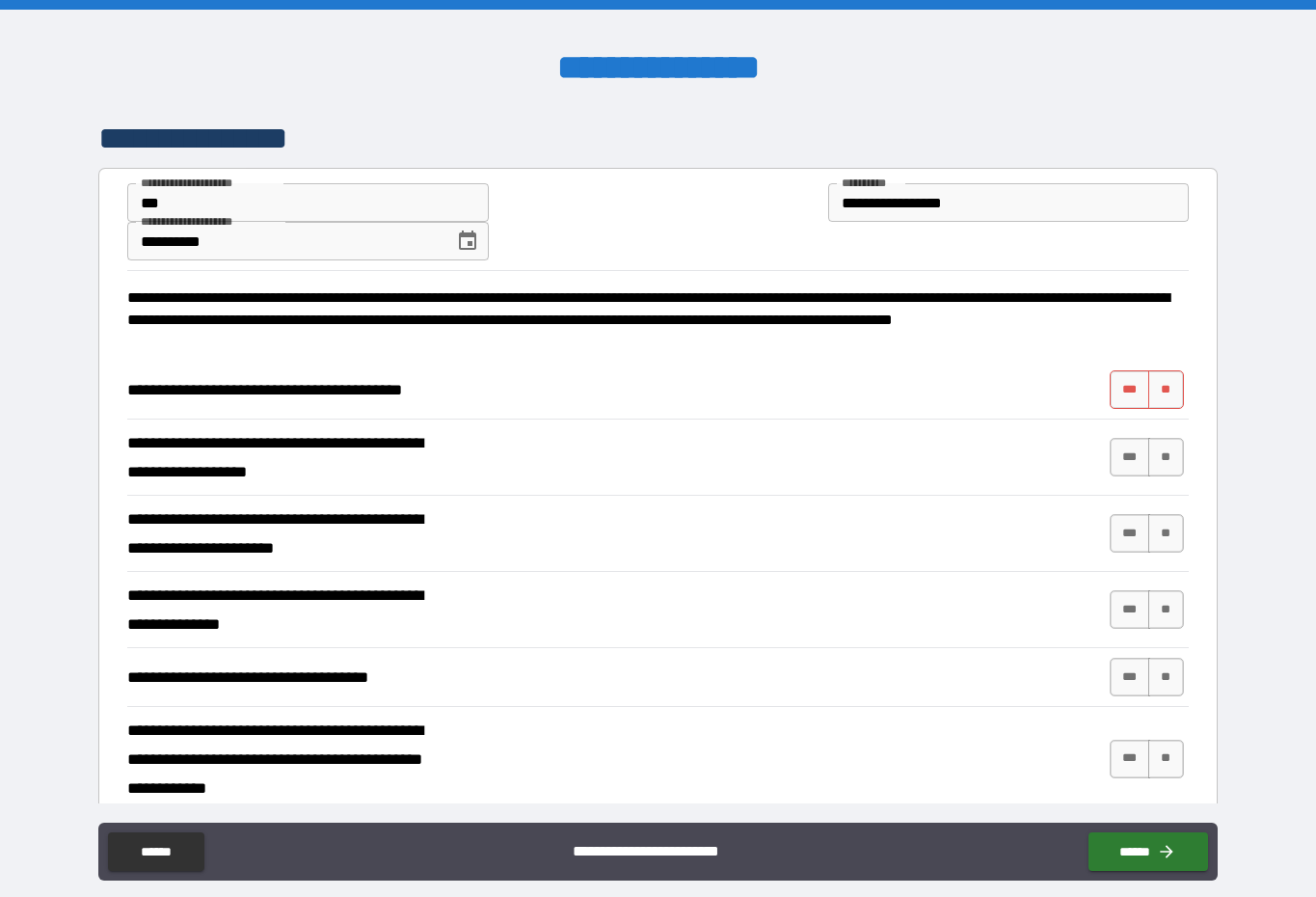 click on "**" at bounding box center (1166, 533) 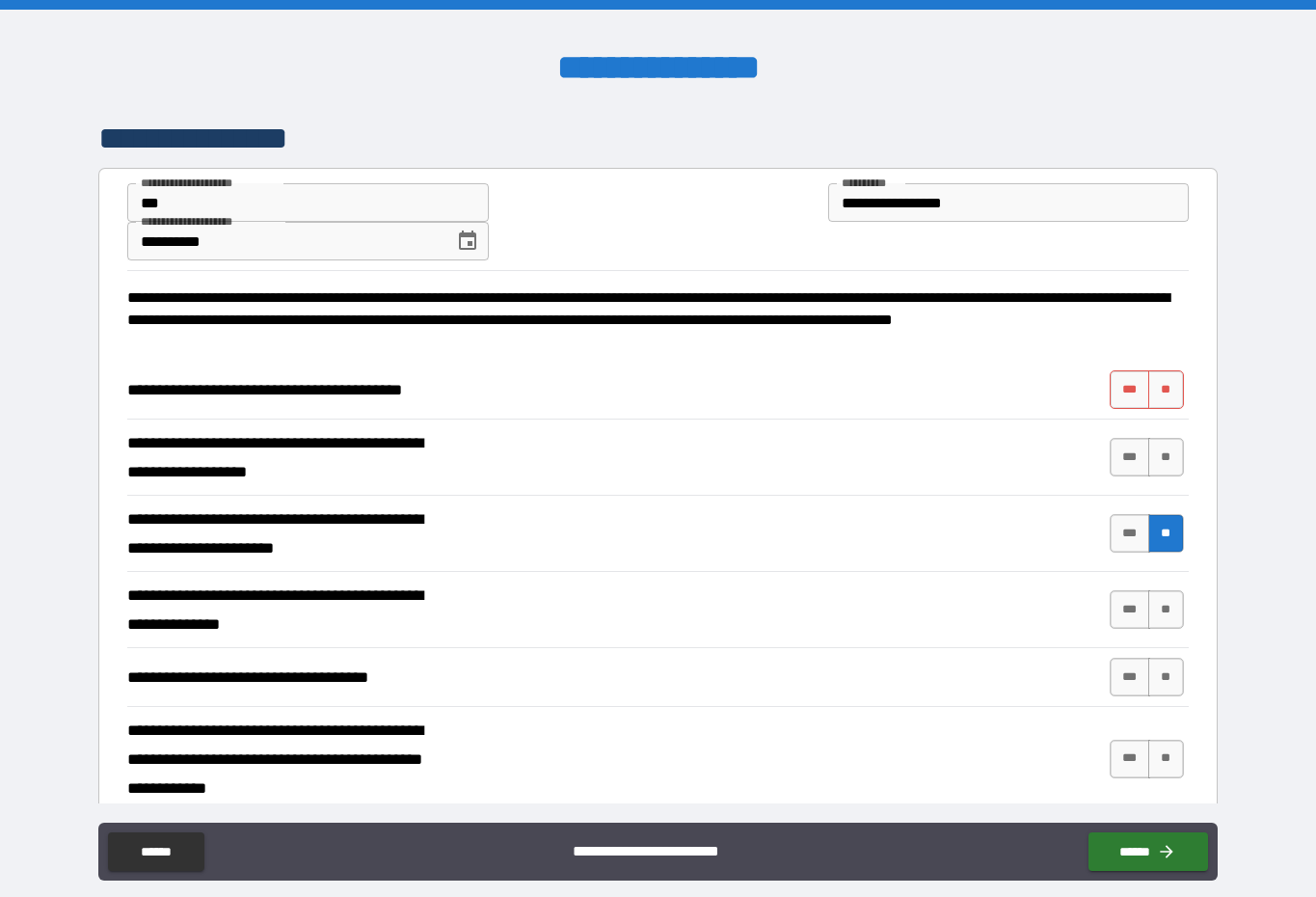 click on "**" at bounding box center [1166, 390] 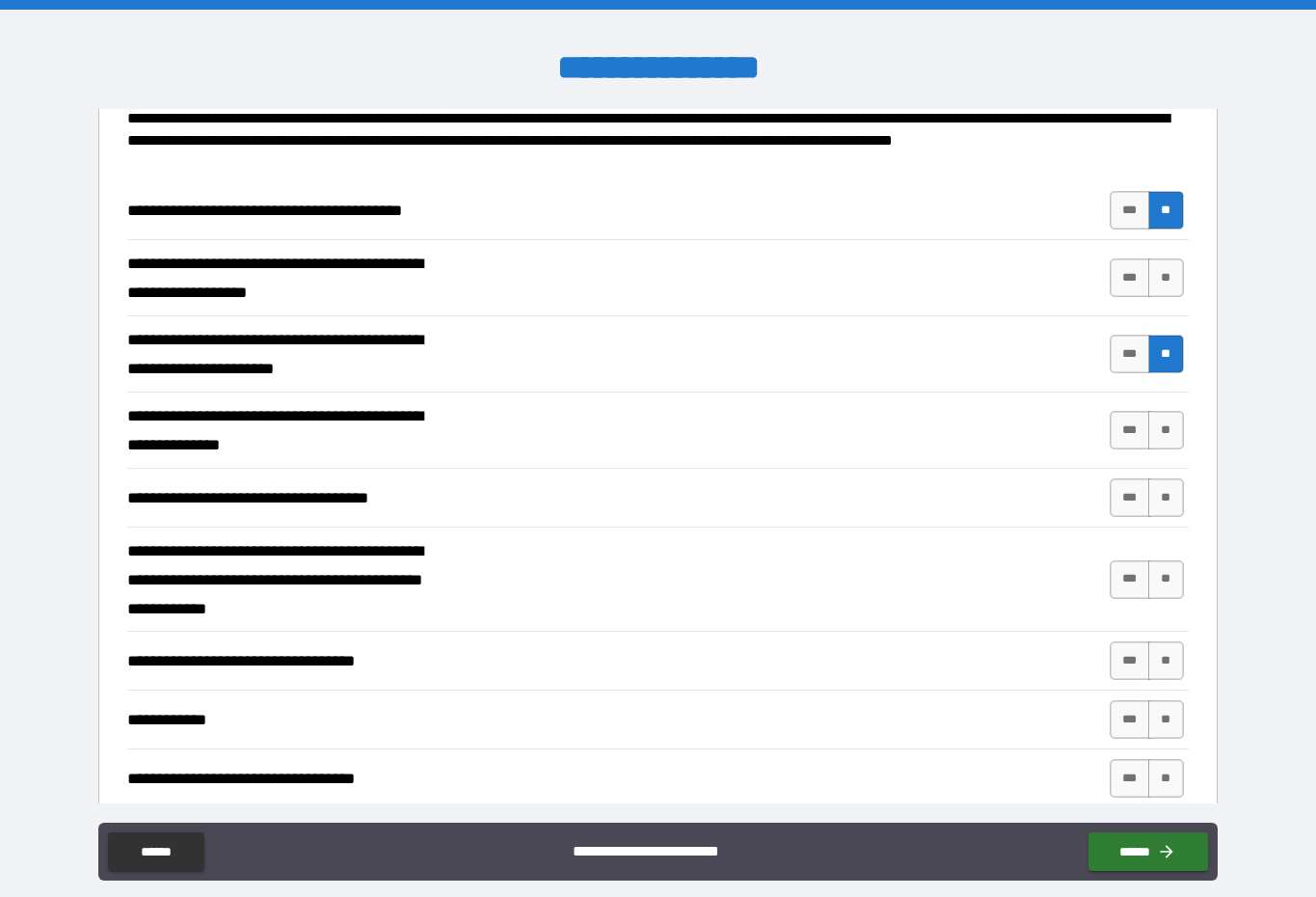 scroll, scrollTop: 186, scrollLeft: 0, axis: vertical 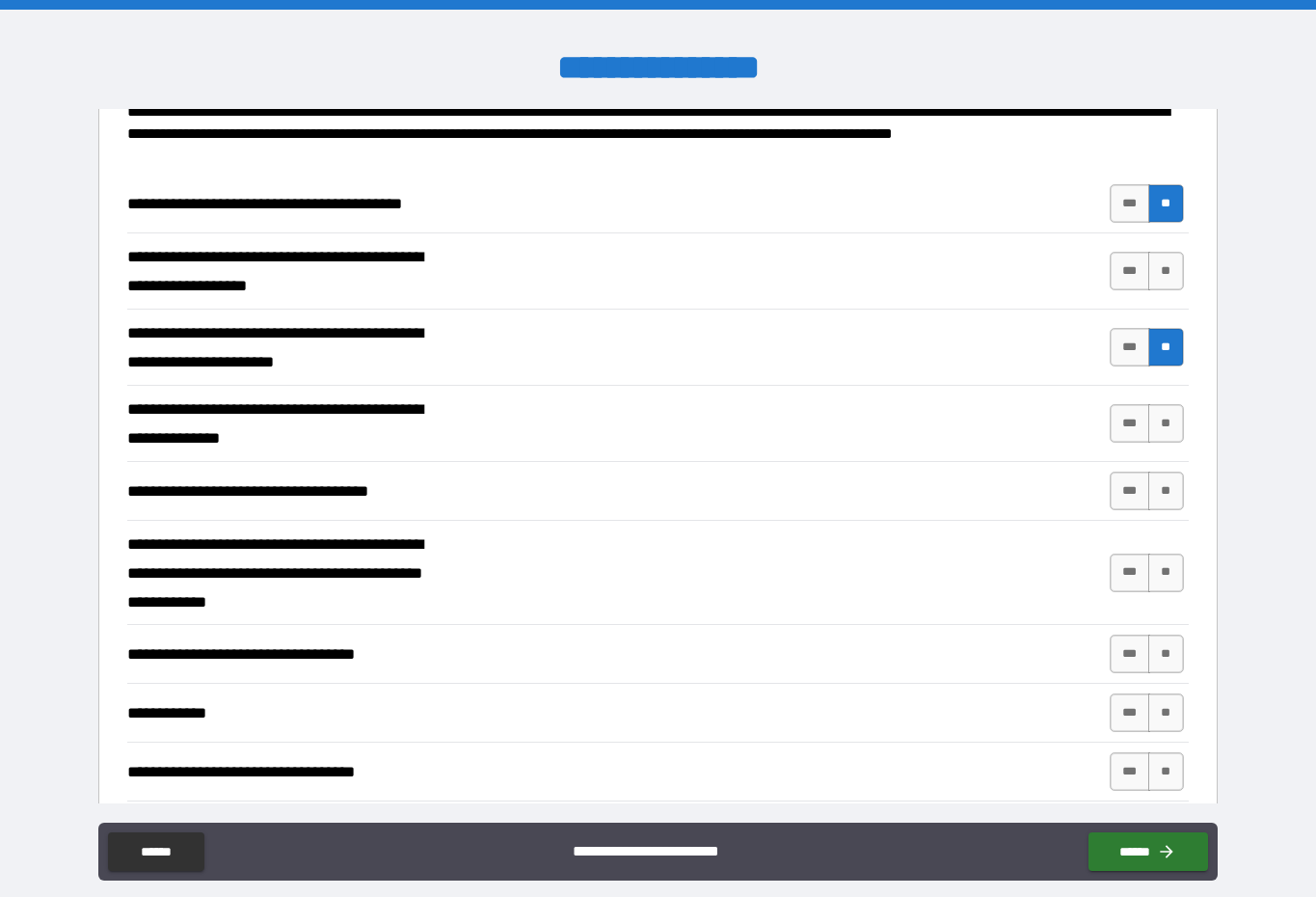 click on "**" at bounding box center [1166, 271] 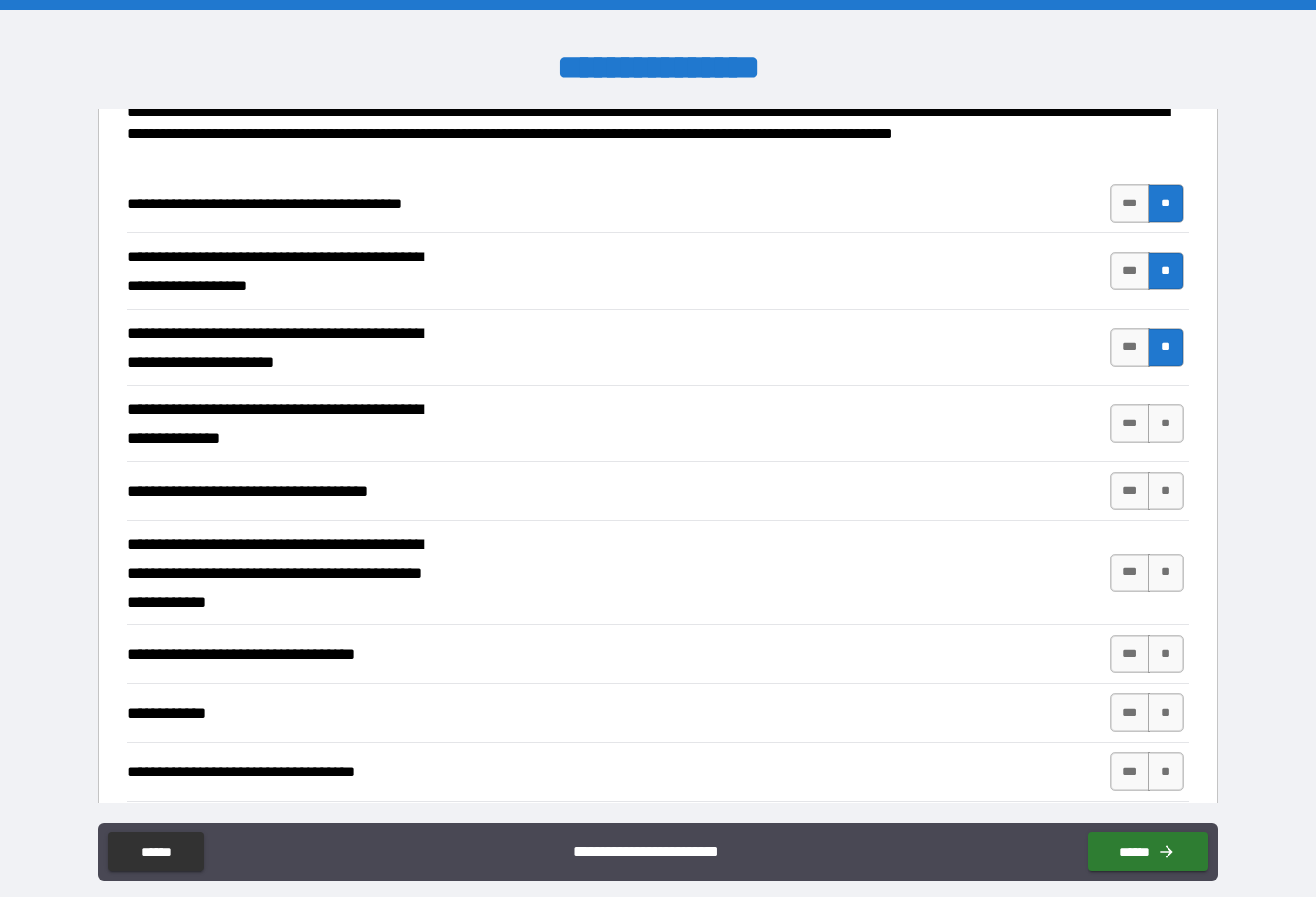 click on "**" at bounding box center (1166, 423) 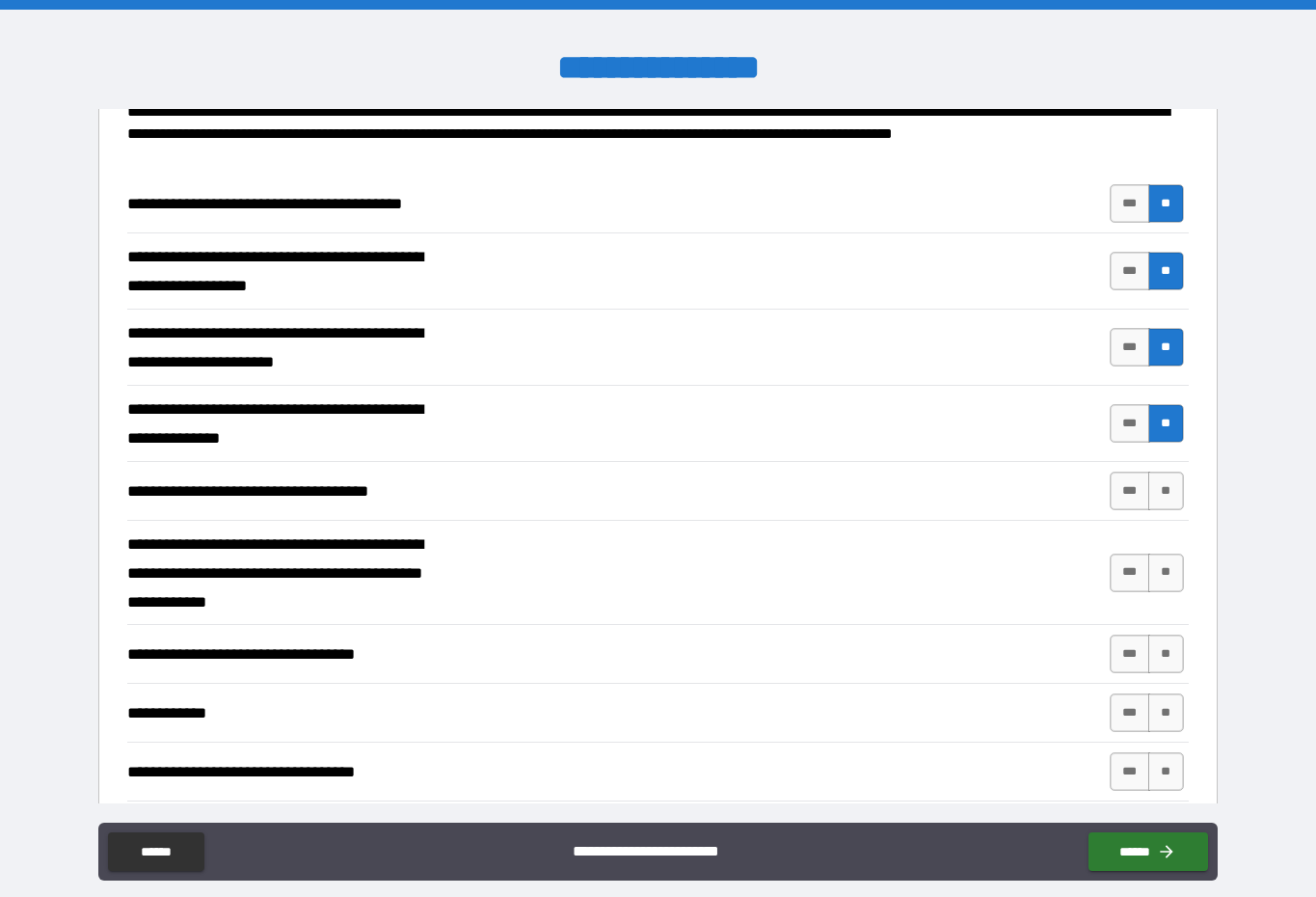click on "**" at bounding box center (1166, 491) 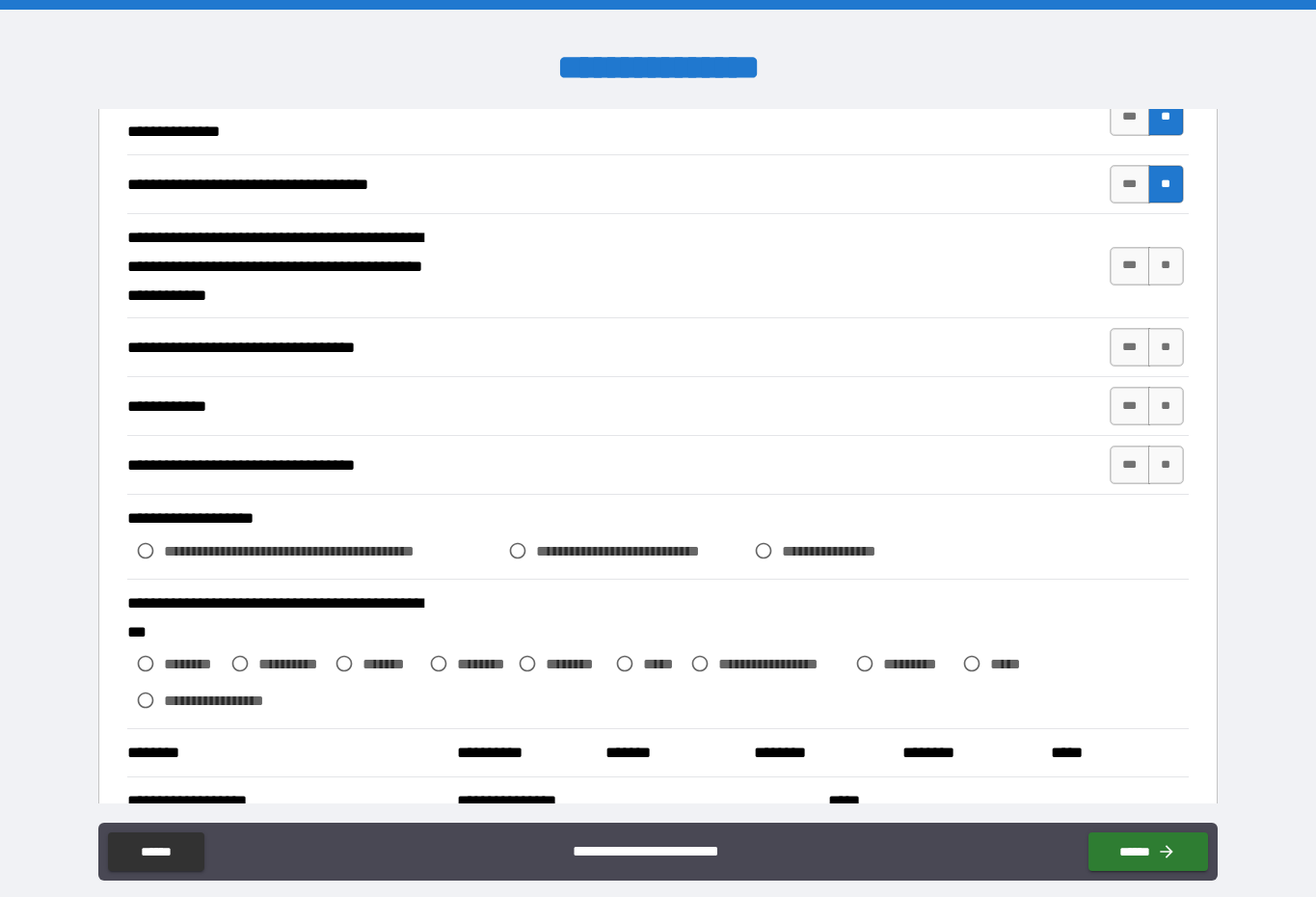 scroll, scrollTop: 497, scrollLeft: 0, axis: vertical 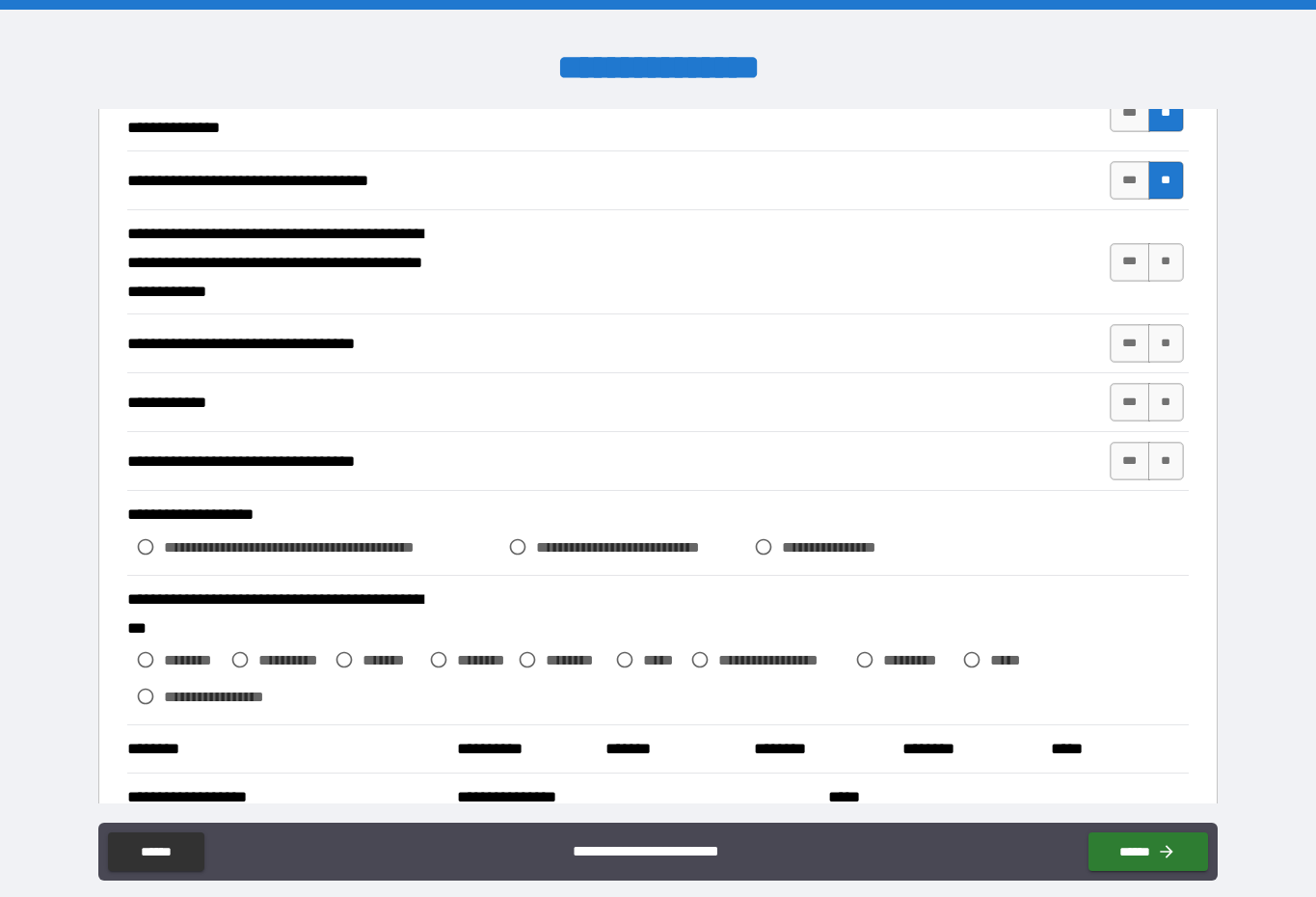 click on "**" at bounding box center [1166, 262] 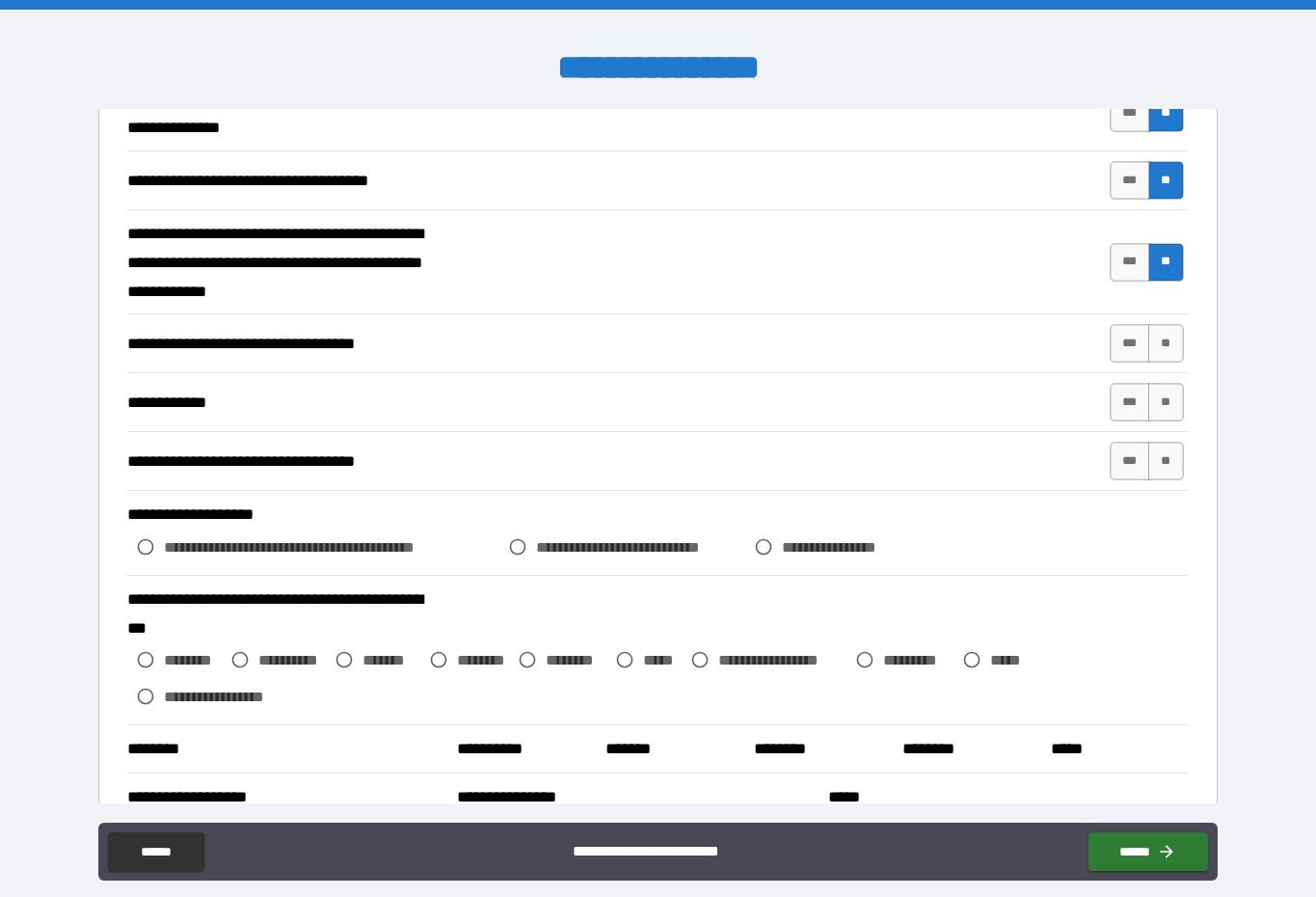 click on "**" at bounding box center (1166, 343) 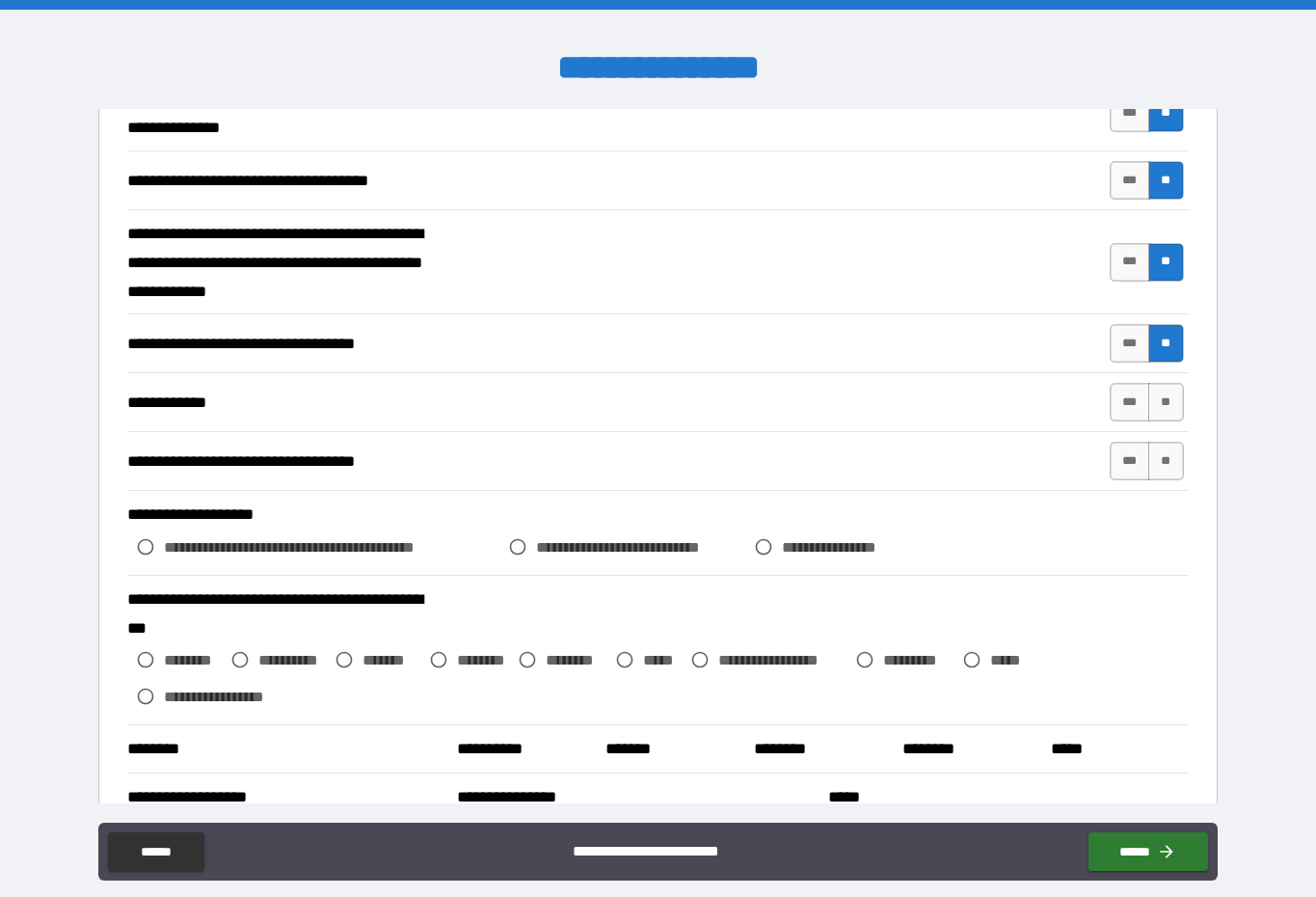 click on "**" at bounding box center (1166, 402) 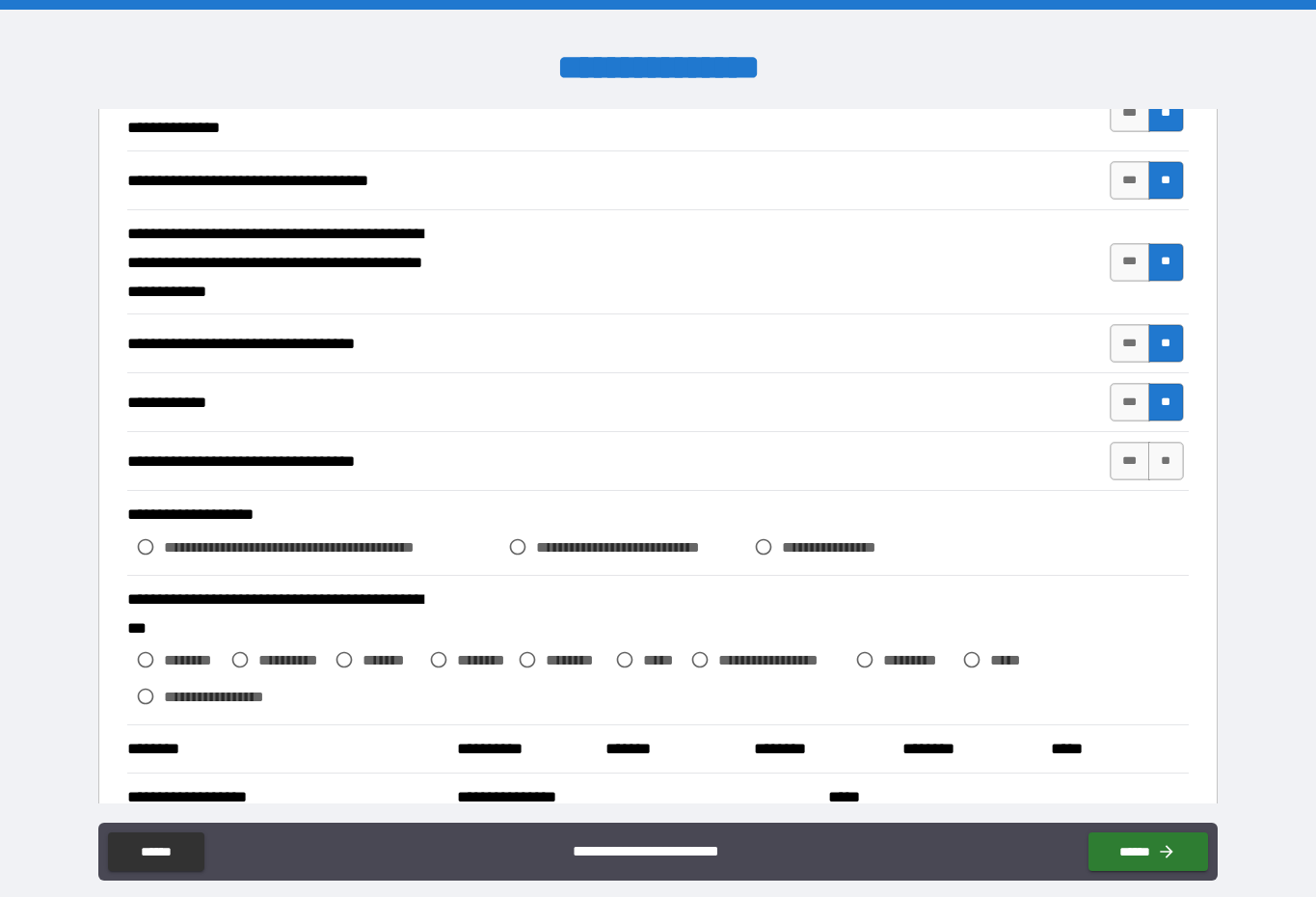 click on "**" at bounding box center [1166, 461] 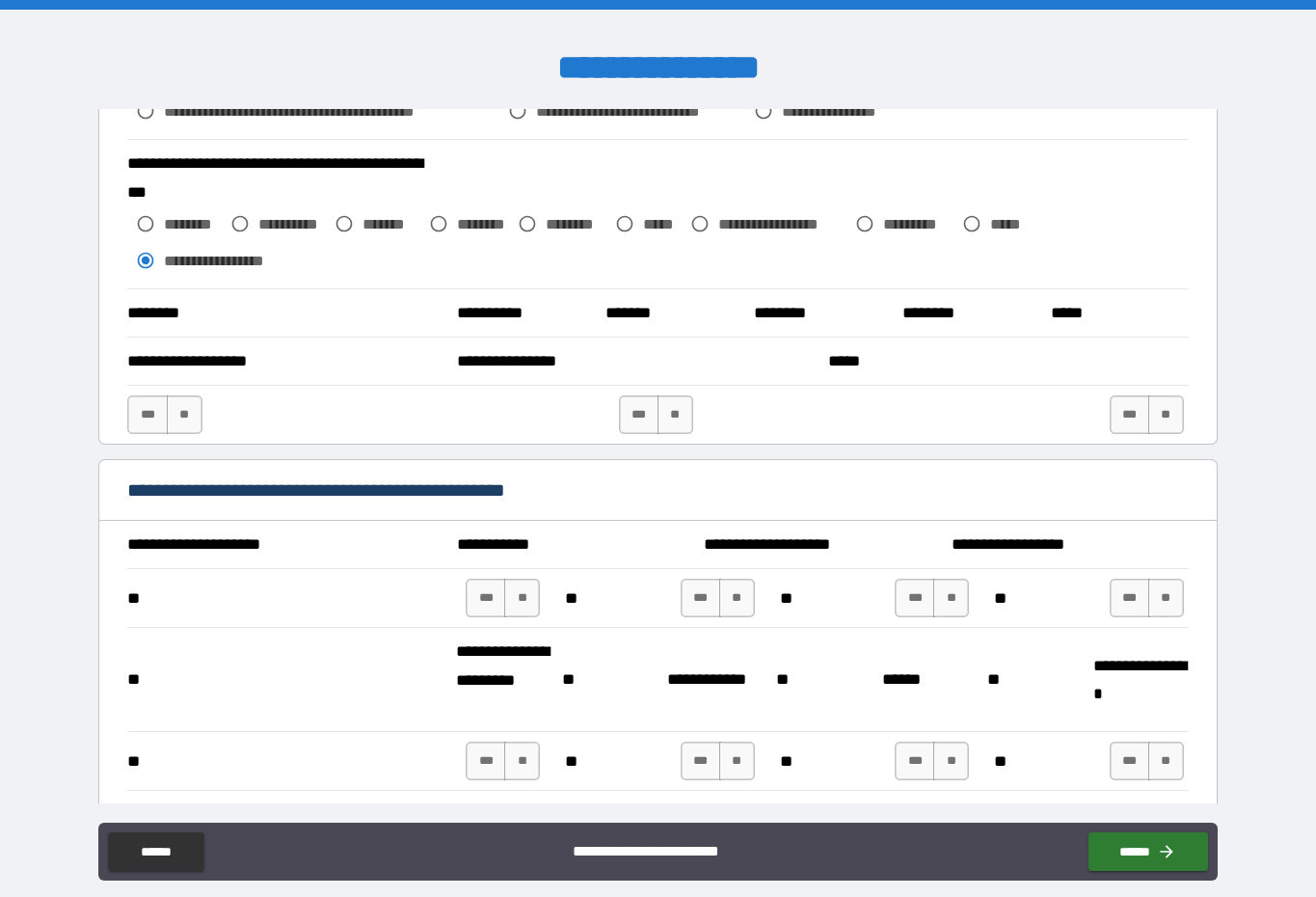 scroll, scrollTop: 945, scrollLeft: 0, axis: vertical 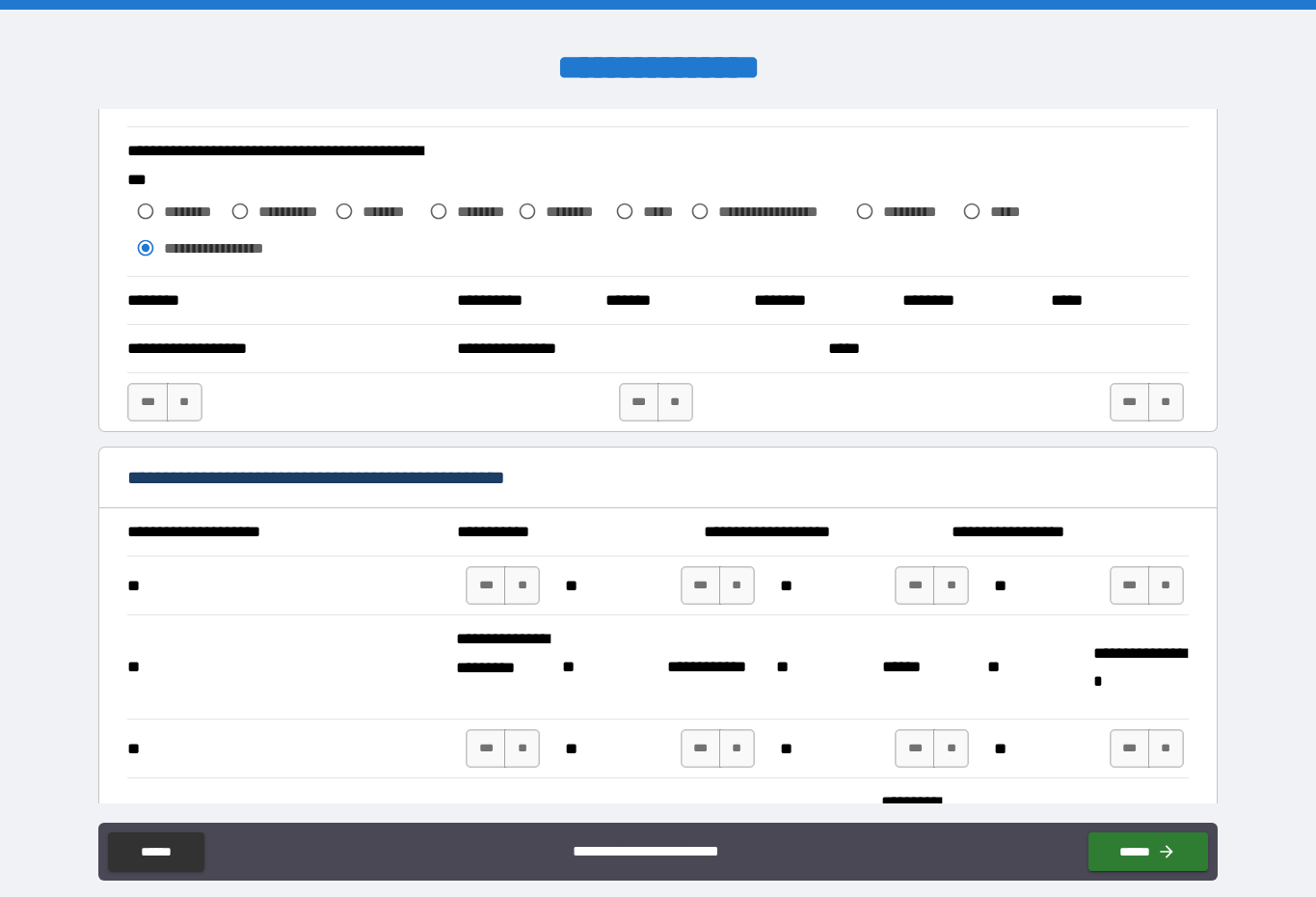 click on "**" at bounding box center [184, 402] 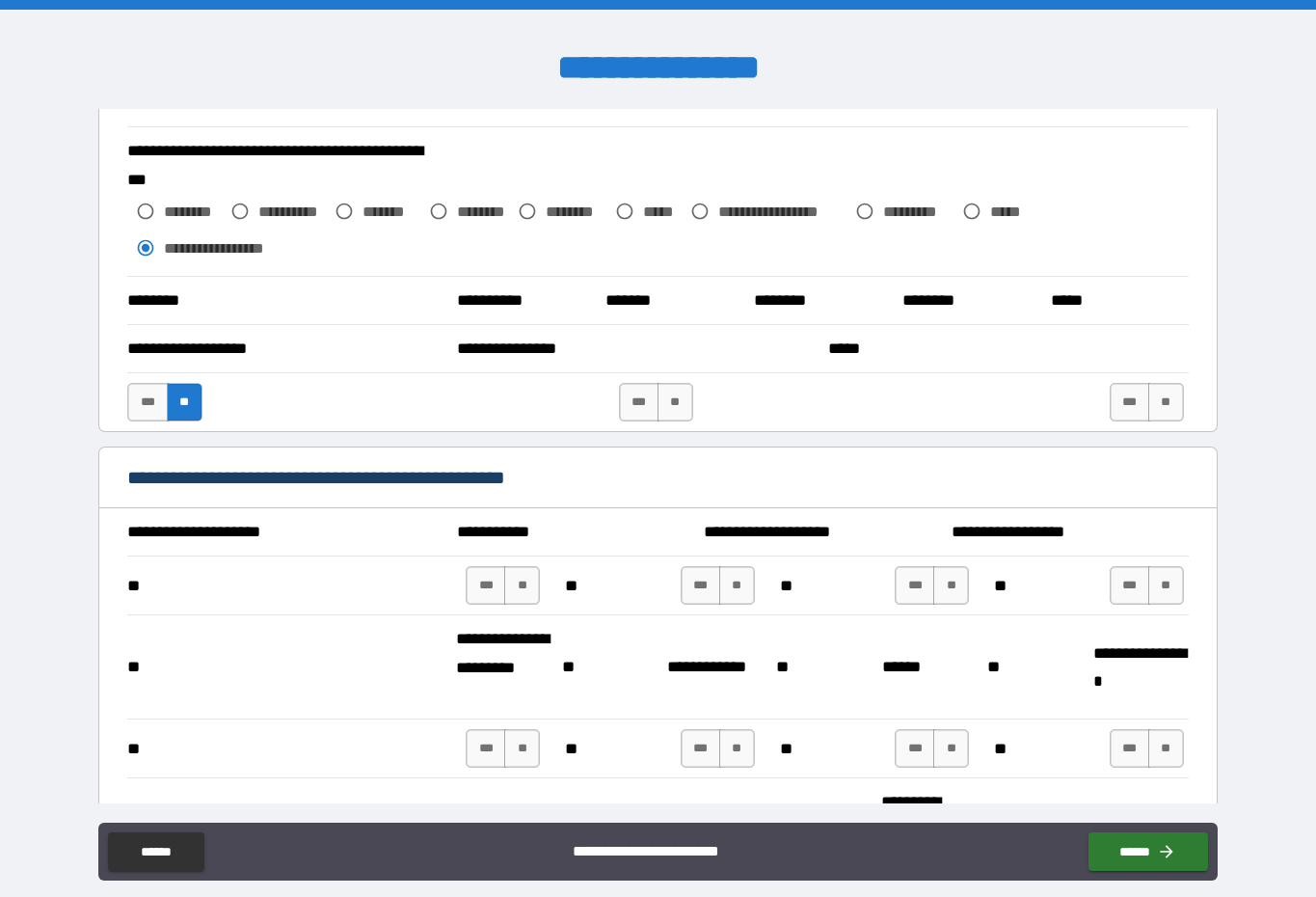 click on "**" at bounding box center [675, 402] 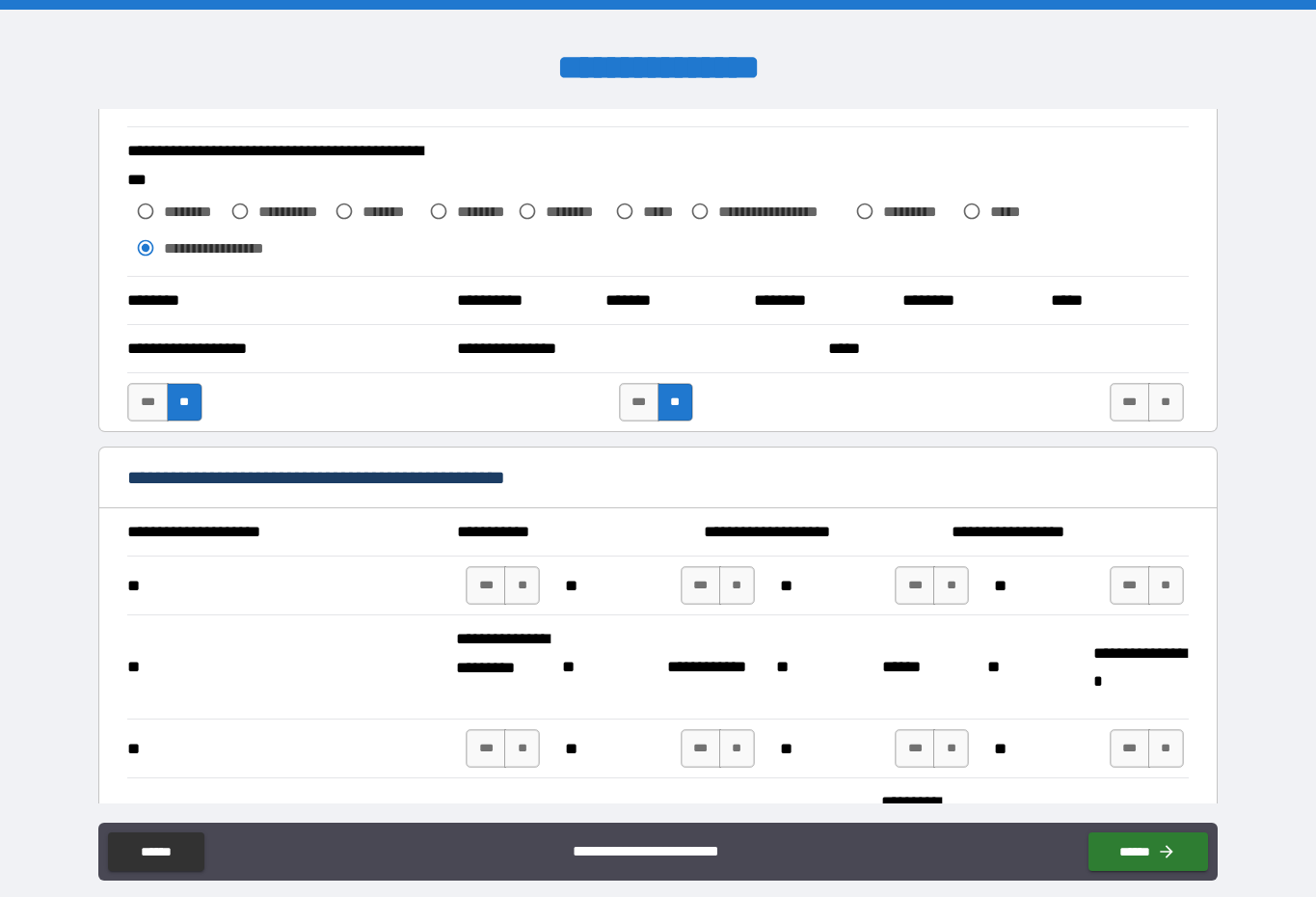 click on "**" at bounding box center [1166, 402] 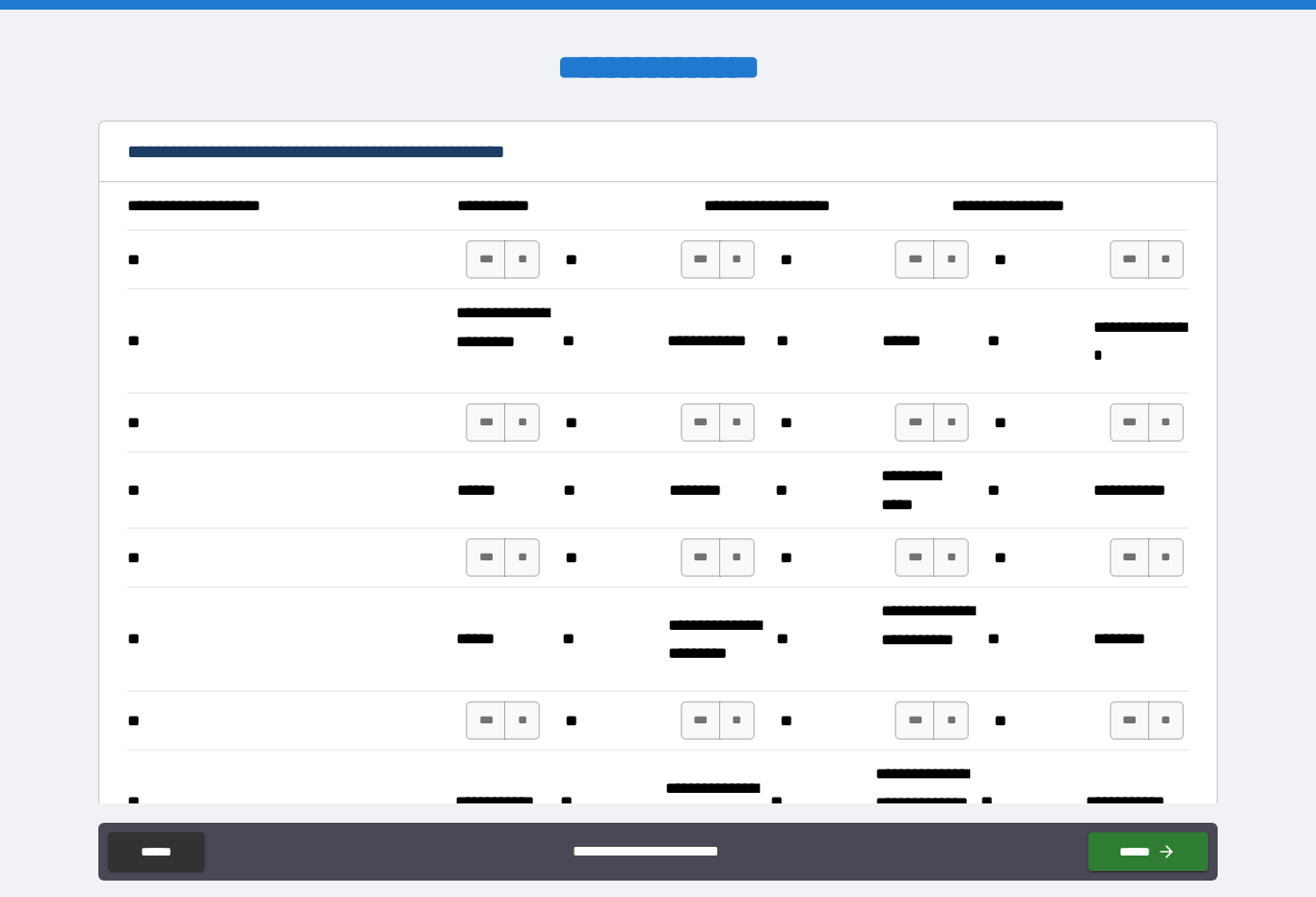 scroll, scrollTop: 1277, scrollLeft: 0, axis: vertical 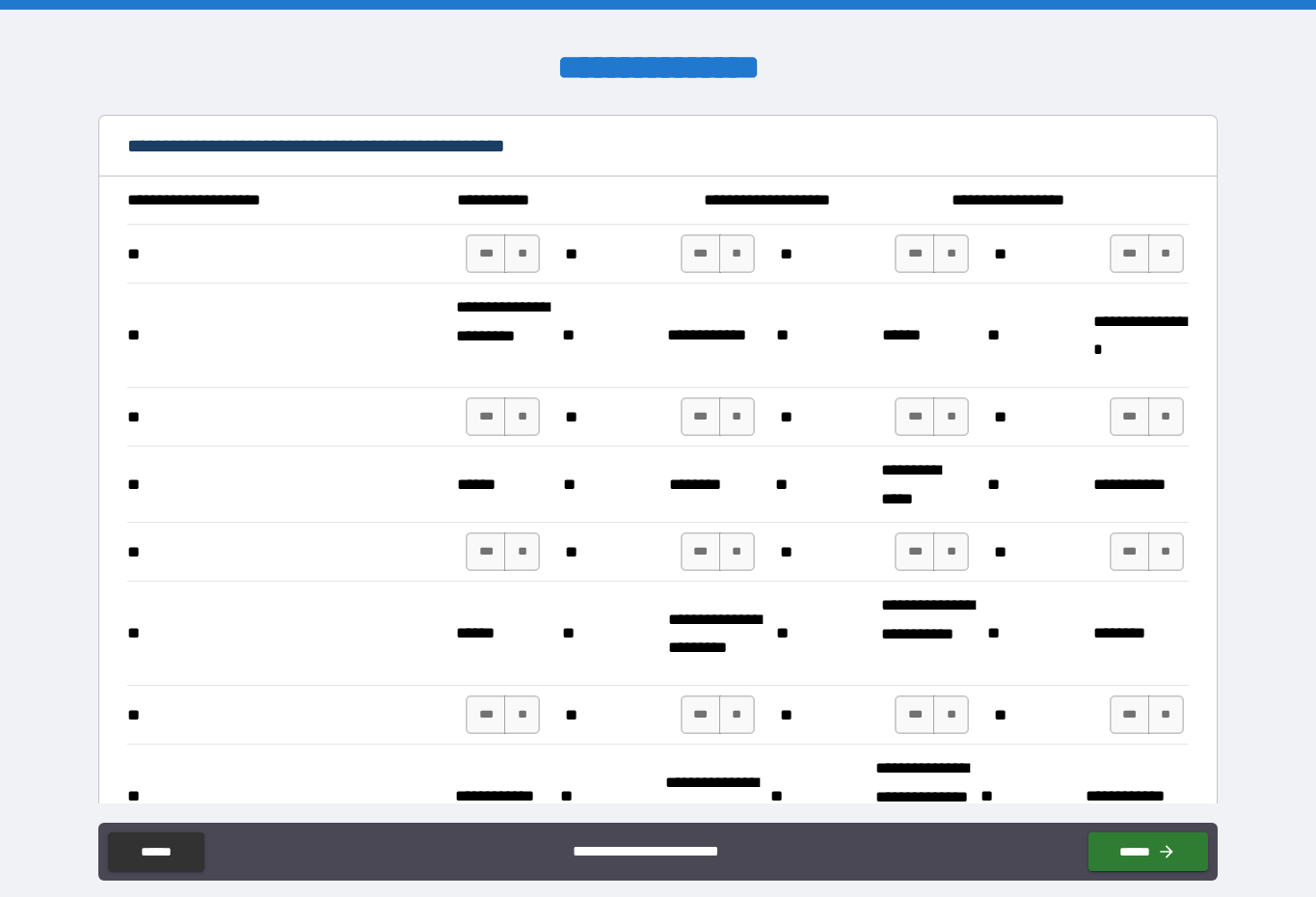 click on "**" at bounding box center (1166, 254) 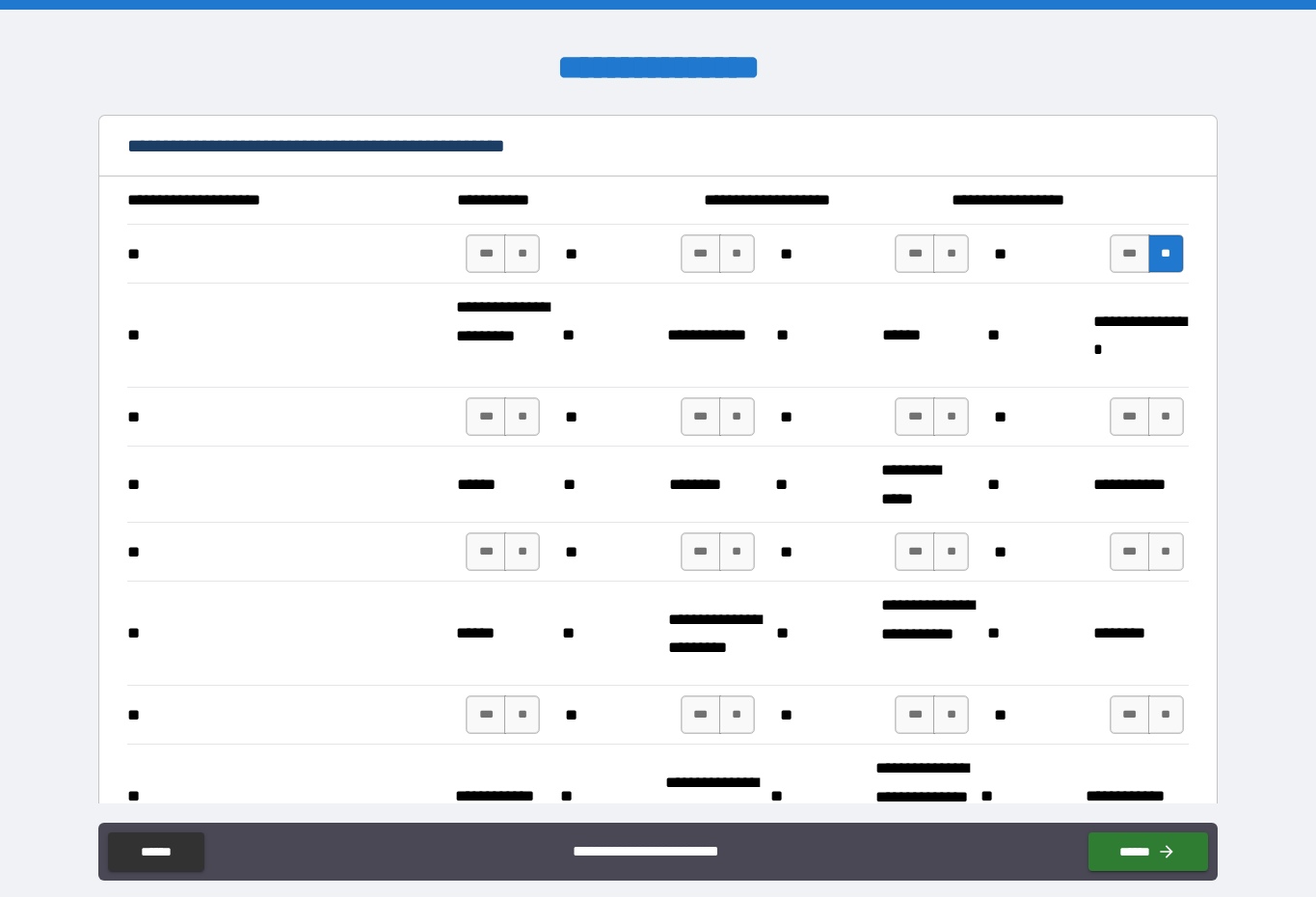 click on "**" at bounding box center (951, 254) 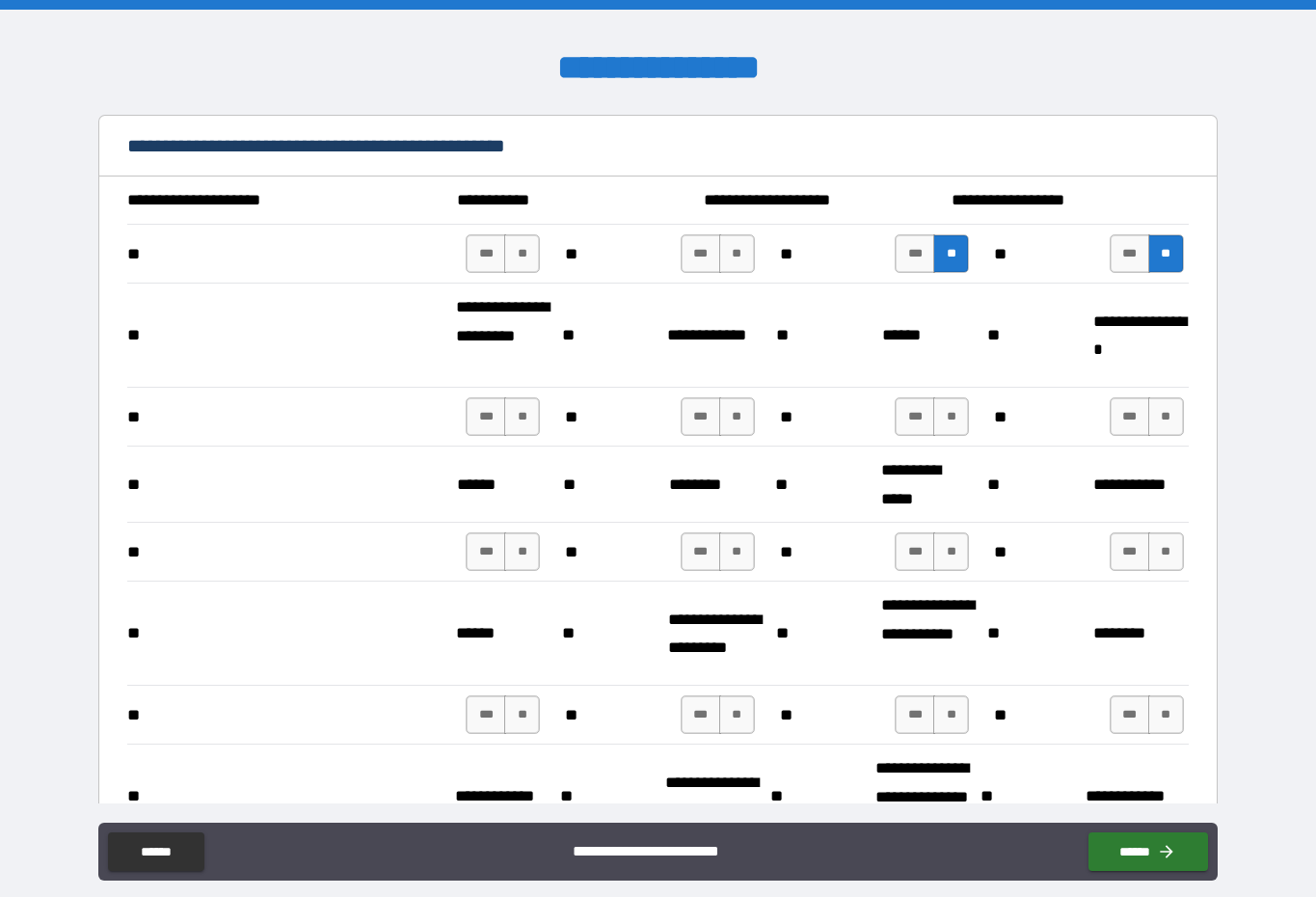 click on "**" at bounding box center (737, 254) 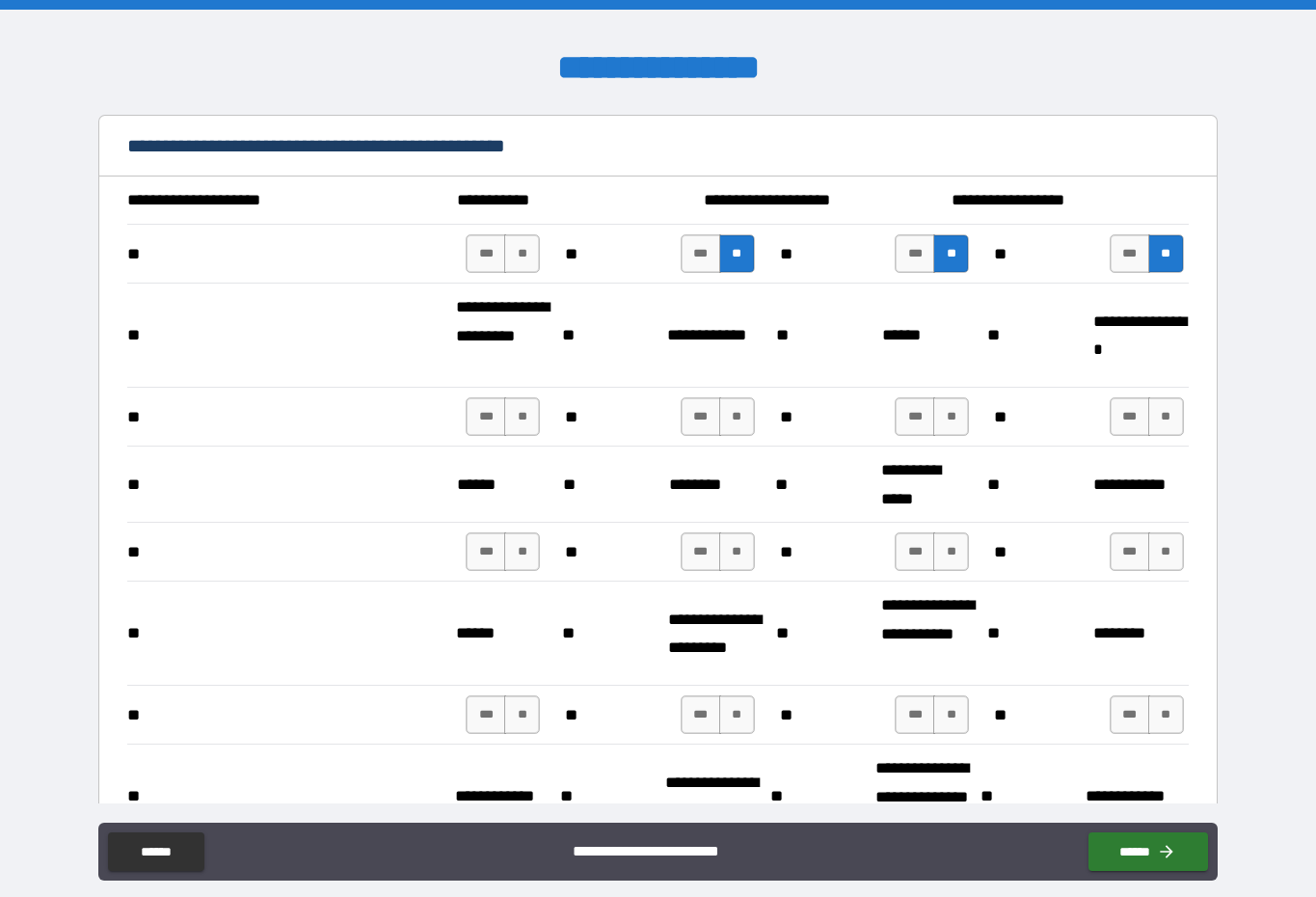 click on "**" at bounding box center [522, 254] 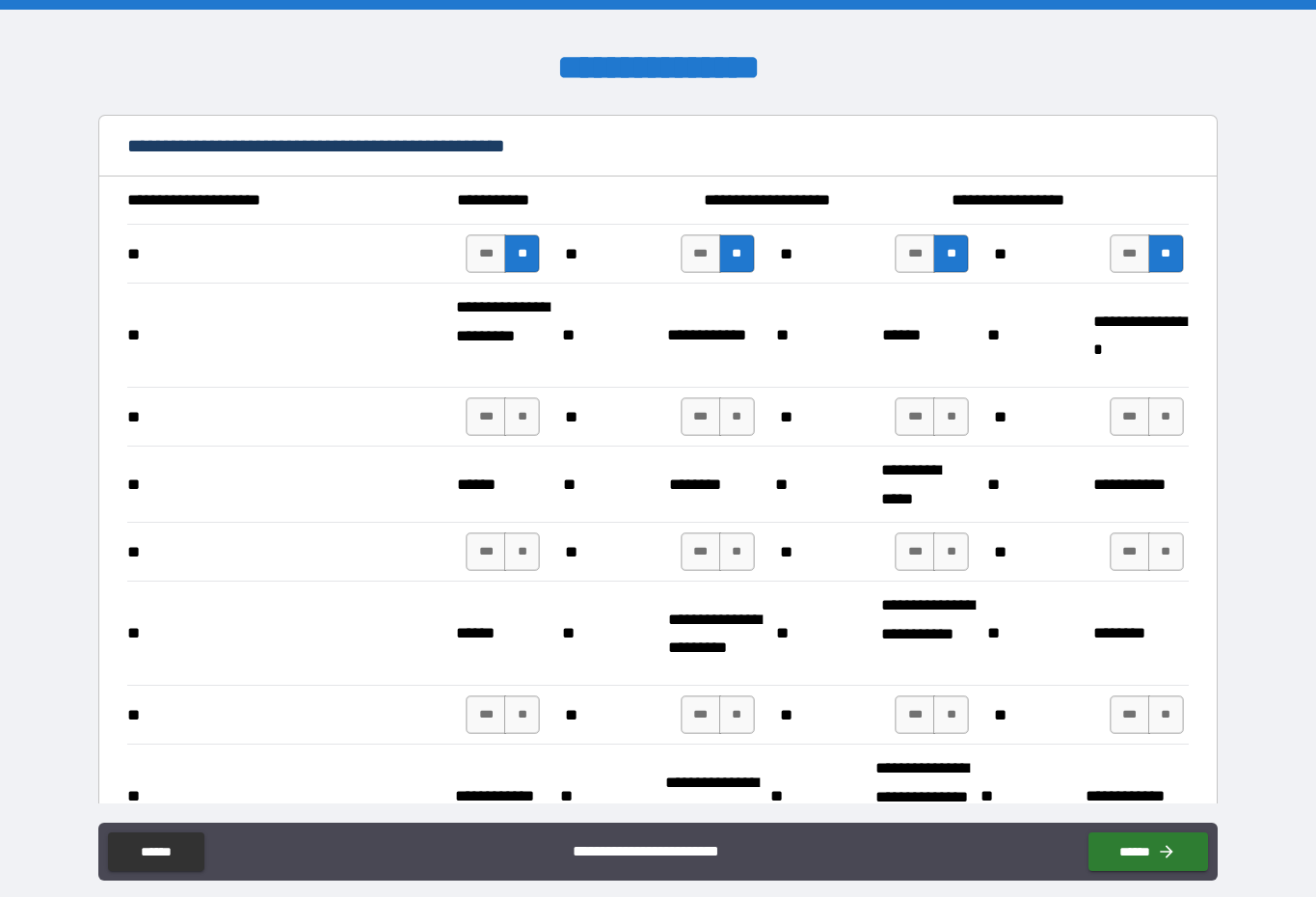 click on "**" at bounding box center (522, 417) 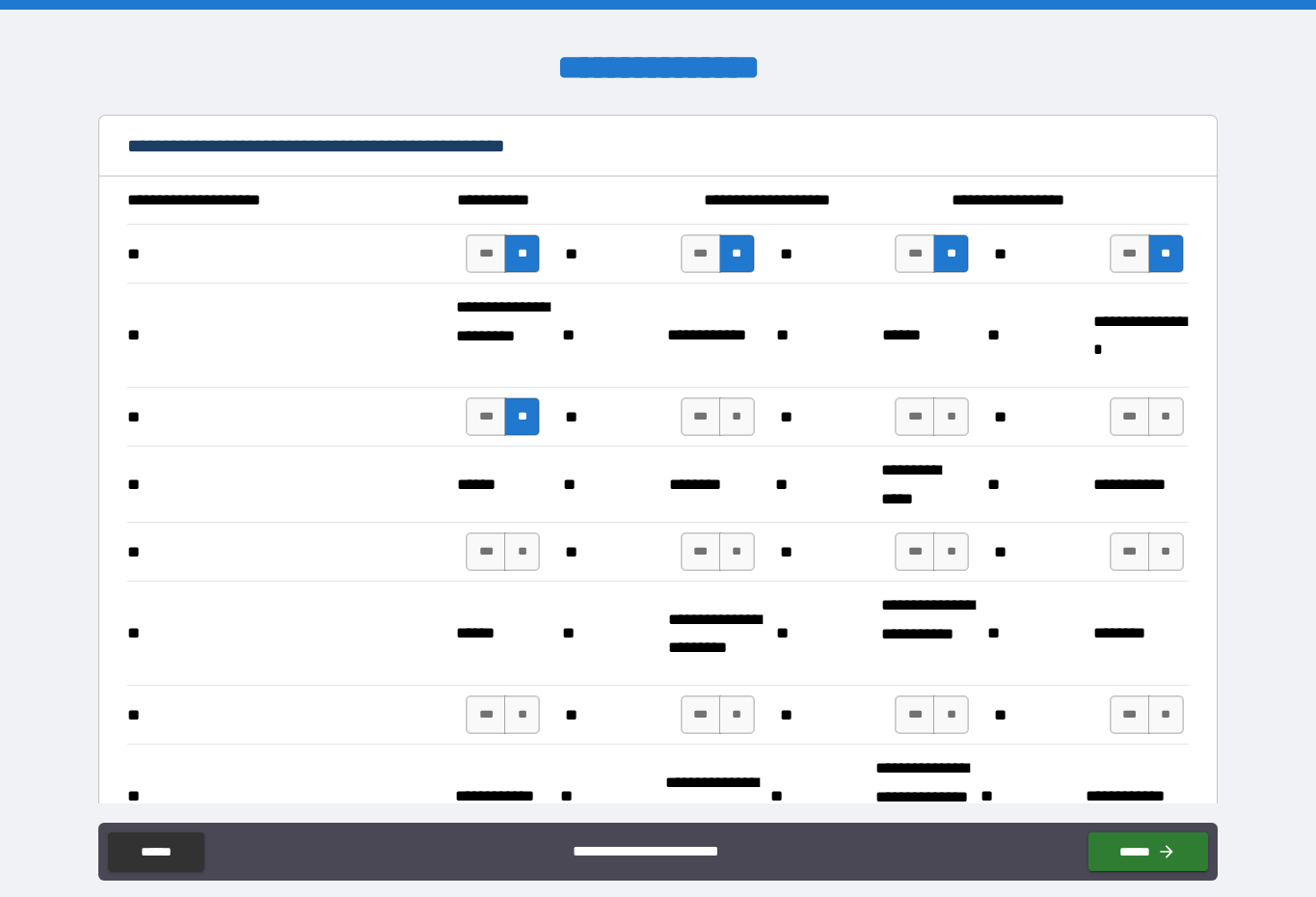 click on "**" at bounding box center (737, 417) 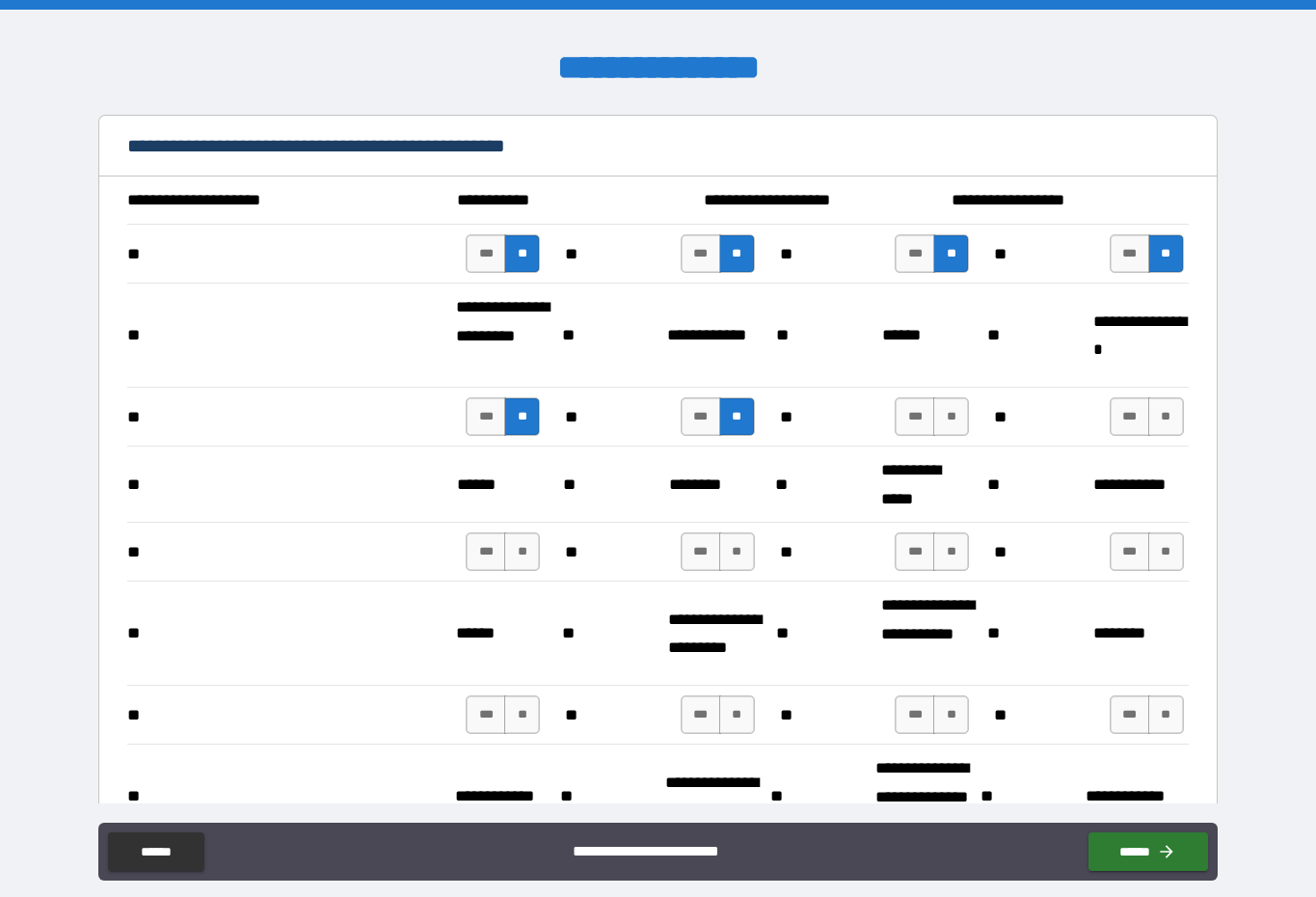 click on "**" at bounding box center (951, 417) 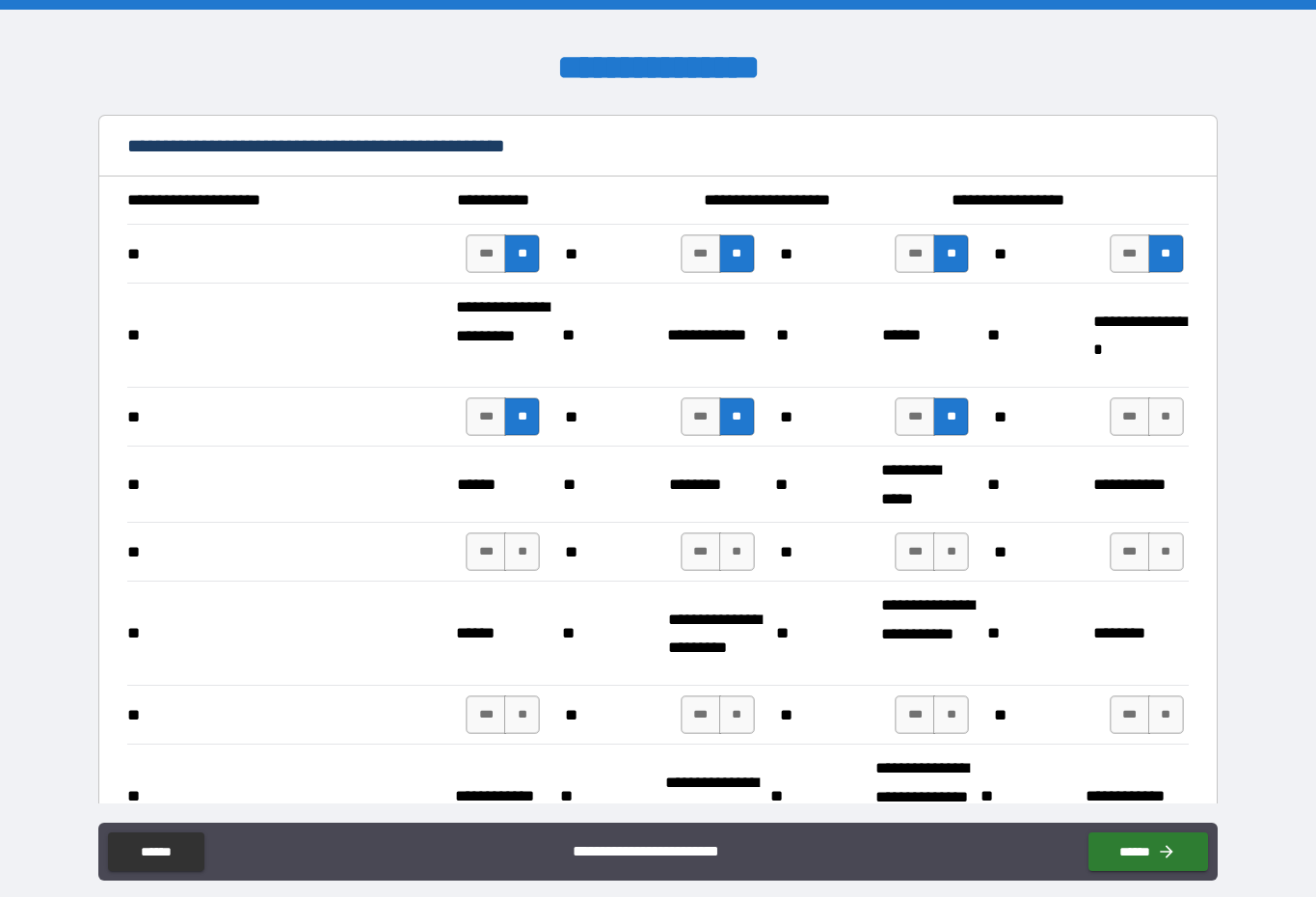 click on "**" at bounding box center [1166, 417] 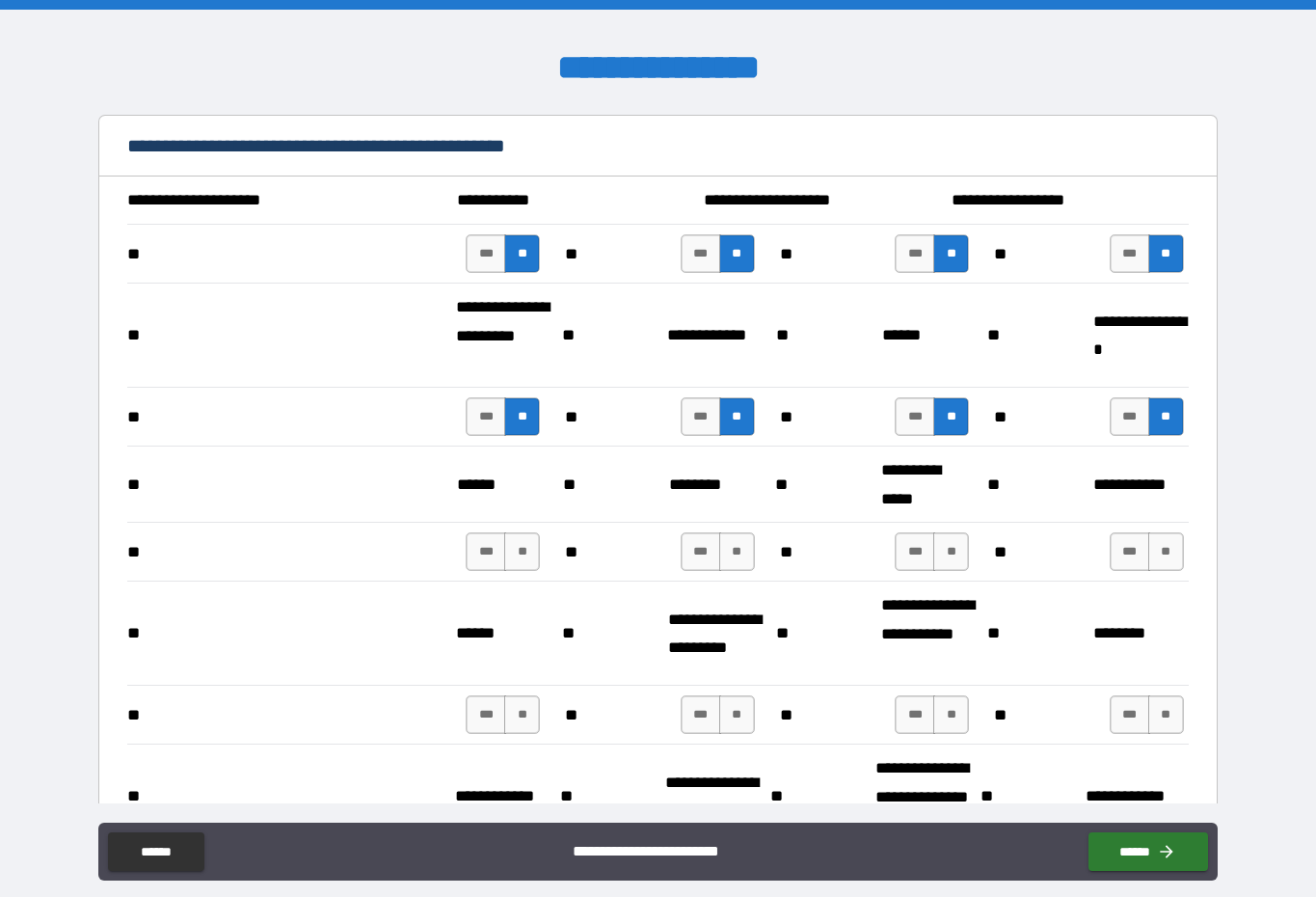 click on "**" at bounding box center [1166, 552] 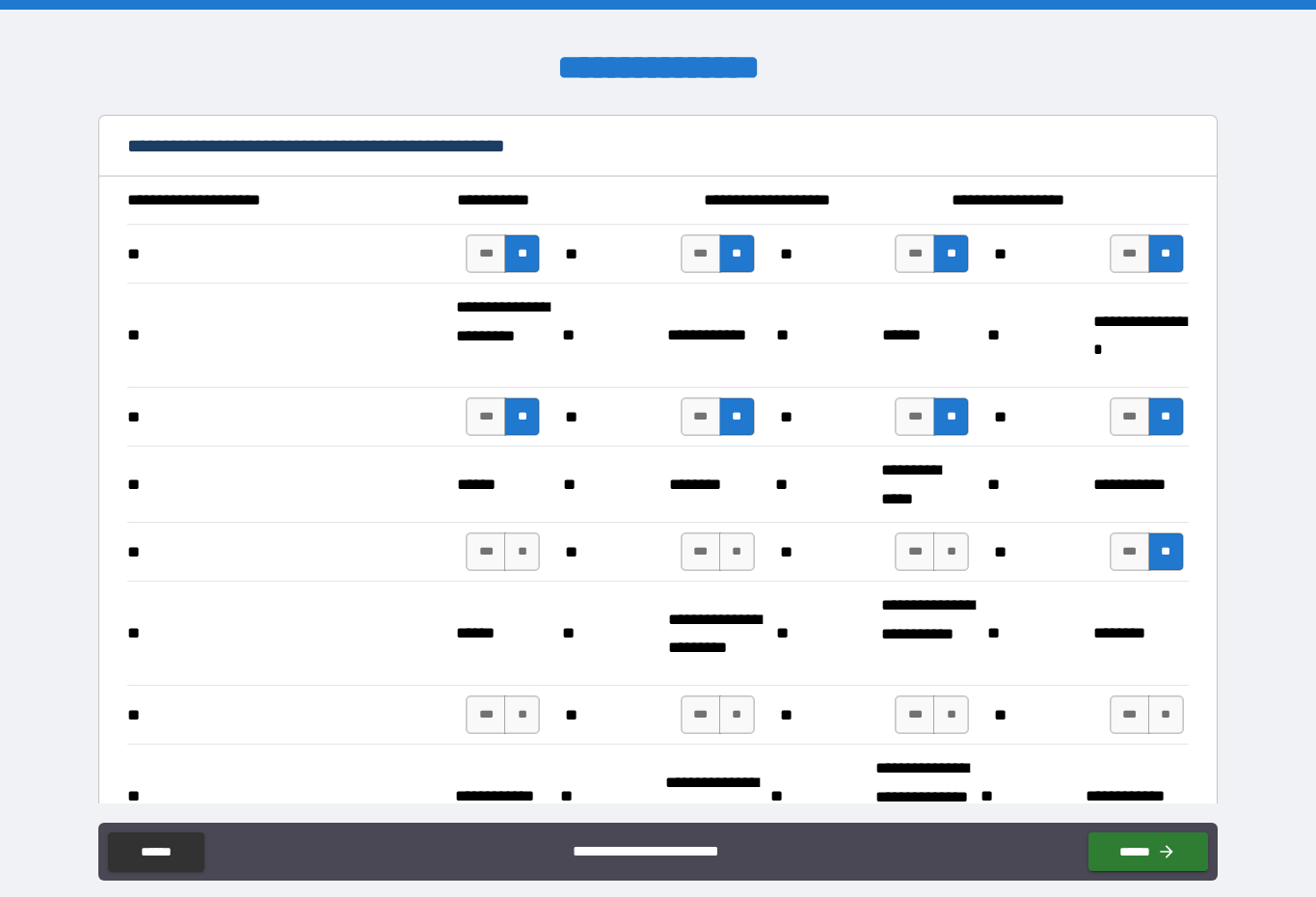 click on "**" at bounding box center (951, 552) 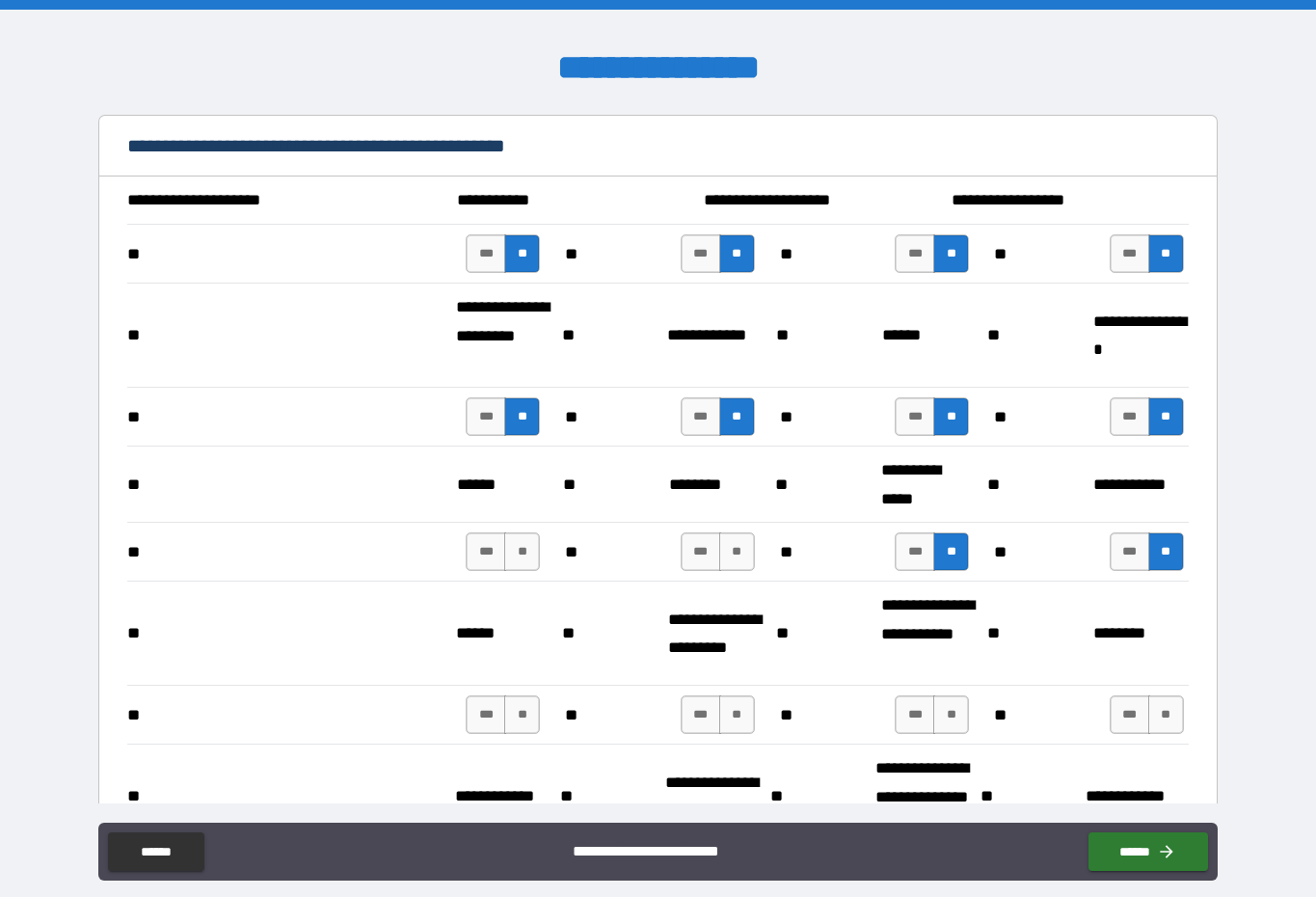 click on "**" at bounding box center [737, 552] 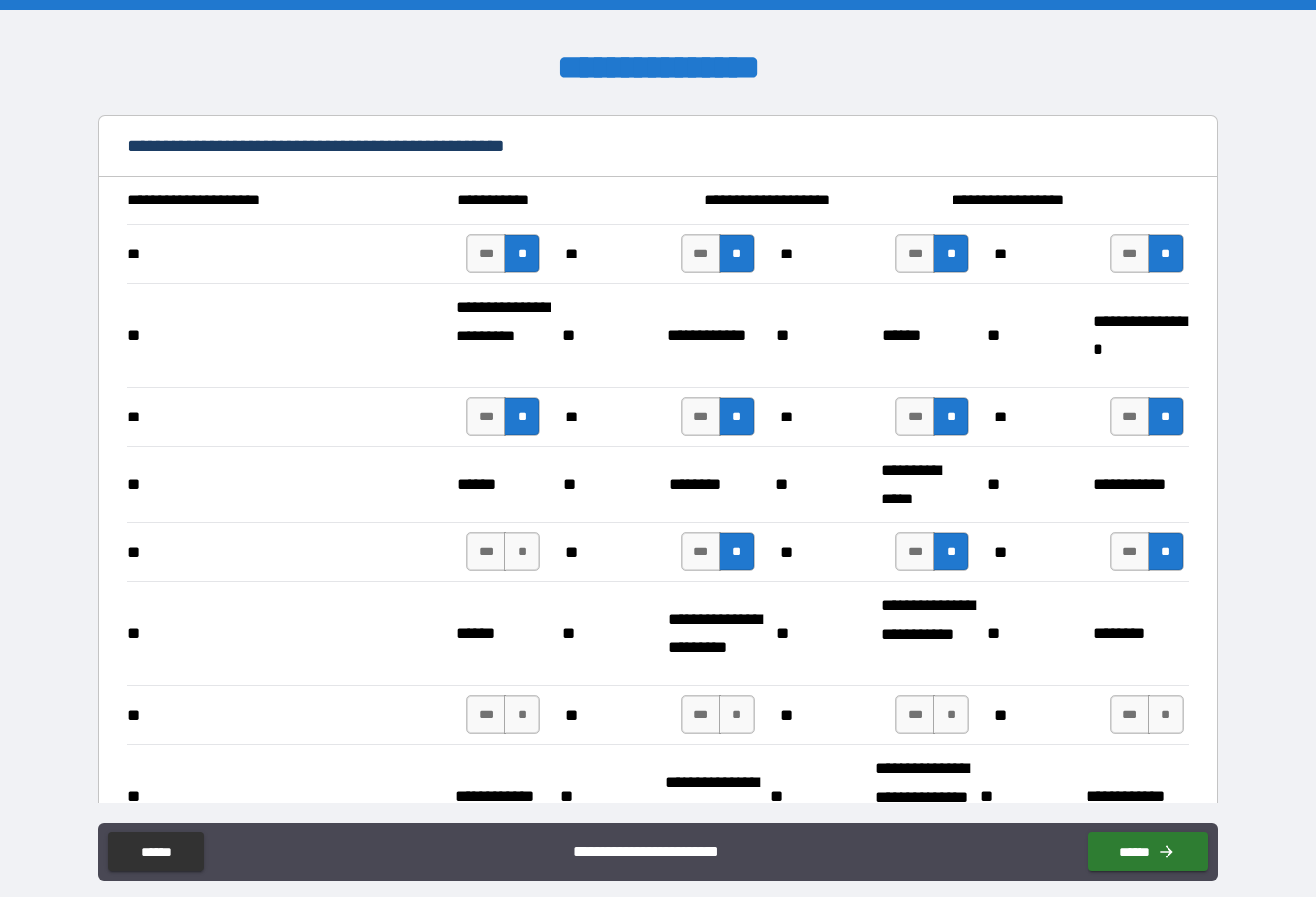 click on "**" at bounding box center (522, 552) 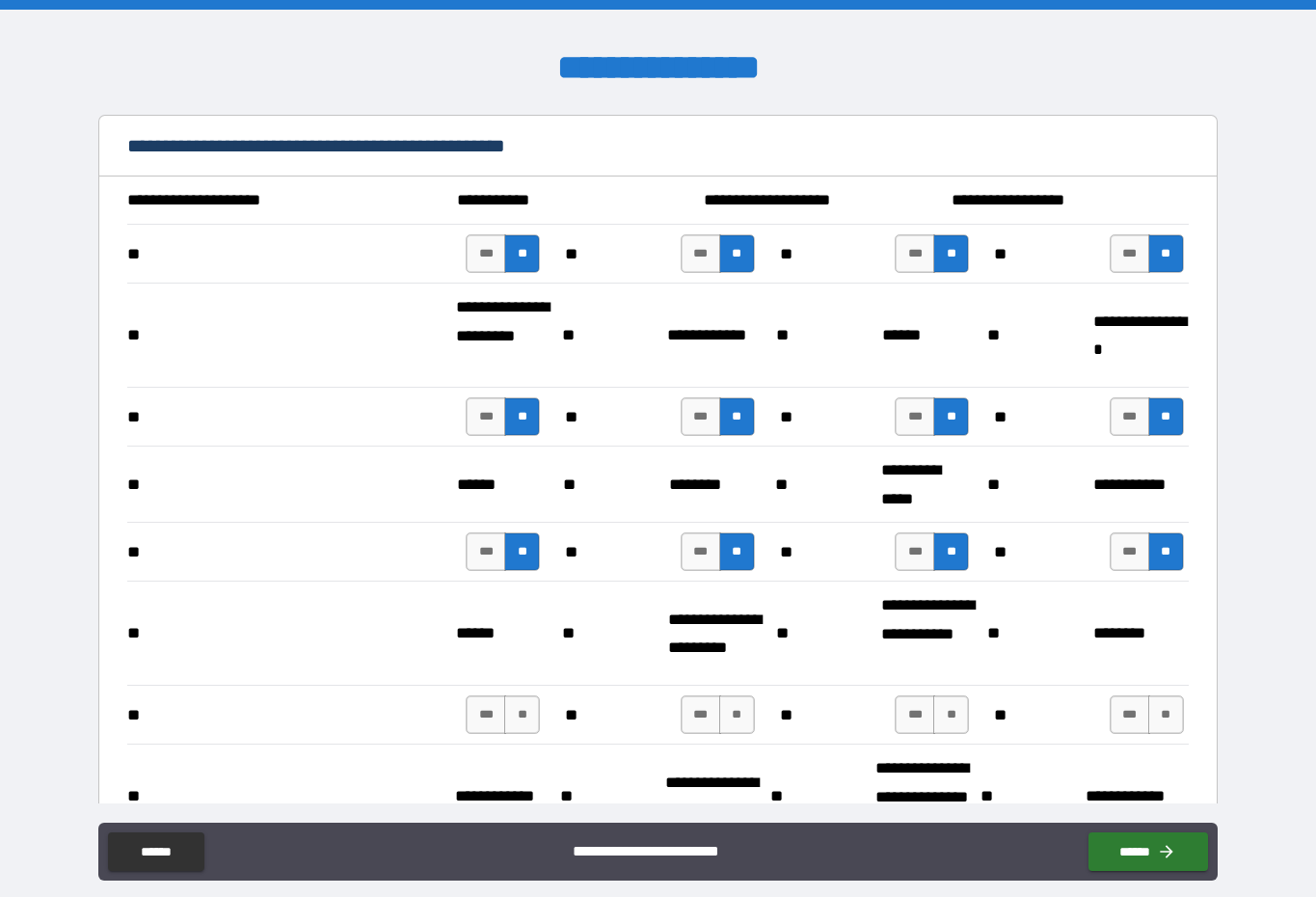 click on "**" at bounding box center [522, 715] 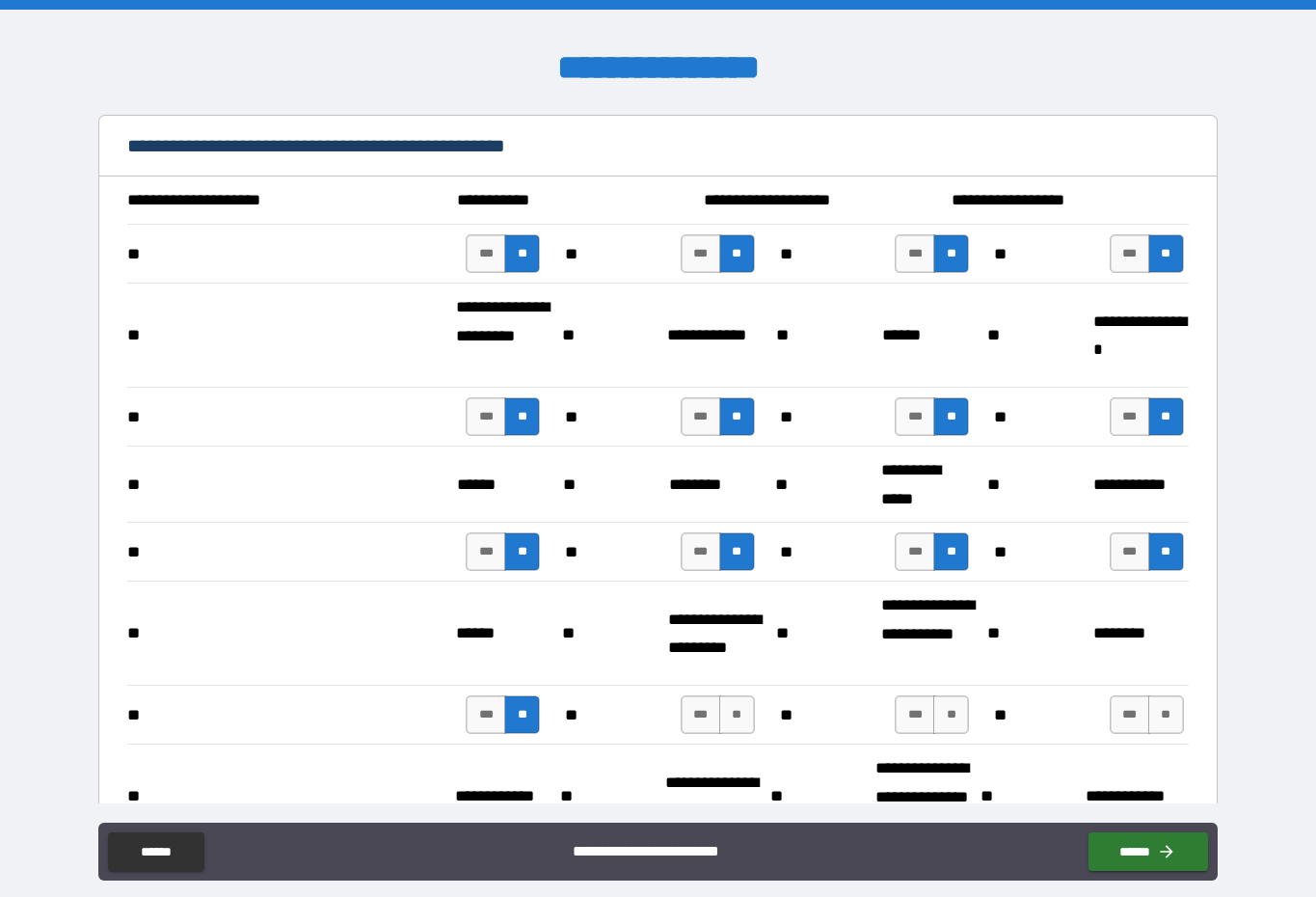 click on "**" at bounding box center [737, 715] 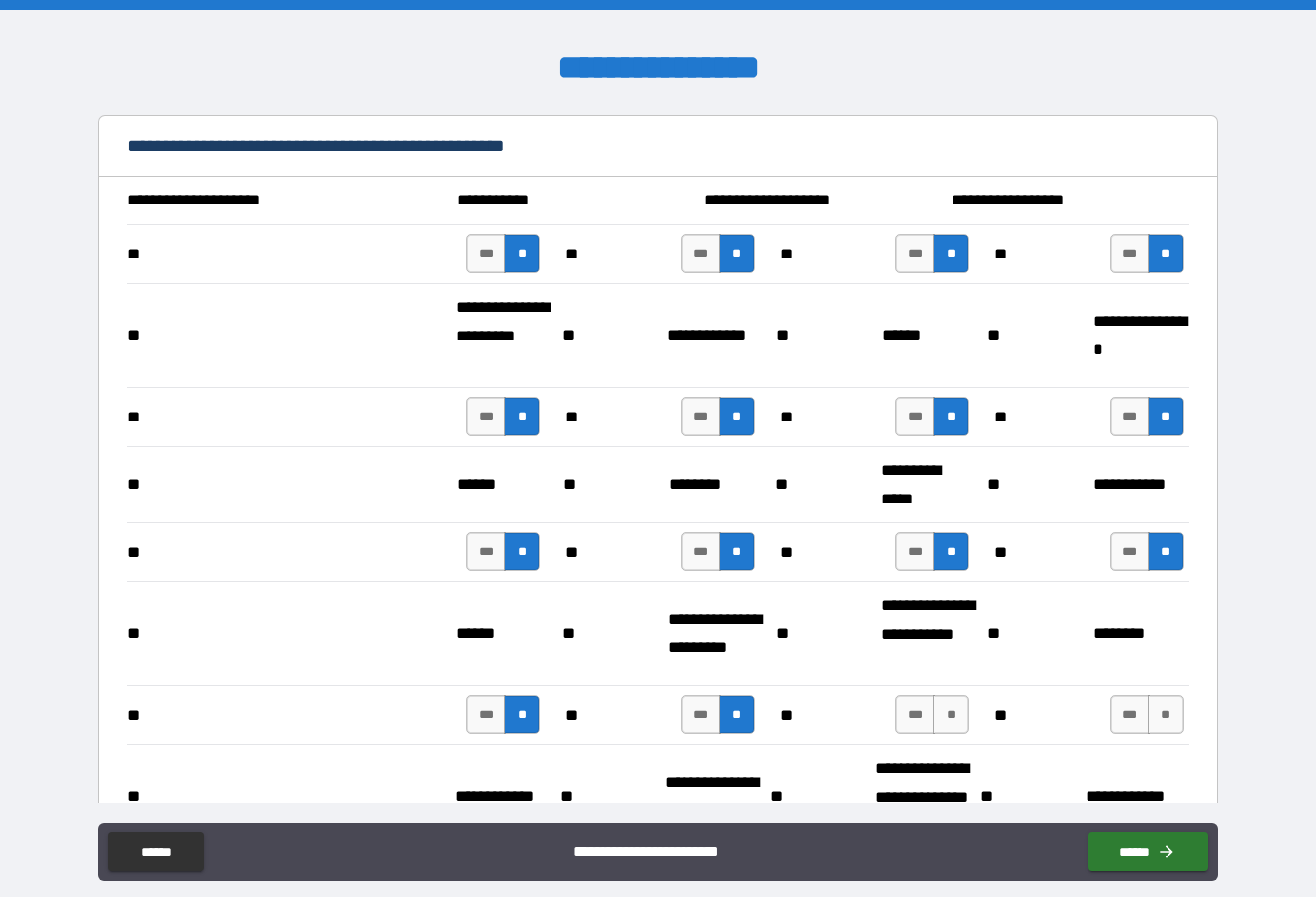 click on "**" at bounding box center (951, 715) 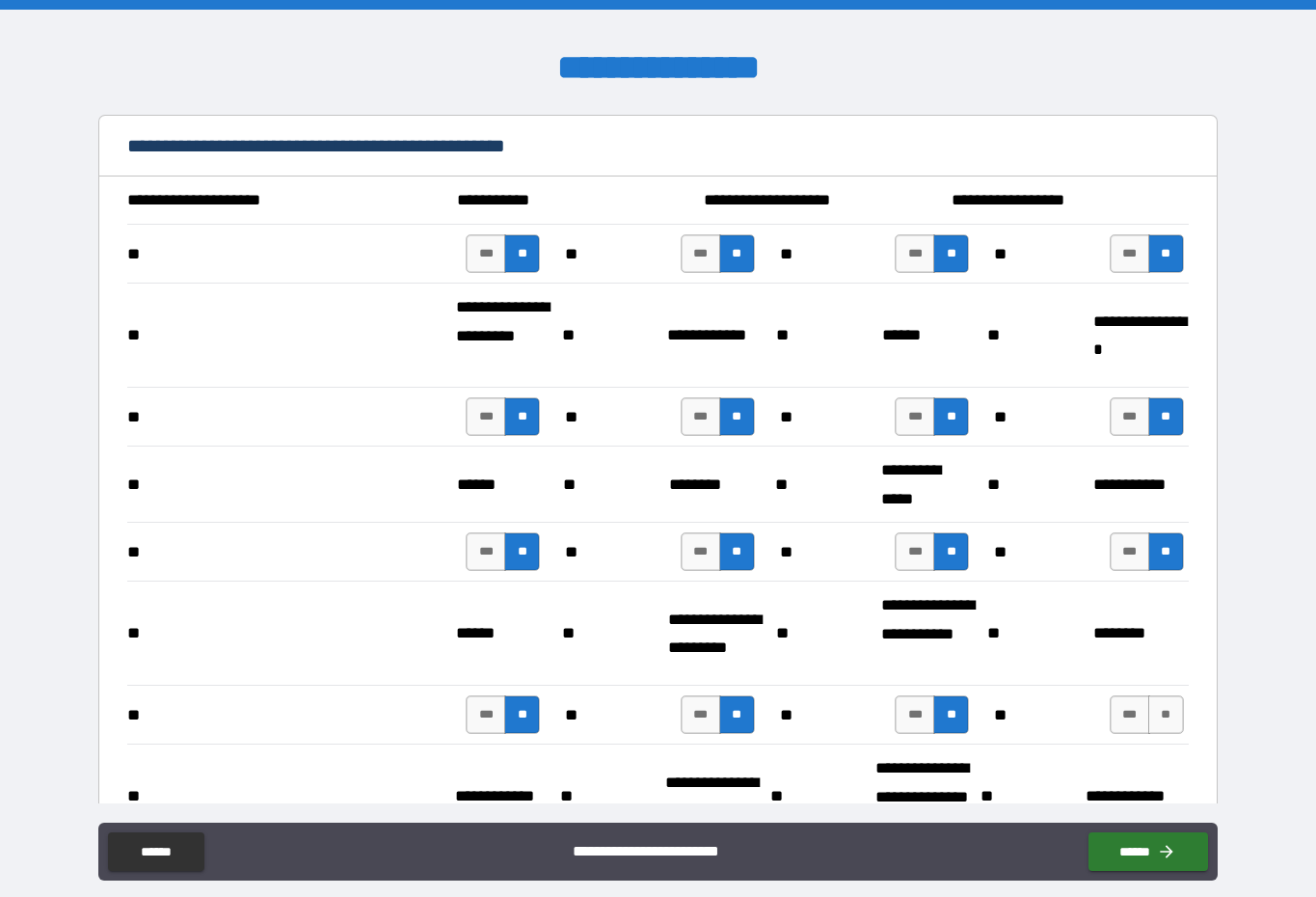 click on "**" at bounding box center [1166, 715] 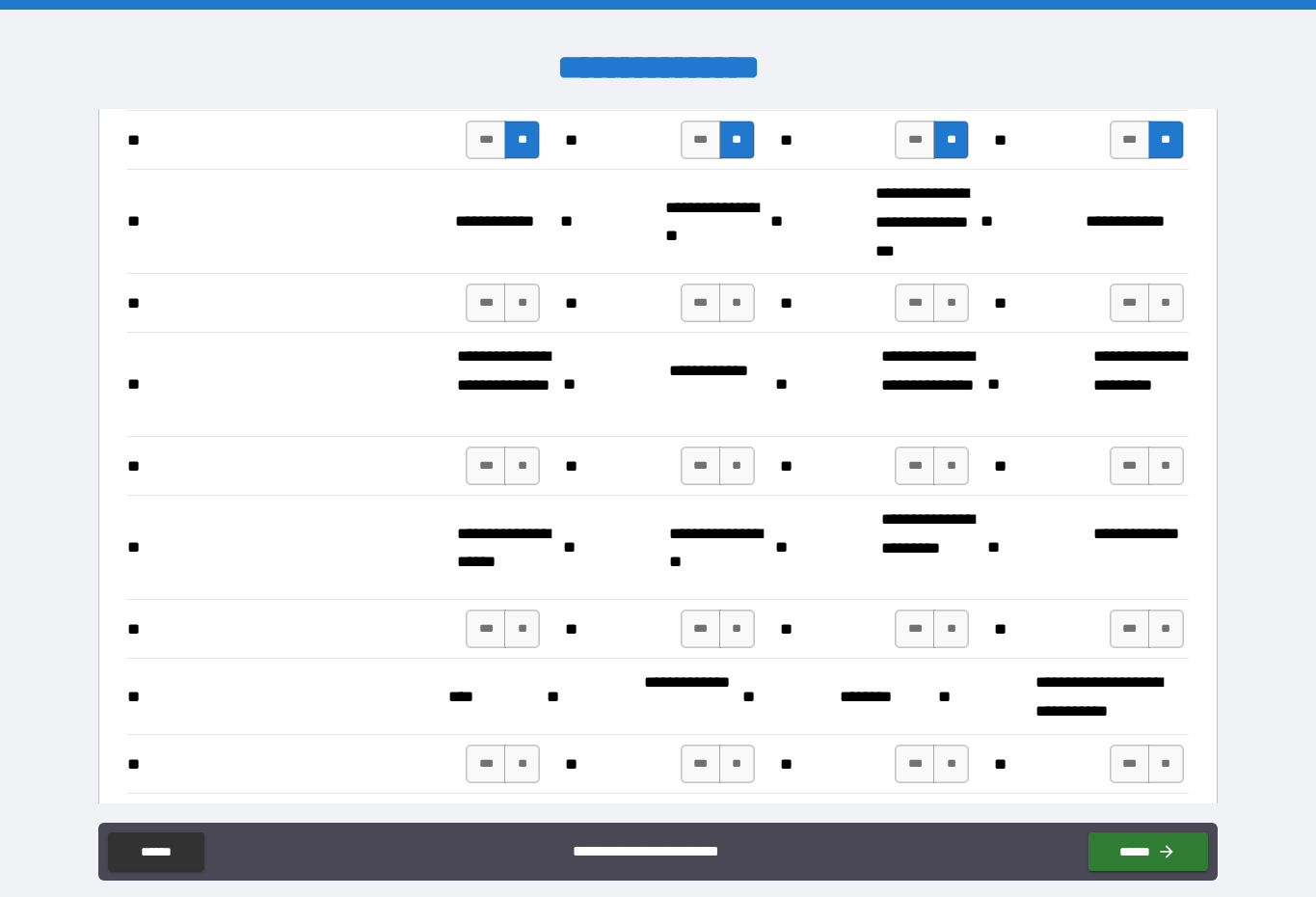 scroll, scrollTop: 1854, scrollLeft: 0, axis: vertical 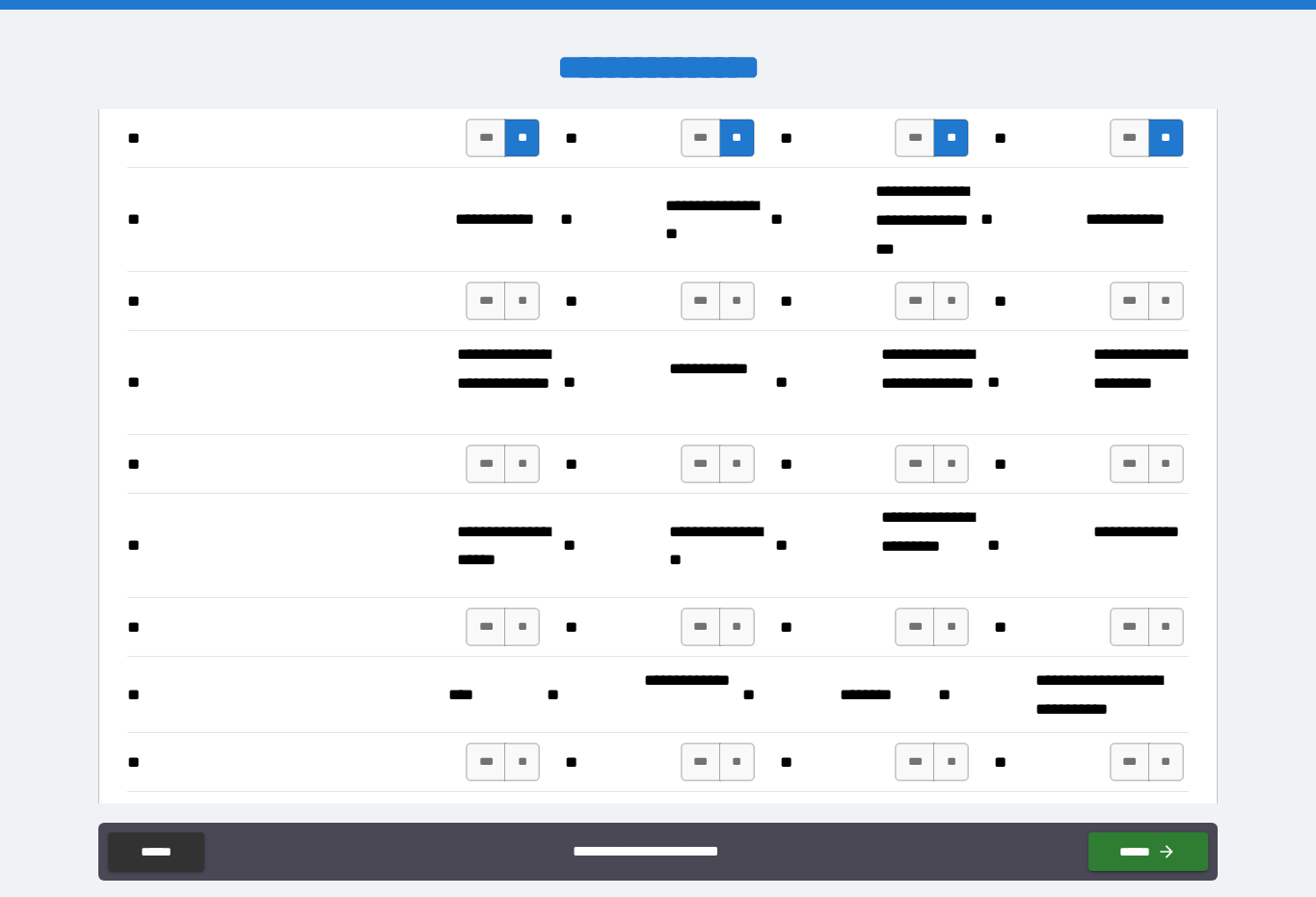 click on "**" at bounding box center [522, 301] 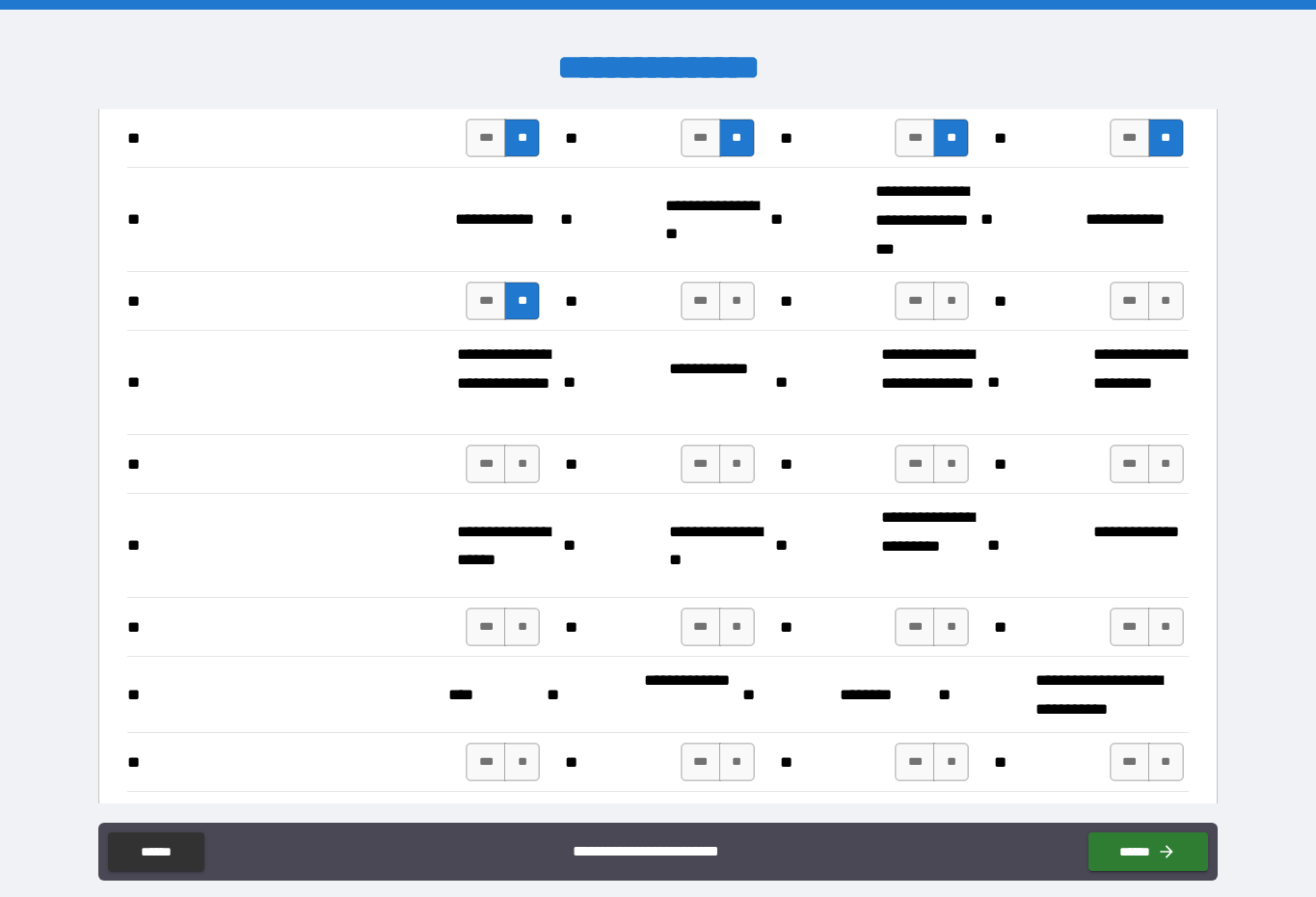 click on "**" at bounding box center (737, 301) 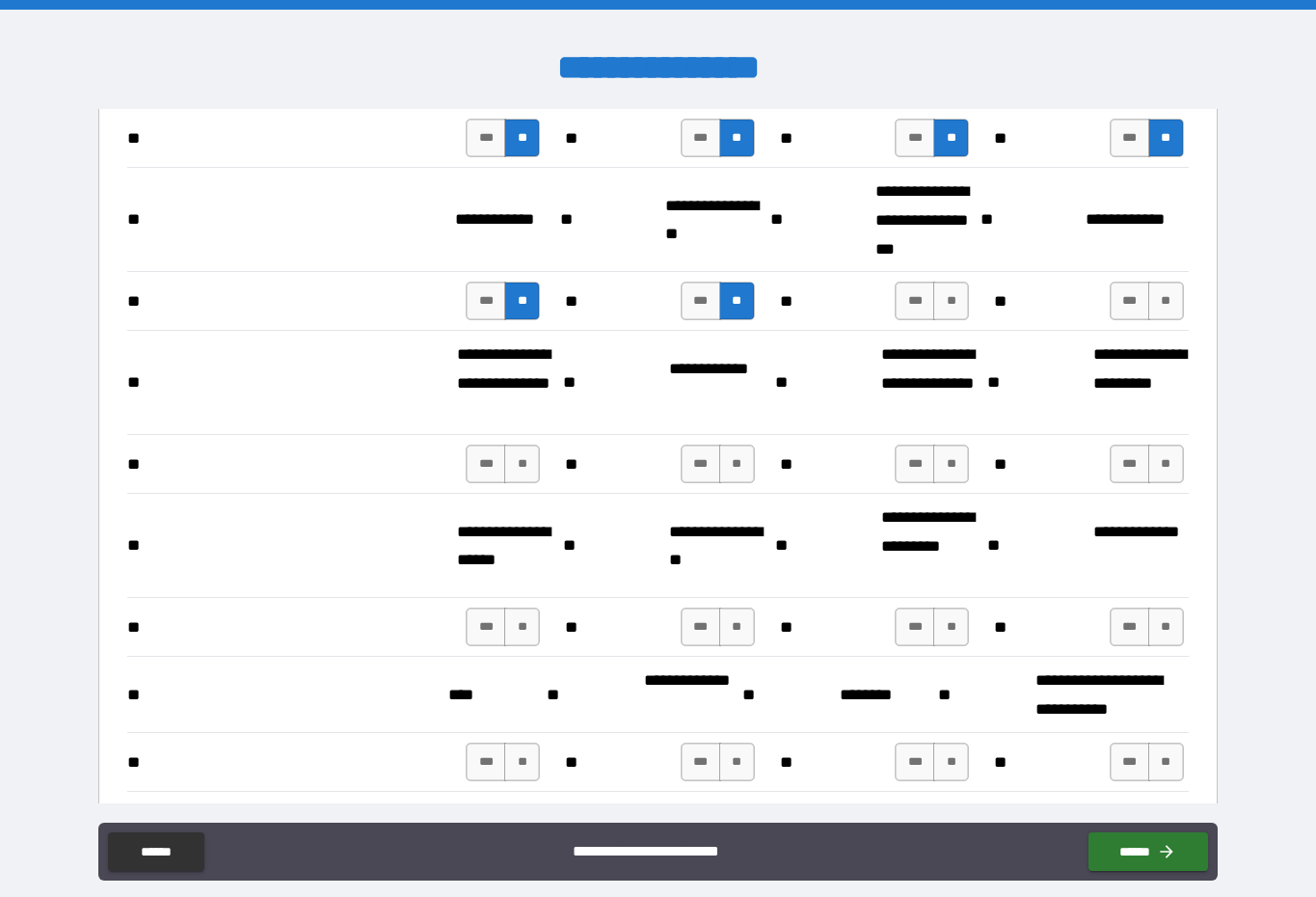 click on "**" at bounding box center [951, 301] 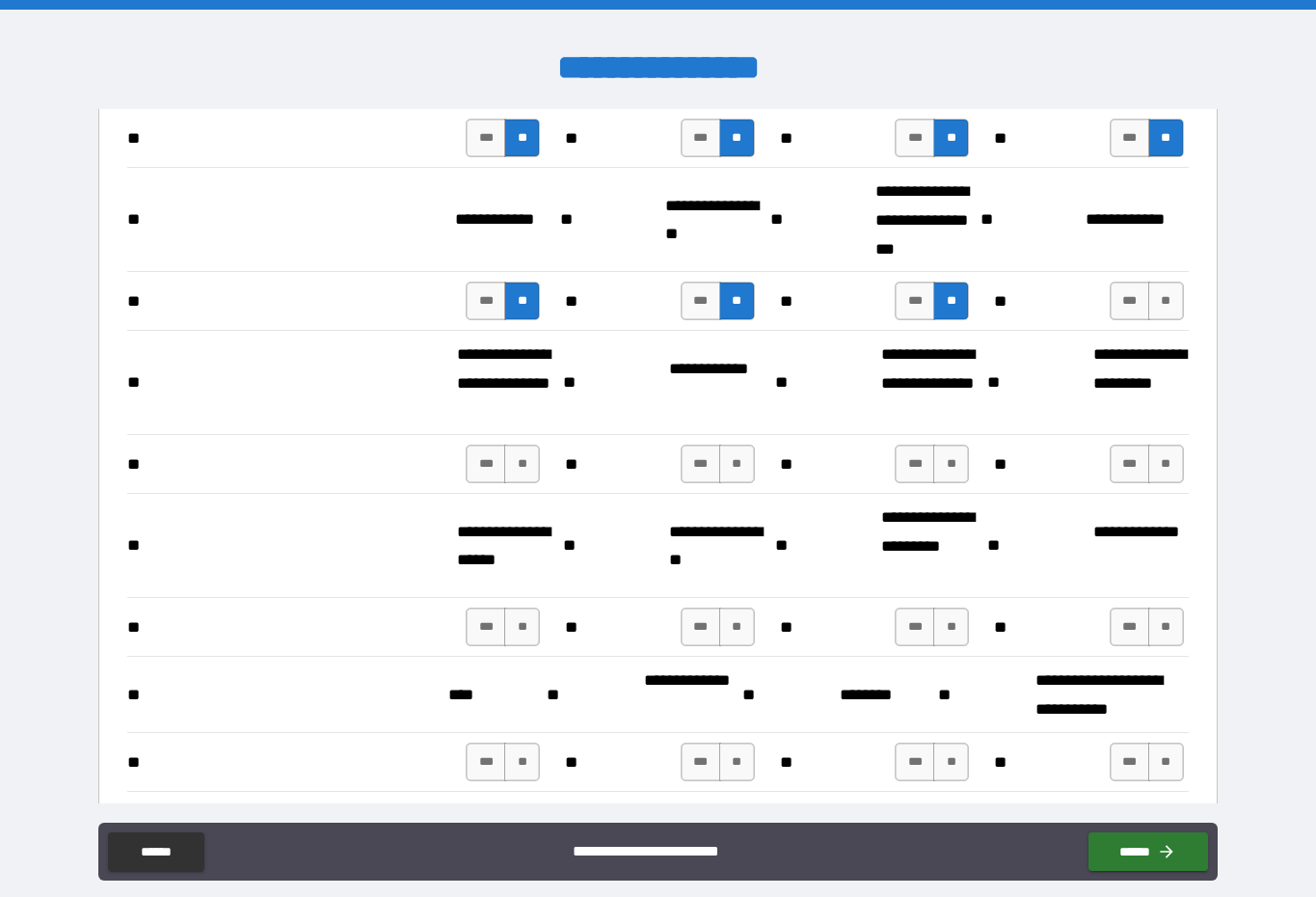 click on "**" at bounding box center [1166, 301] 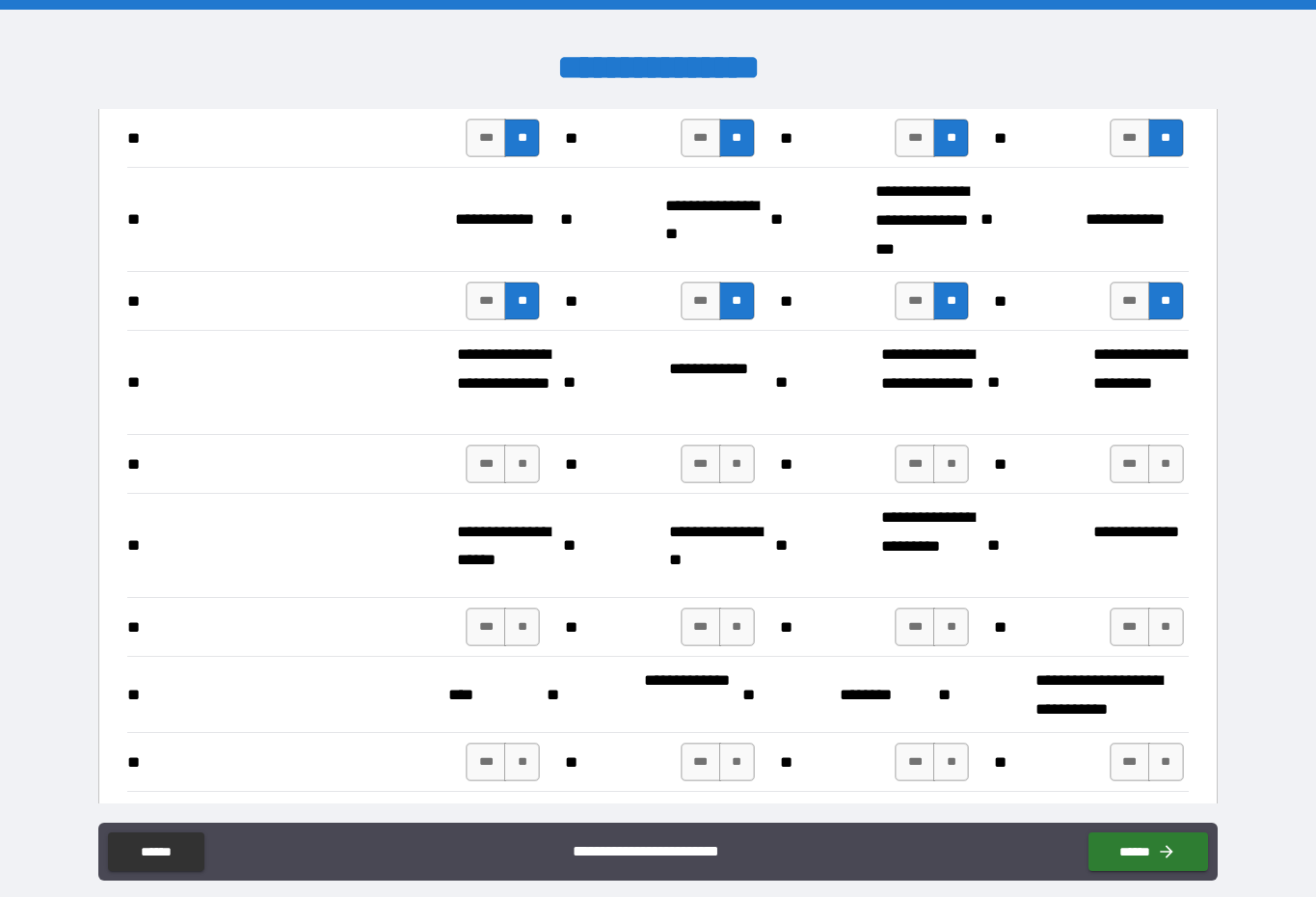 click on "**" at bounding box center [1166, 464] 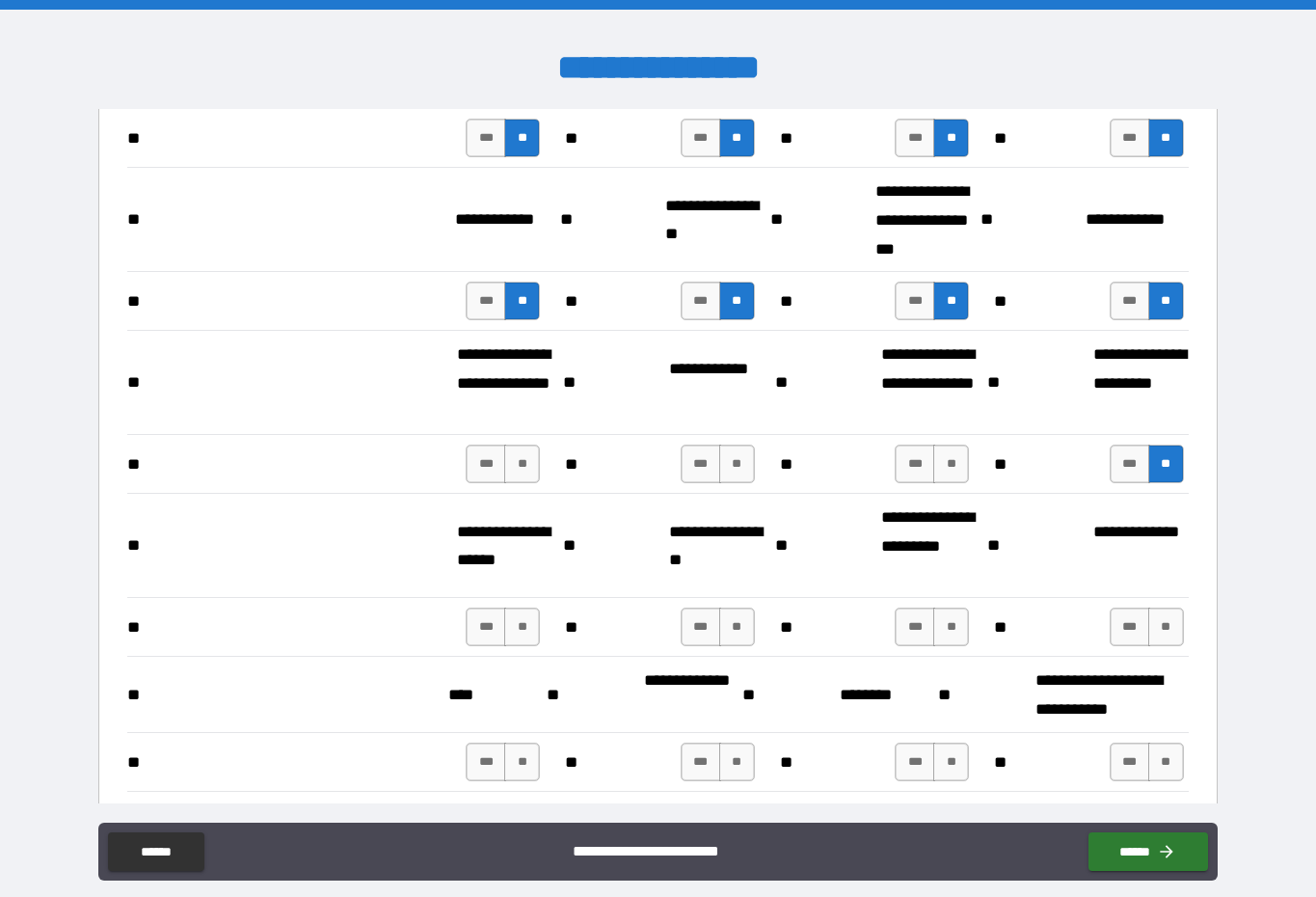 click on "**" at bounding box center (951, 464) 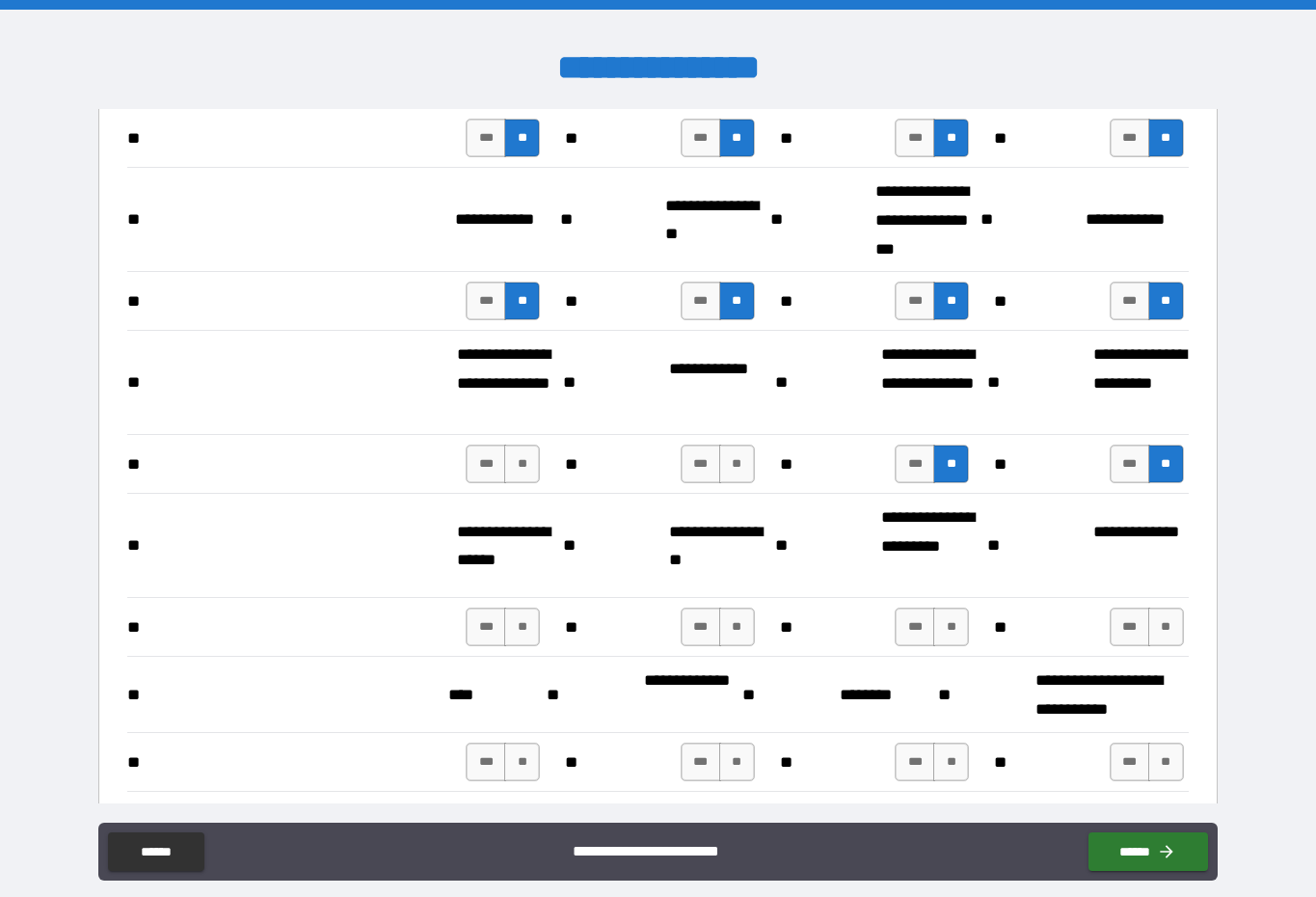 click on "**" at bounding box center [737, 464] 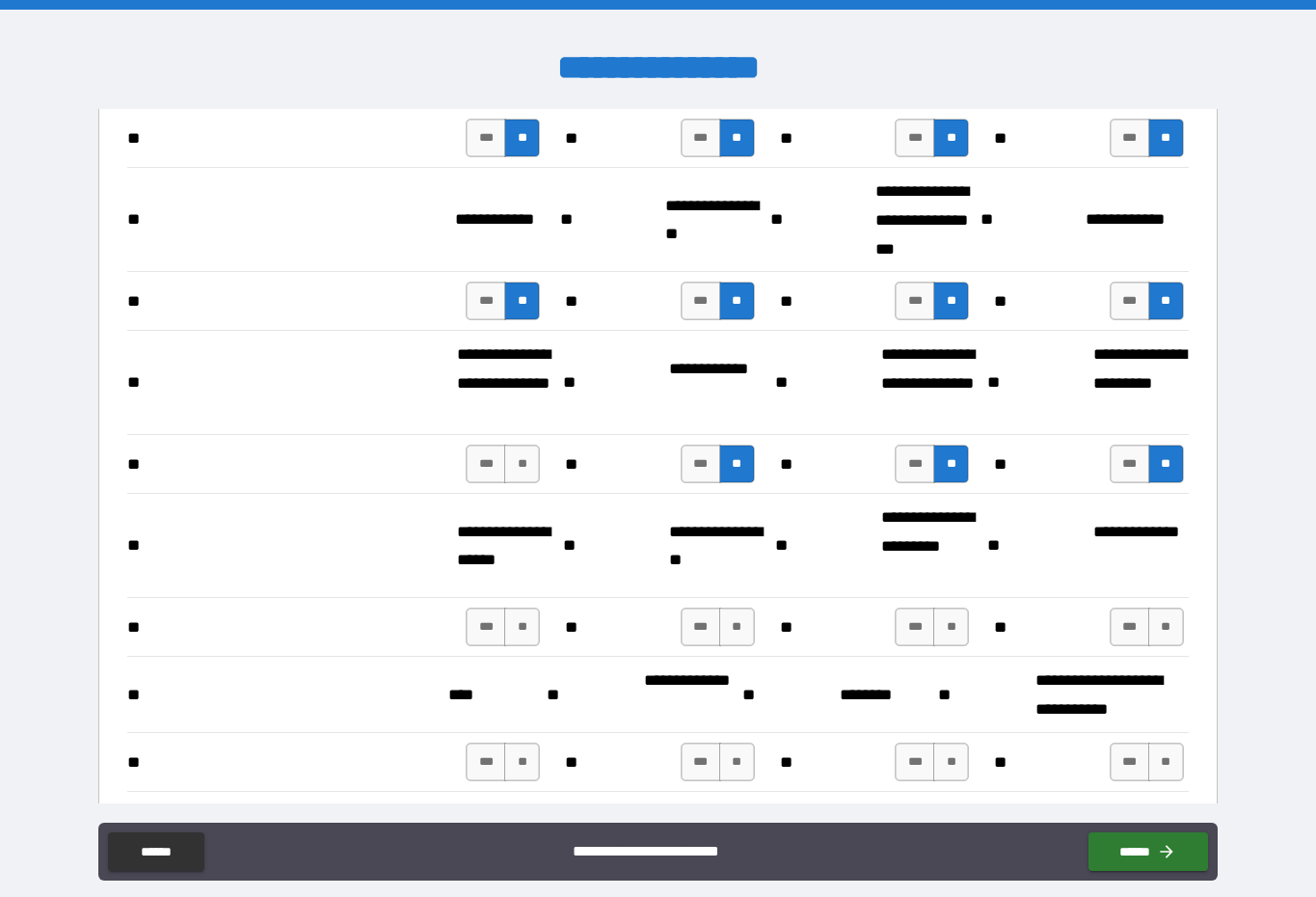 click on "**" at bounding box center (522, 464) 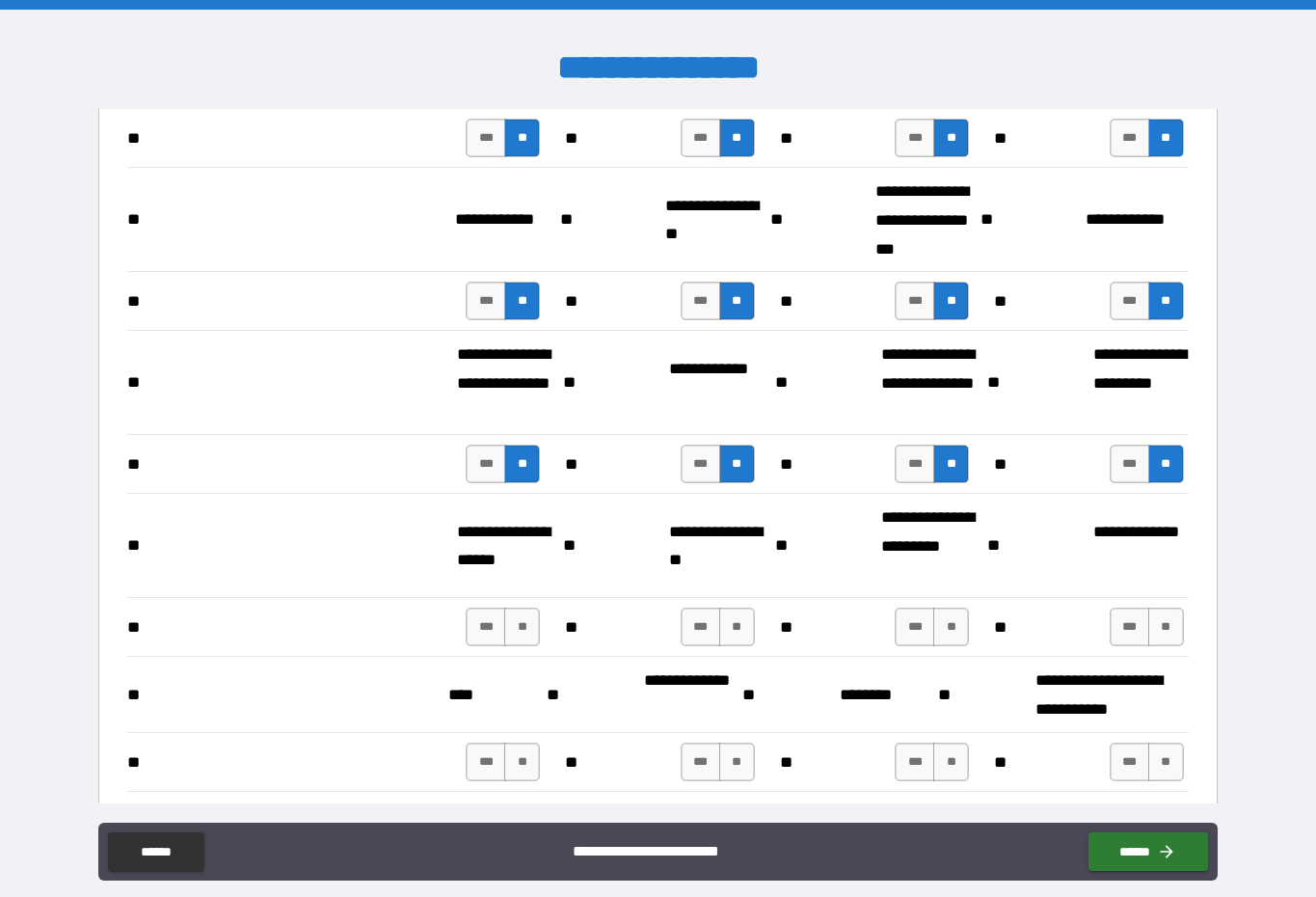 click on "**" at bounding box center [522, 627] 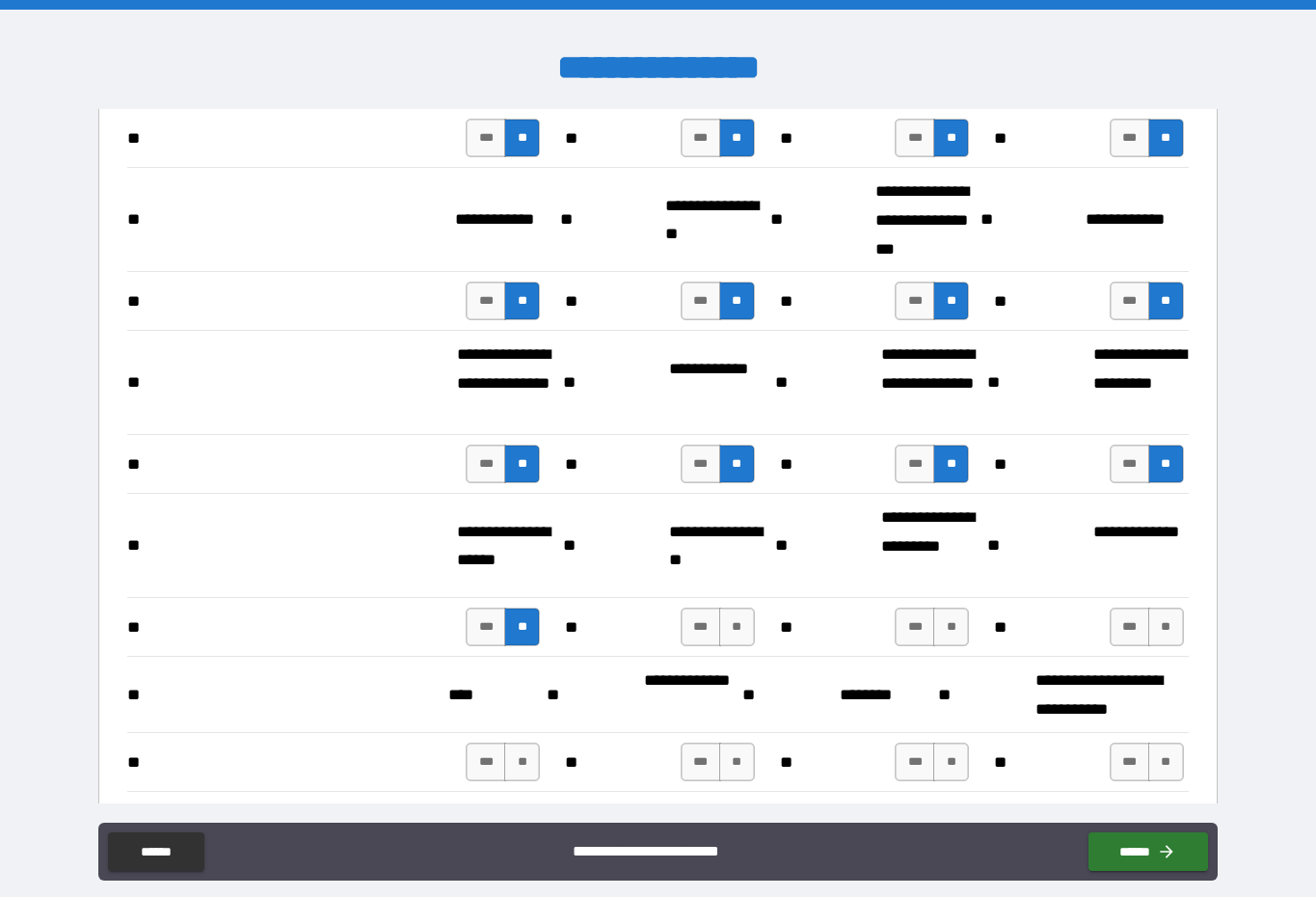click on "**" at bounding box center (737, 627) 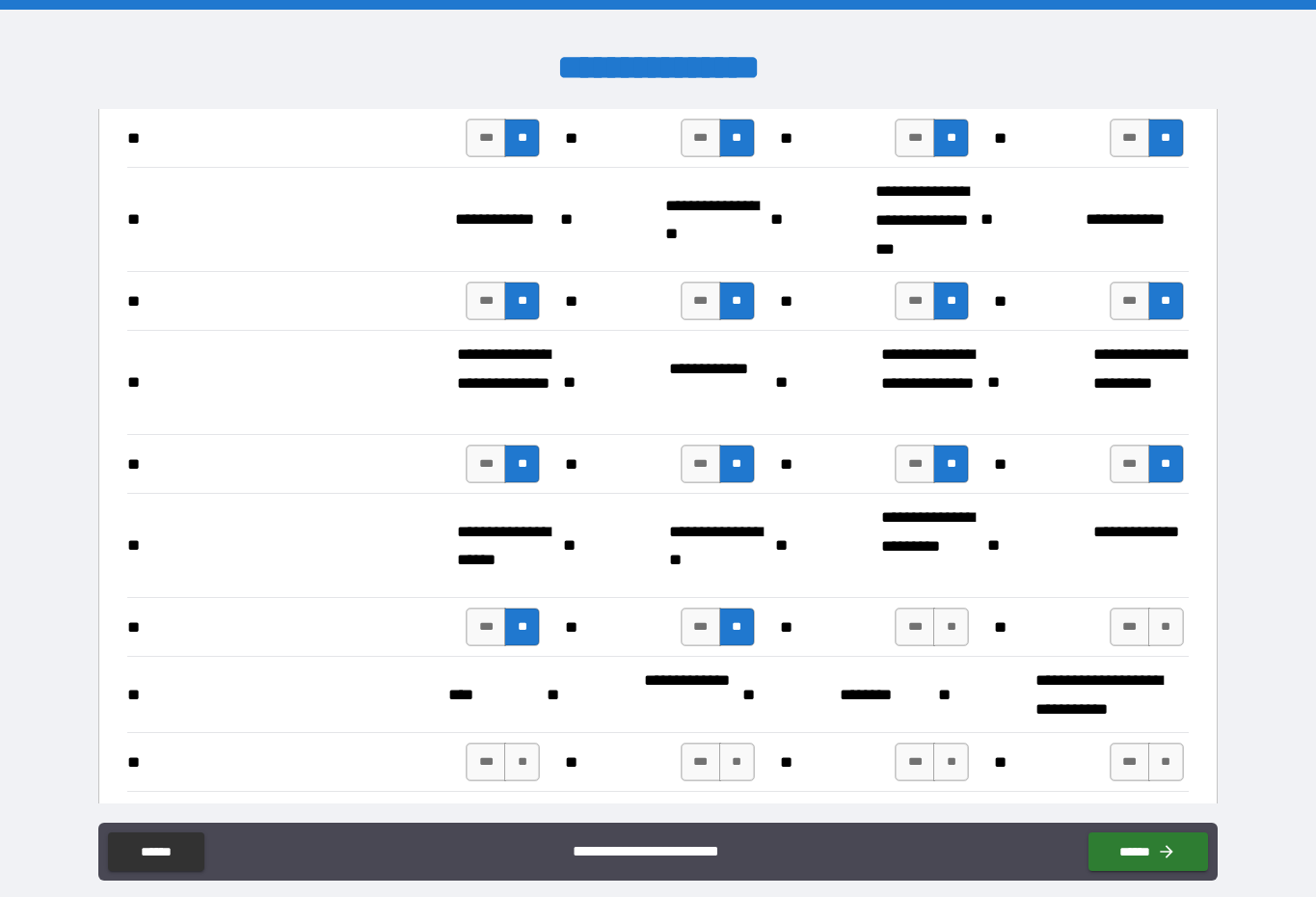 click on "** *** ** ** *** ** ** *** ** ** *** **" at bounding box center [658, 627] 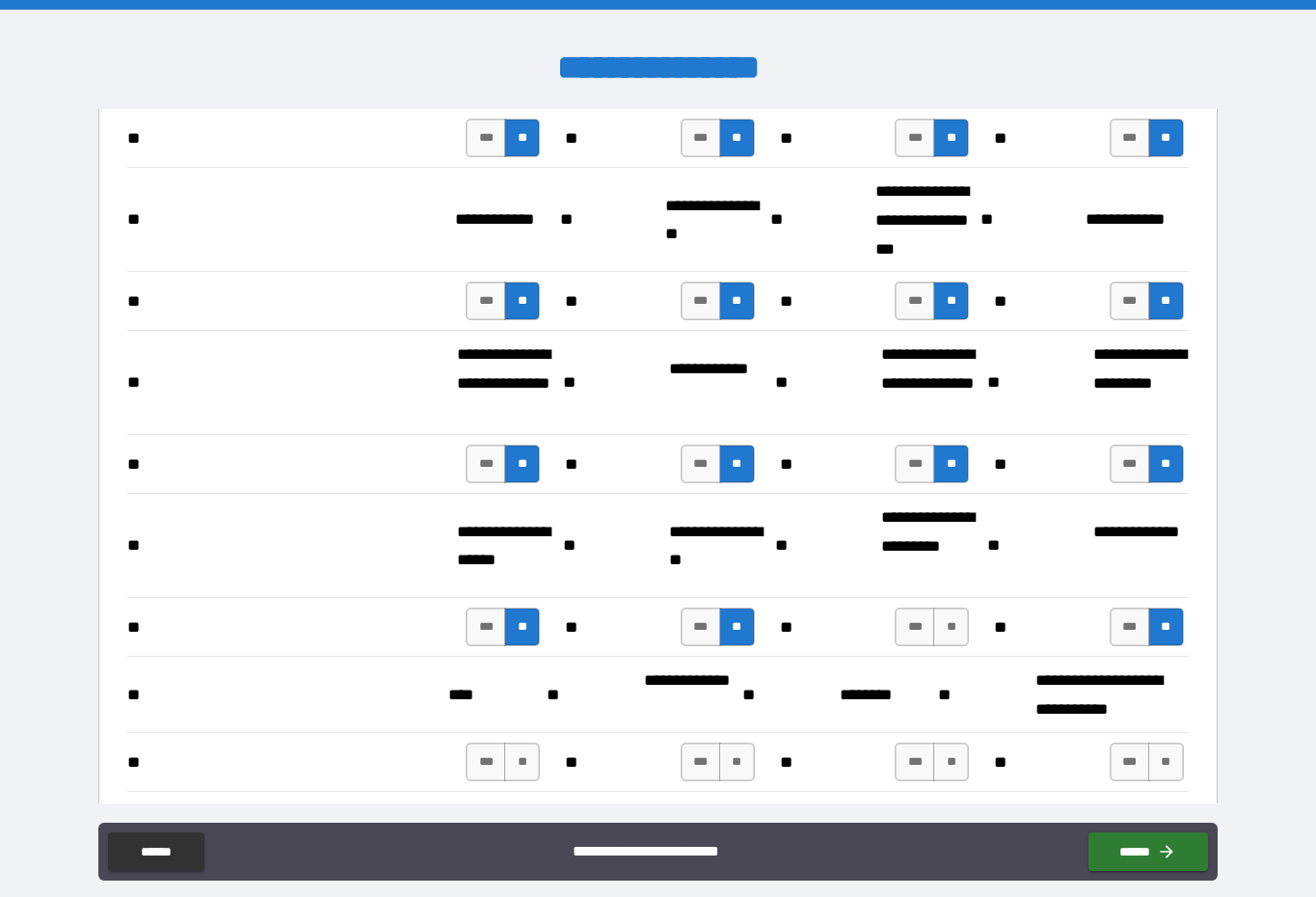 click on "**" at bounding box center (951, 627) 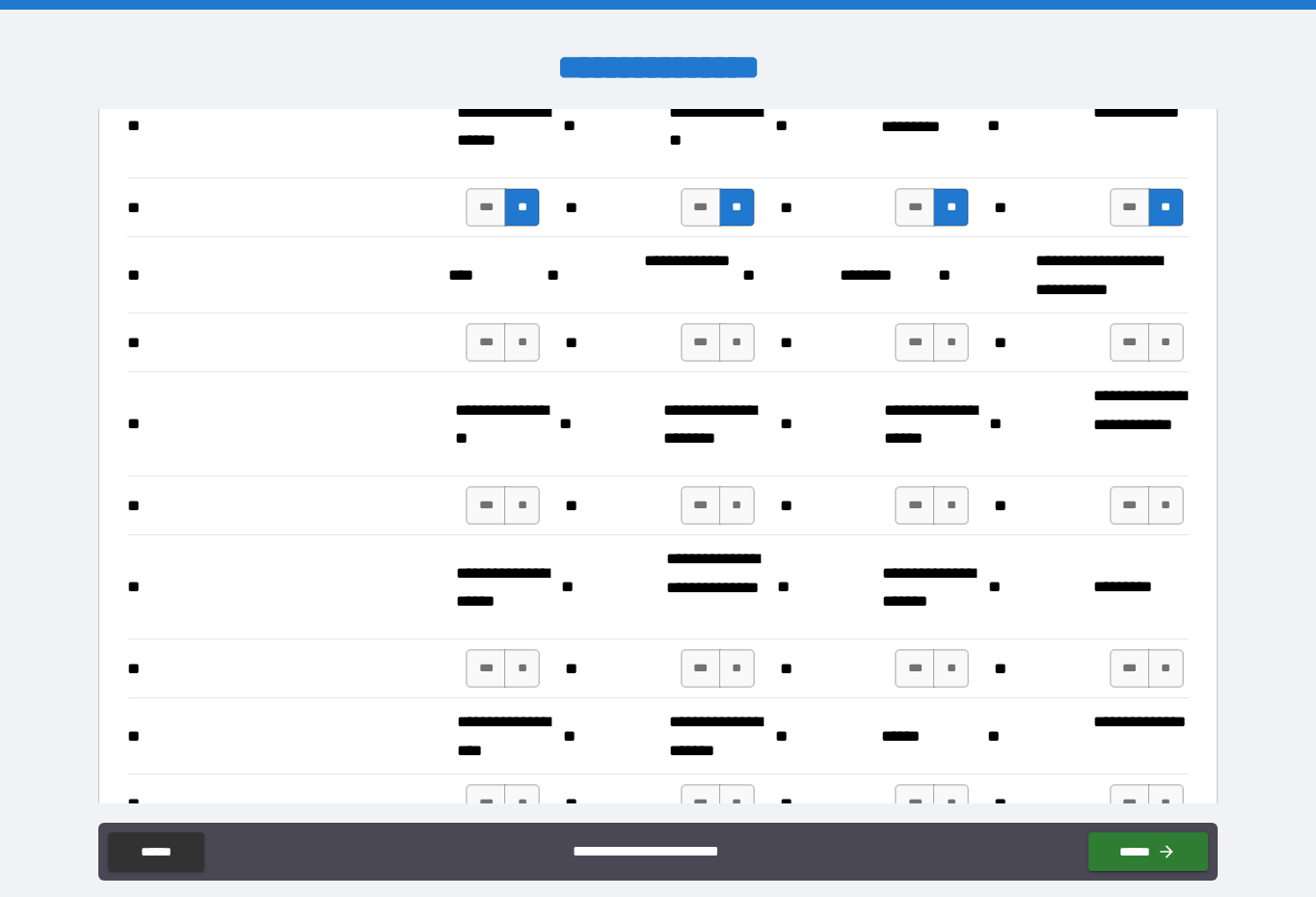 scroll, scrollTop: 2295, scrollLeft: 0, axis: vertical 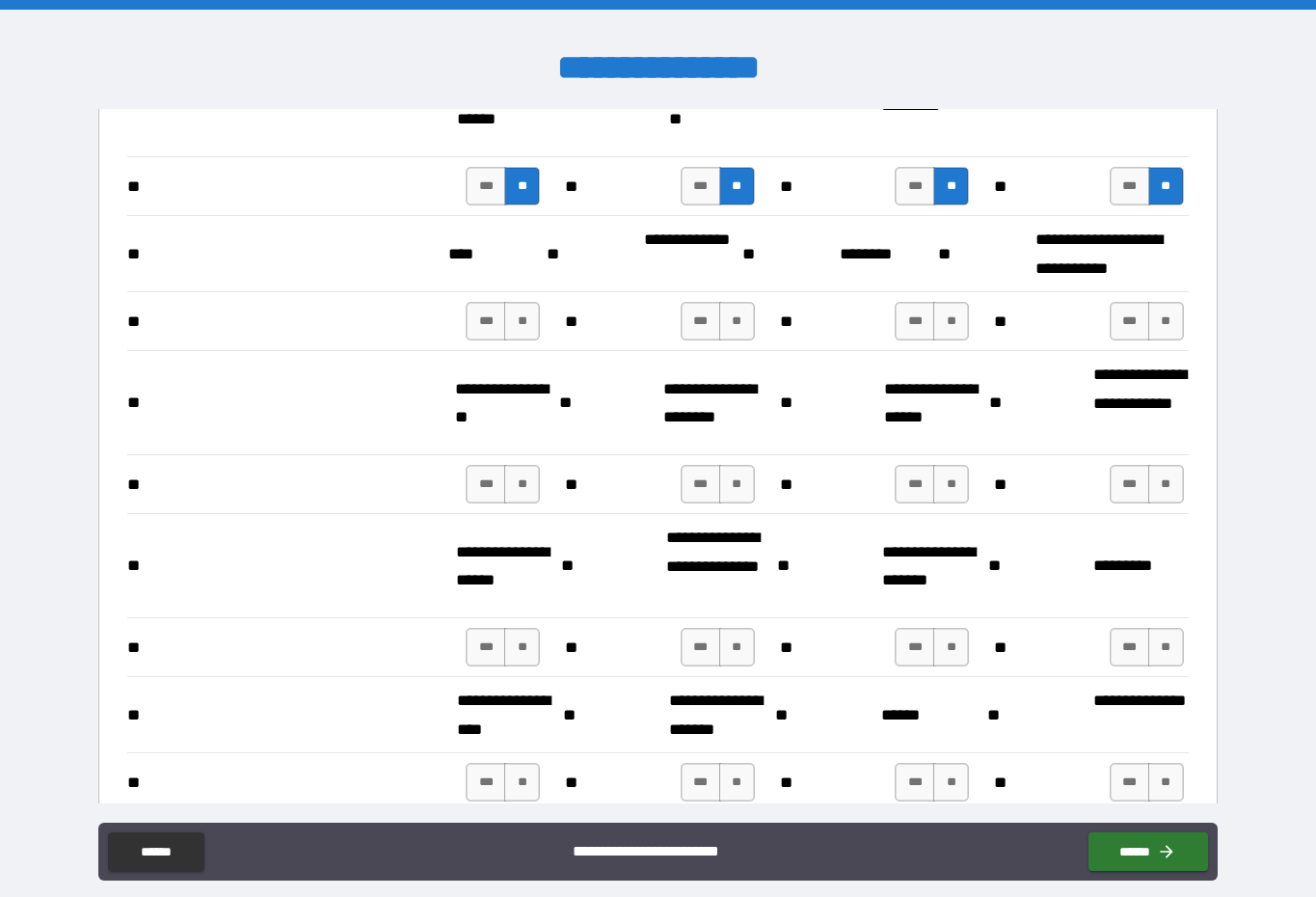 click on "**" at bounding box center [522, 321] 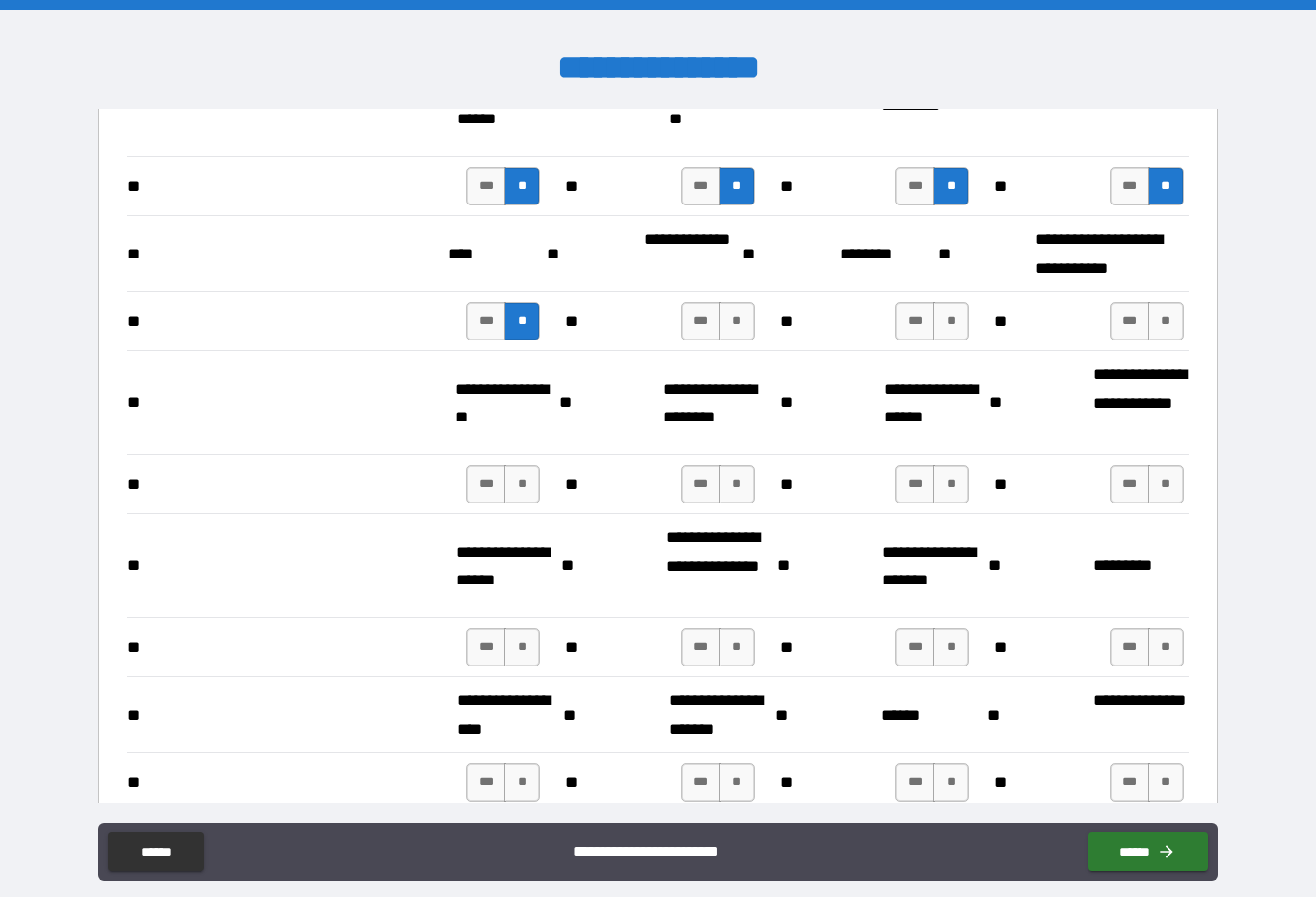 click on "**" at bounding box center [737, 321] 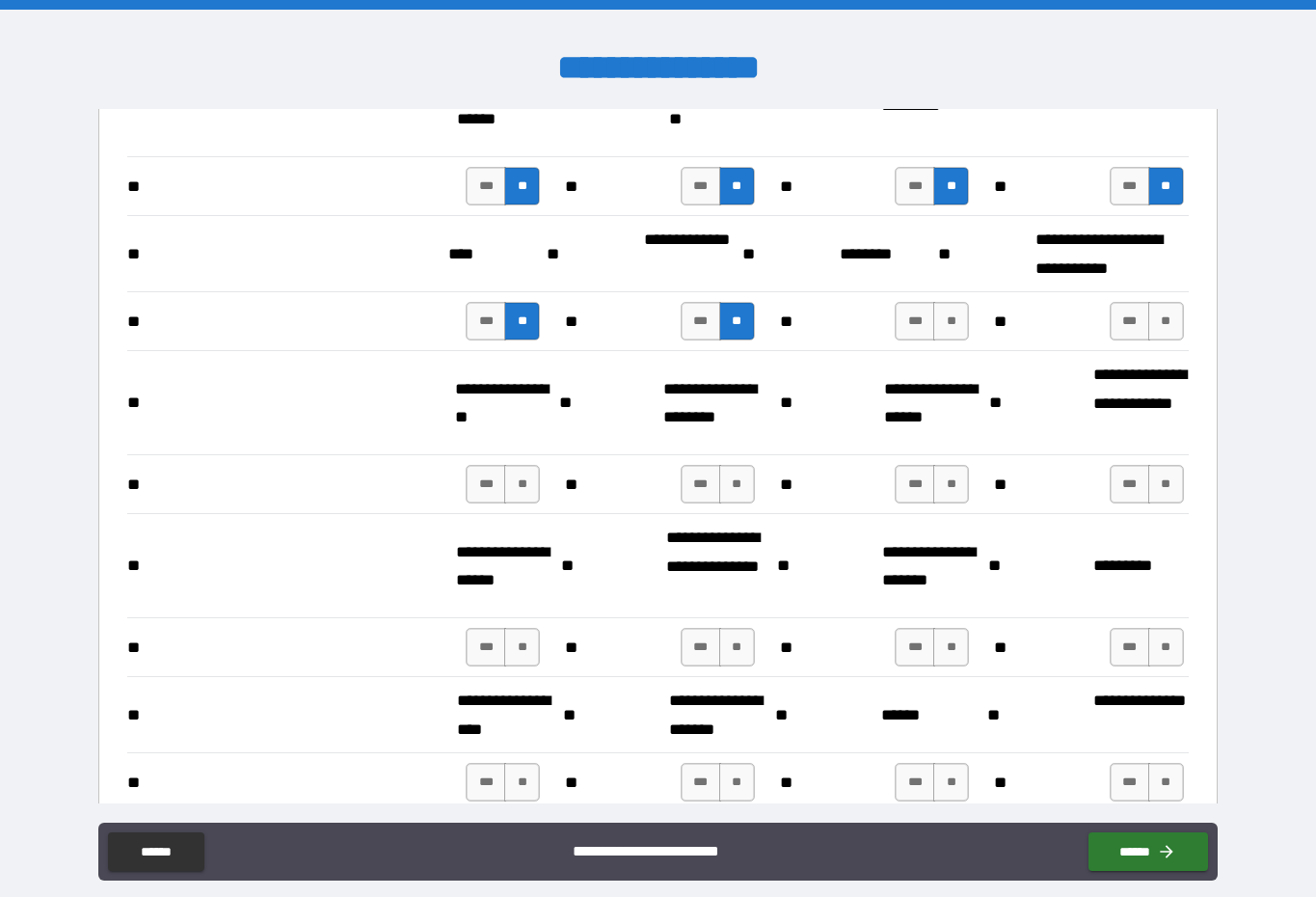 click on "**" at bounding box center [951, 321] 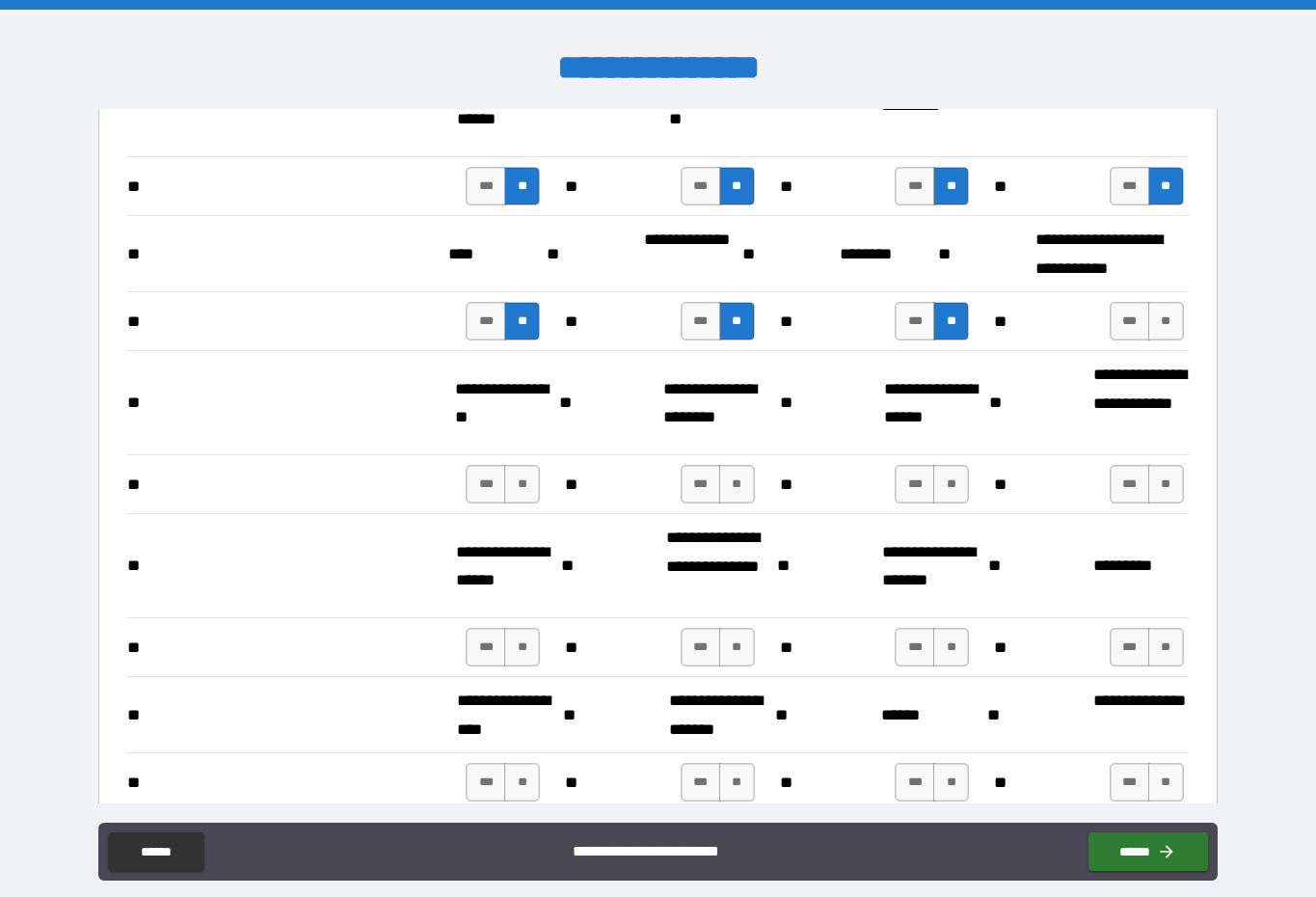 click on "**" at bounding box center [1166, 321] 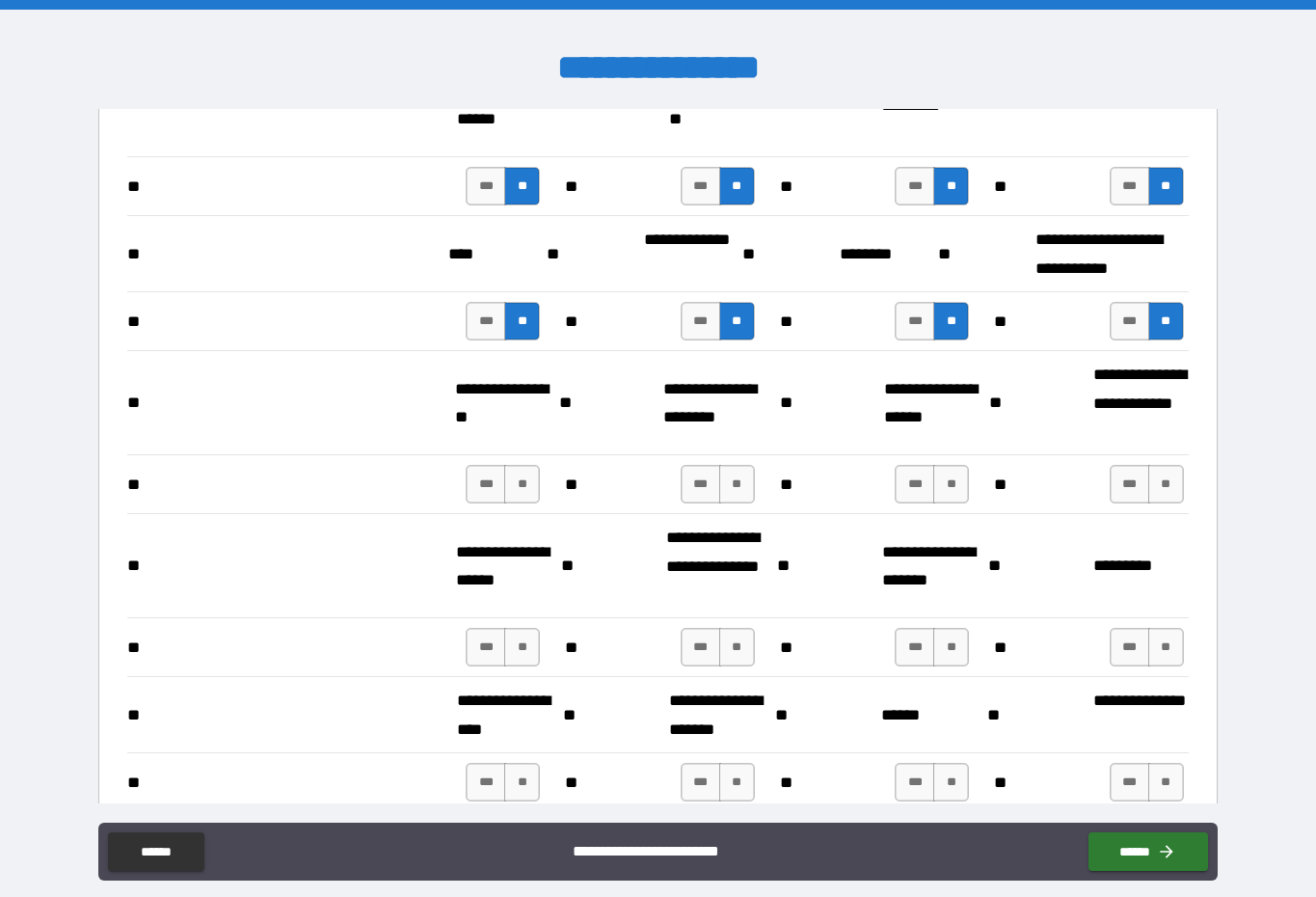 click on "**" at bounding box center (1166, 484) 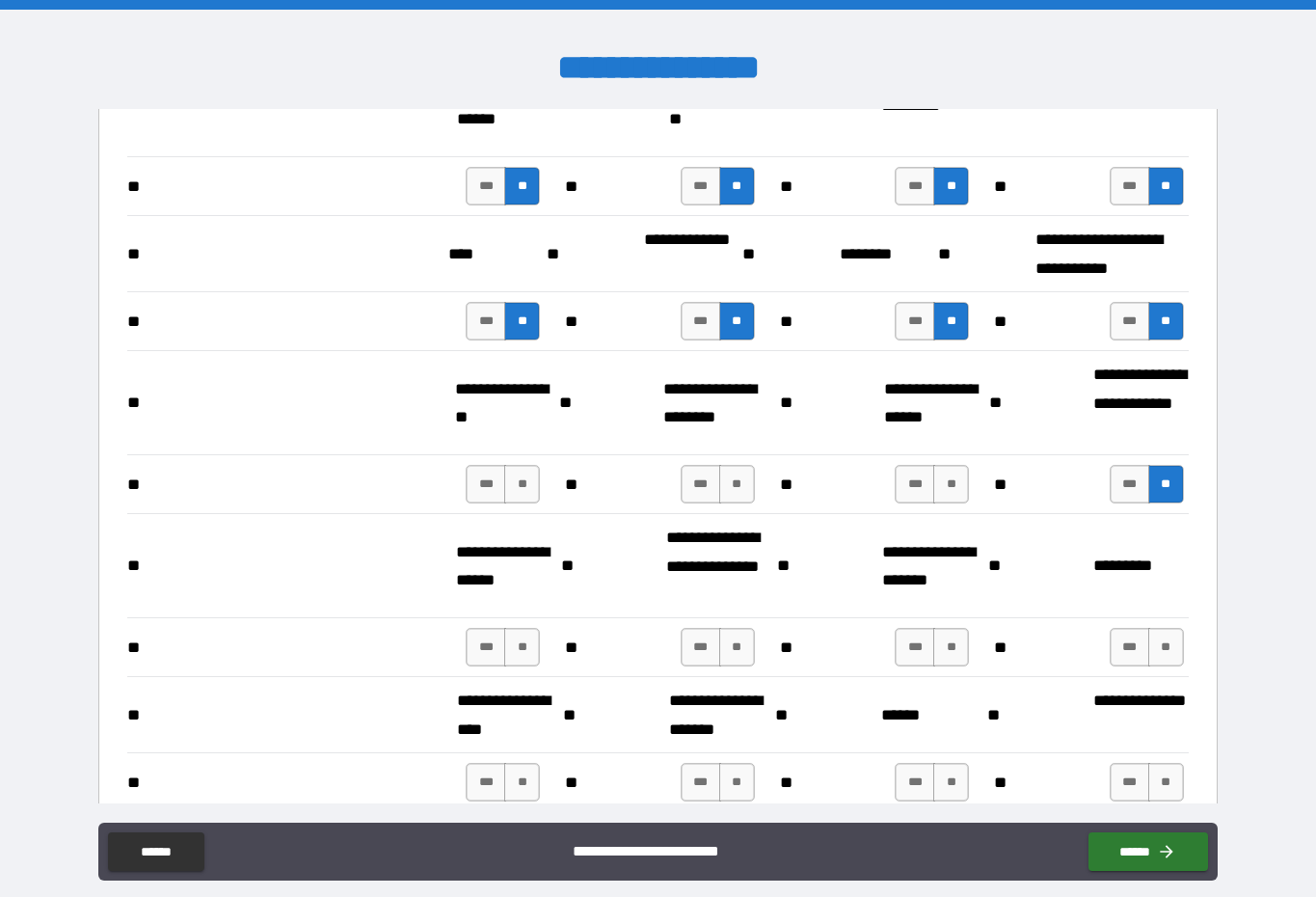 click on "**" at bounding box center [951, 484] 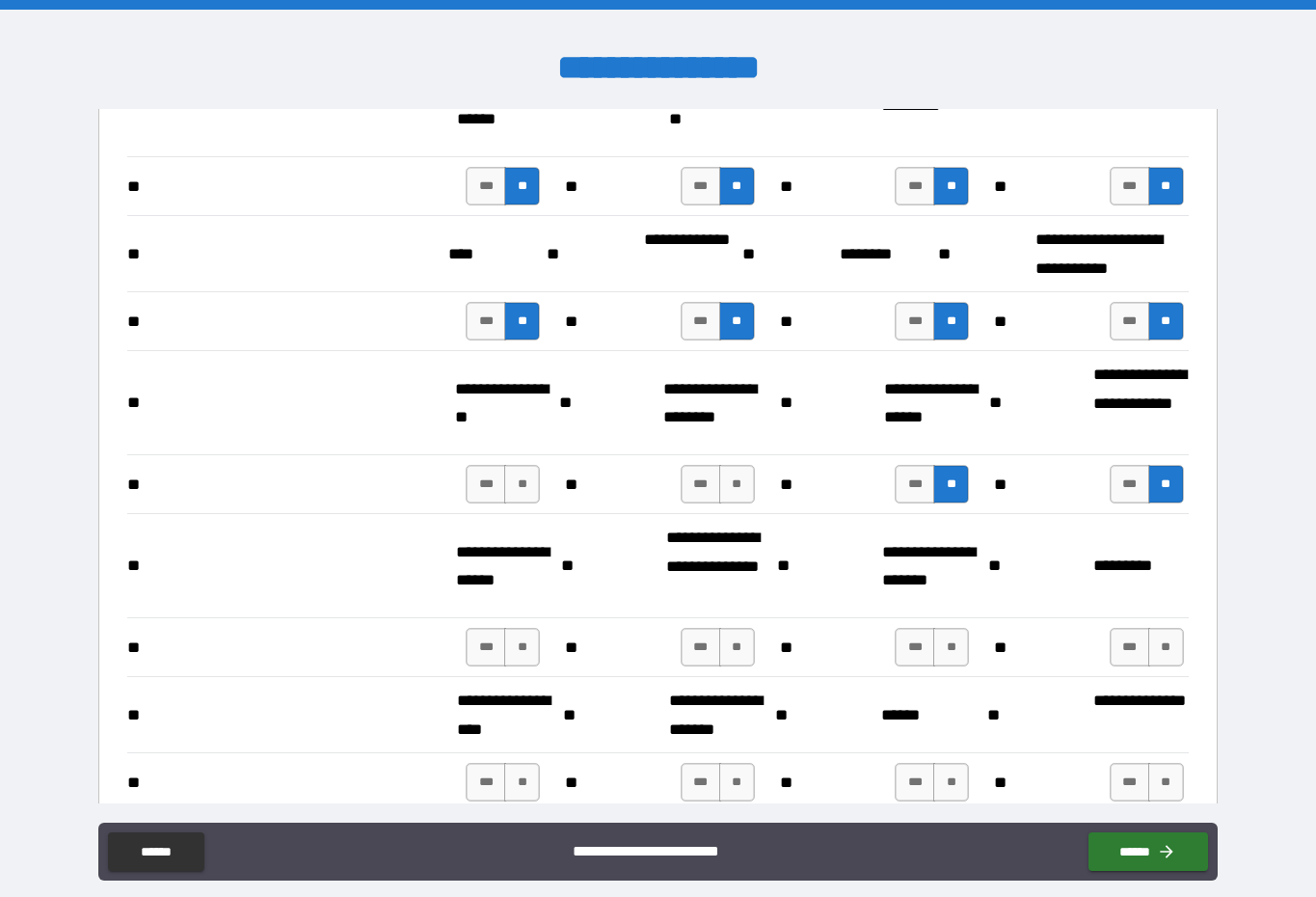 click on "**" at bounding box center [737, 484] 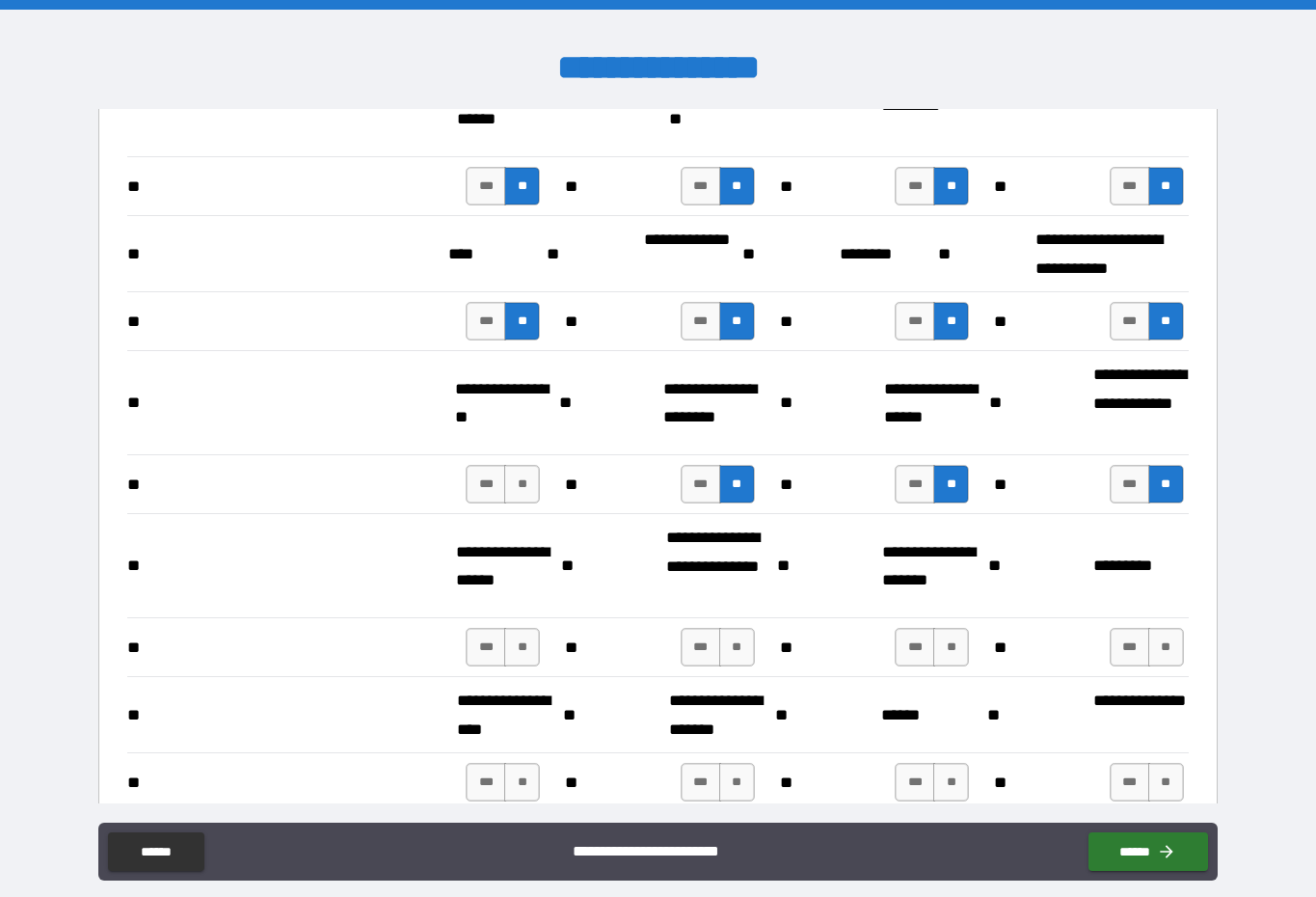 click on "**" at bounding box center (522, 484) 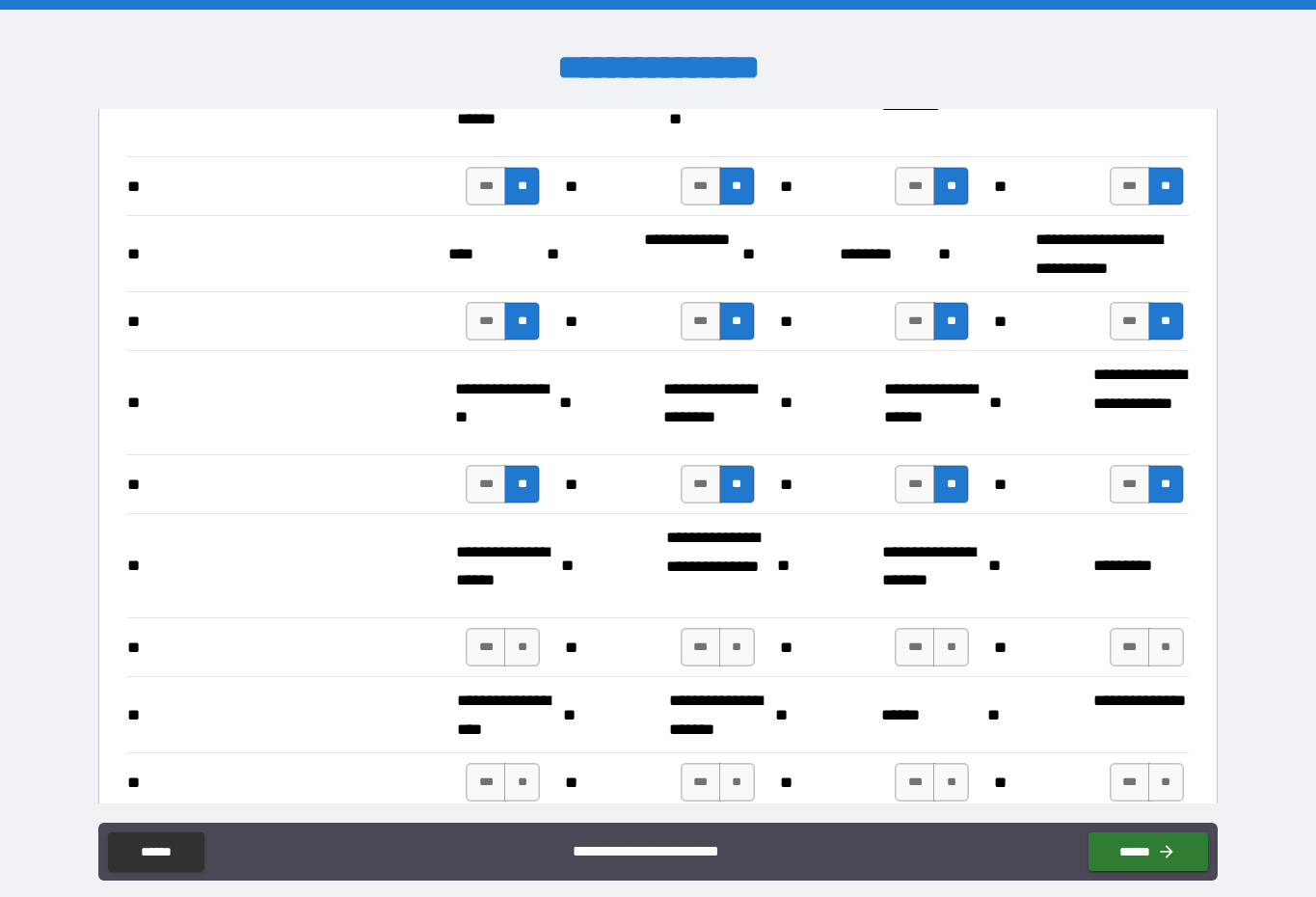 click on "**" at bounding box center [522, 647] 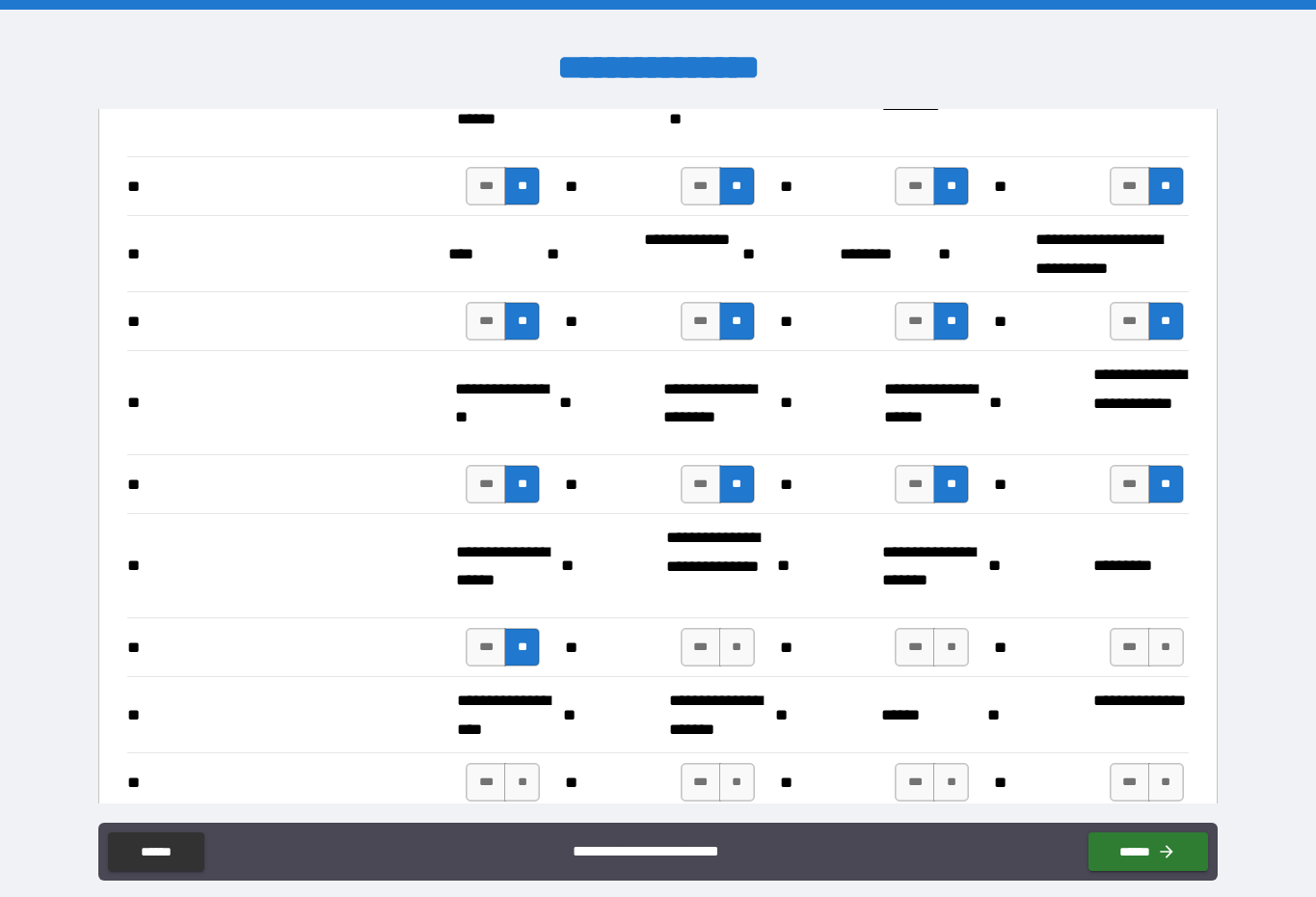 click on "**" at bounding box center (737, 647) 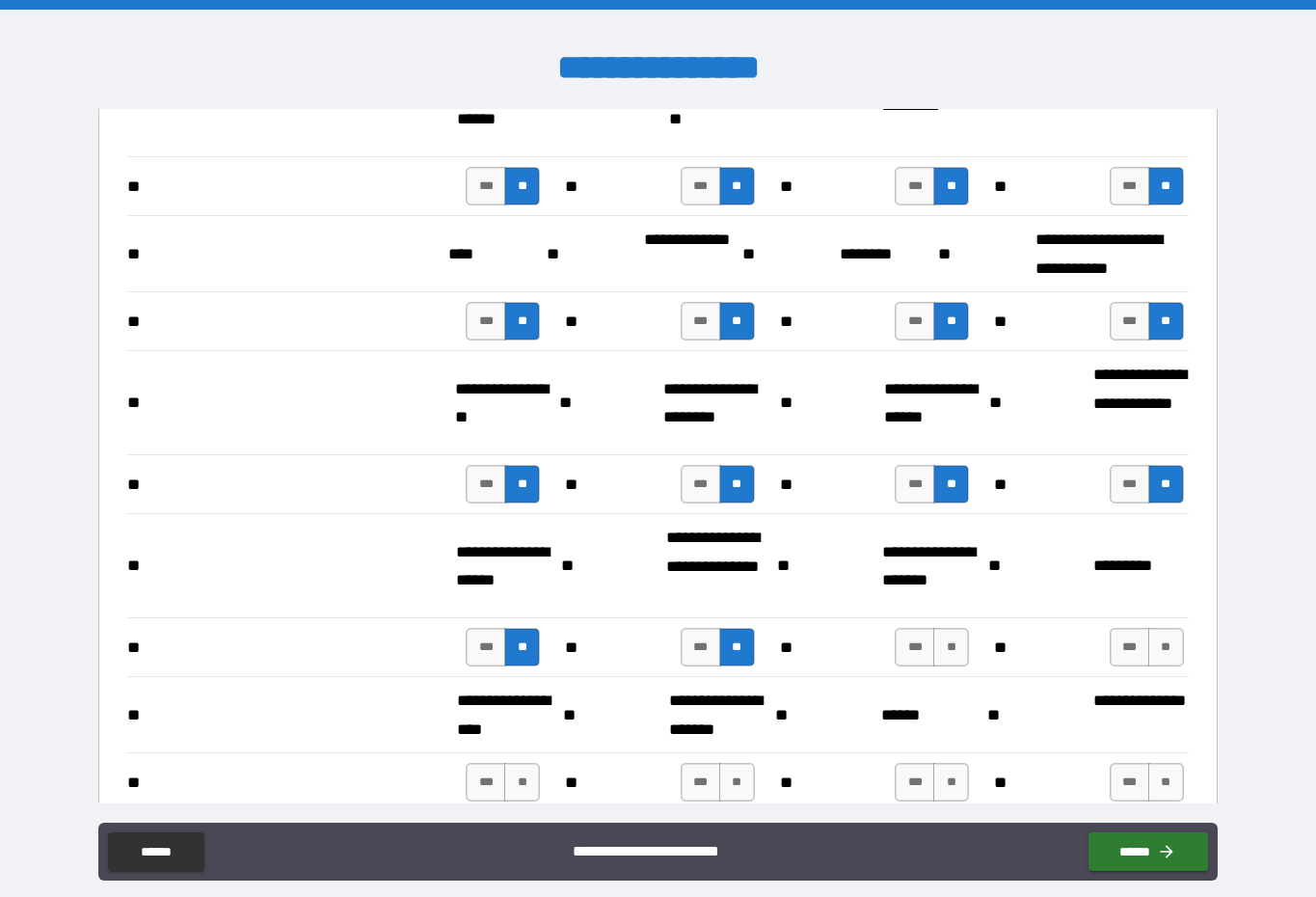 click on "**" at bounding box center (951, 647) 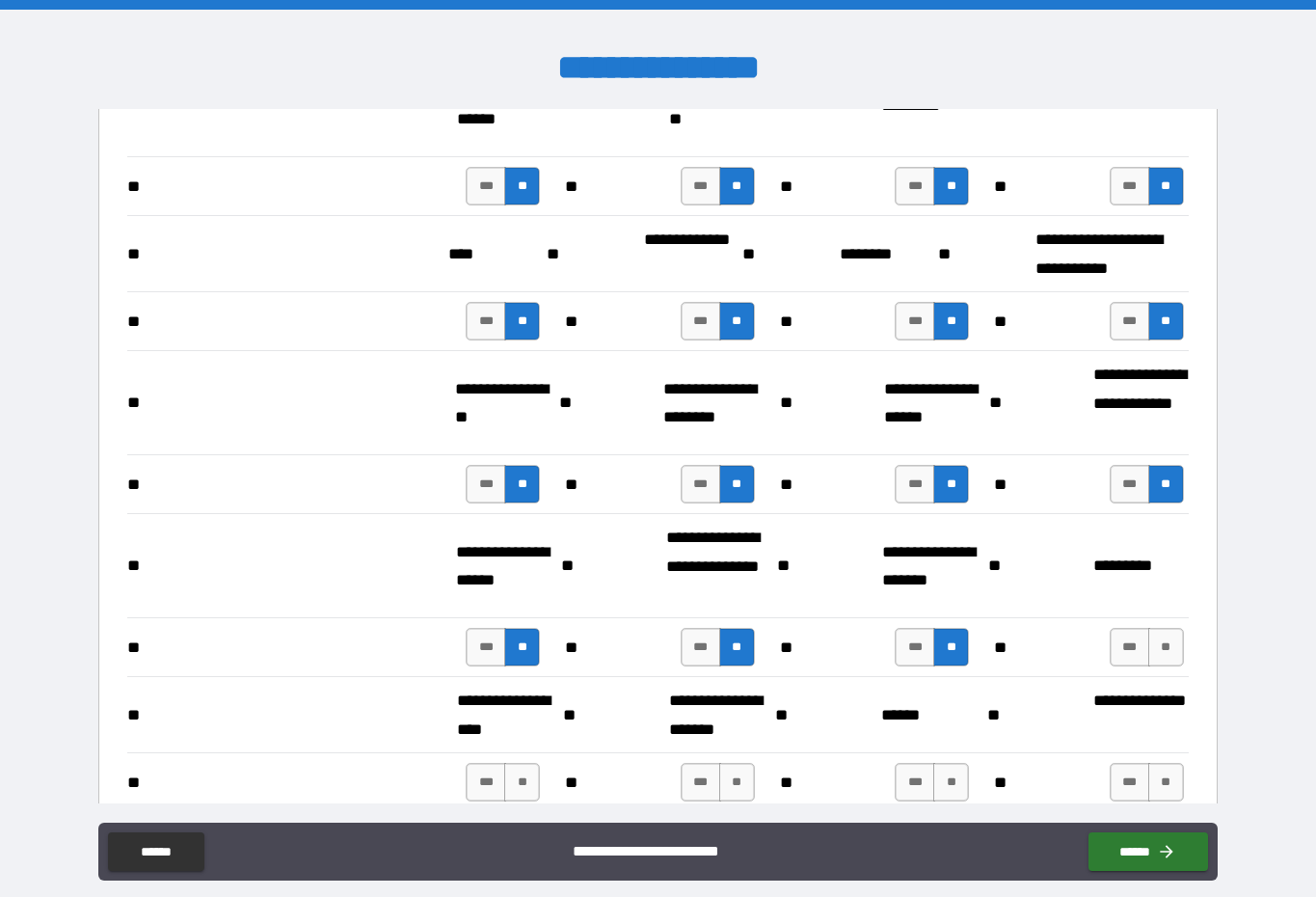 click on "**" at bounding box center [1166, 647] 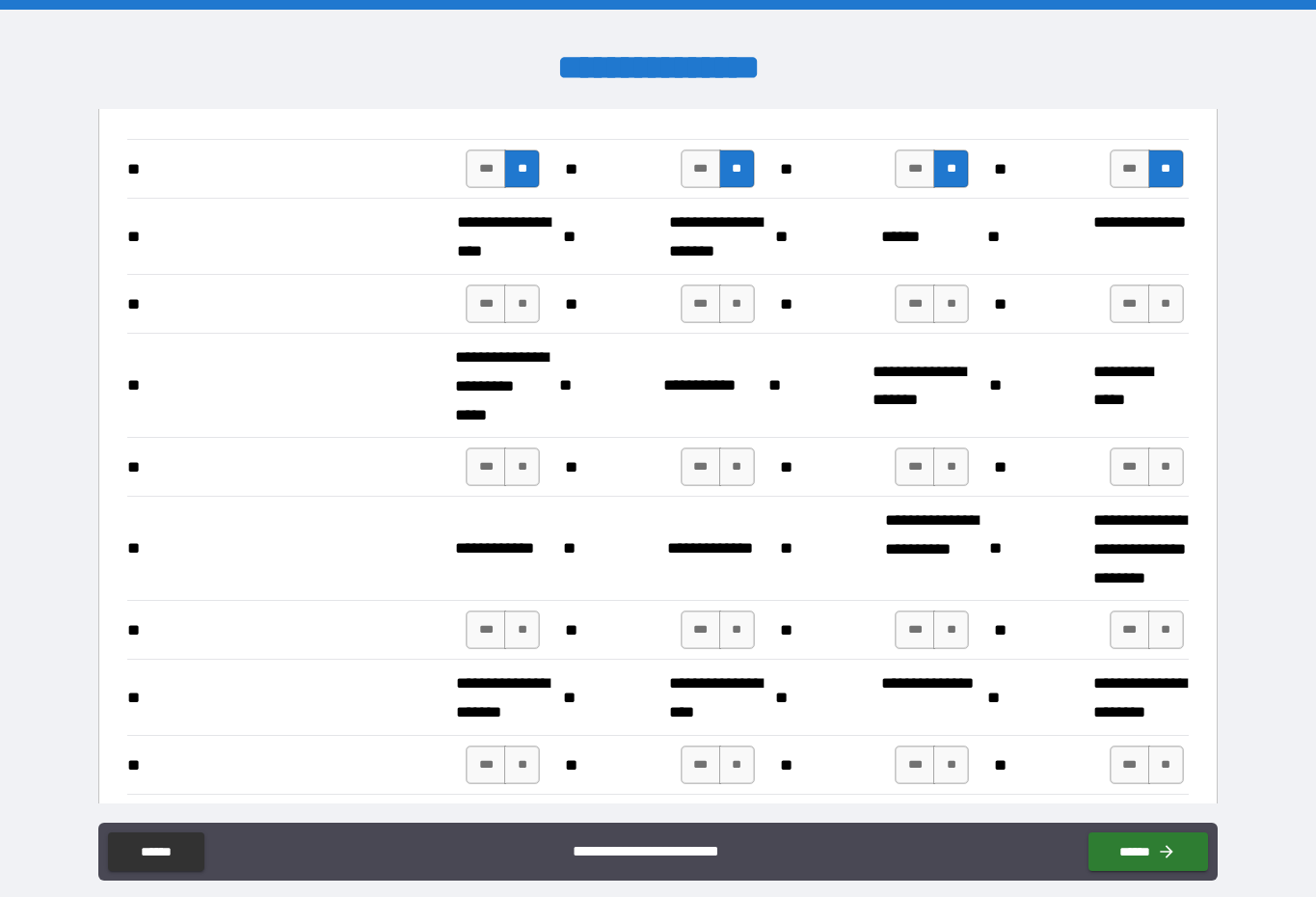 scroll, scrollTop: 2802, scrollLeft: 0, axis: vertical 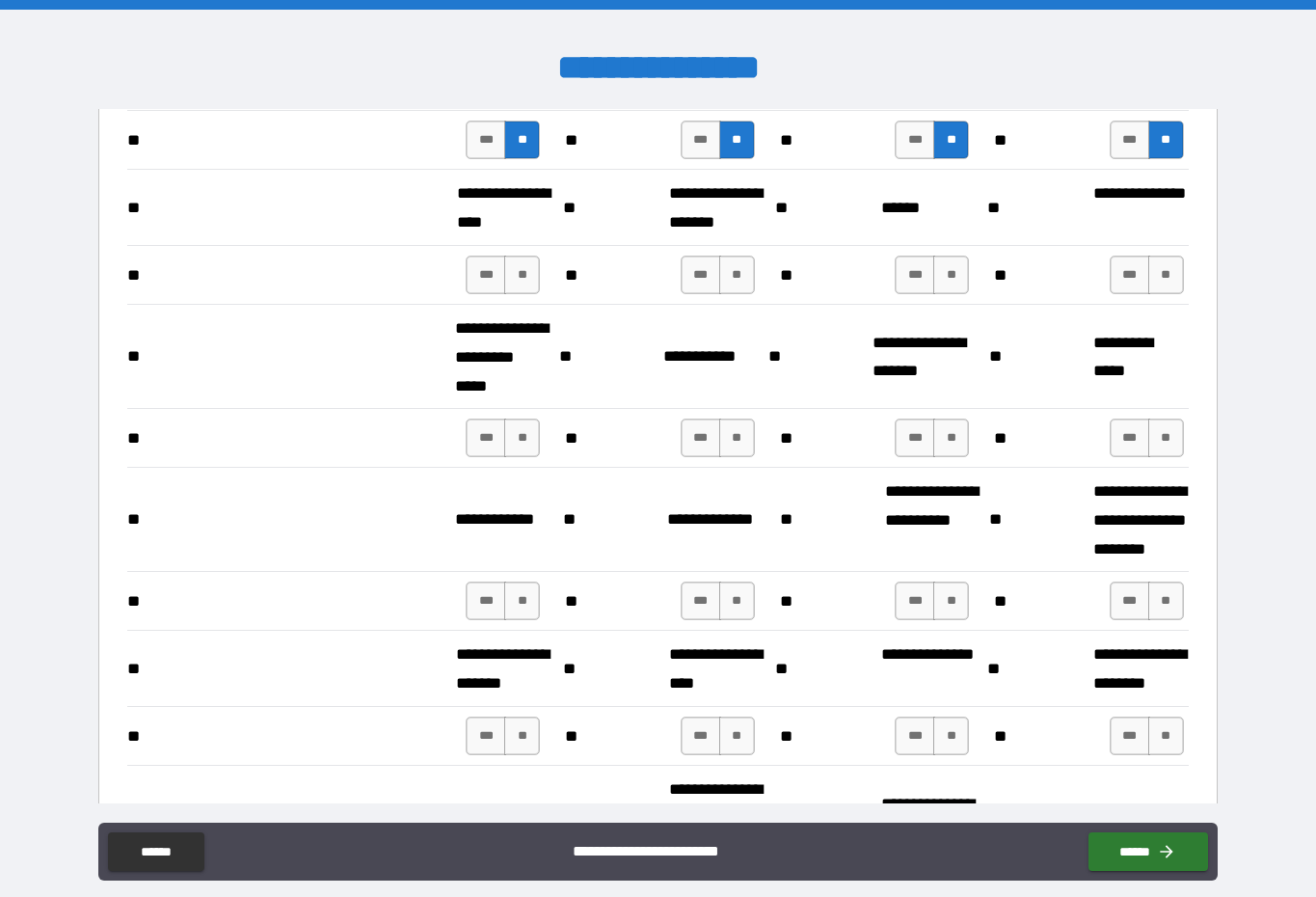click on "*** **" at bounding box center [502, 275] 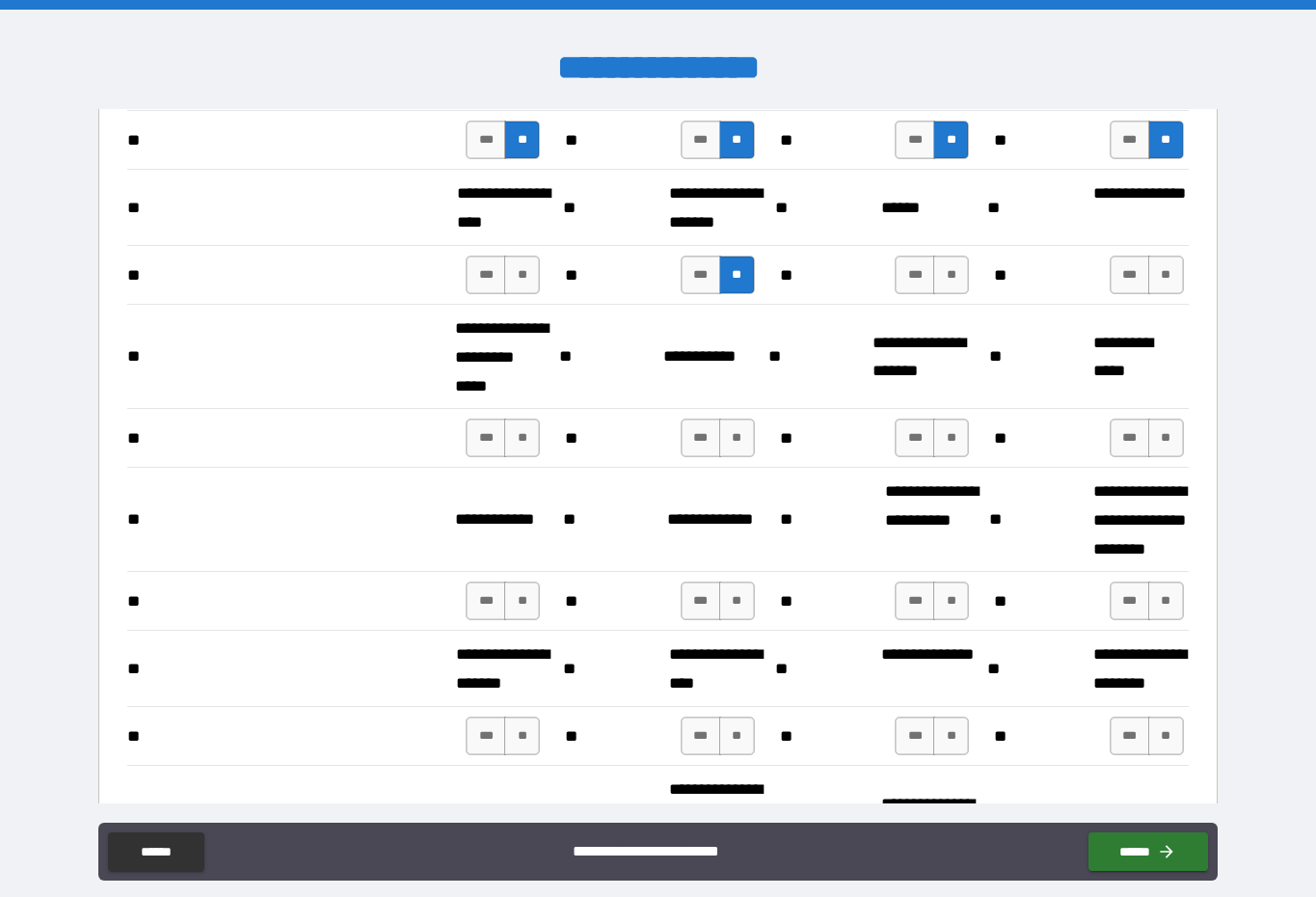click on "**" at bounding box center [522, 275] 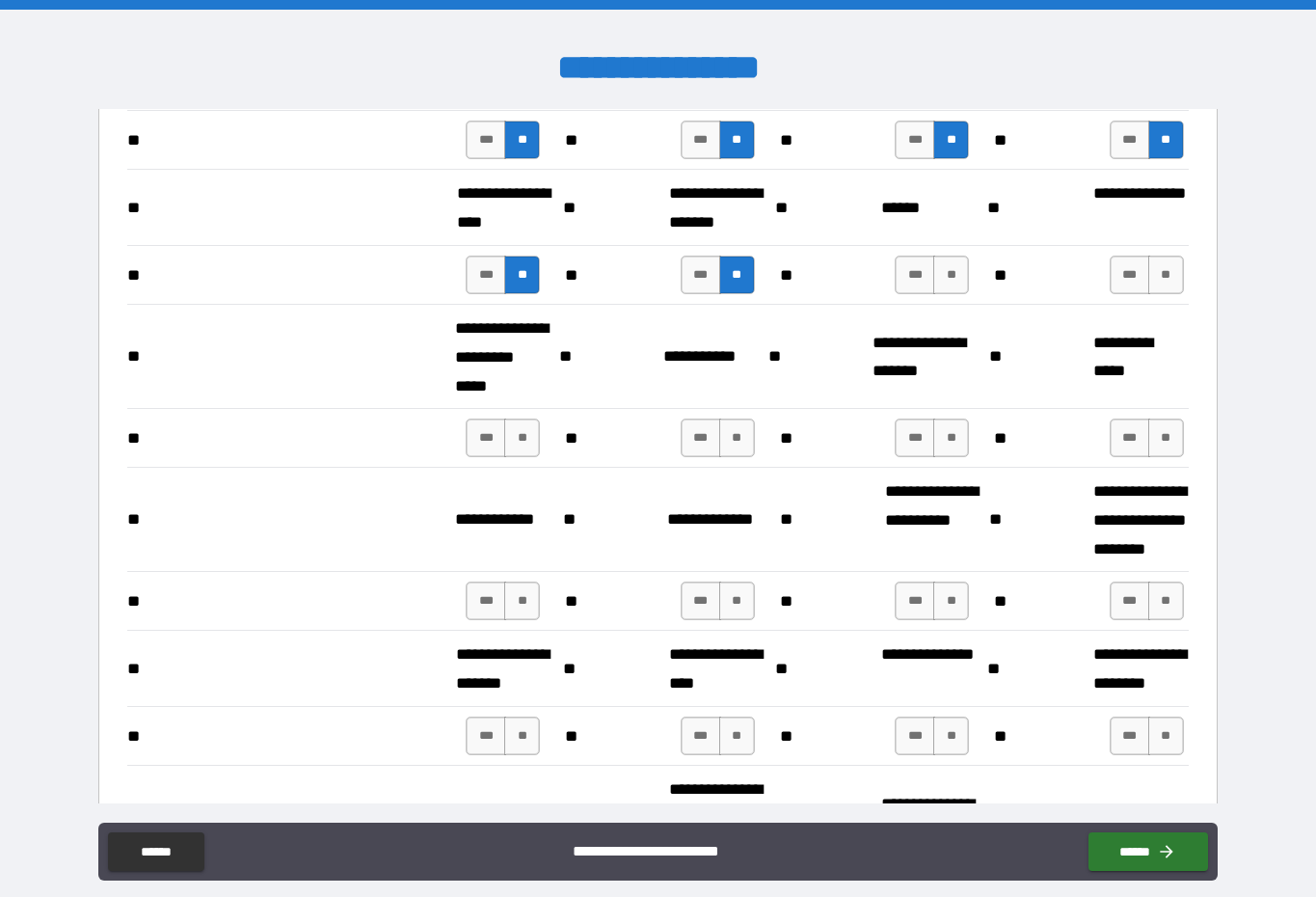 click on "**" at bounding box center (951, 275) 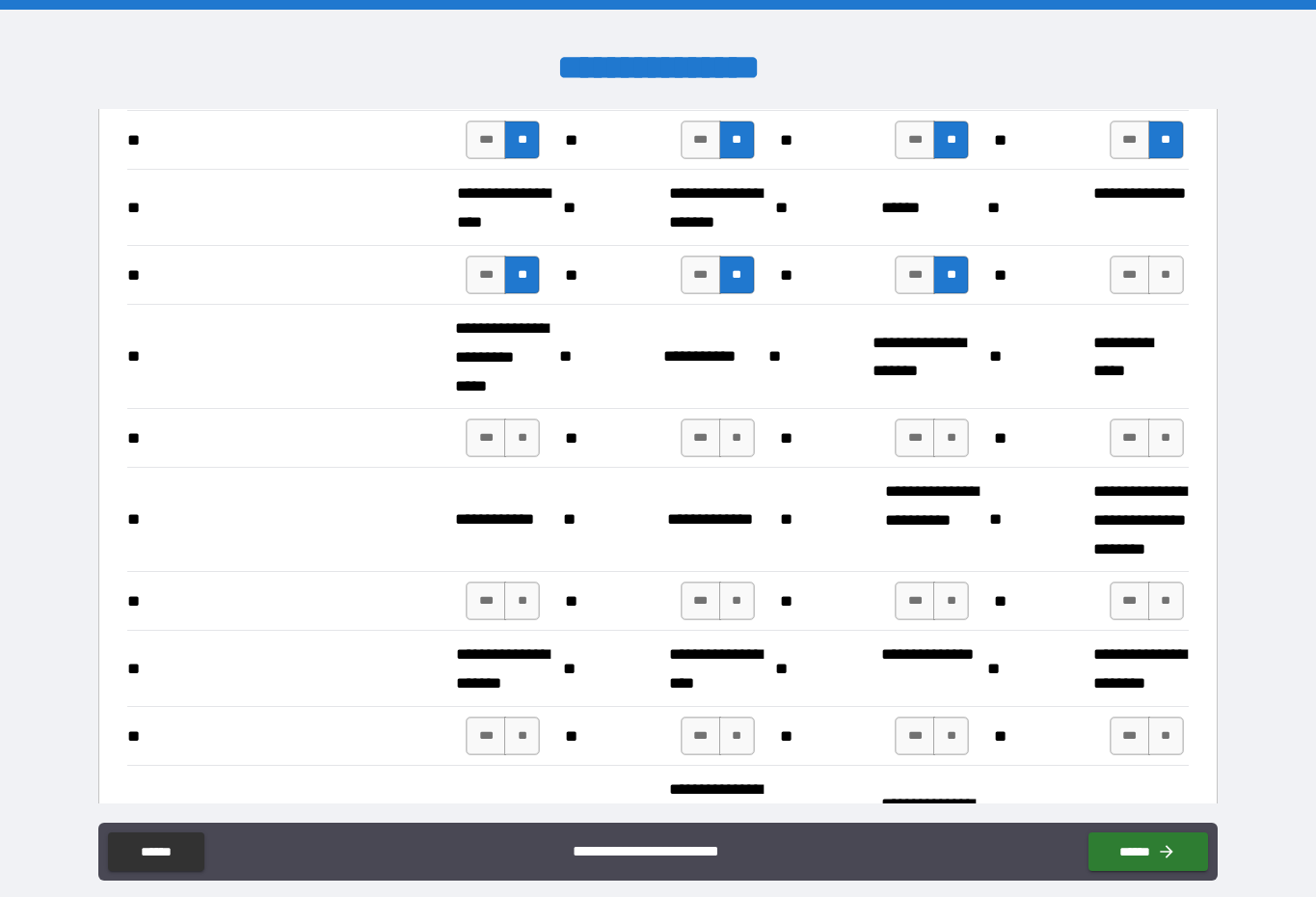 click on "**" at bounding box center [1166, 275] 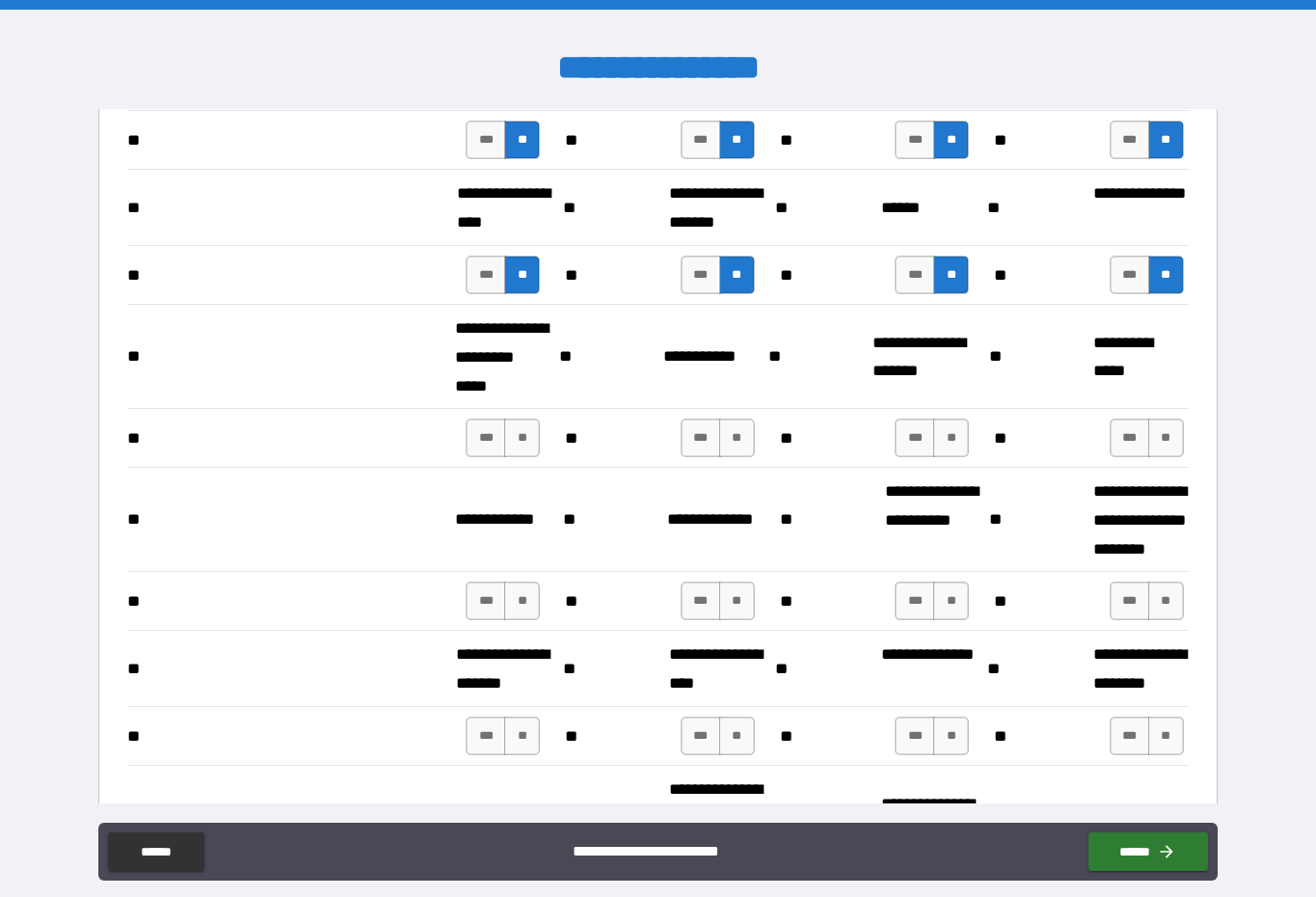 click on "**" at bounding box center [522, 438] 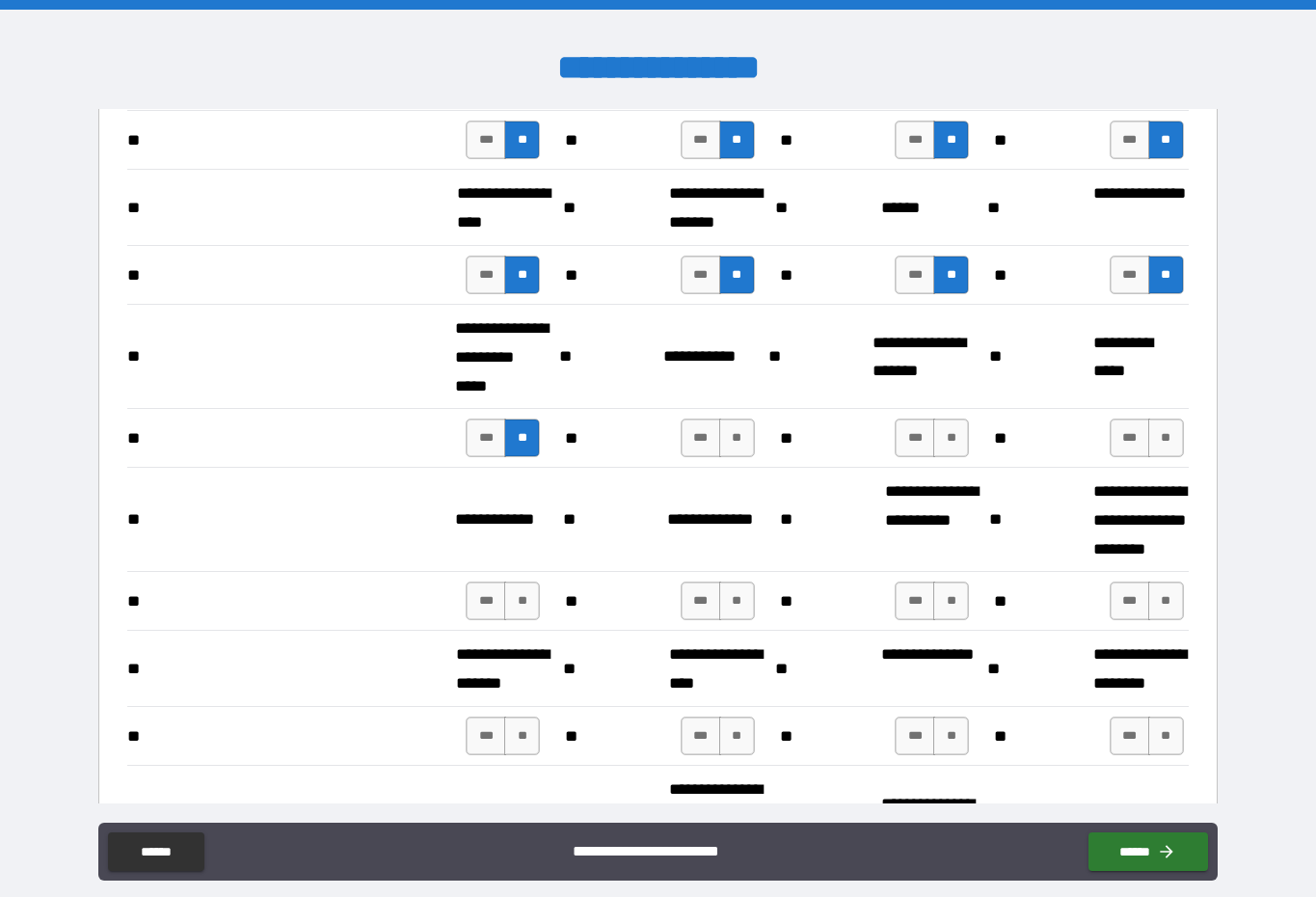 click on "**" at bounding box center [737, 438] 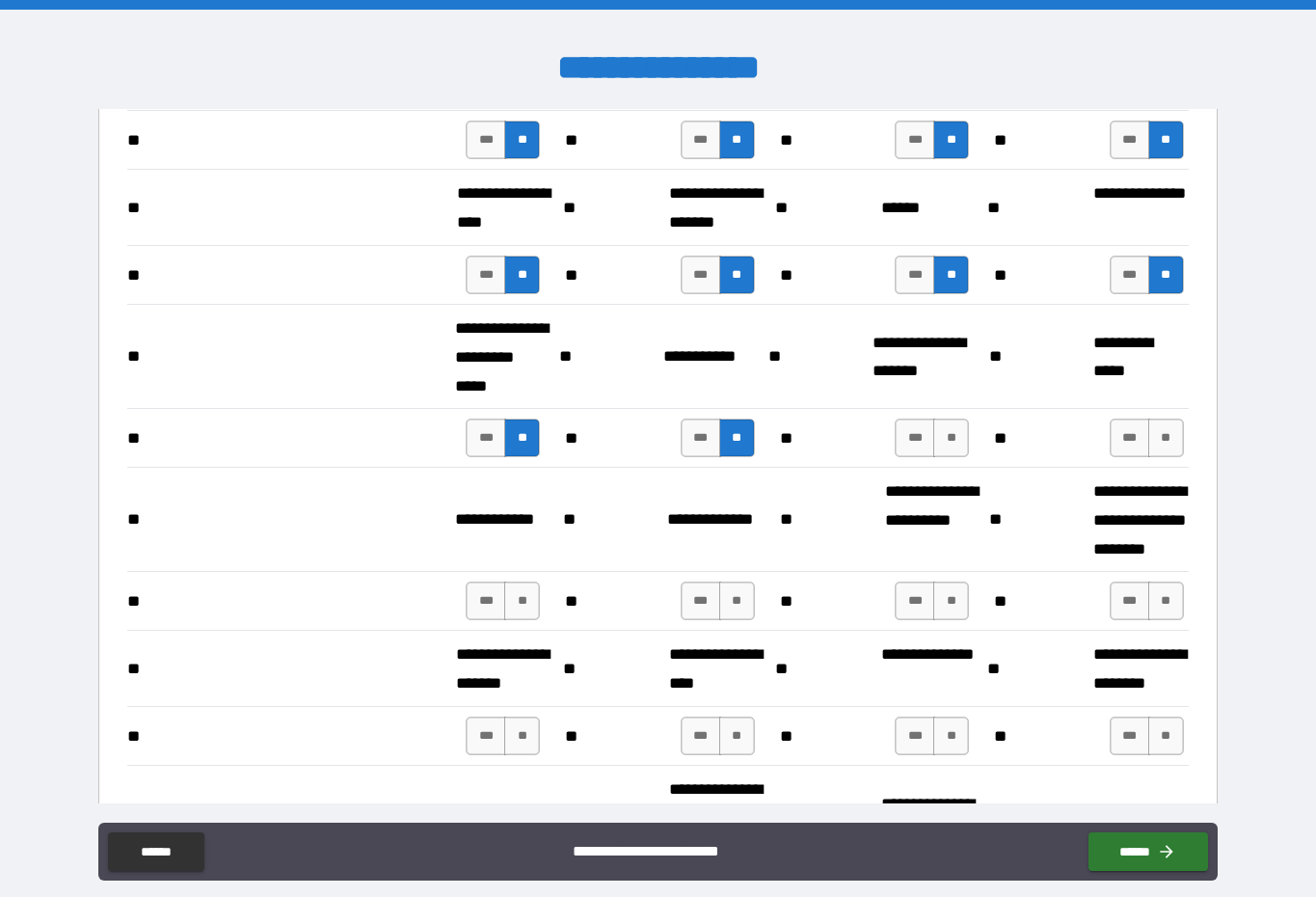 click on "**" at bounding box center [951, 438] 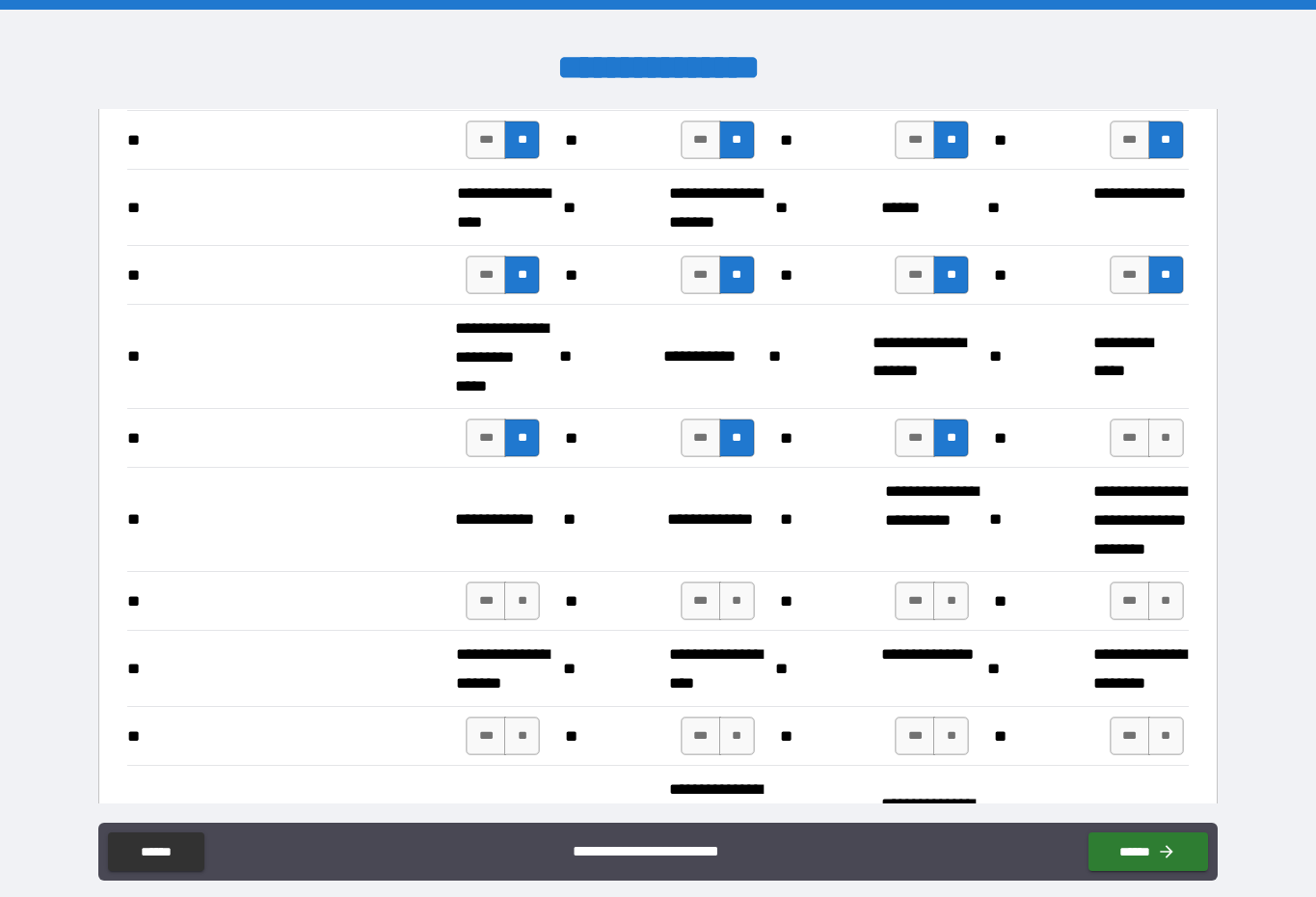 click on "**" at bounding box center (1166, 438) 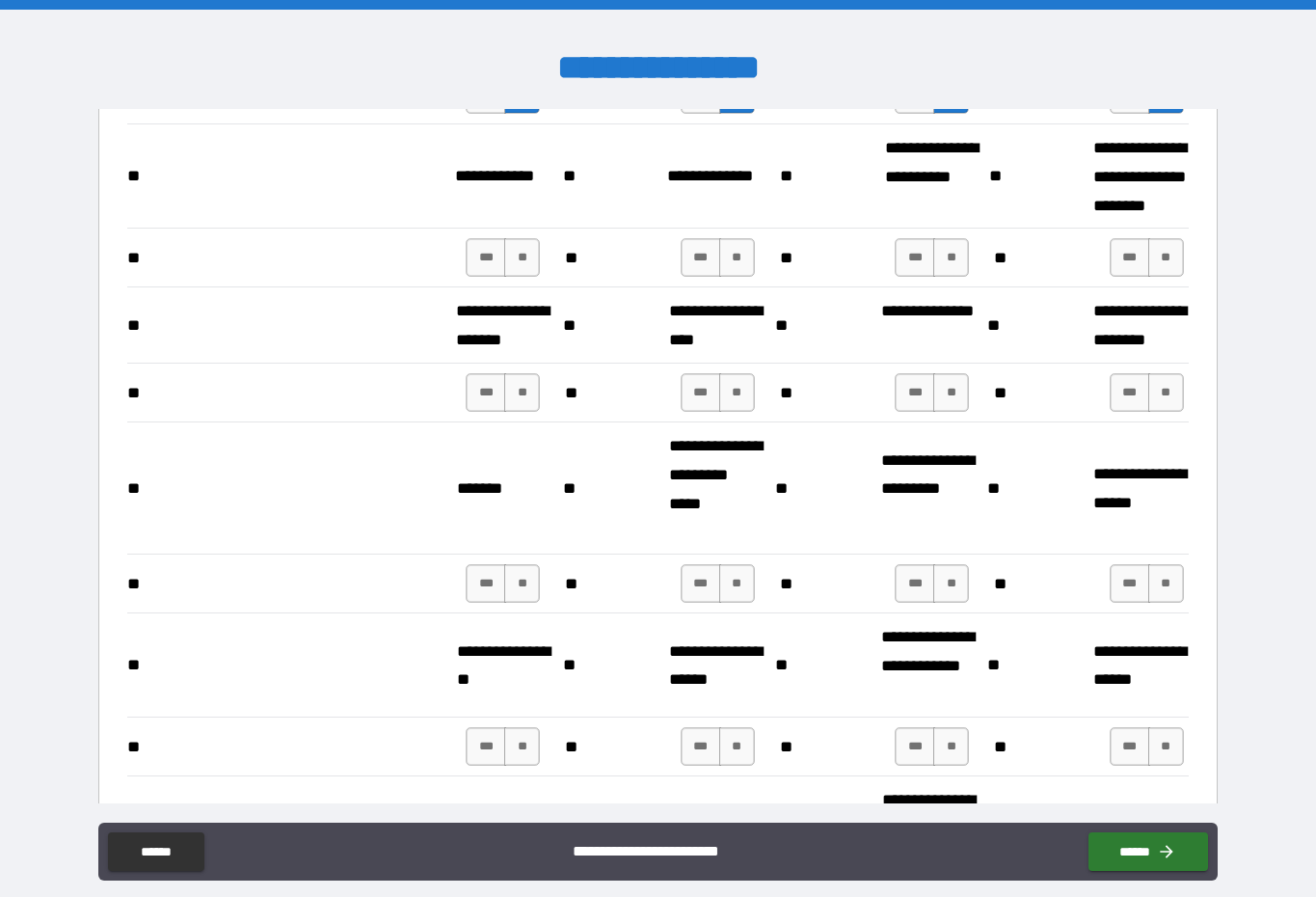 scroll, scrollTop: 3150, scrollLeft: 0, axis: vertical 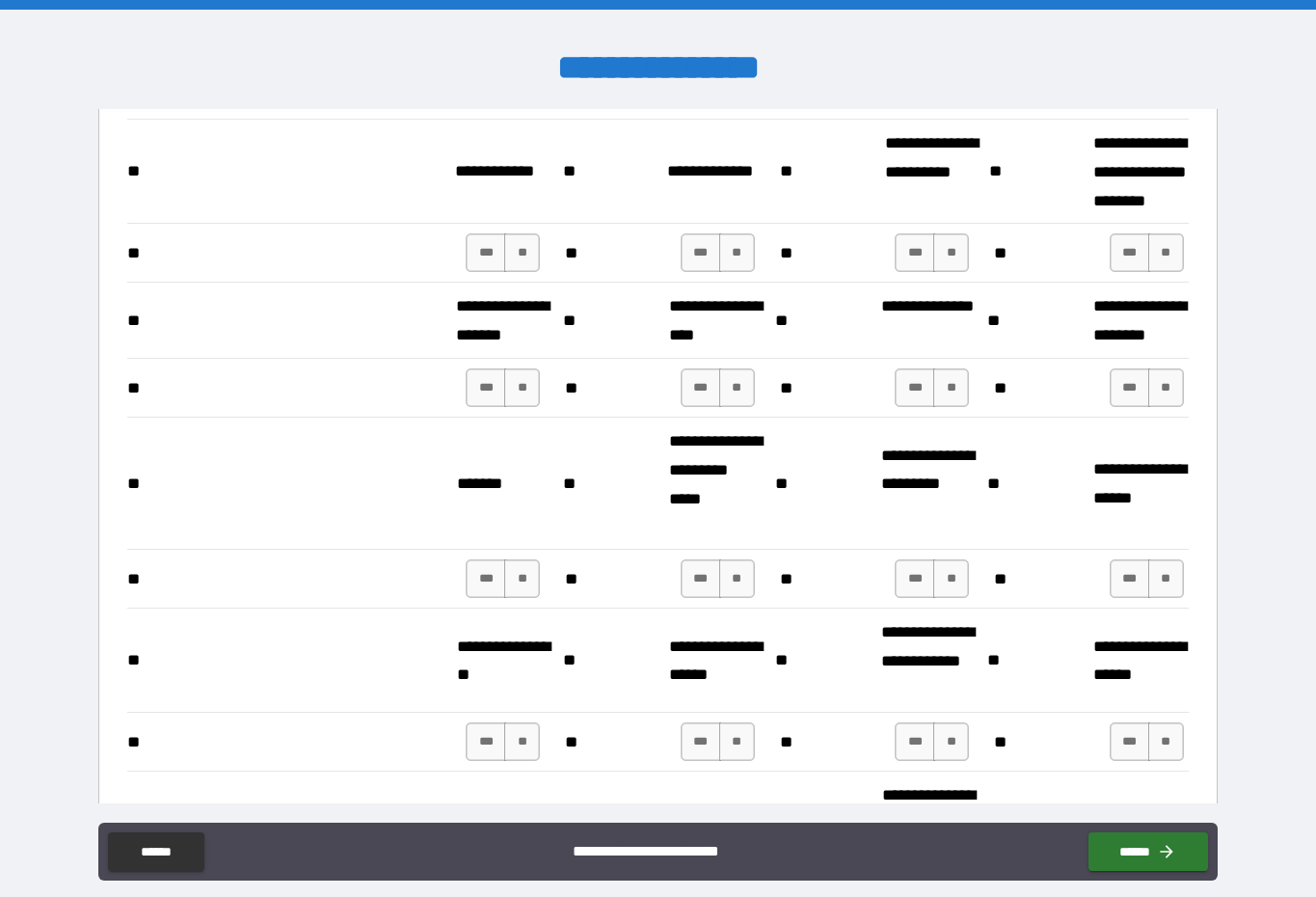 click on "**" at bounding box center (522, 253) 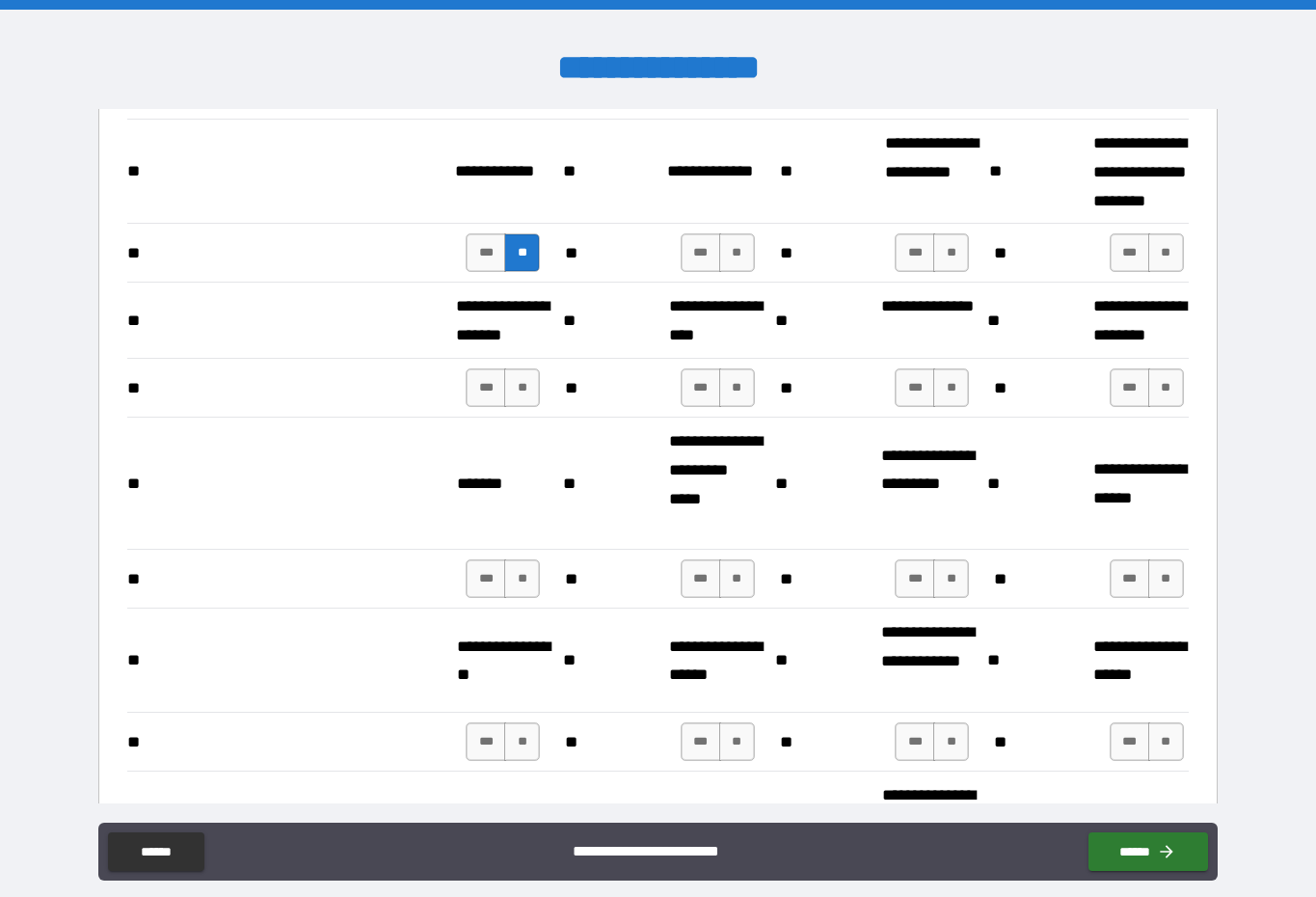 click on "**" at bounding box center (737, 253) 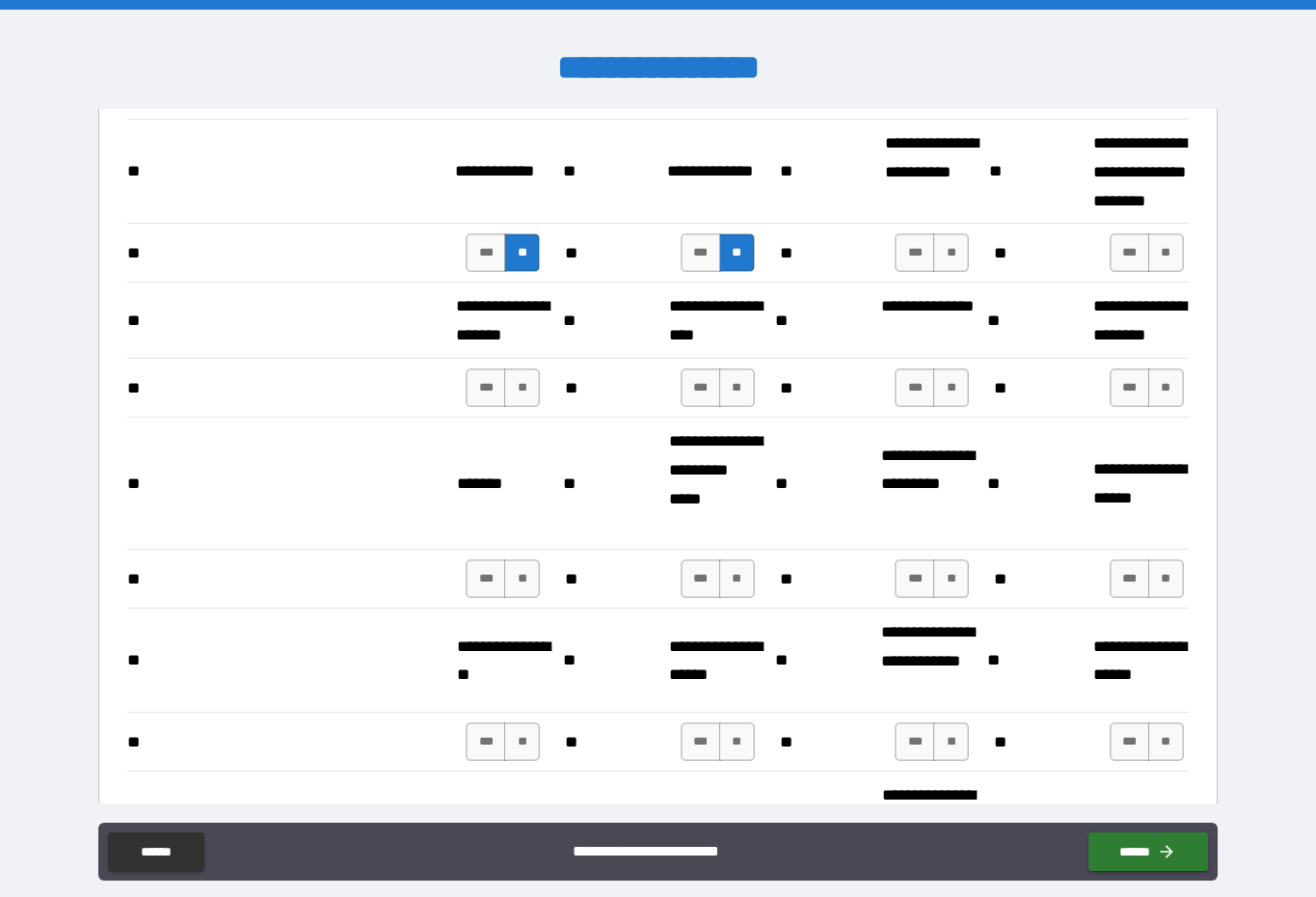 click on "**" at bounding box center [951, 253] 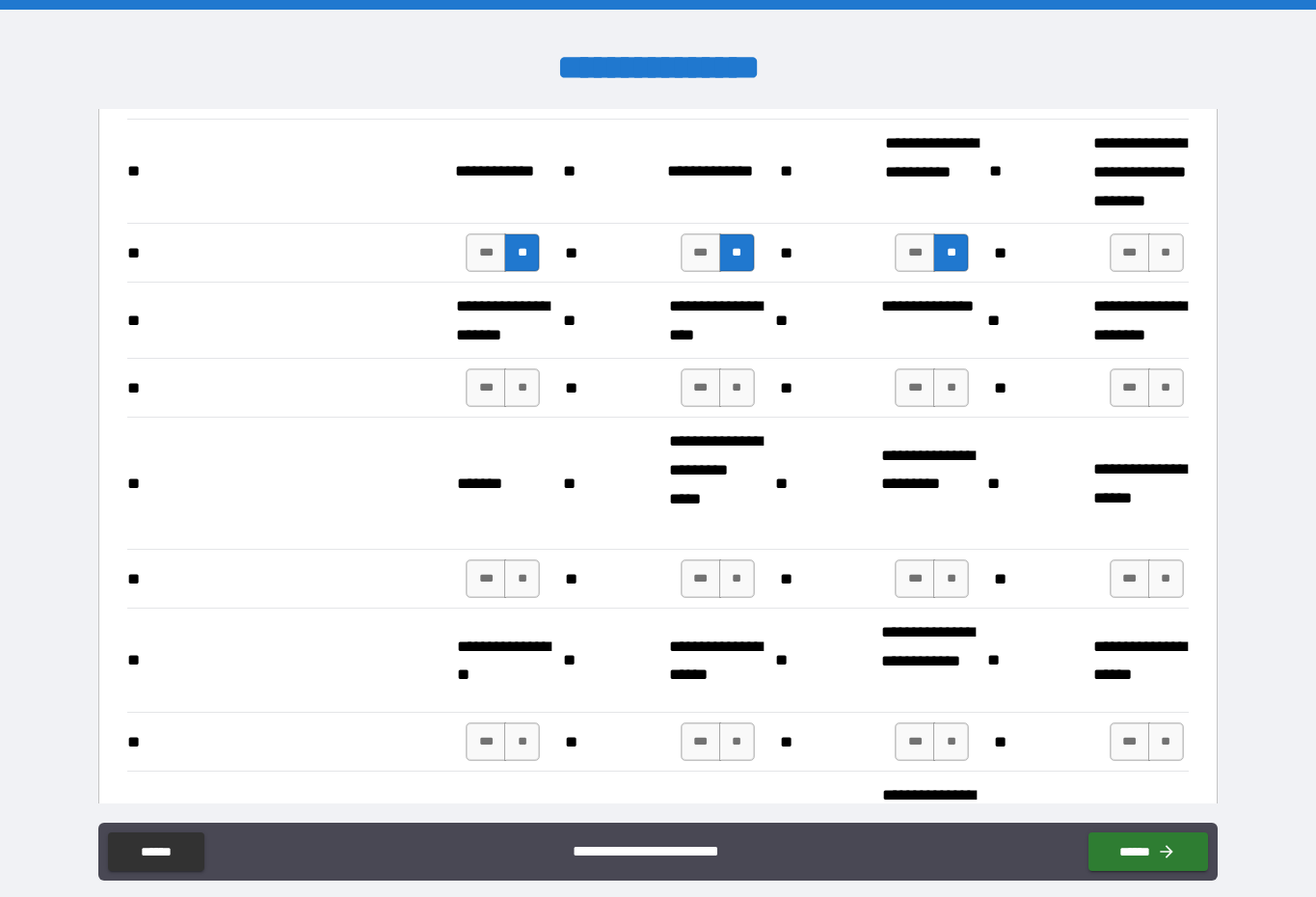 click on "**" at bounding box center [1166, 253] 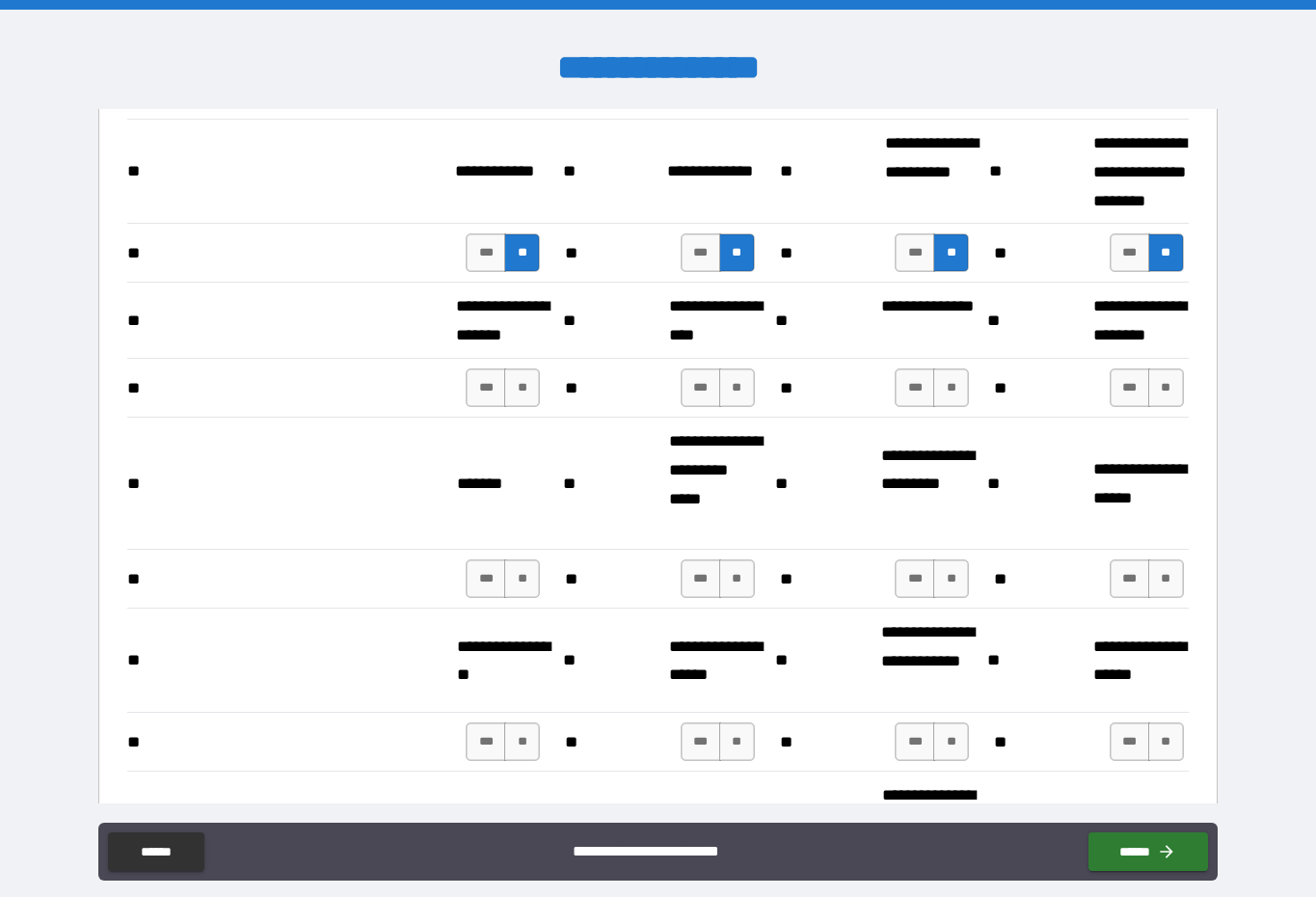 click on "**" at bounding box center (1166, 388) 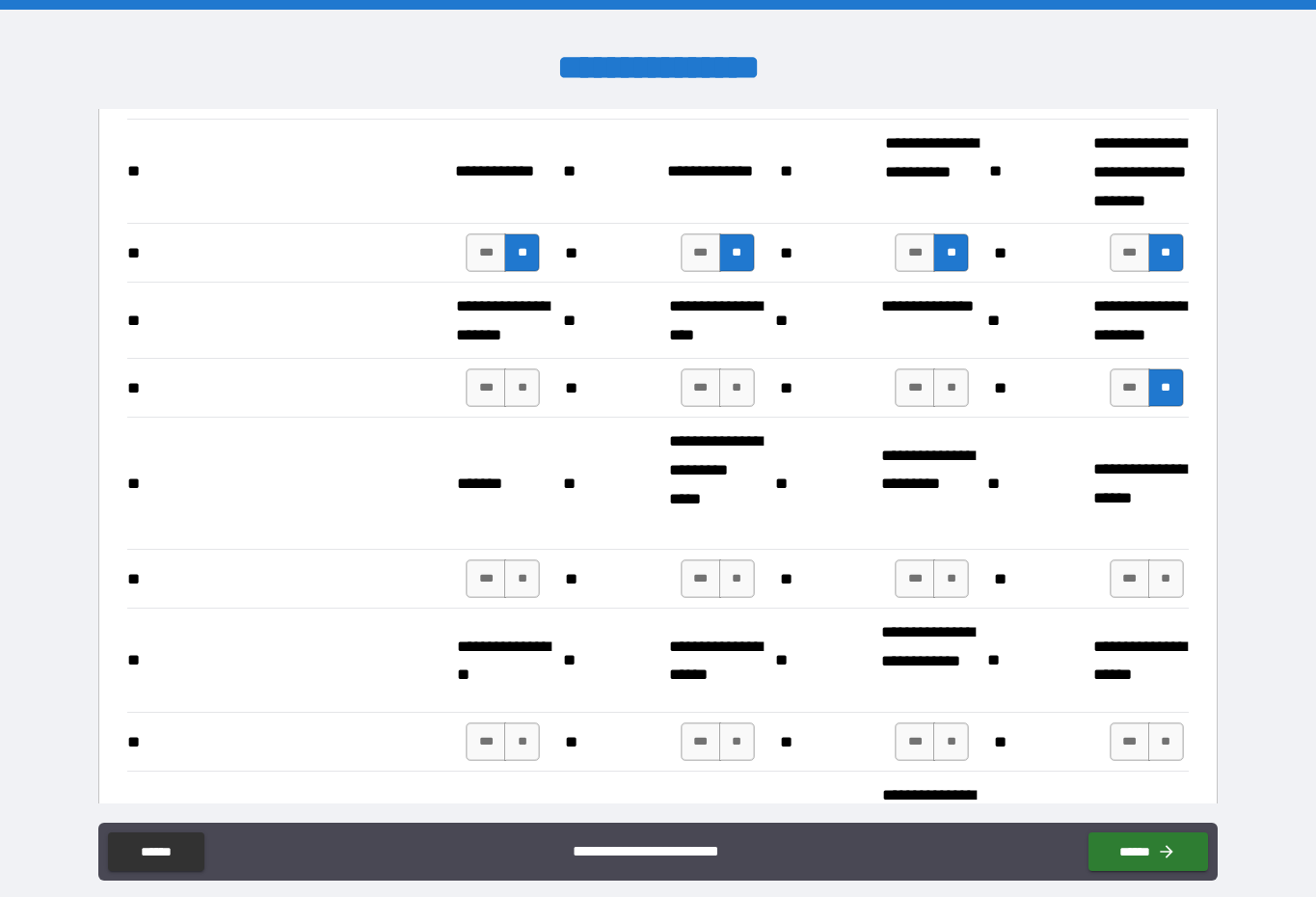 click on "**" at bounding box center (951, 388) 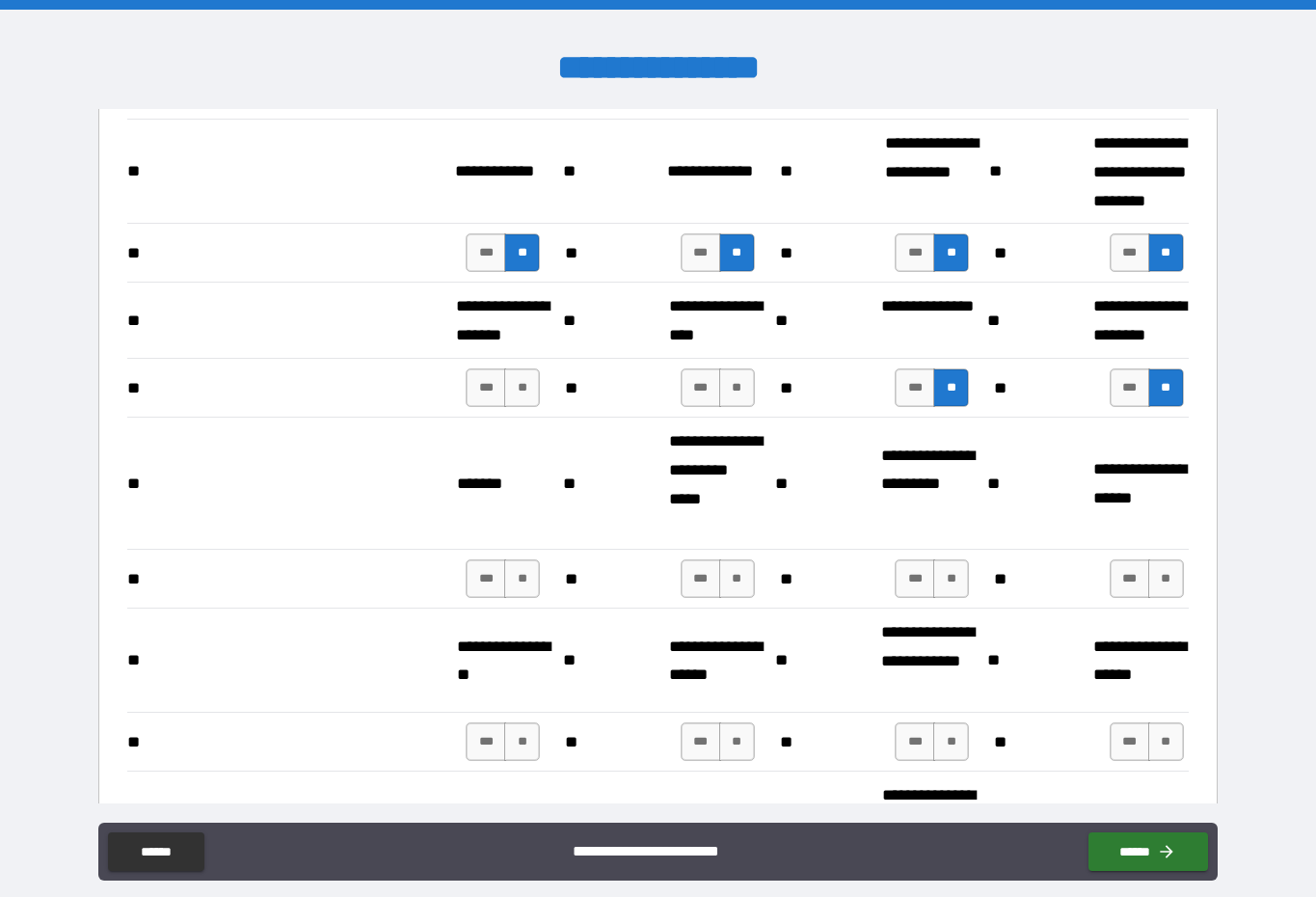 click on "**" at bounding box center [737, 388] 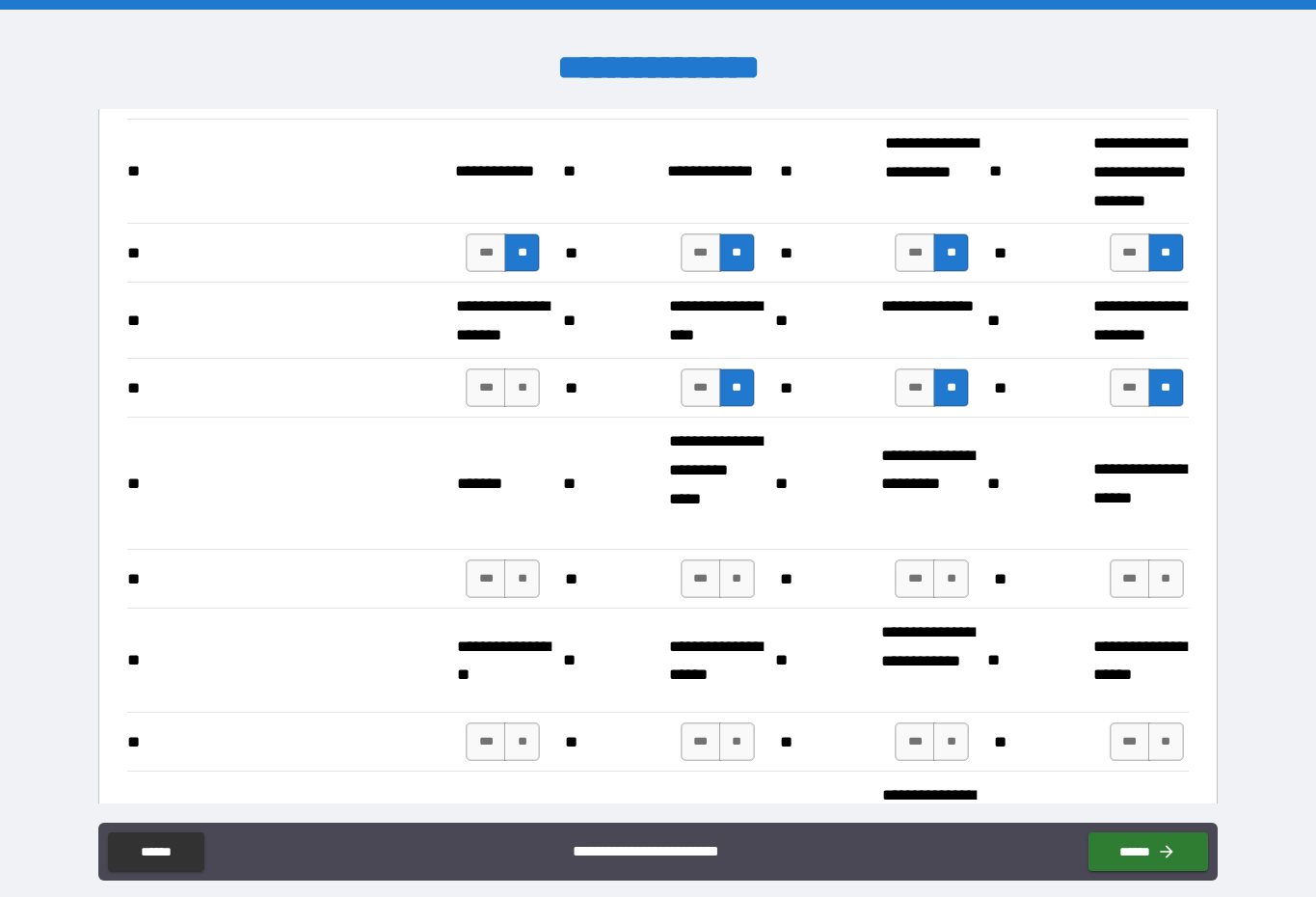 click on "**" at bounding box center [522, 388] 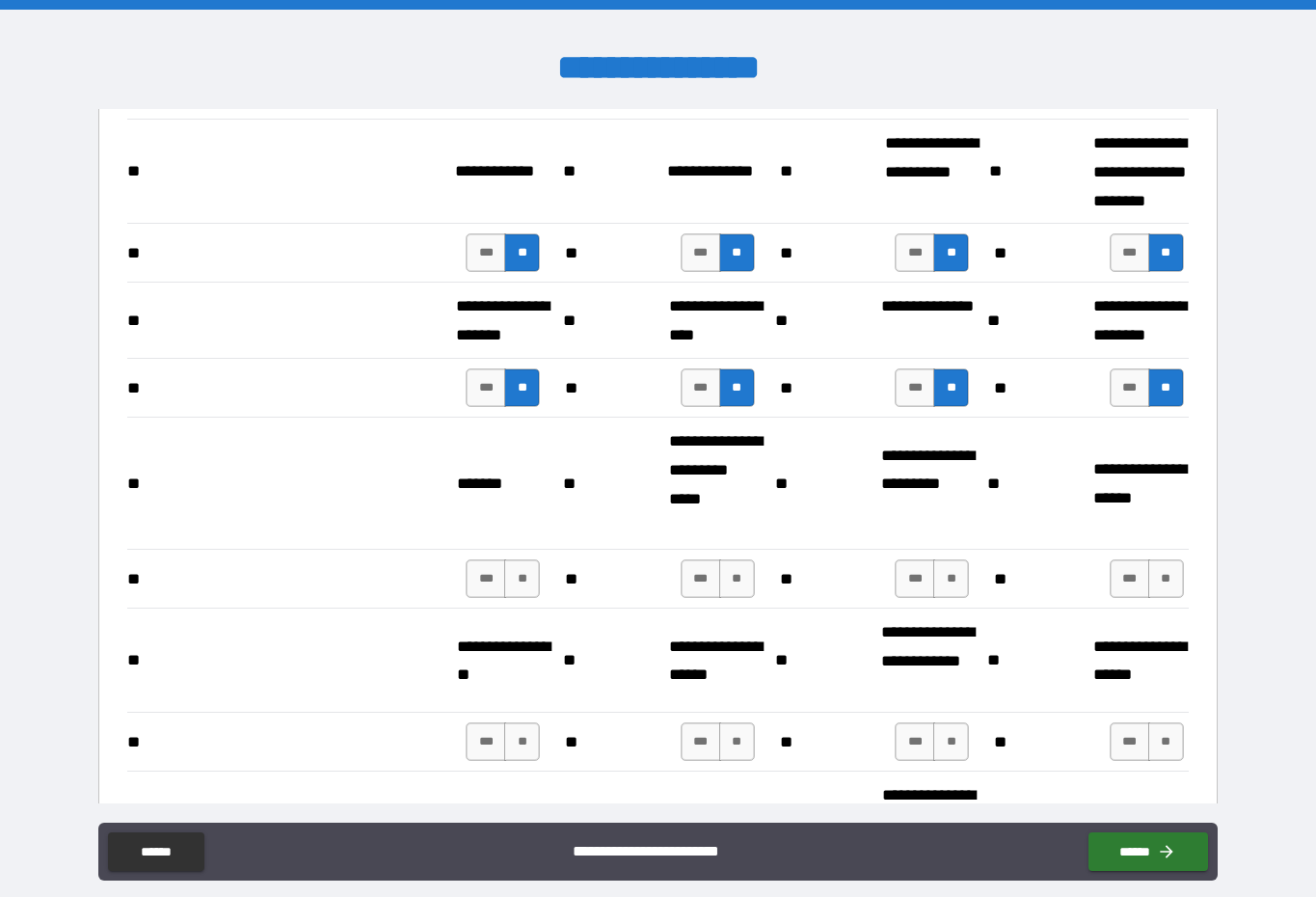 click on "**" at bounding box center [522, 579] 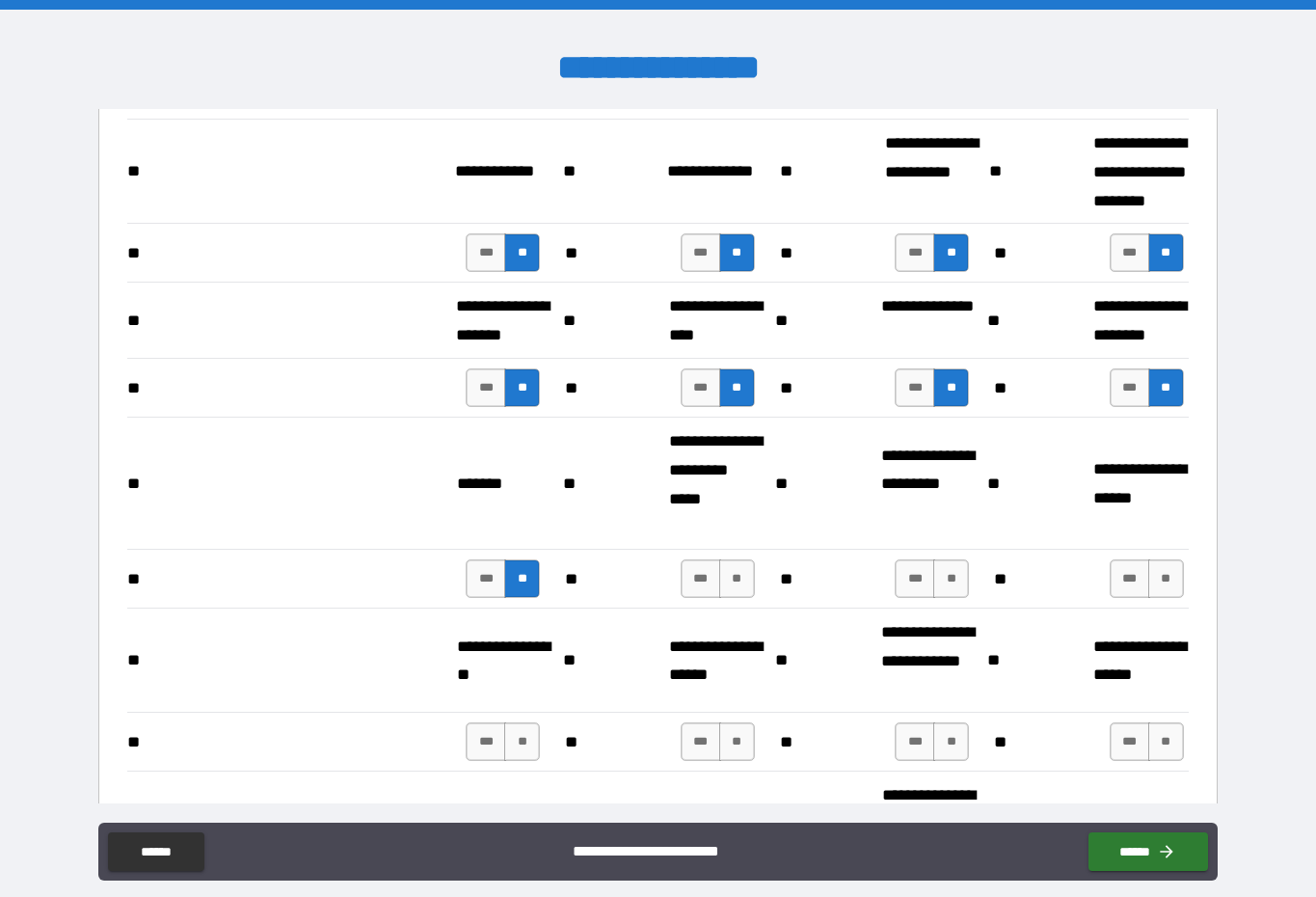click on "**" at bounding box center [737, 579] 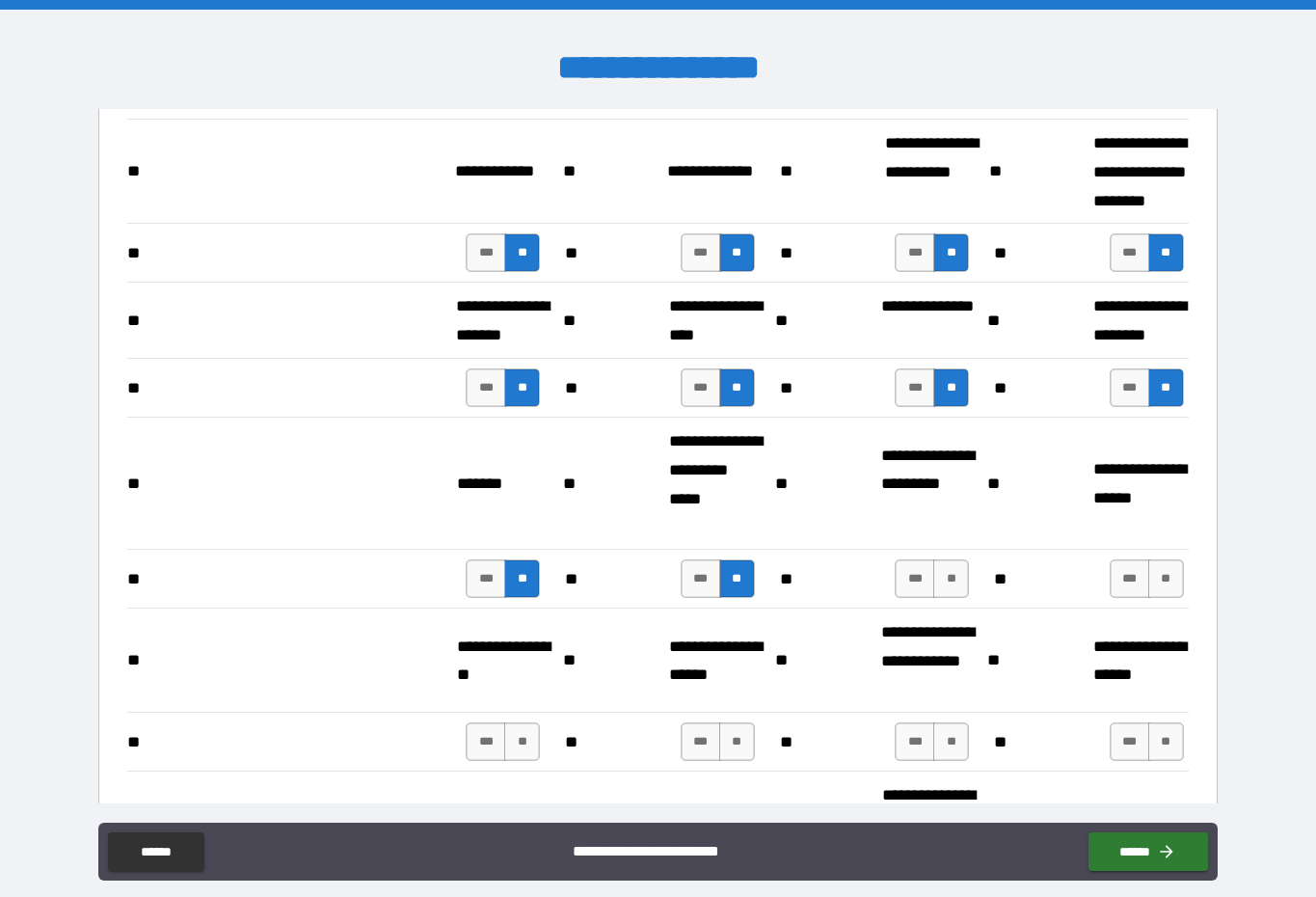 click on "**" at bounding box center (951, 579) 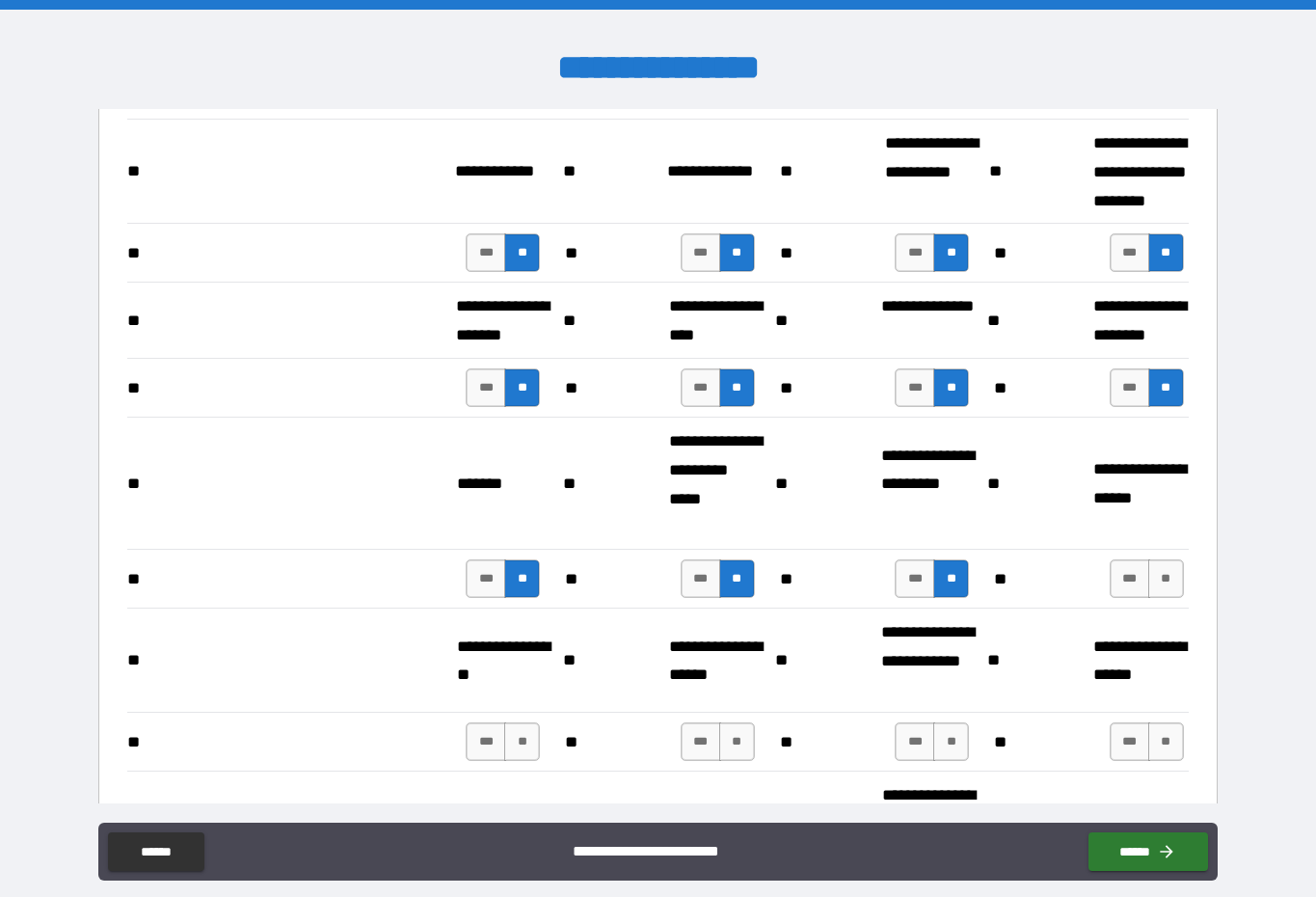 click on "**" at bounding box center [1166, 579] 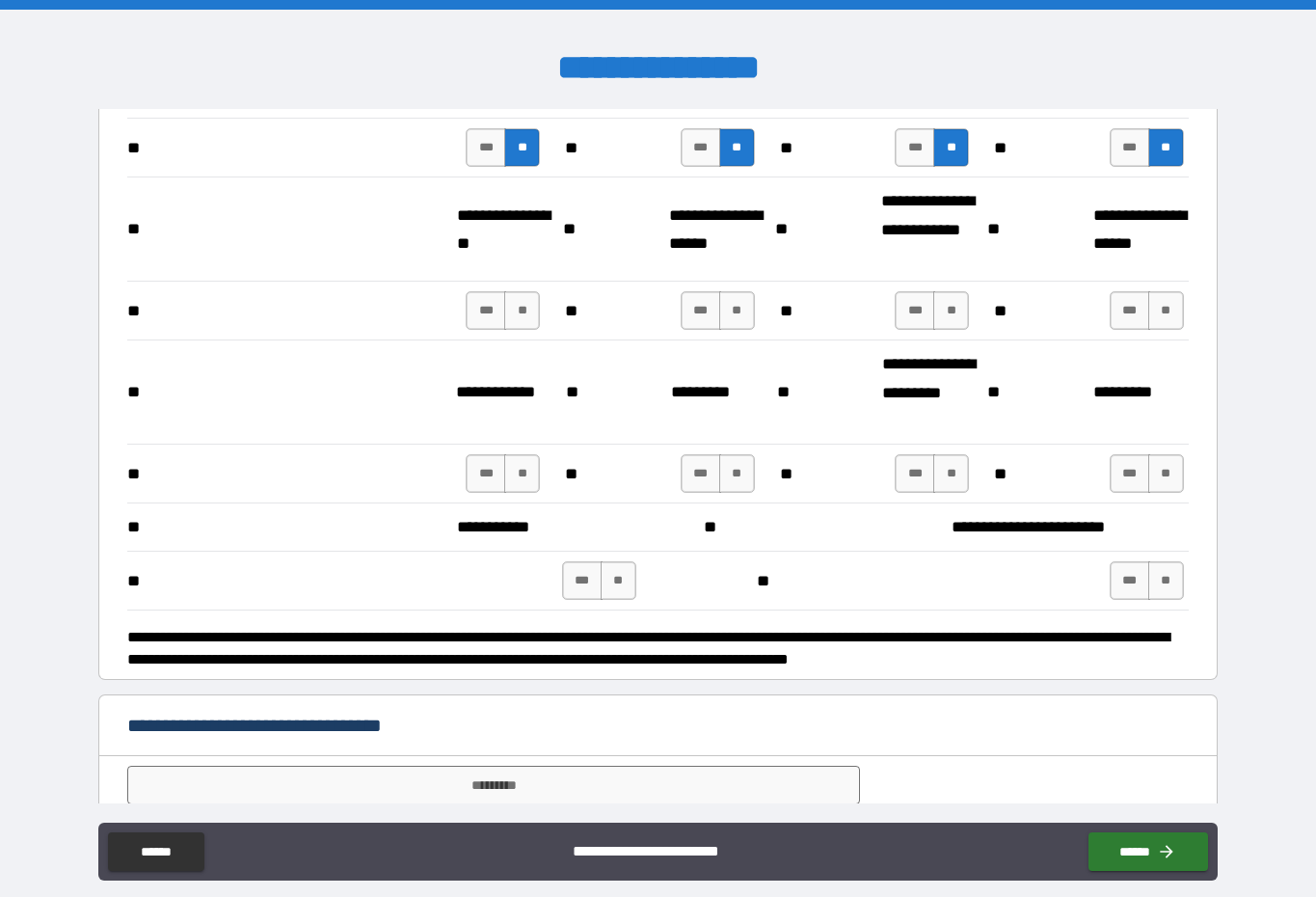 scroll, scrollTop: 3579, scrollLeft: 0, axis: vertical 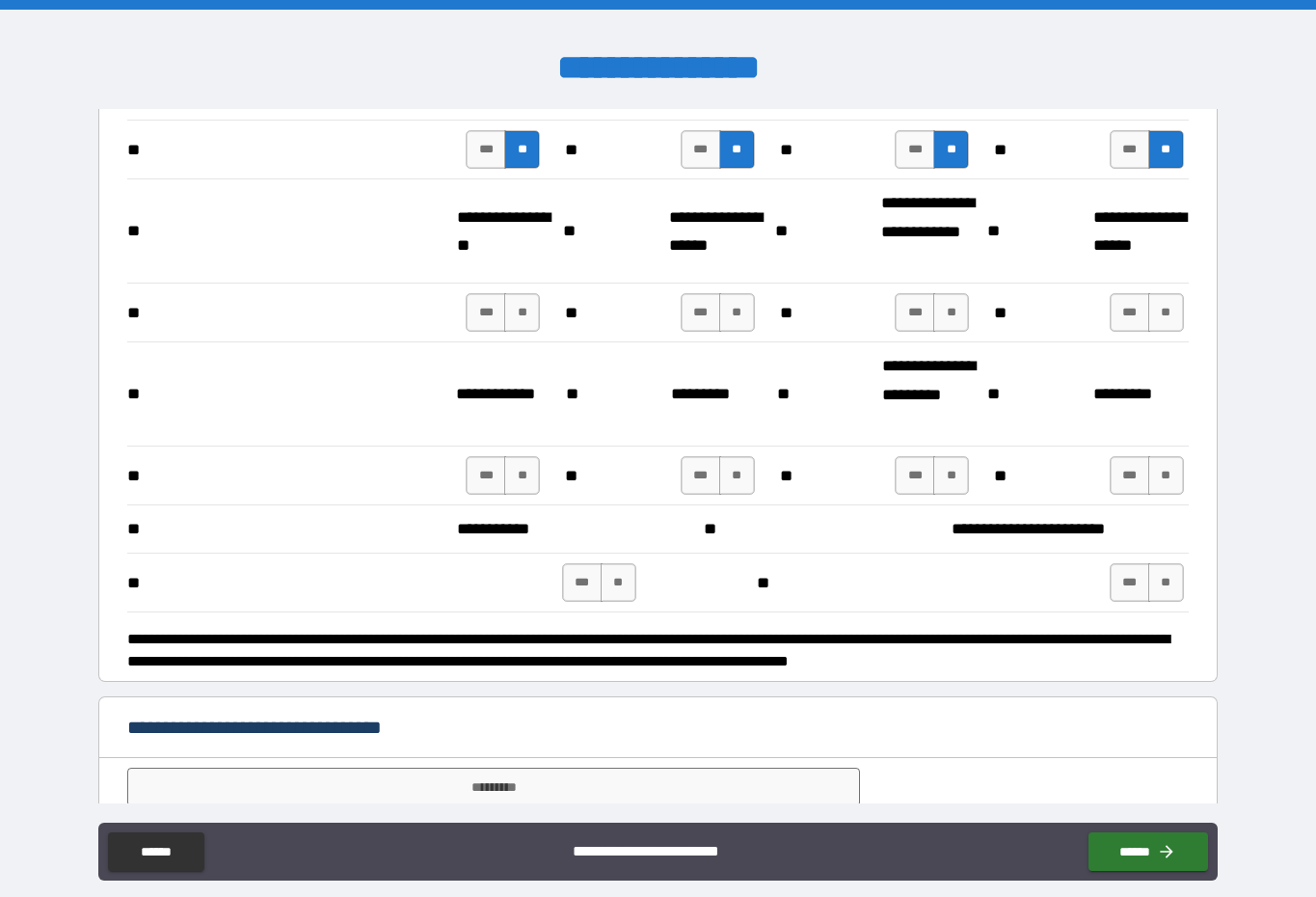 click on "**" at bounding box center (1166, 313) 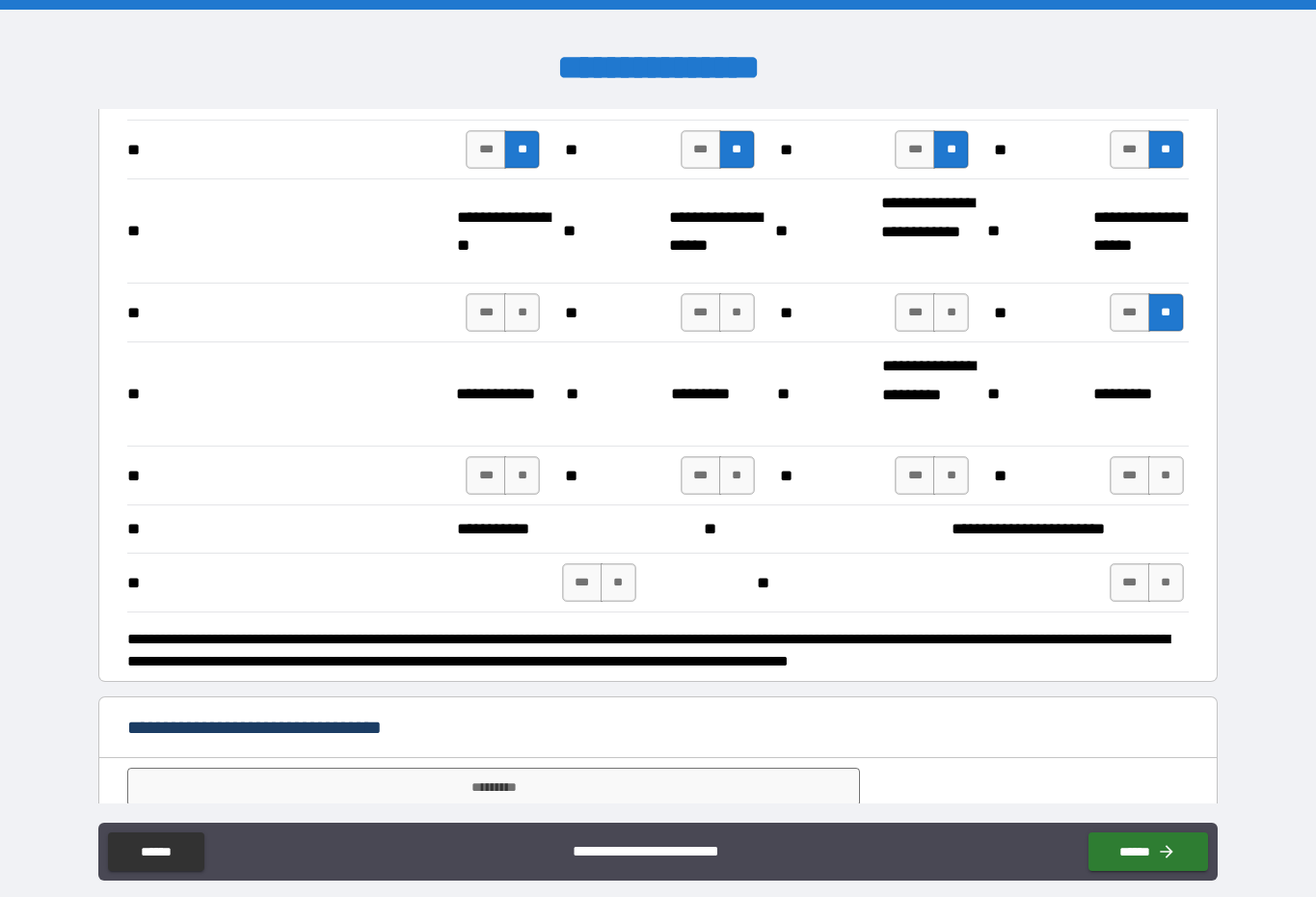 click on "**" at bounding box center [951, 313] 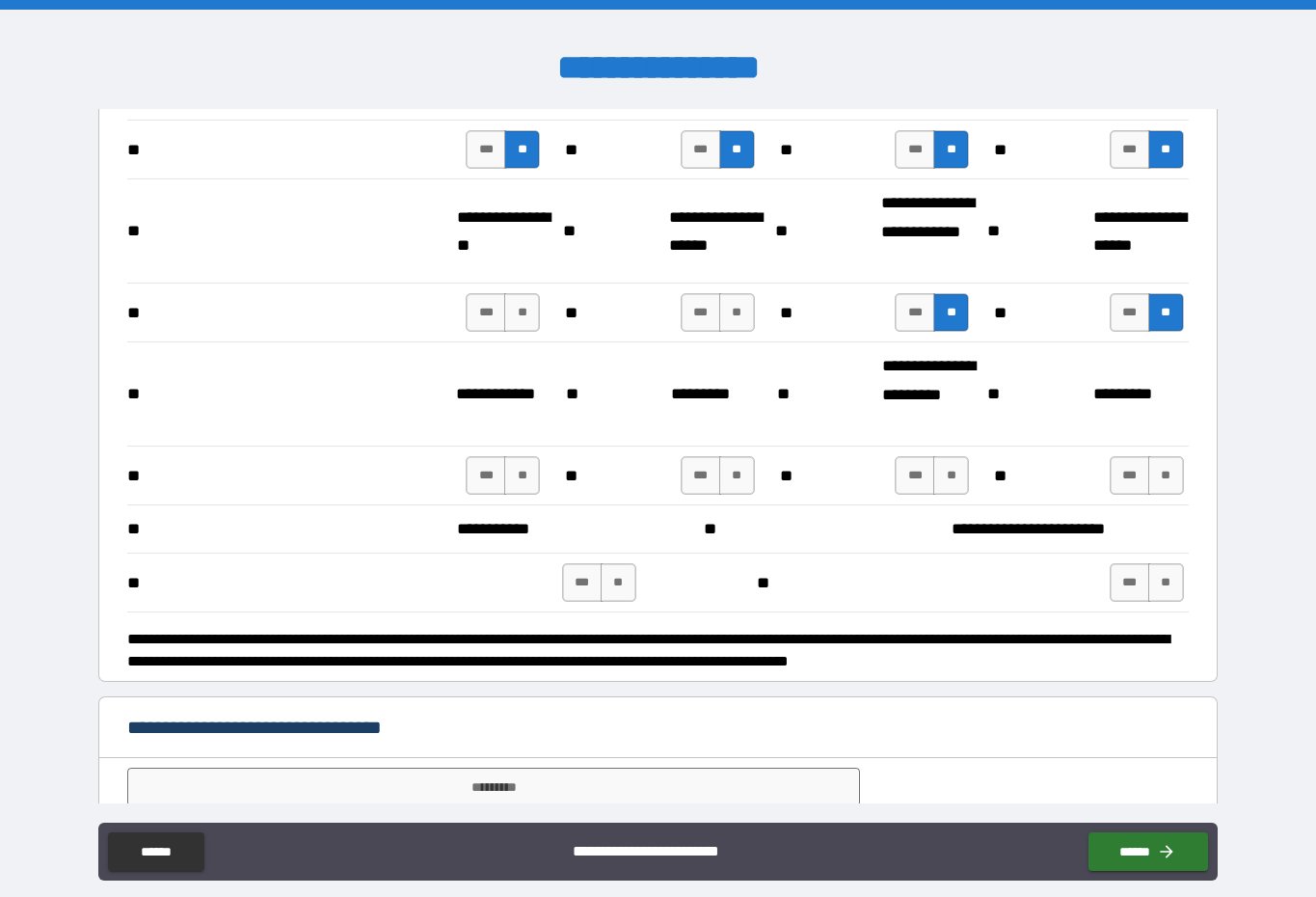 click on "**" at bounding box center (737, 313) 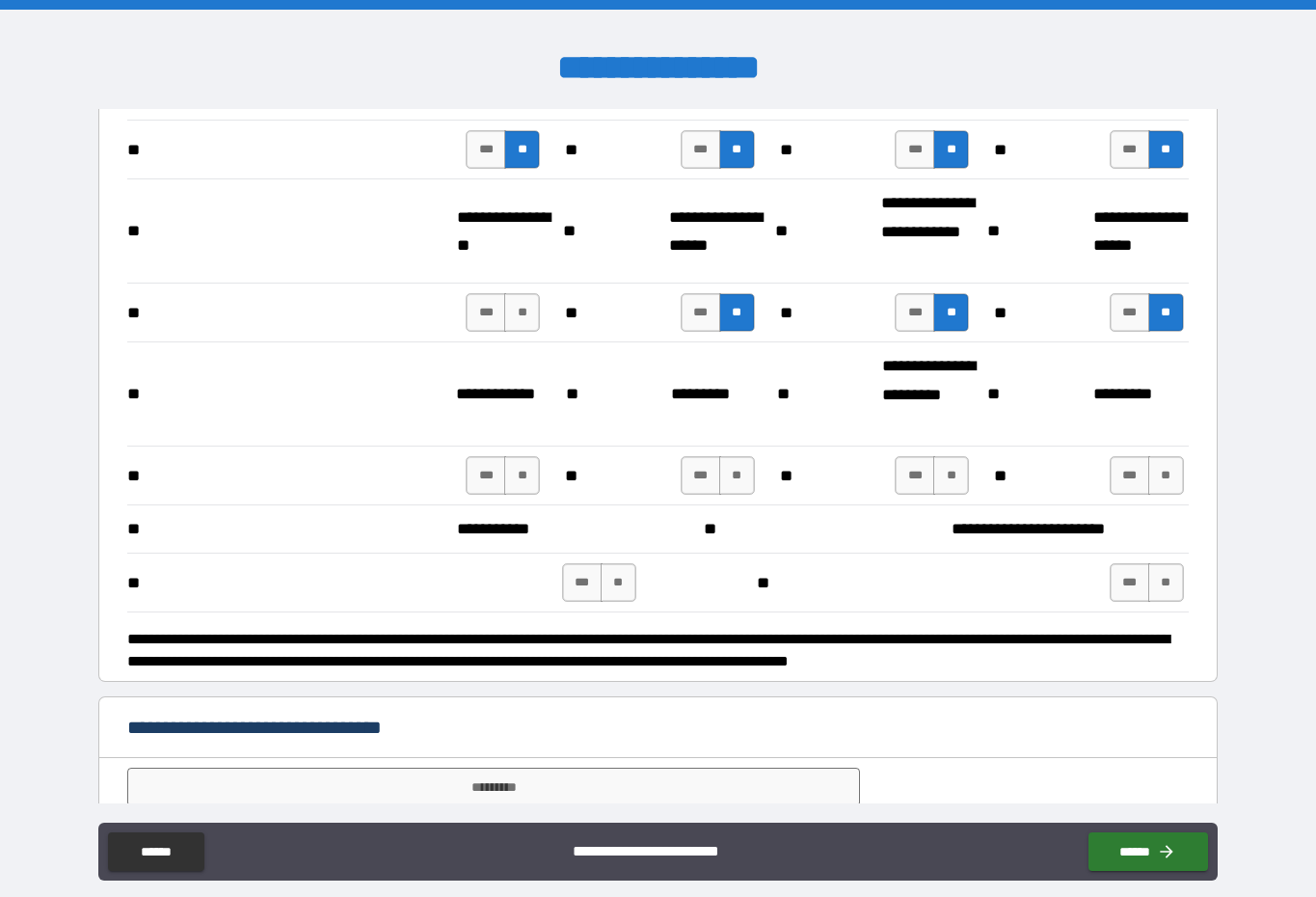 click on "**" at bounding box center (522, 313) 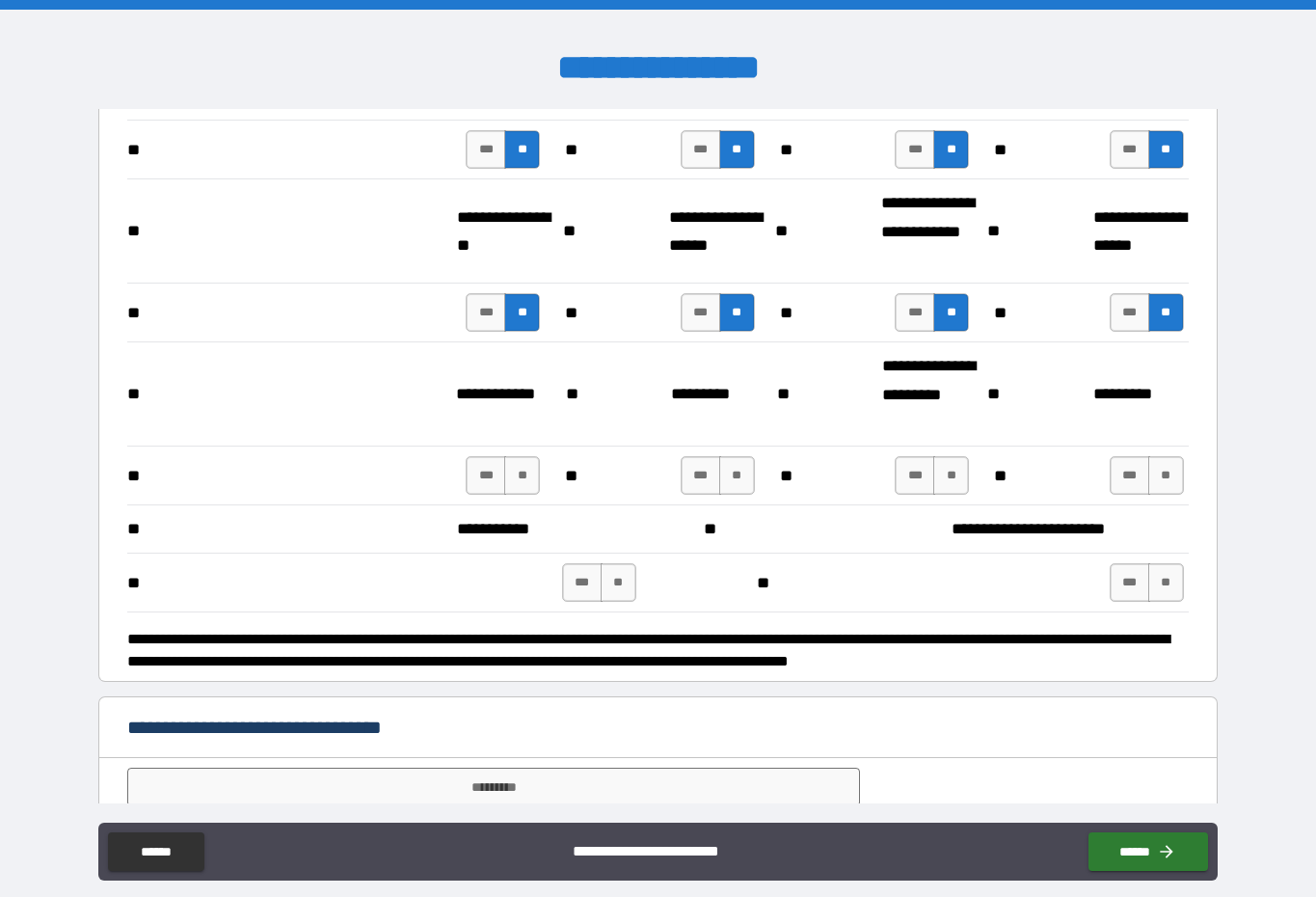 click on "**" at bounding box center [522, 476] 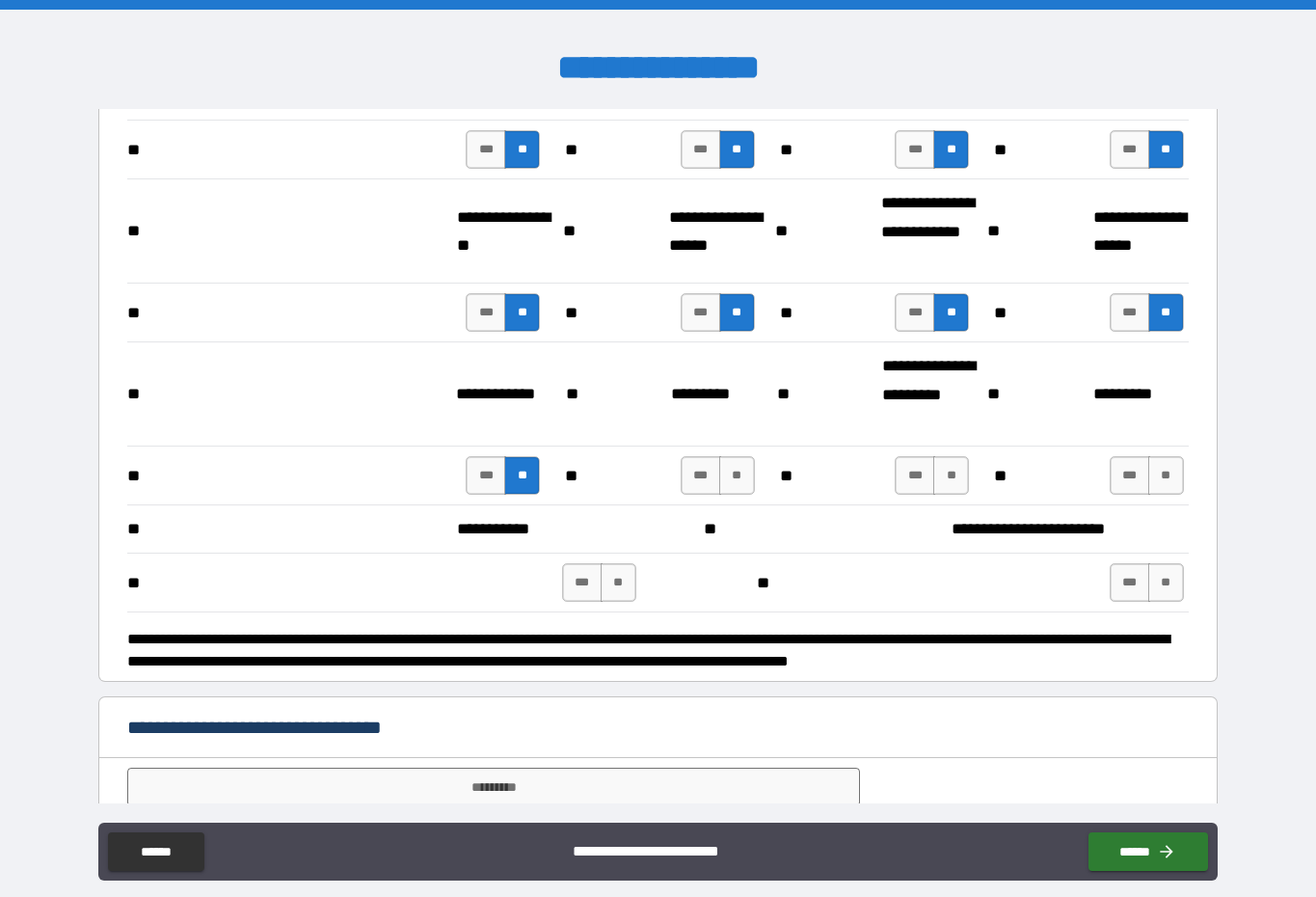 click on "**" at bounding box center (737, 476) 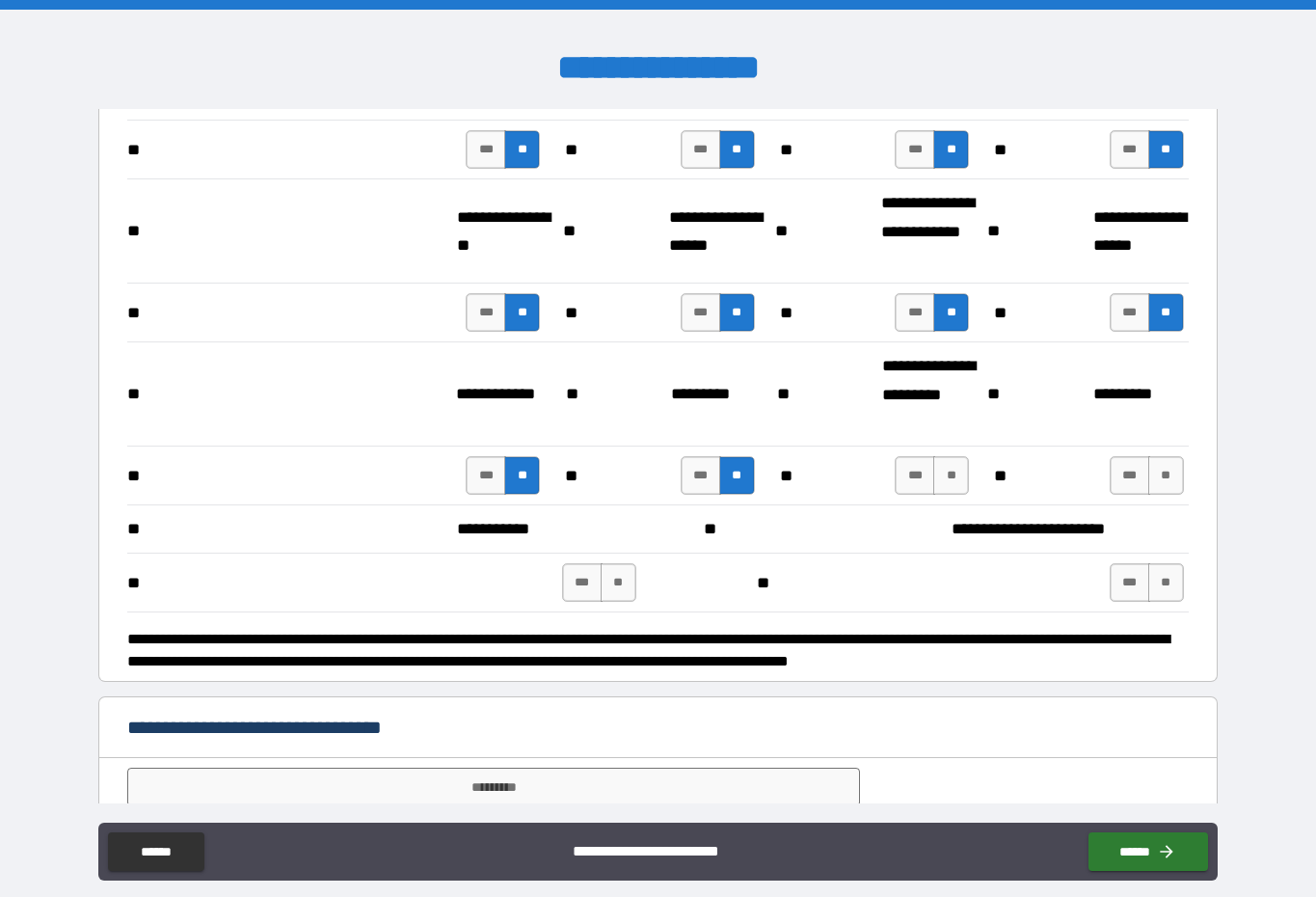 click on "**" at bounding box center (951, 476) 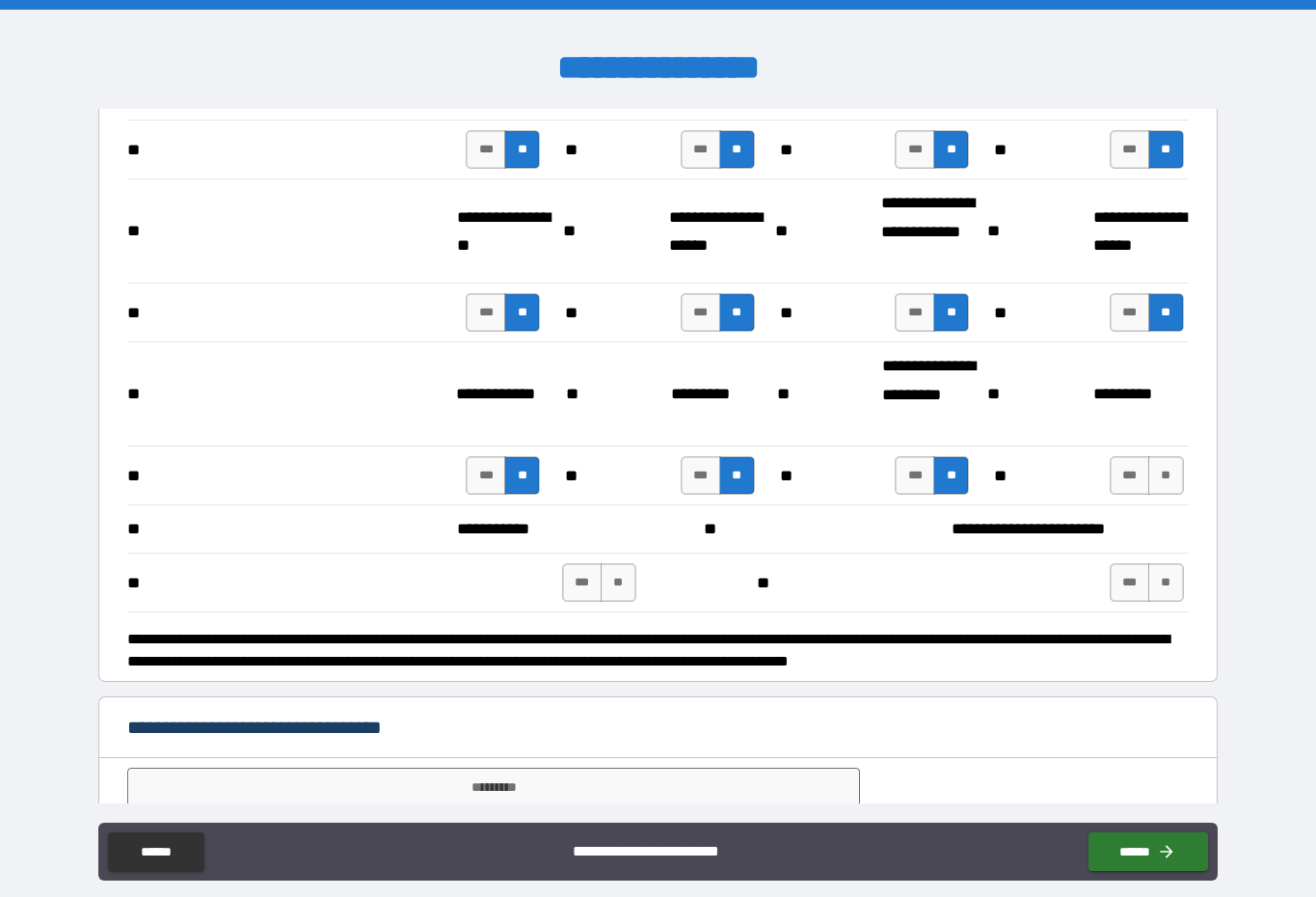 click on "**" at bounding box center [1166, 476] 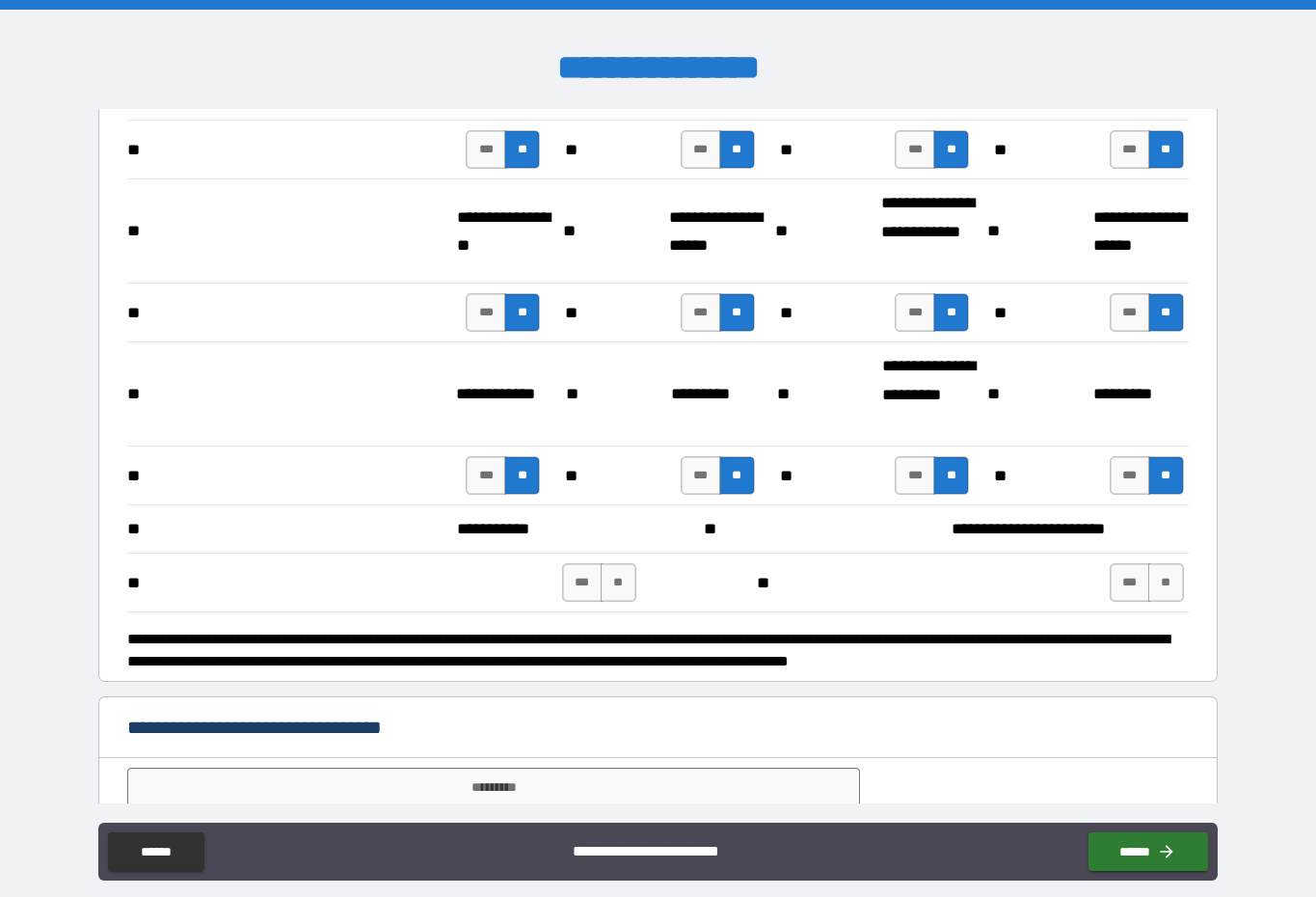 click on "**" at bounding box center [618, 583] 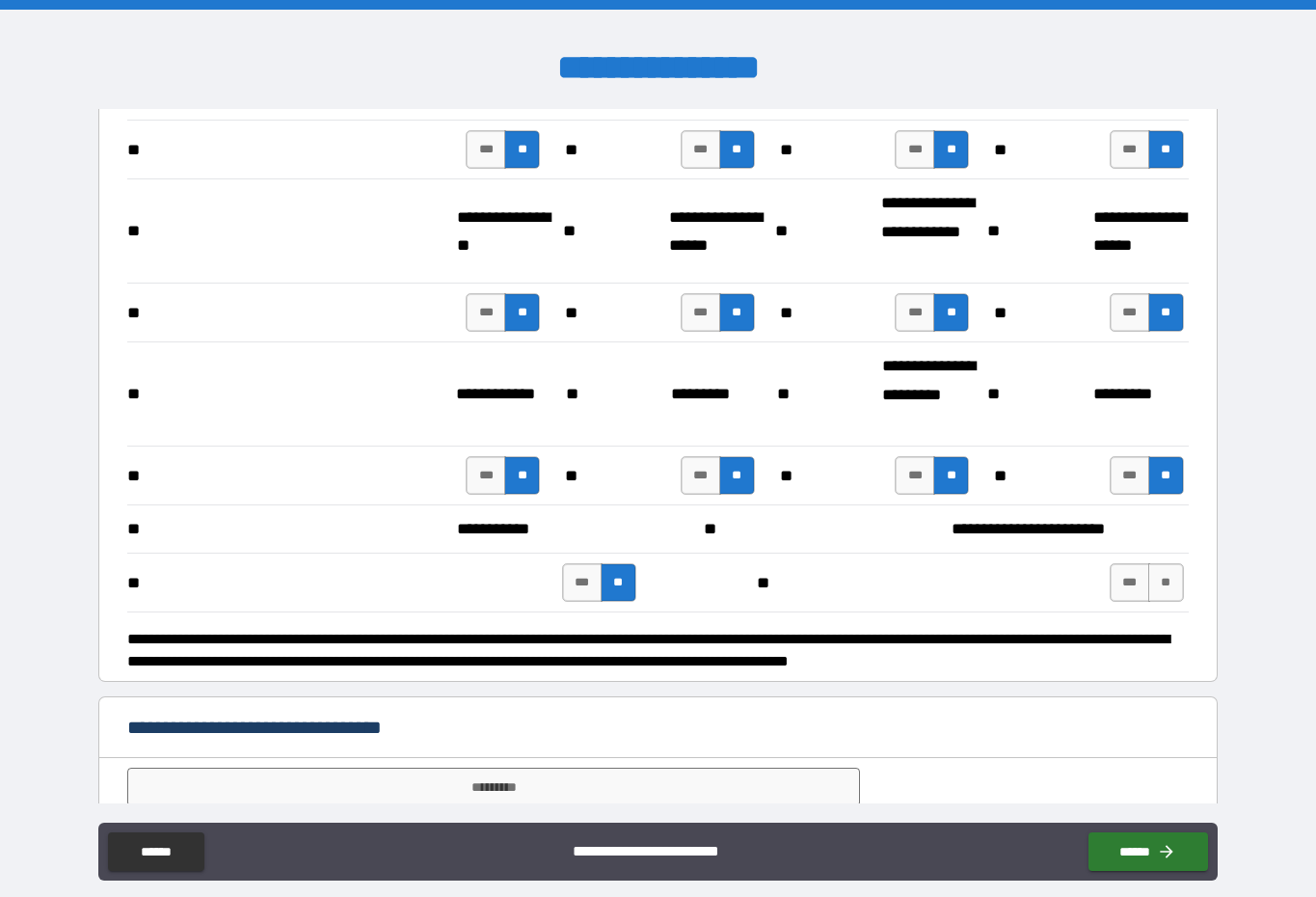 click on "**" at bounding box center (1166, 583) 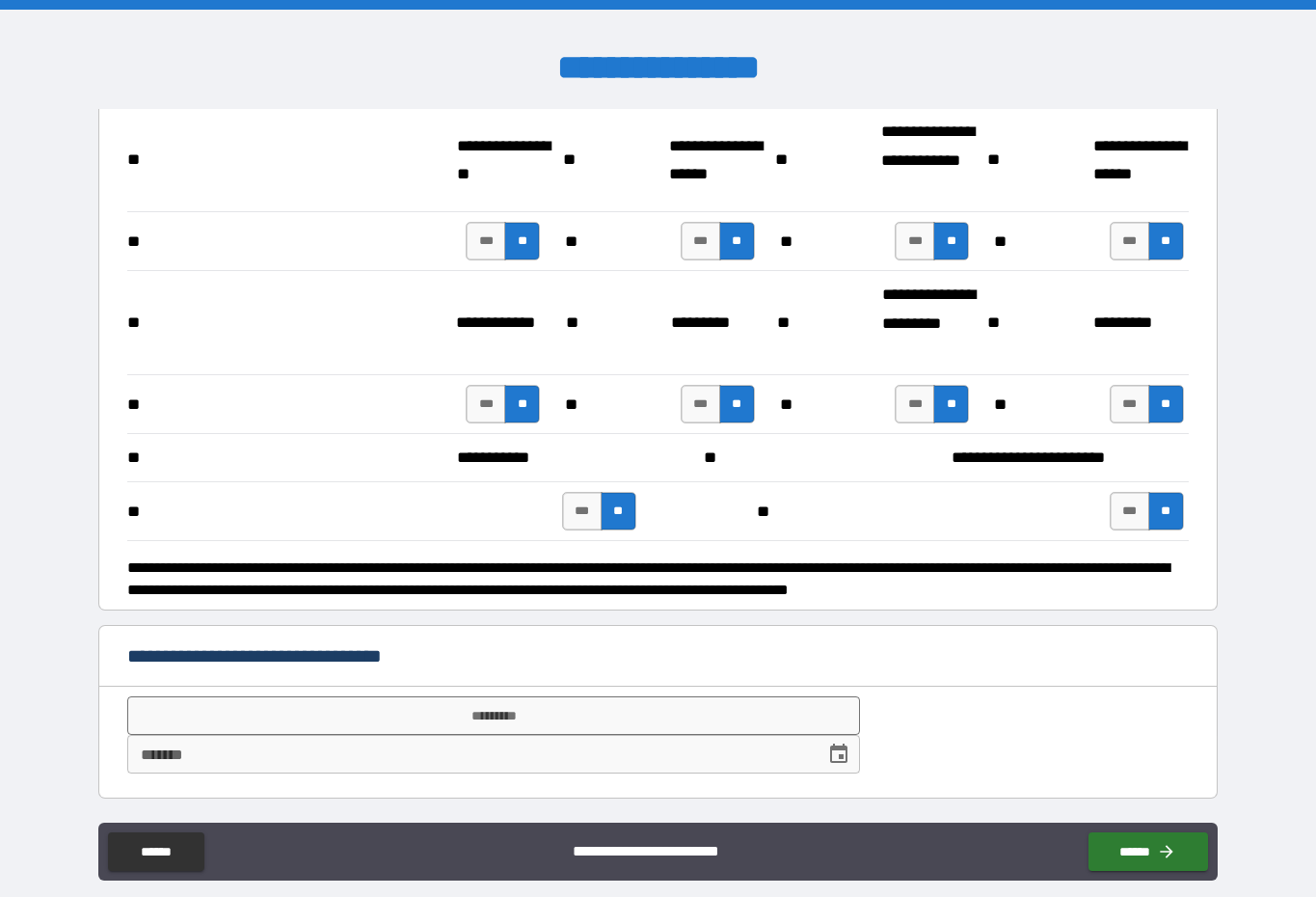scroll, scrollTop: 3651, scrollLeft: 0, axis: vertical 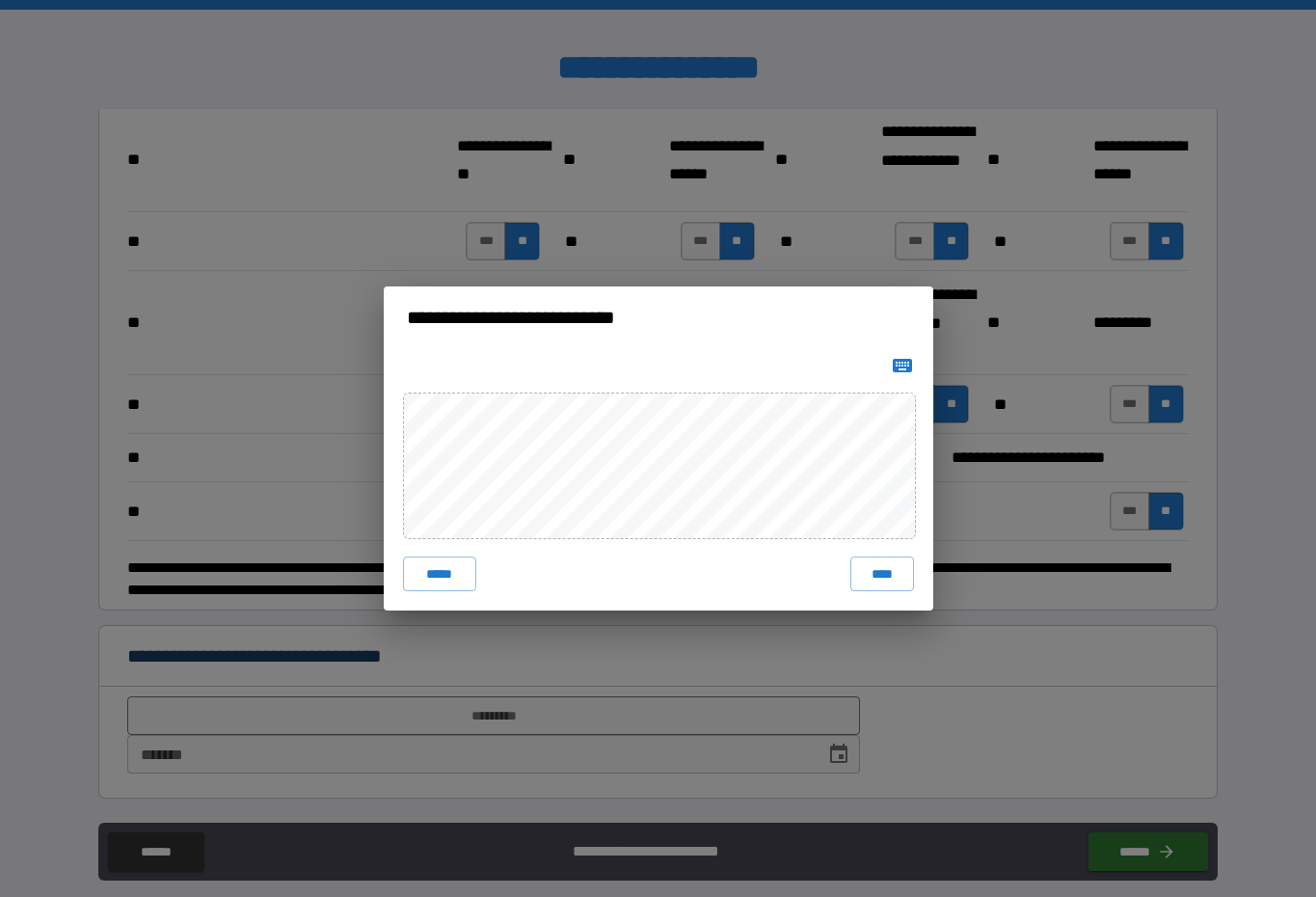 click on "****" at bounding box center (882, 574) 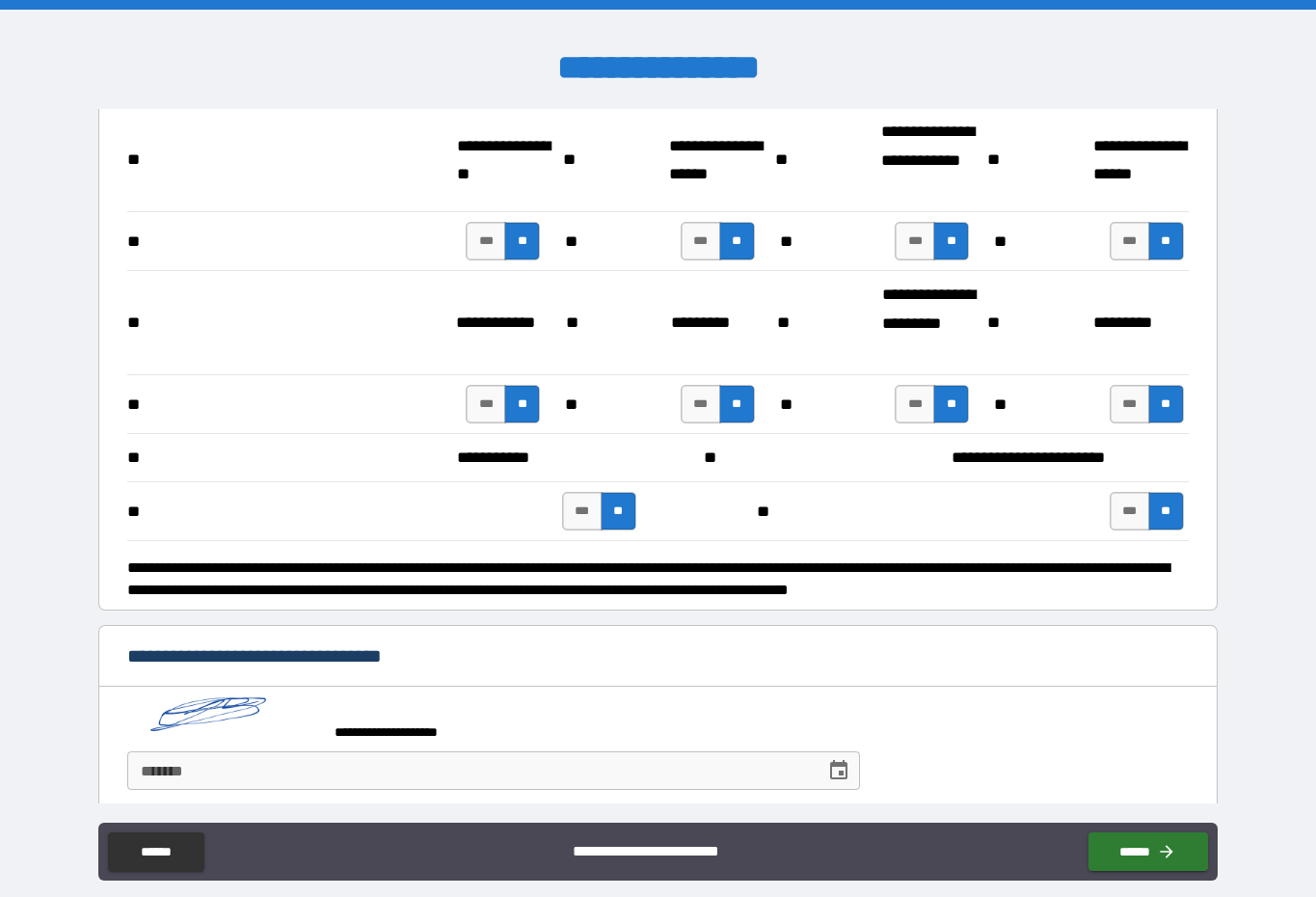click on "*****   *" at bounding box center [469, 771] 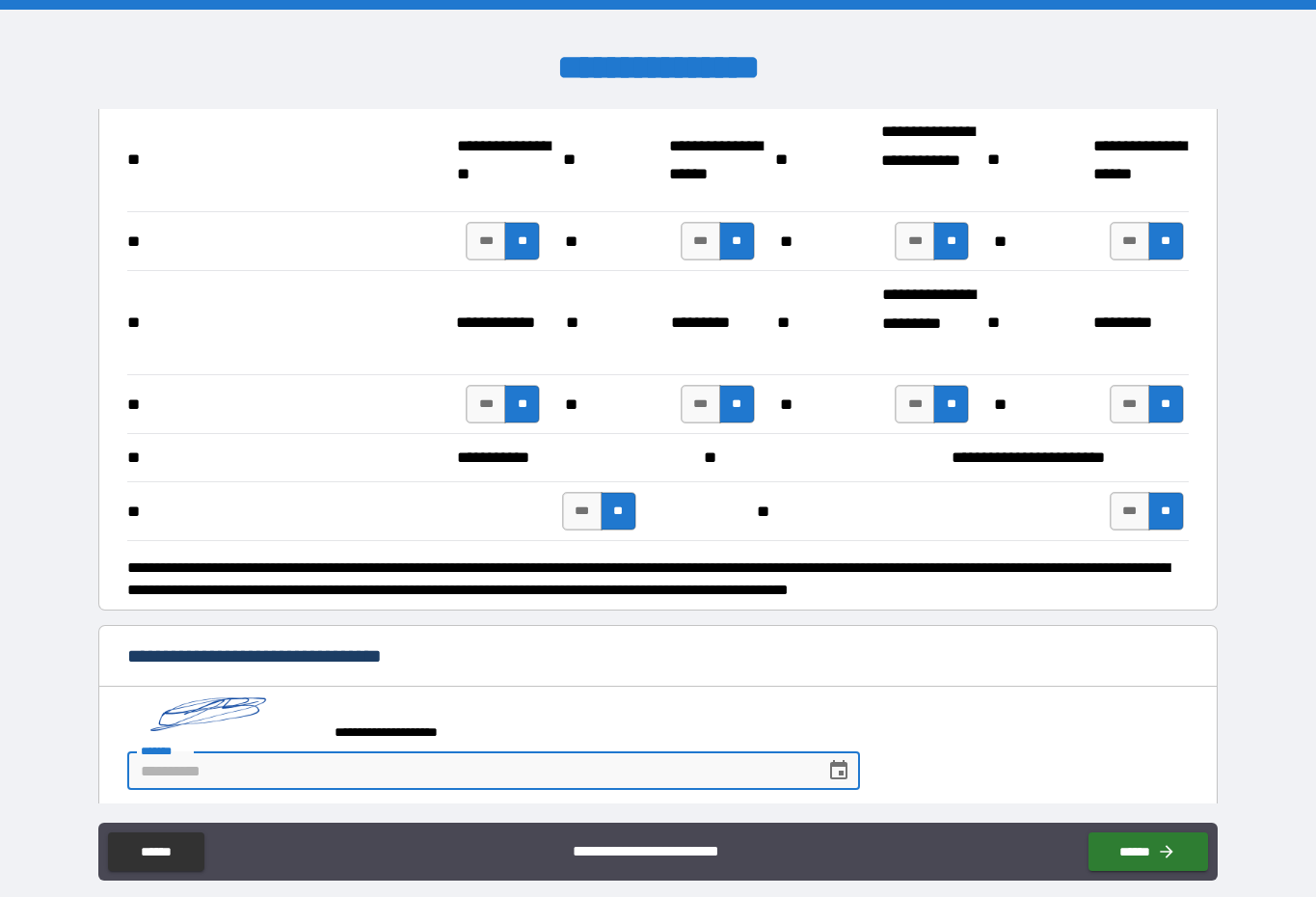 scroll, scrollTop: 40, scrollLeft: 0, axis: vertical 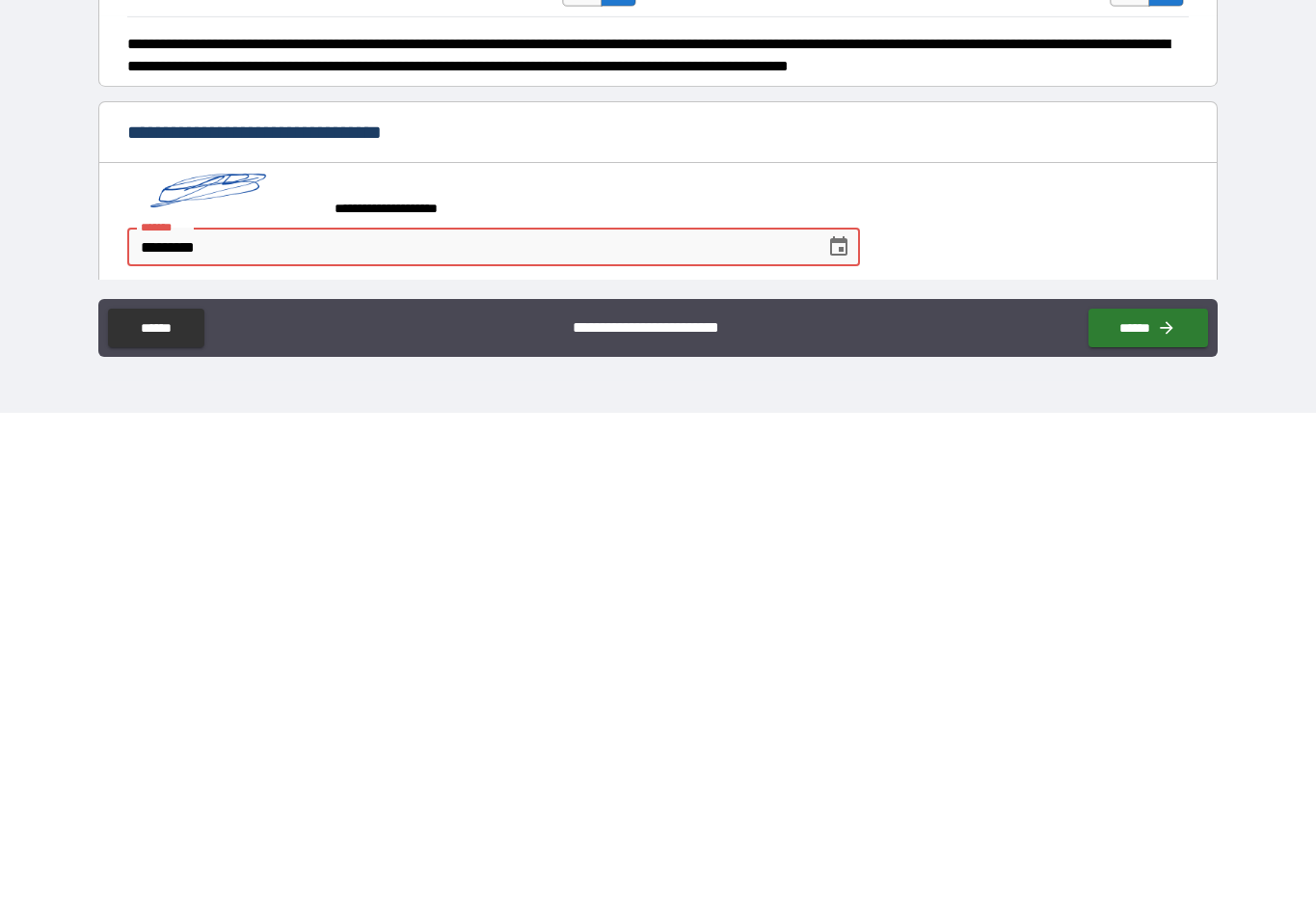 type on "**********" 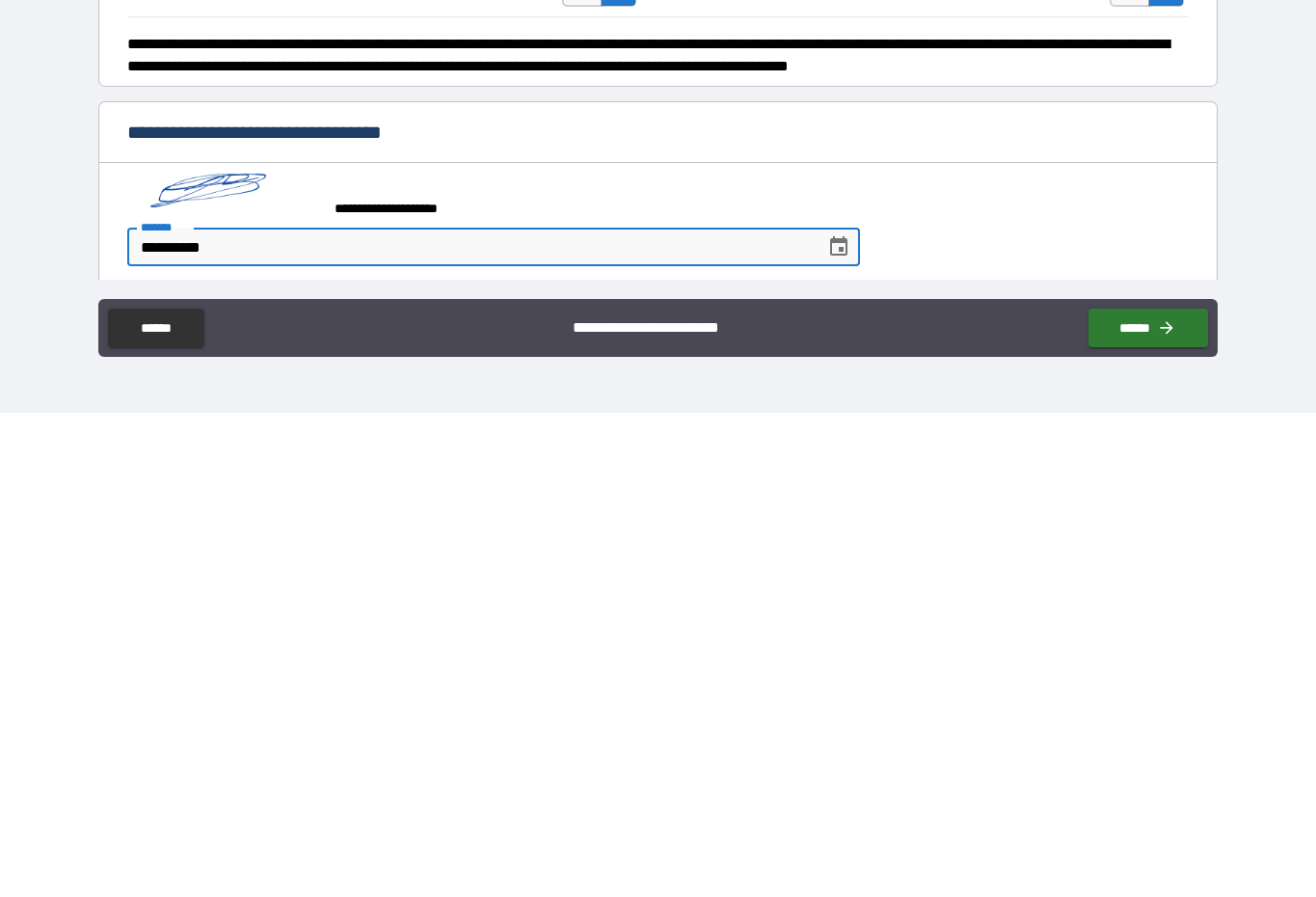 click on "******" at bounding box center [1148, 812] 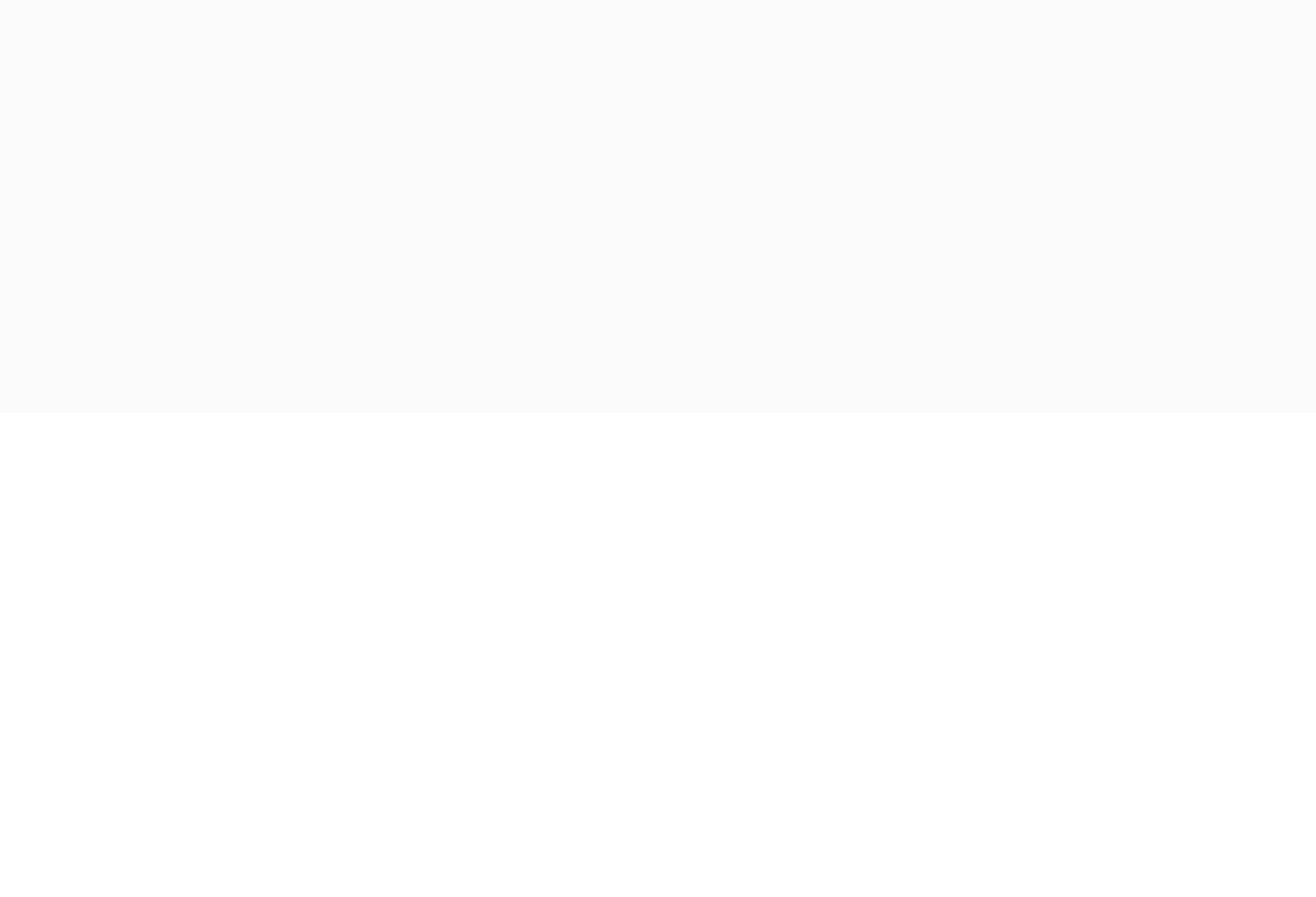 scroll, scrollTop: 0, scrollLeft: 0, axis: both 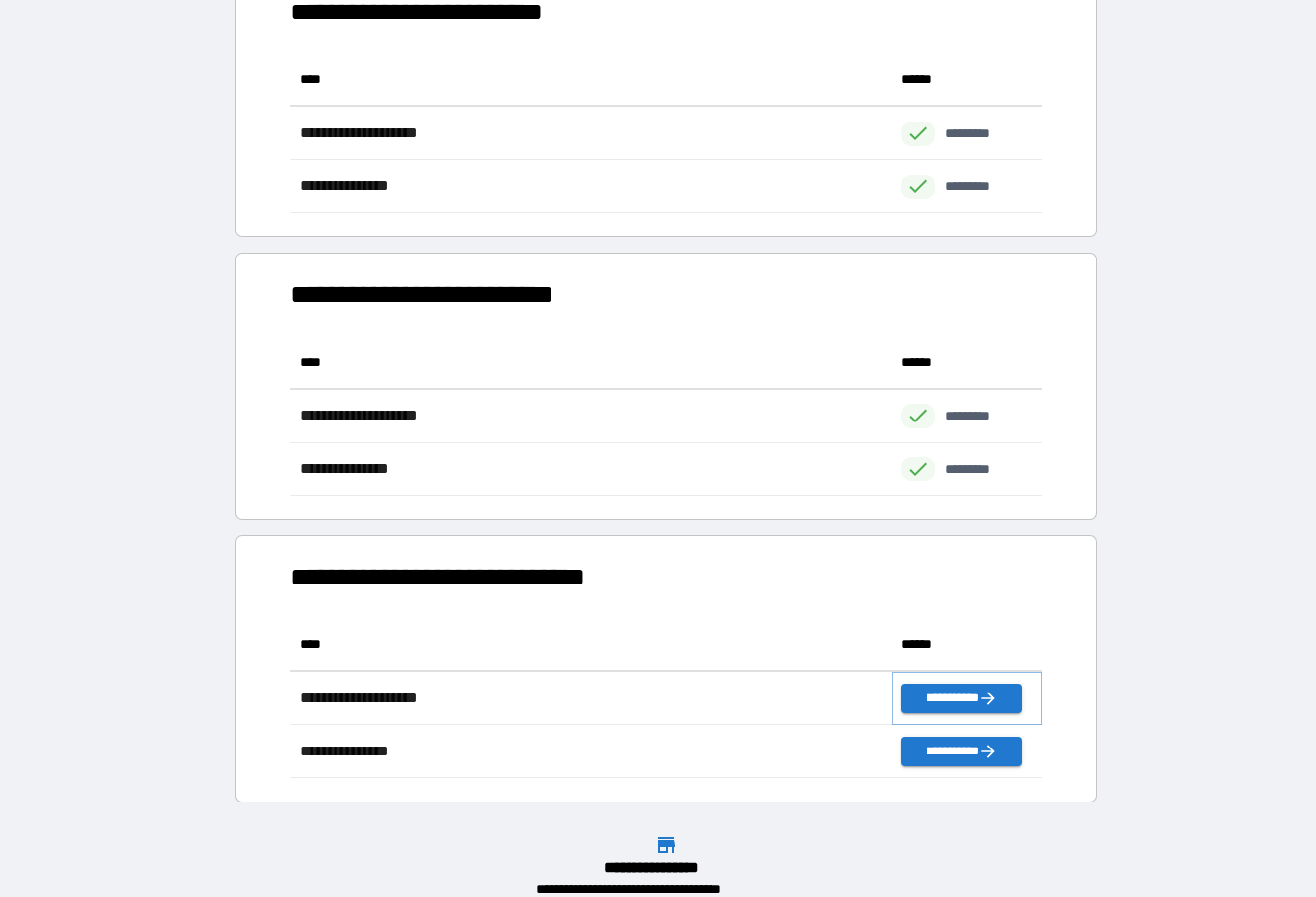 click on "**********" at bounding box center (961, 698) 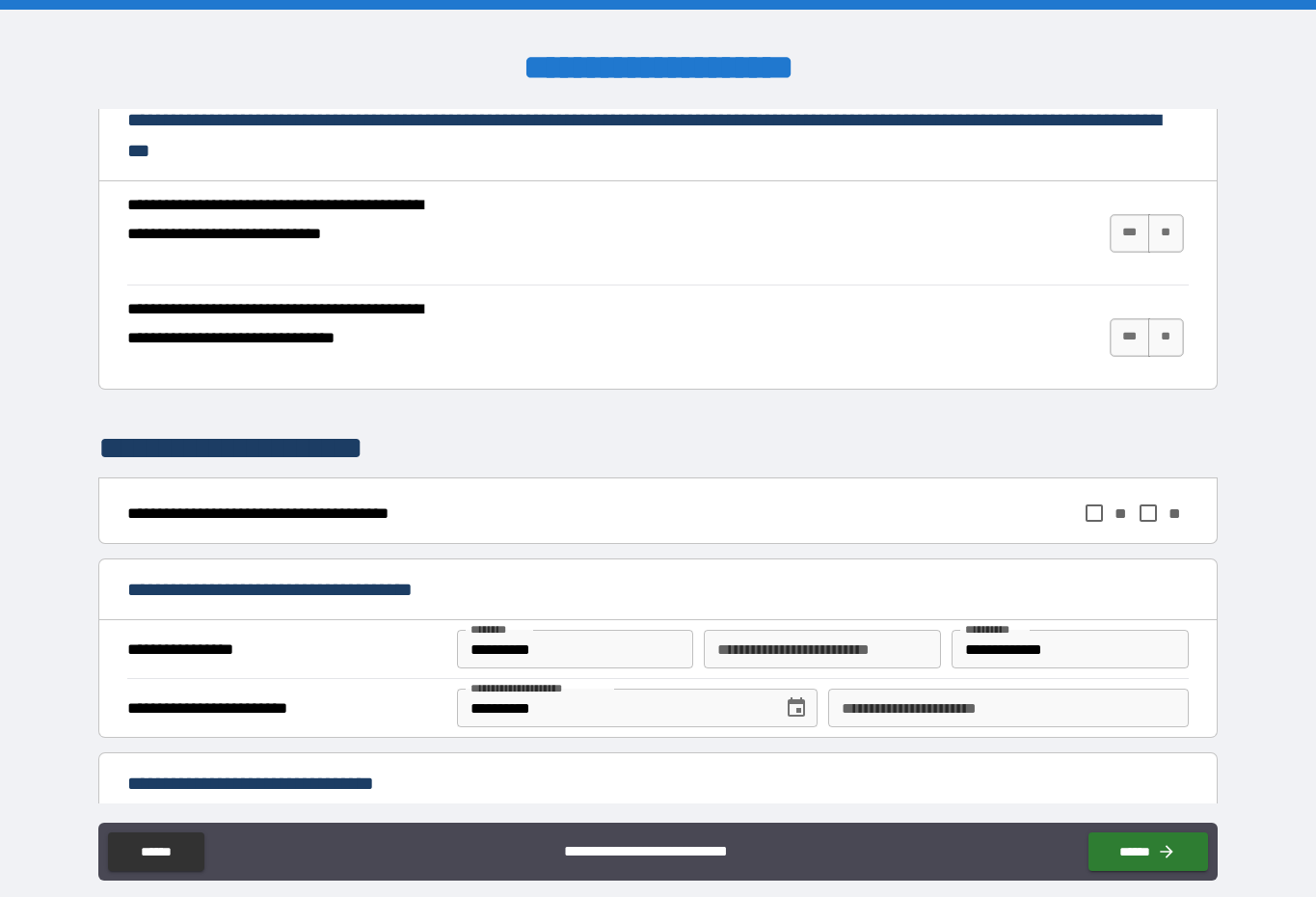 scroll, scrollTop: 619, scrollLeft: 0, axis: vertical 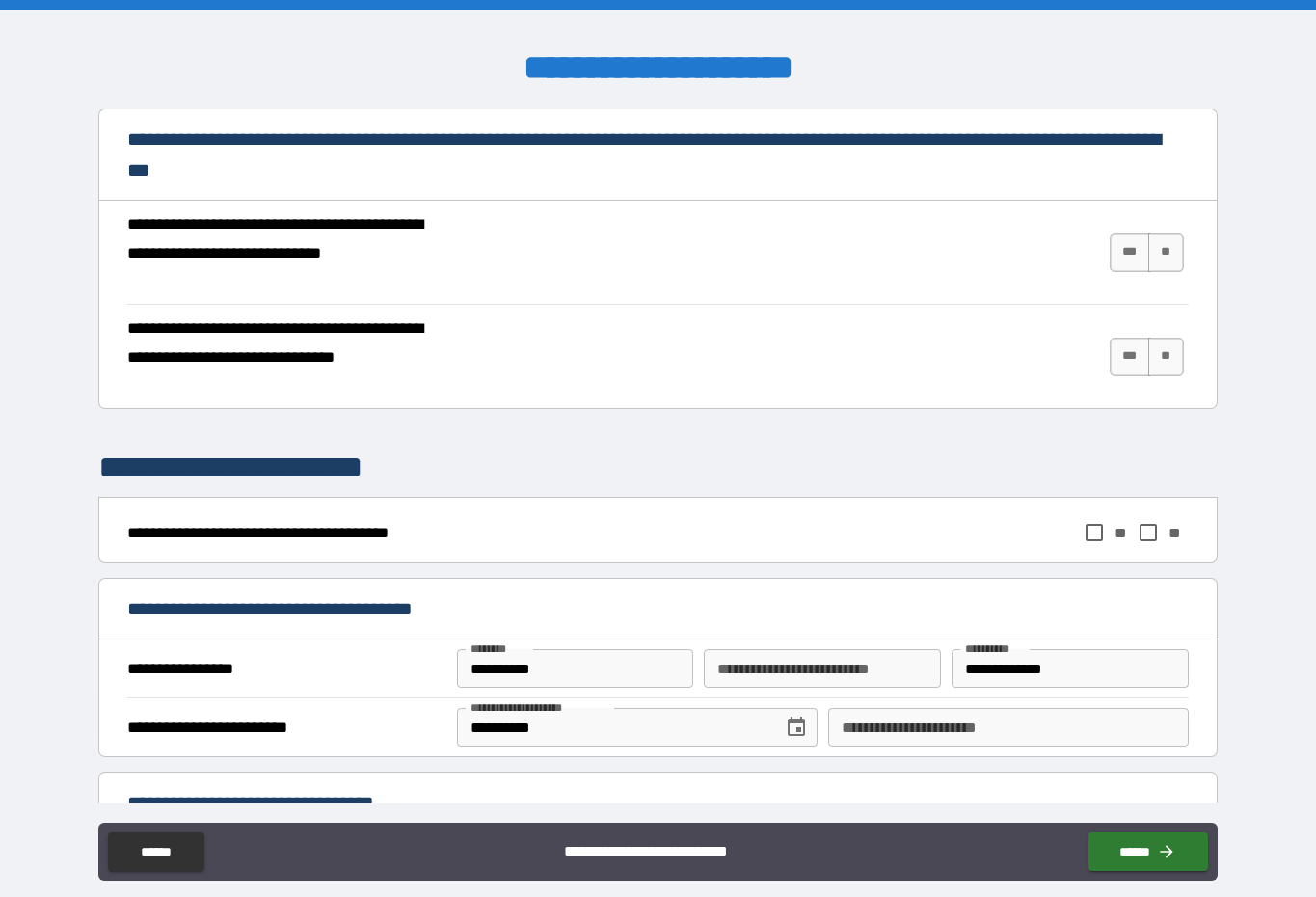click on "***" at bounding box center (1130, 253) 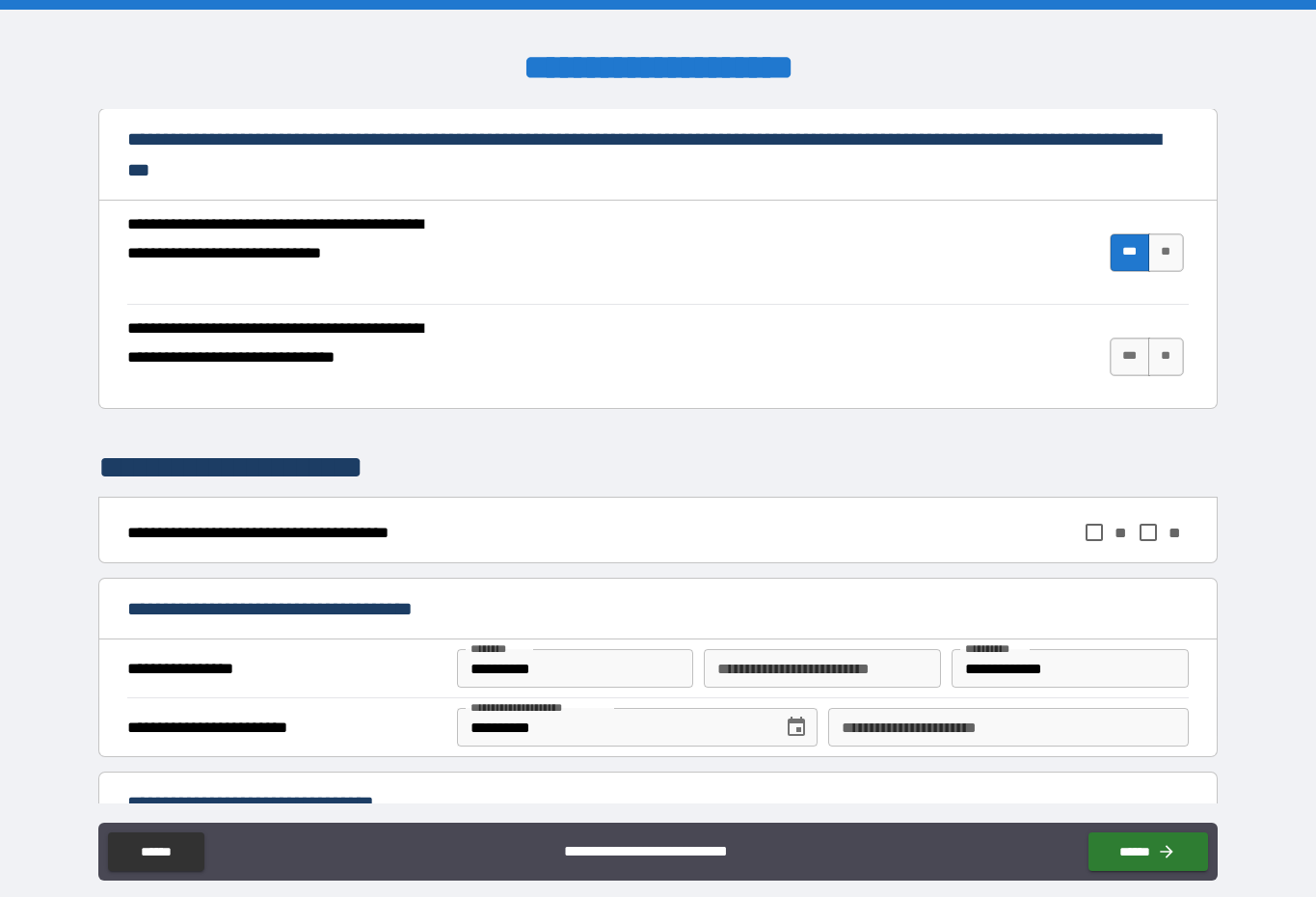 click on "***" at bounding box center (1130, 357) 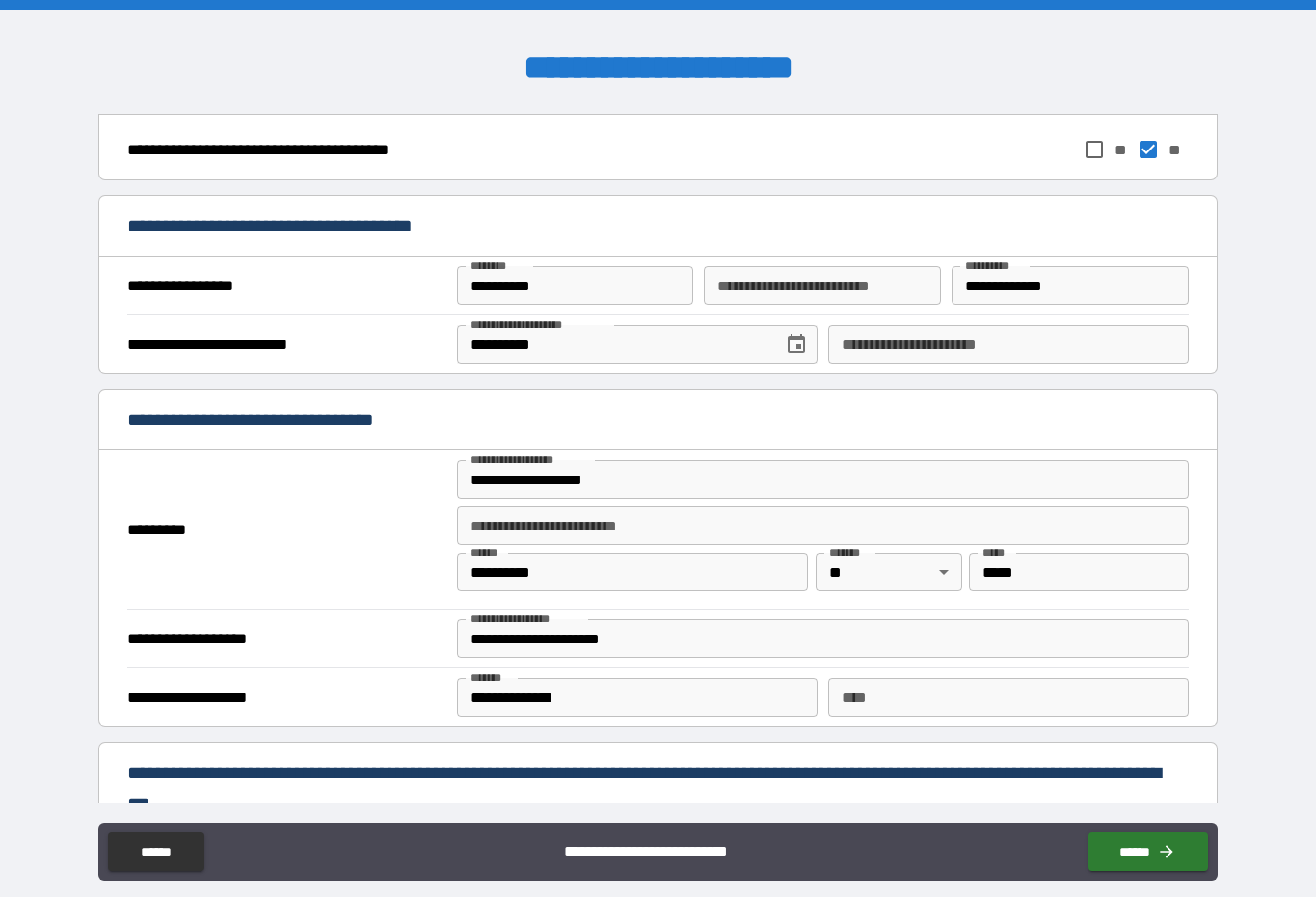 scroll, scrollTop: 1003, scrollLeft: 0, axis: vertical 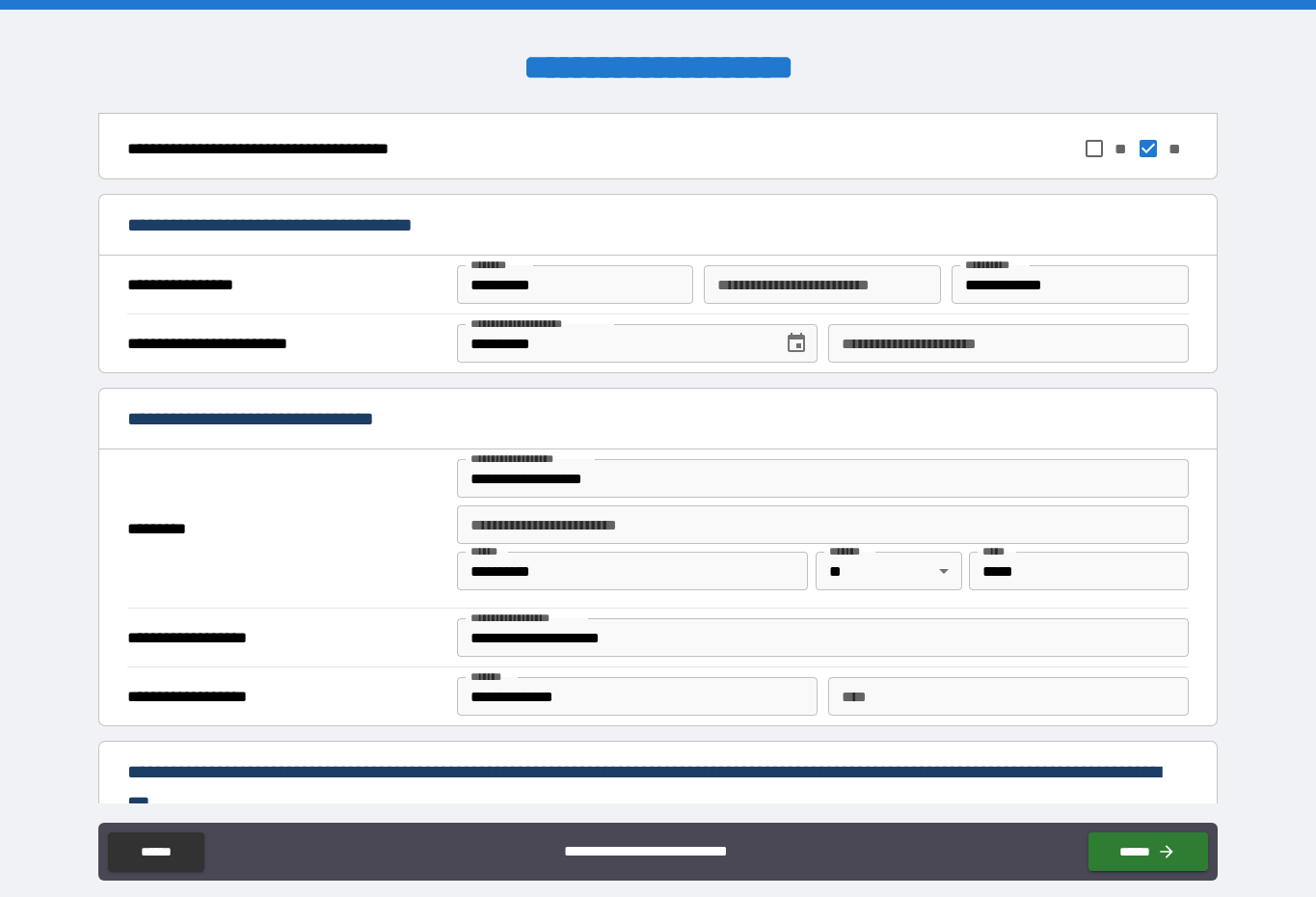 click on "**********" at bounding box center [576, 285] 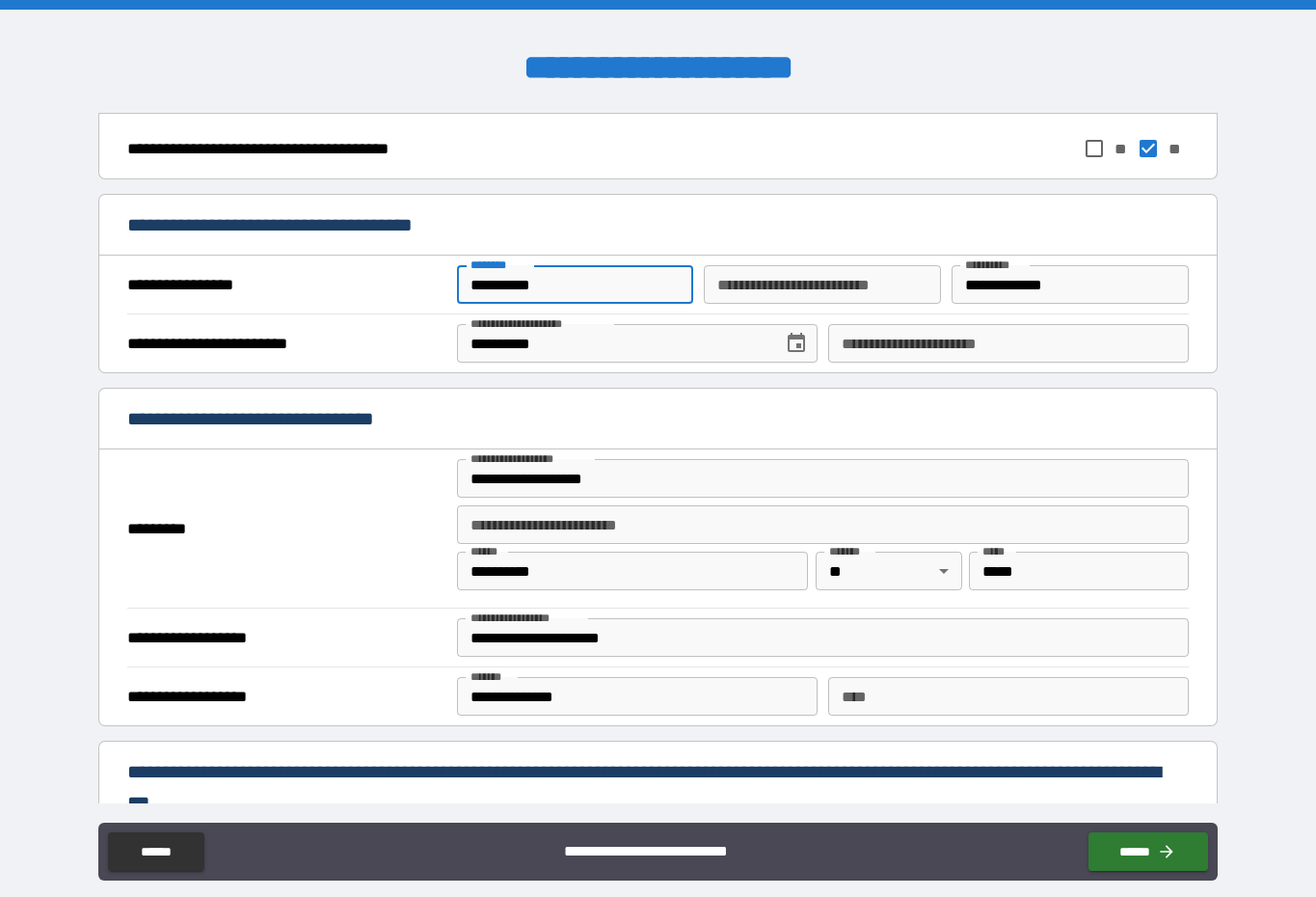 click on "**********" at bounding box center (576, 285) 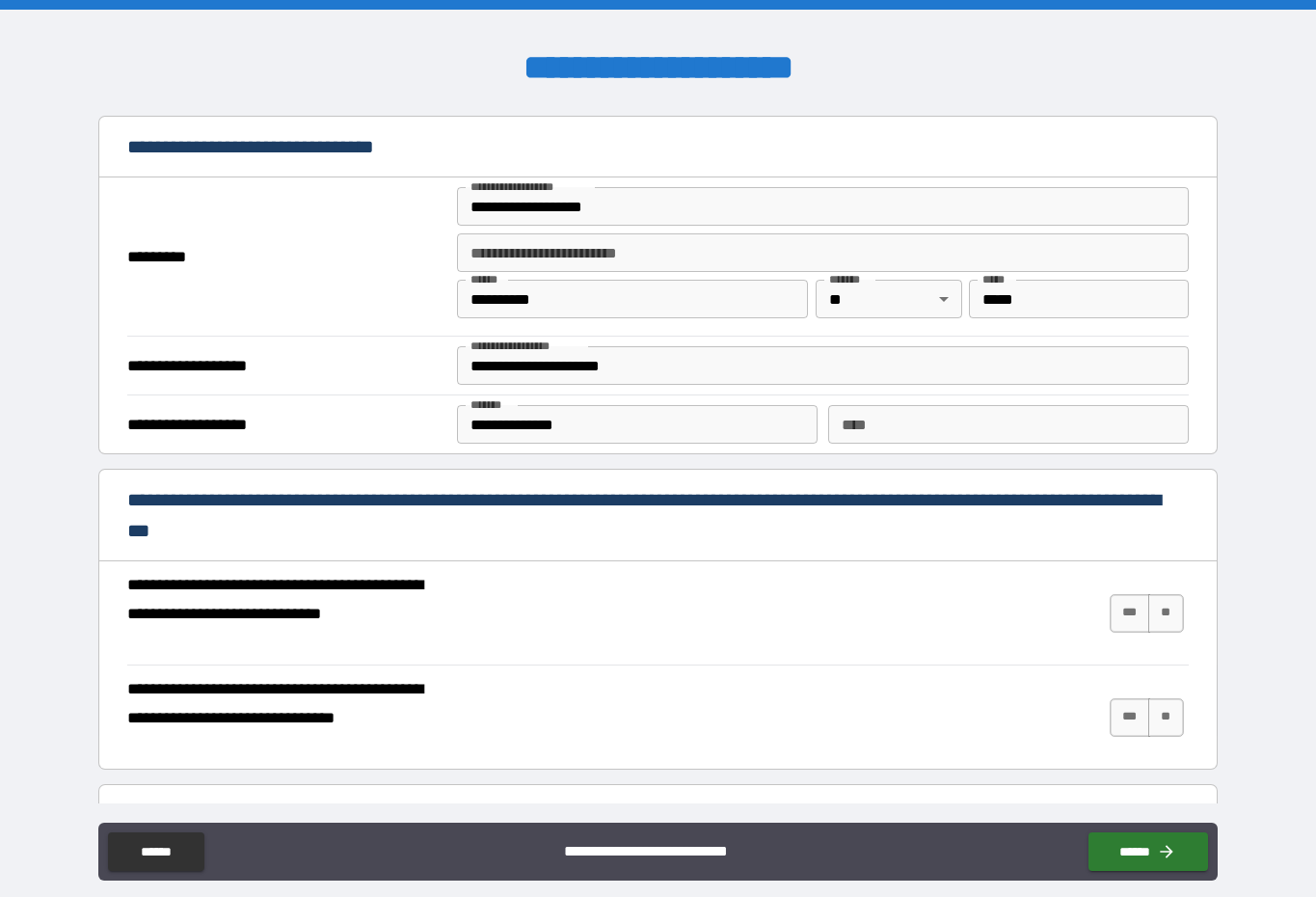 scroll, scrollTop: 1277, scrollLeft: 0, axis: vertical 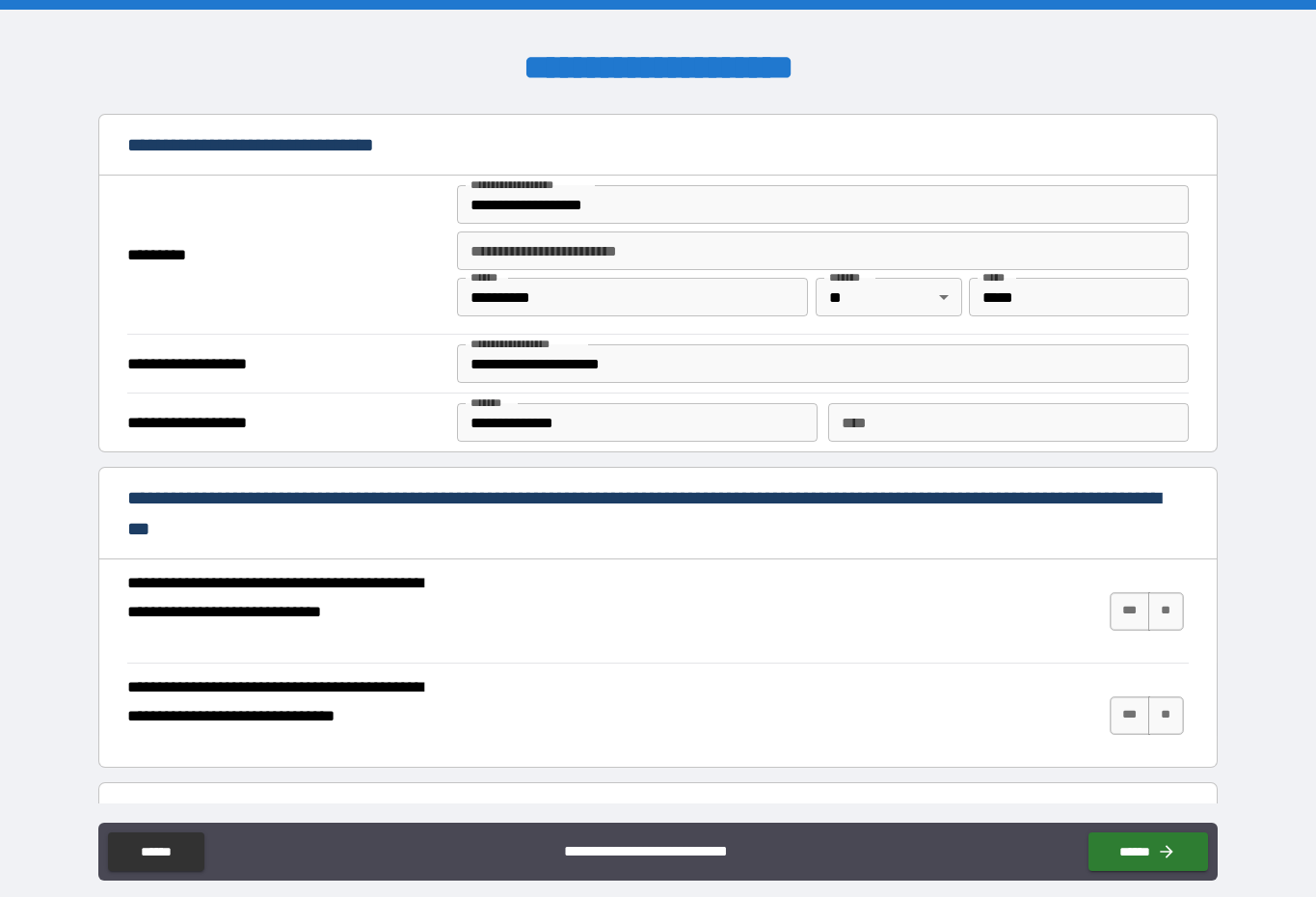 type on "**********" 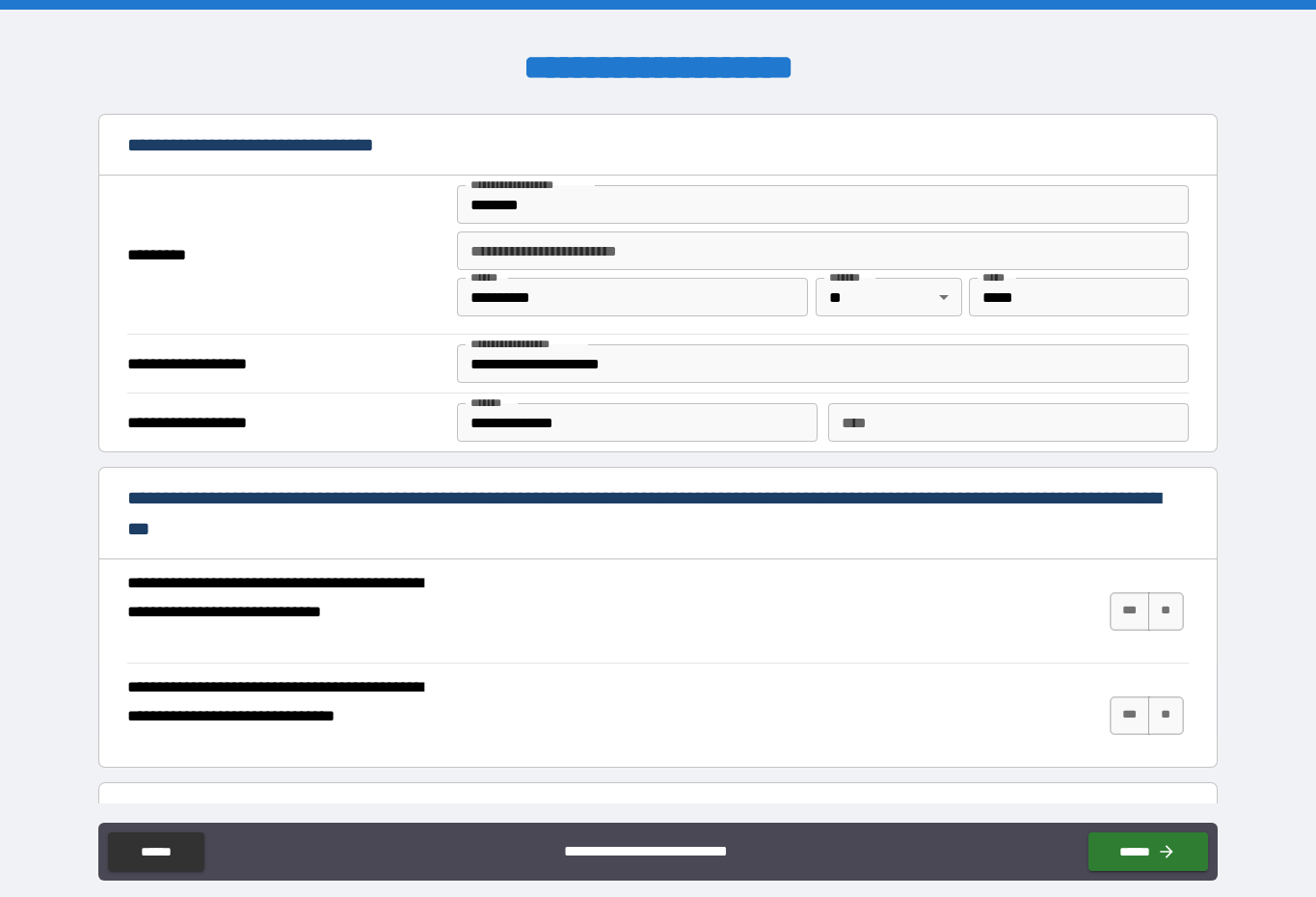 type on "**********" 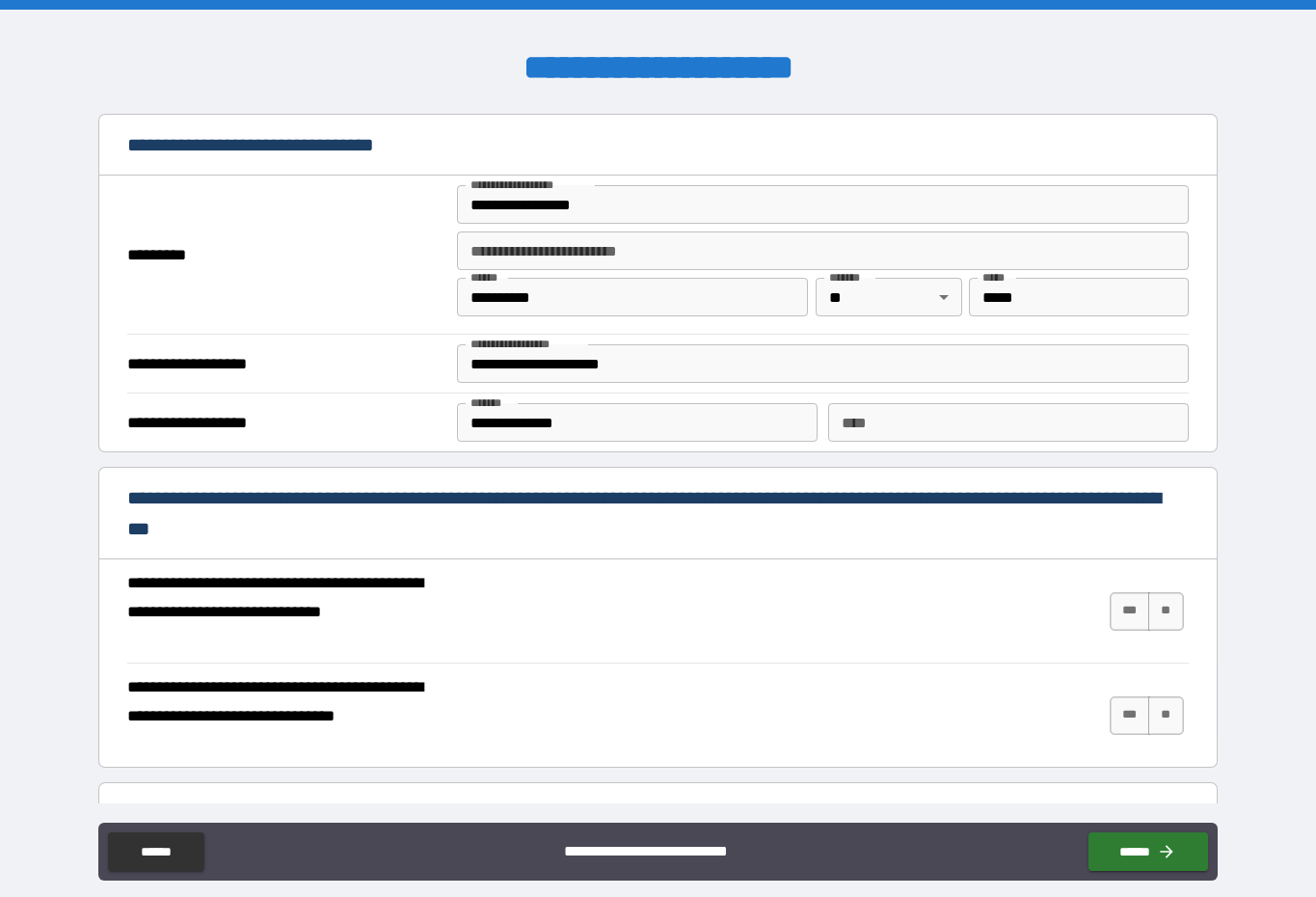 click on "**********" at bounding box center [822, 364] 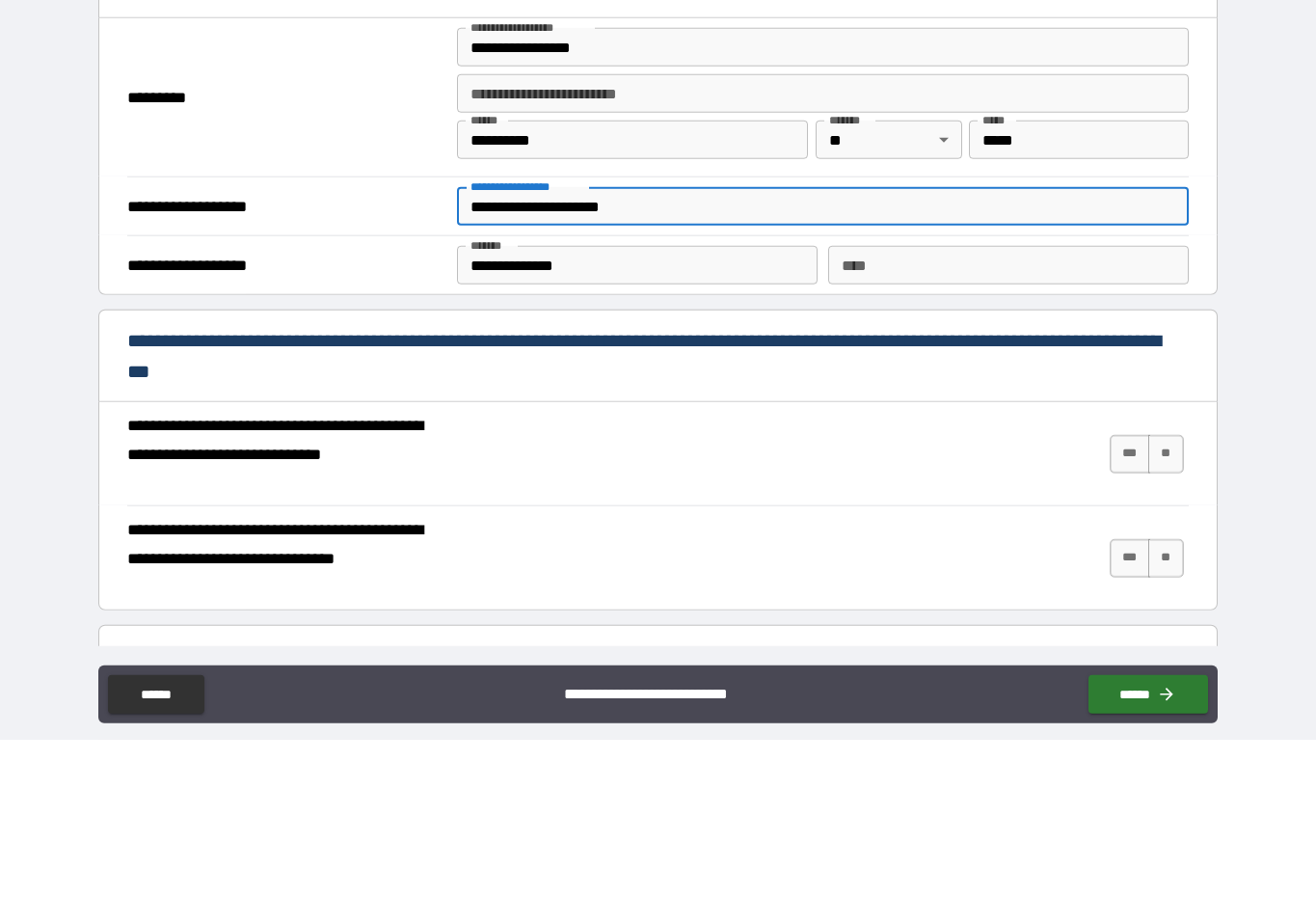 click on "**********" at bounding box center [822, 364] 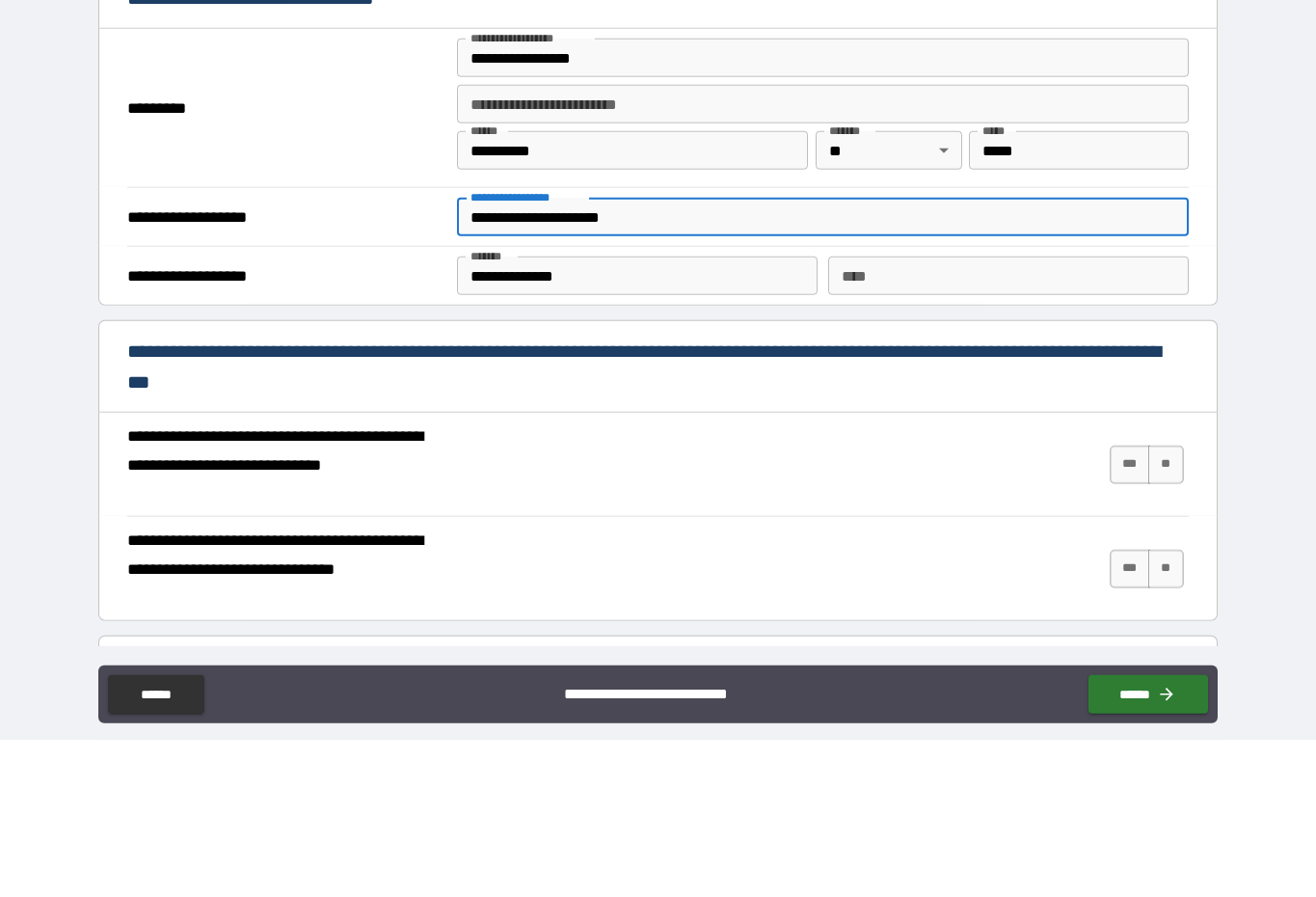 scroll, scrollTop: 1264, scrollLeft: 0, axis: vertical 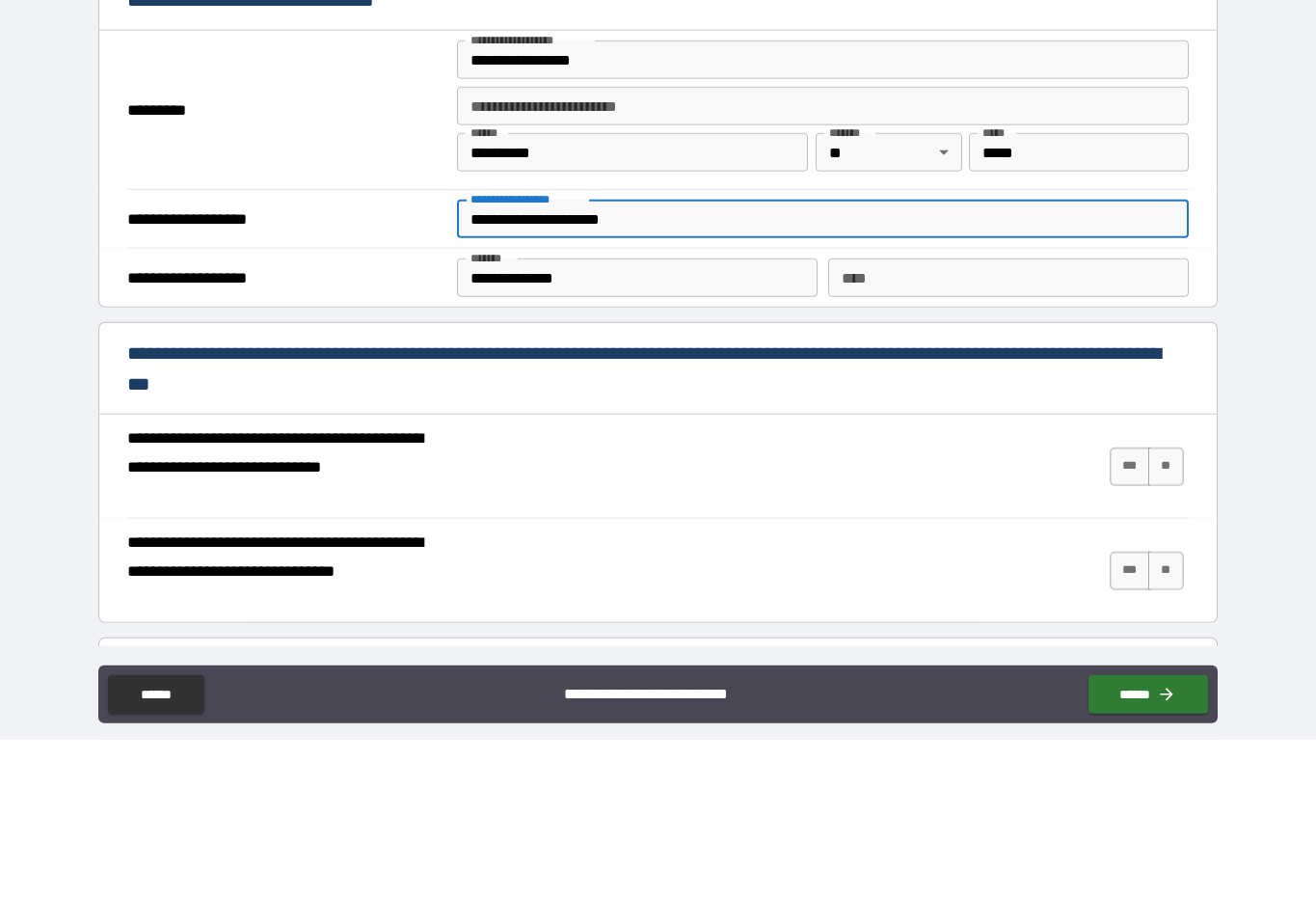 click on "**********" at bounding box center (822, 376) 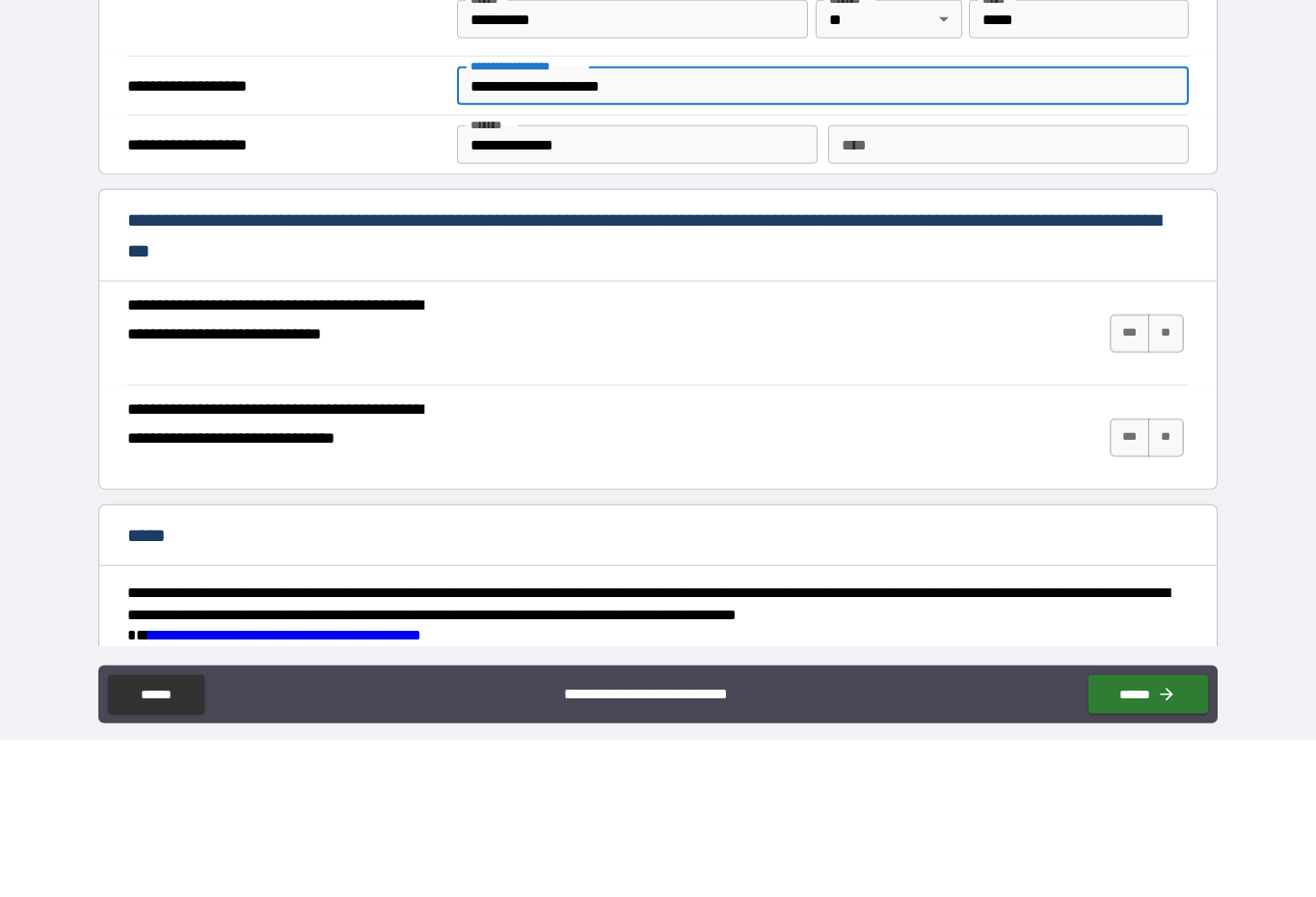 scroll, scrollTop: 1400, scrollLeft: 0, axis: vertical 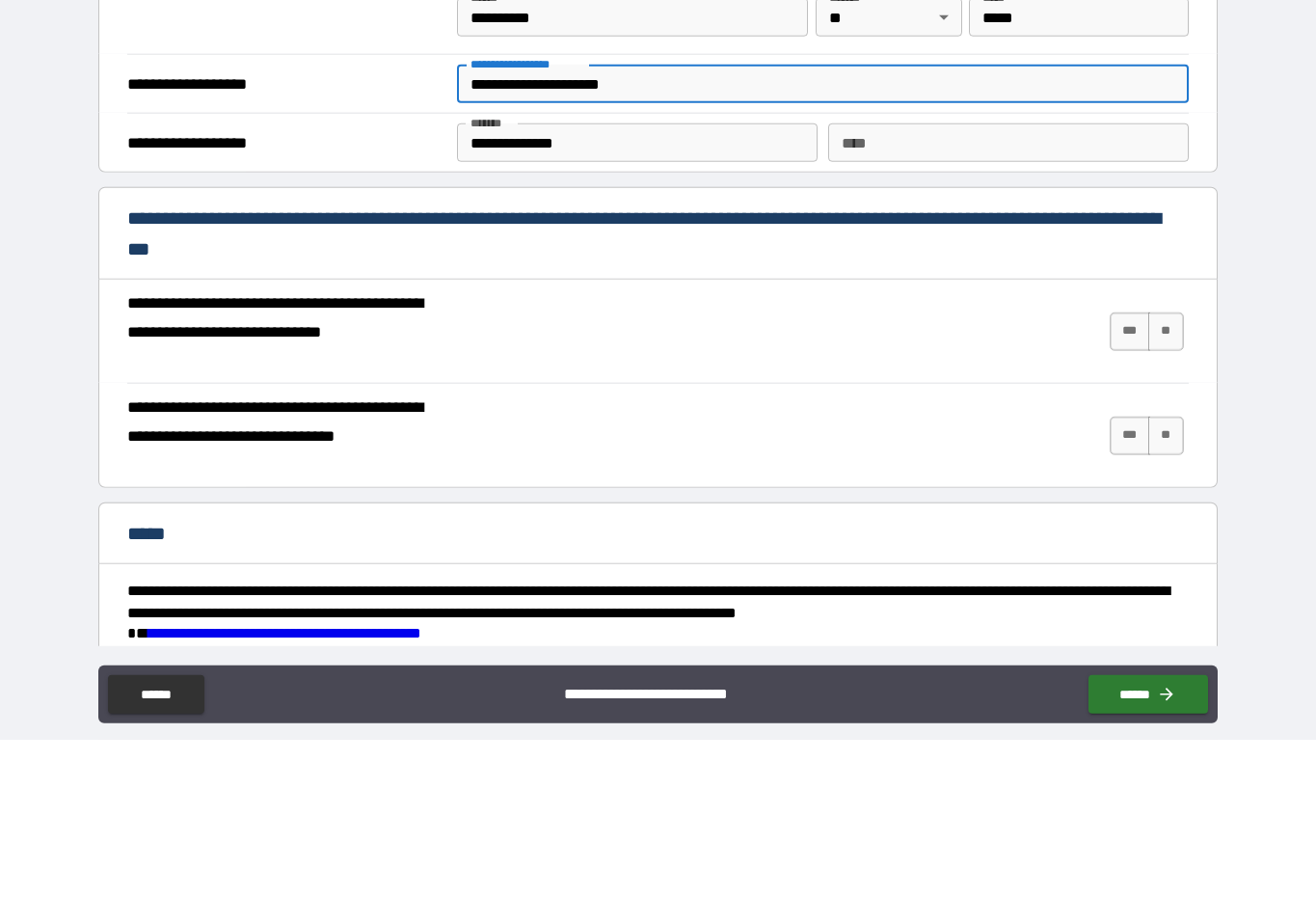 type on "**********" 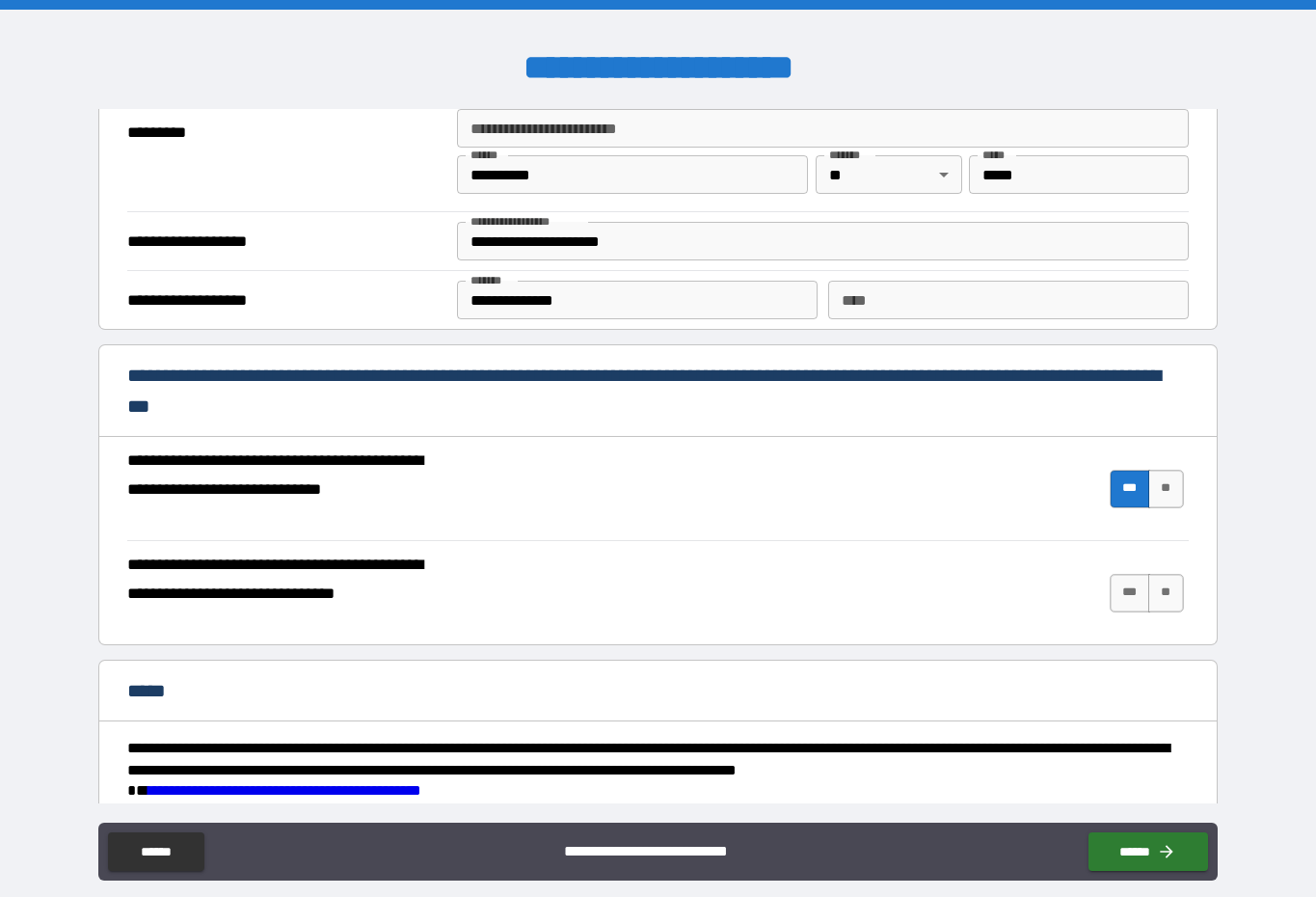 click on "***" at bounding box center [1130, 593] 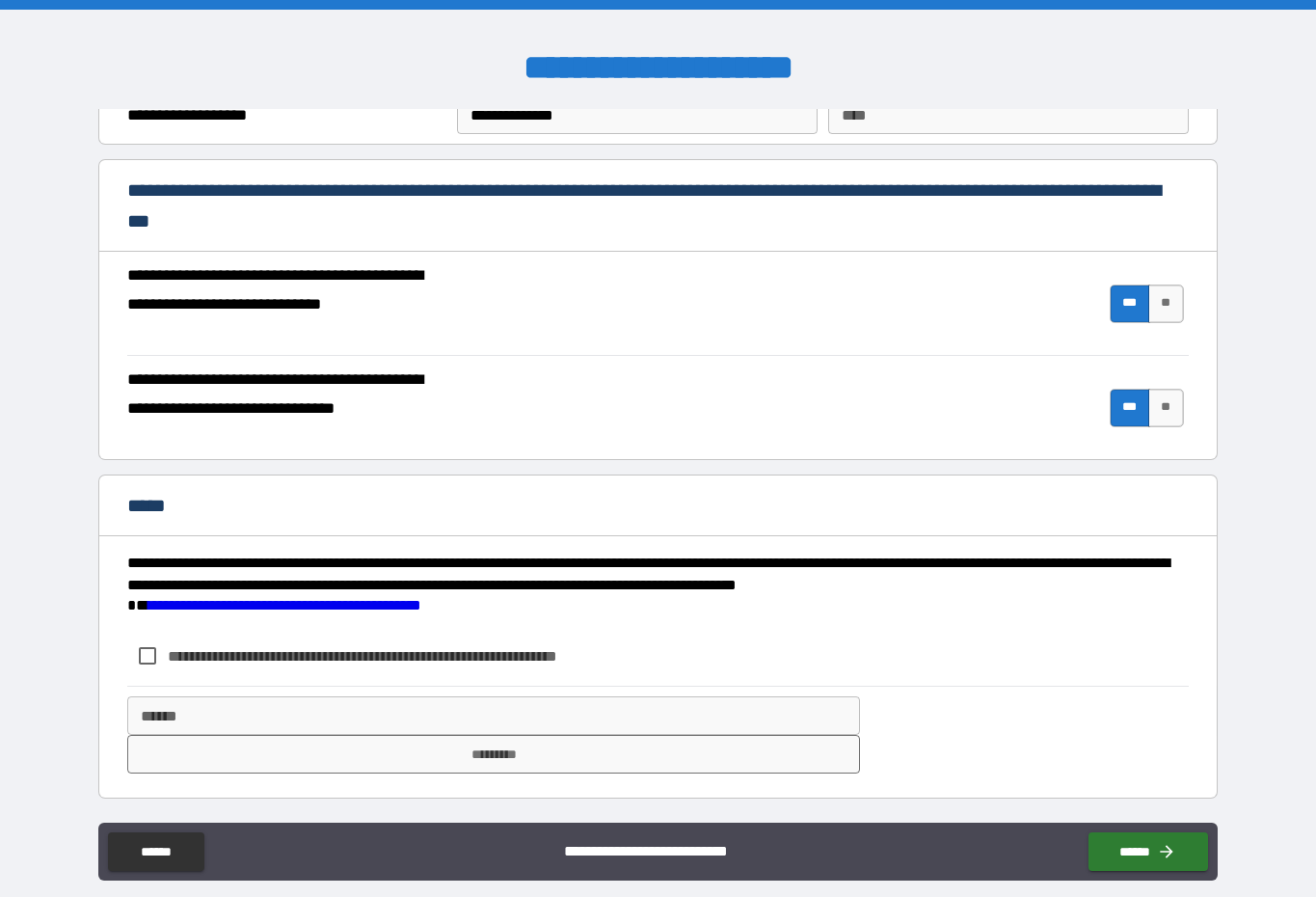 scroll, scrollTop: 1585, scrollLeft: 0, axis: vertical 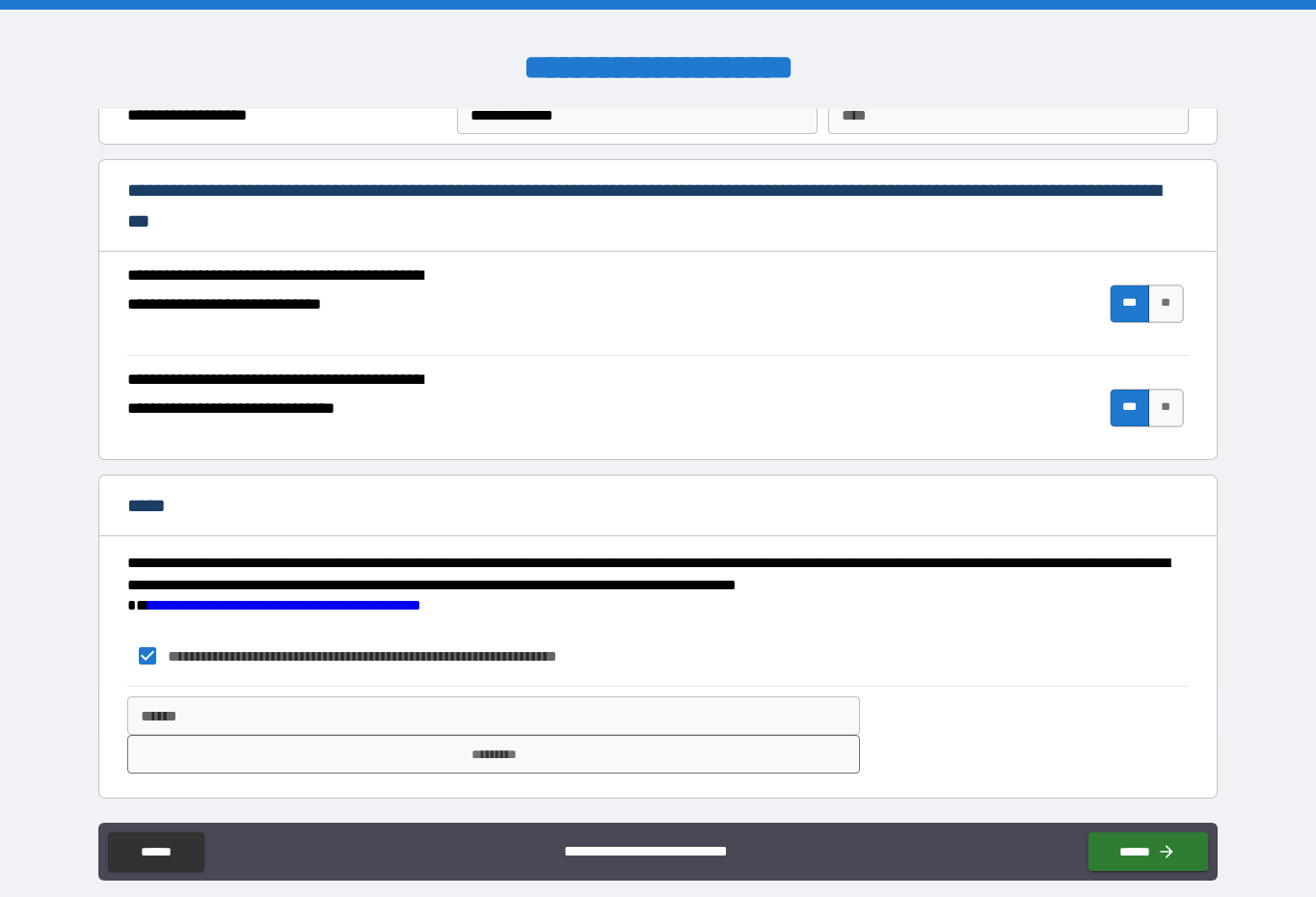 click on "******" at bounding box center (493, 716) 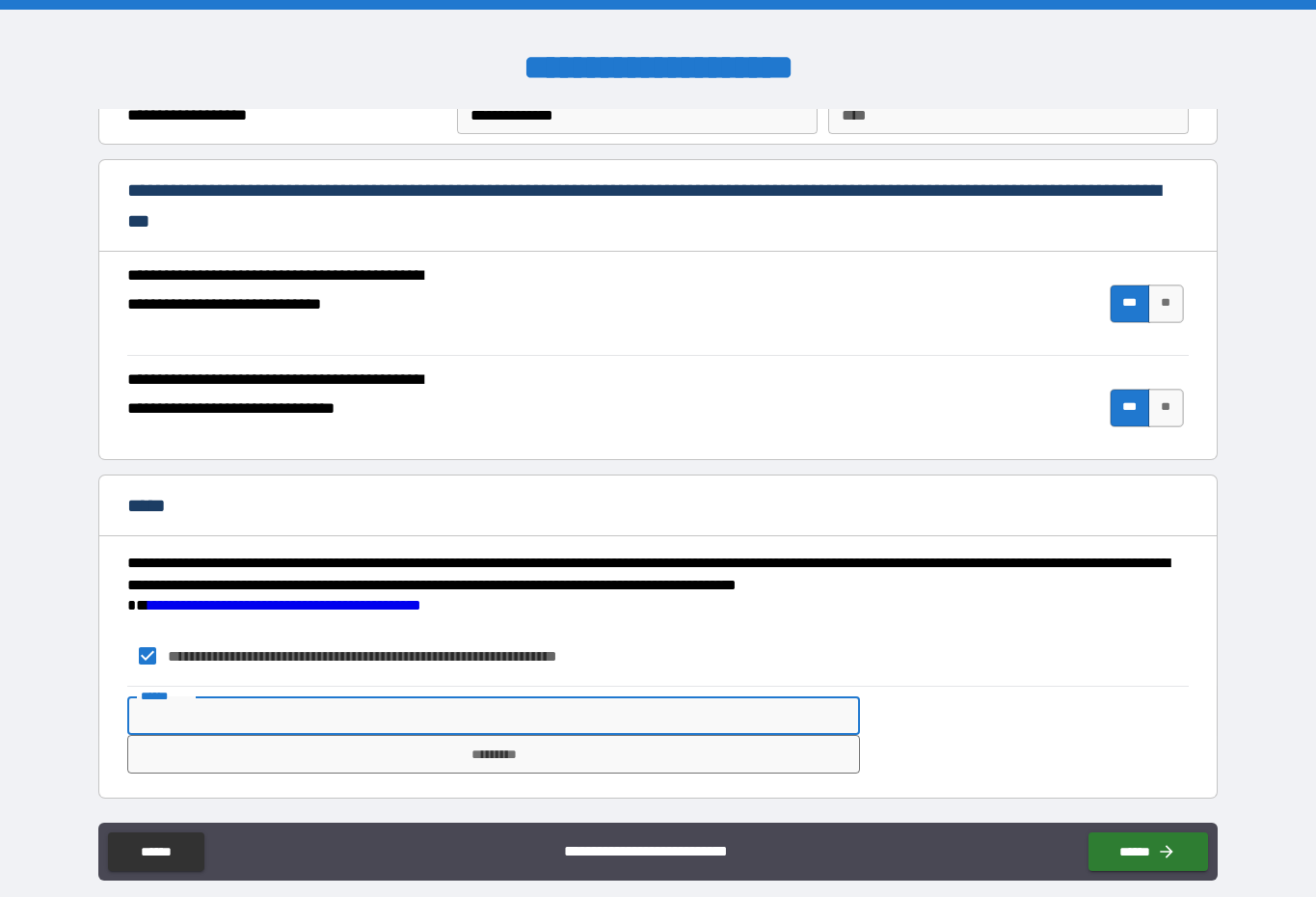 scroll, scrollTop: 24, scrollLeft: 0, axis: vertical 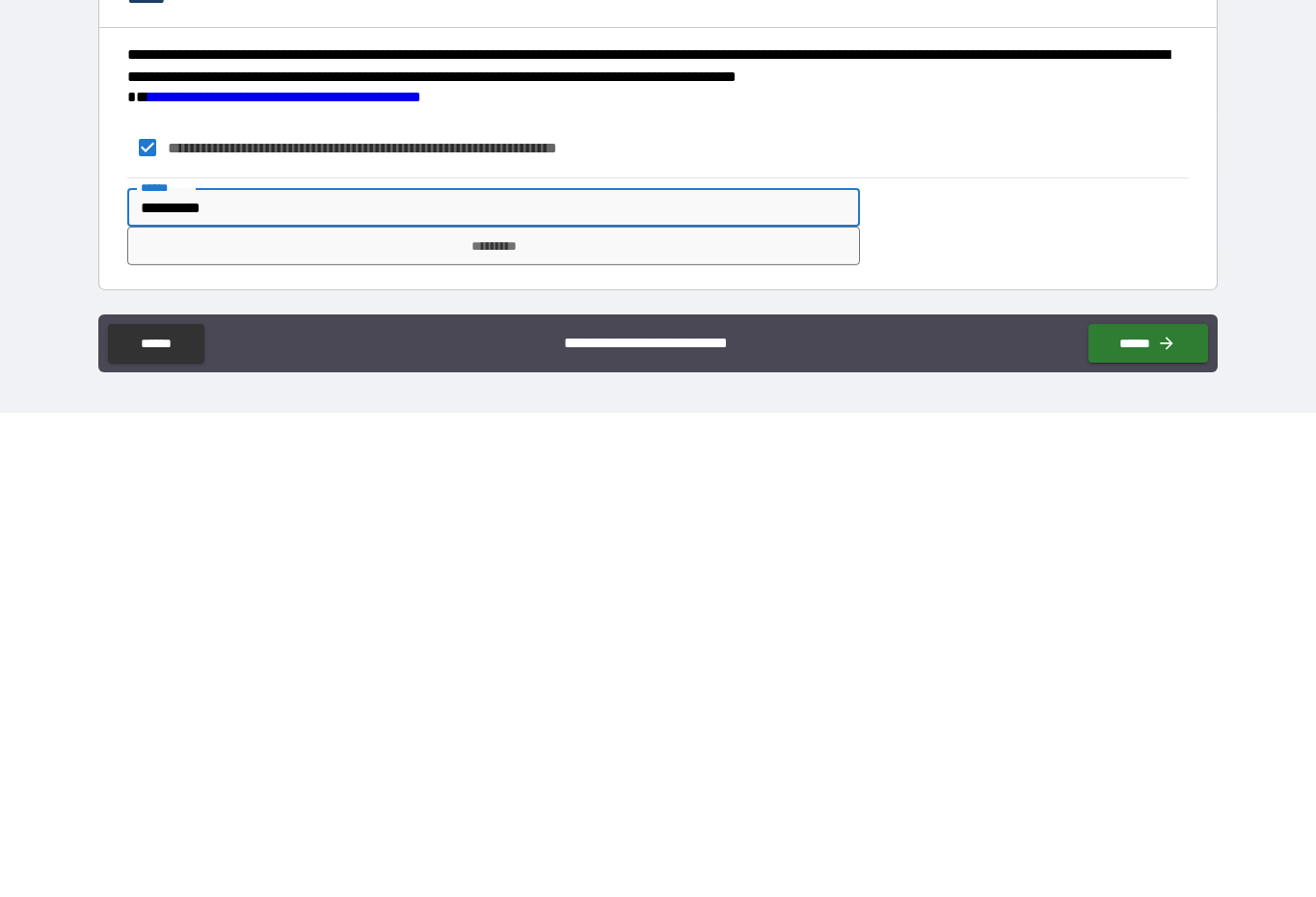 type on "**********" 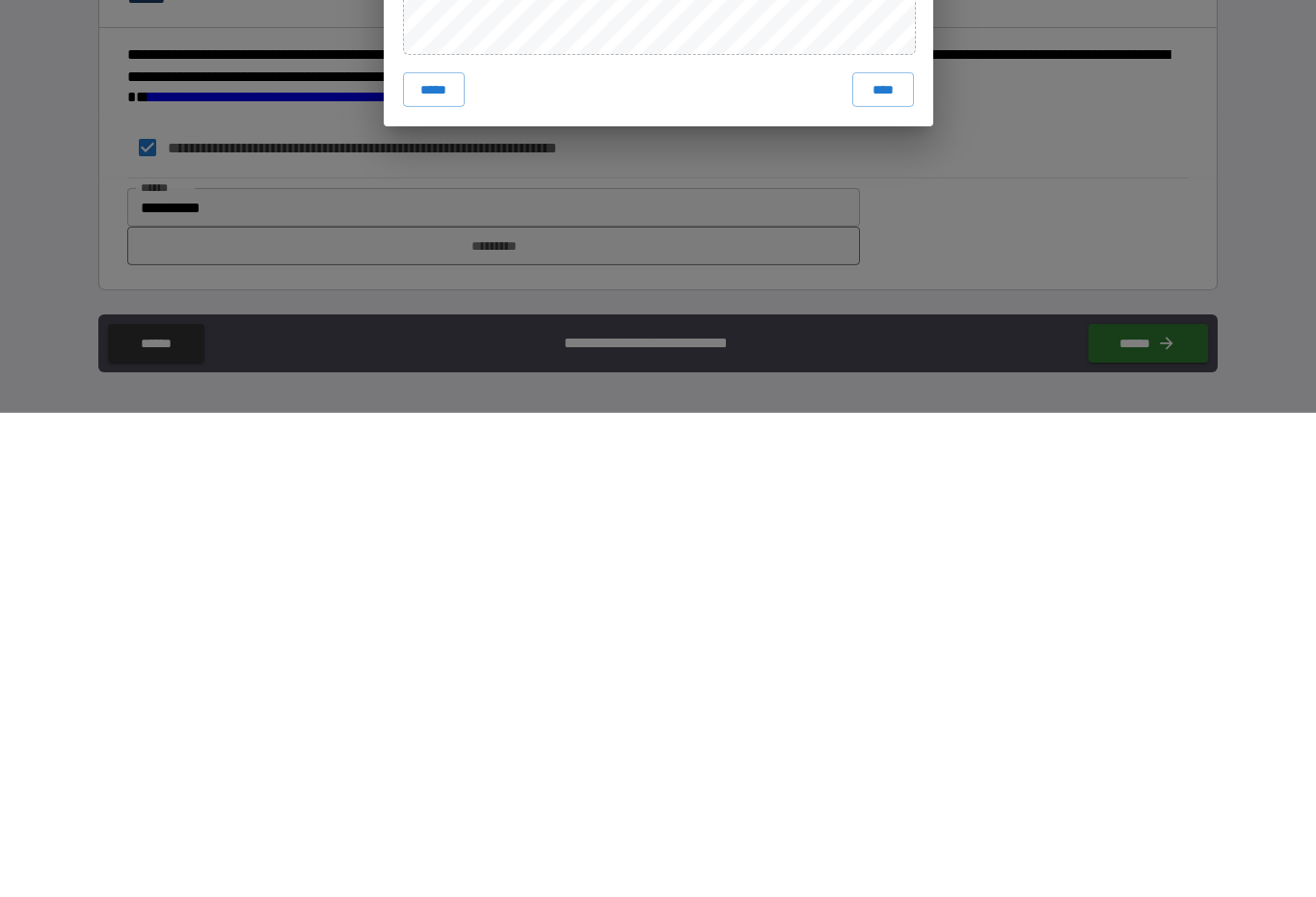 scroll, scrollTop: 0, scrollLeft: 0, axis: both 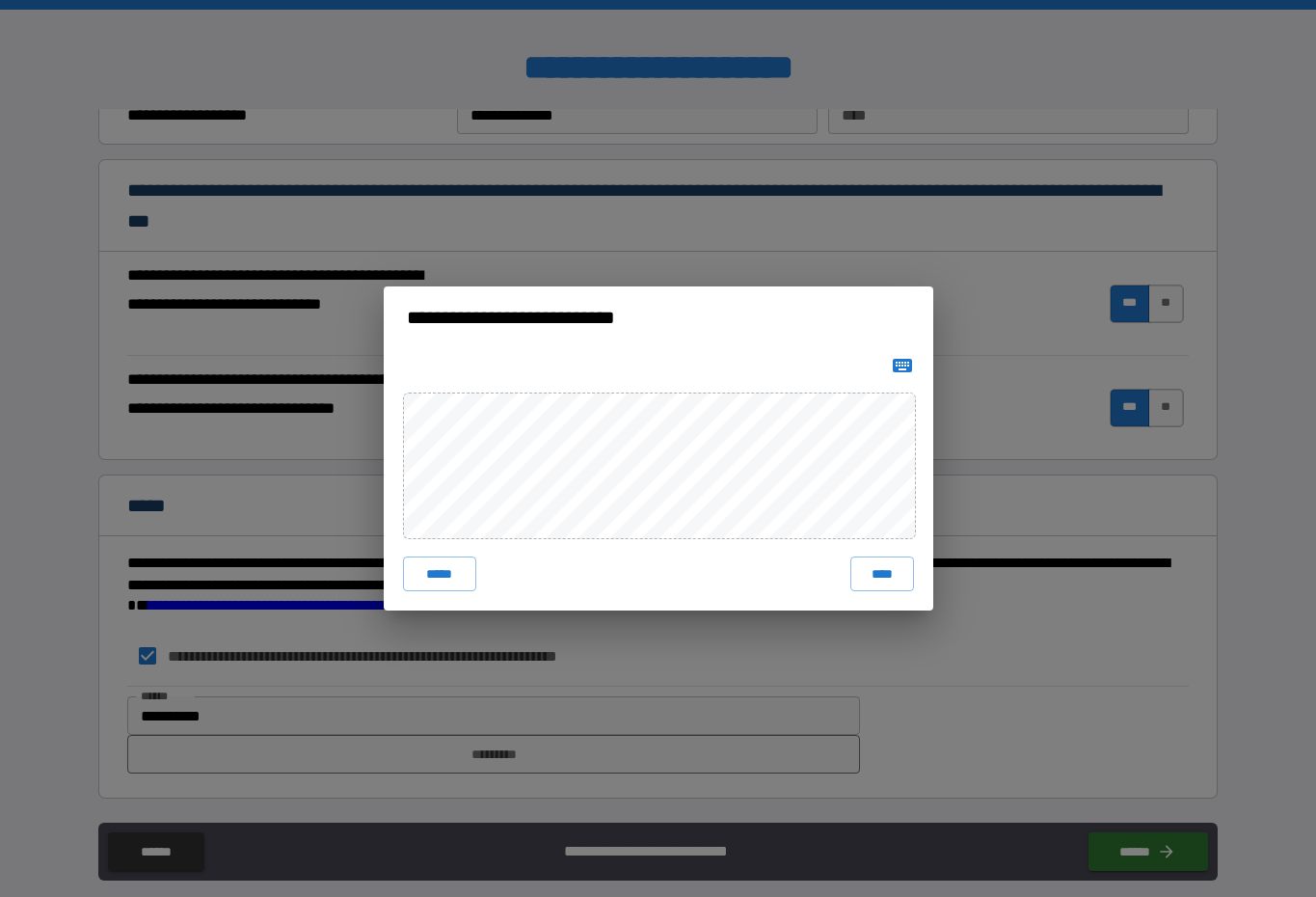 click on "****" at bounding box center [882, 574] 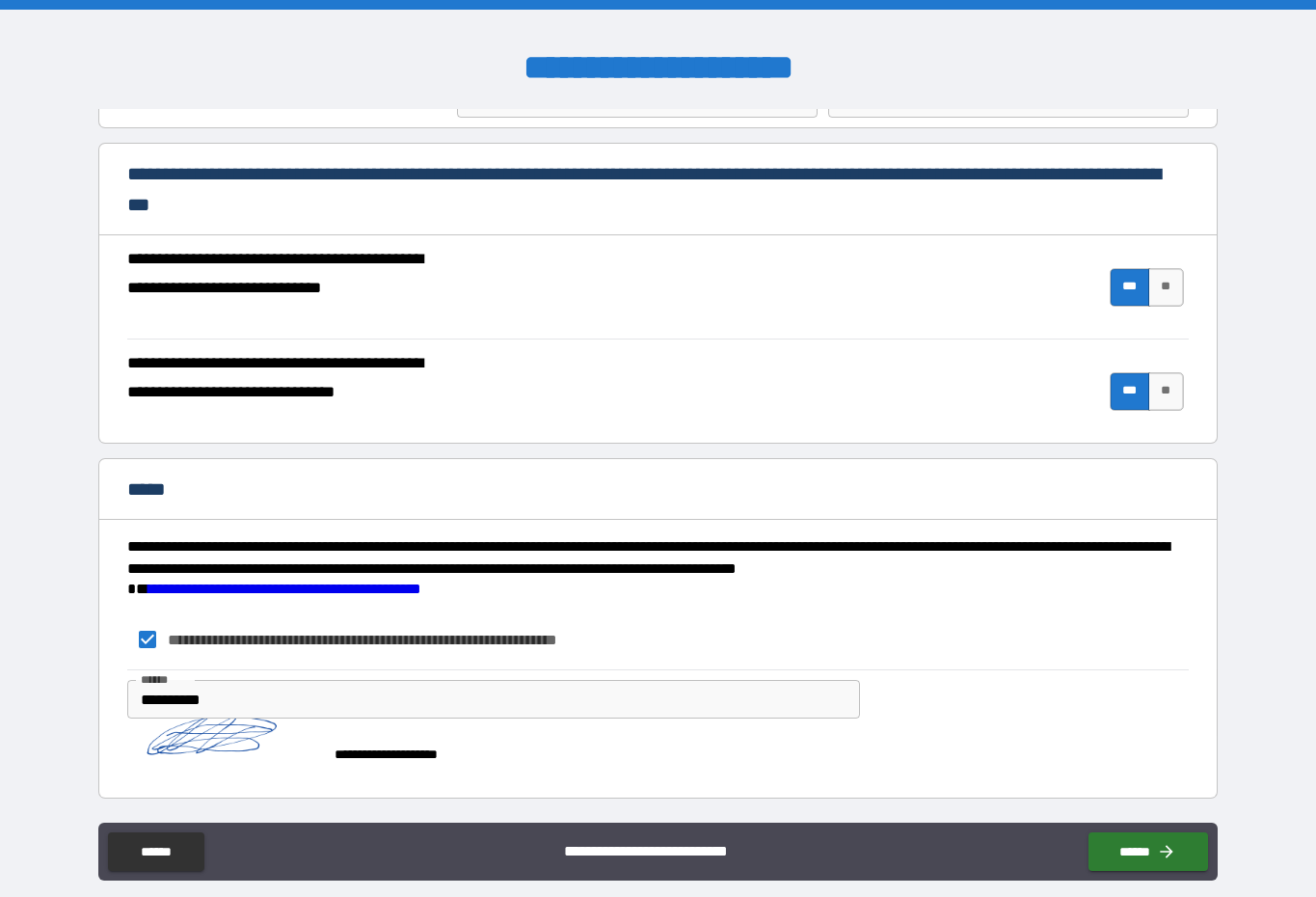scroll, scrollTop: 1601, scrollLeft: 0, axis: vertical 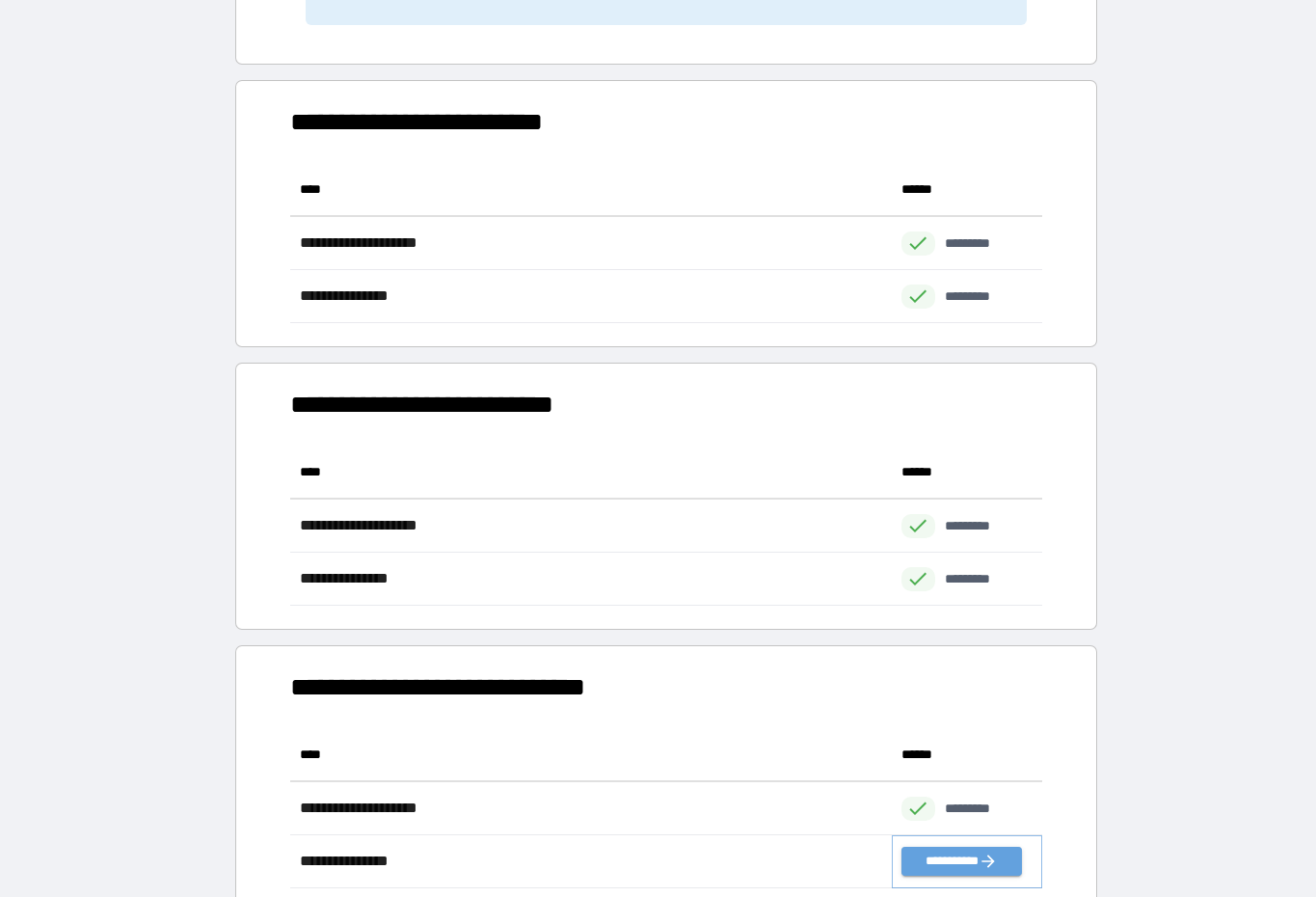 click on "**********" at bounding box center (961, 861) 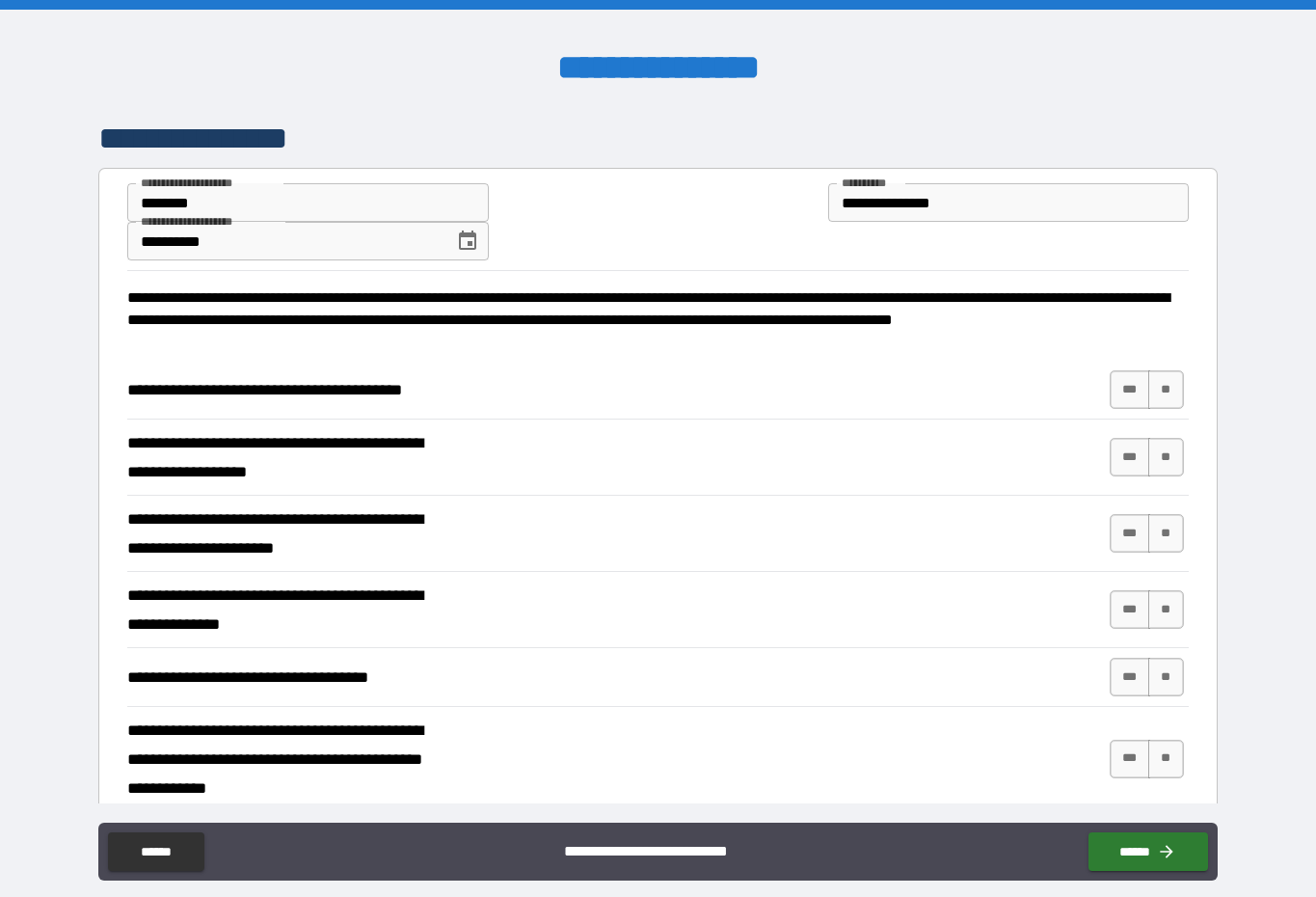 click on "**" at bounding box center [1166, 457] 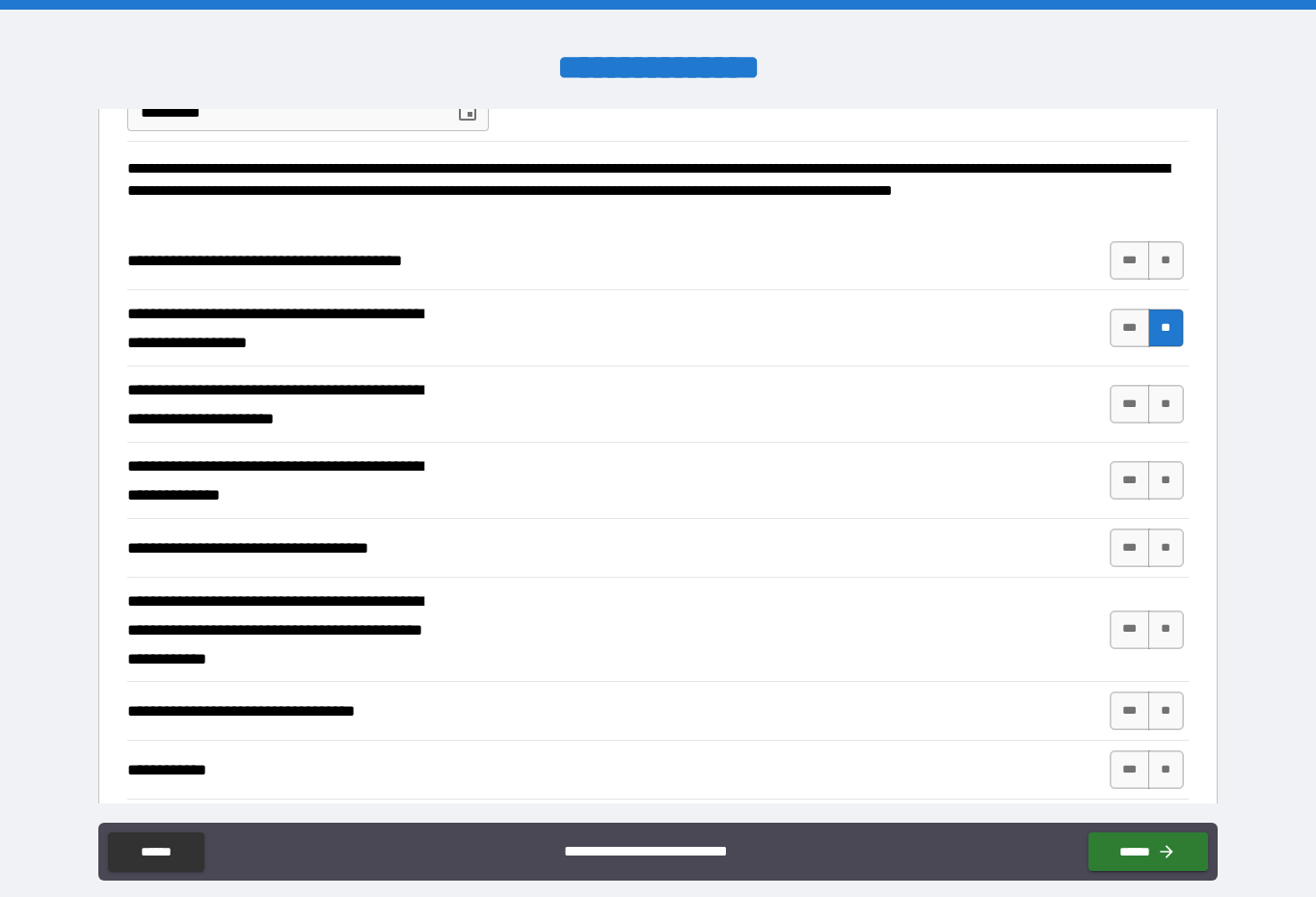 scroll, scrollTop: 130, scrollLeft: 0, axis: vertical 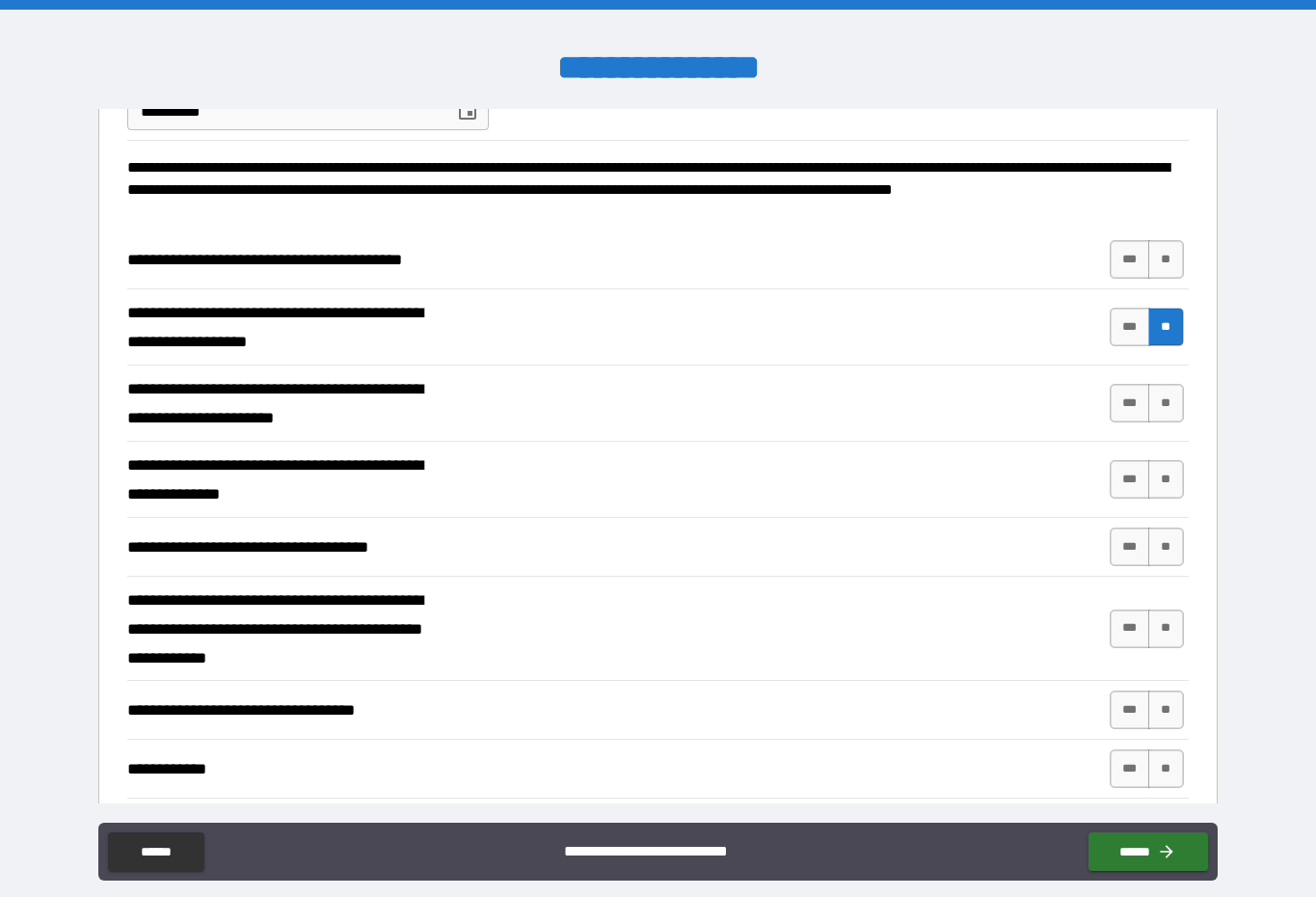 click on "**" at bounding box center [1166, 403] 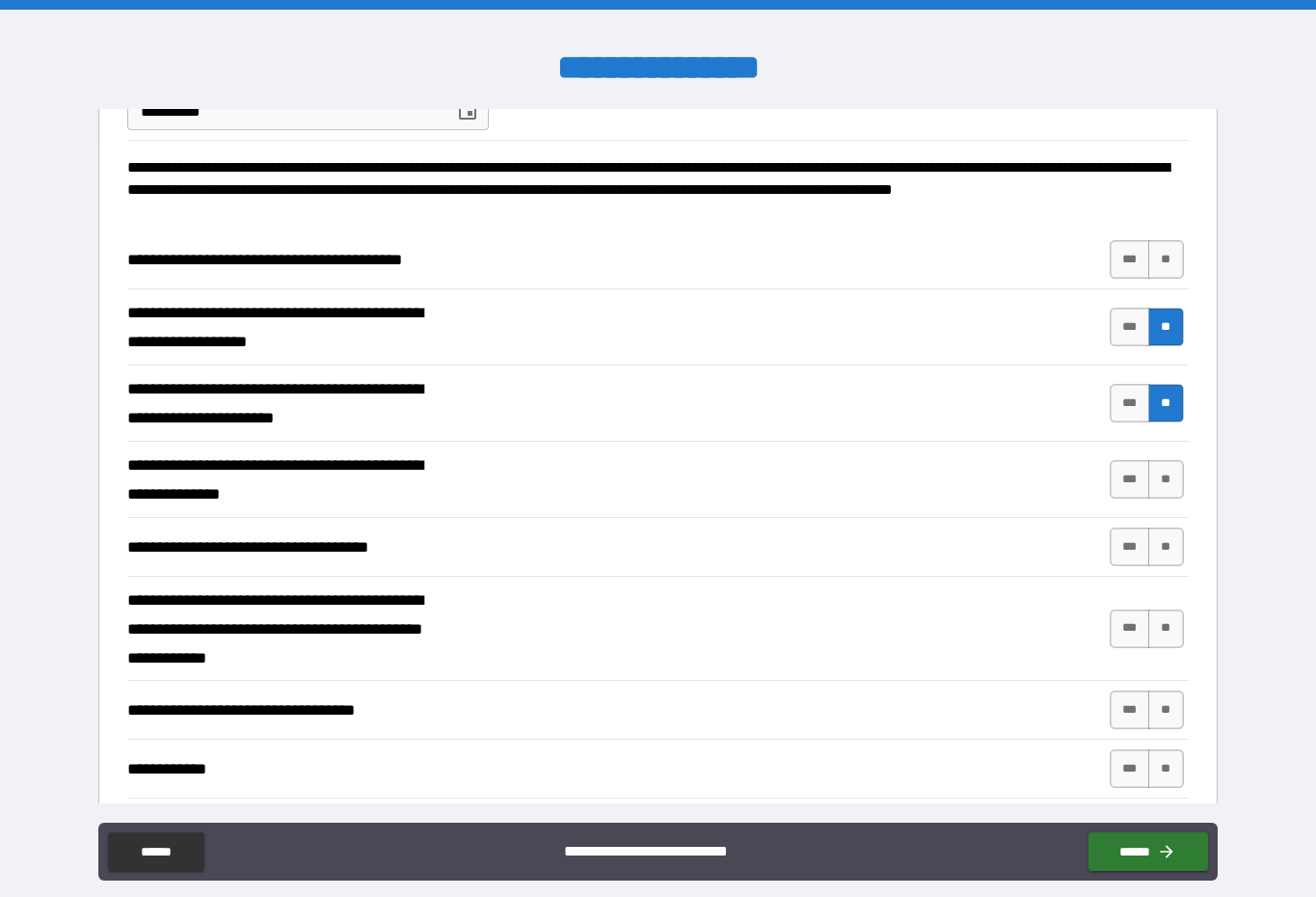 click on "**" at bounding box center [1166, 259] 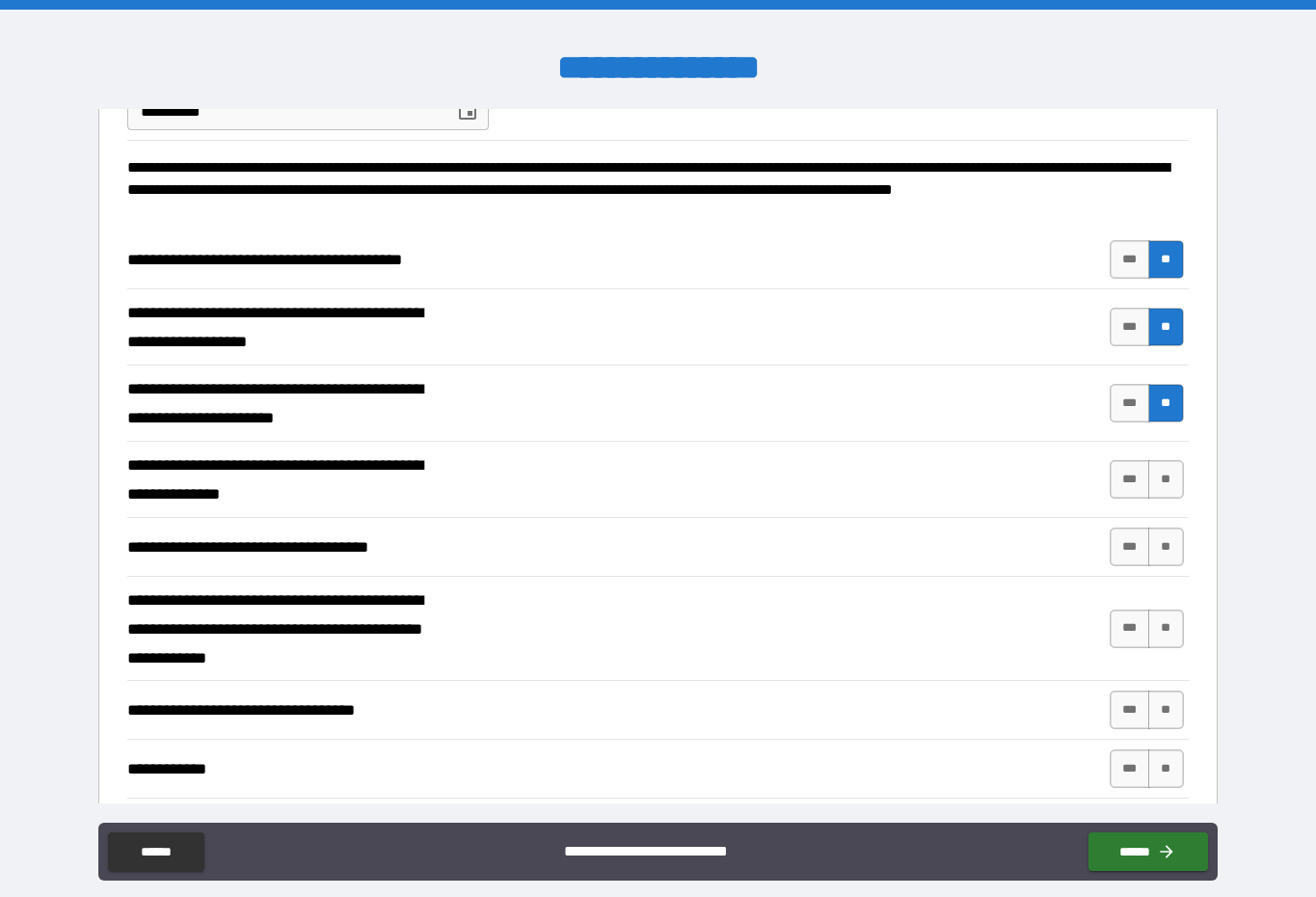 click on "**" at bounding box center (1166, 479) 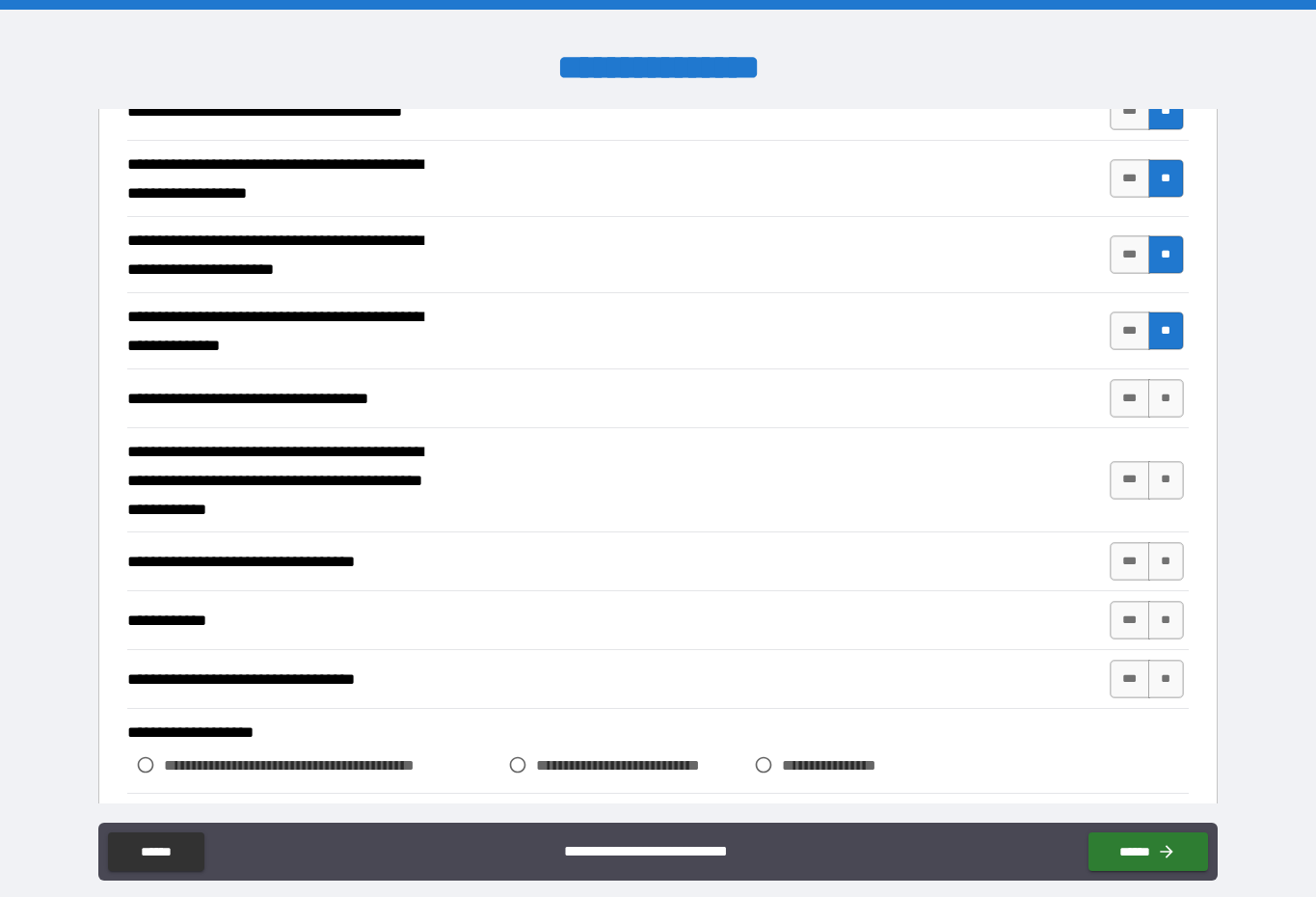 scroll, scrollTop: 285, scrollLeft: 0, axis: vertical 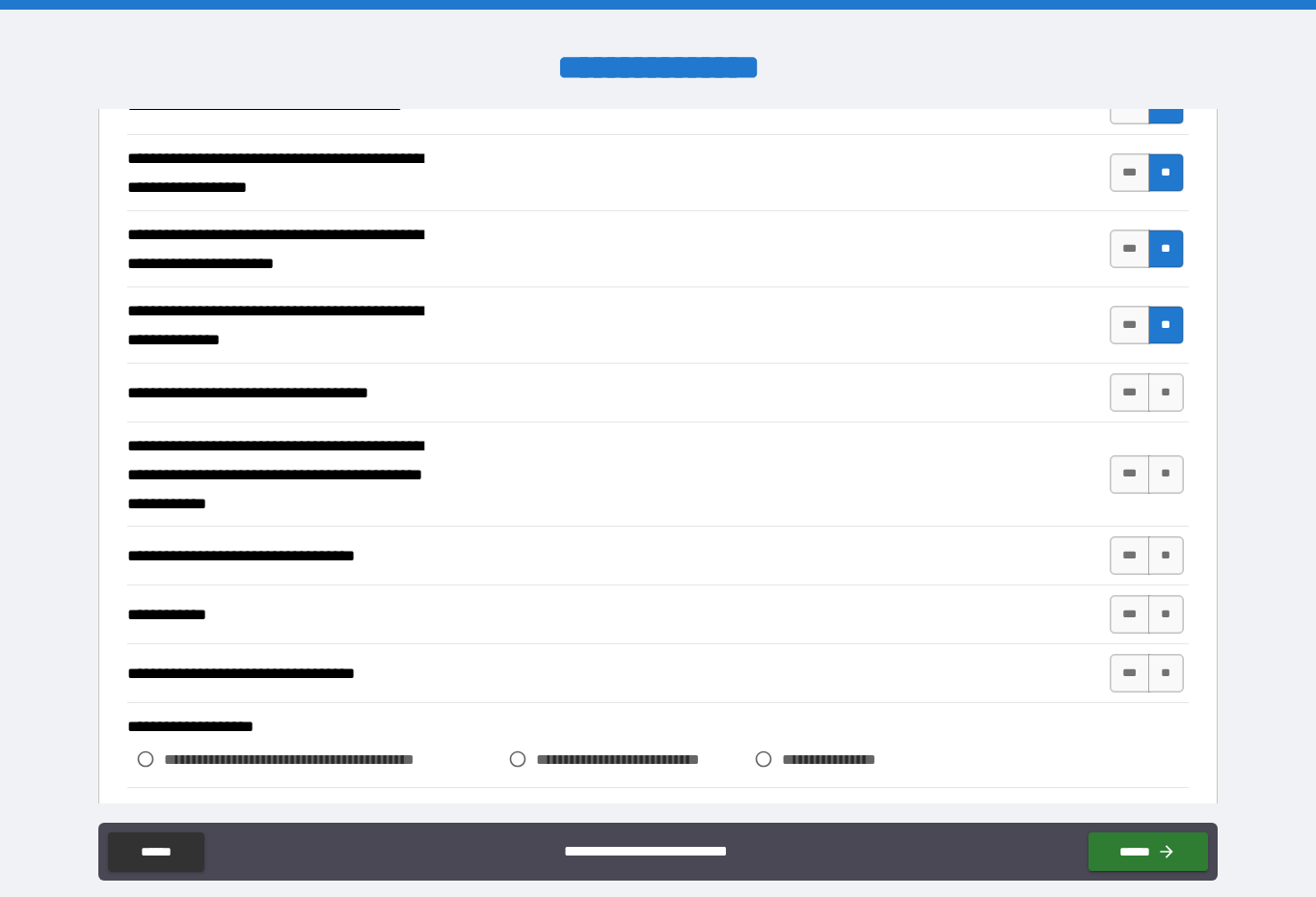 click on "**" at bounding box center (1166, 393) 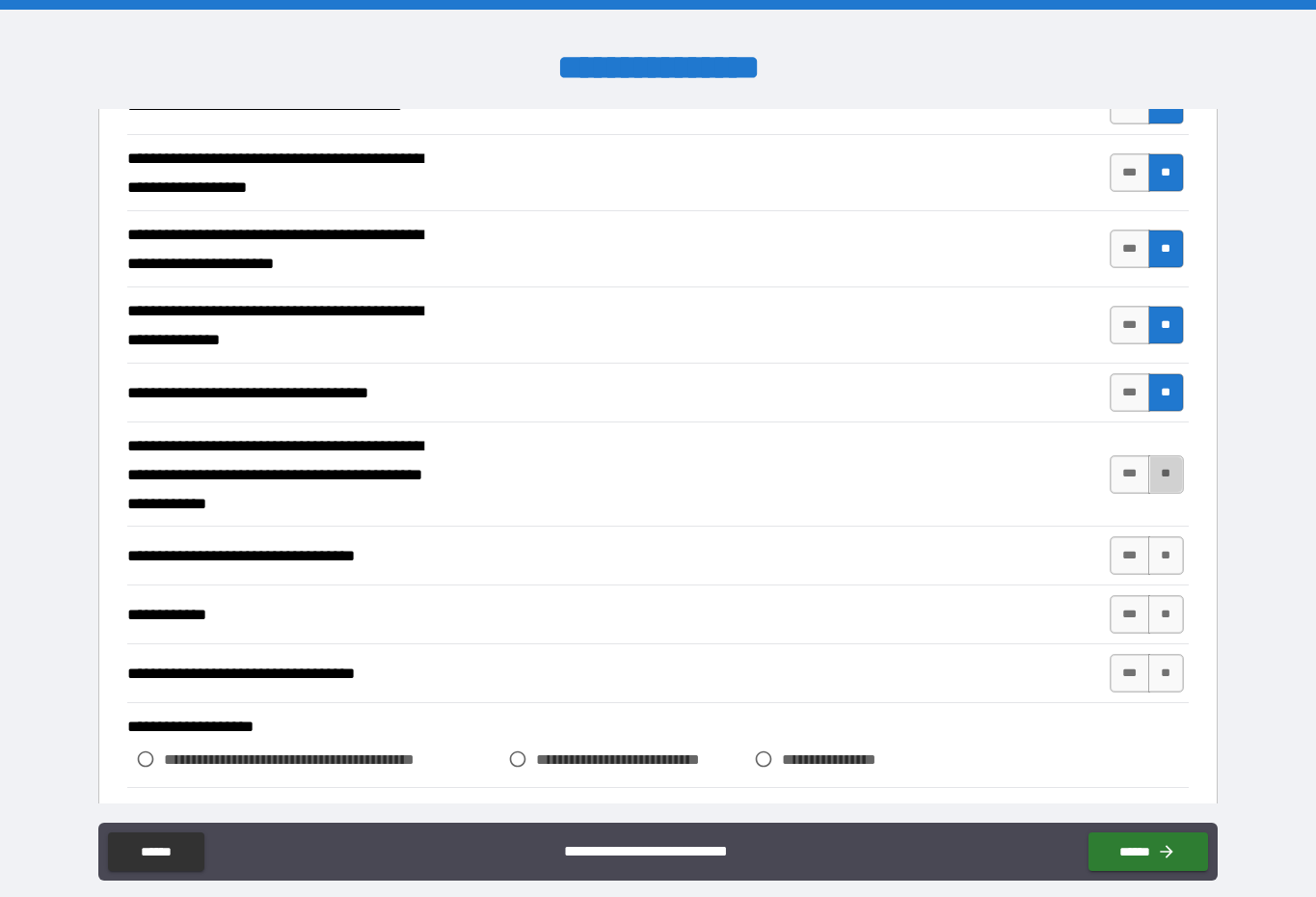 click on "**" at bounding box center (1166, 475) 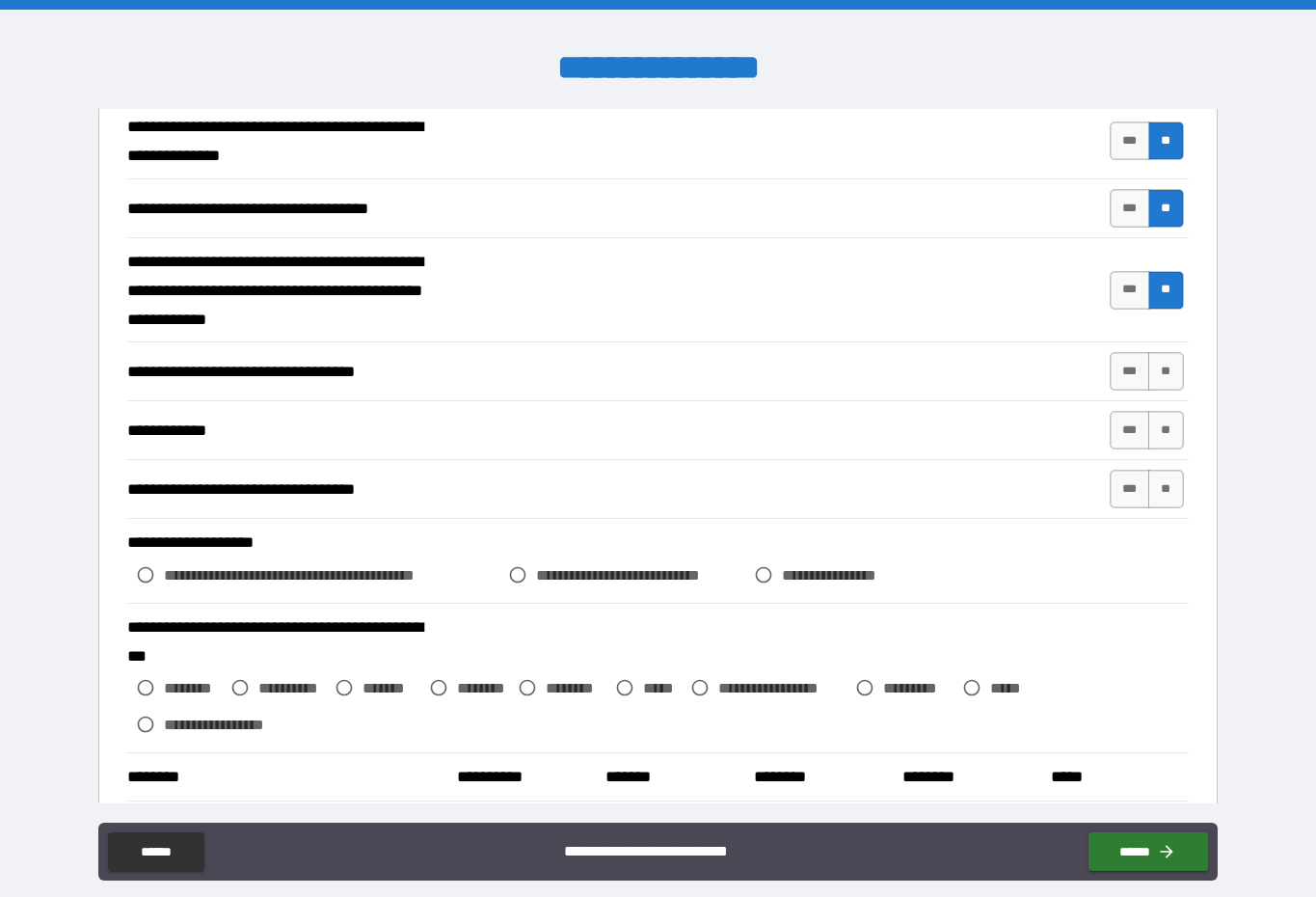 scroll, scrollTop: 482, scrollLeft: 0, axis: vertical 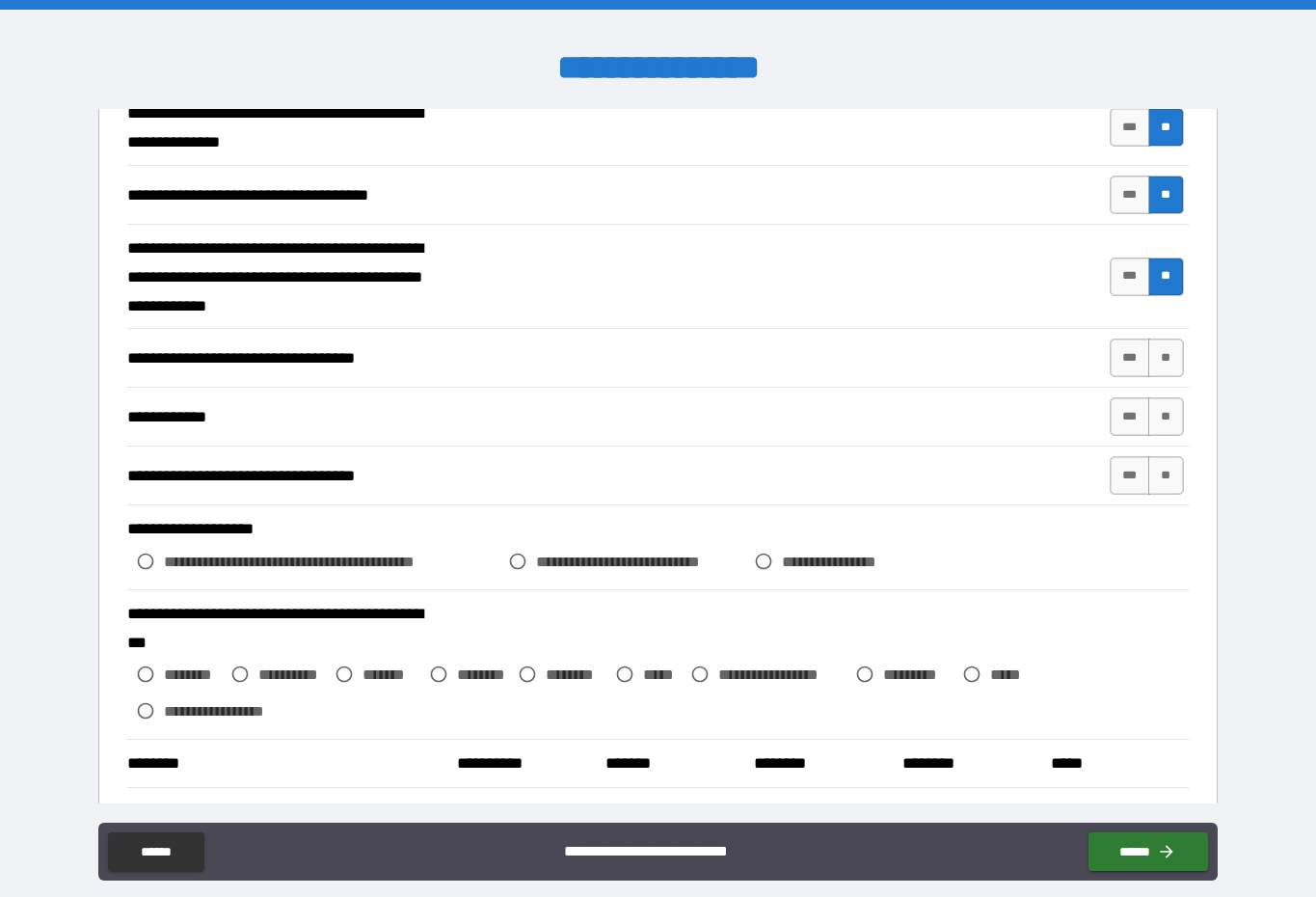 click on "**" at bounding box center (1166, 358) 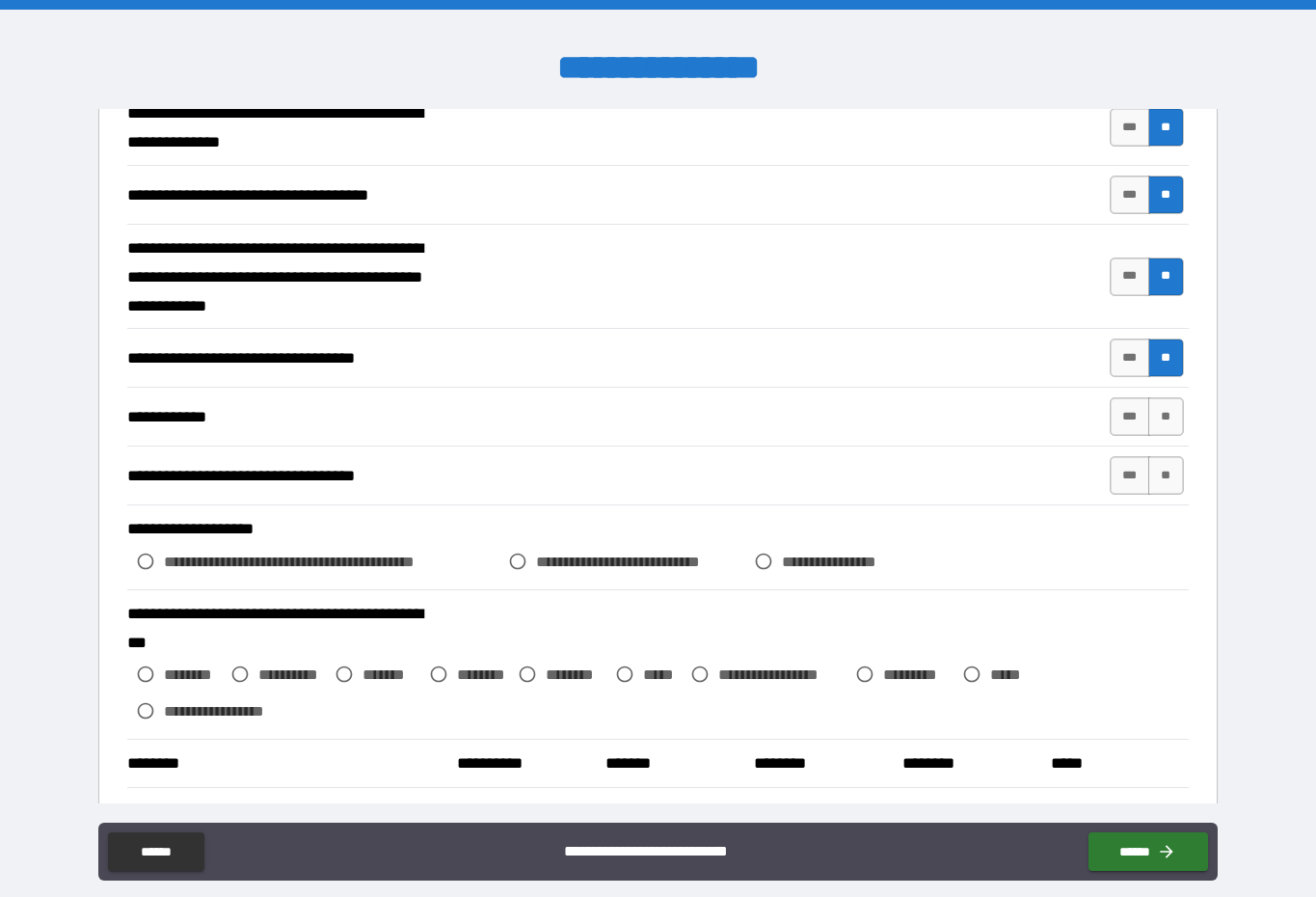 click on "**" at bounding box center (1166, 417) 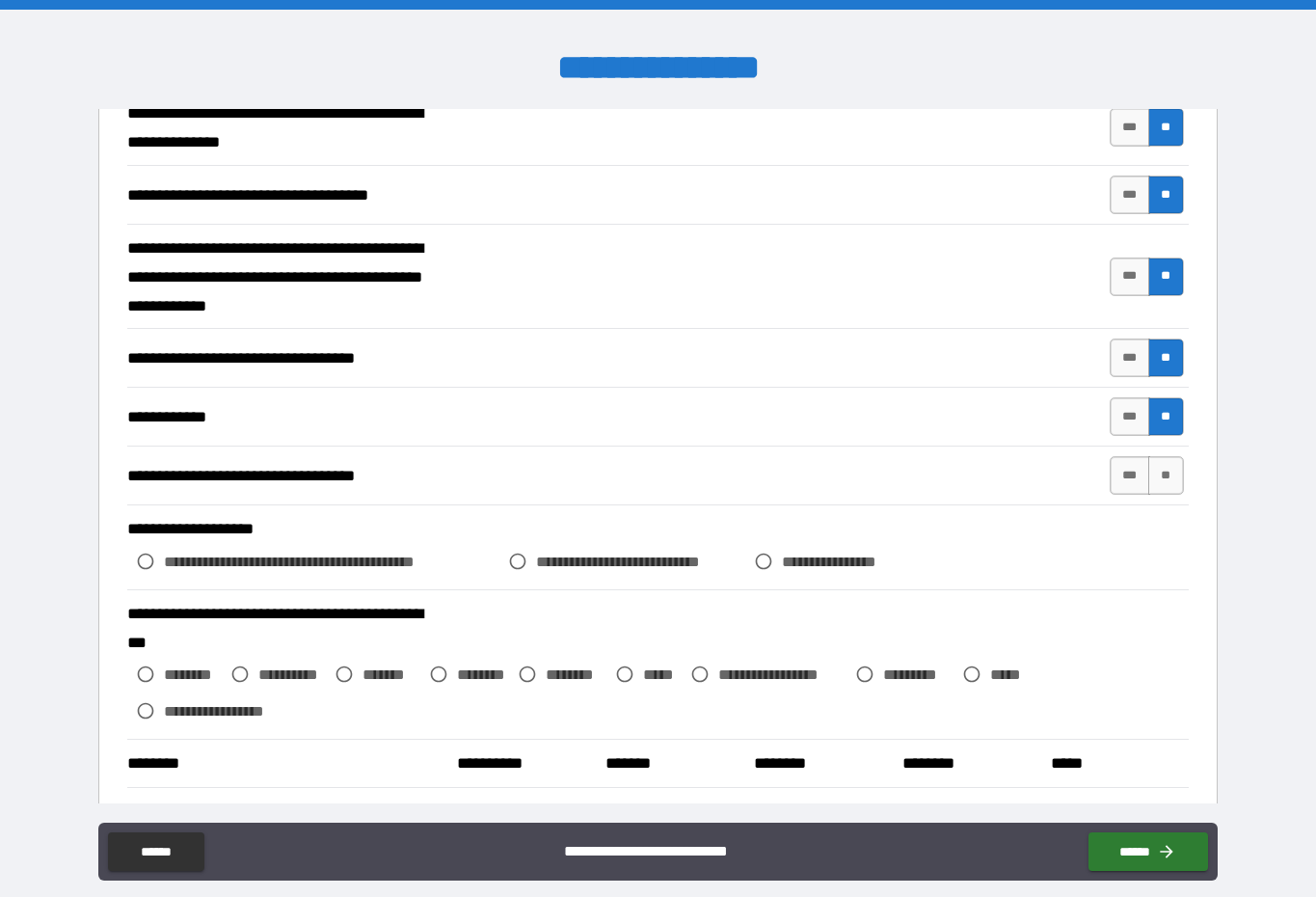 click on "**" at bounding box center (1166, 476) 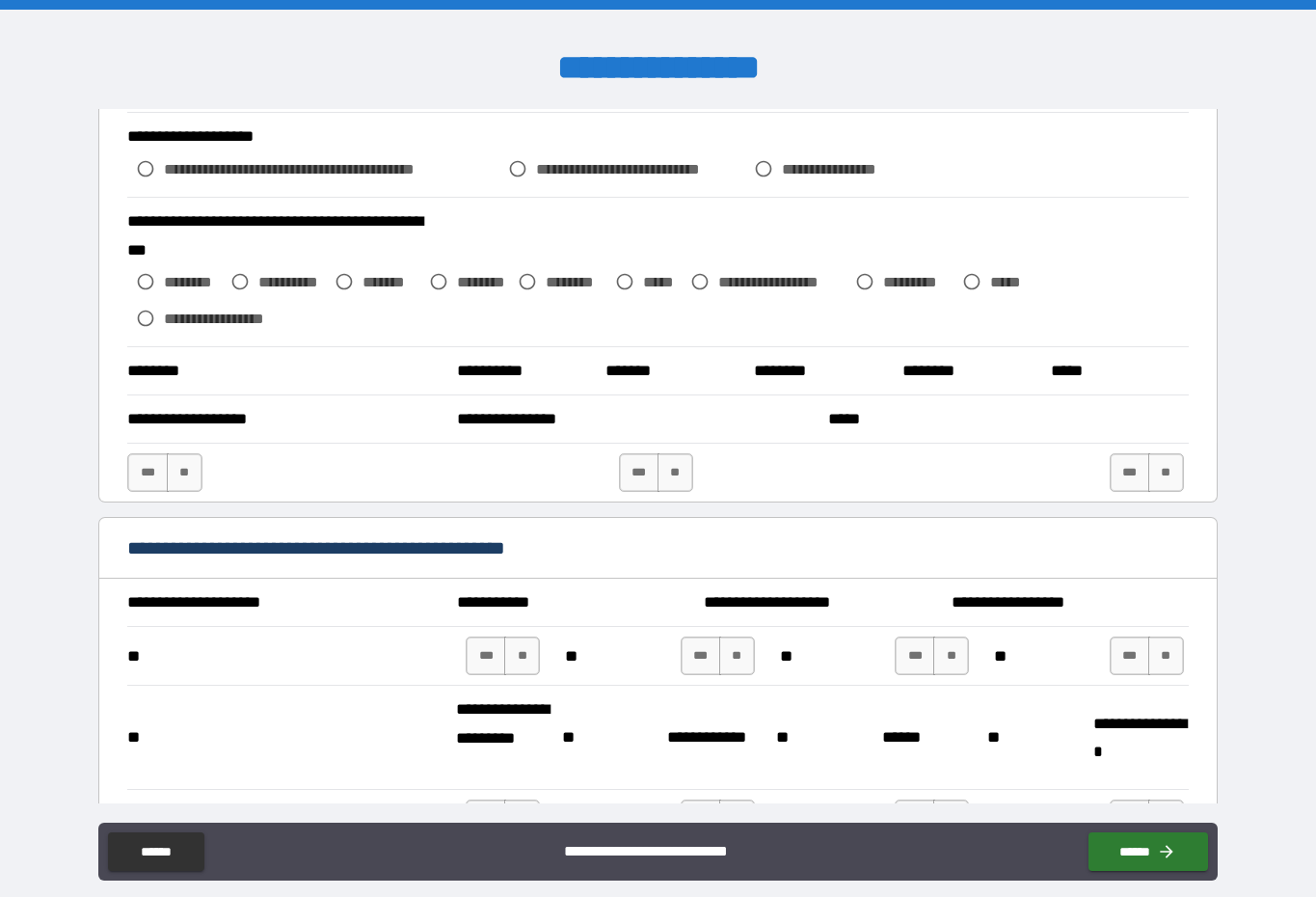 scroll, scrollTop: 875, scrollLeft: 0, axis: vertical 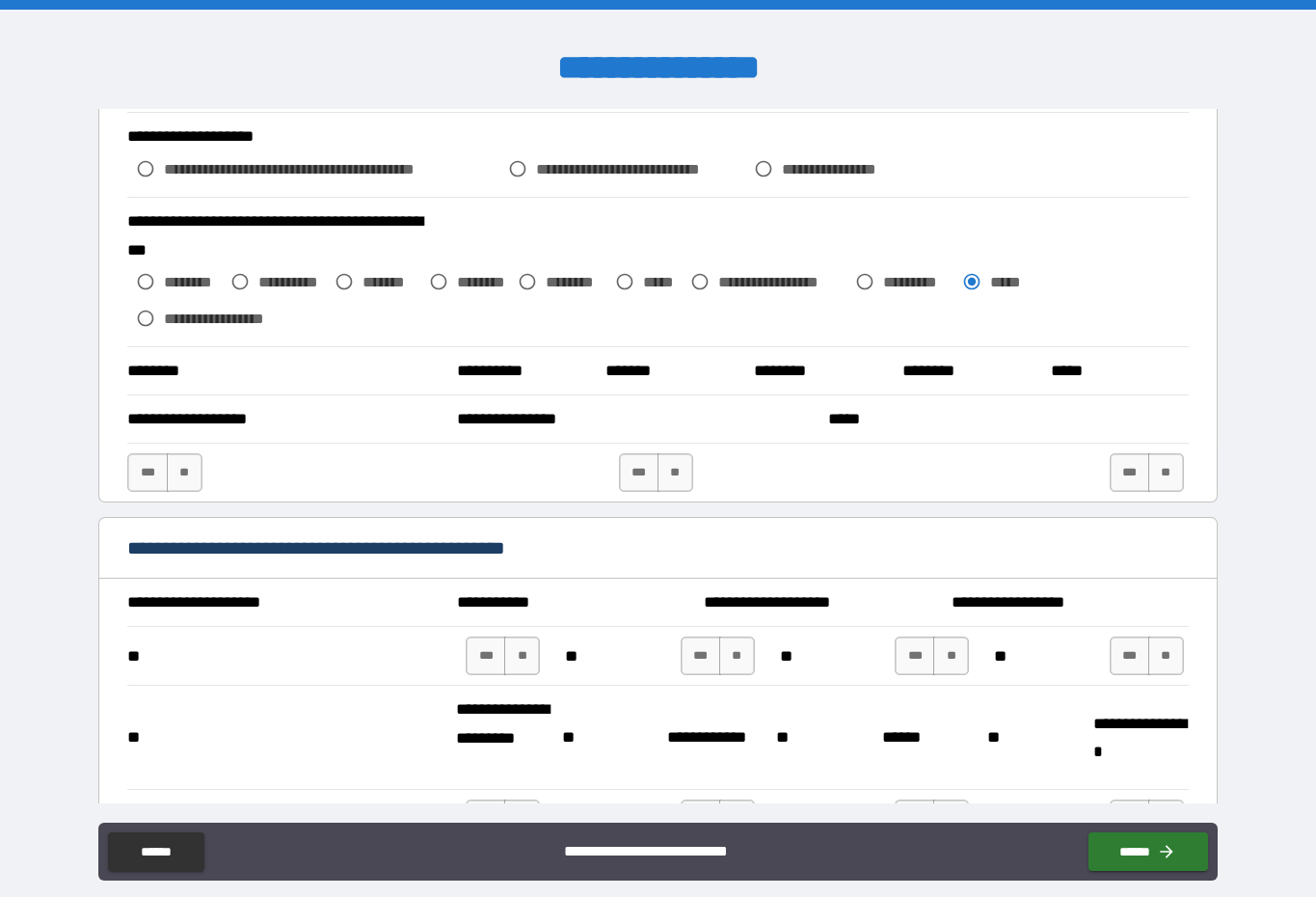 click on "**" at bounding box center [184, 473] 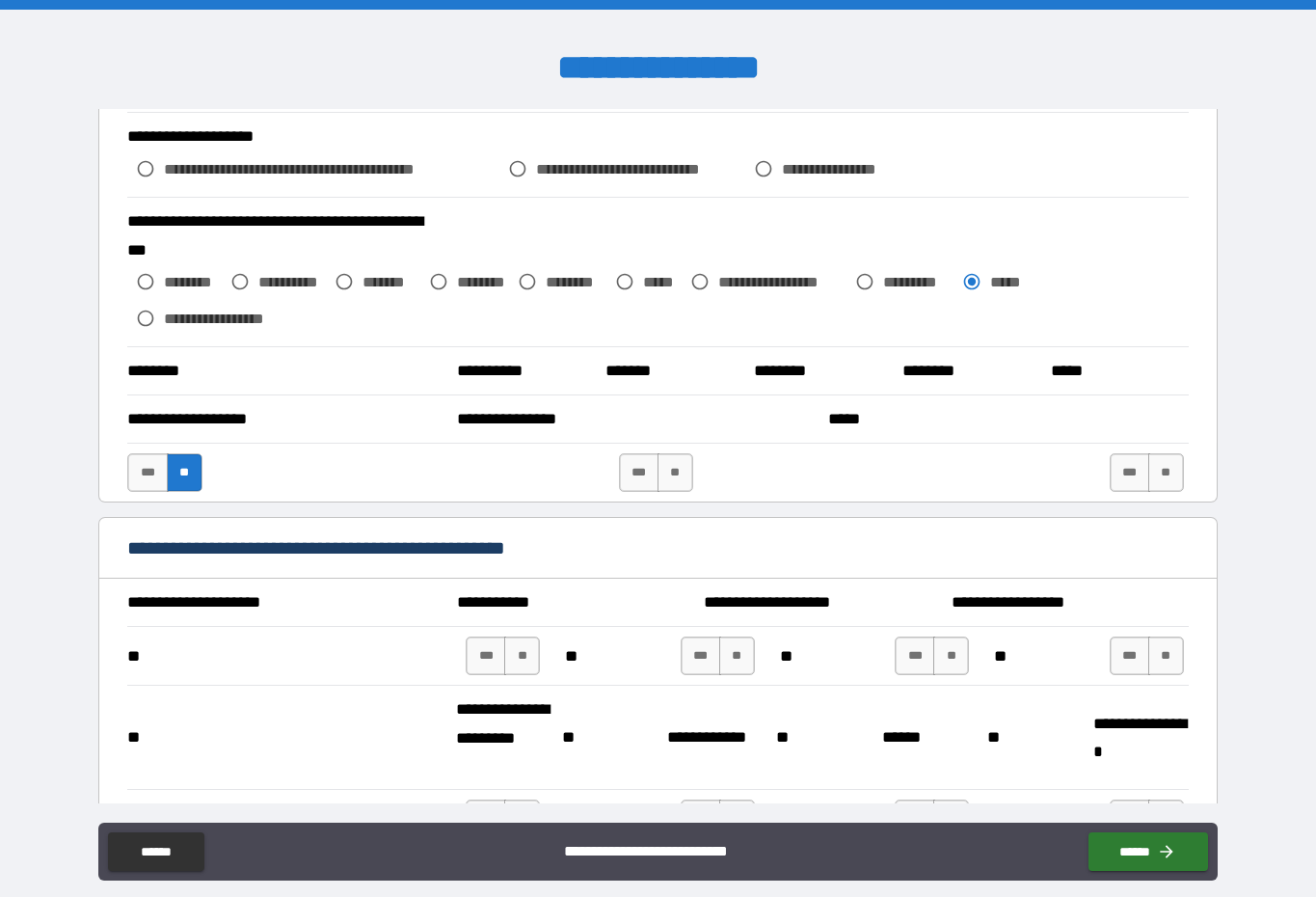 click on "**" at bounding box center [675, 473] 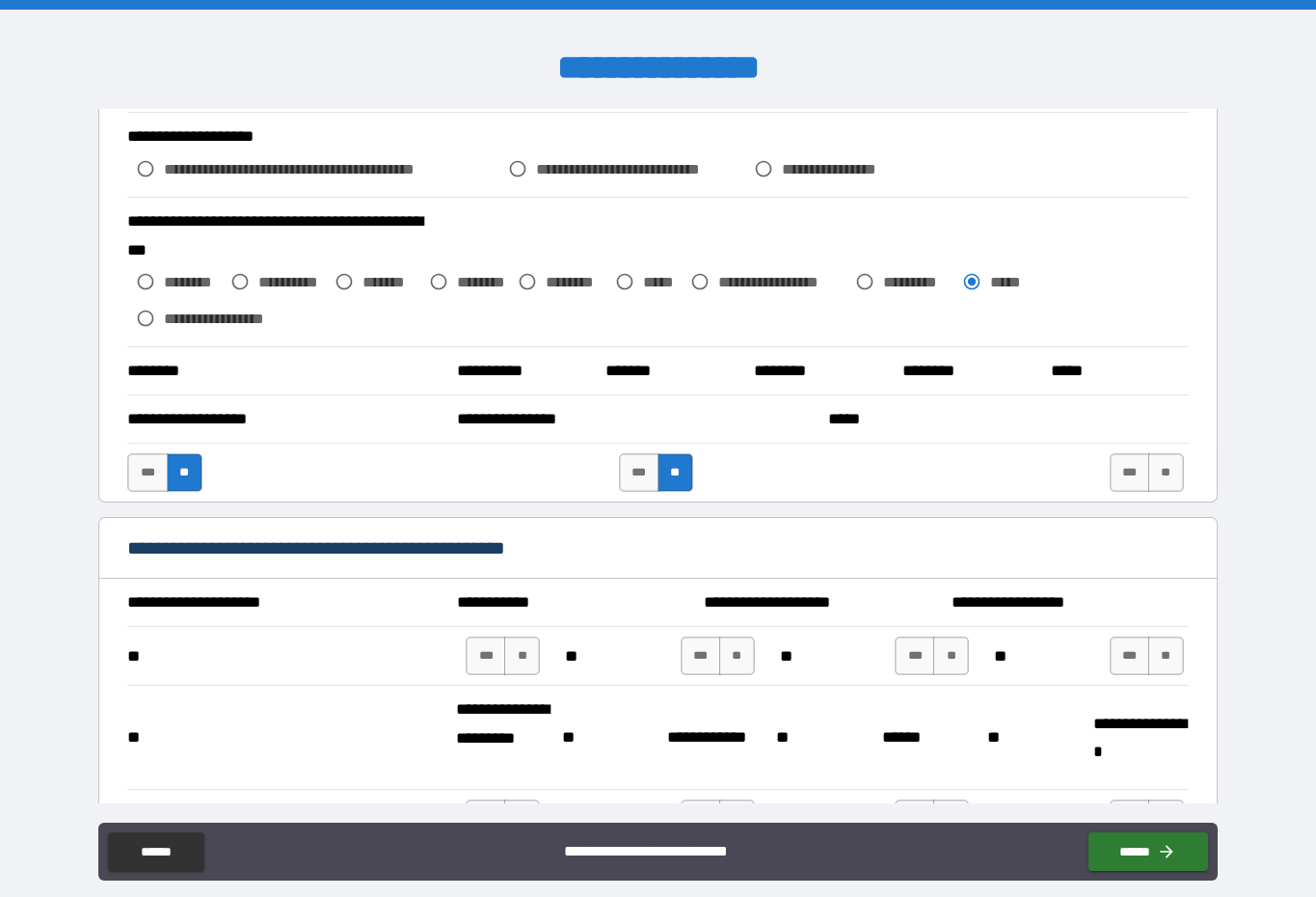 click on "**" at bounding box center [1166, 473] 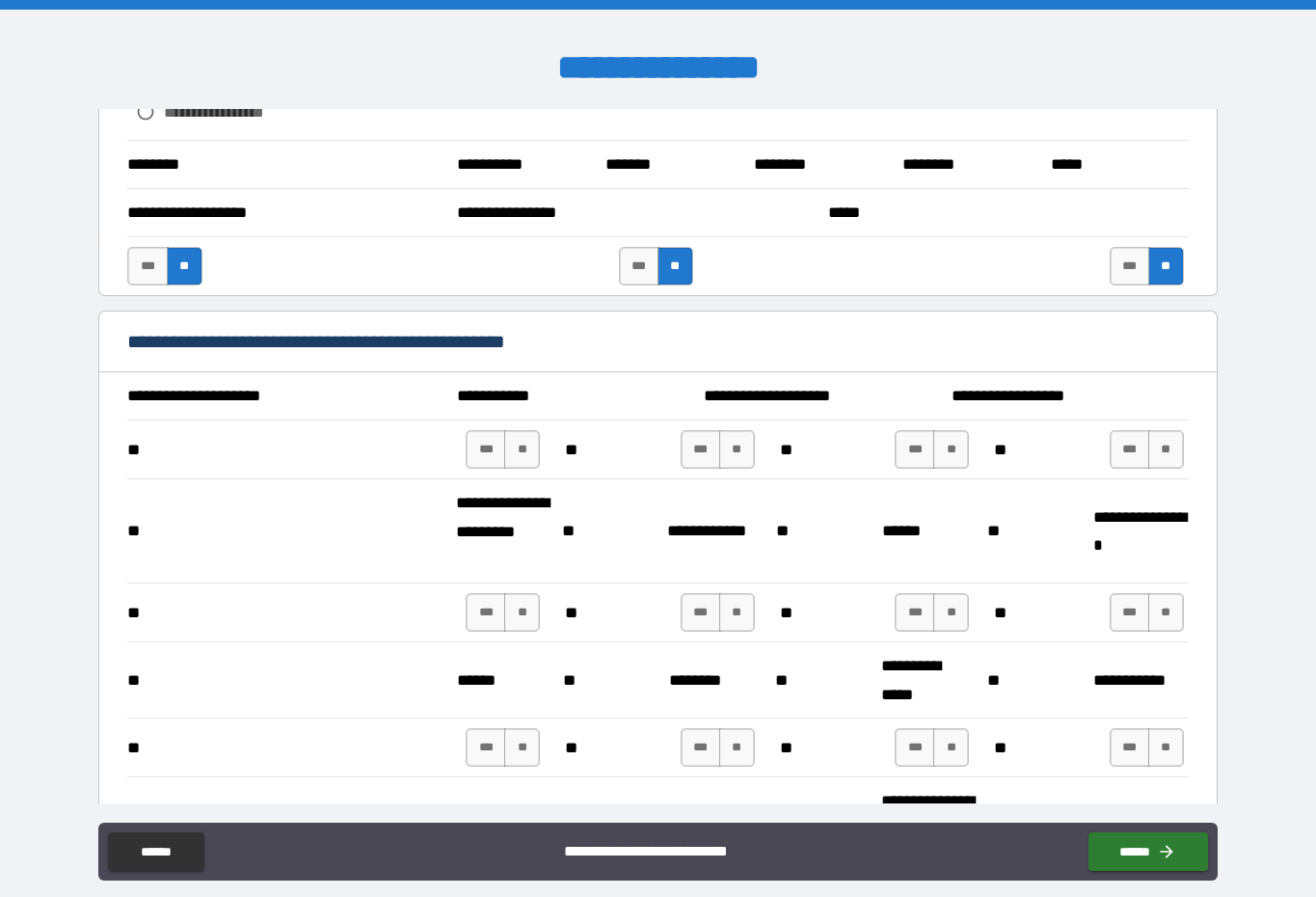 scroll, scrollTop: 1093, scrollLeft: 0, axis: vertical 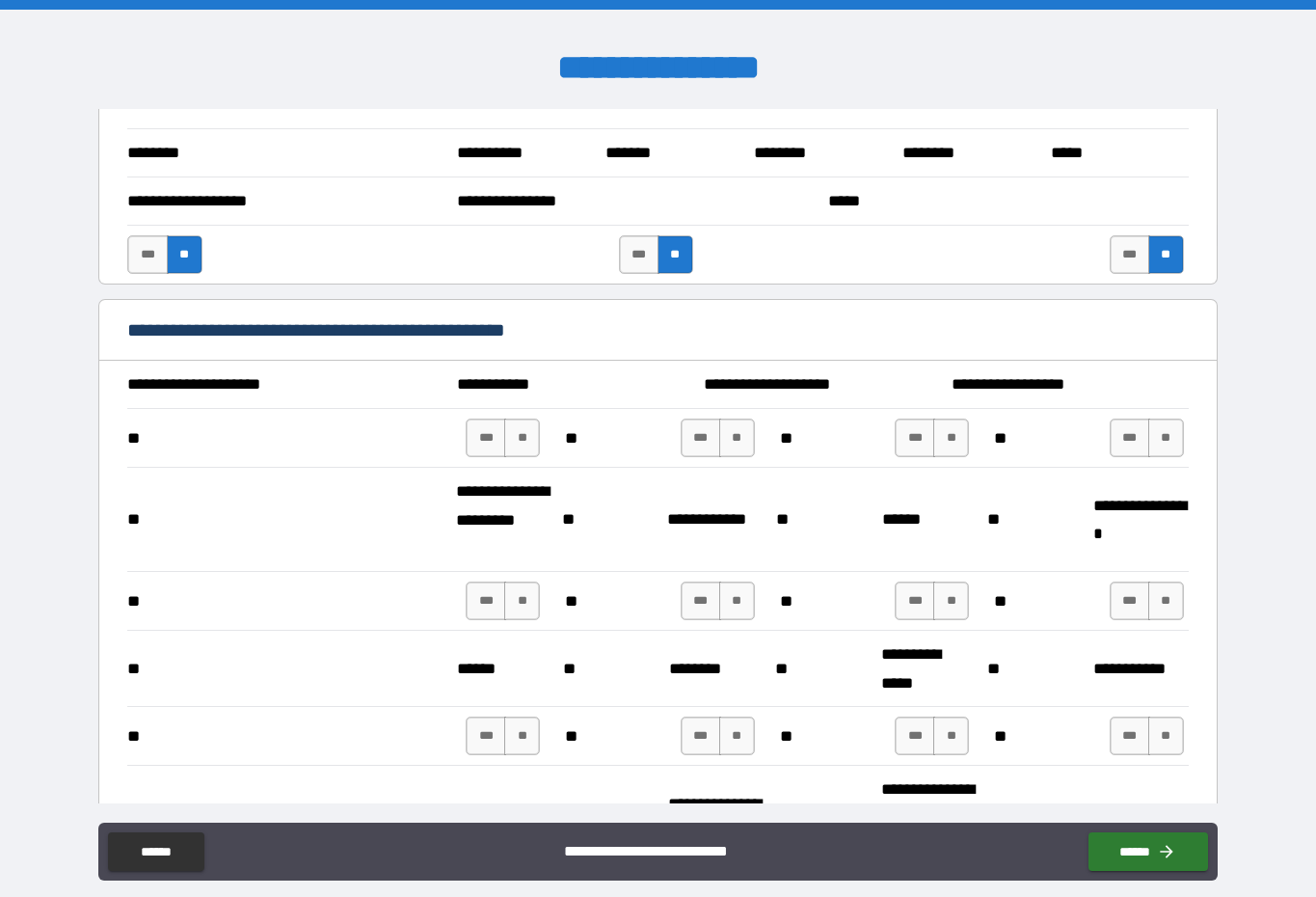 click on "**" at bounding box center [522, 438] 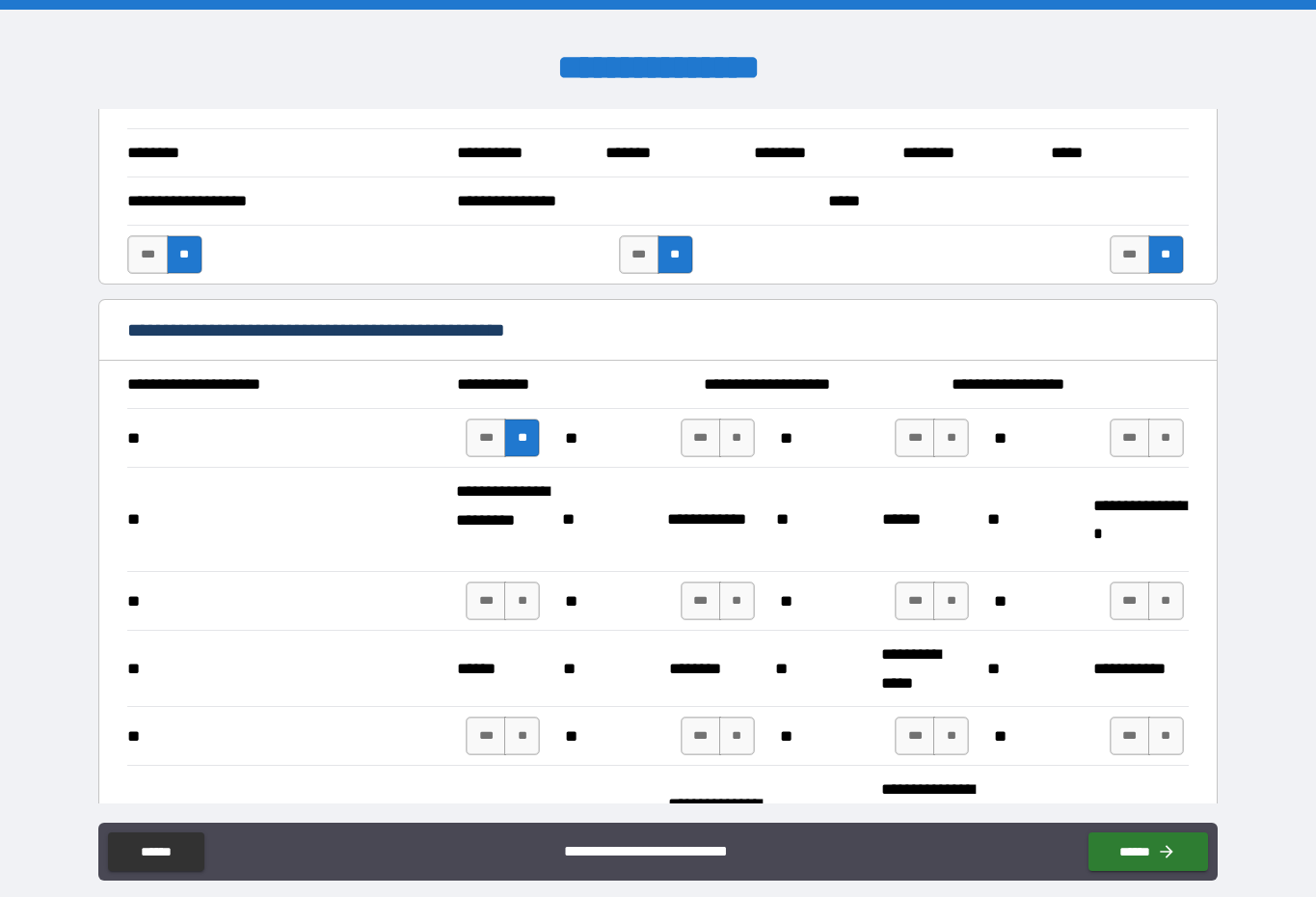 click on "**" at bounding box center (737, 438) 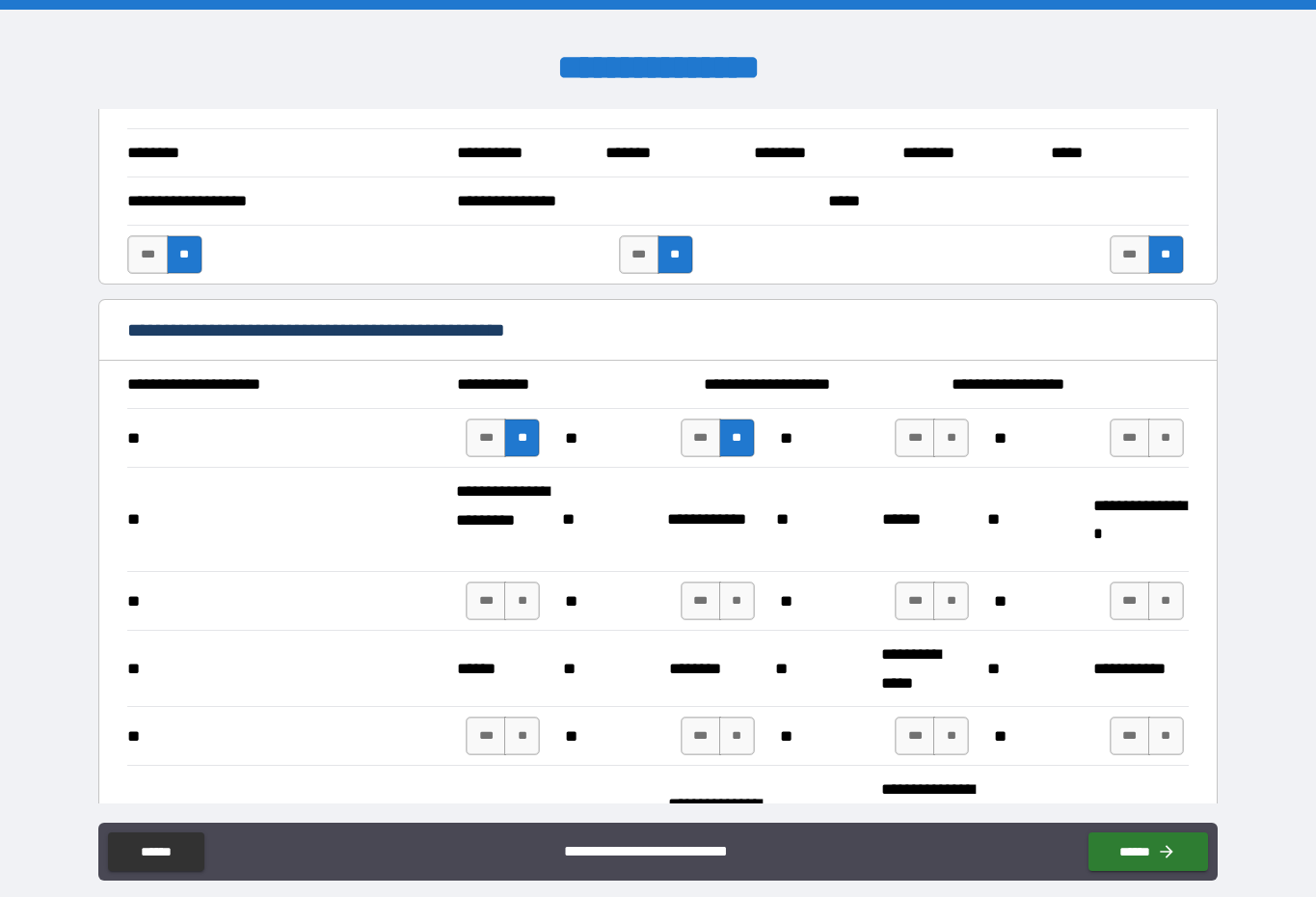 click on "**" at bounding box center (951, 438) 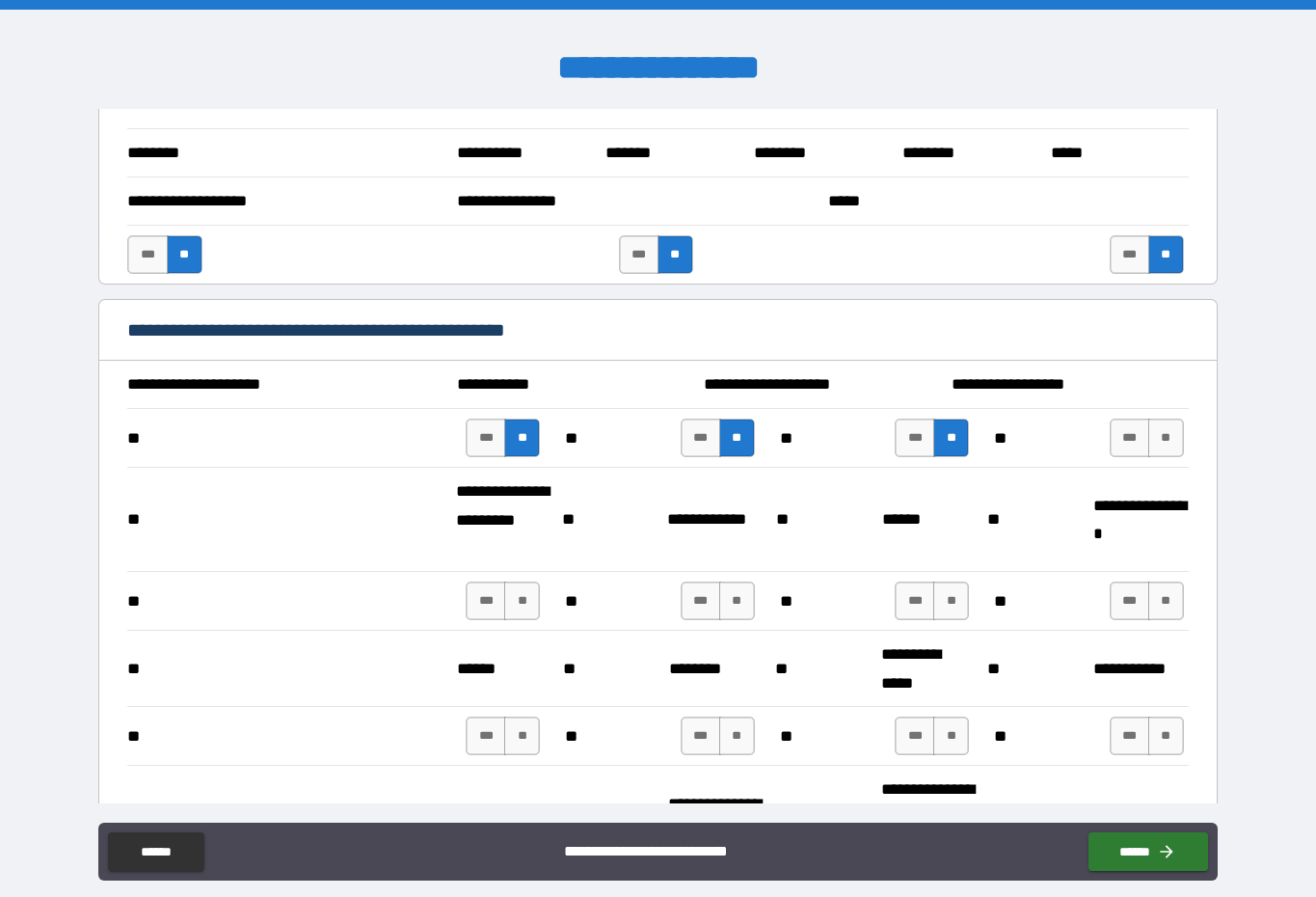 click on "**" at bounding box center [1166, 438] 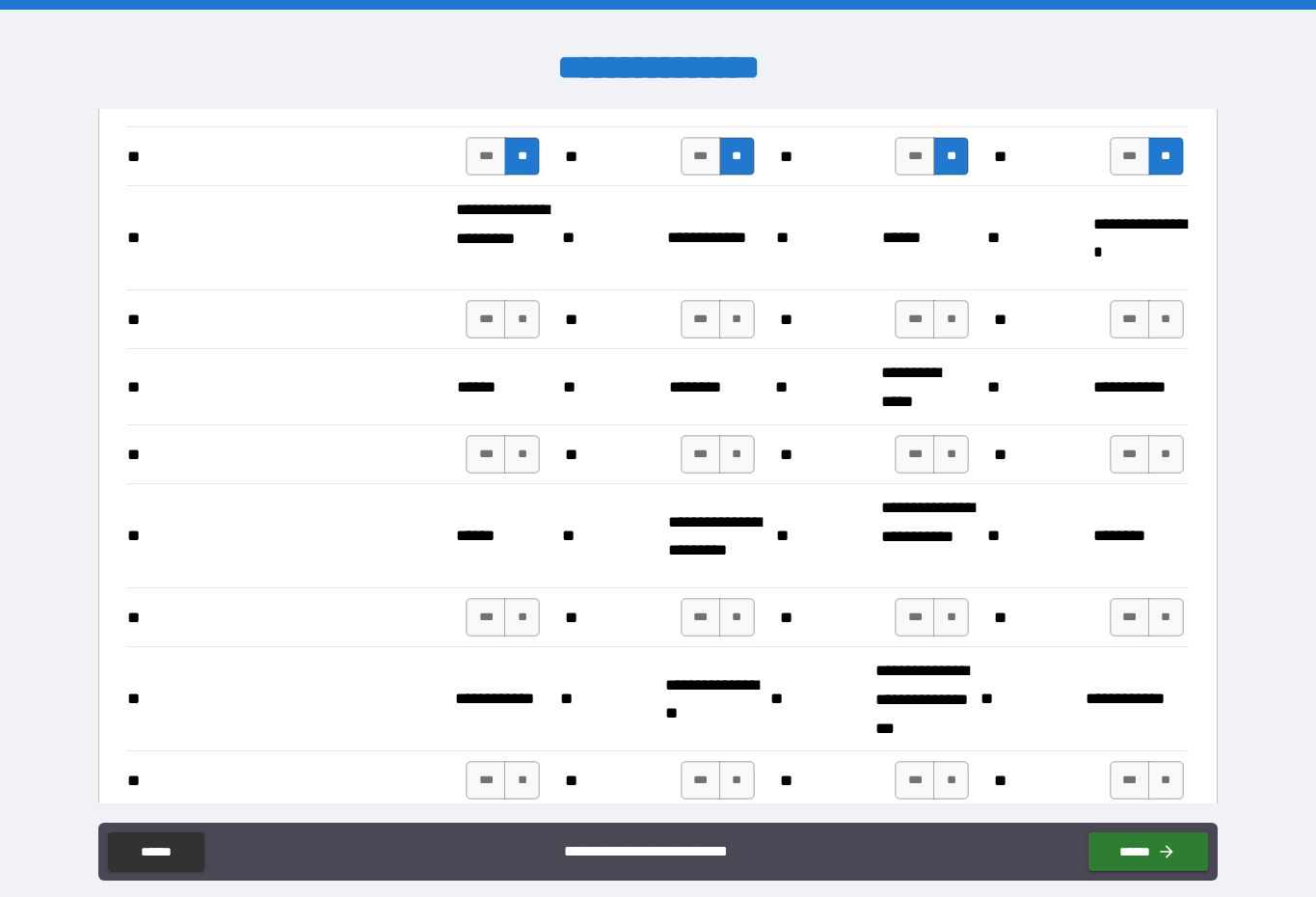 scroll, scrollTop: 1375, scrollLeft: 0, axis: vertical 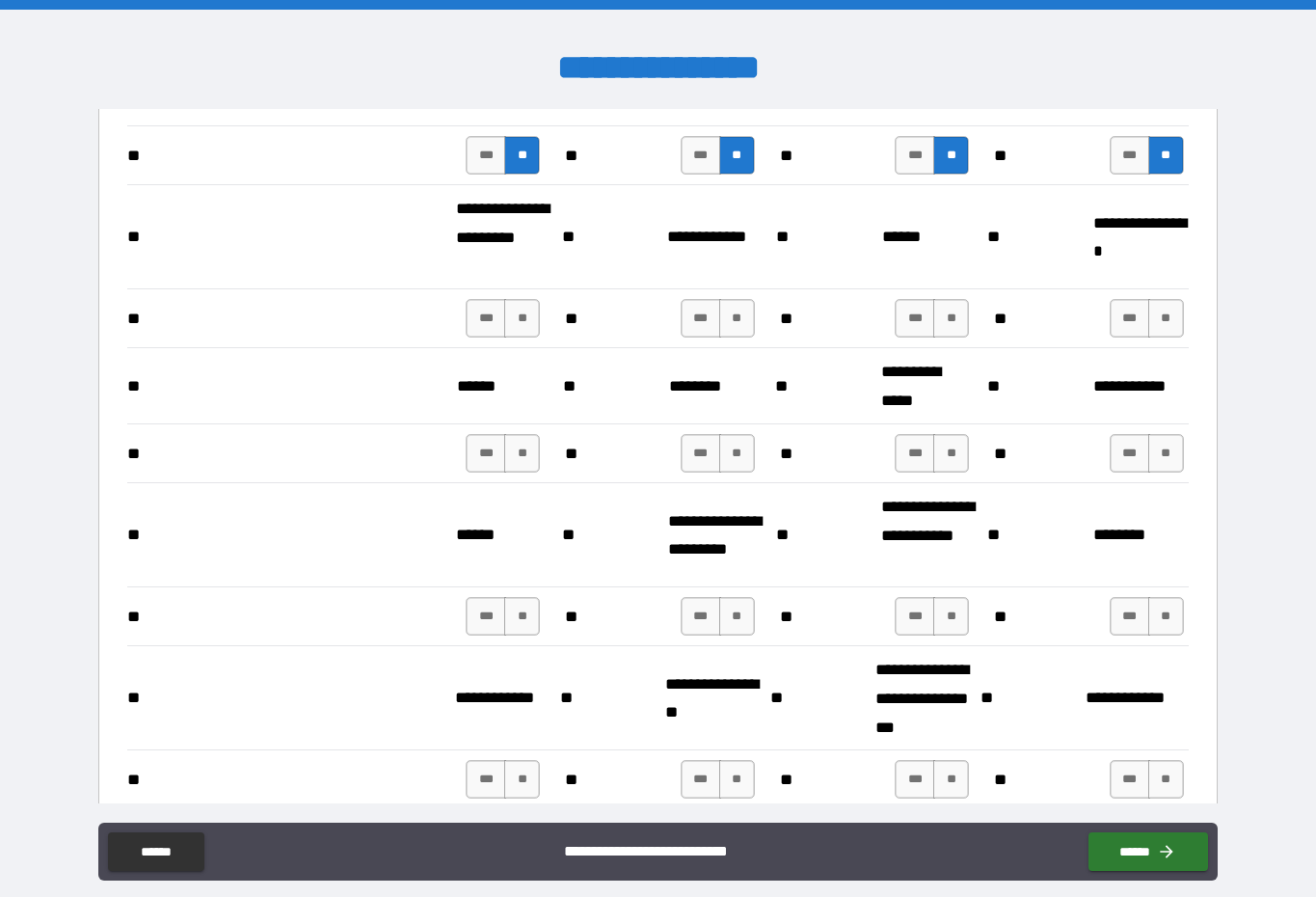 click on "**" at bounding box center (522, 318) 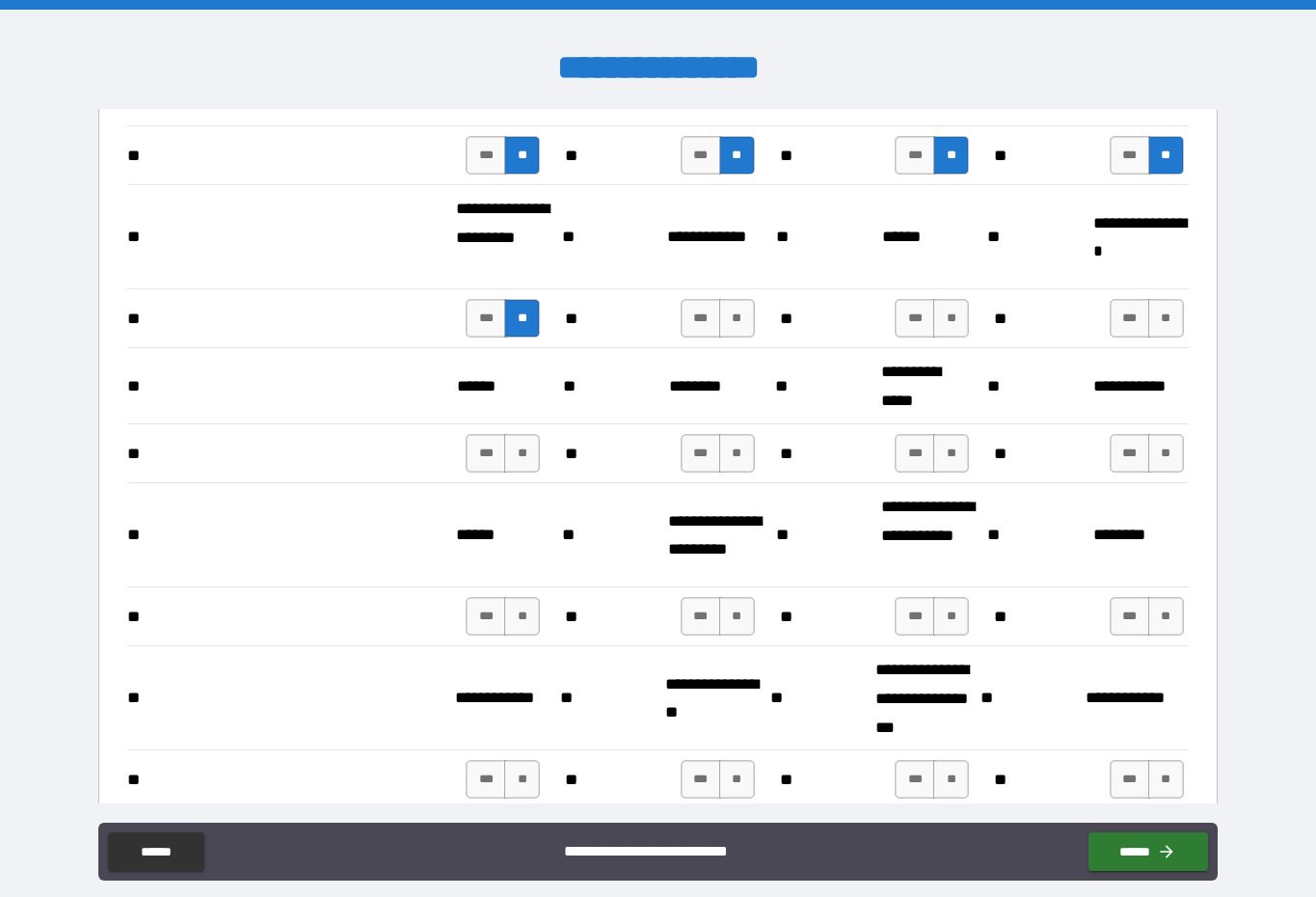 click on "**" at bounding box center (737, 318) 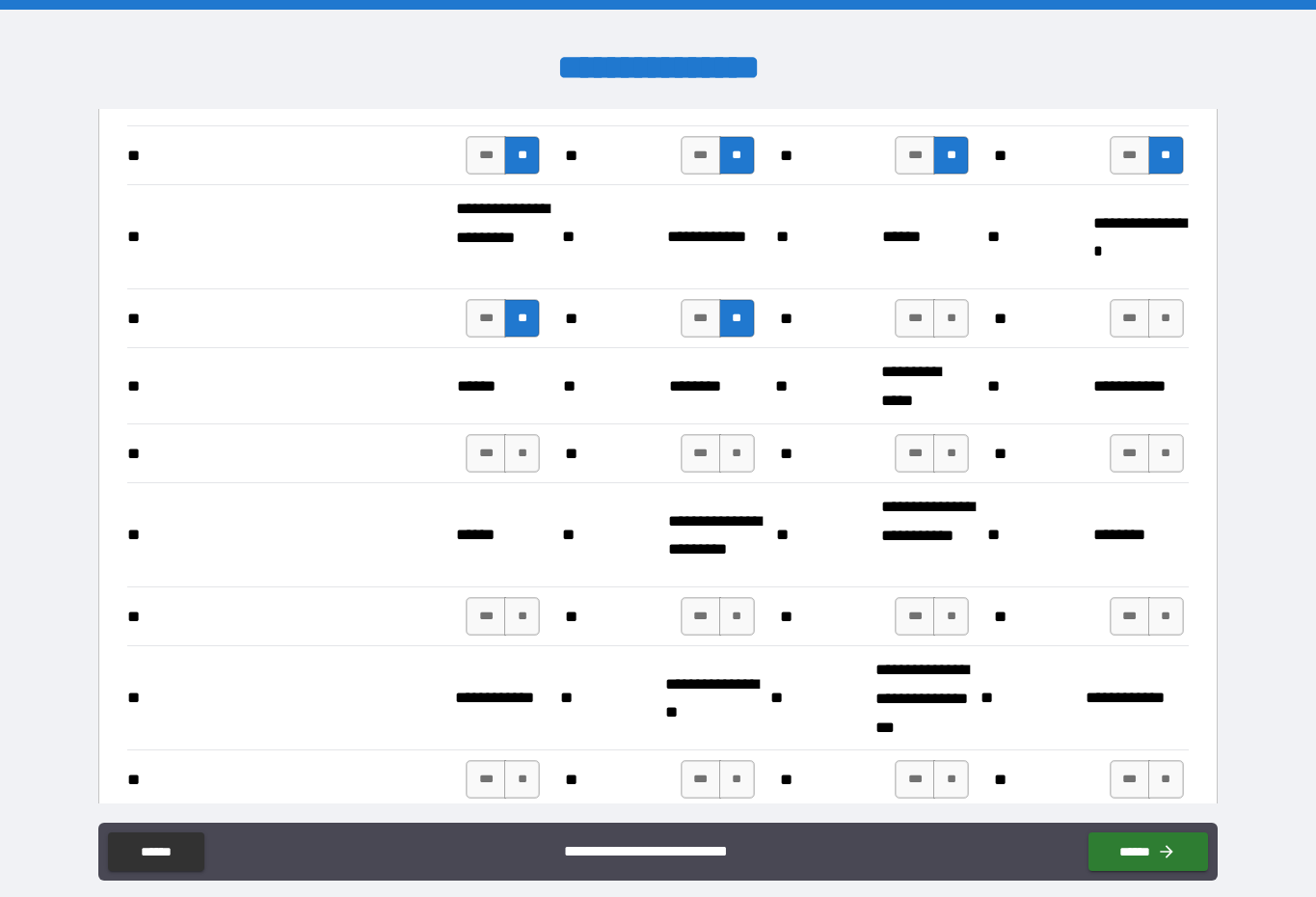 click on "**" at bounding box center (951, 318) 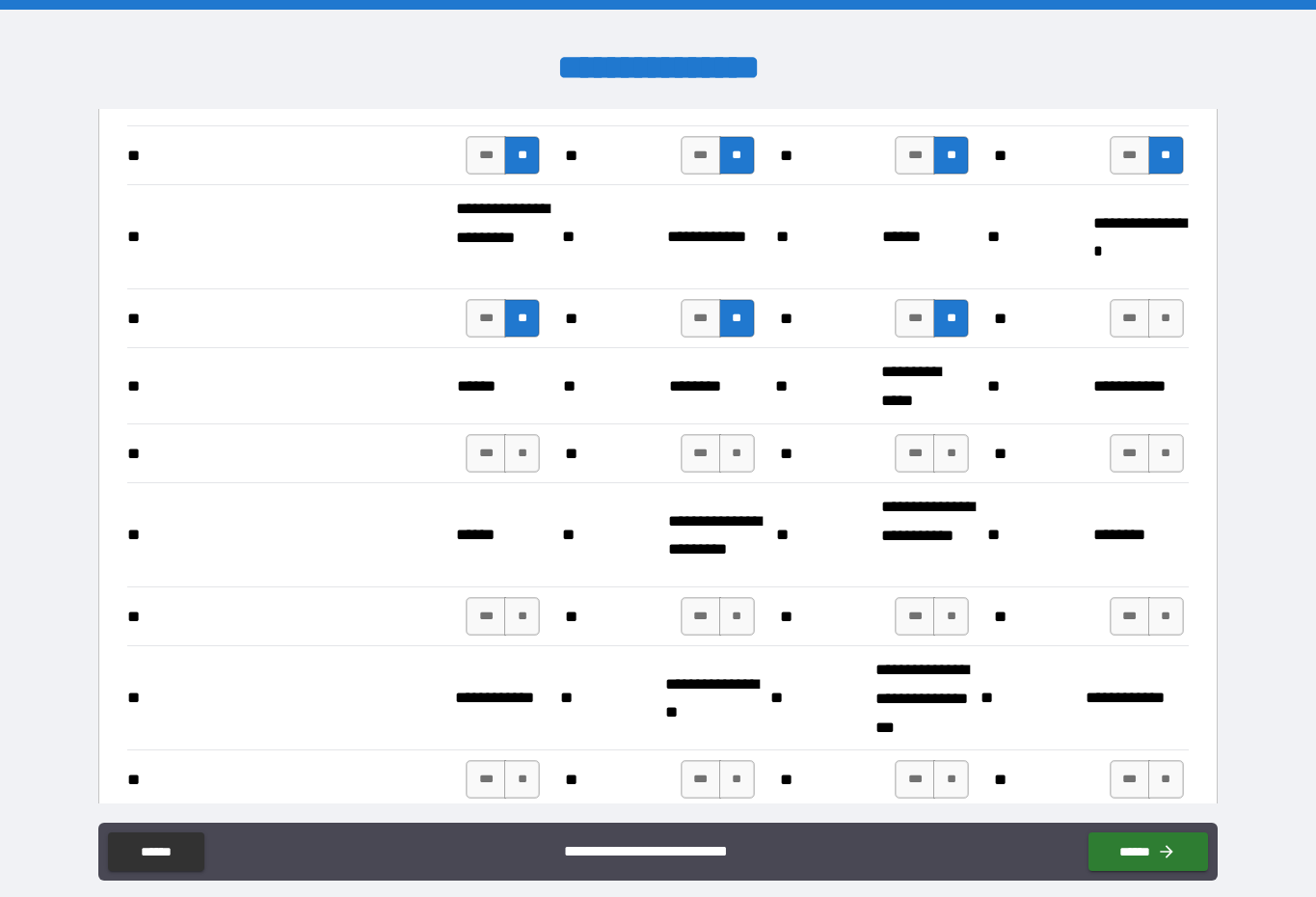 click on "**" at bounding box center (1166, 318) 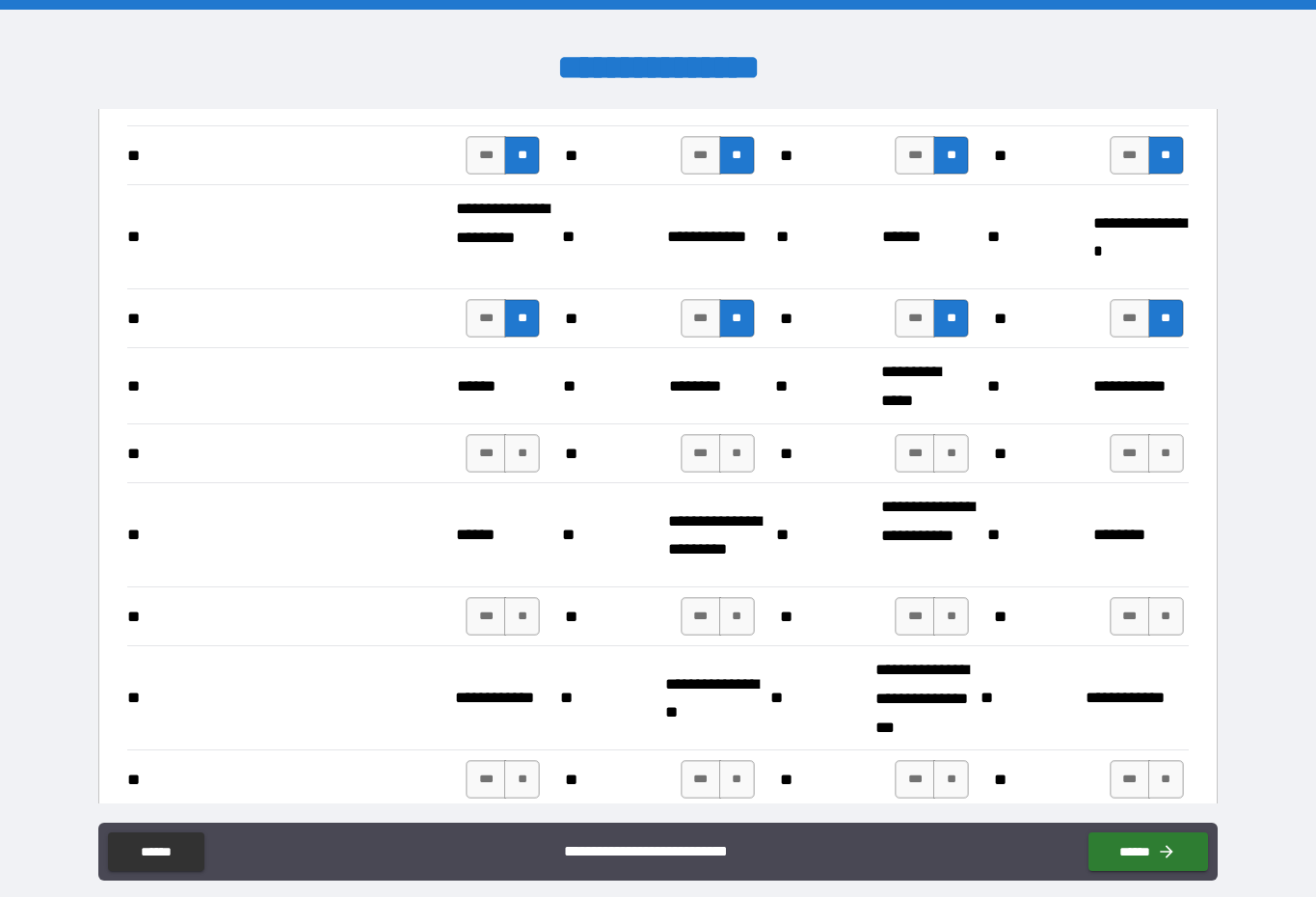 click on "**" at bounding box center (1166, 453) 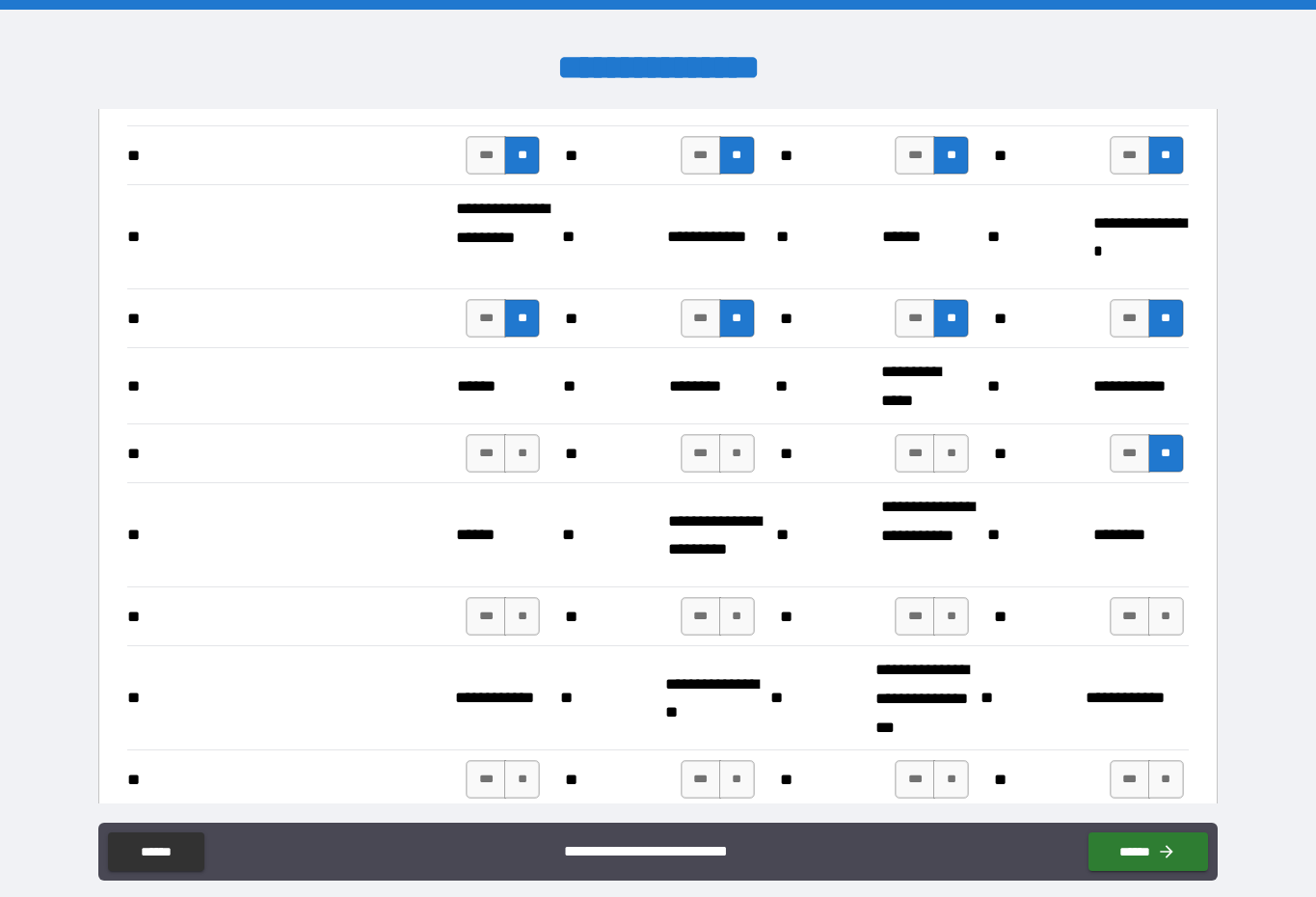 click on "**" at bounding box center [951, 453] 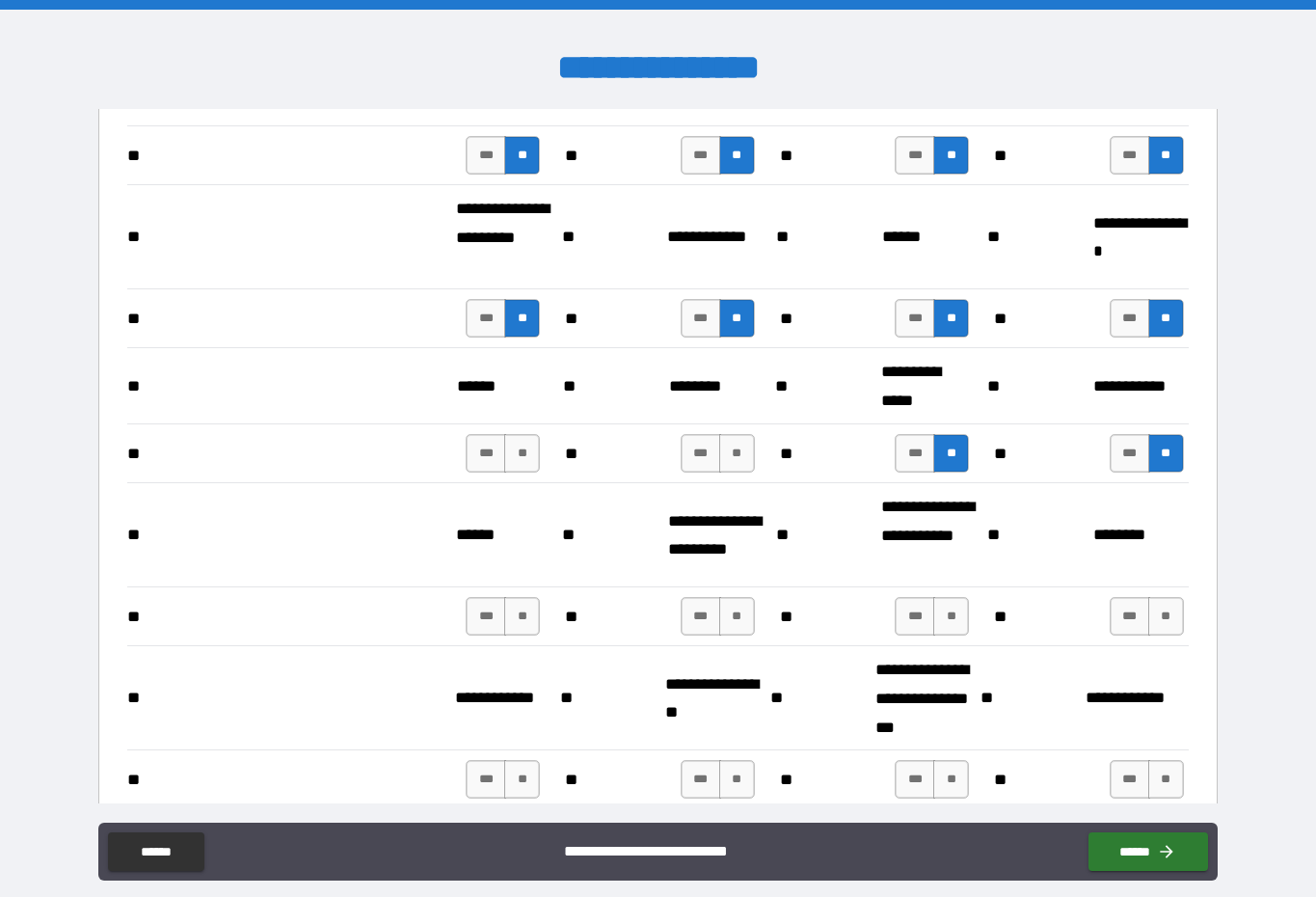 click on "**" at bounding box center (737, 453) 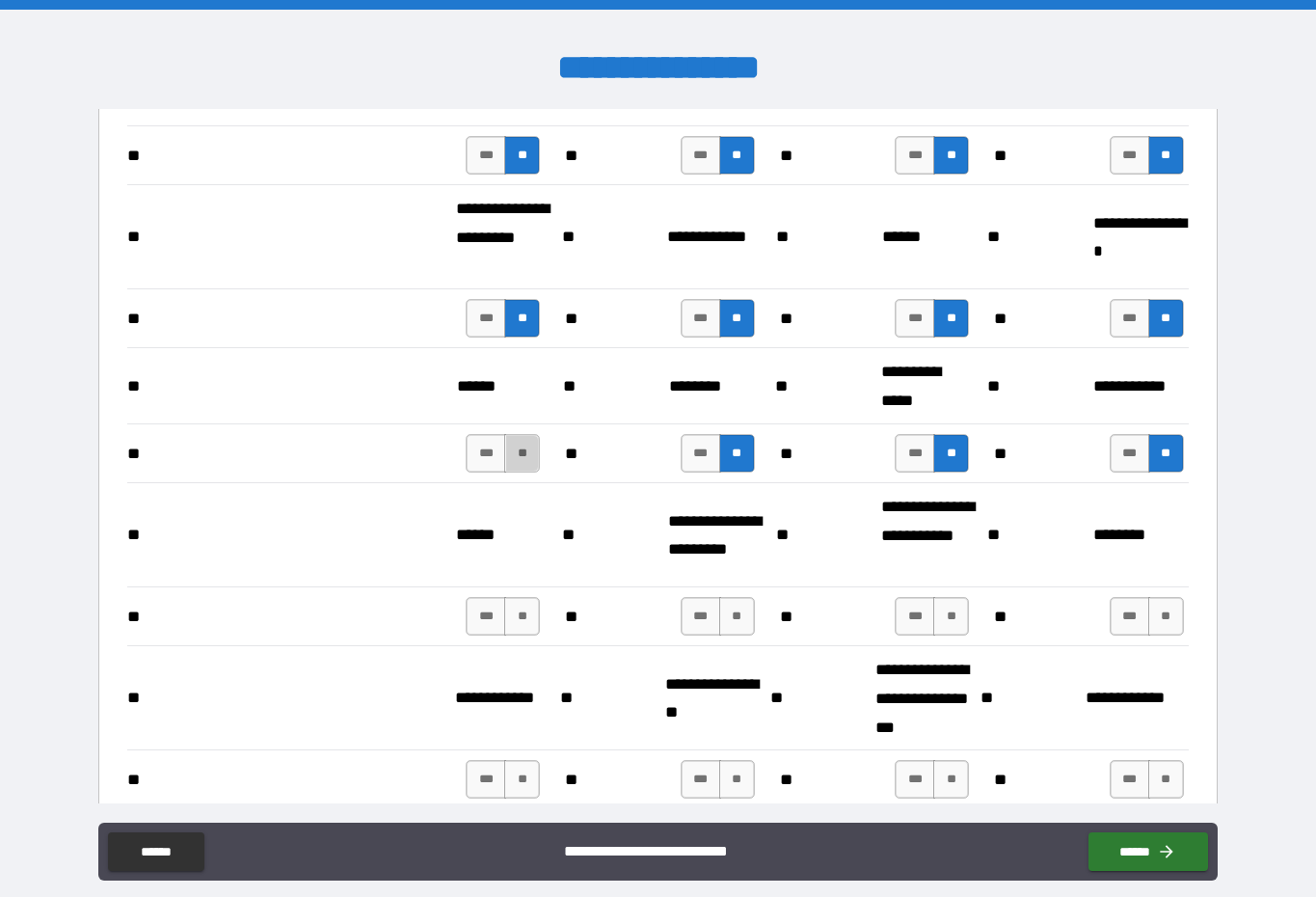 click on "**" at bounding box center [522, 453] 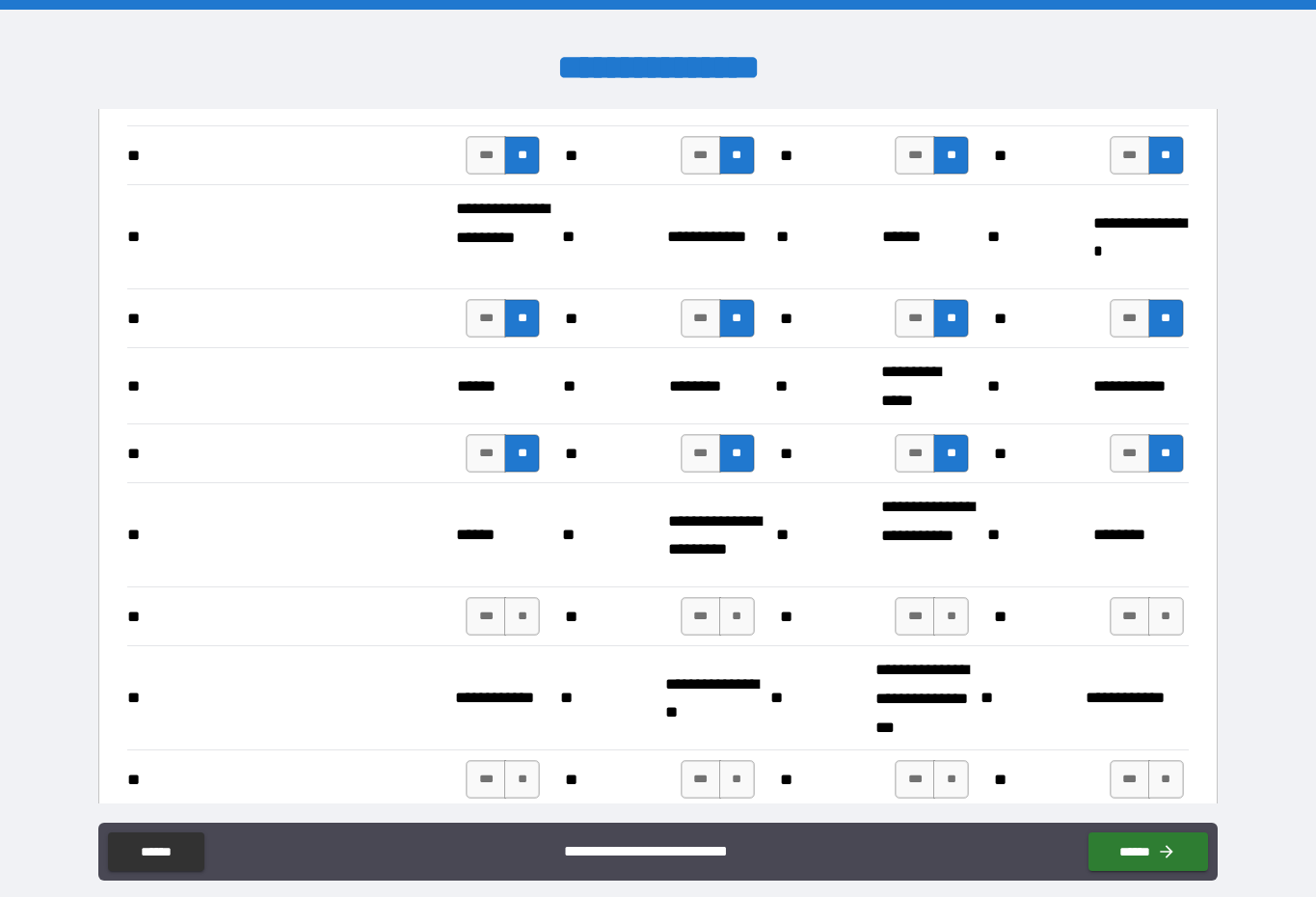click on "**" at bounding box center [522, 616] 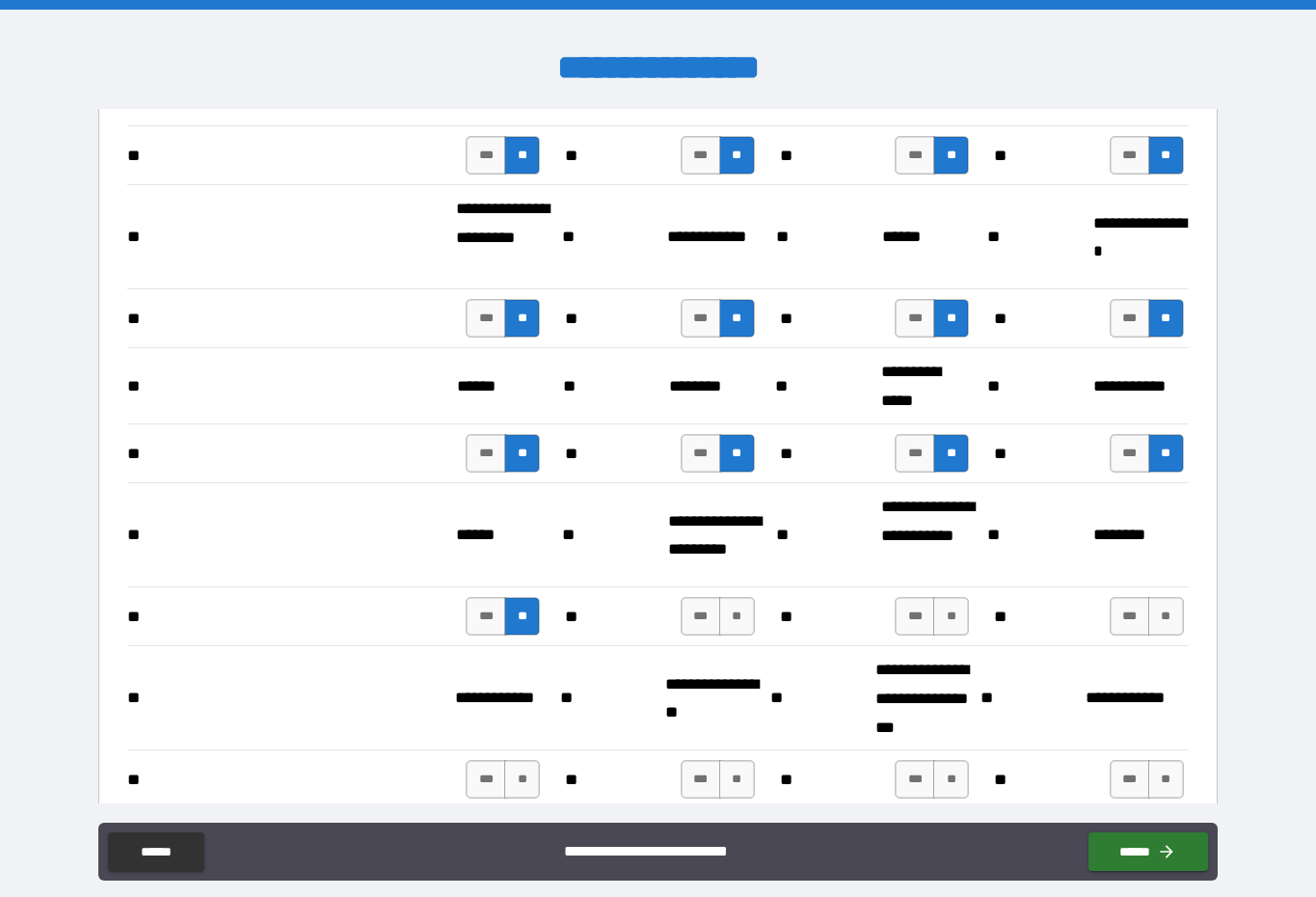 click on "**" at bounding box center (737, 616) 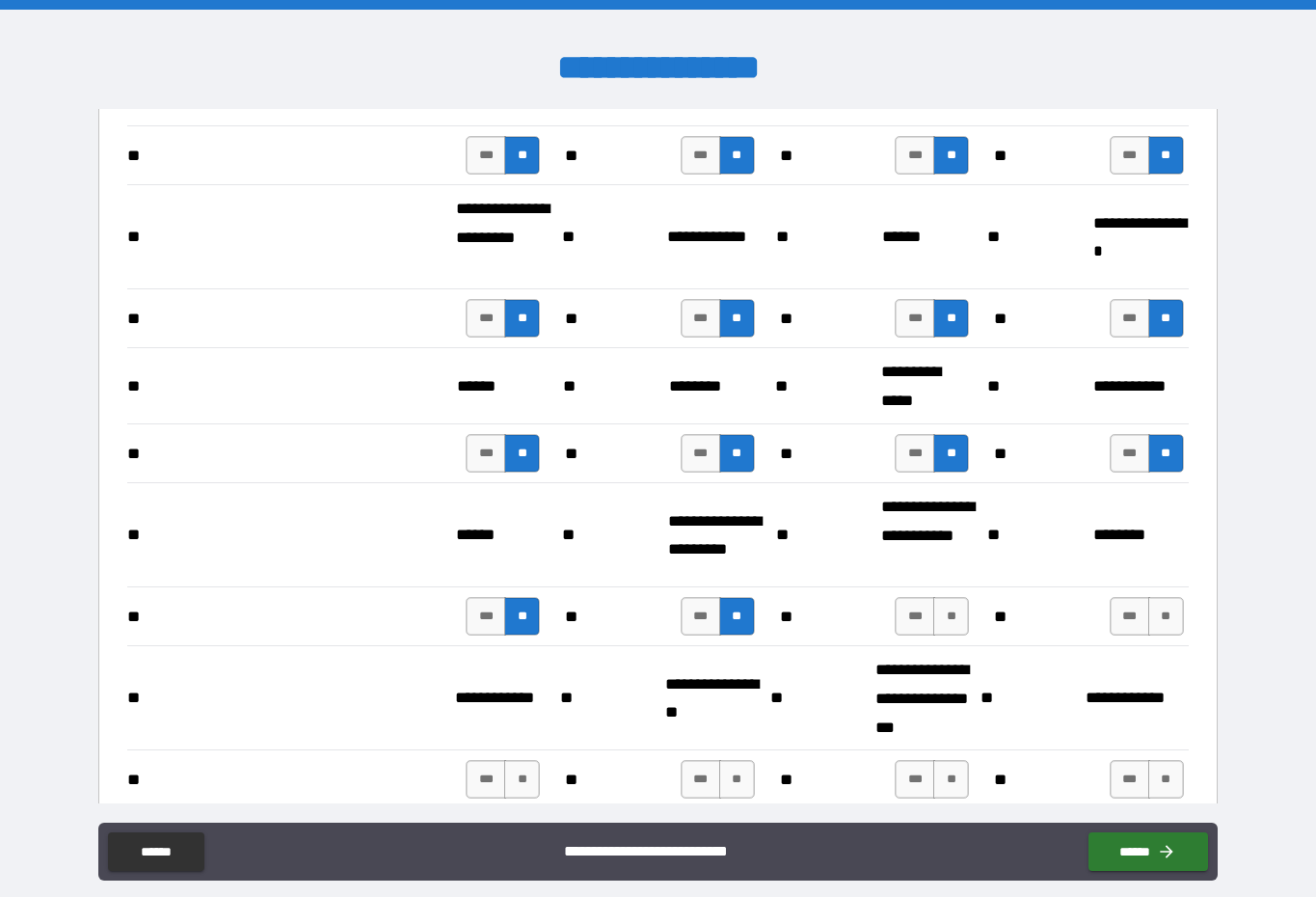 click on "**" at bounding box center (951, 616) 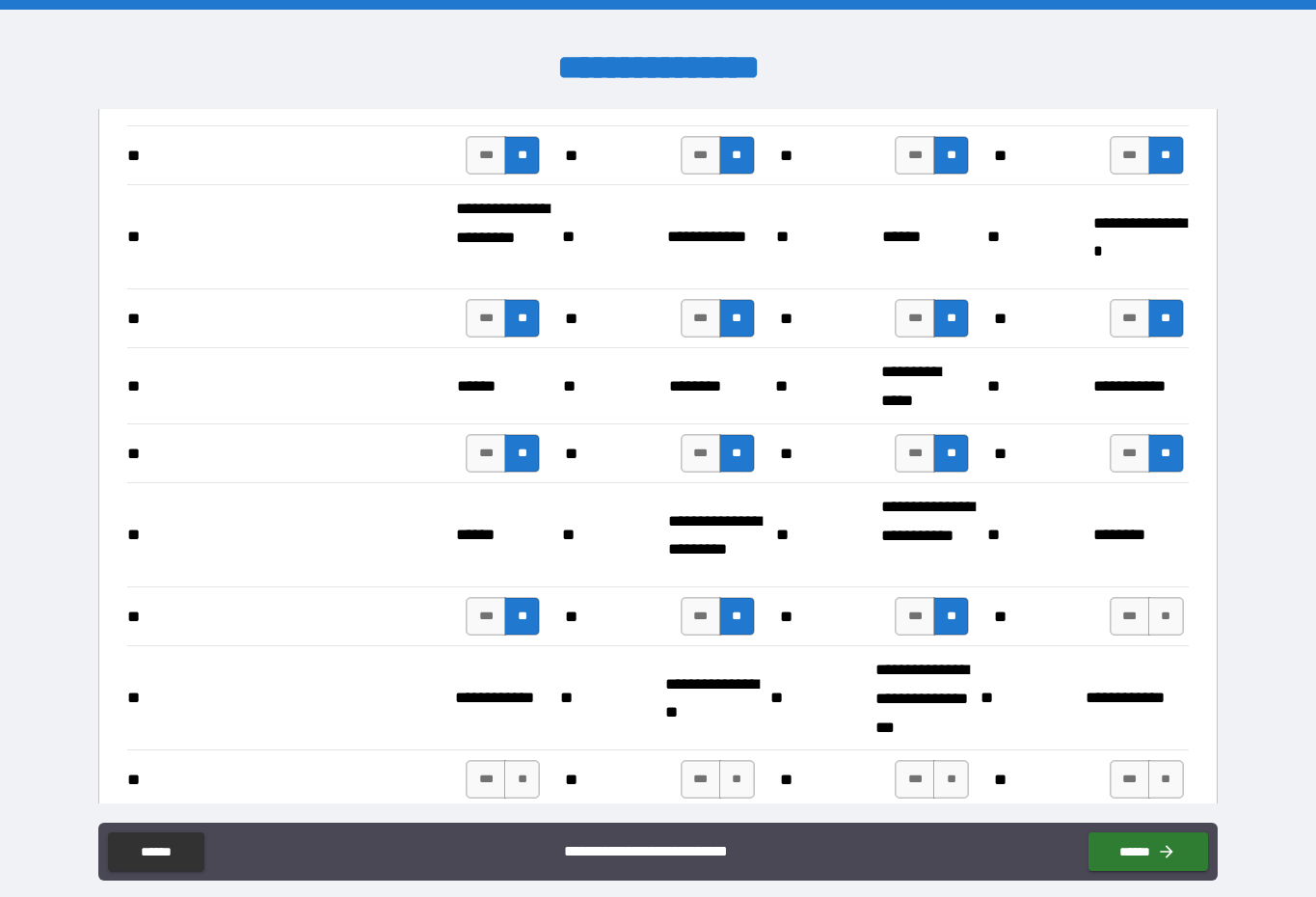 click on "**" at bounding box center [1166, 616] 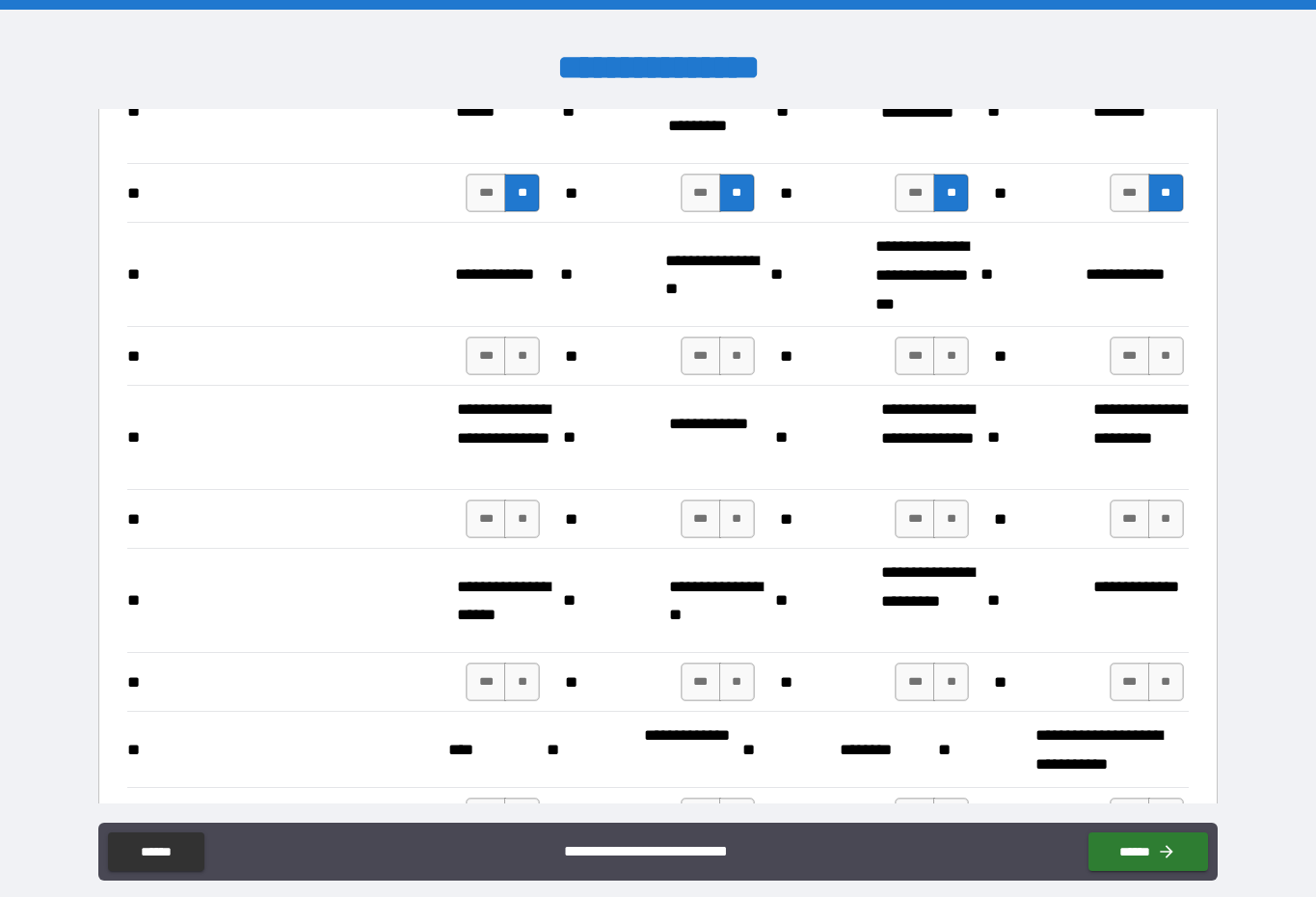 scroll, scrollTop: 1807, scrollLeft: 0, axis: vertical 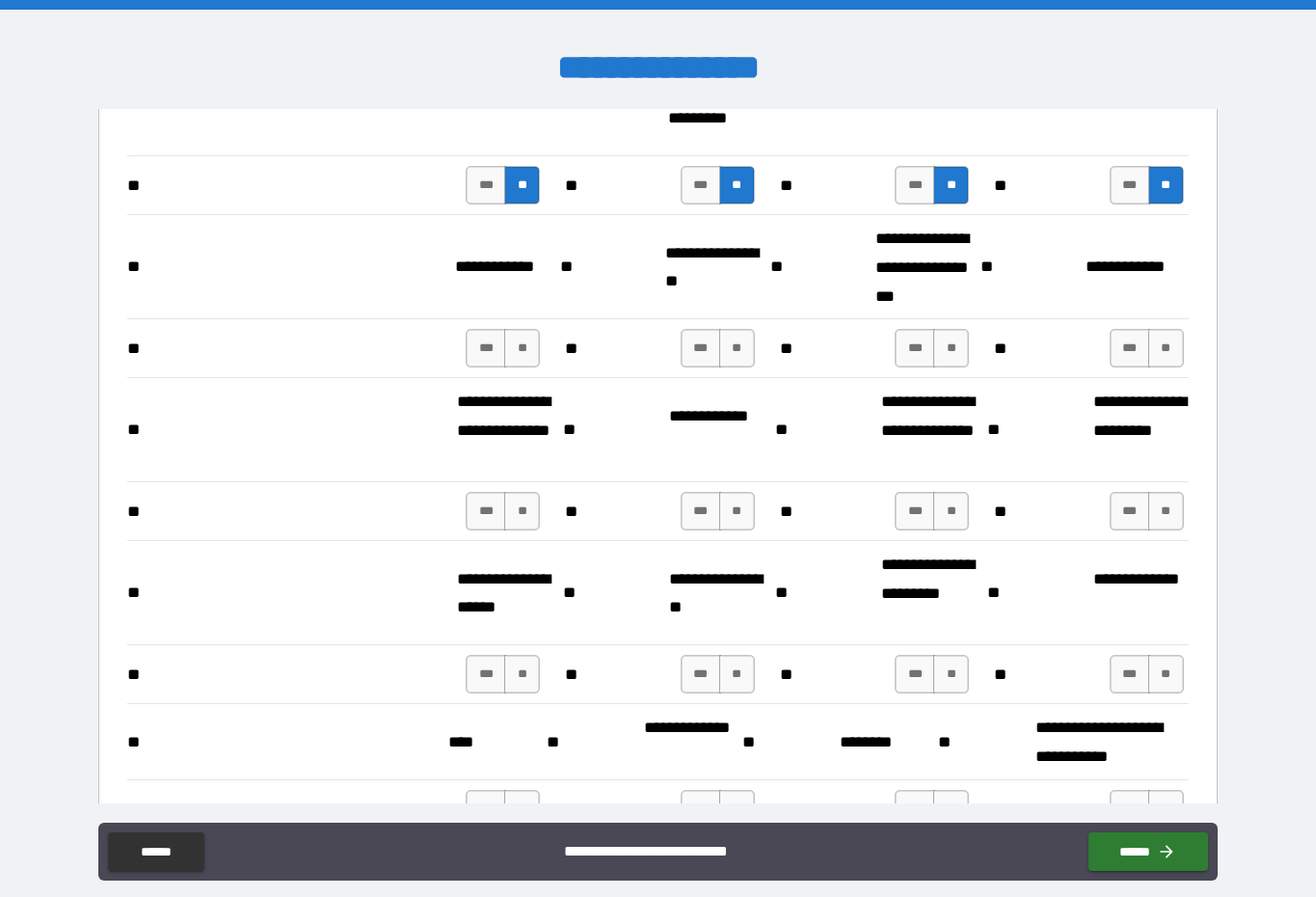 click on "**" at bounding box center (522, 348) 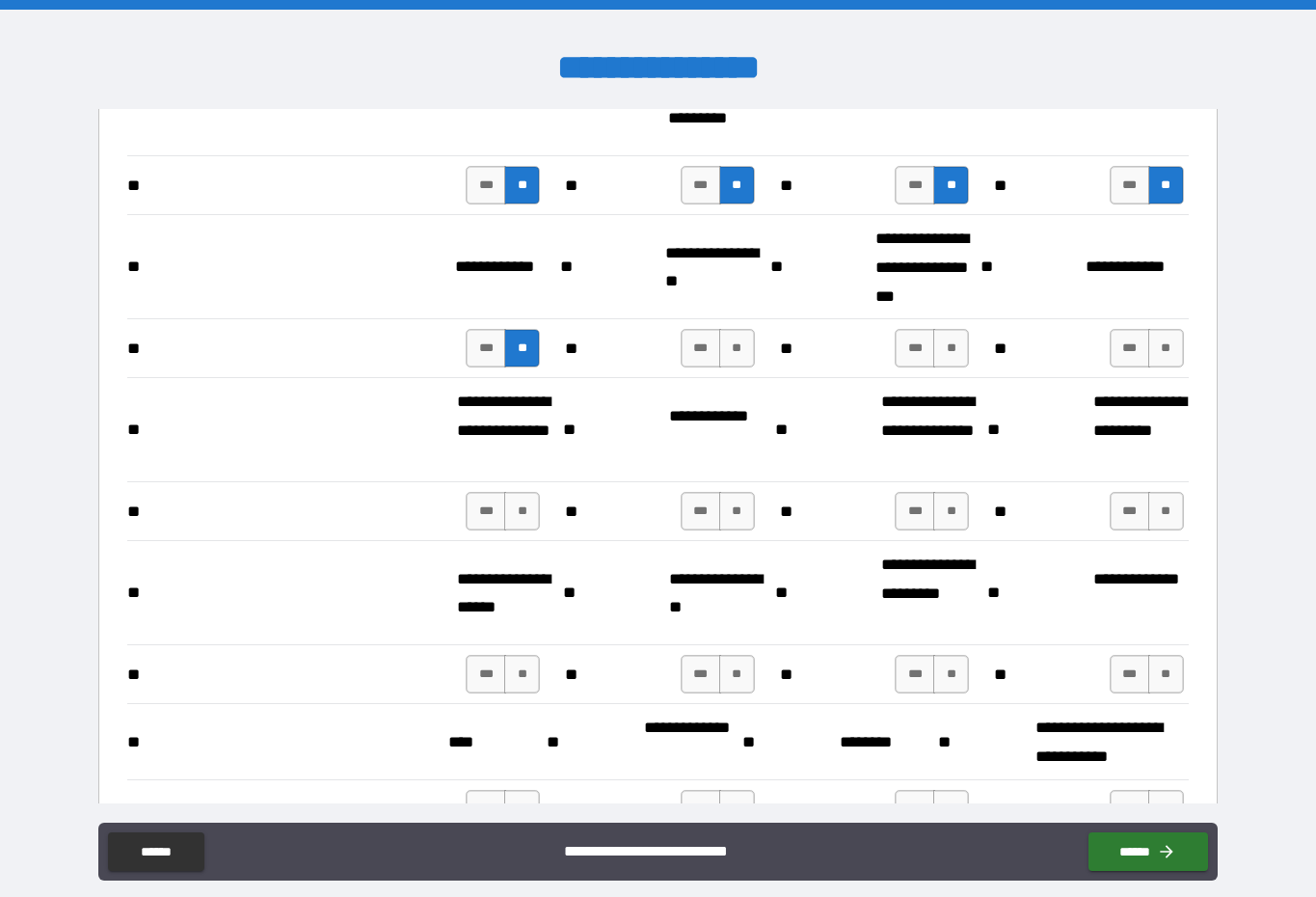click on "**" at bounding box center (737, 348) 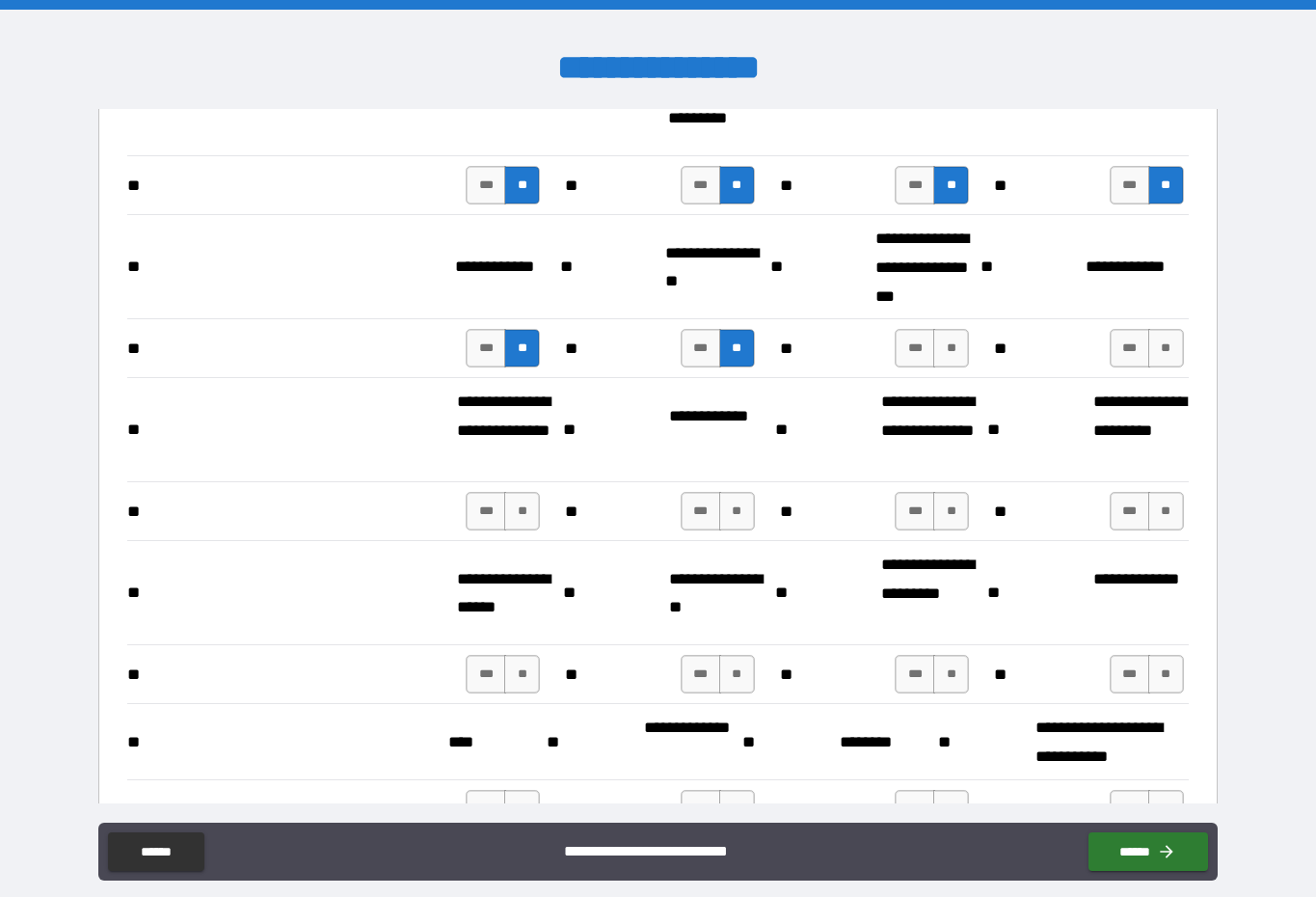 click on "**" at bounding box center [951, 348] 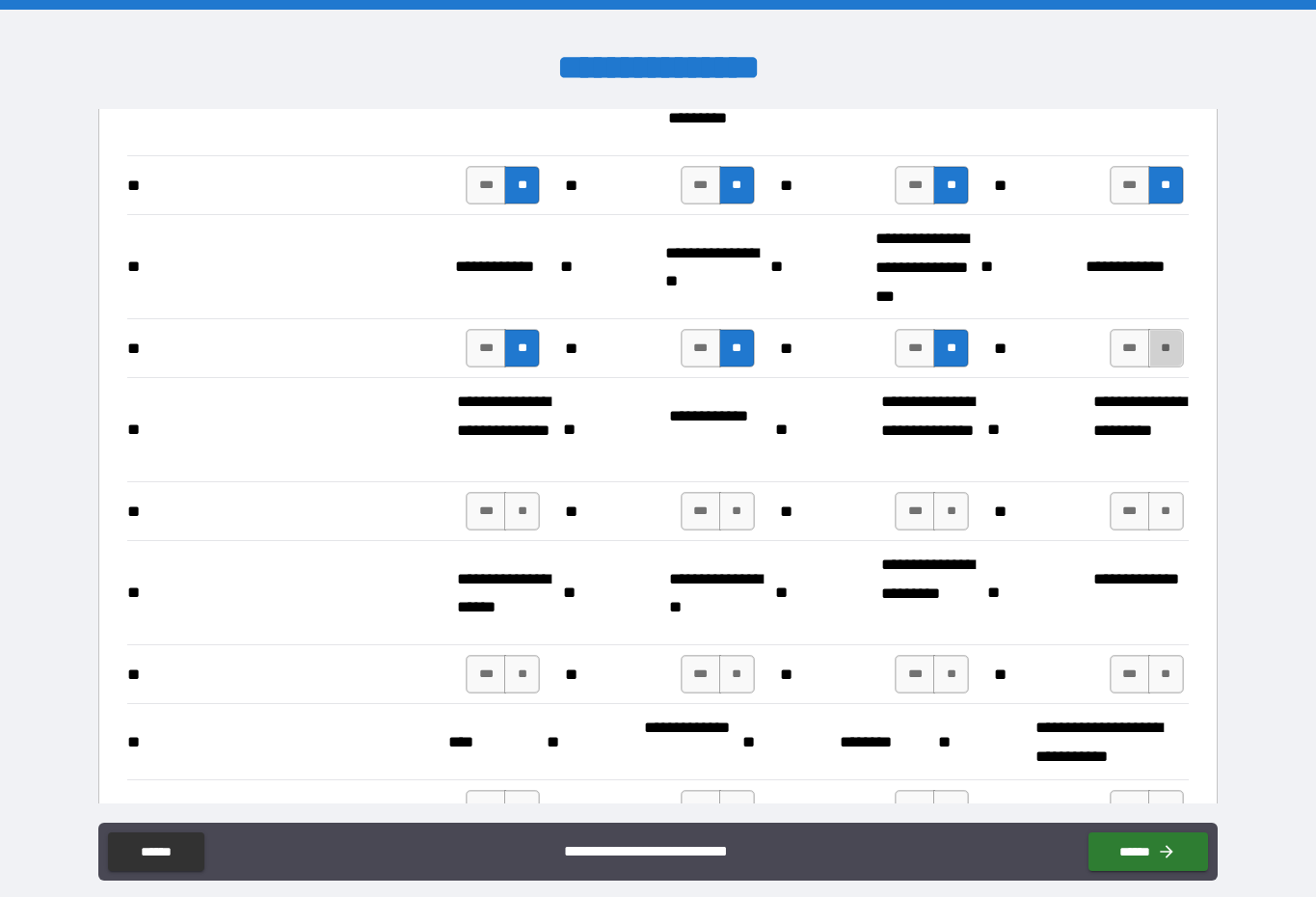 click on "**" at bounding box center [1166, 348] 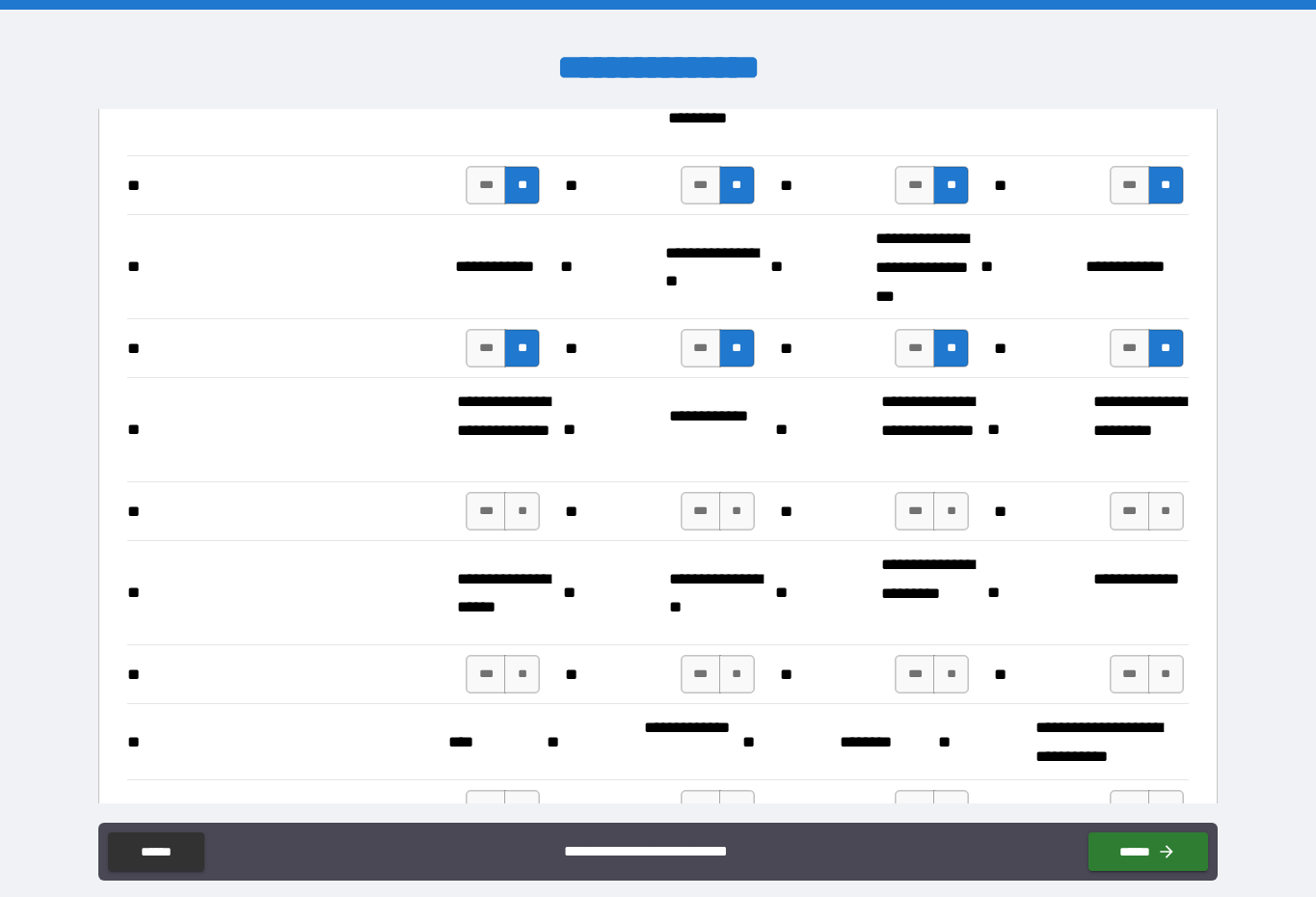 click on "**" at bounding box center [522, 511] 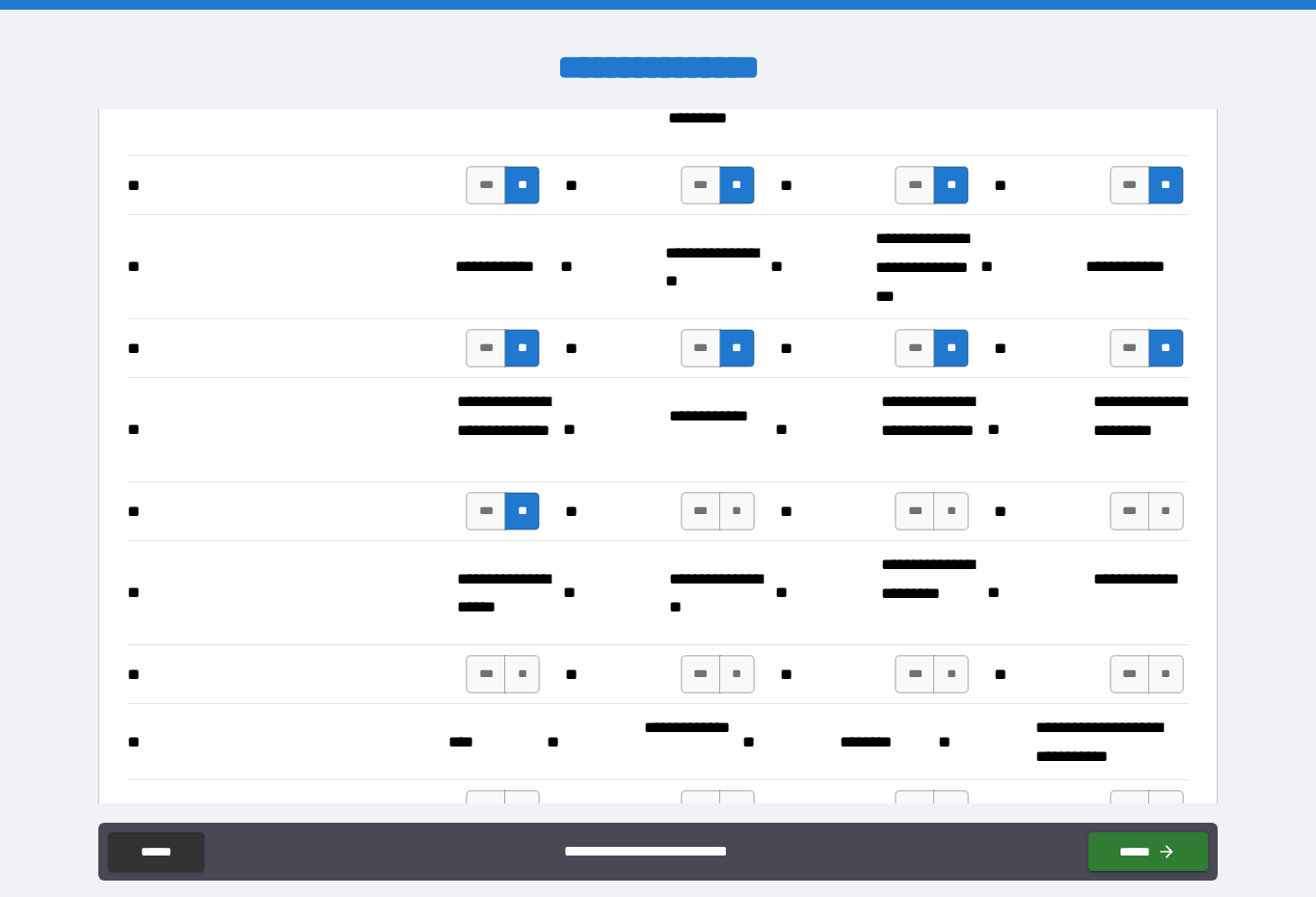 click on "**" at bounding box center [737, 511] 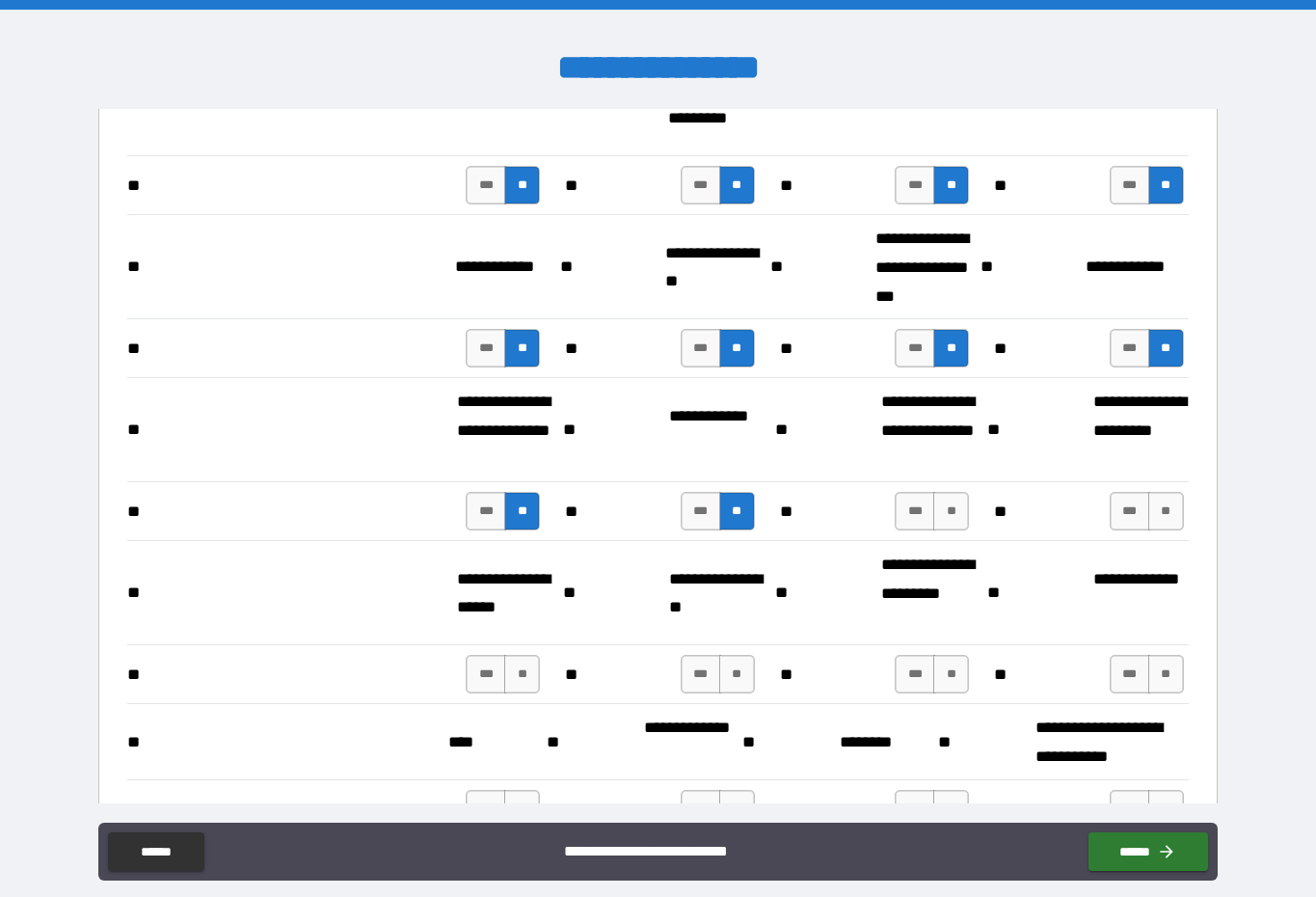 click on "**" at bounding box center (951, 511) 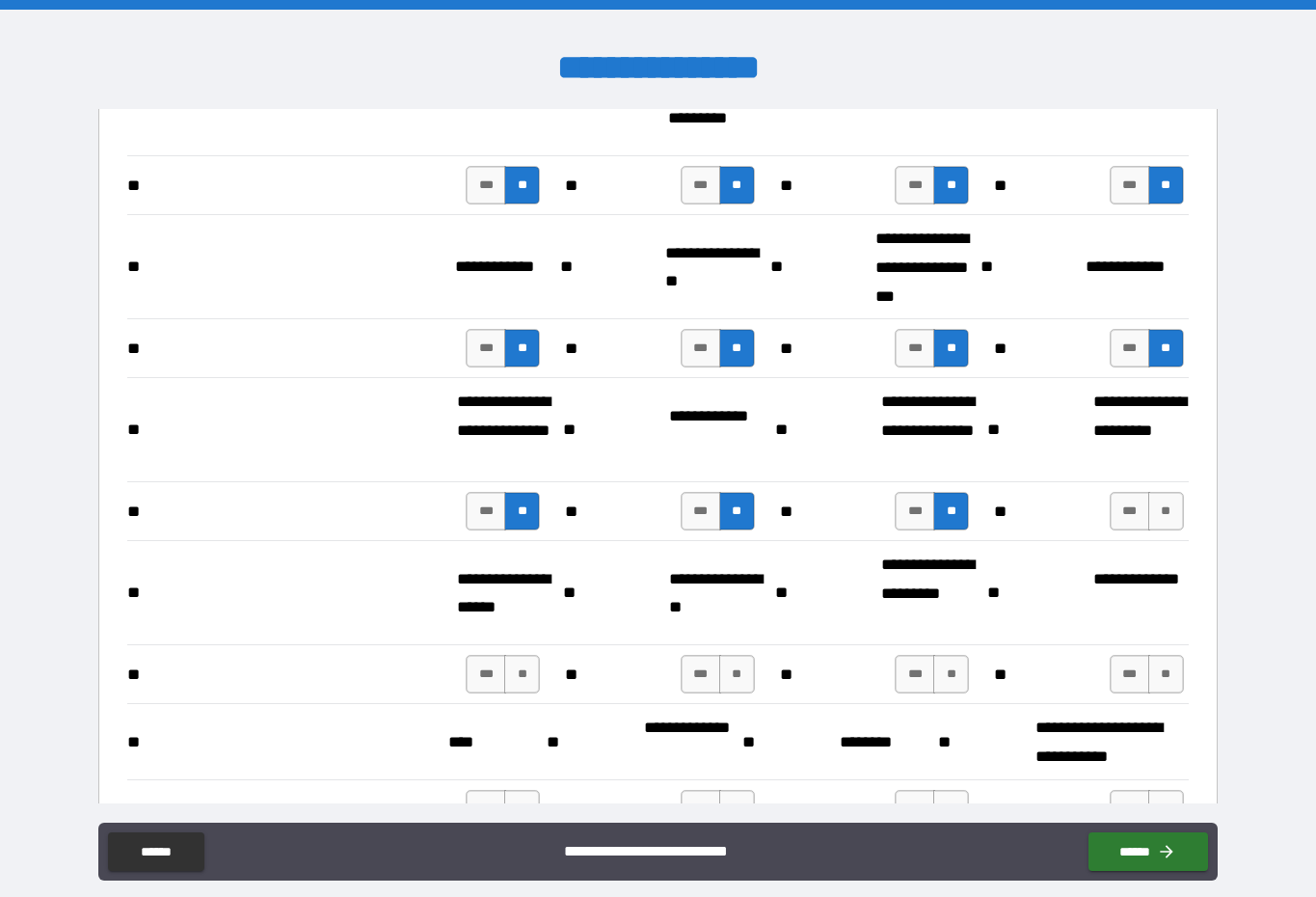 click on "***" at bounding box center (1130, 511) 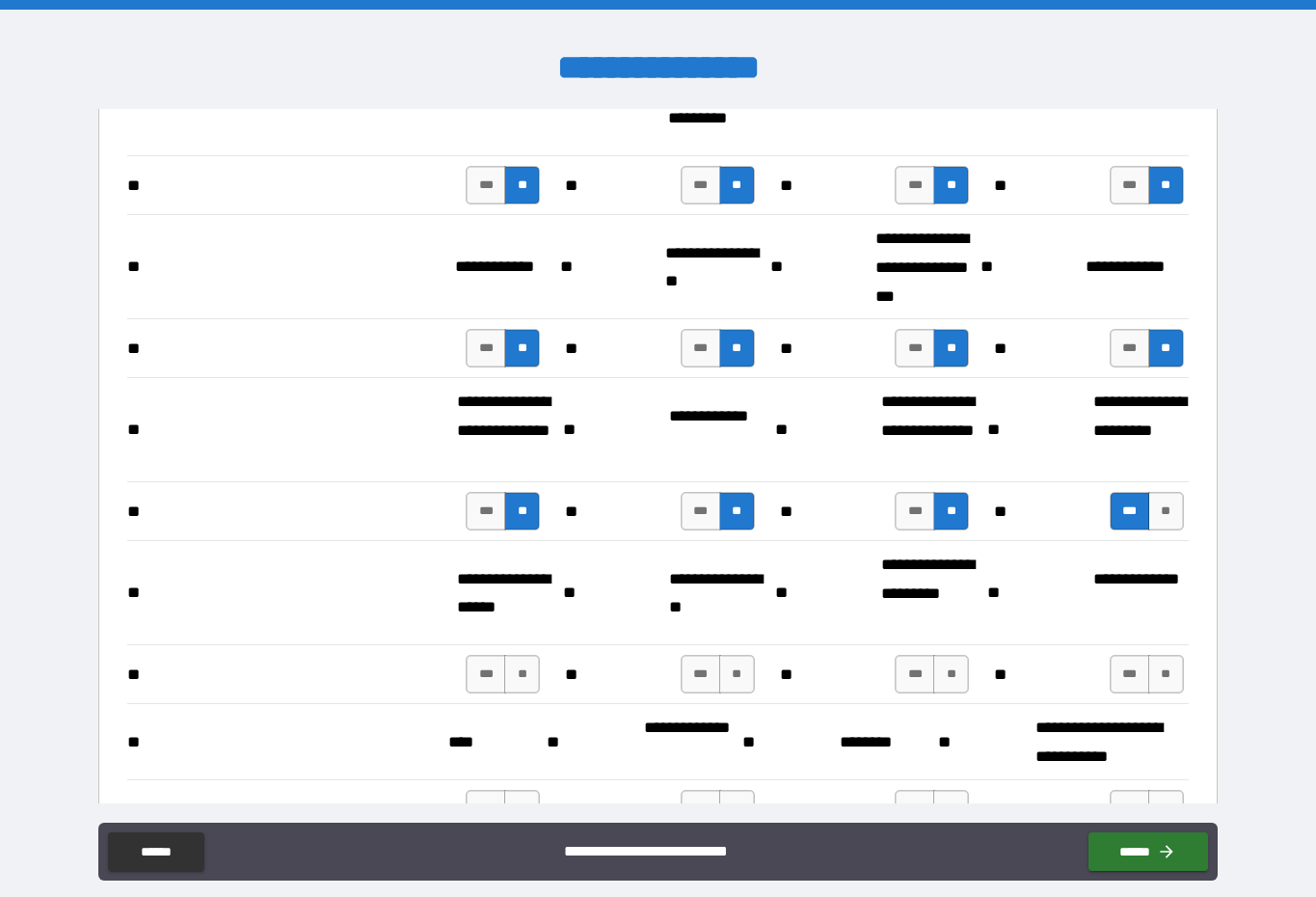 click on "**" at bounding box center [1166, 511] 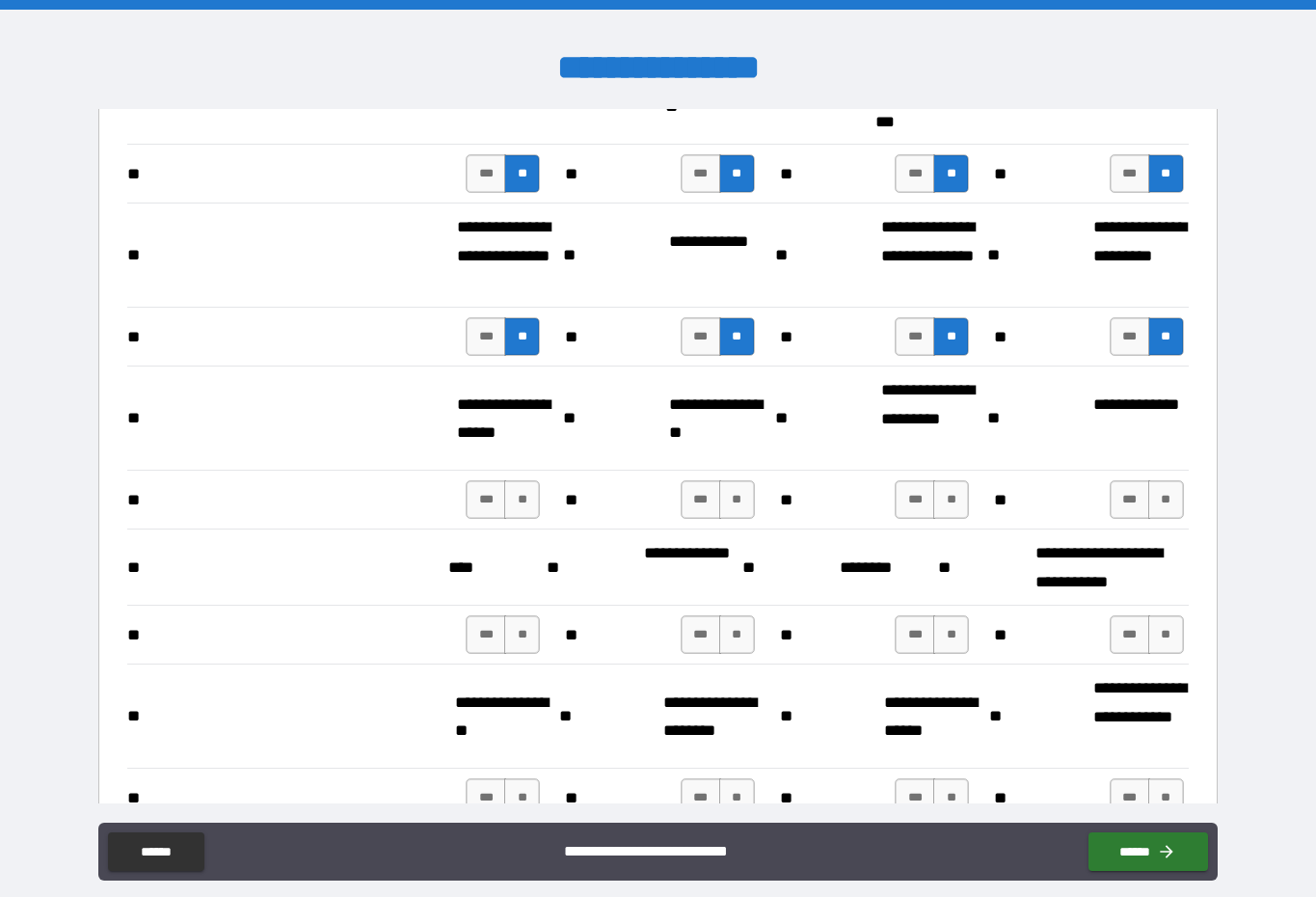 scroll, scrollTop: 1982, scrollLeft: 0, axis: vertical 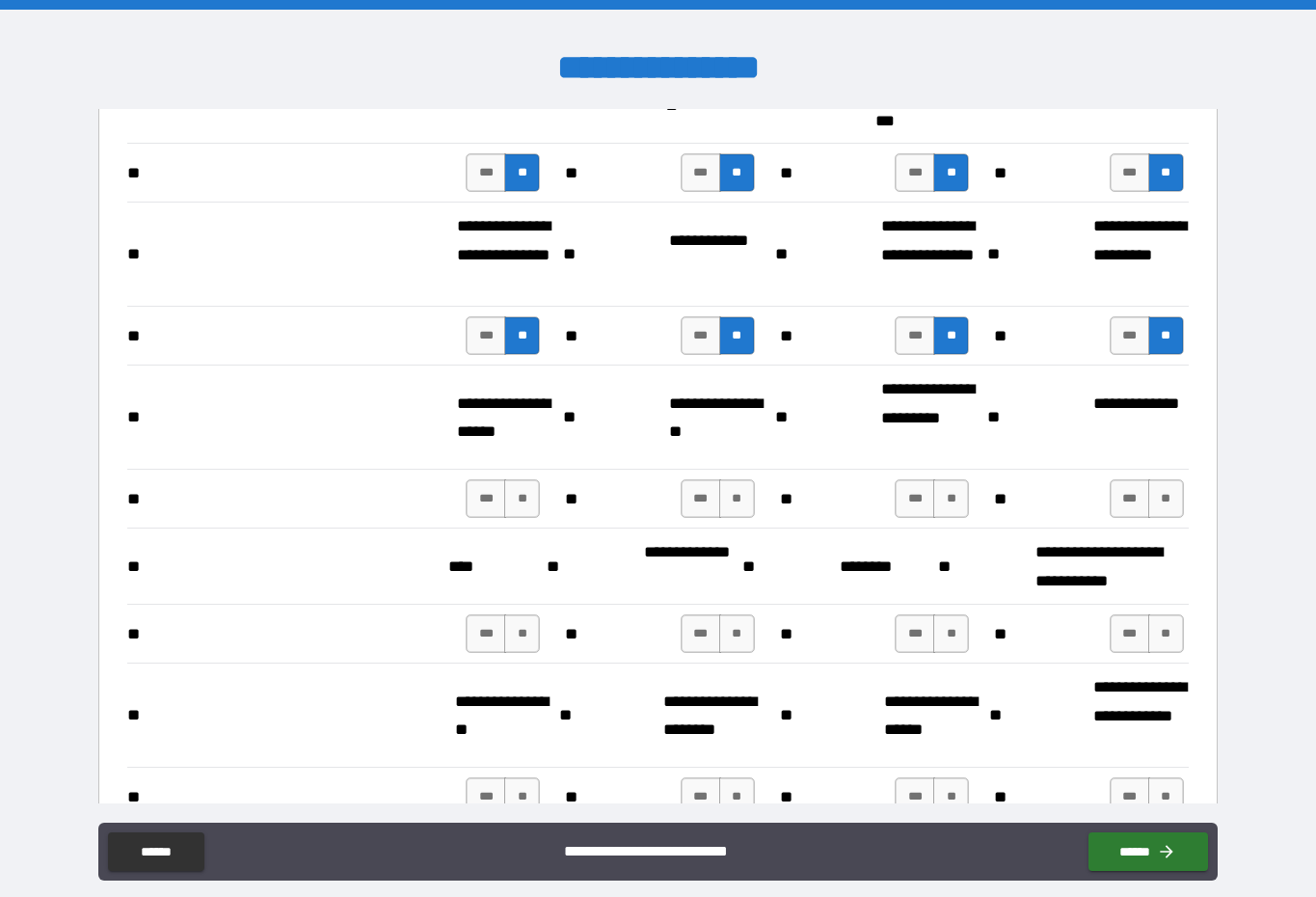 click on "**" at bounding box center (522, 499) 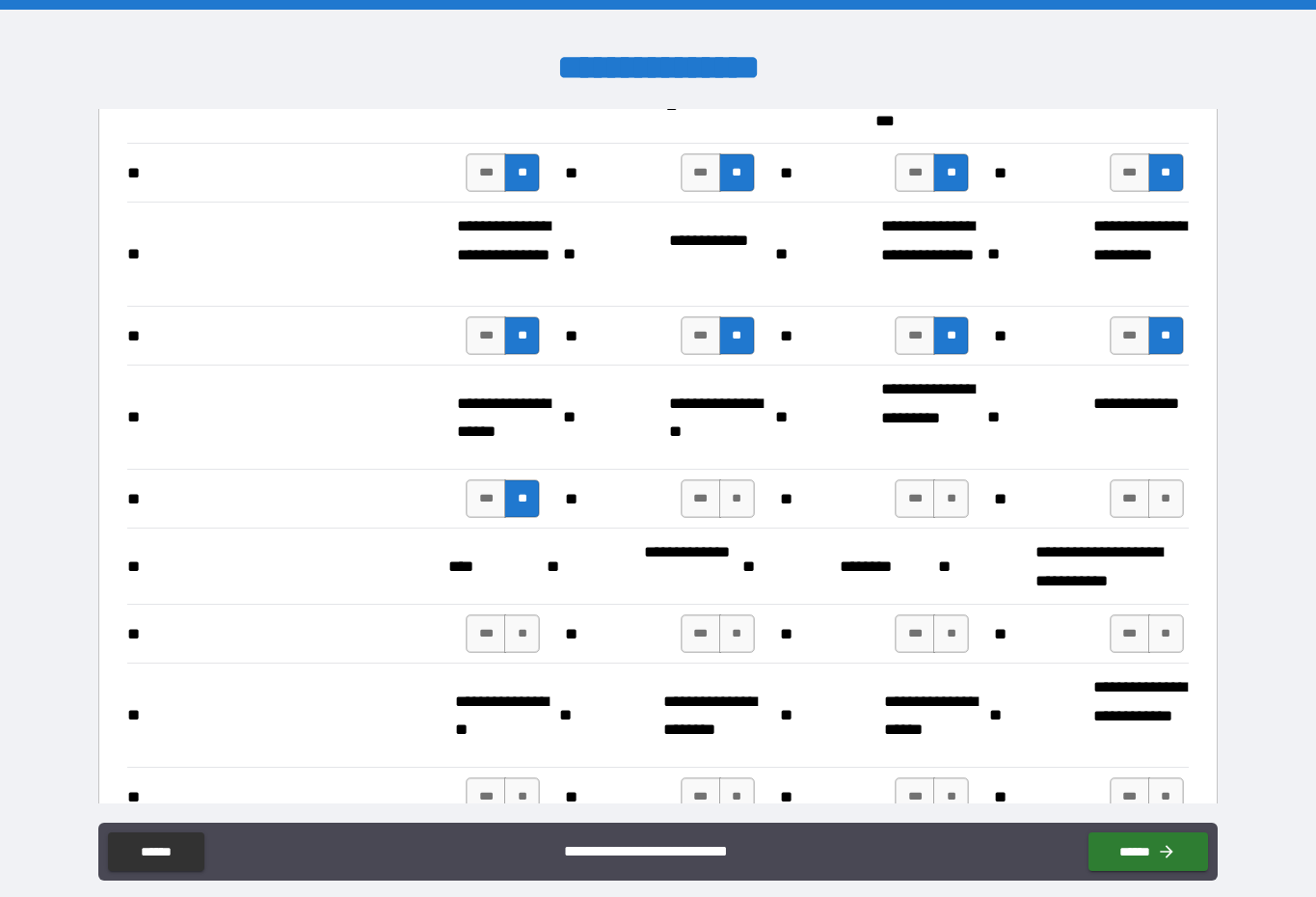 click on "**" at bounding box center (737, 499) 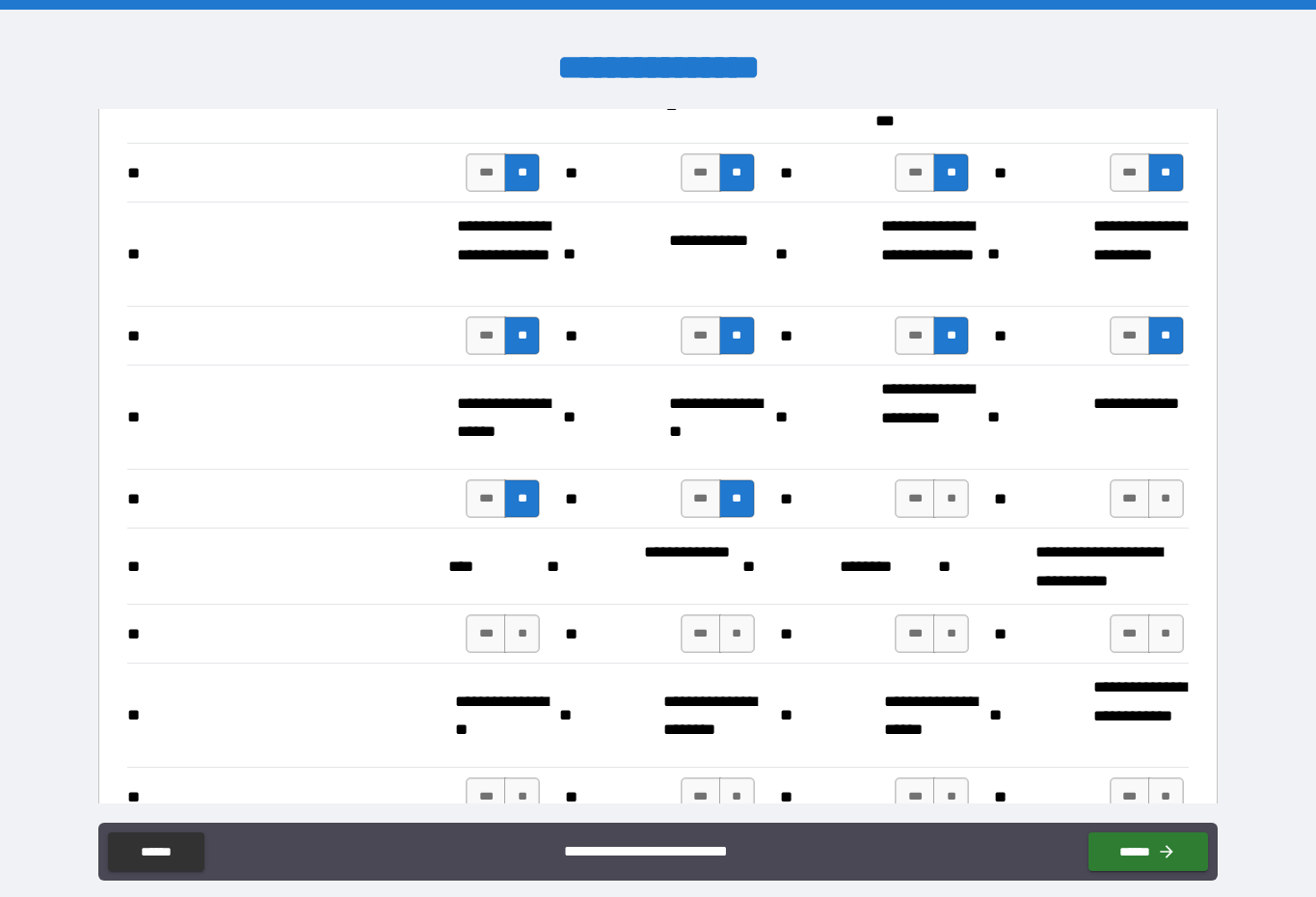 click on "**" at bounding box center (951, 499) 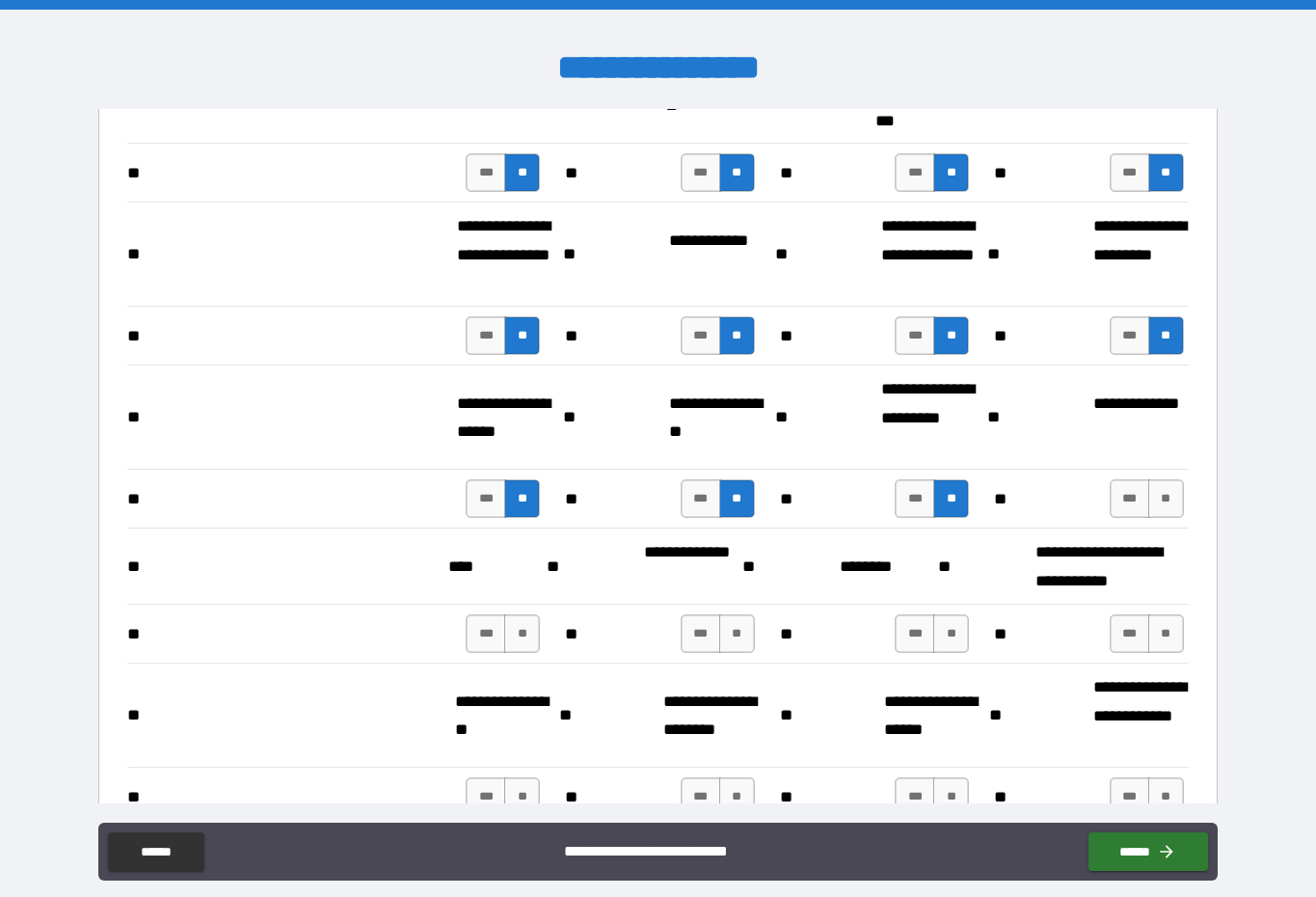 click on "**" at bounding box center (1166, 499) 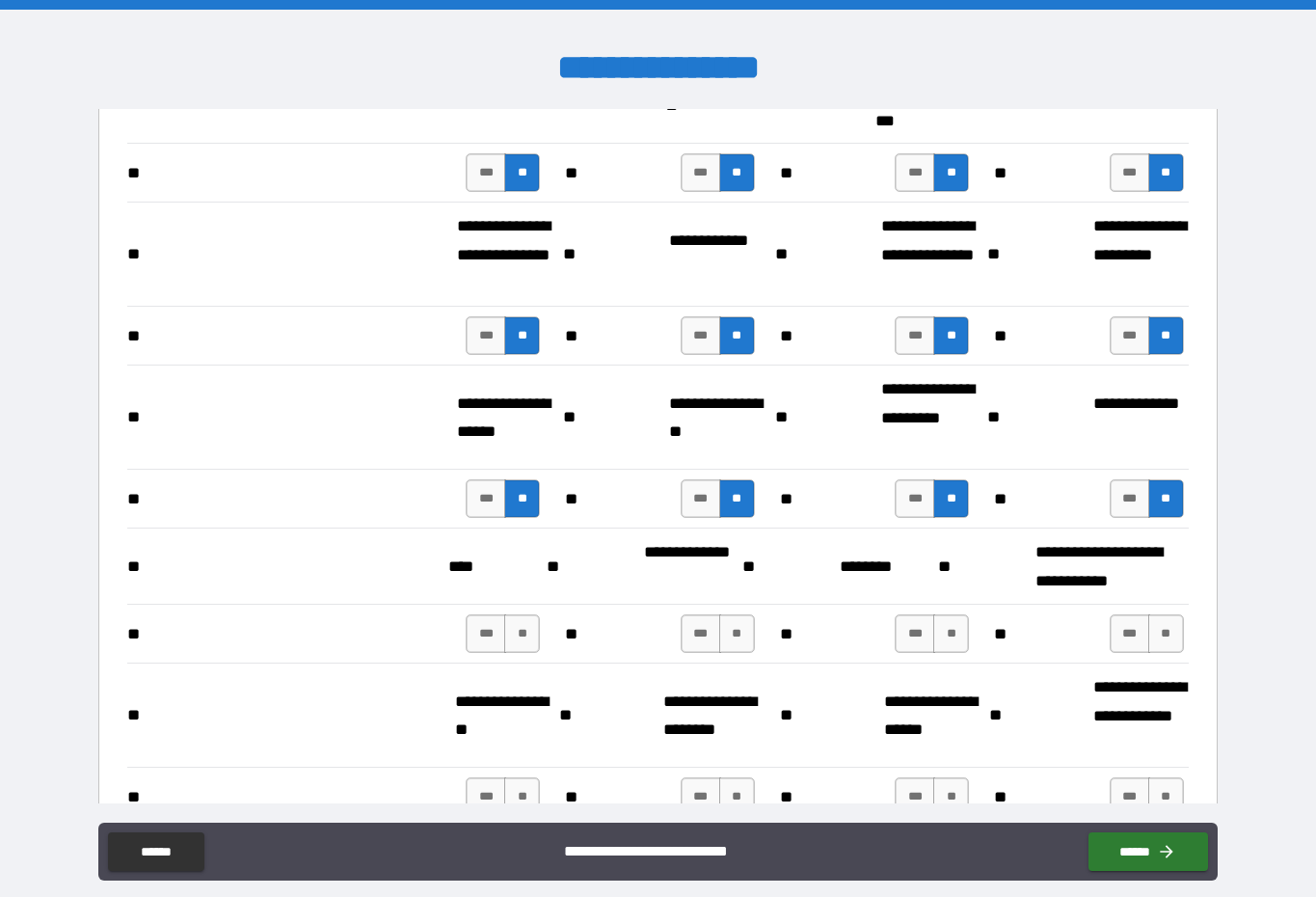 click on "**" at bounding box center [1166, 634] 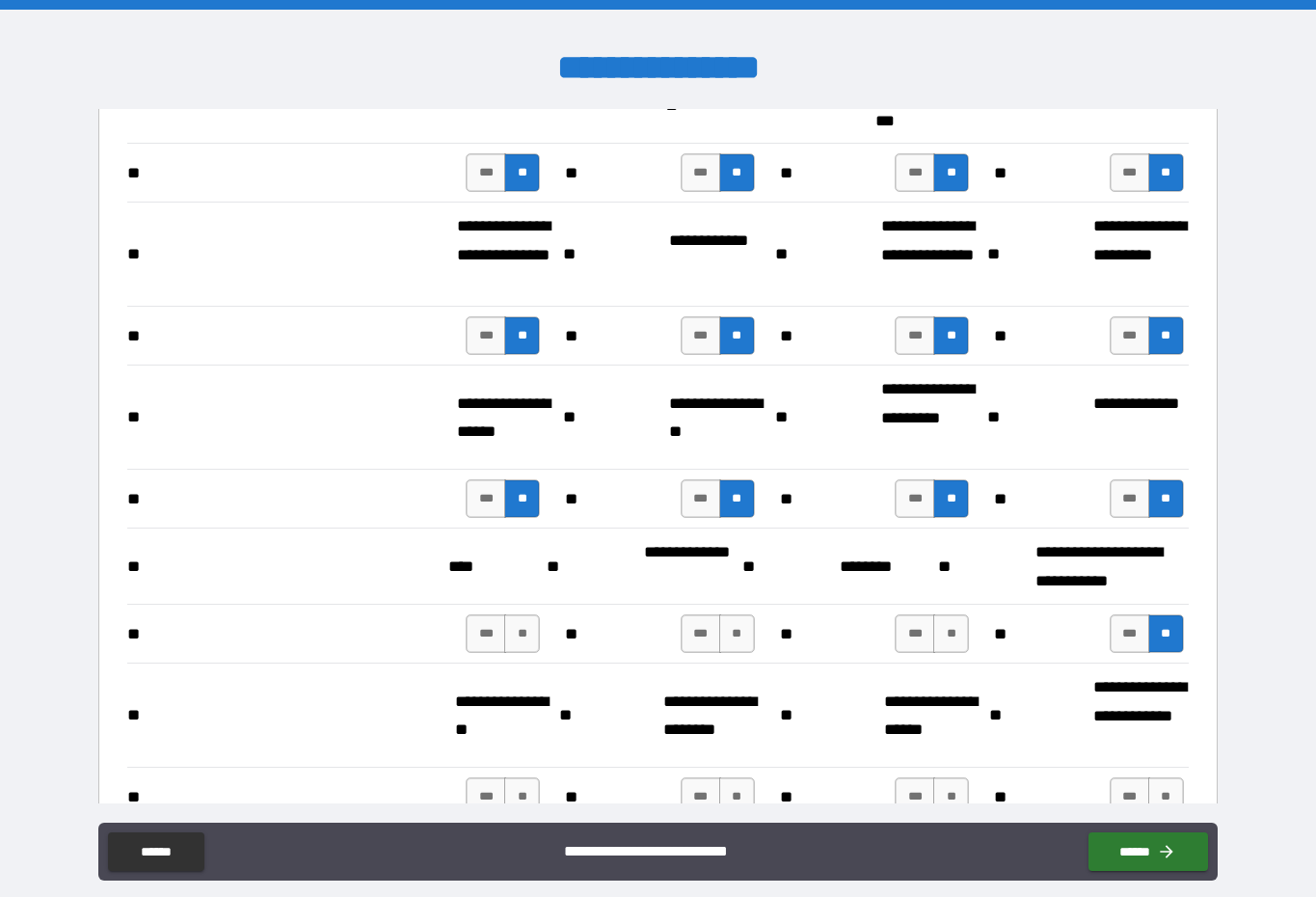 click on "**" at bounding box center (951, 634) 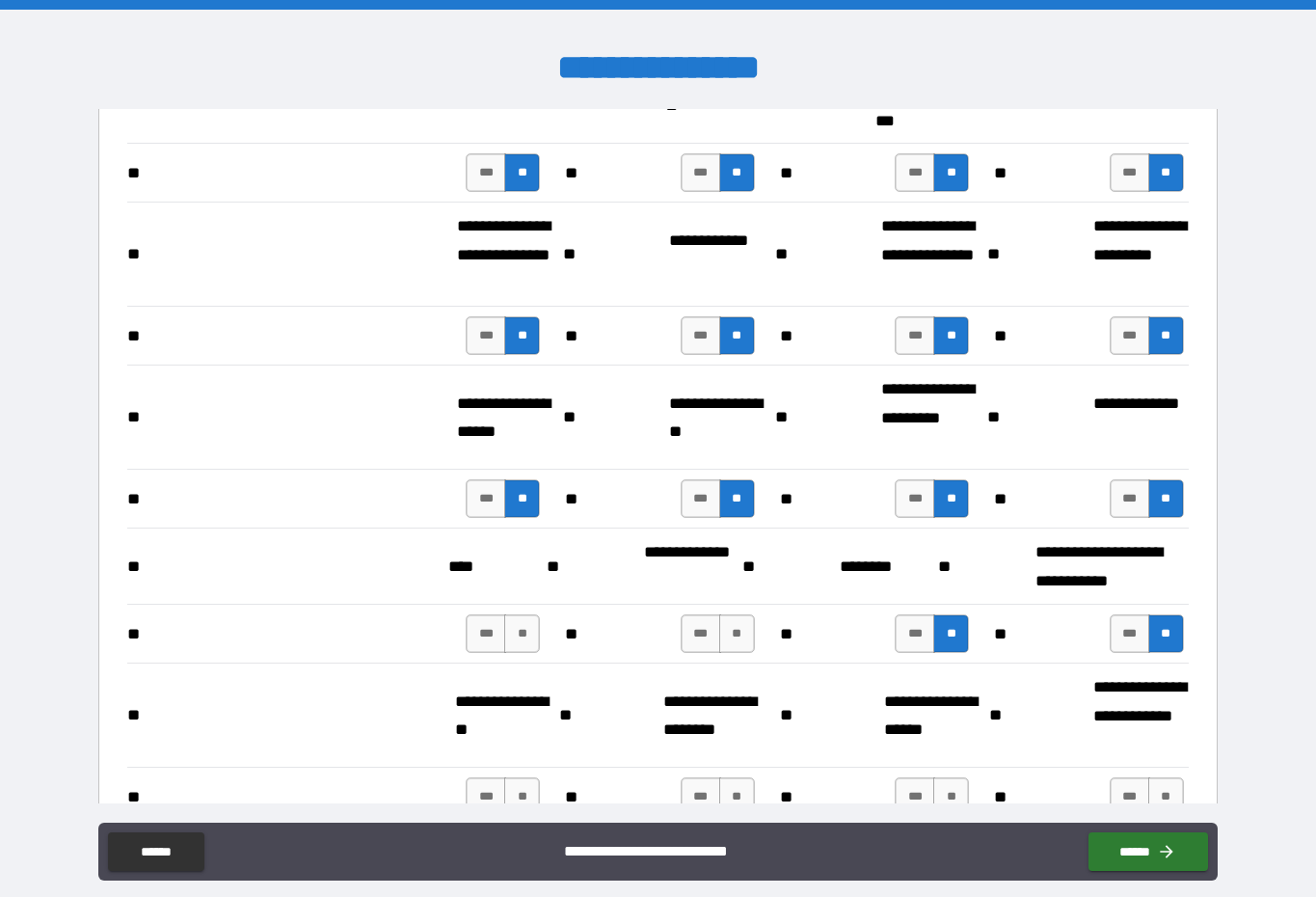 click on "**" at bounding box center (737, 634) 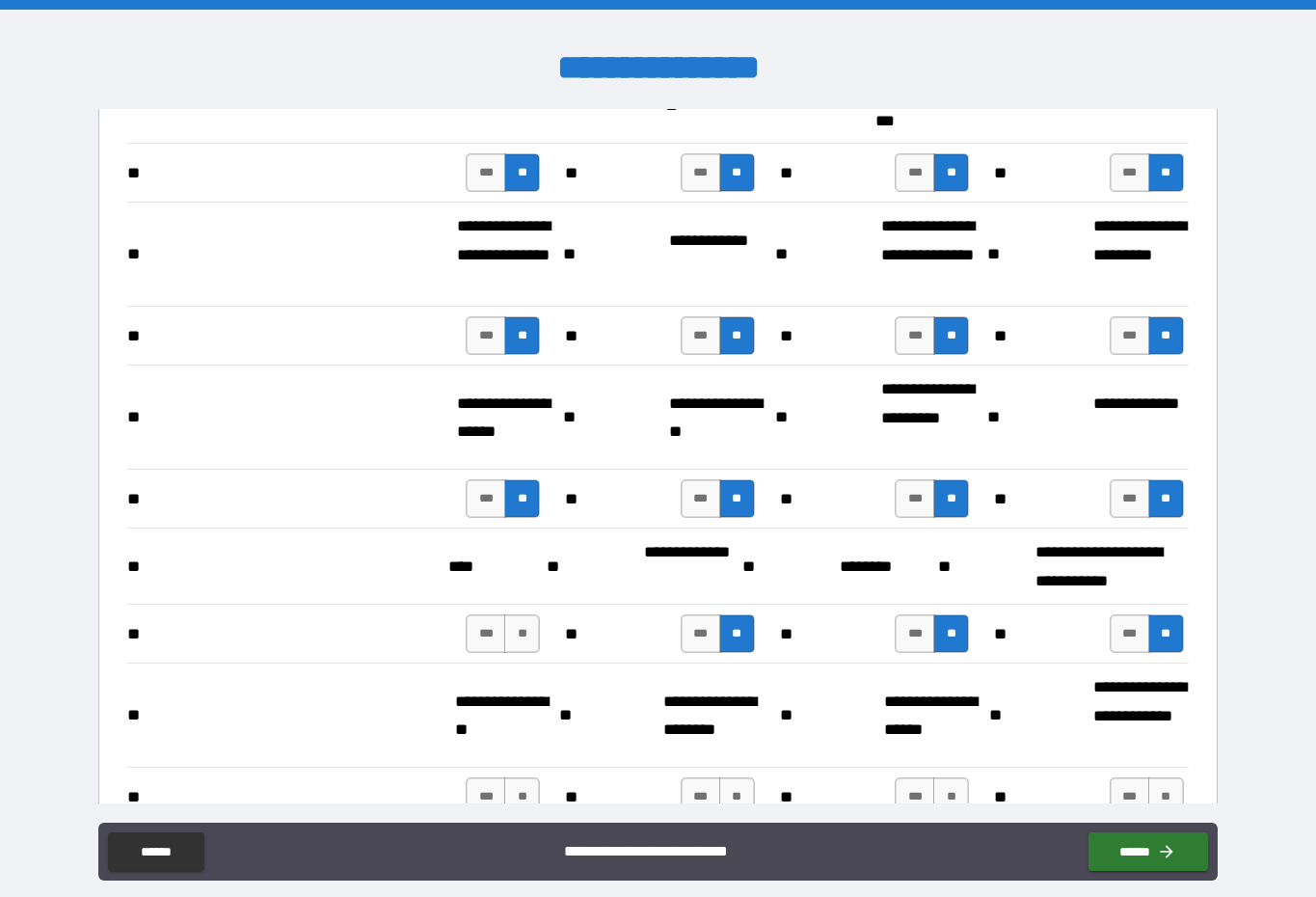 click on "**" at bounding box center [522, 634] 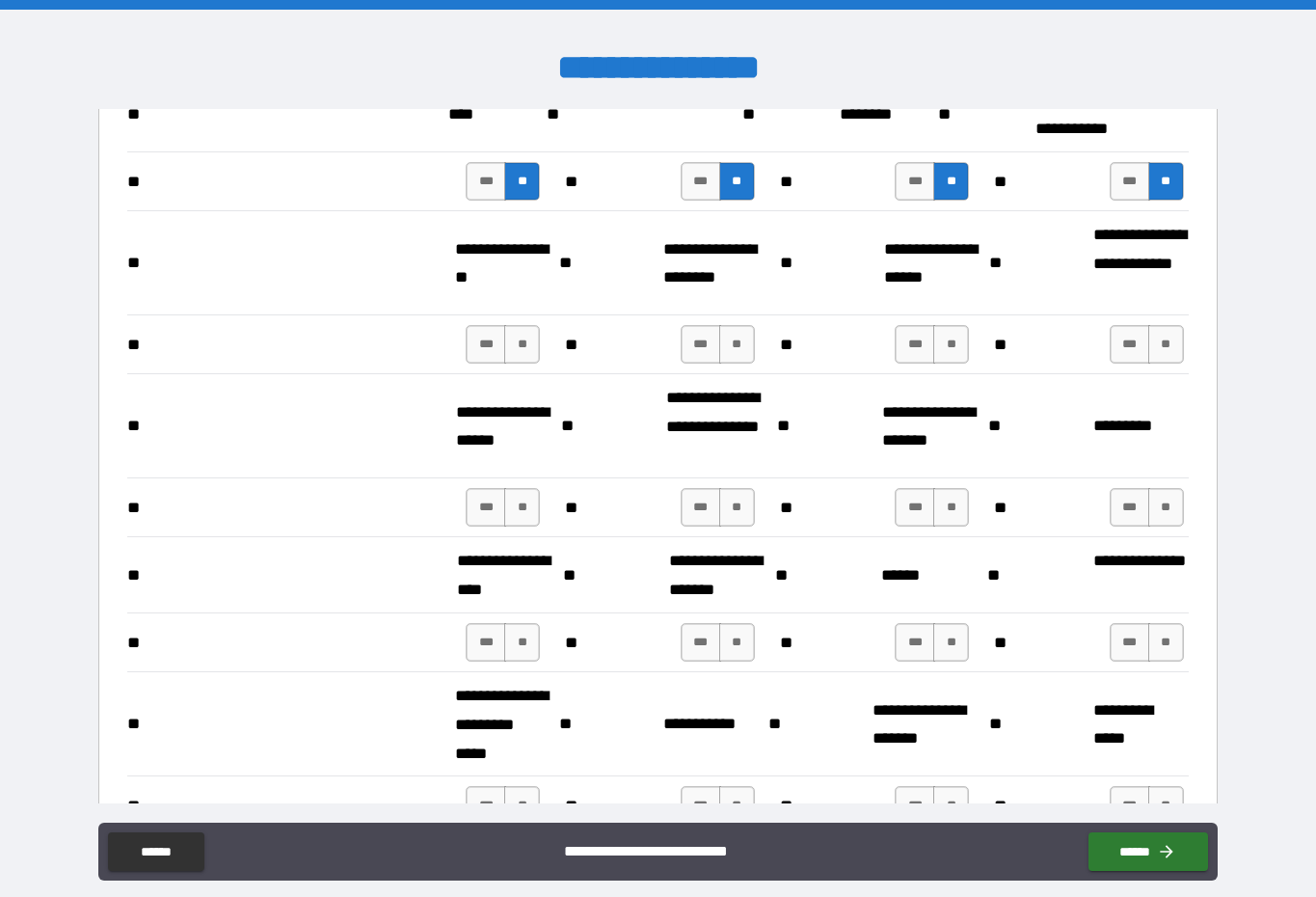 scroll, scrollTop: 2440, scrollLeft: 0, axis: vertical 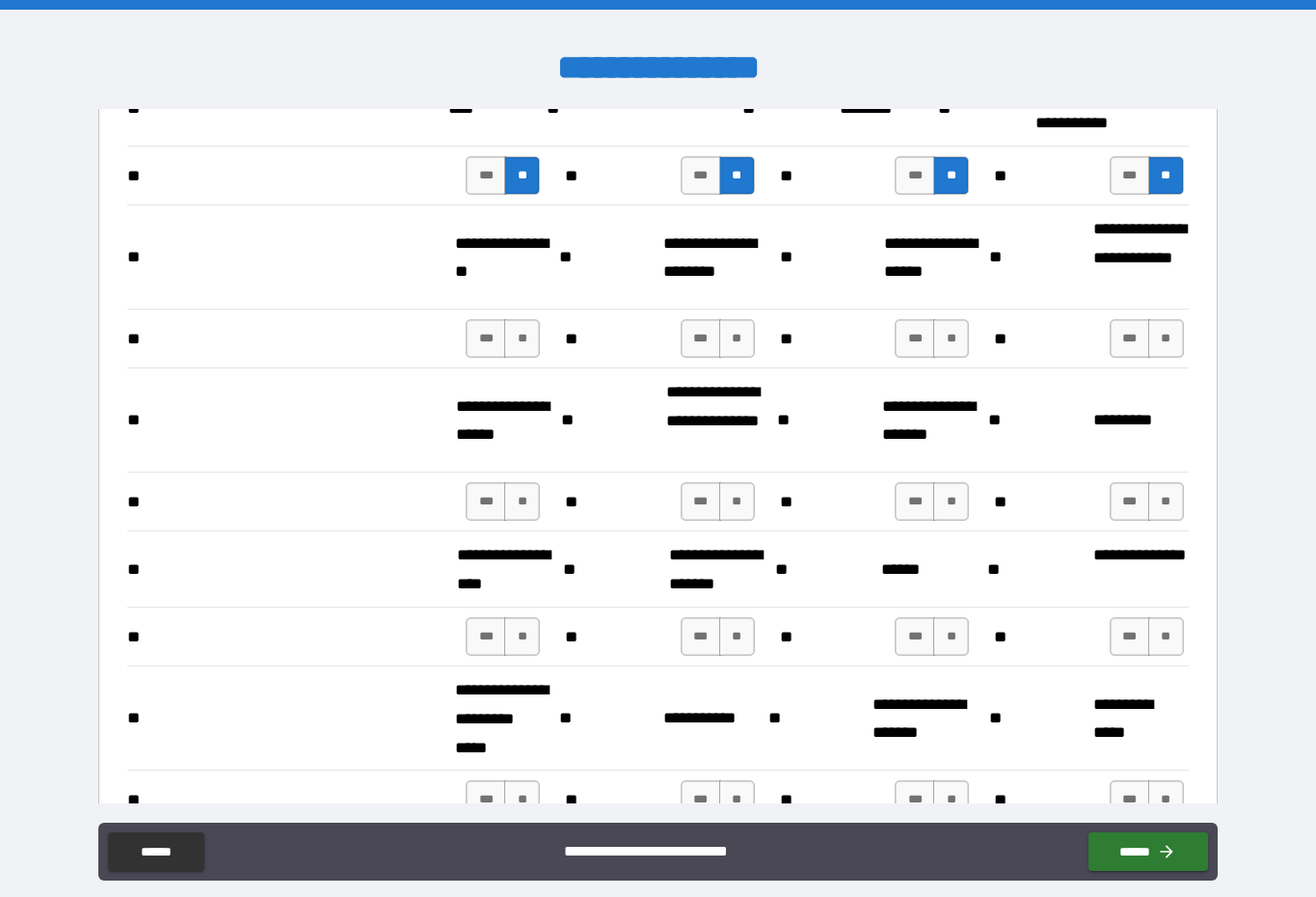 click on "**" at bounding box center (522, 339) 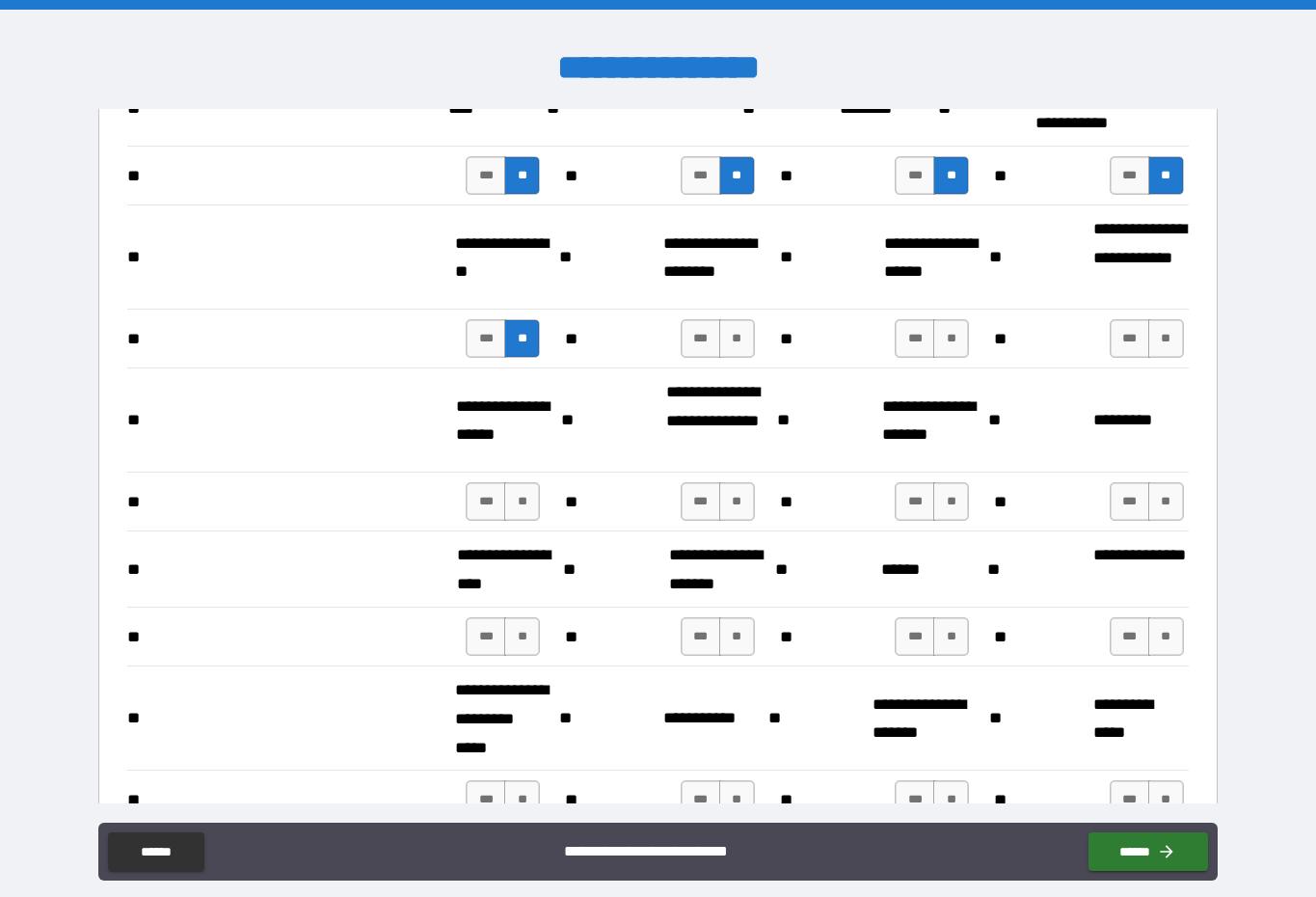 click on "**" at bounding box center (737, 339) 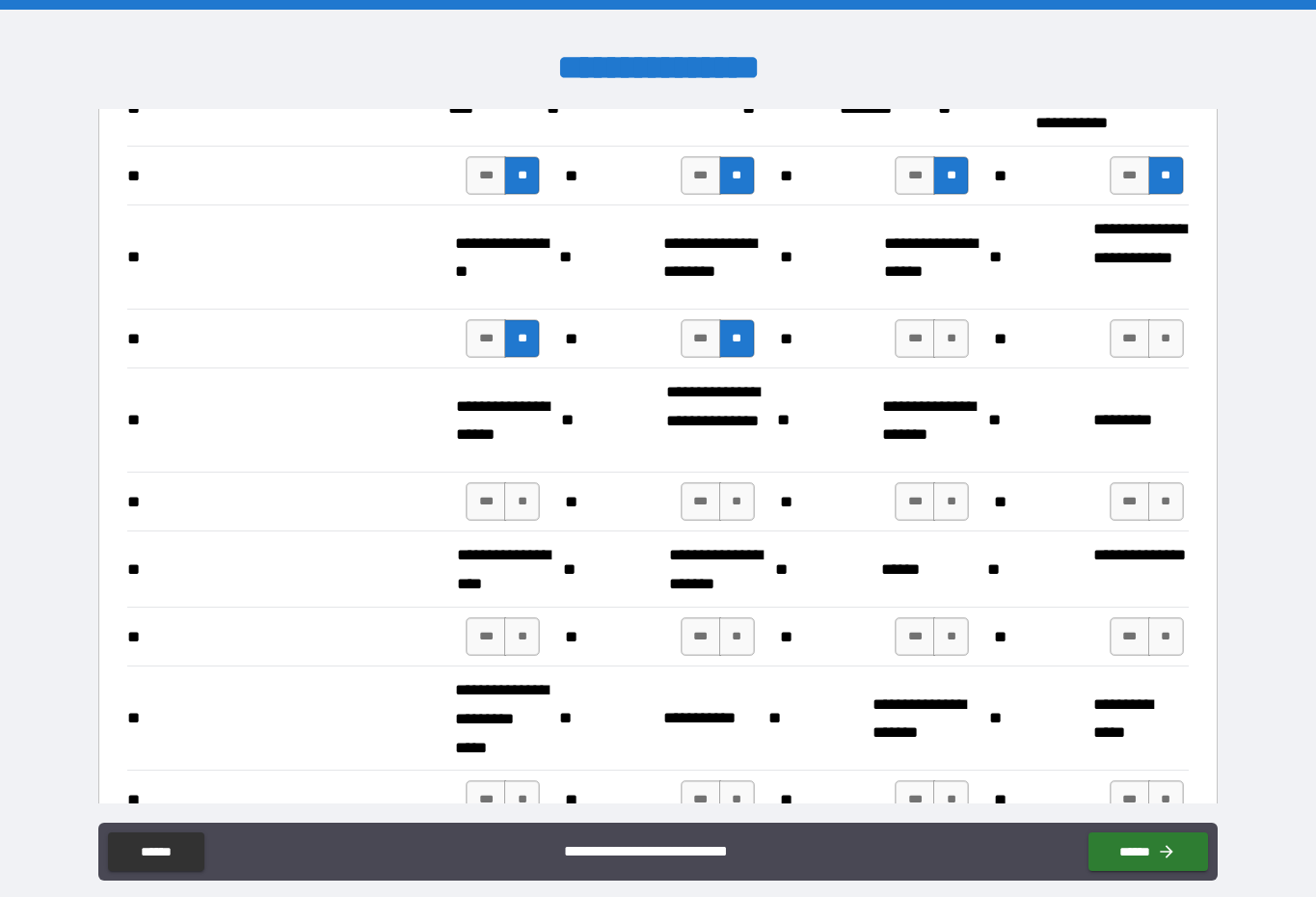 click on "**" at bounding box center [951, 339] 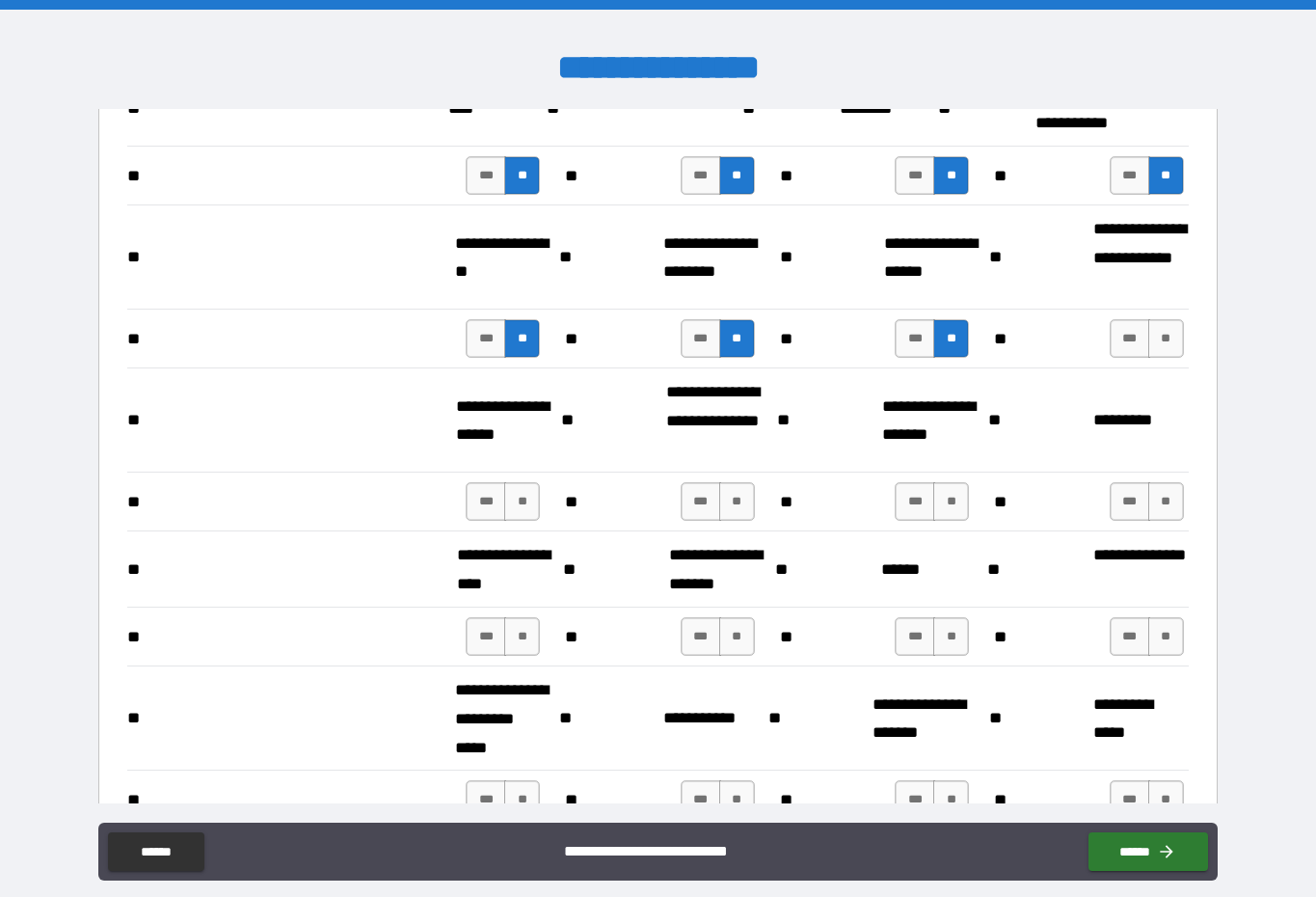 click on "**" at bounding box center (1166, 339) 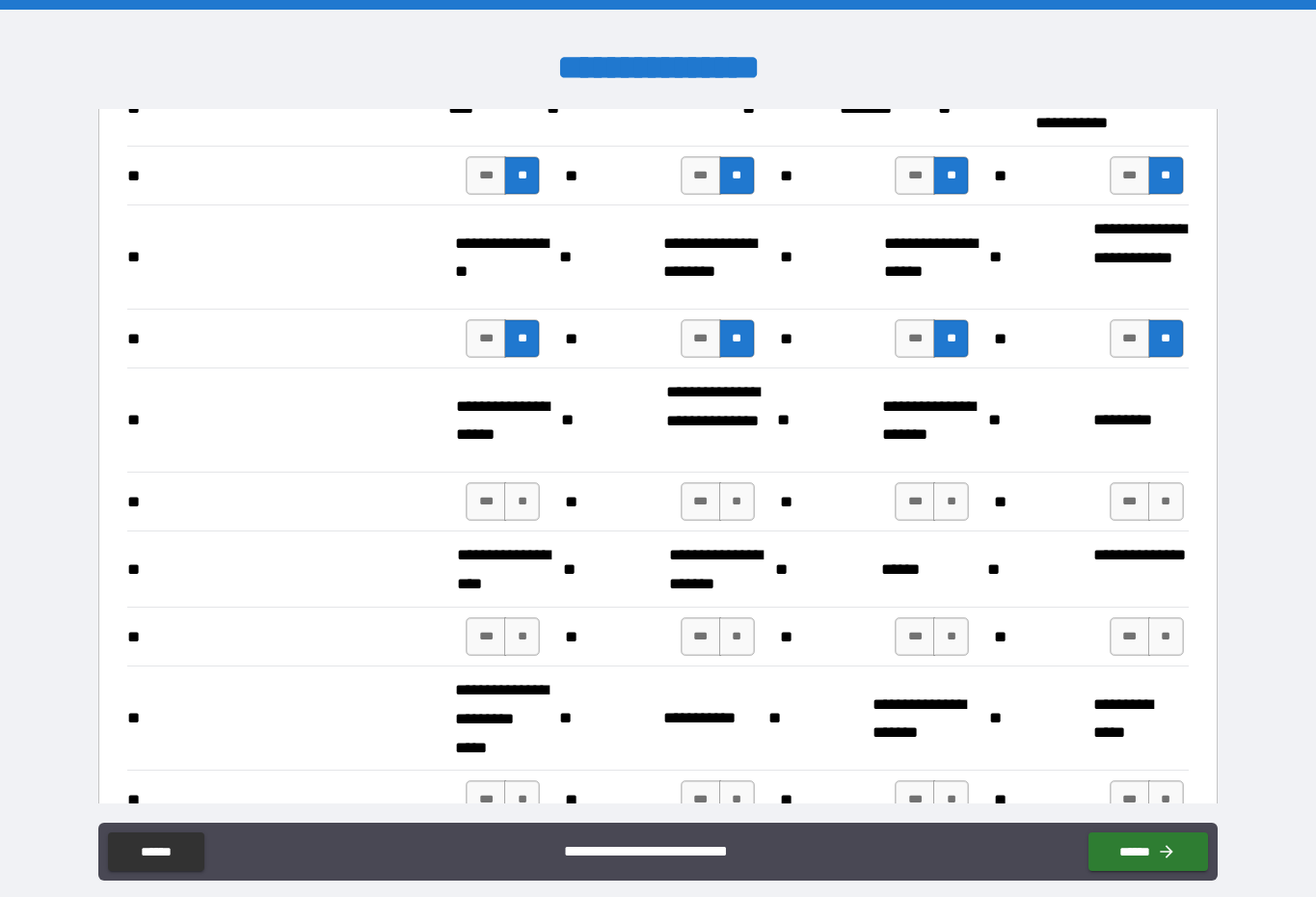 click on "**" at bounding box center (522, 502) 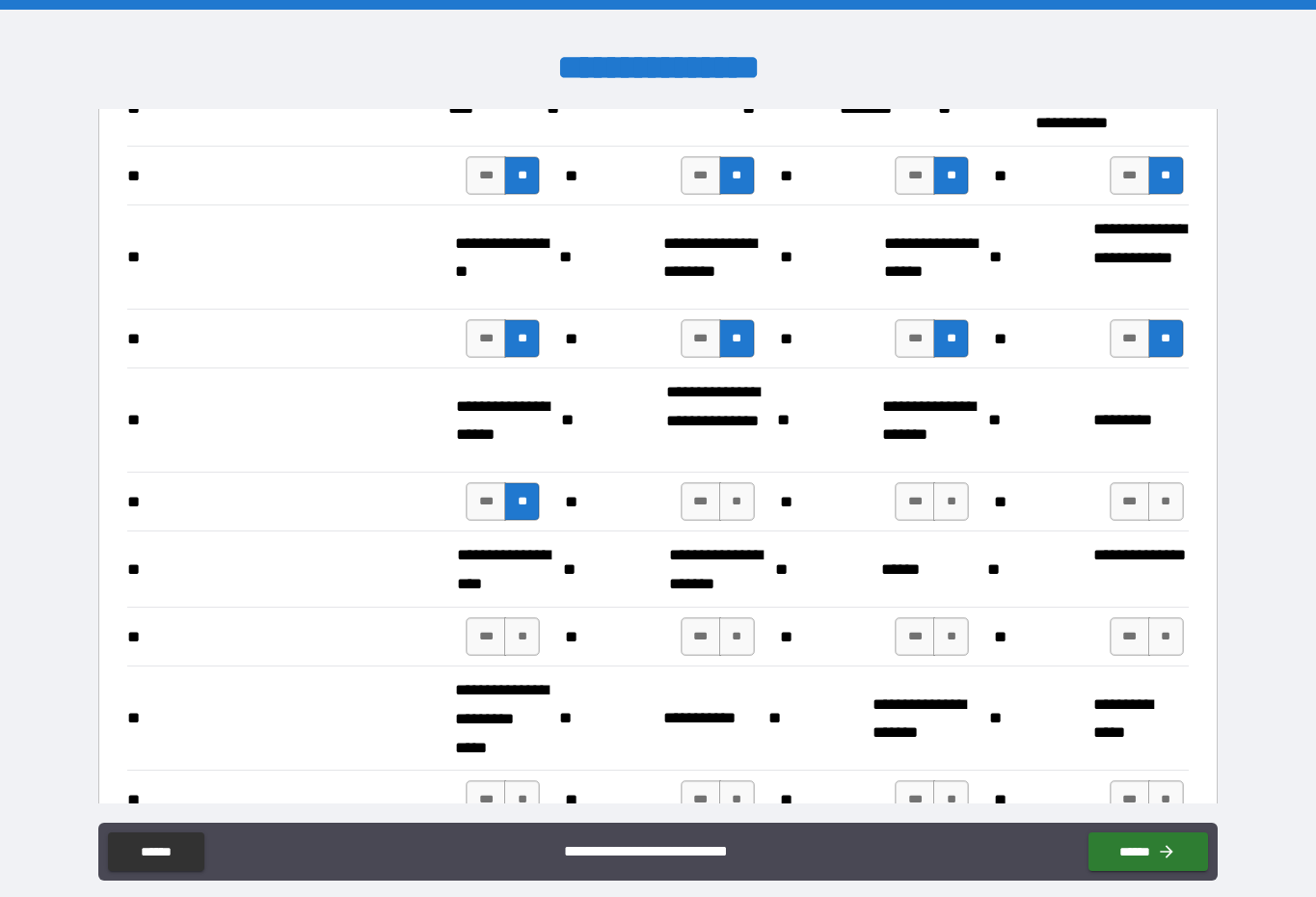 click on "**" at bounding box center (737, 502) 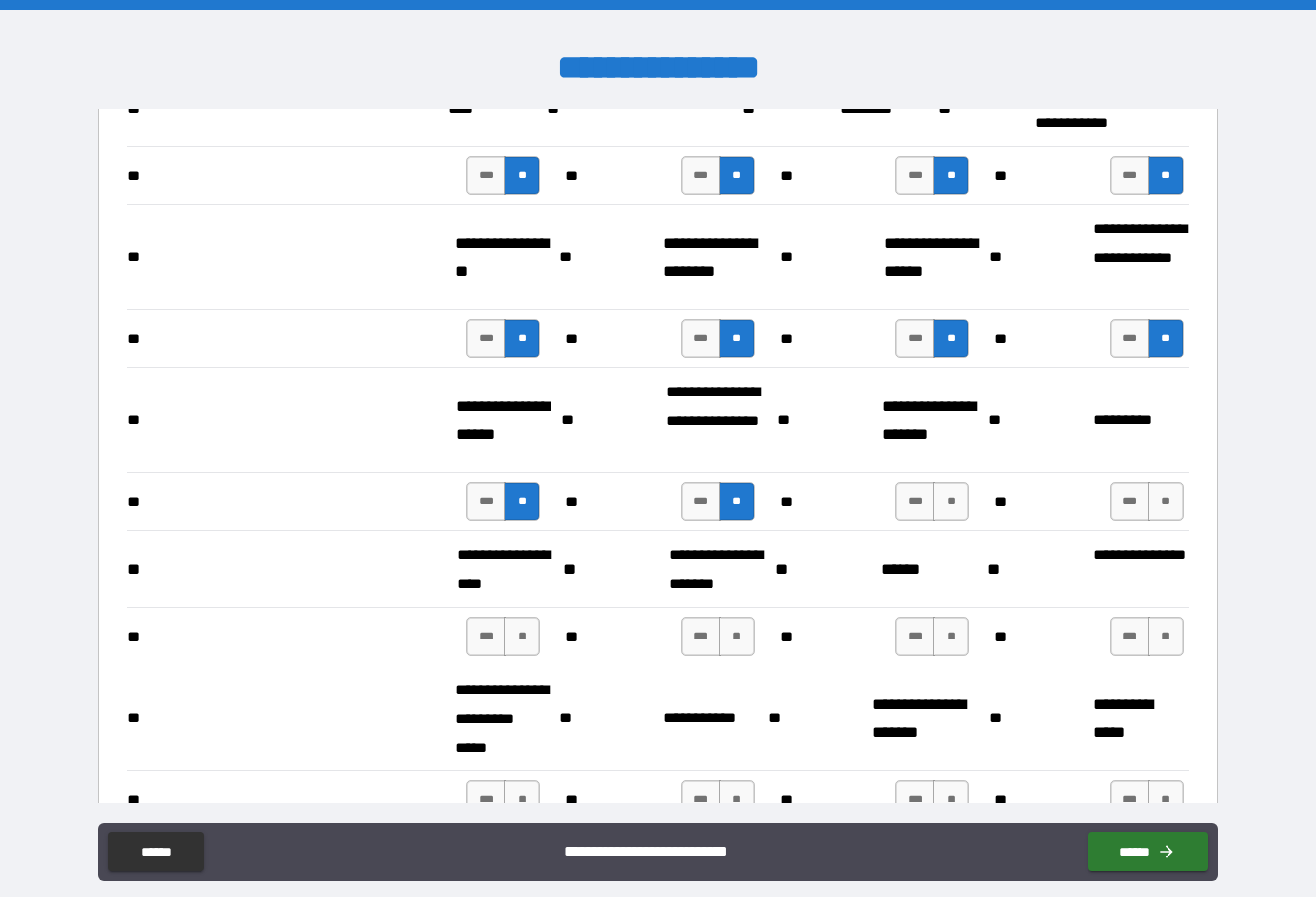 click on "**" at bounding box center (951, 502) 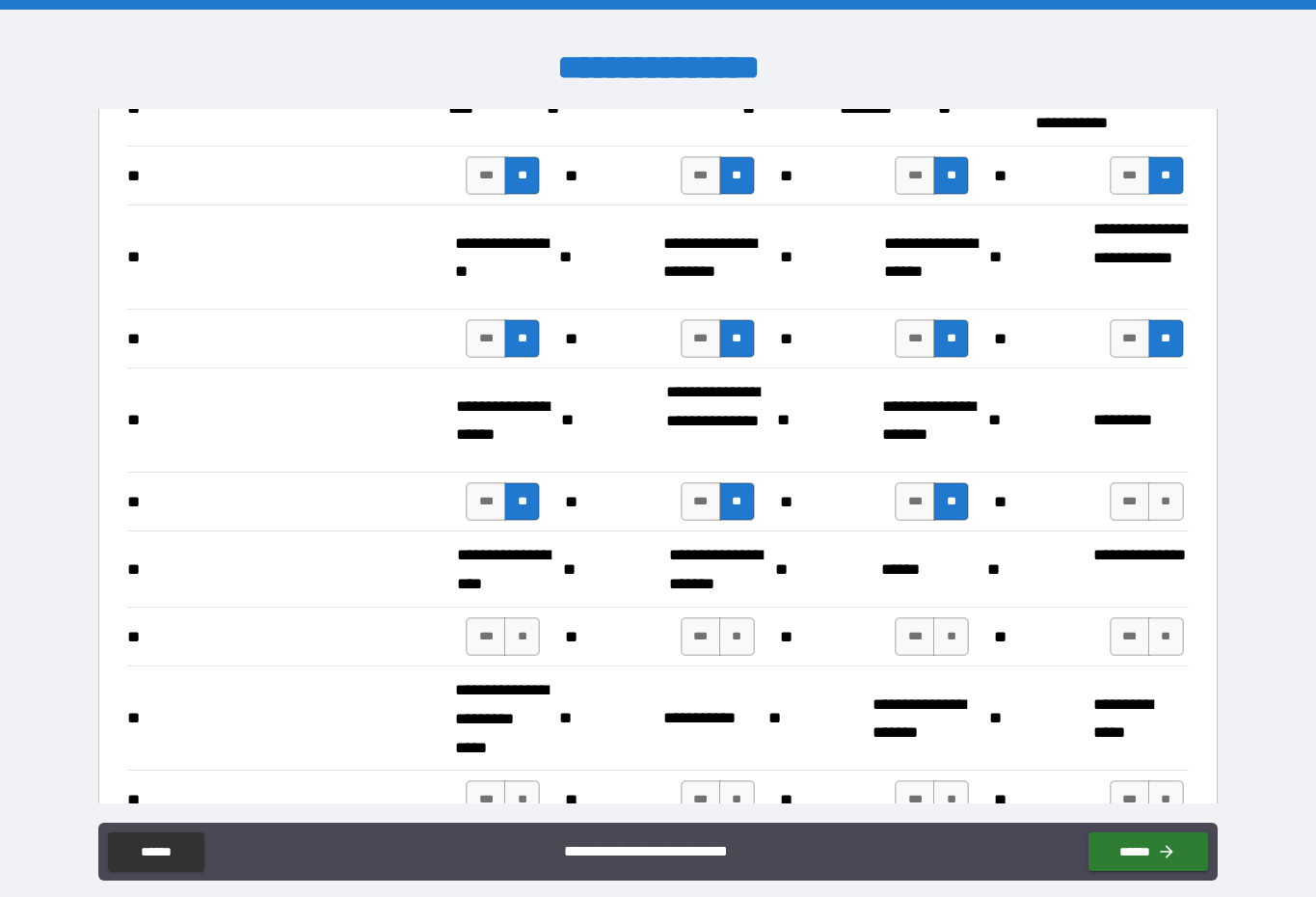 click on "**" at bounding box center (1166, 502) 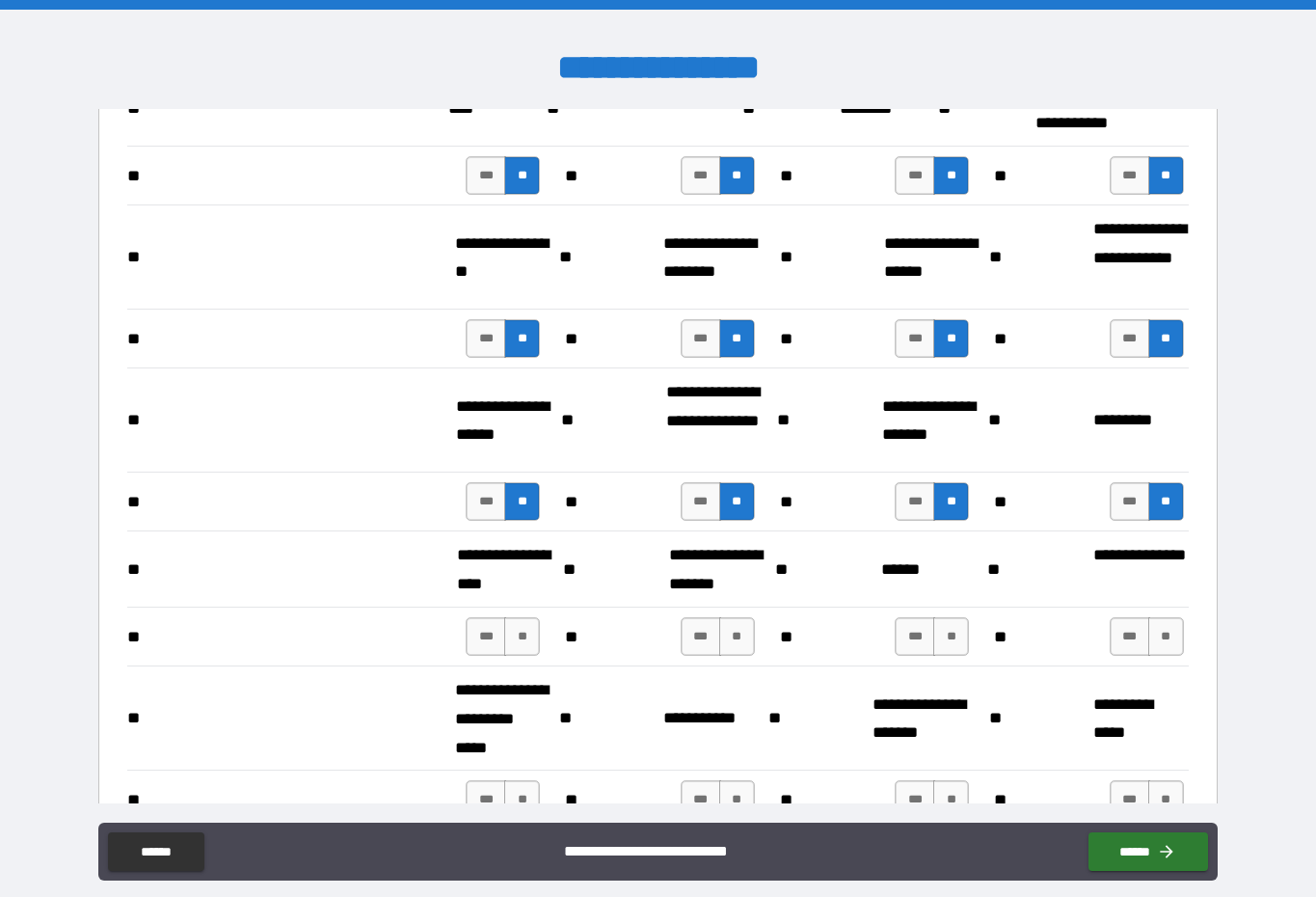 click on "**" at bounding box center (1166, 637) 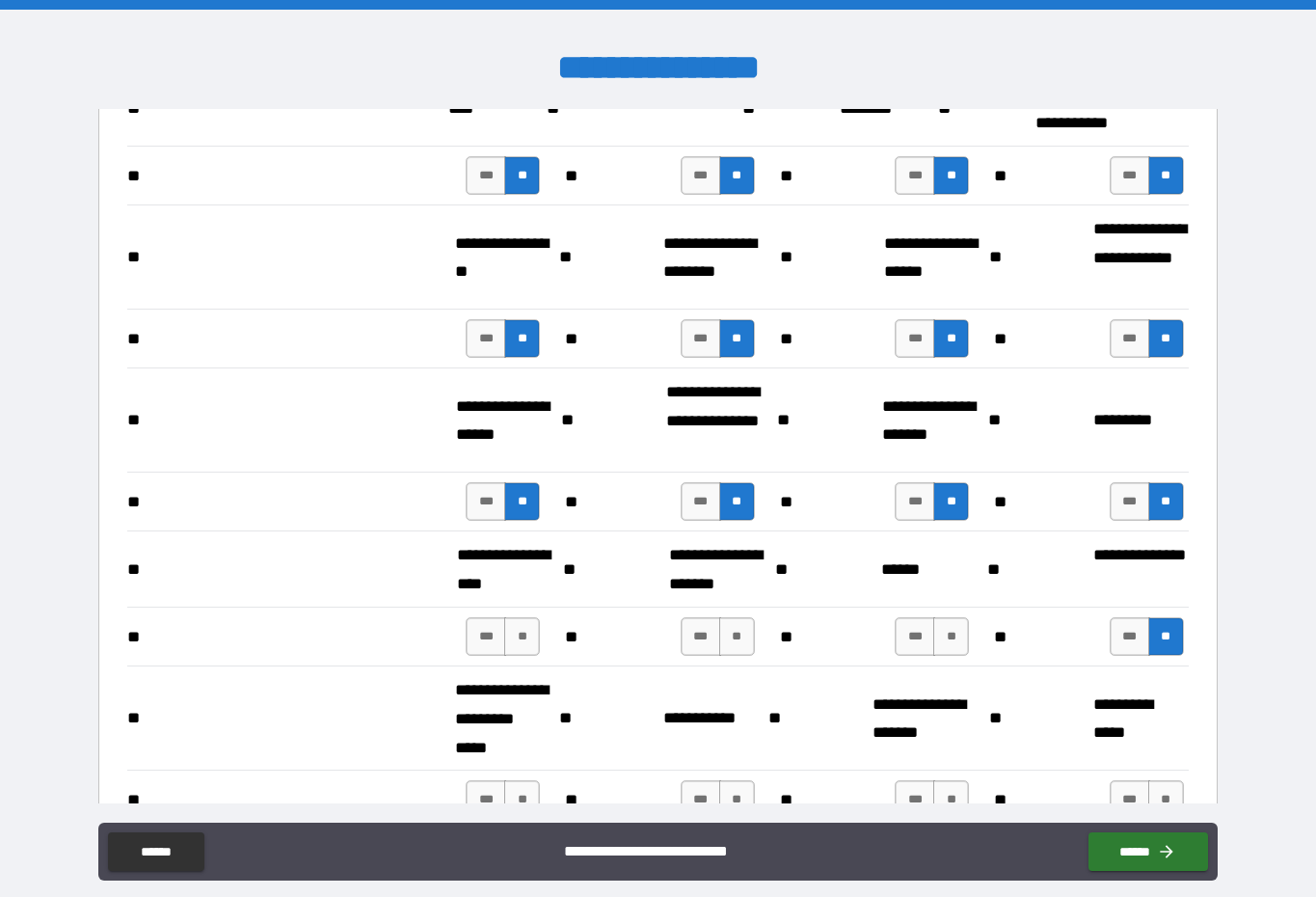 click on "**" at bounding box center [951, 637] 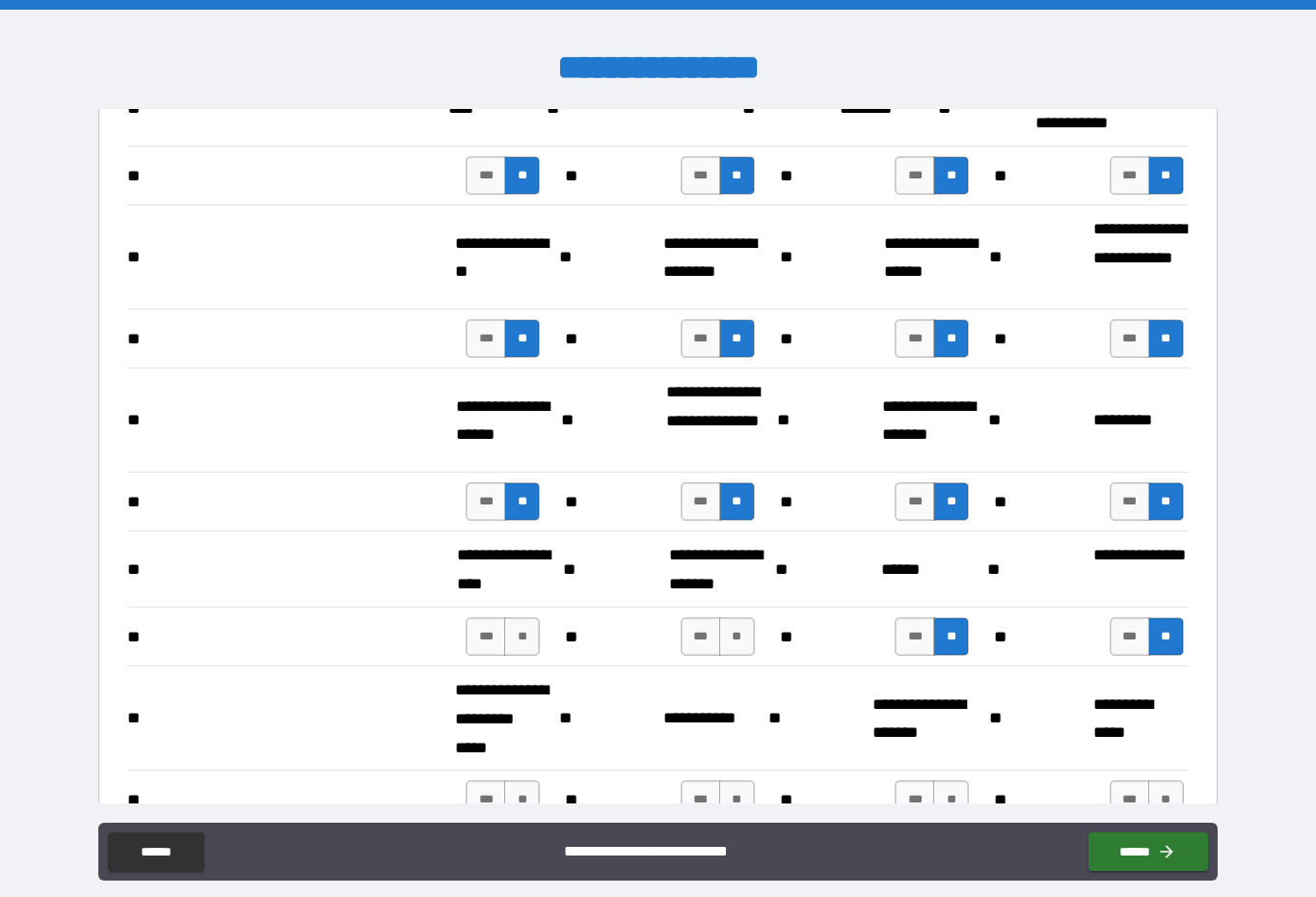 click on "** *** ** ** *** ** ** *** ** ** *** **" at bounding box center (658, 637) 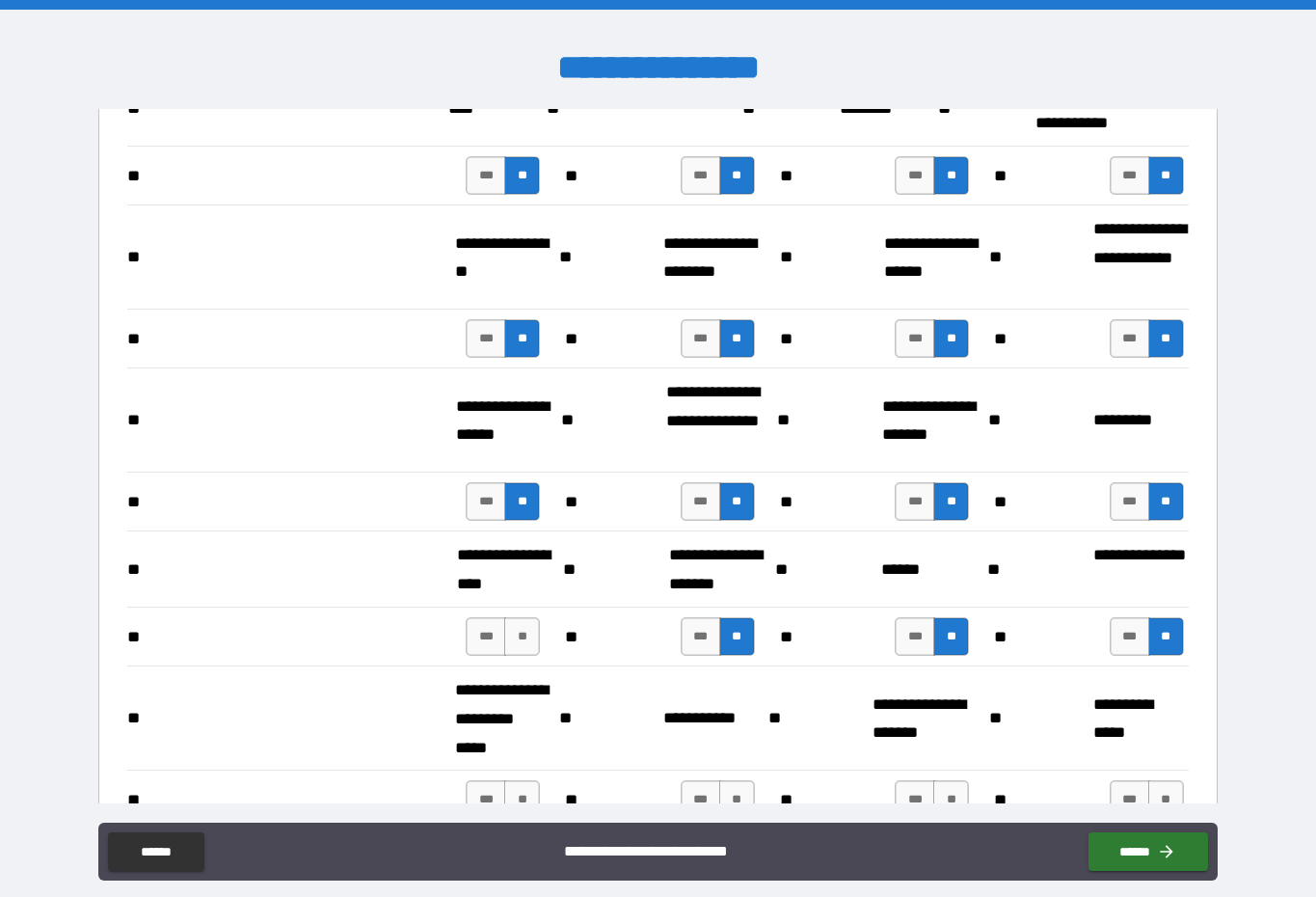 click on "**" at bounding box center [522, 637] 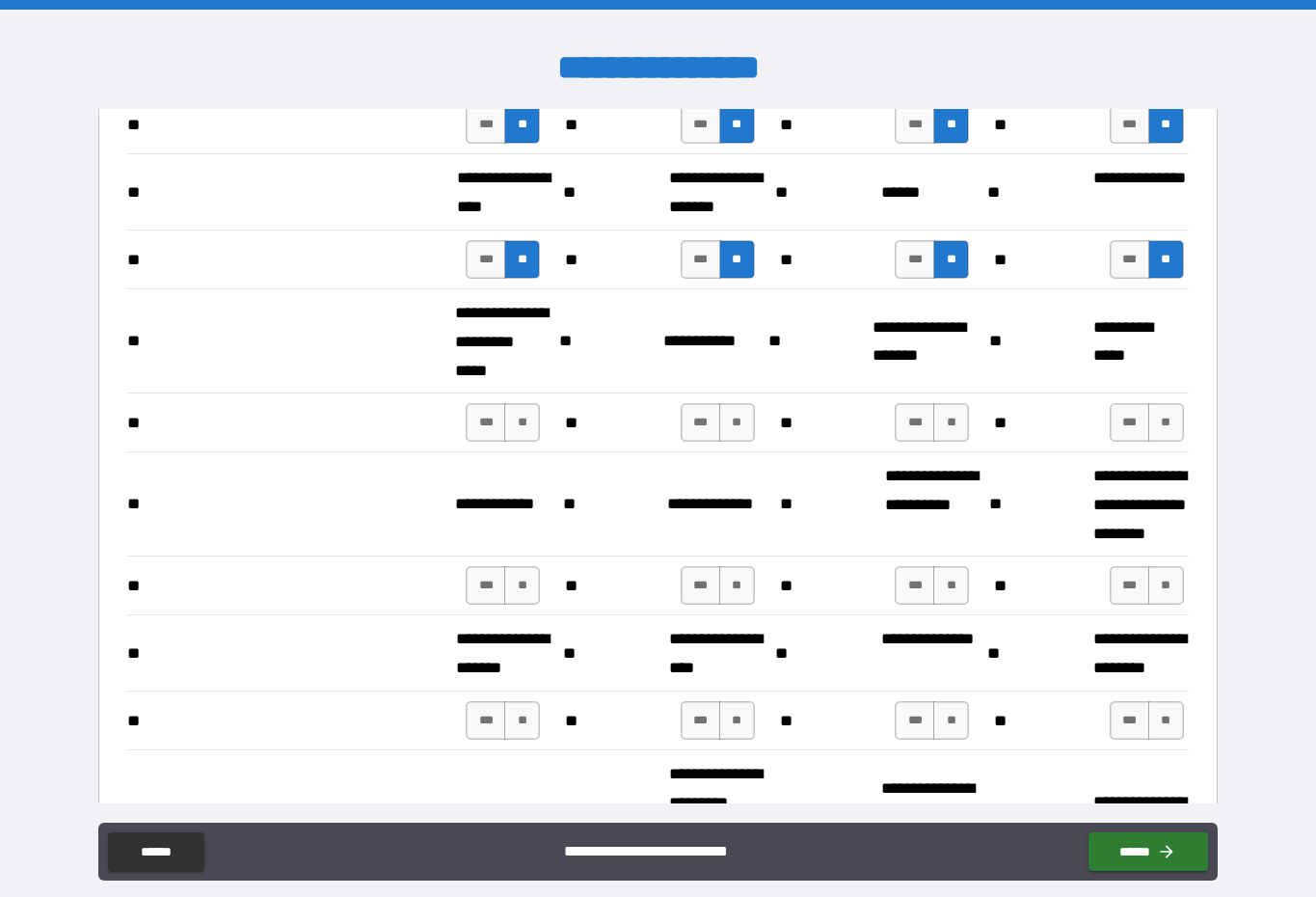 scroll, scrollTop: 2820, scrollLeft: 0, axis: vertical 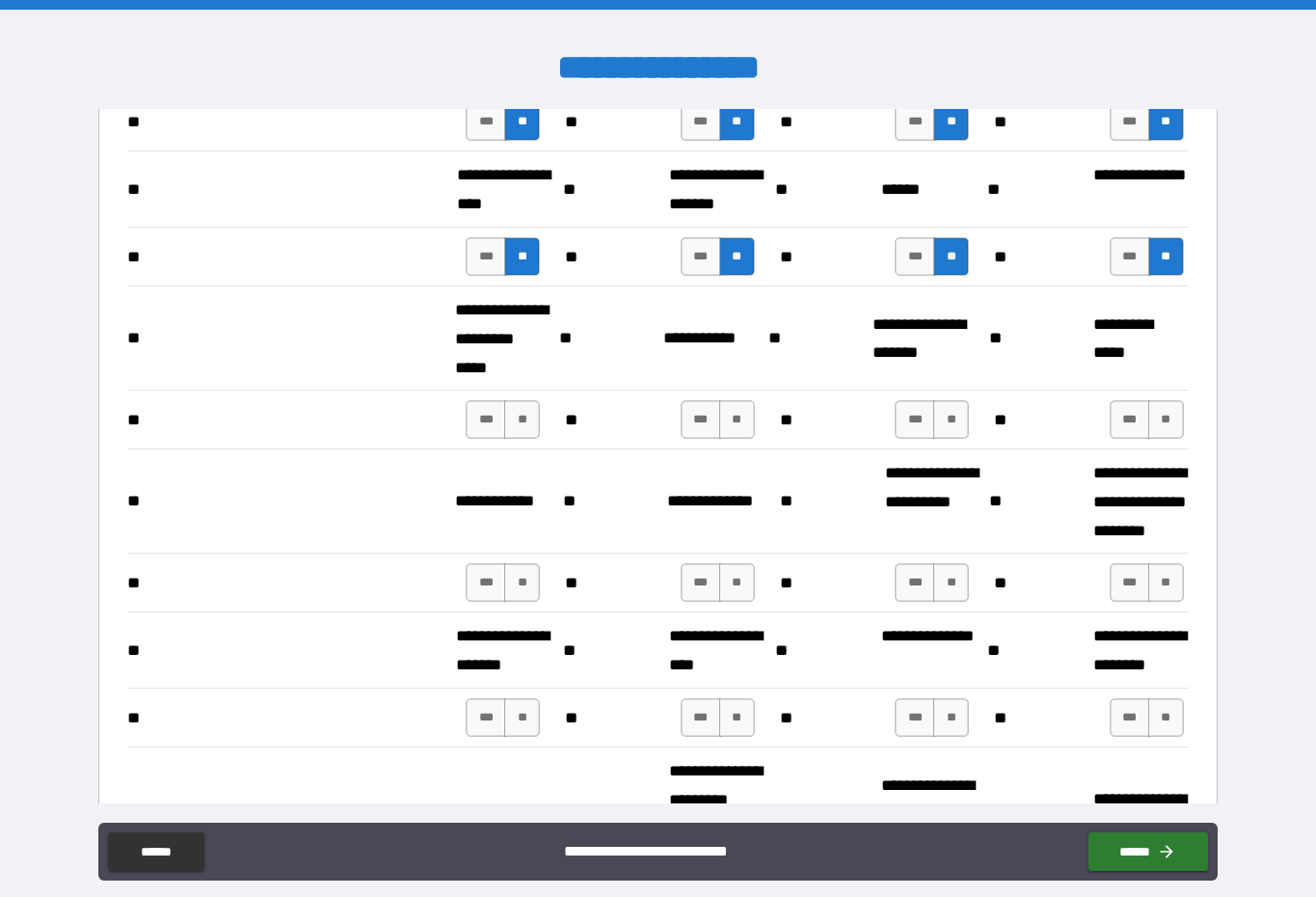 click on "**" at bounding box center (522, 420) 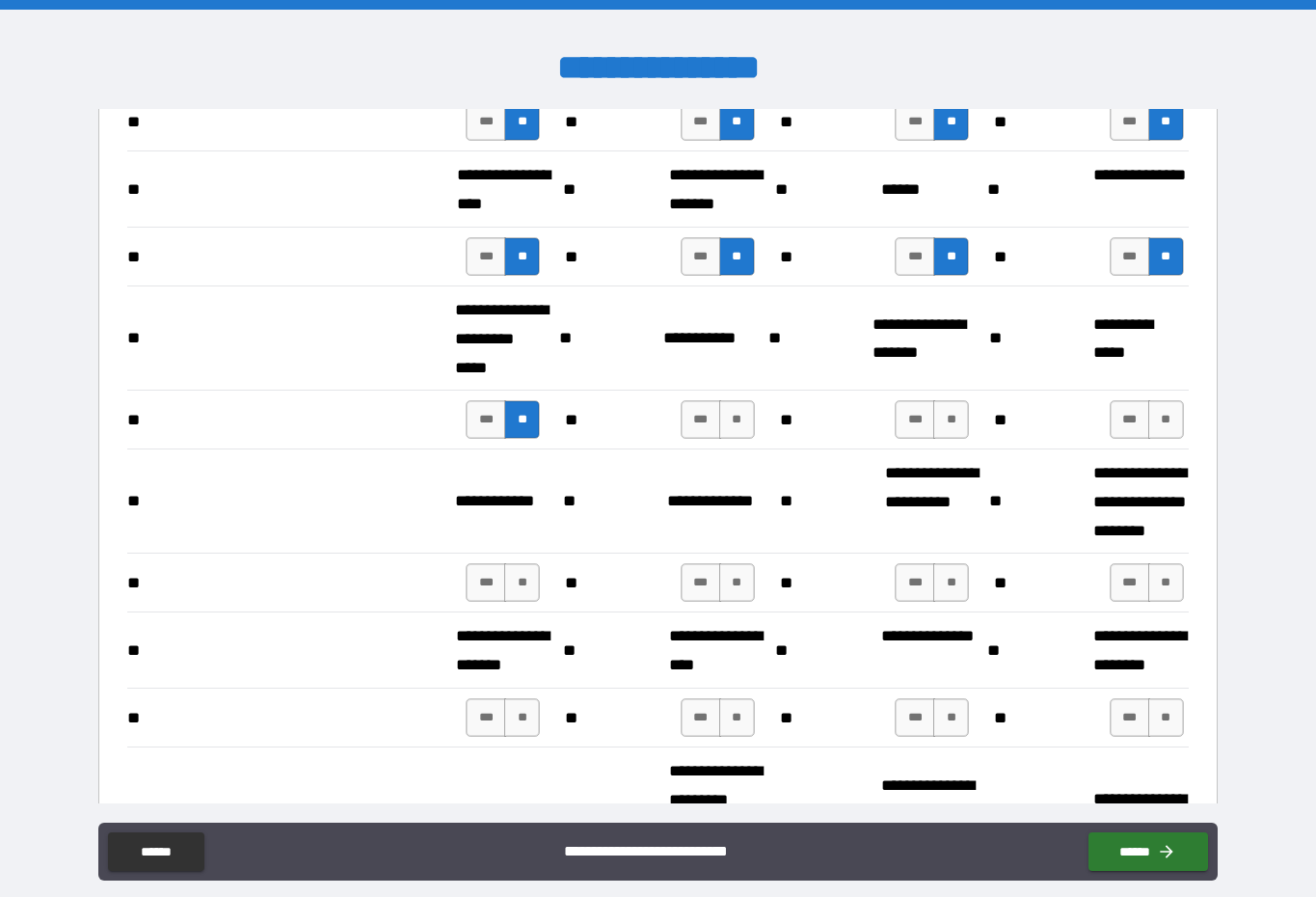 click on "**" at bounding box center (737, 420) 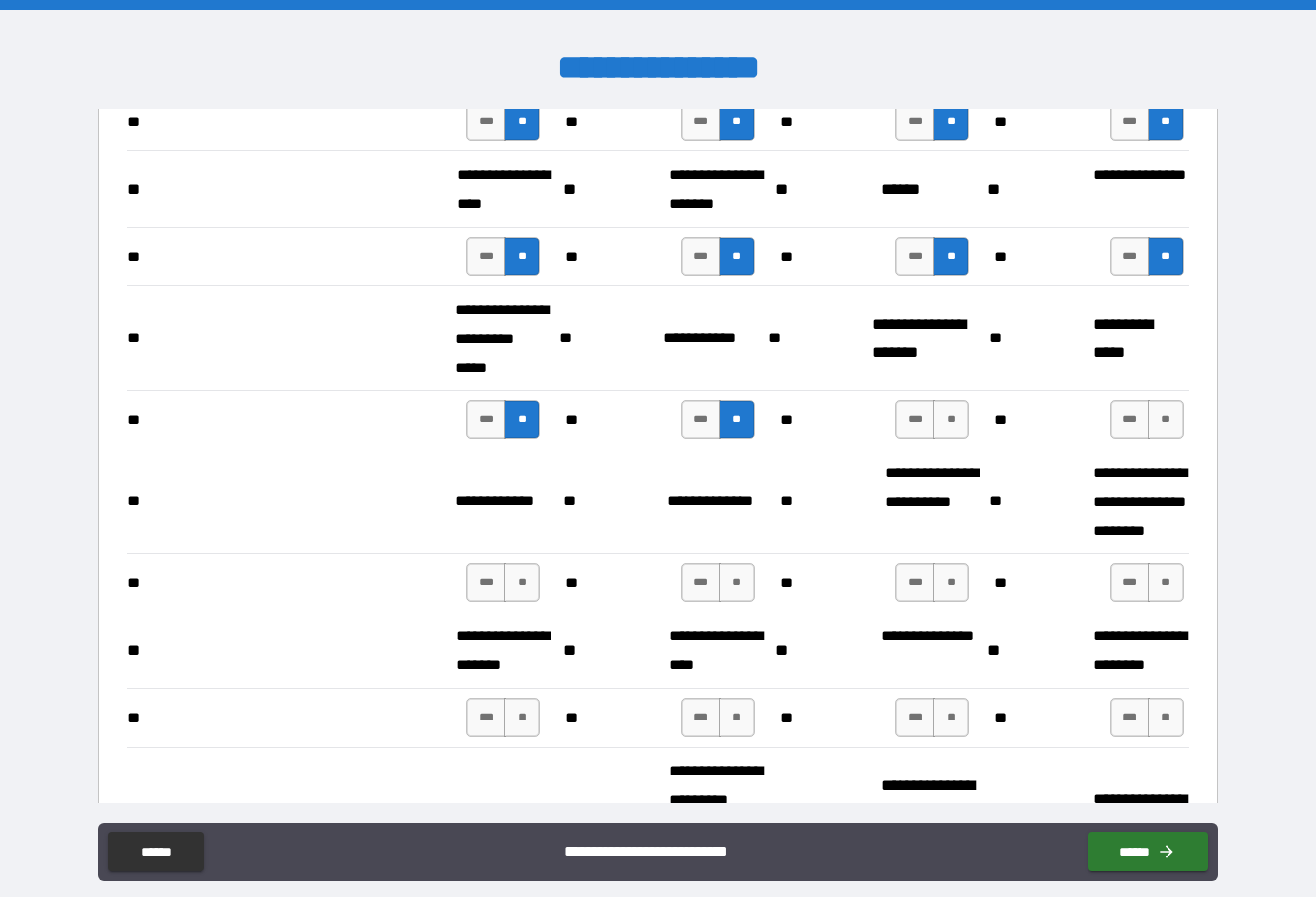 click on "**" at bounding box center (951, 420) 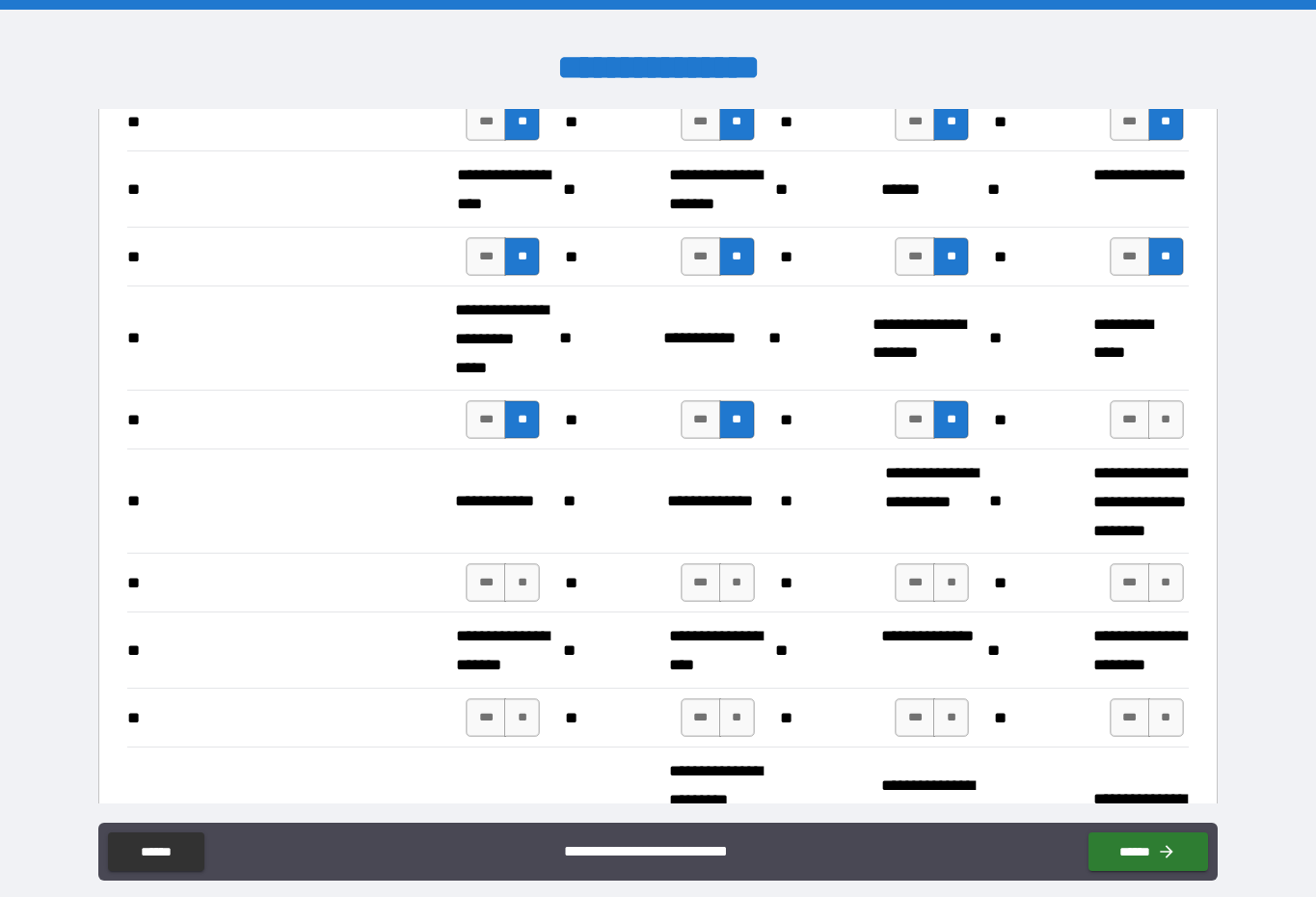click on "**" at bounding box center (1166, 420) 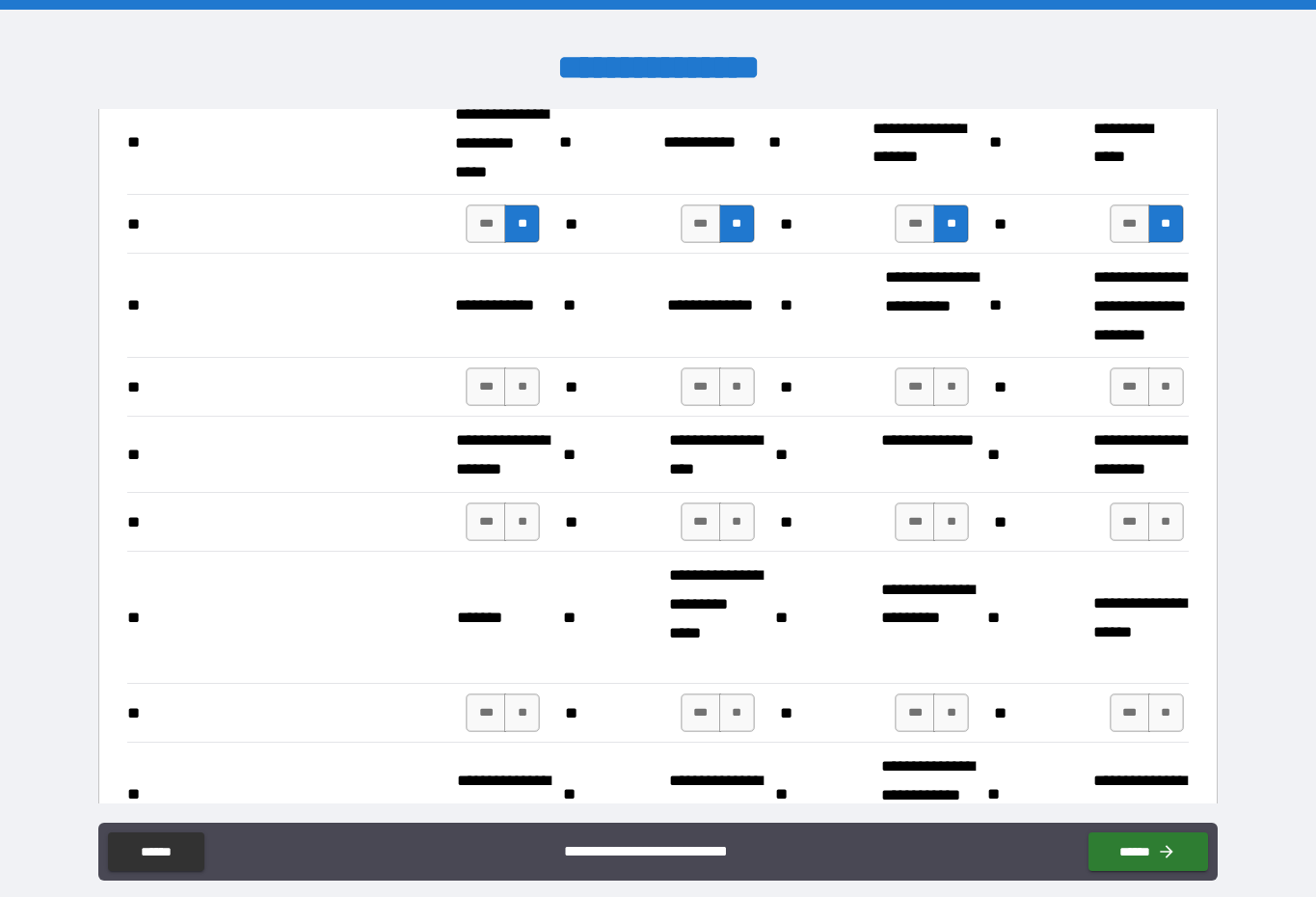 scroll, scrollTop: 3026, scrollLeft: 0, axis: vertical 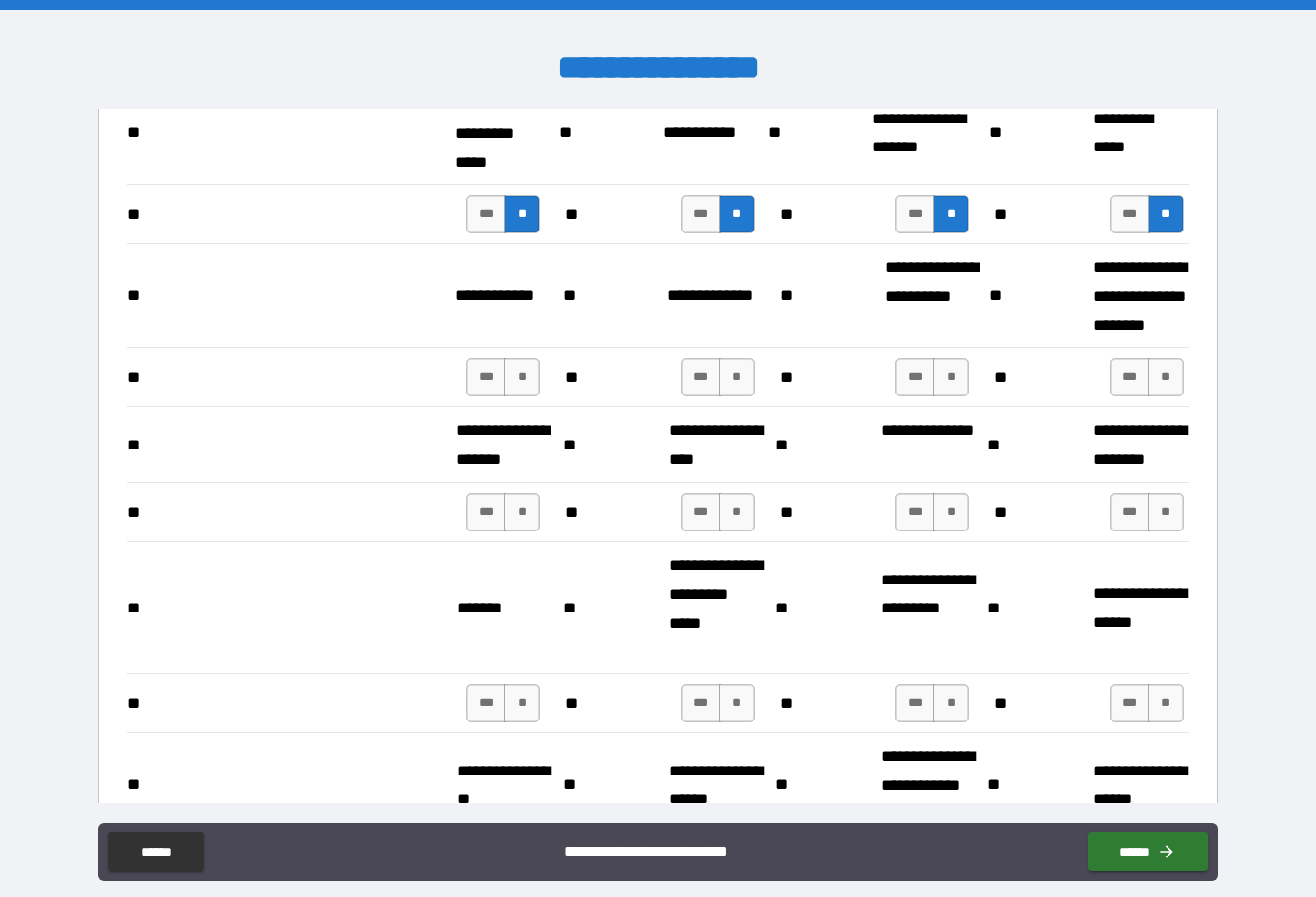 click on "**" at bounding box center [522, 377] 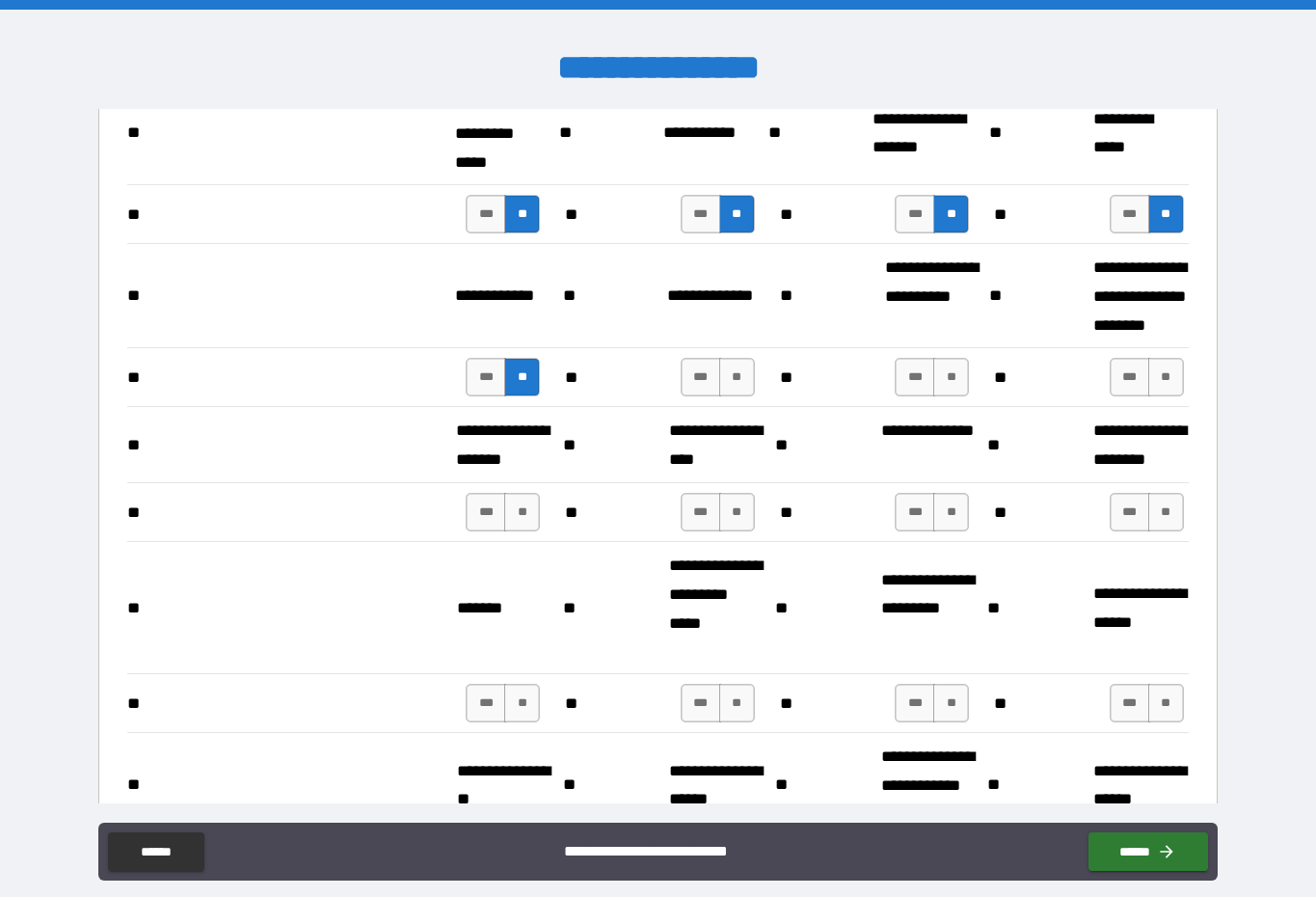 click on "**" at bounding box center [737, 377] 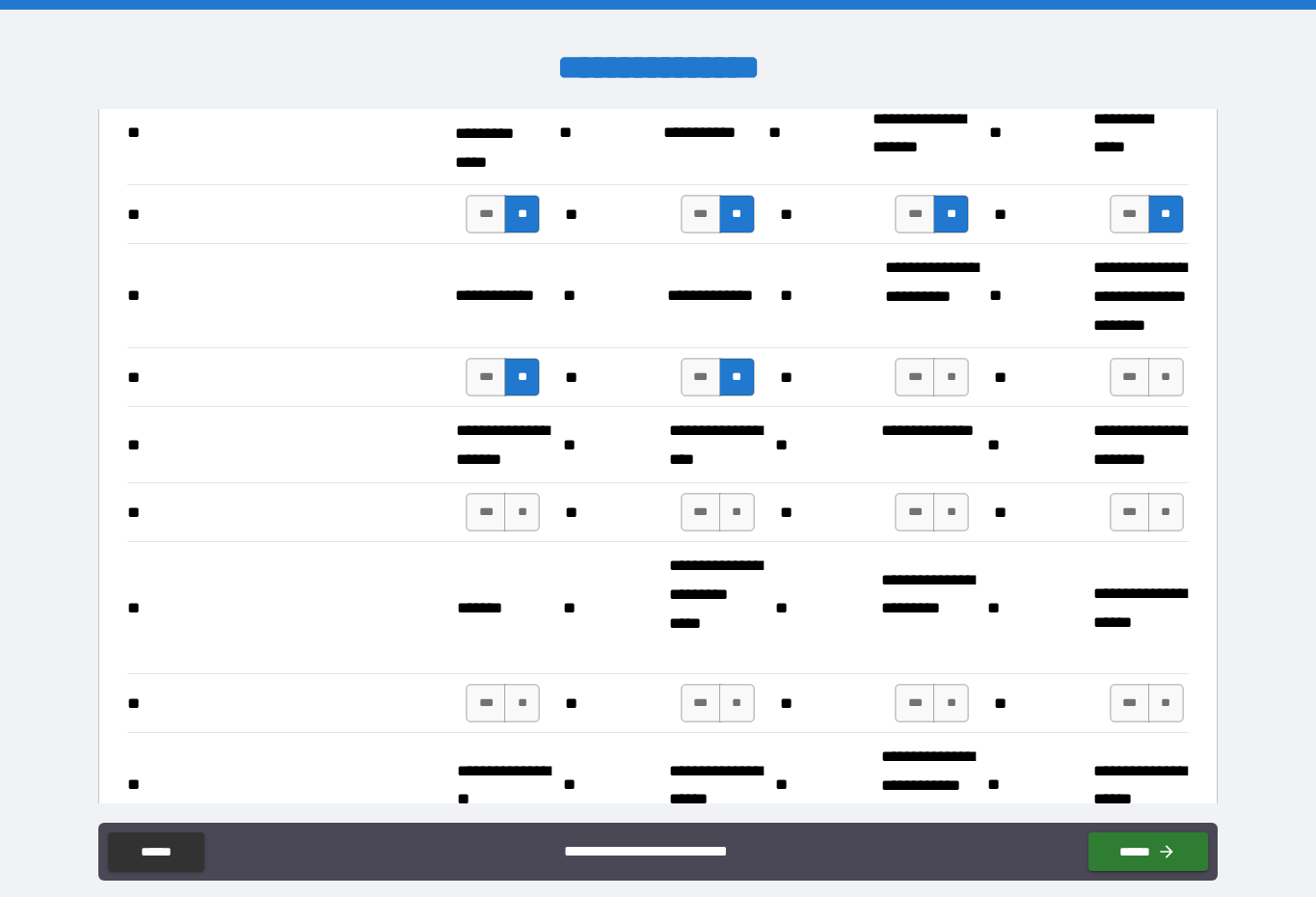 click on "*** **" at bounding box center (934, 377) 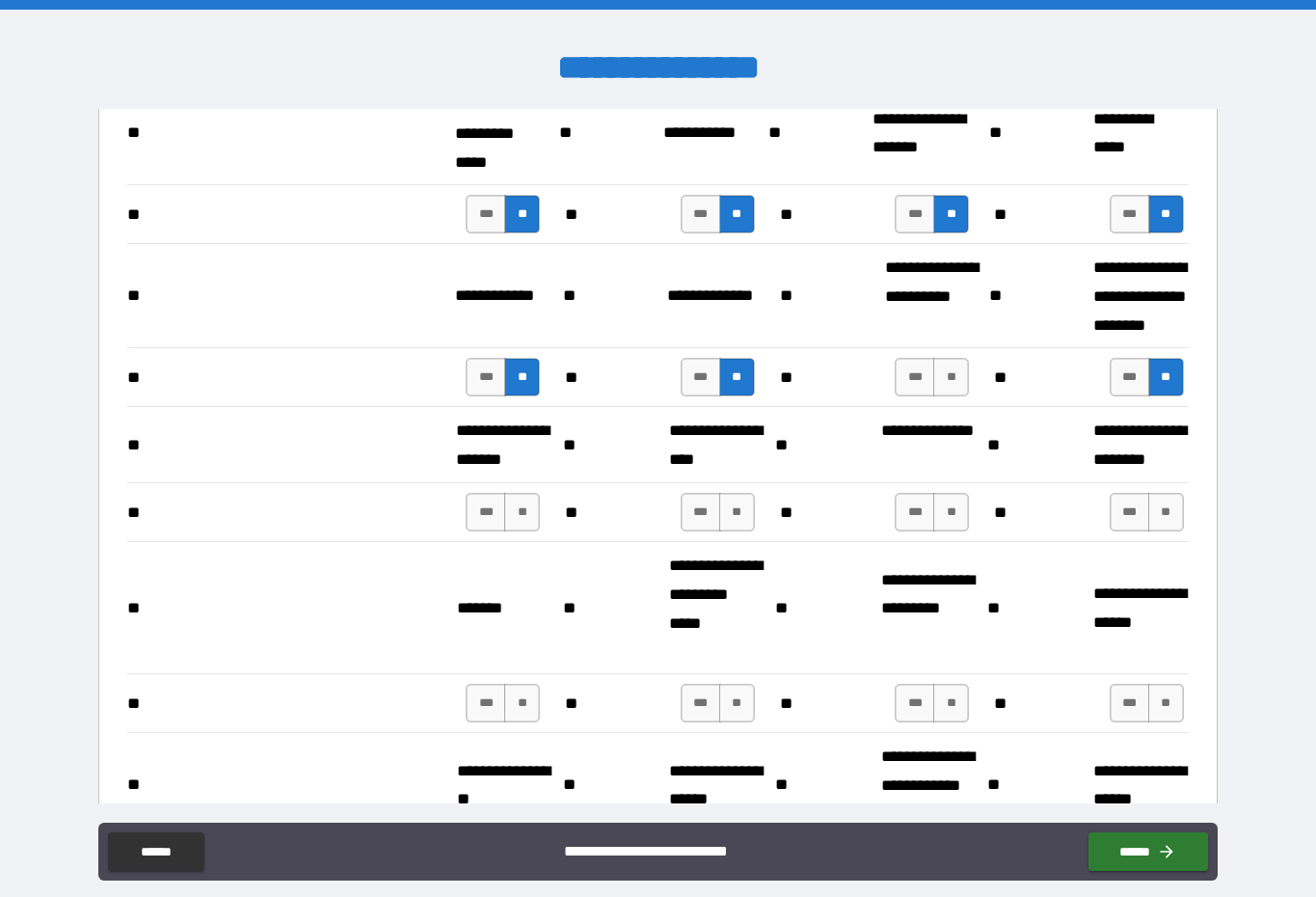 click on "**" at bounding box center (951, 377) 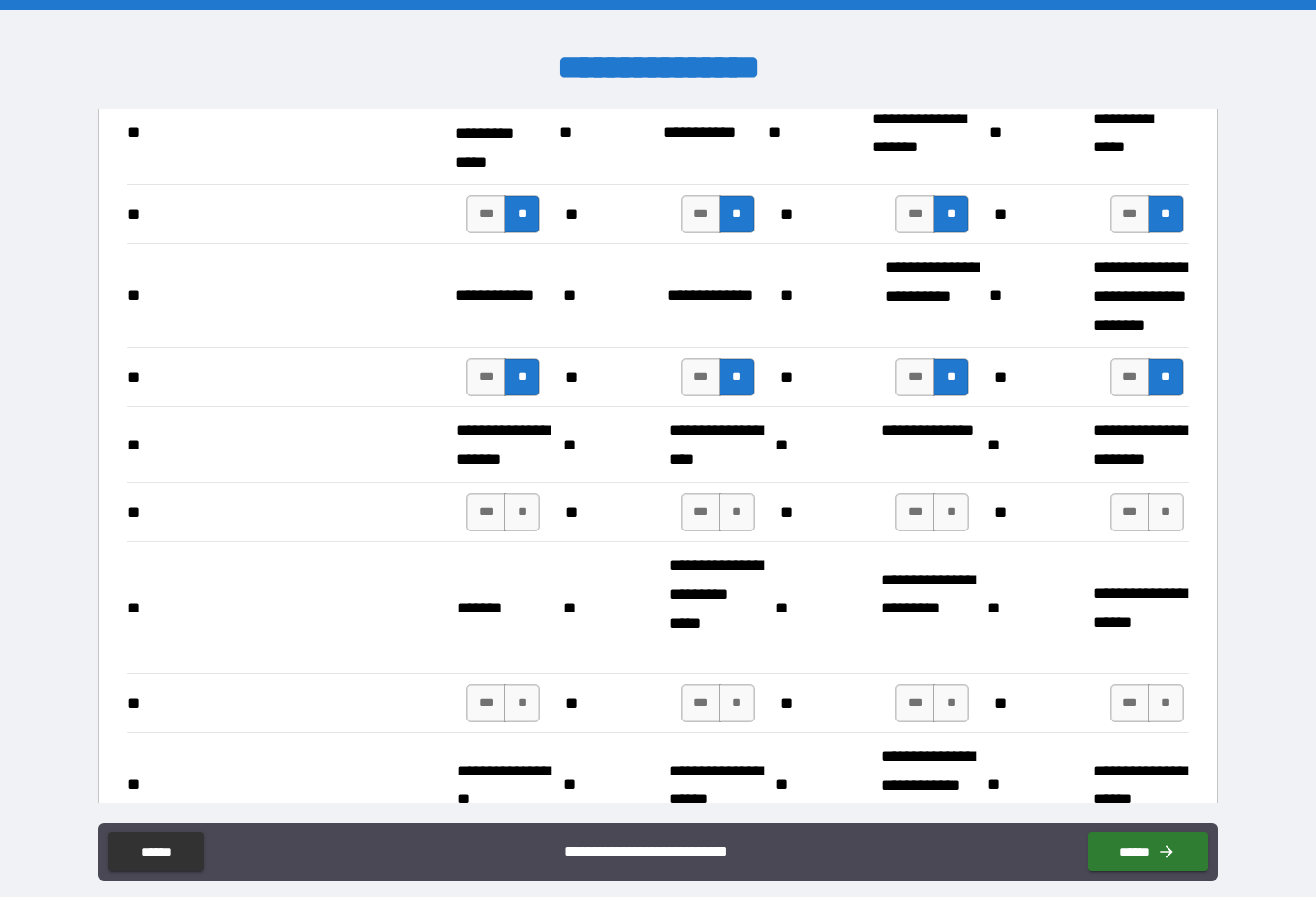 click on "**" at bounding box center (522, 512) 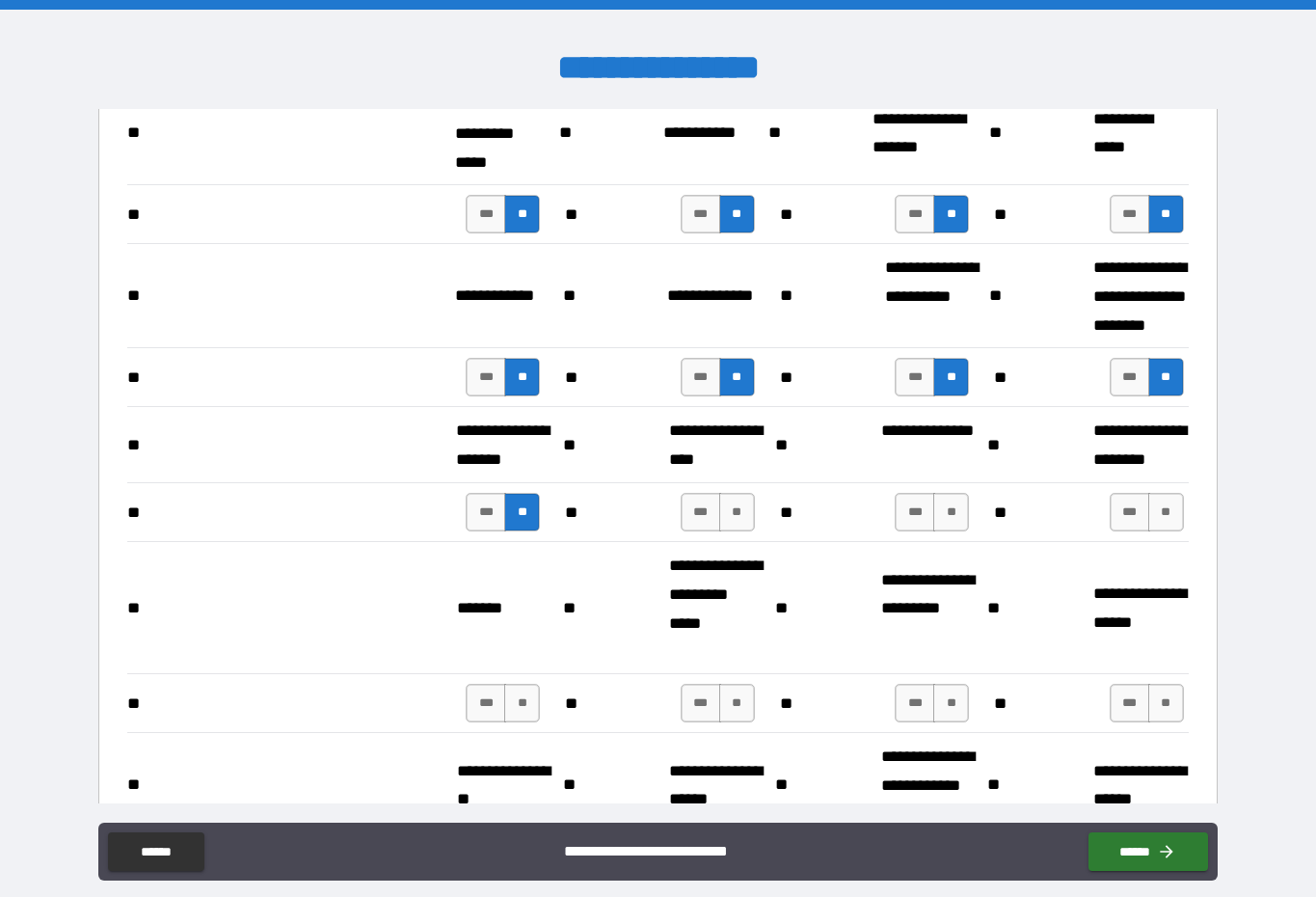 click on "**" at bounding box center (737, 512) 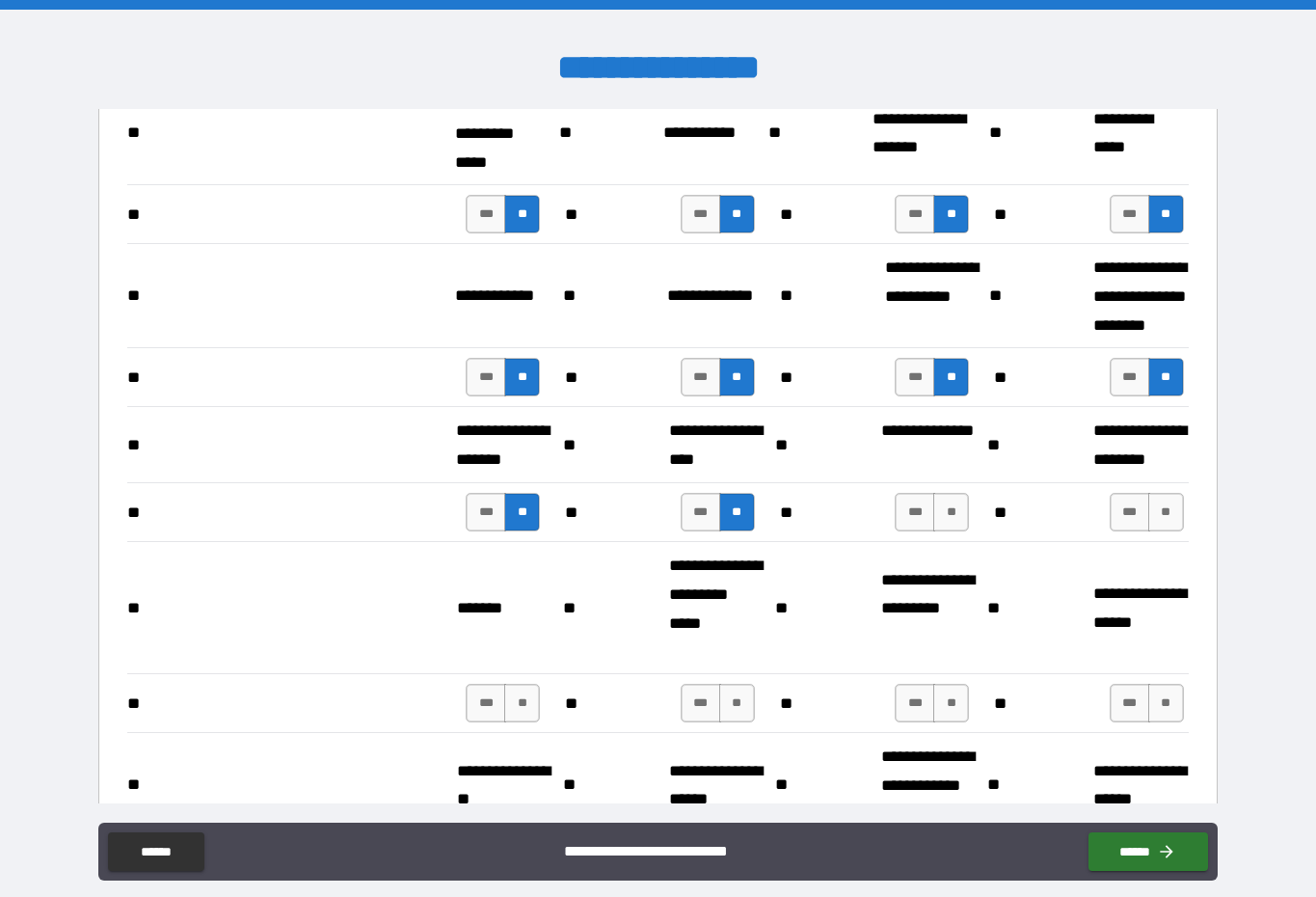 click on "**" at bounding box center (951, 512) 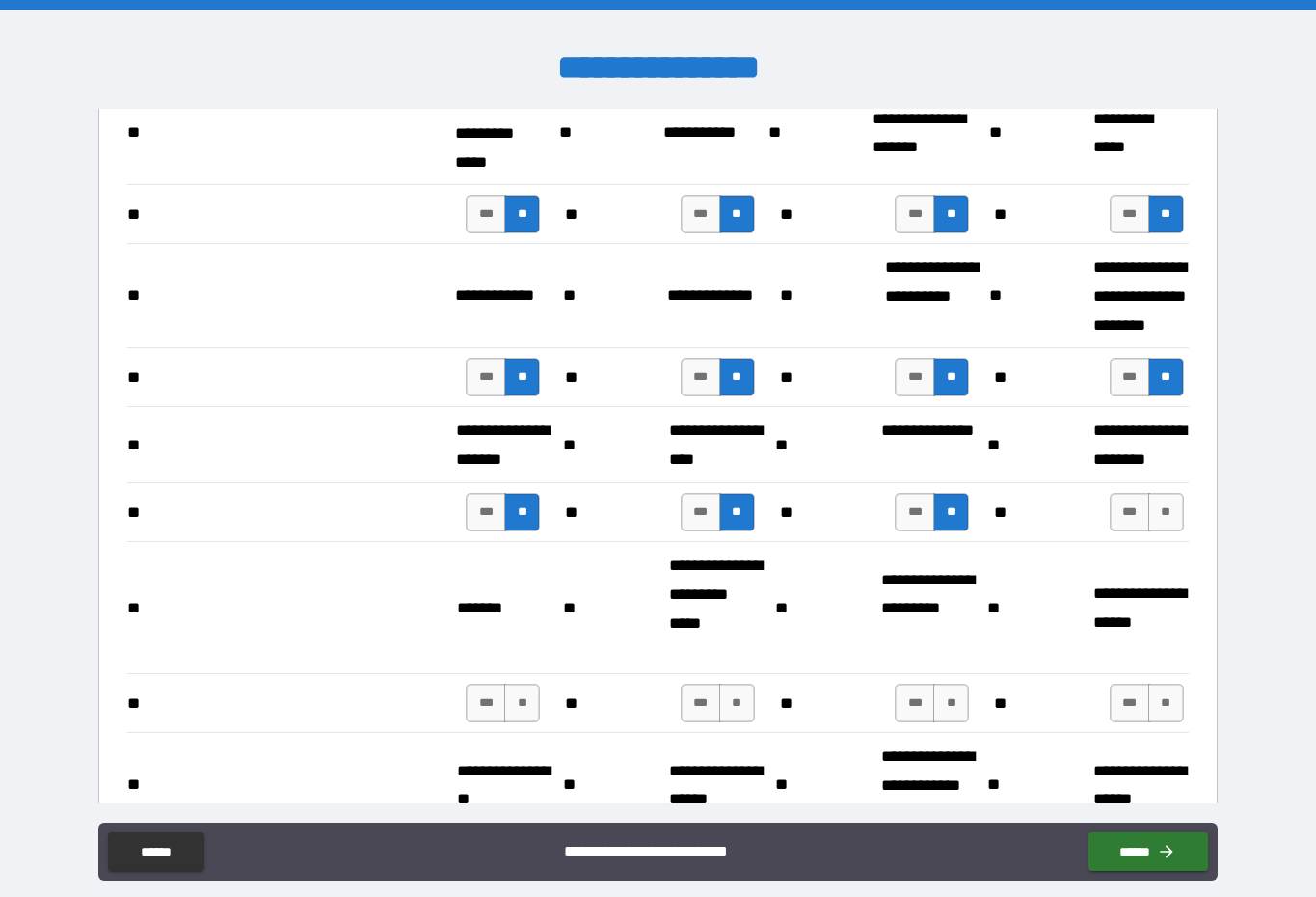 click on "**" at bounding box center (1166, 512) 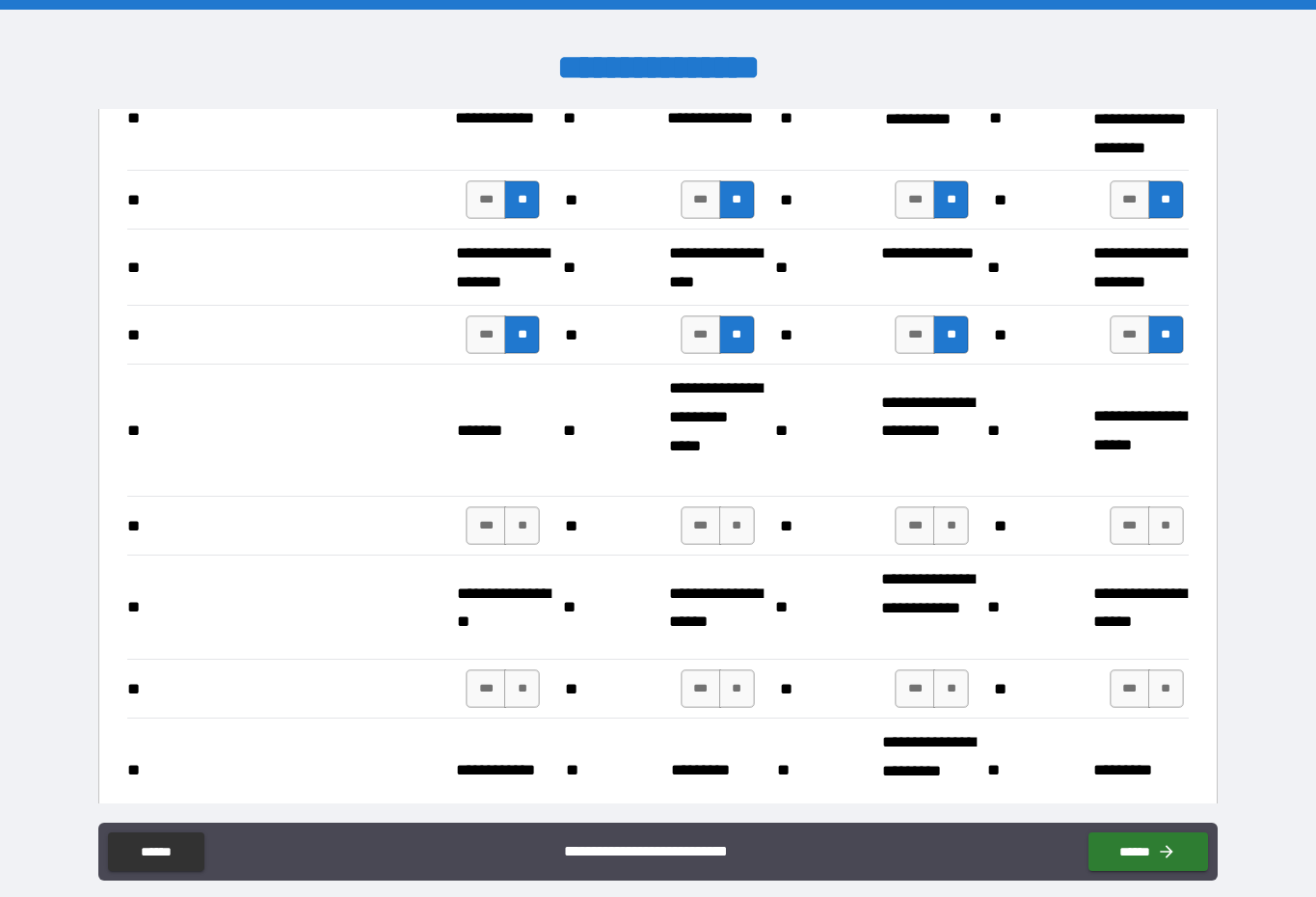 scroll, scrollTop: 3220, scrollLeft: 0, axis: vertical 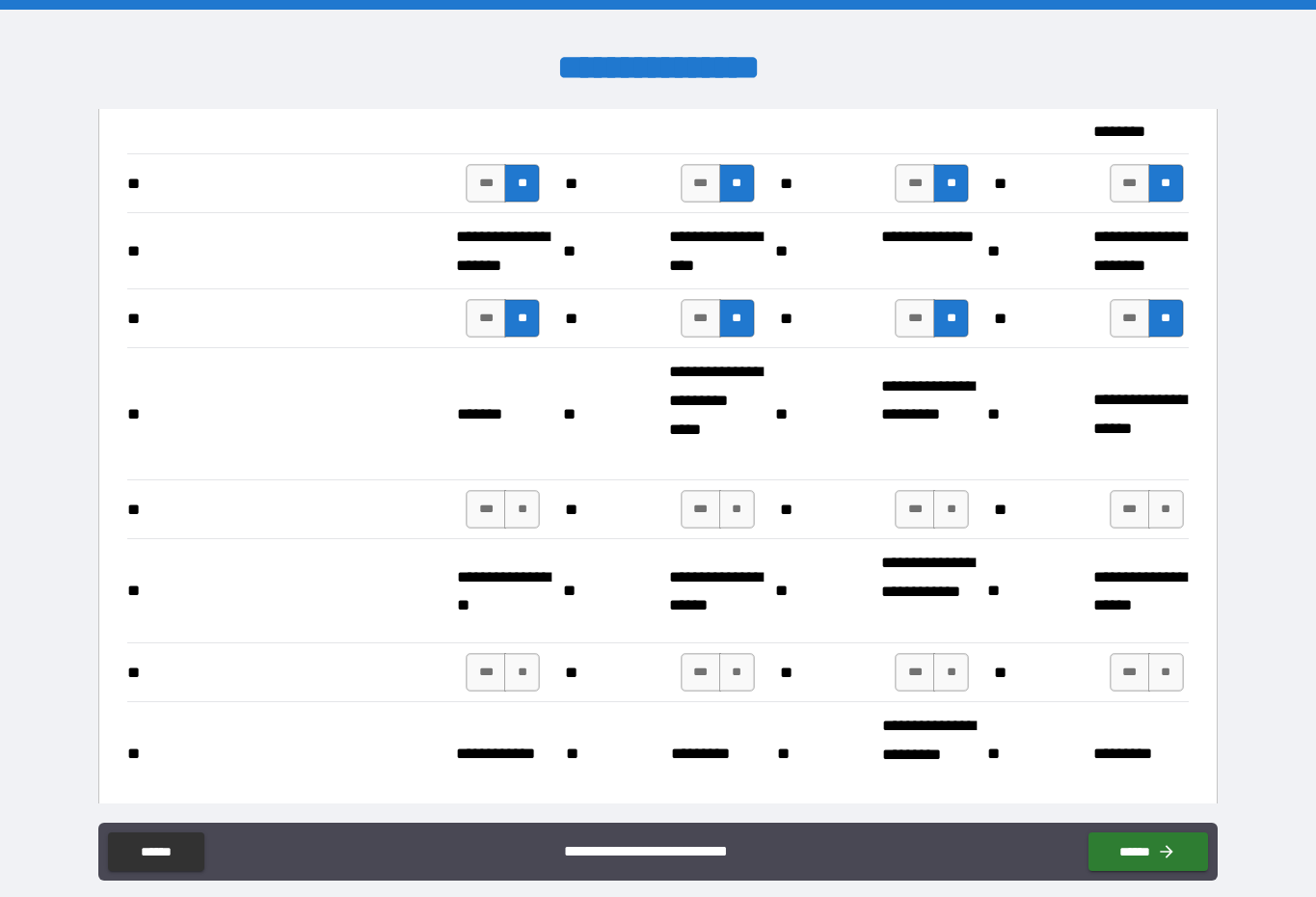 click on "**" at bounding box center (522, 509) 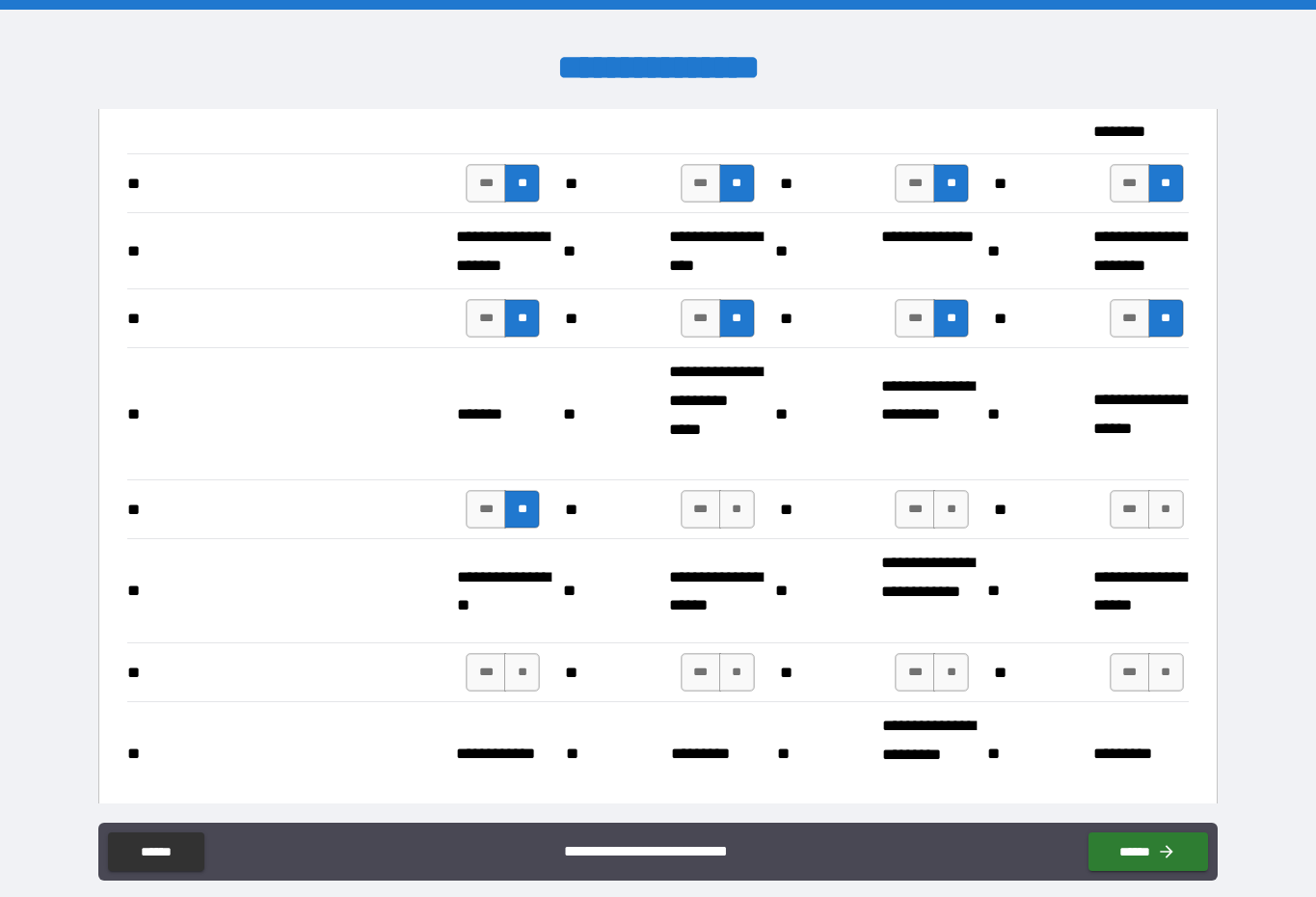 click on "**" at bounding box center (737, 509) 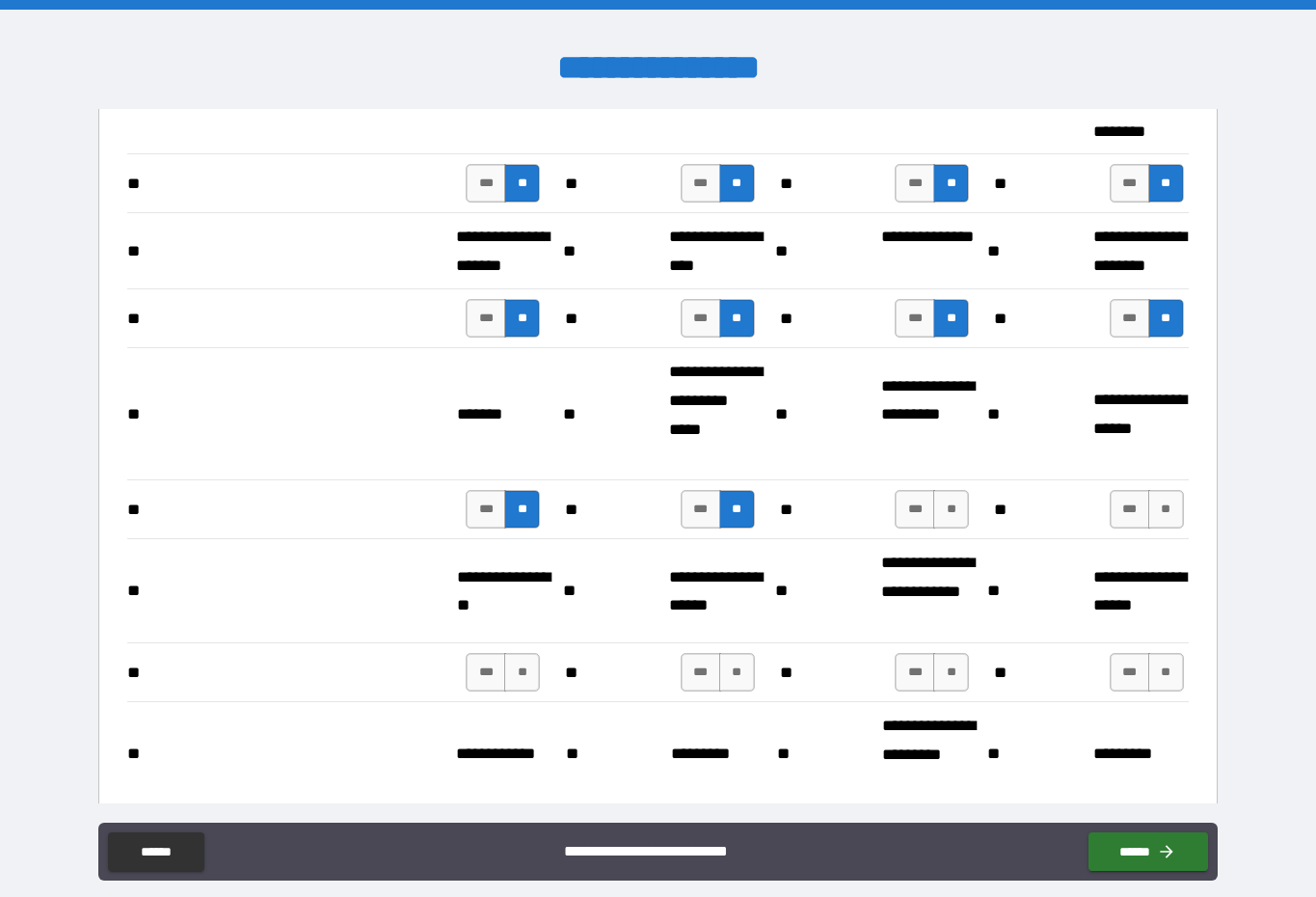 click on "**" at bounding box center (951, 509) 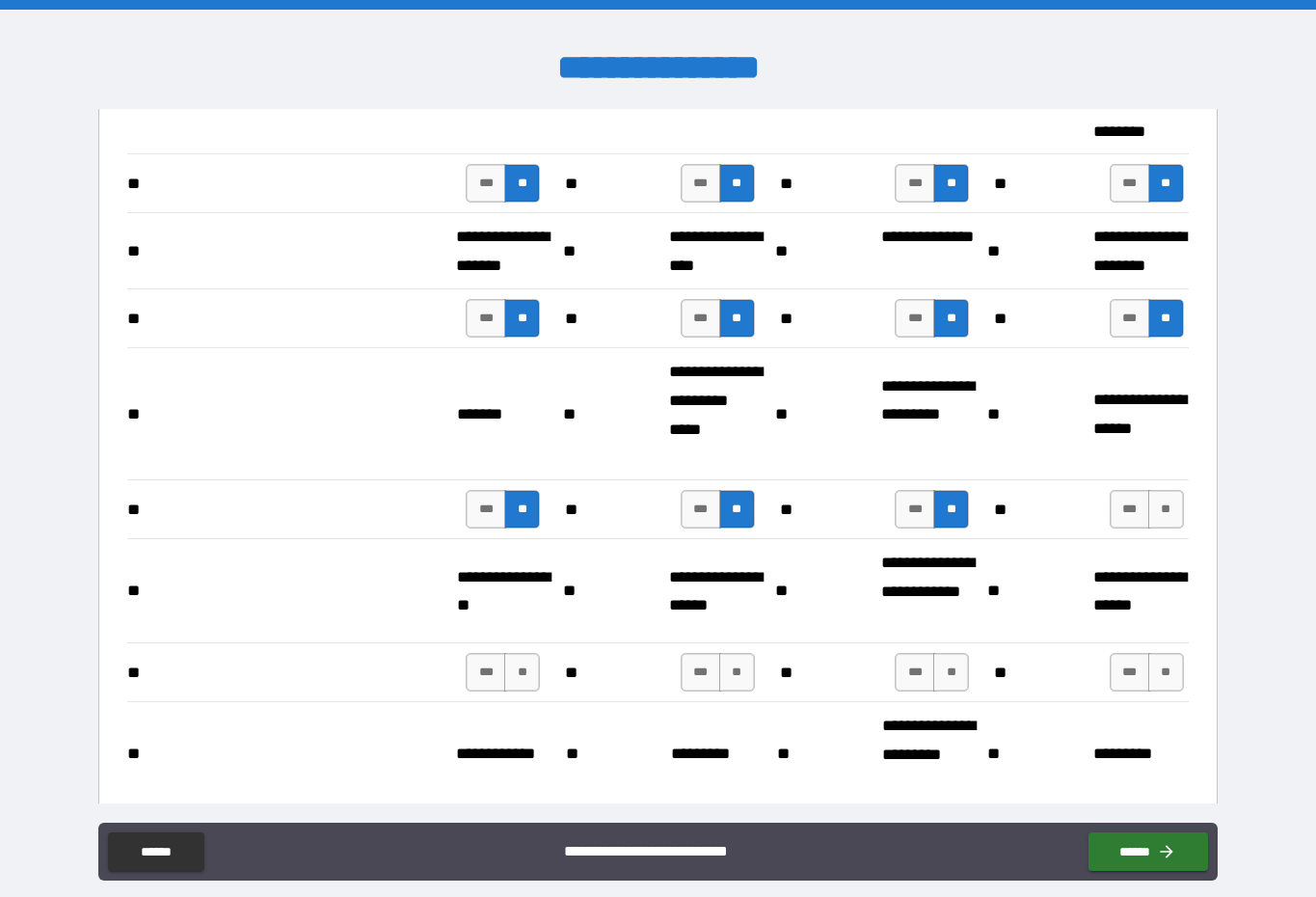 click on "**" at bounding box center [1166, 509] 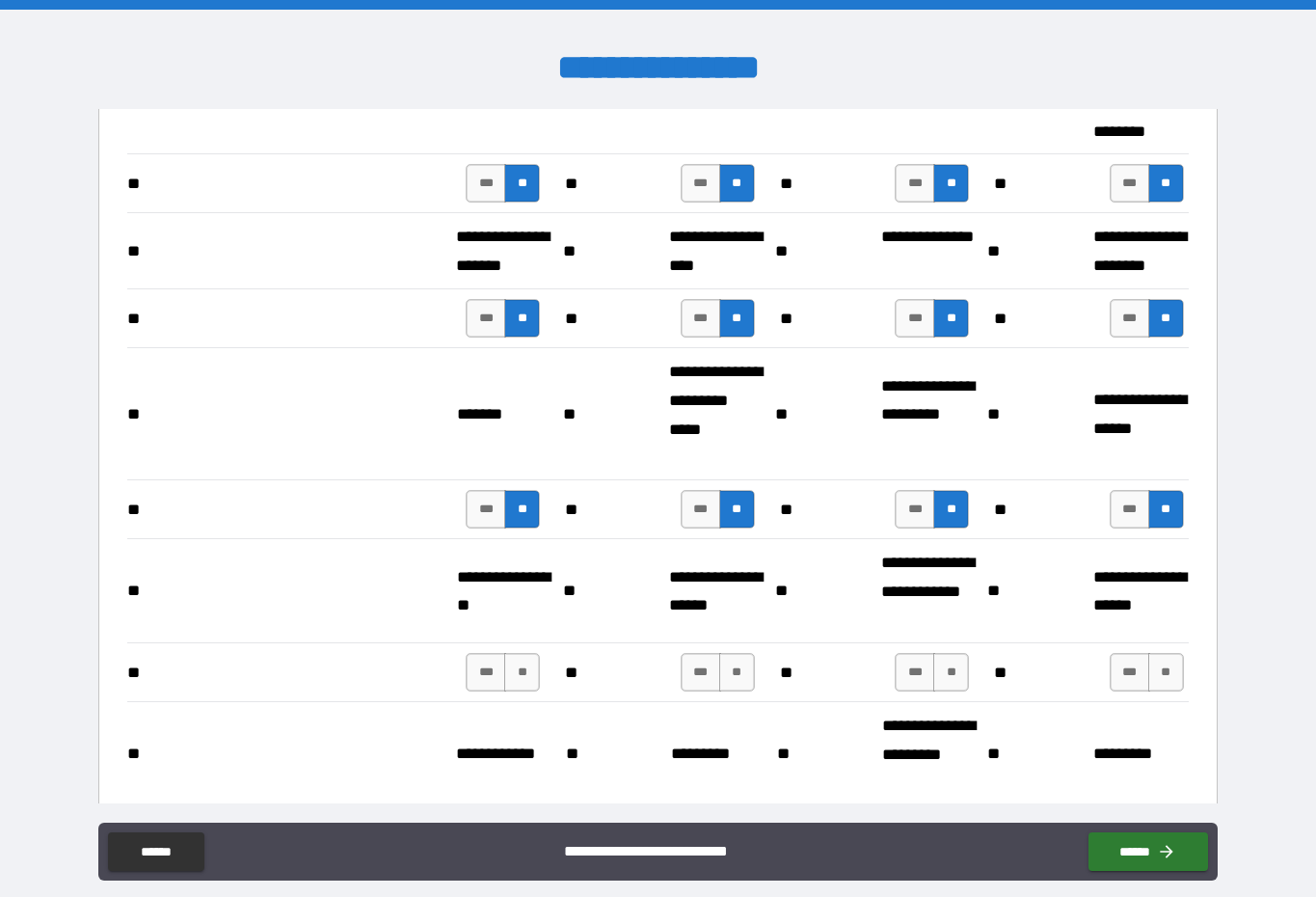 click on "**" at bounding box center (522, 672) 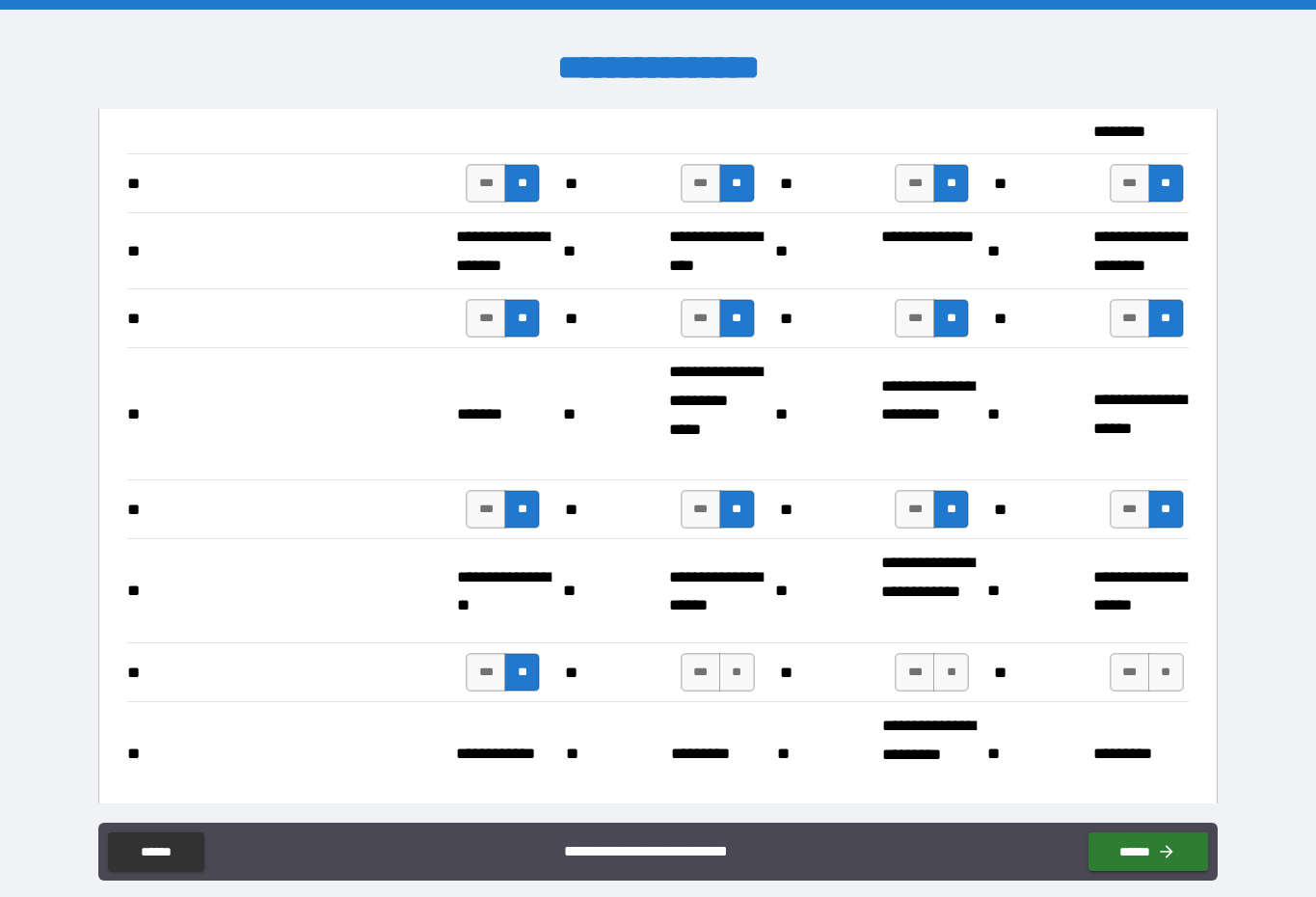 click on "**" at bounding box center [737, 672] 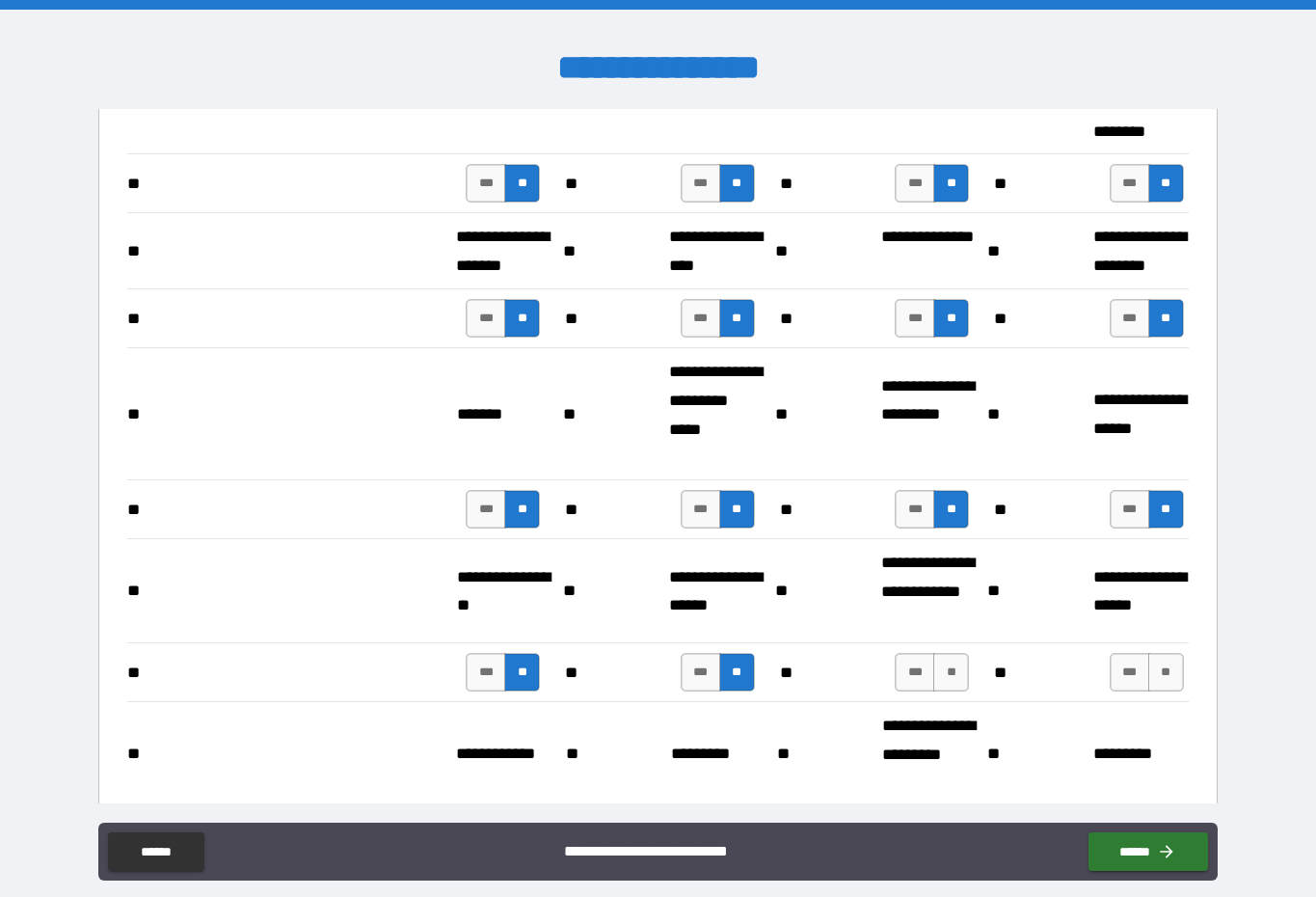 click on "**" at bounding box center [951, 672] 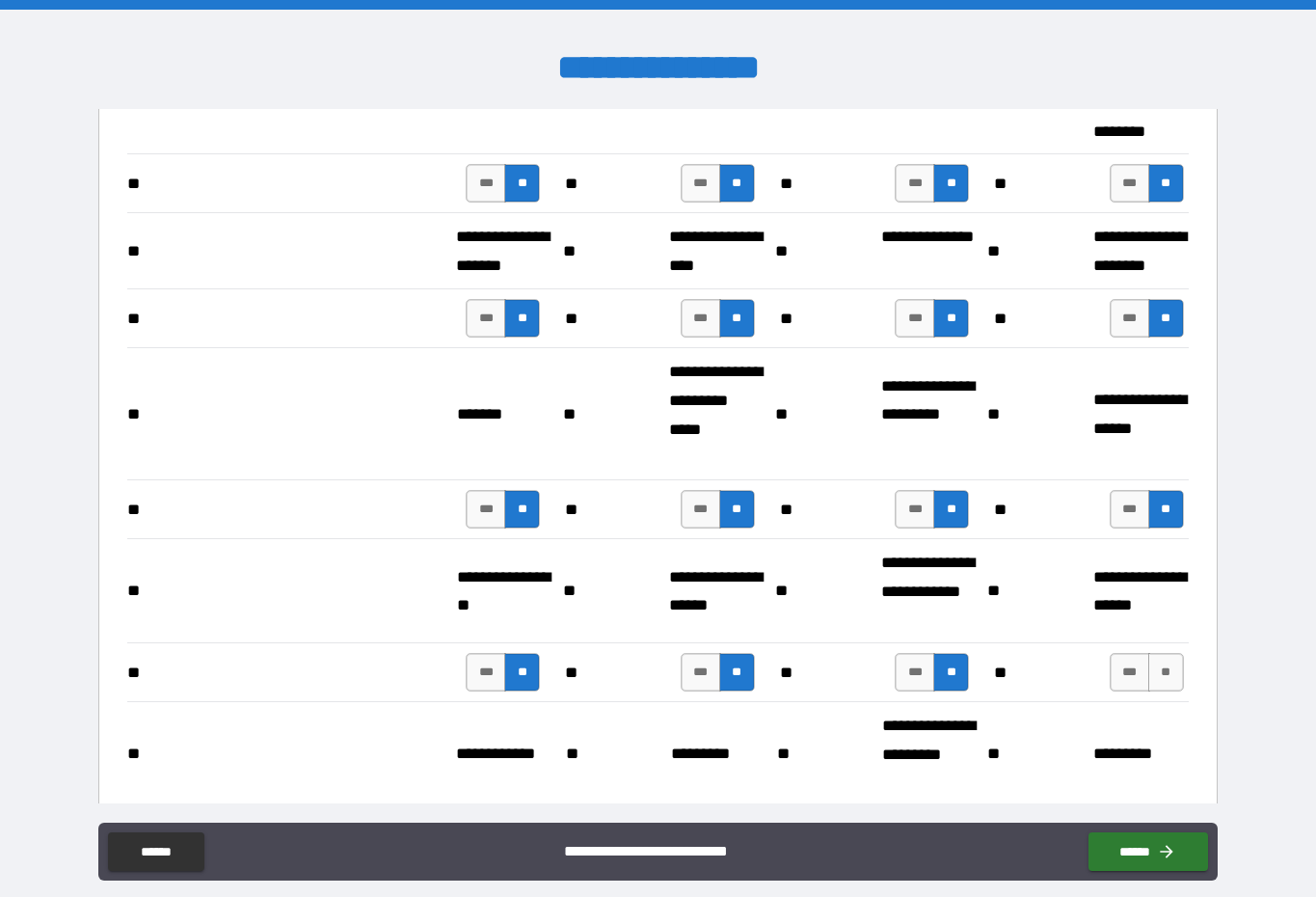 click on "**" at bounding box center (1166, 672) 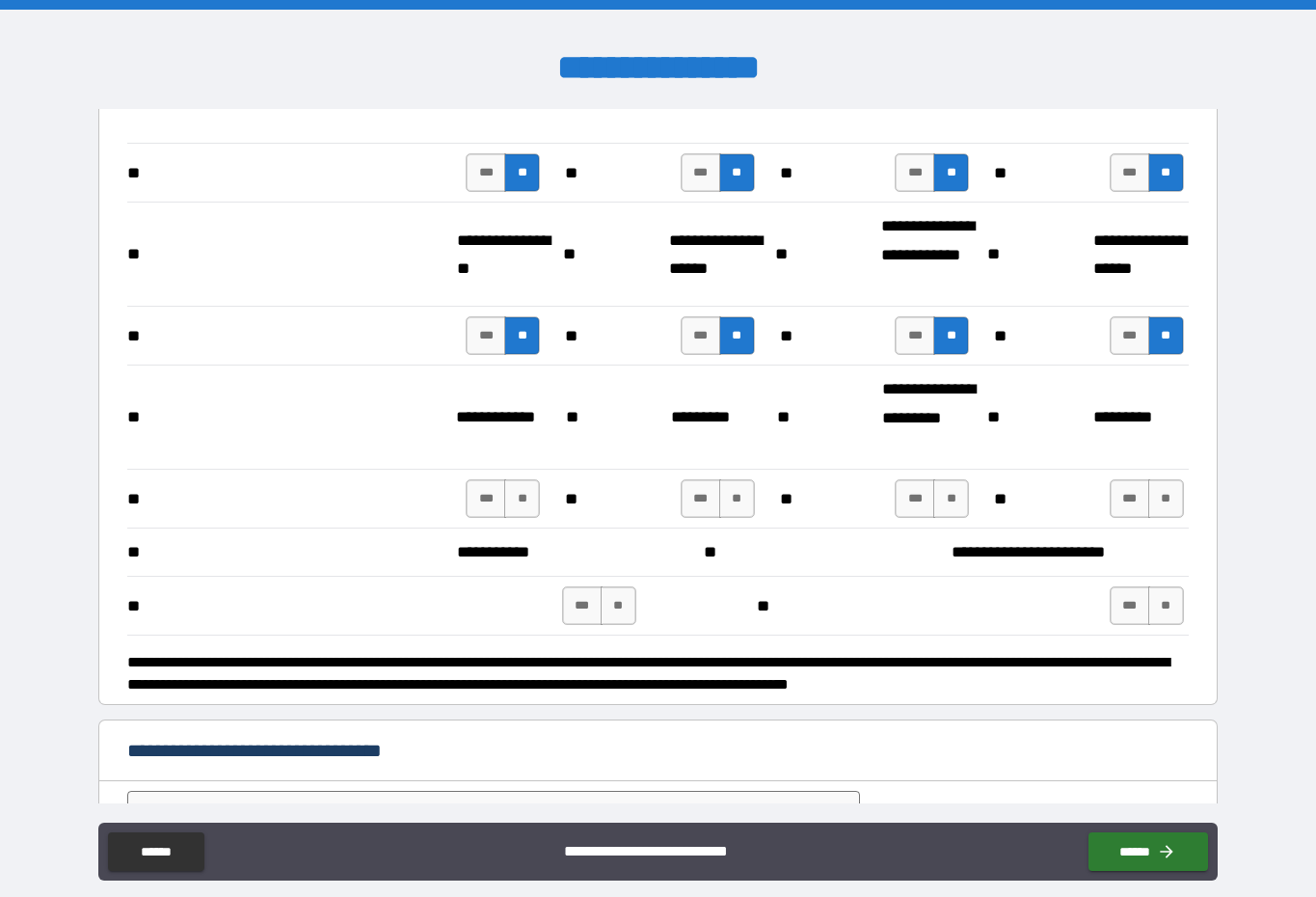 scroll, scrollTop: 3558, scrollLeft: 0, axis: vertical 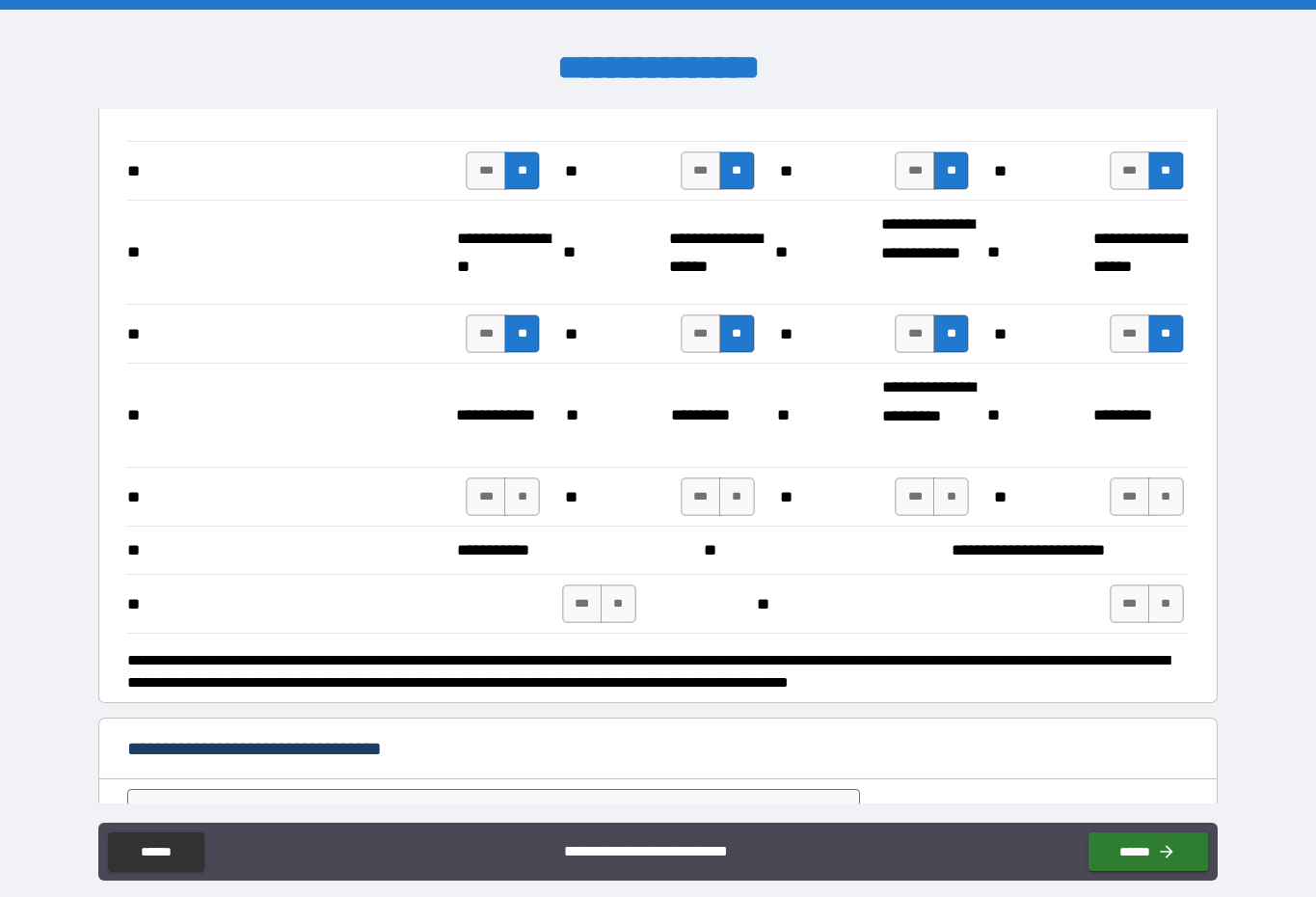 click on "**" at bounding box center (522, 497) 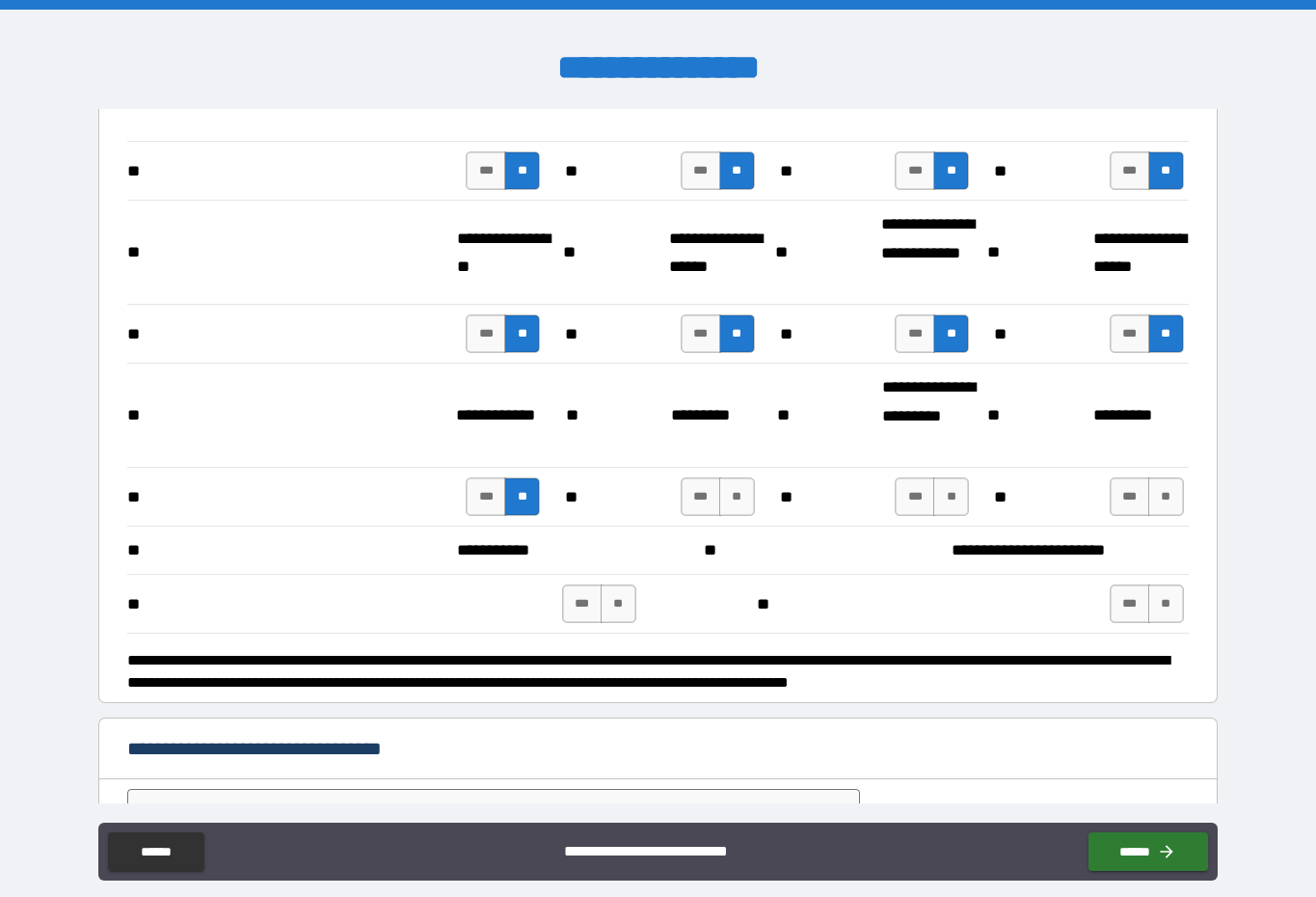 click on "**" at bounding box center (737, 497) 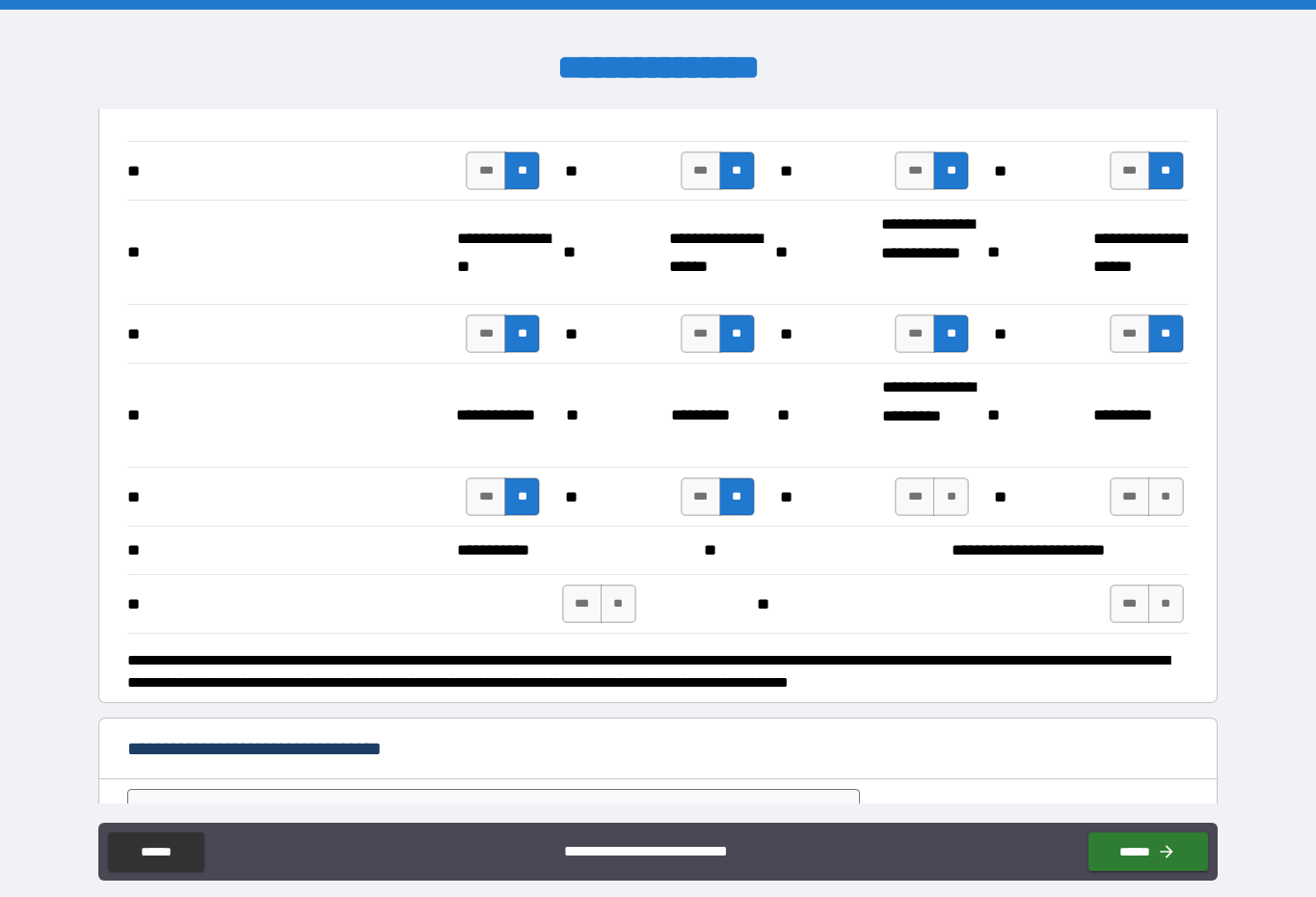 click on "**" at bounding box center (951, 497) 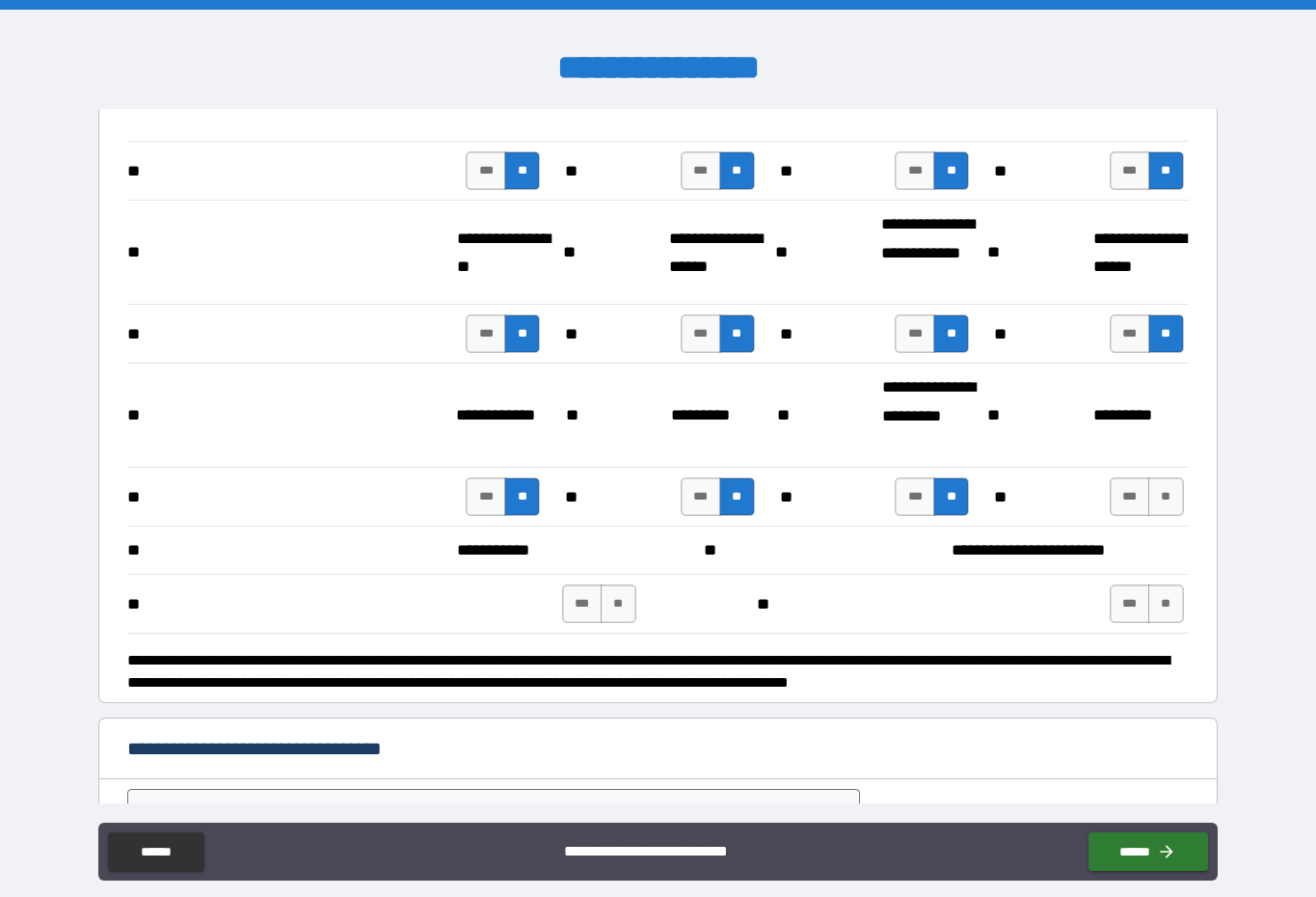 click on "**" at bounding box center [1166, 497] 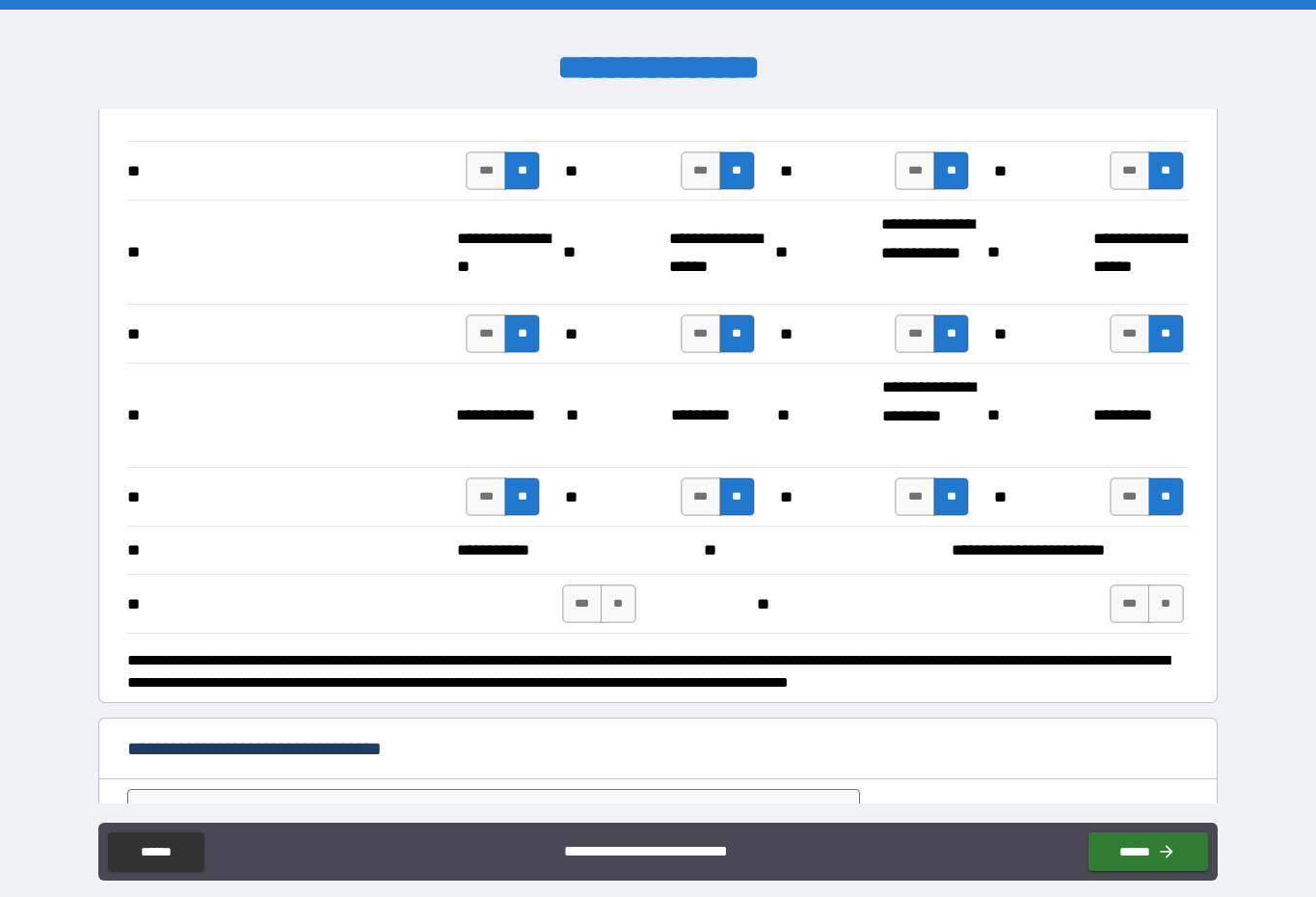click on "**" at bounding box center (618, 604) 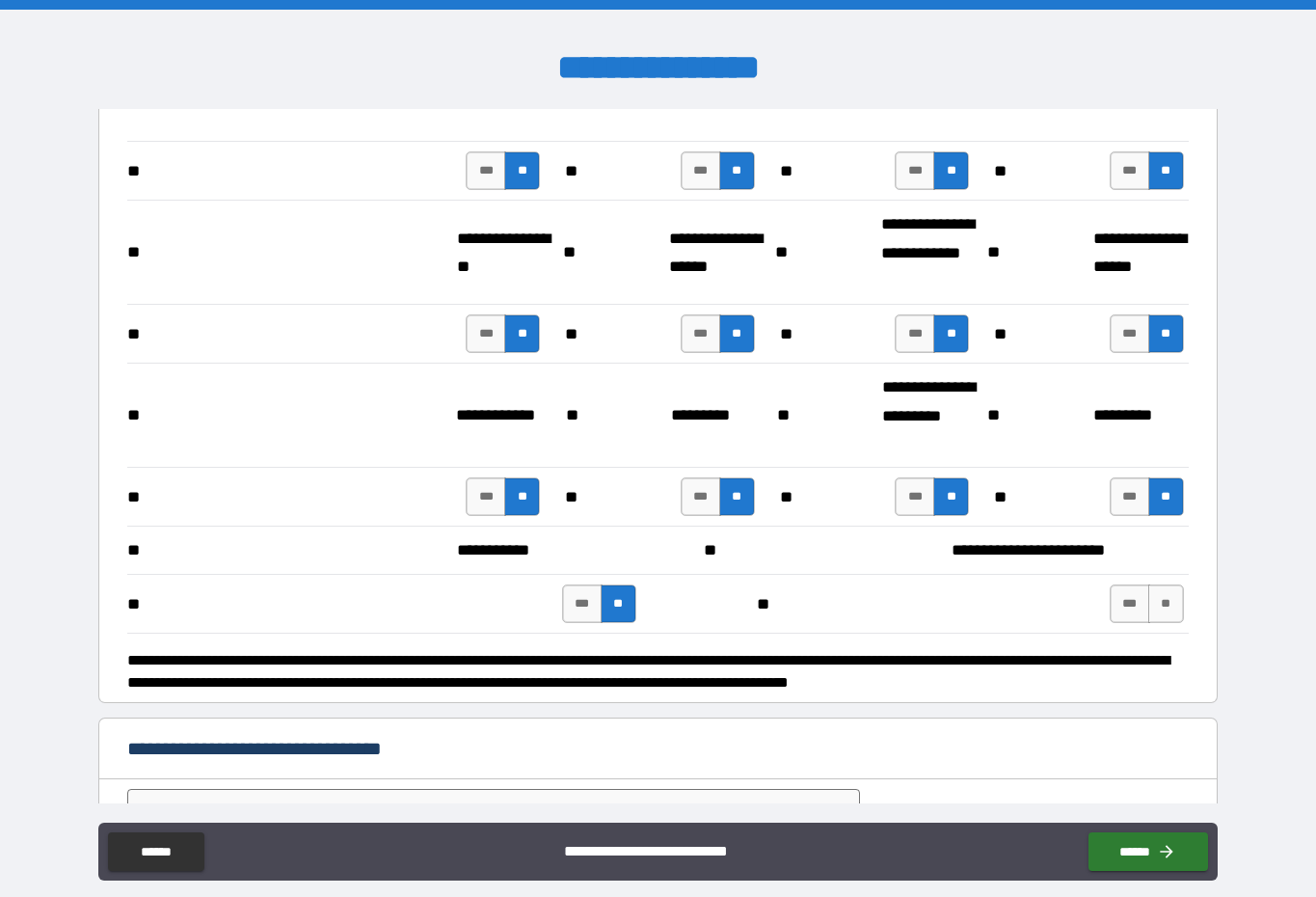 click on "**" at bounding box center (1166, 604) 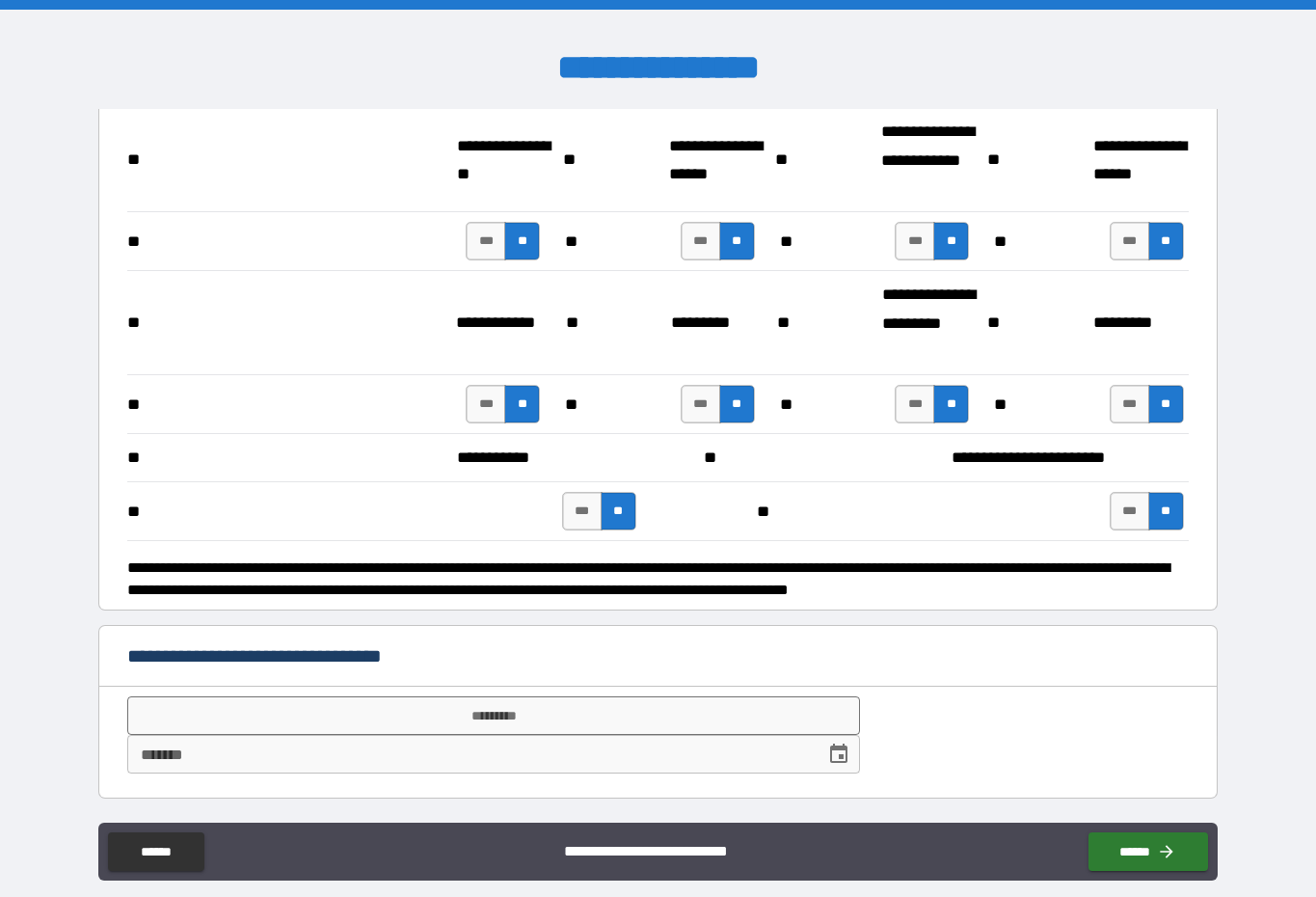 scroll, scrollTop: 3651, scrollLeft: 0, axis: vertical 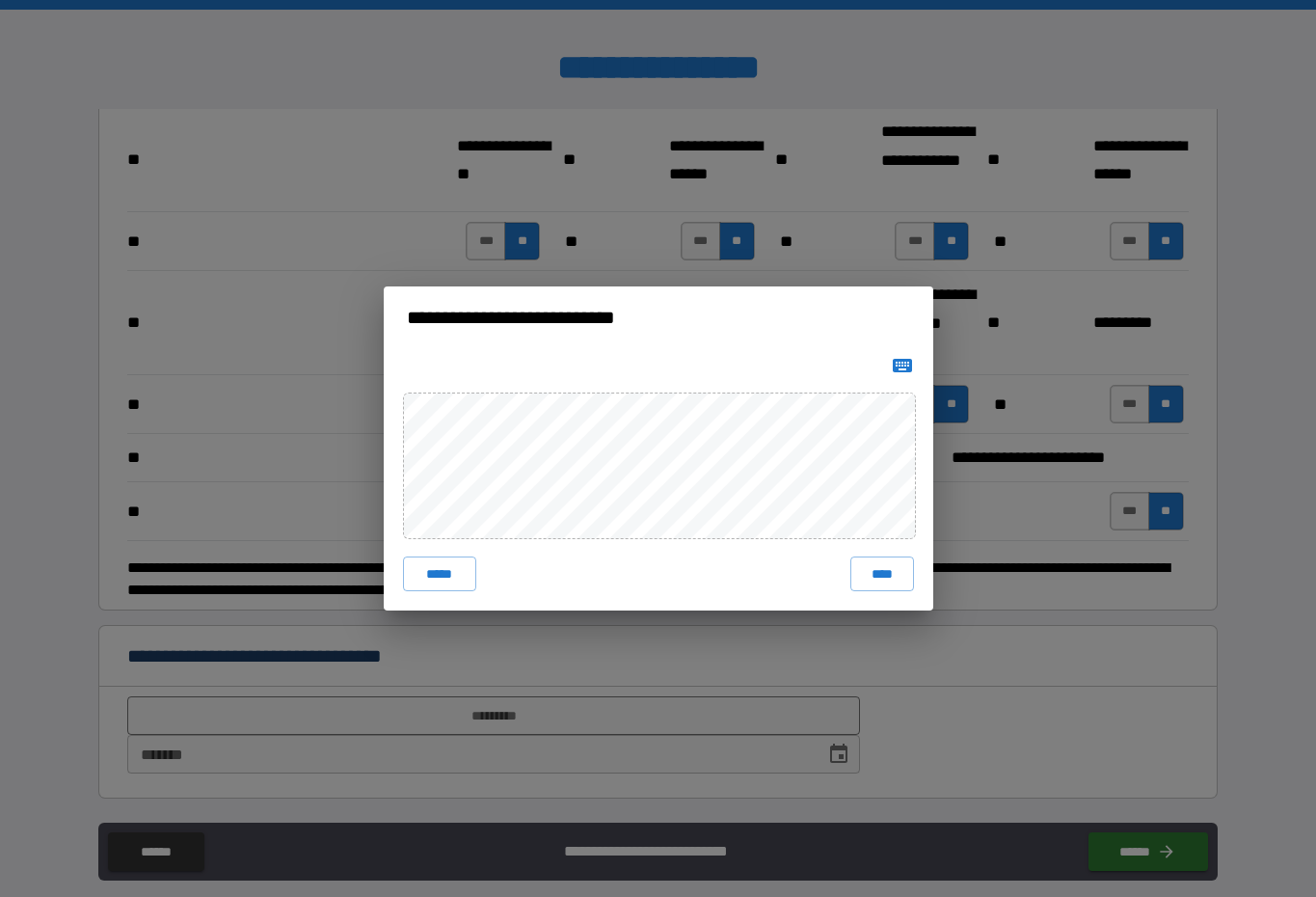 click on "****" at bounding box center (882, 574) 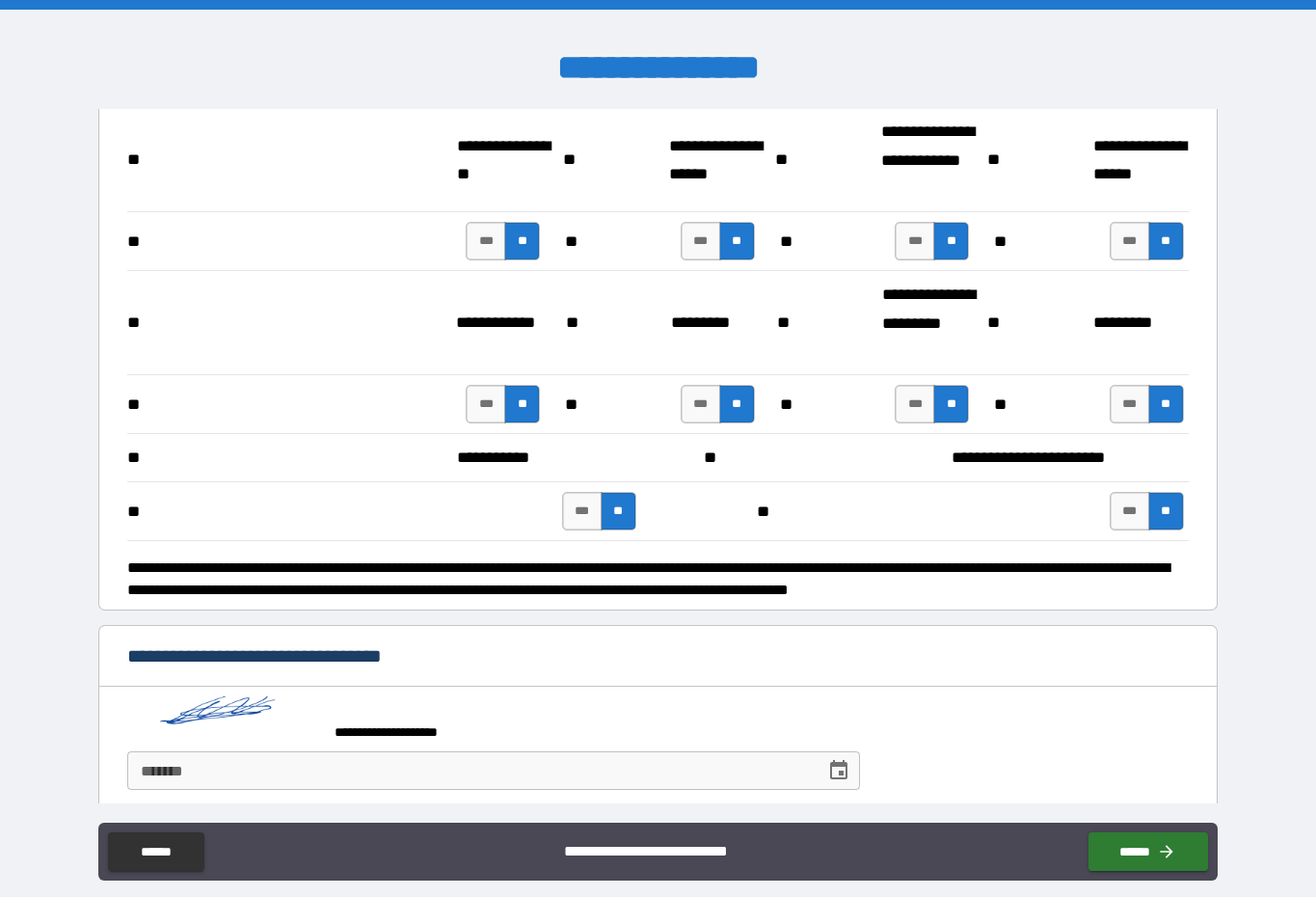 click on "*****   *" at bounding box center [469, 771] 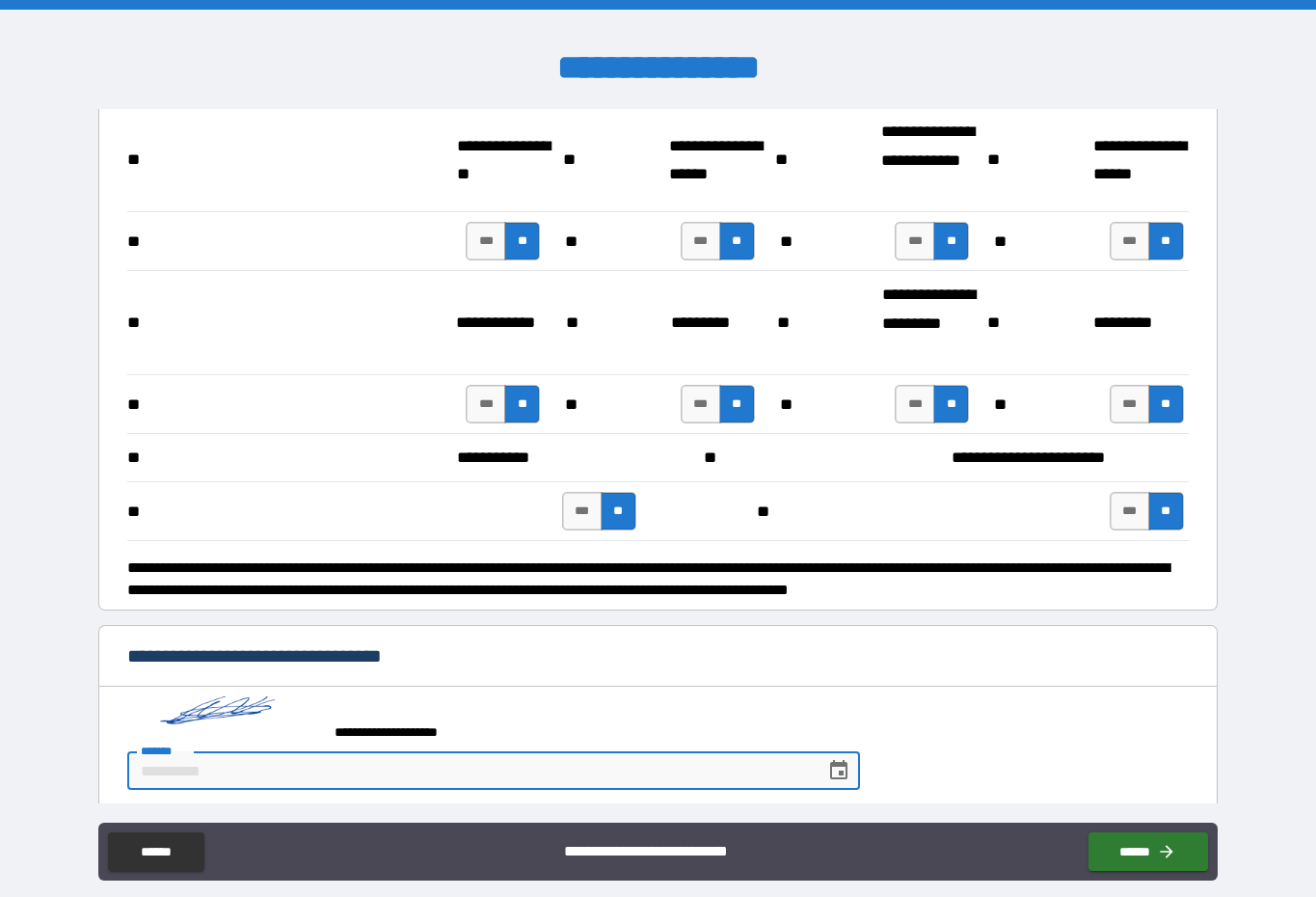 scroll, scrollTop: 40, scrollLeft: 0, axis: vertical 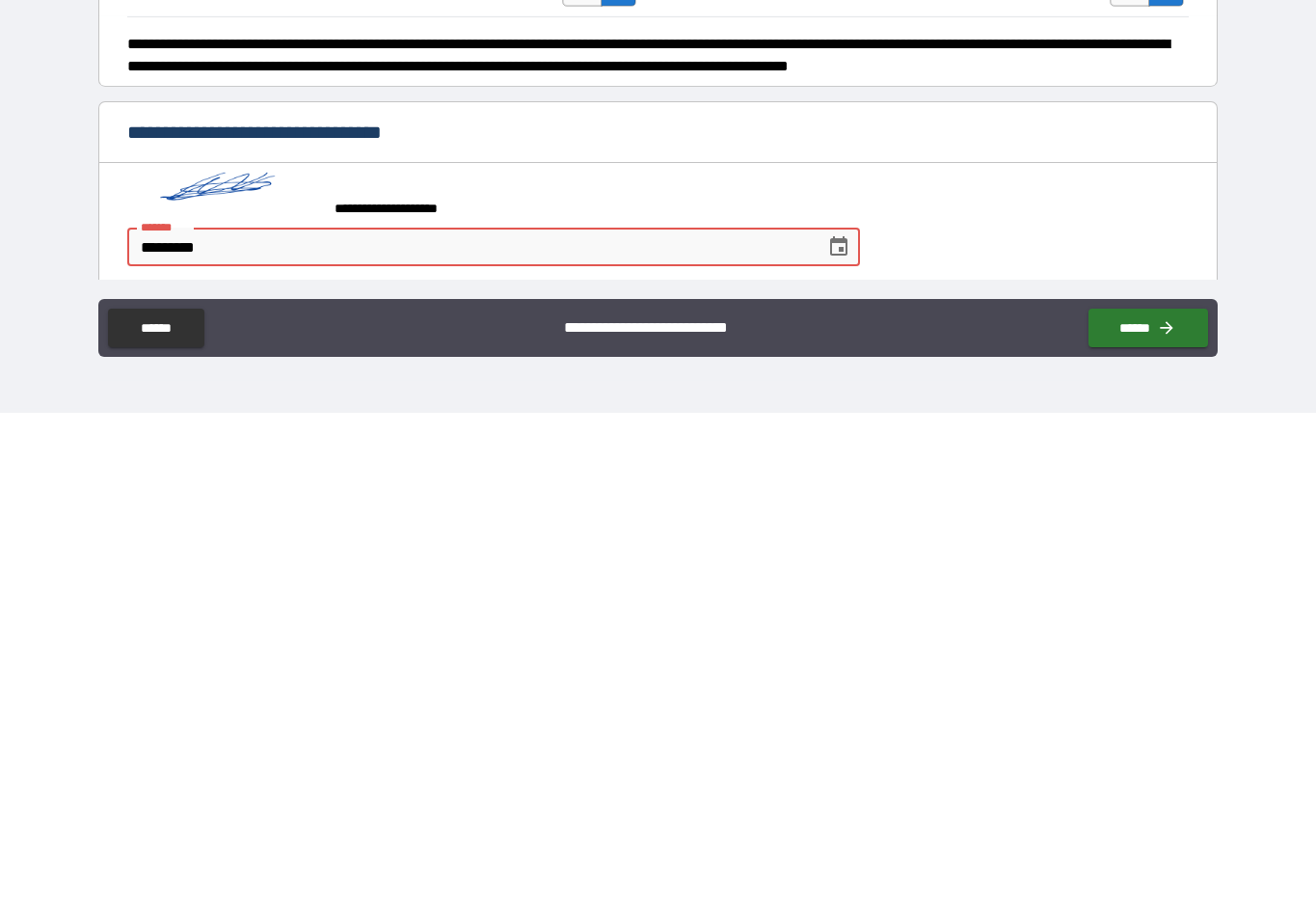 type on "**********" 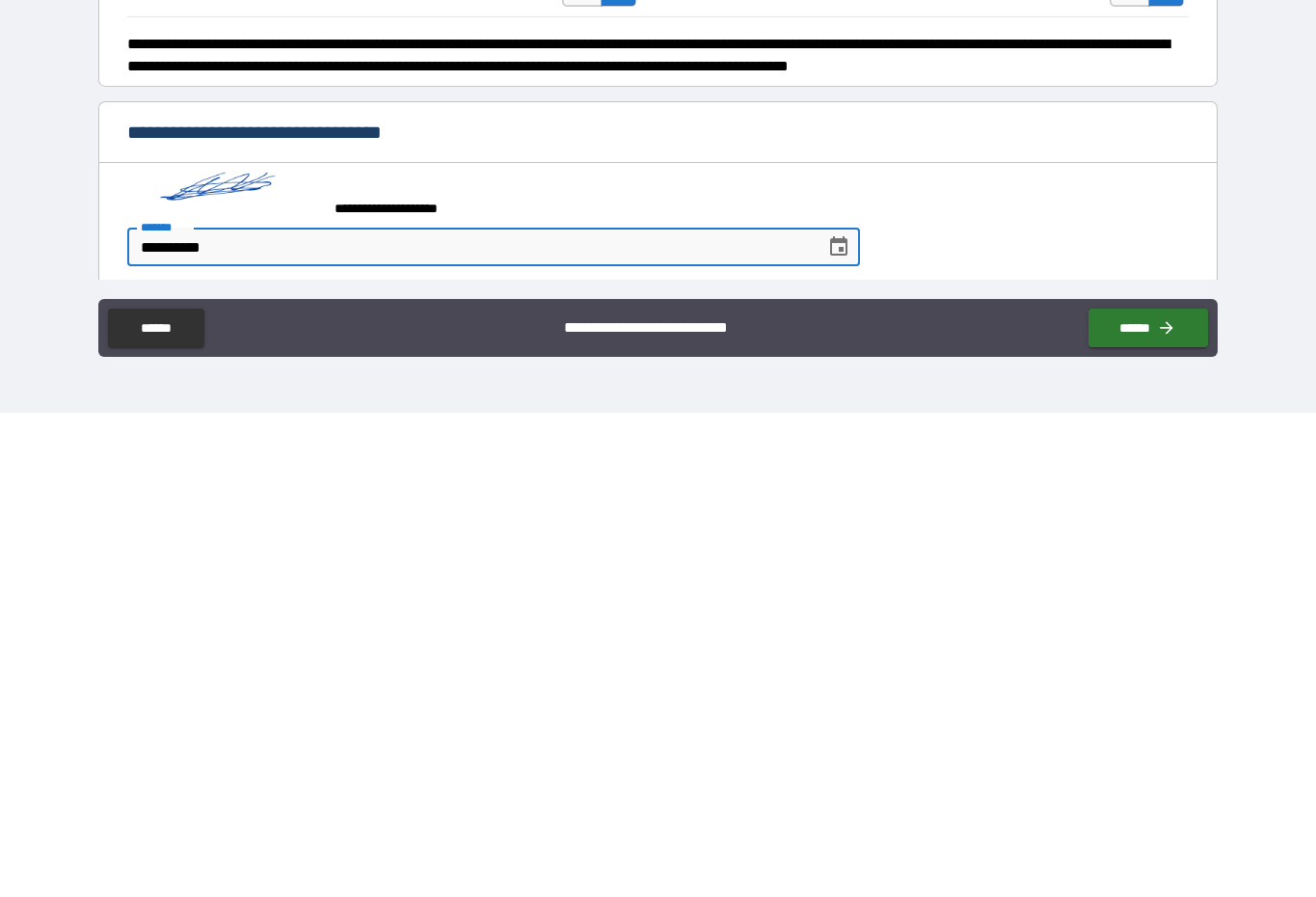 click on "******" at bounding box center (1148, 812) 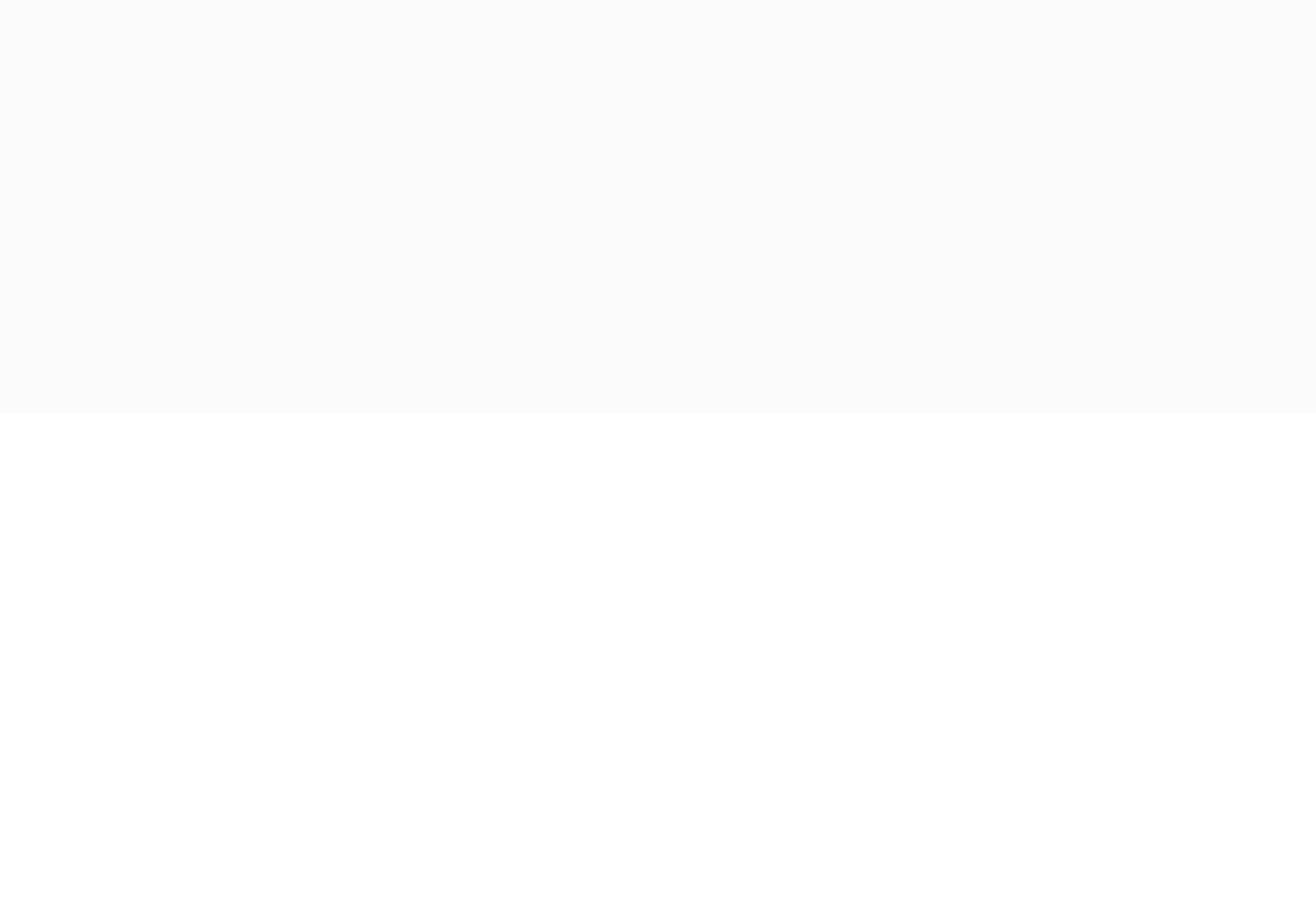 scroll, scrollTop: 0, scrollLeft: 0, axis: both 